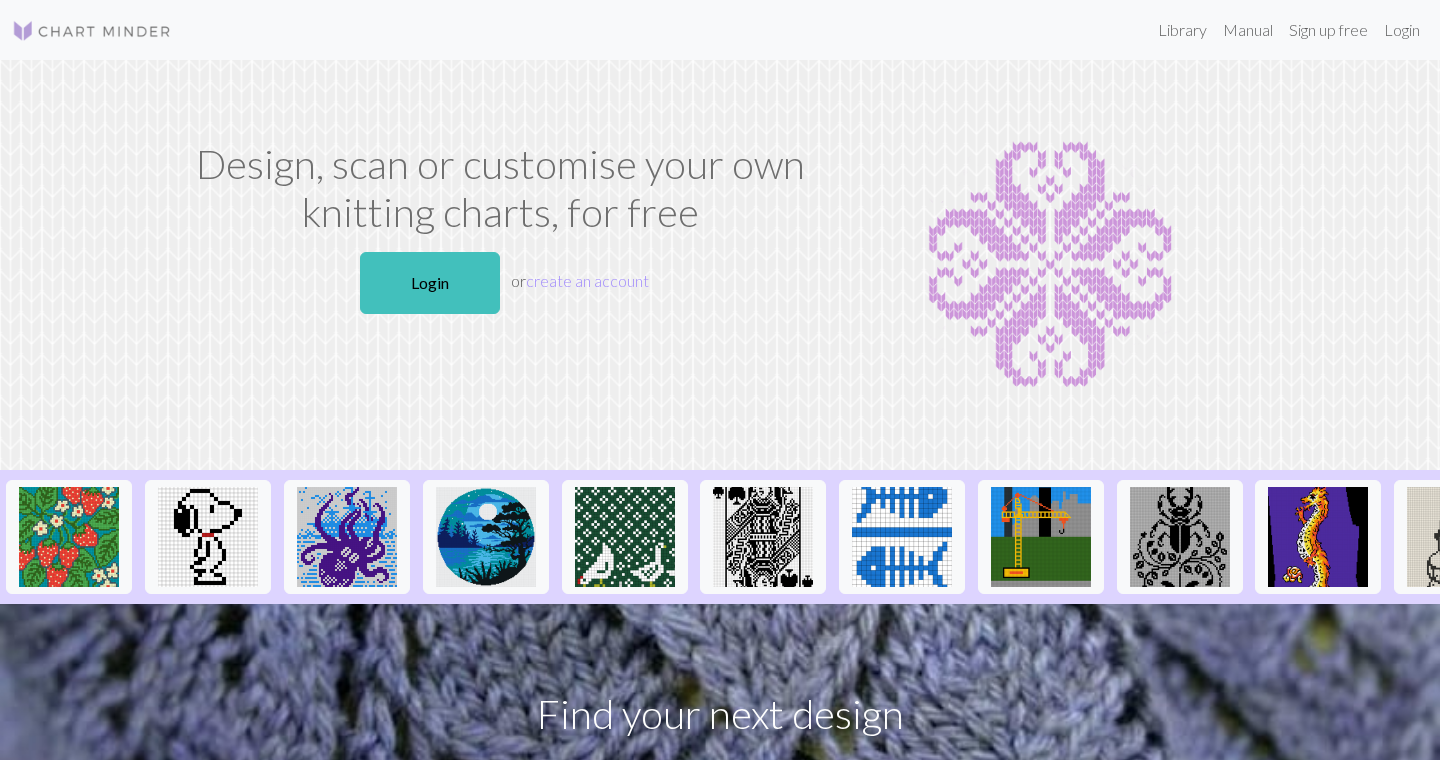 scroll, scrollTop: 0, scrollLeft: 0, axis: both 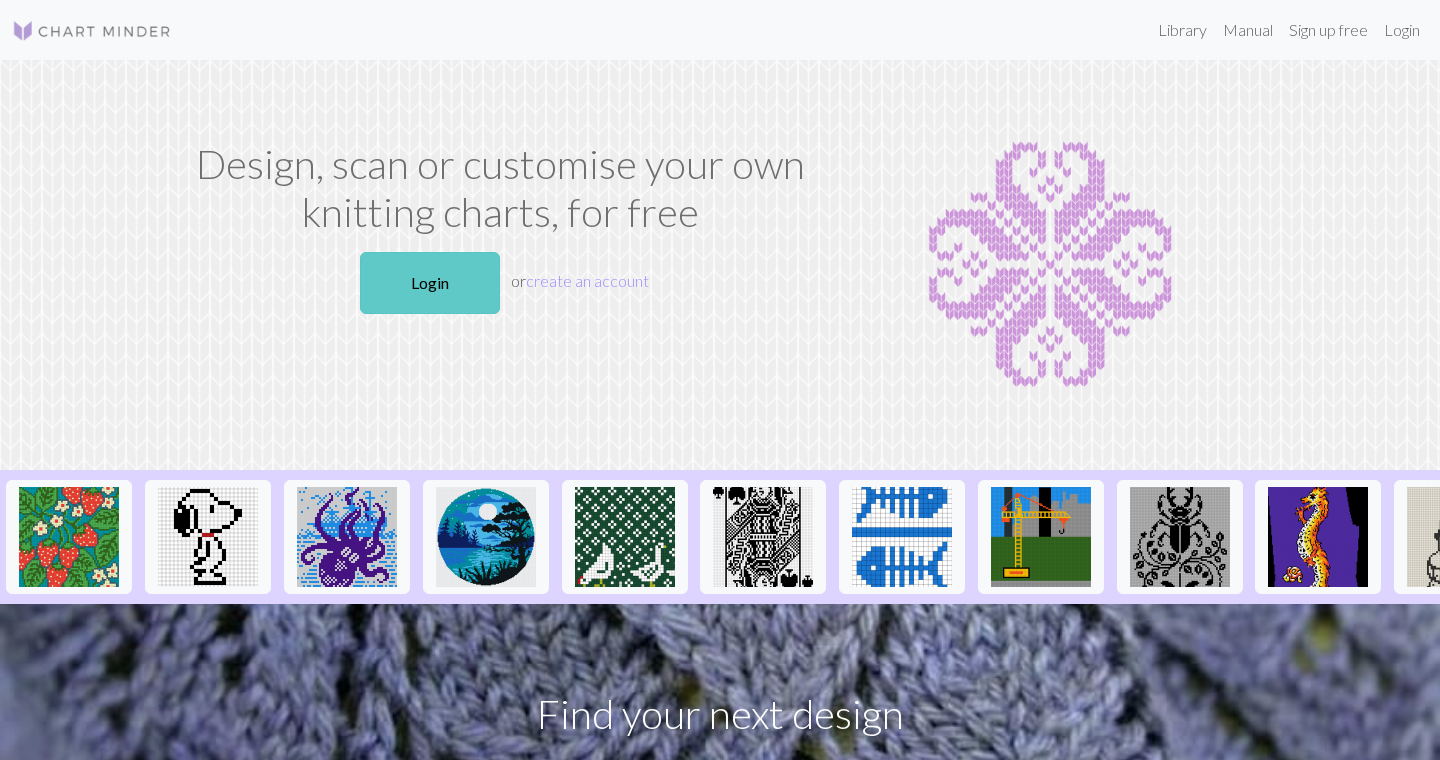 click on "Login" at bounding box center (430, 283) 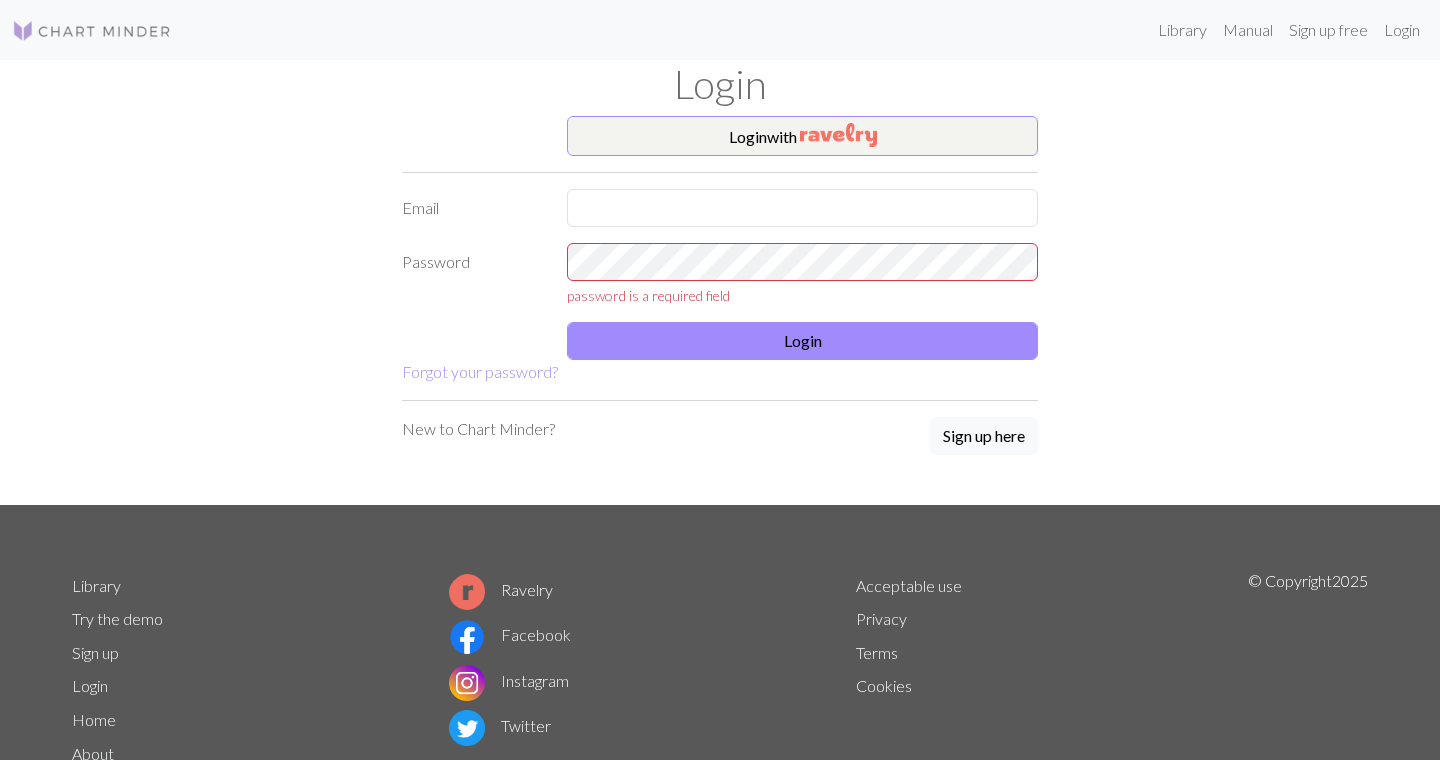 click on "Login  with   Email Password password is a required field Login Forgot your password?" at bounding box center [720, 250] 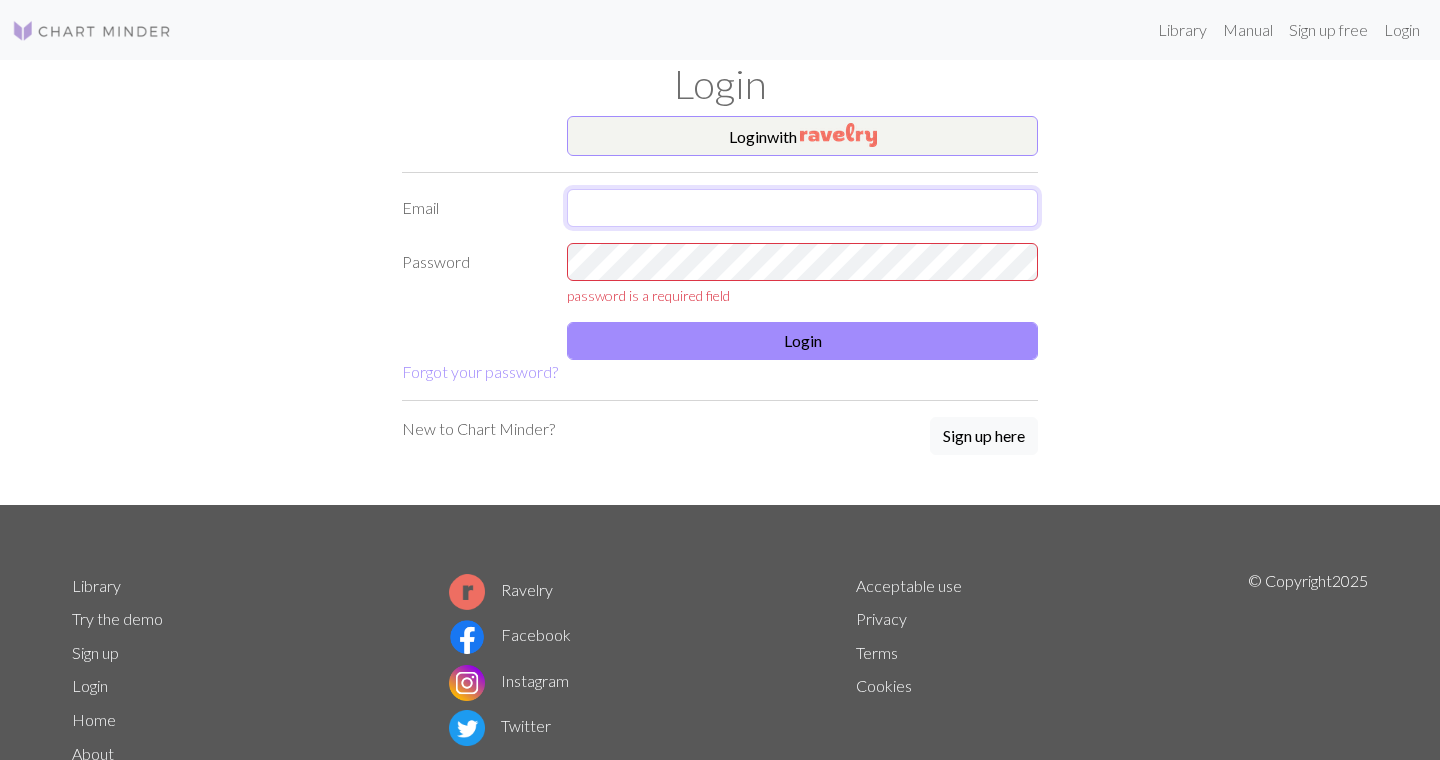 click at bounding box center (802, 208) 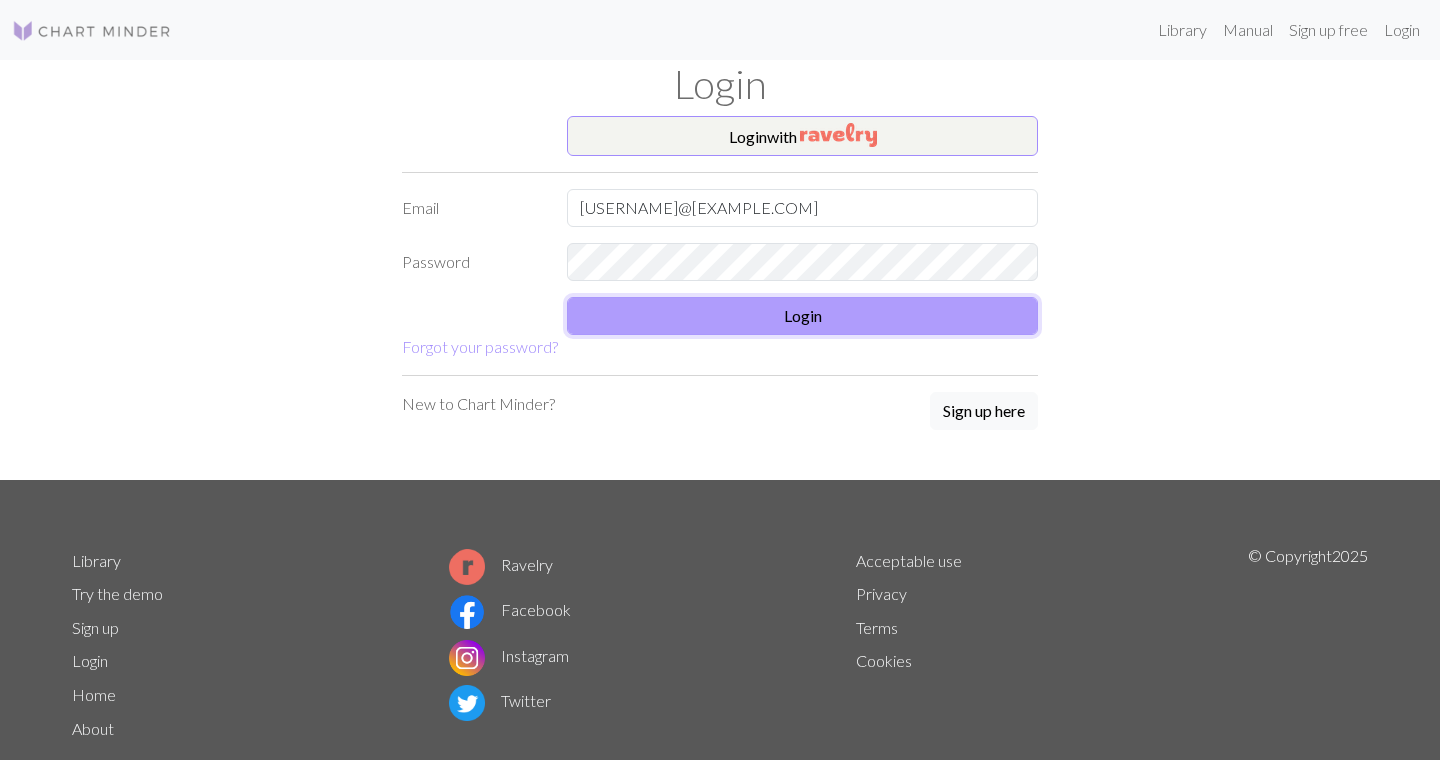 click on "Login" at bounding box center (802, 316) 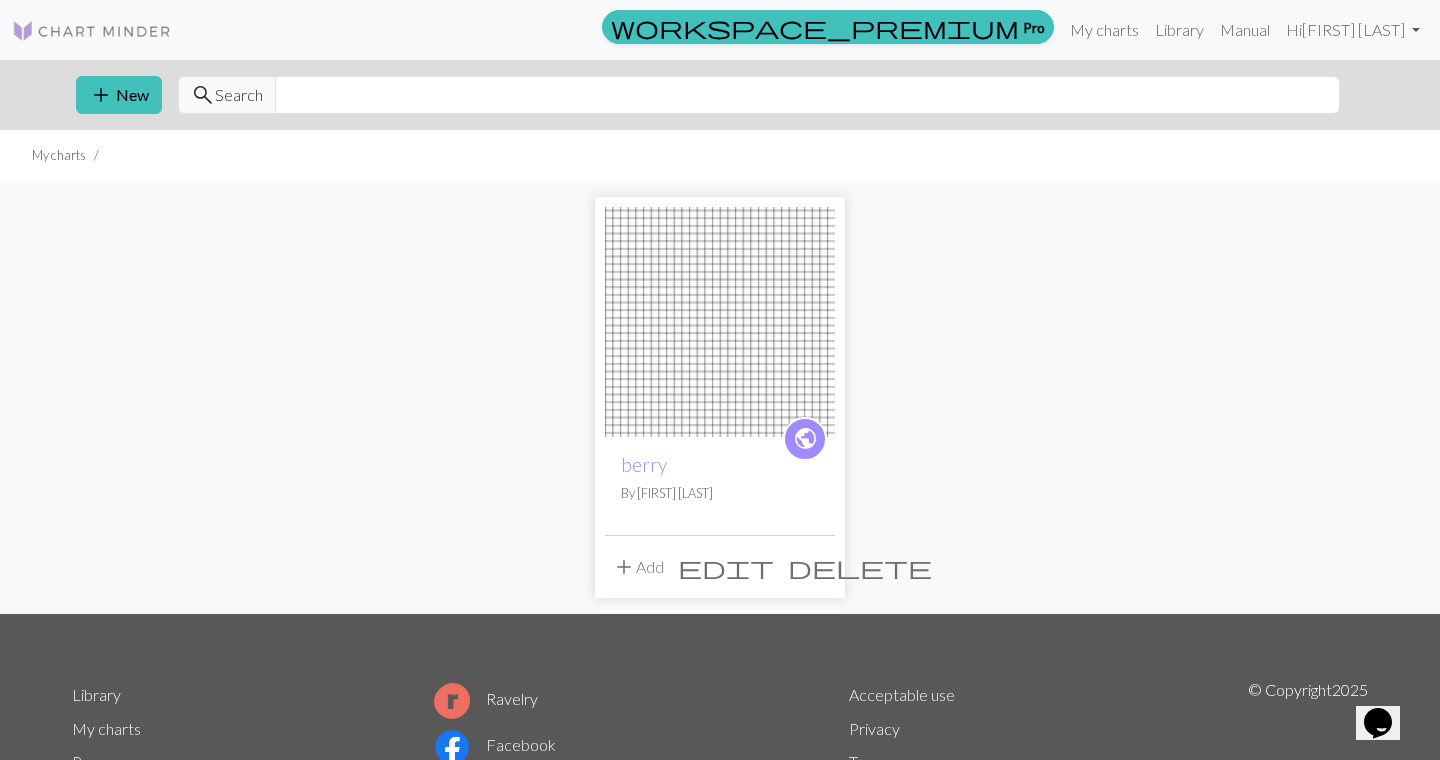 click on "delete" at bounding box center [860, 567] 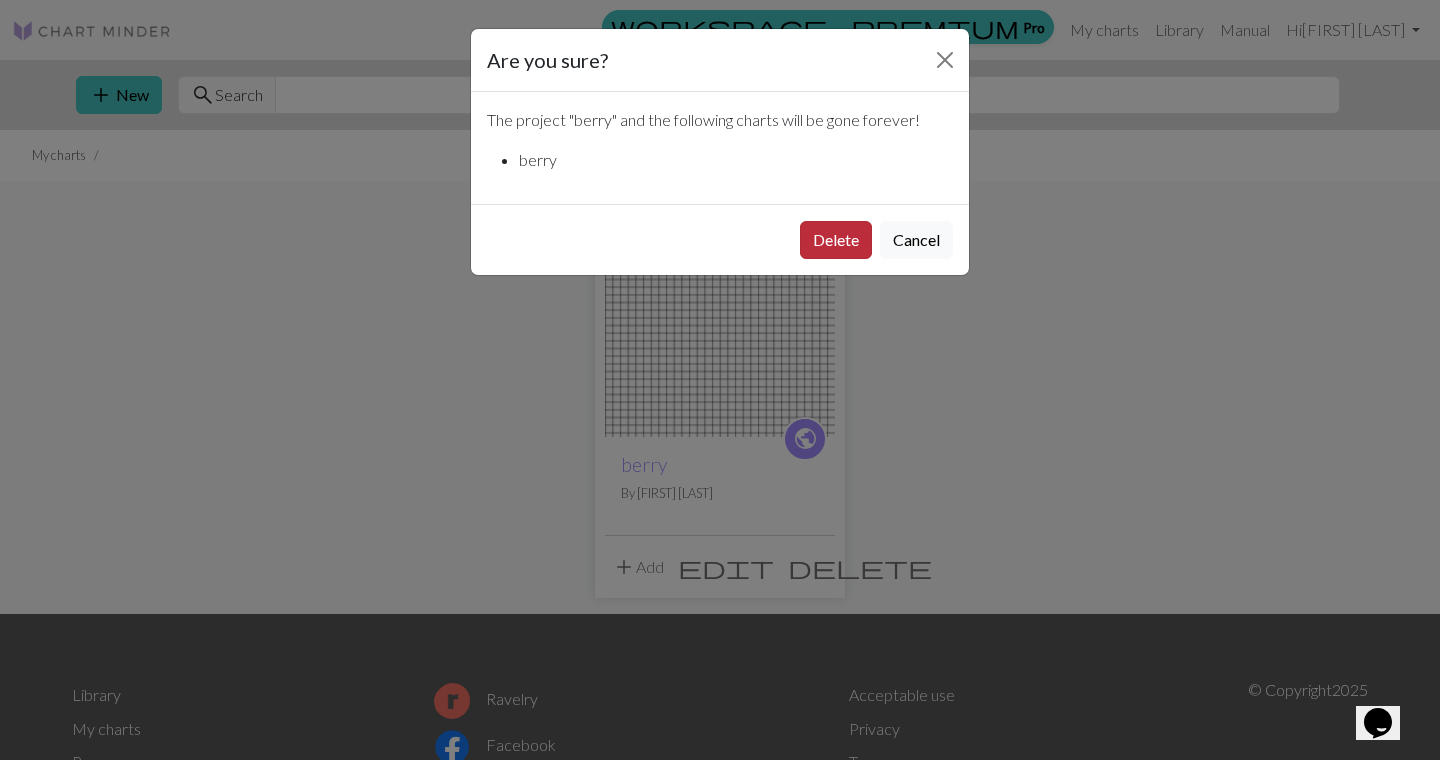 click on "Delete" at bounding box center (836, 240) 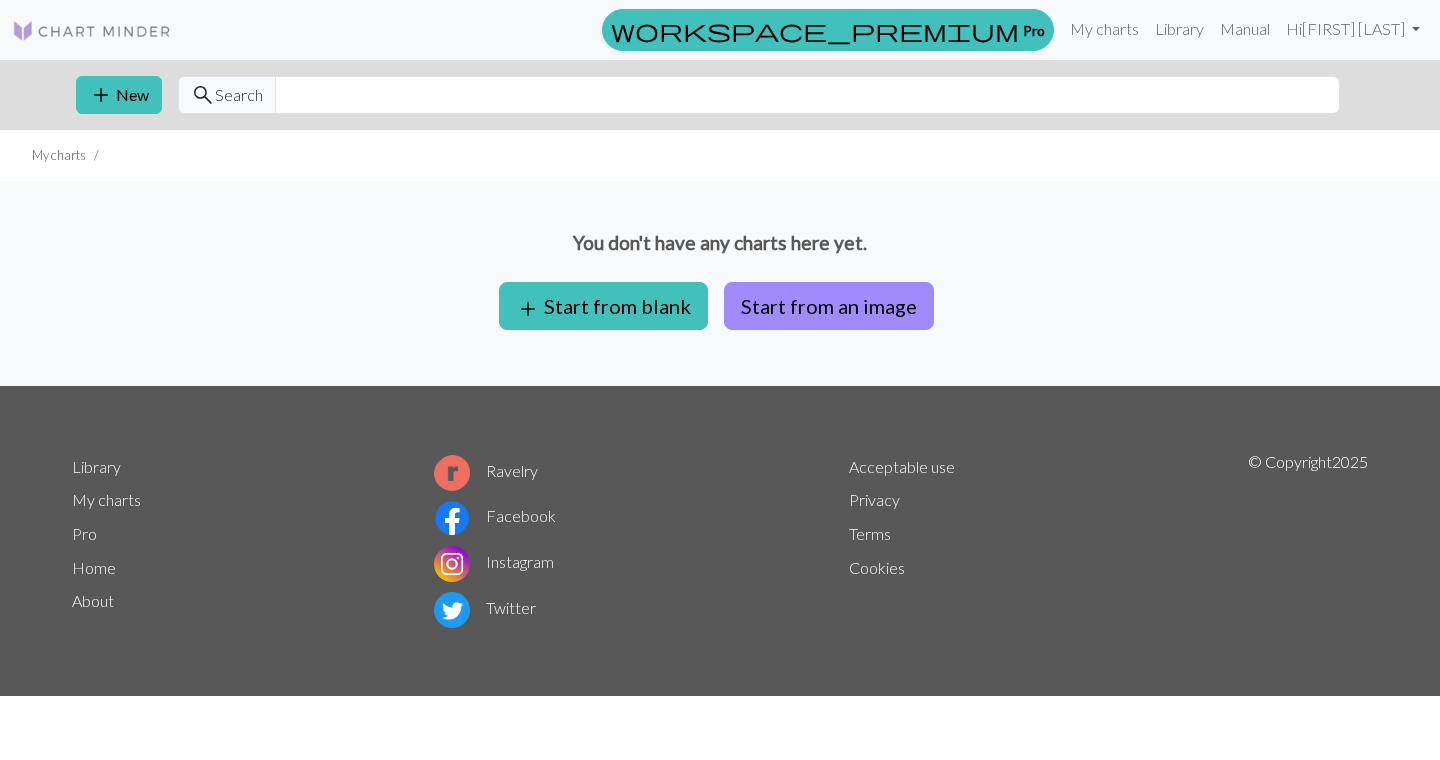 scroll, scrollTop: 0, scrollLeft: 0, axis: both 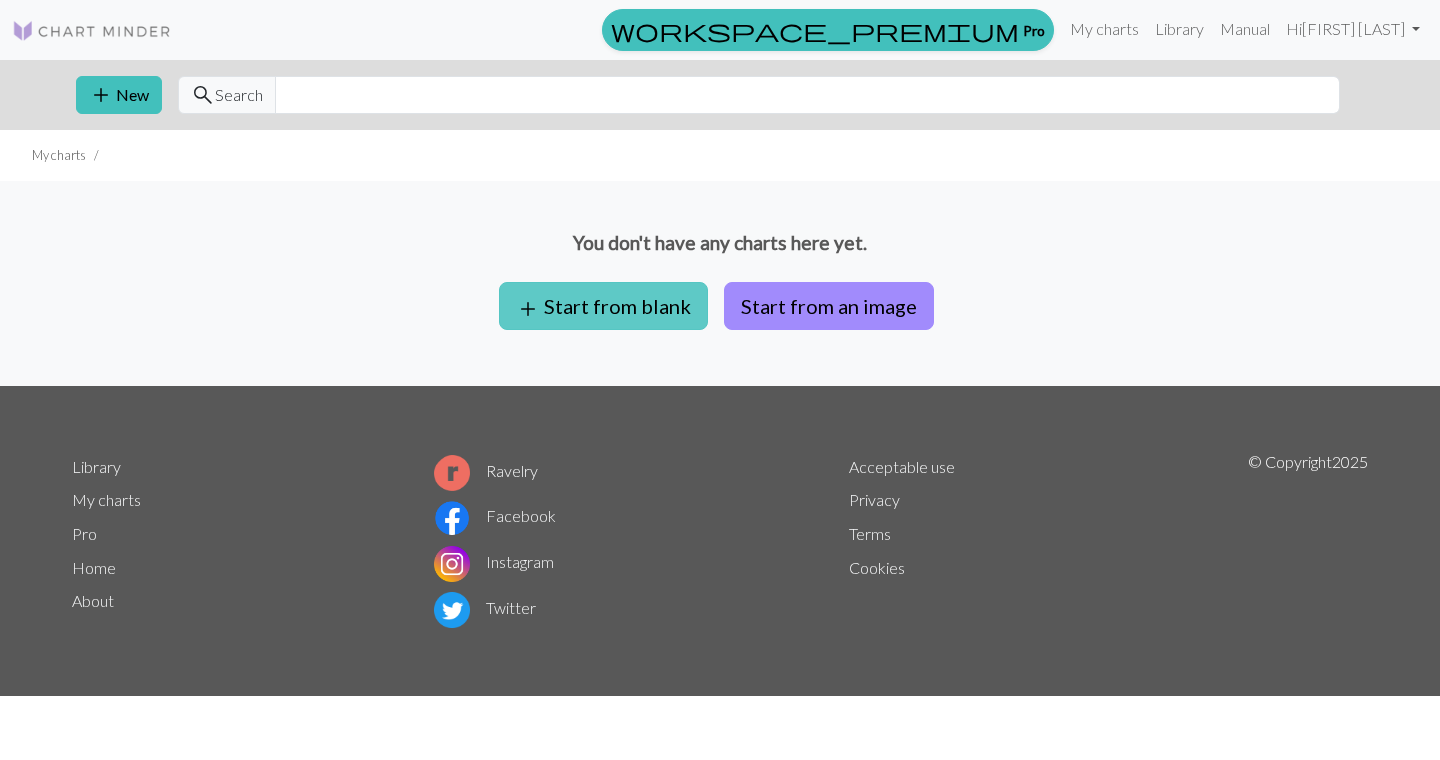 click on "add   Start from blank" at bounding box center [603, 306] 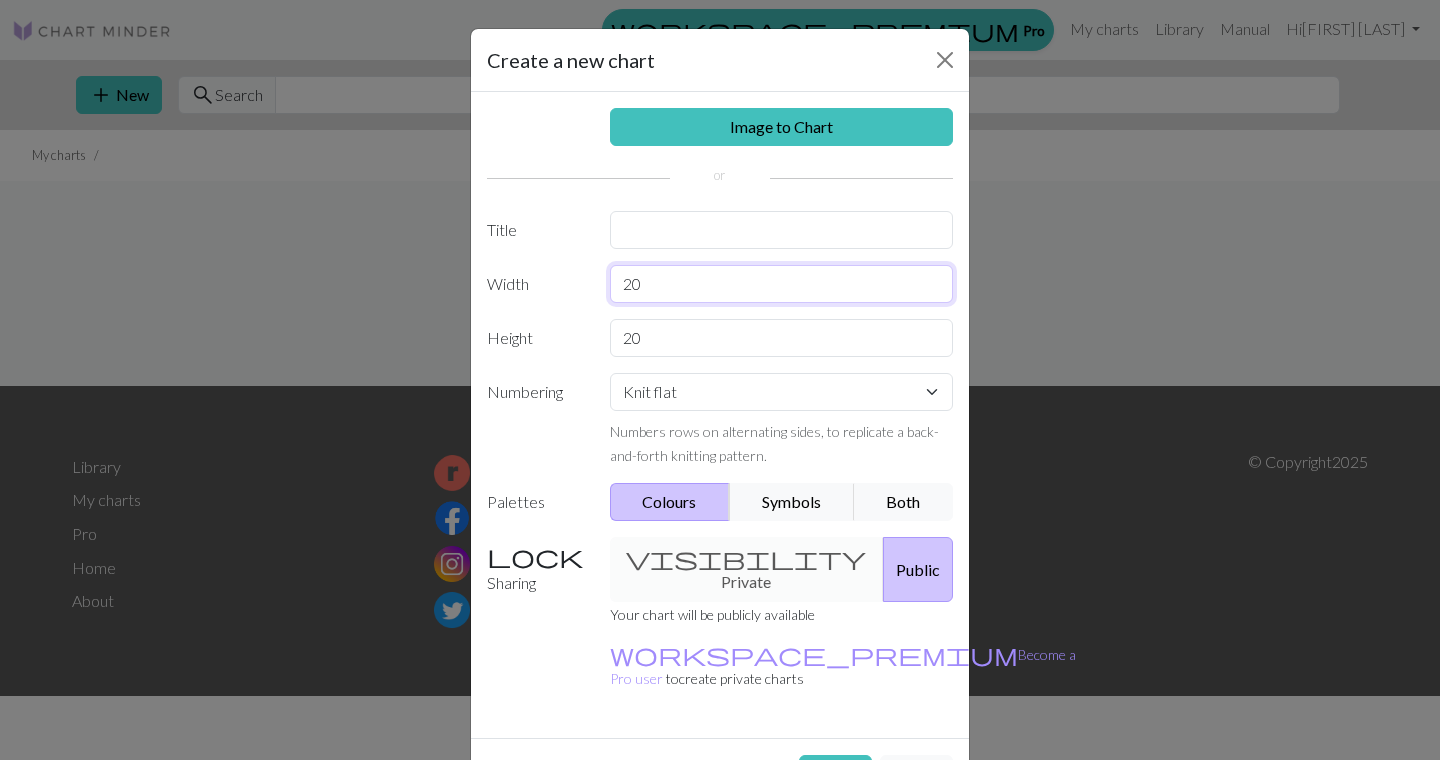 drag, startPoint x: 670, startPoint y: 280, endPoint x: 552, endPoint y: 260, distance: 119.682915 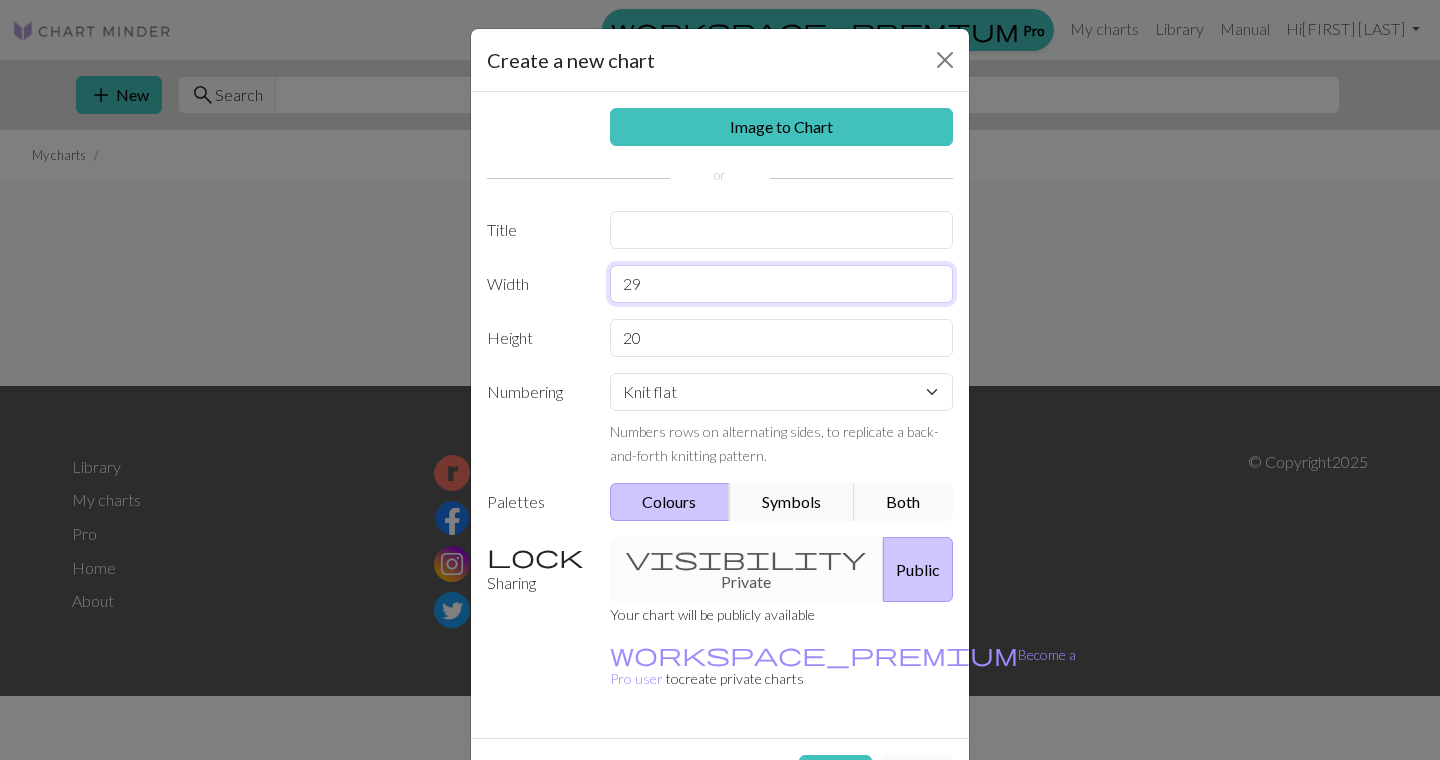 type on "29" 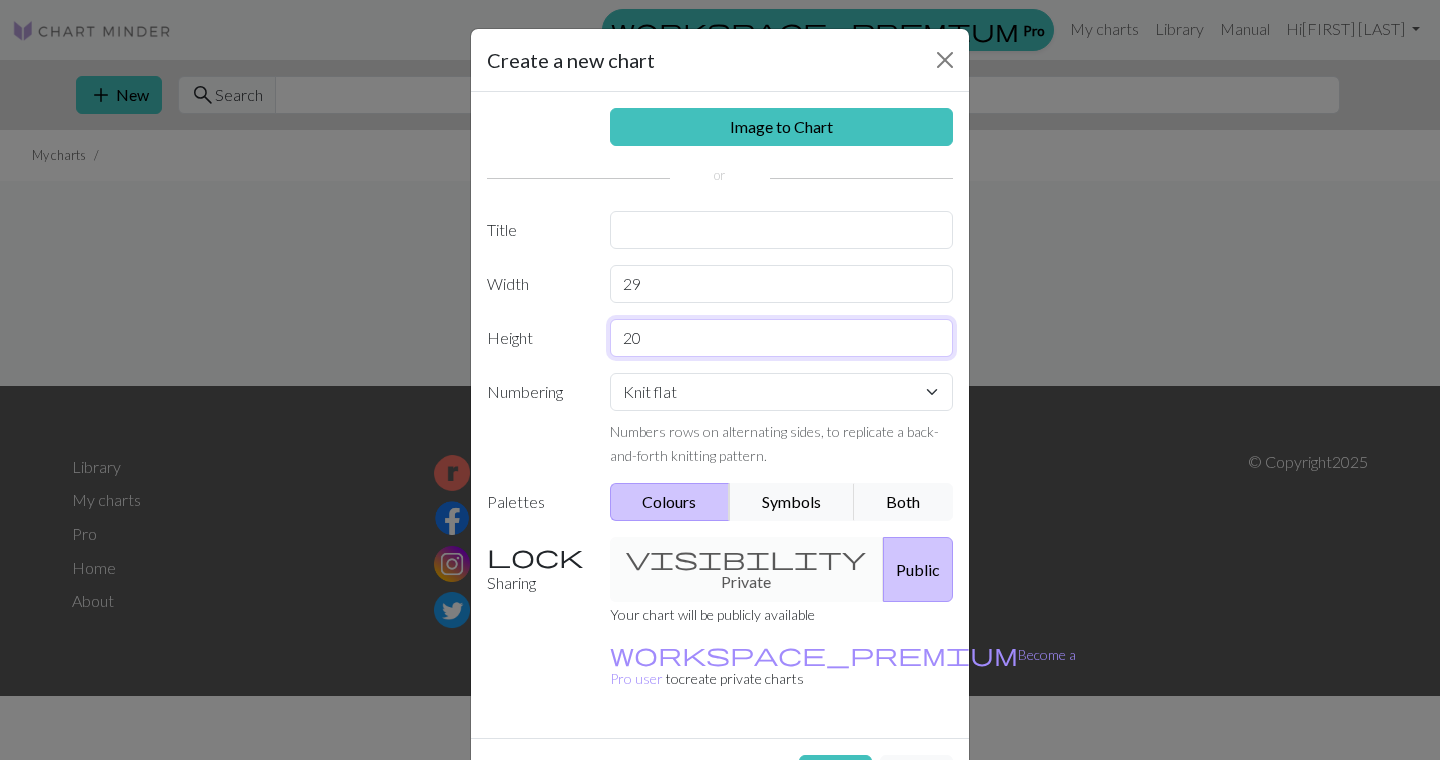 drag, startPoint x: 650, startPoint y: 342, endPoint x: 553, endPoint y: 313, distance: 101.24229 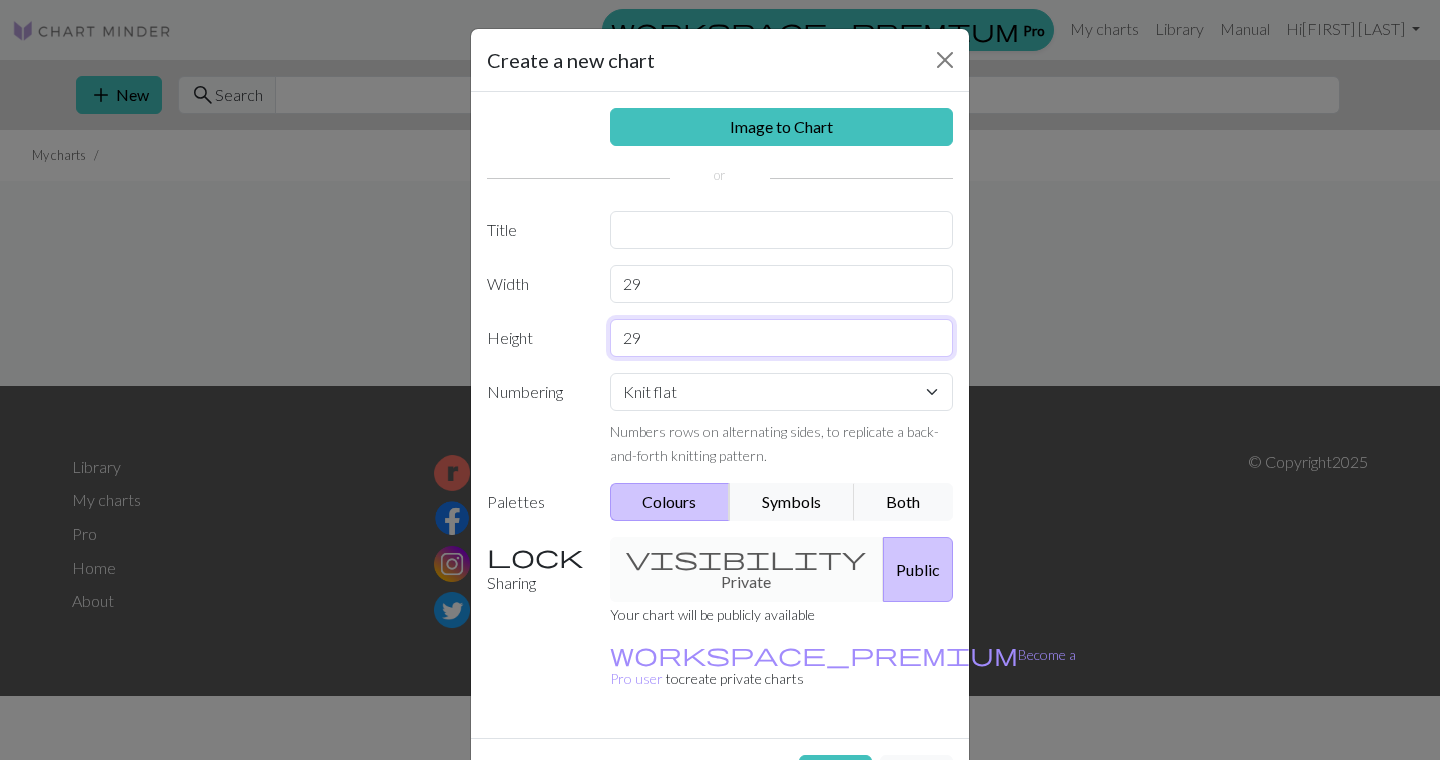 type on "29" 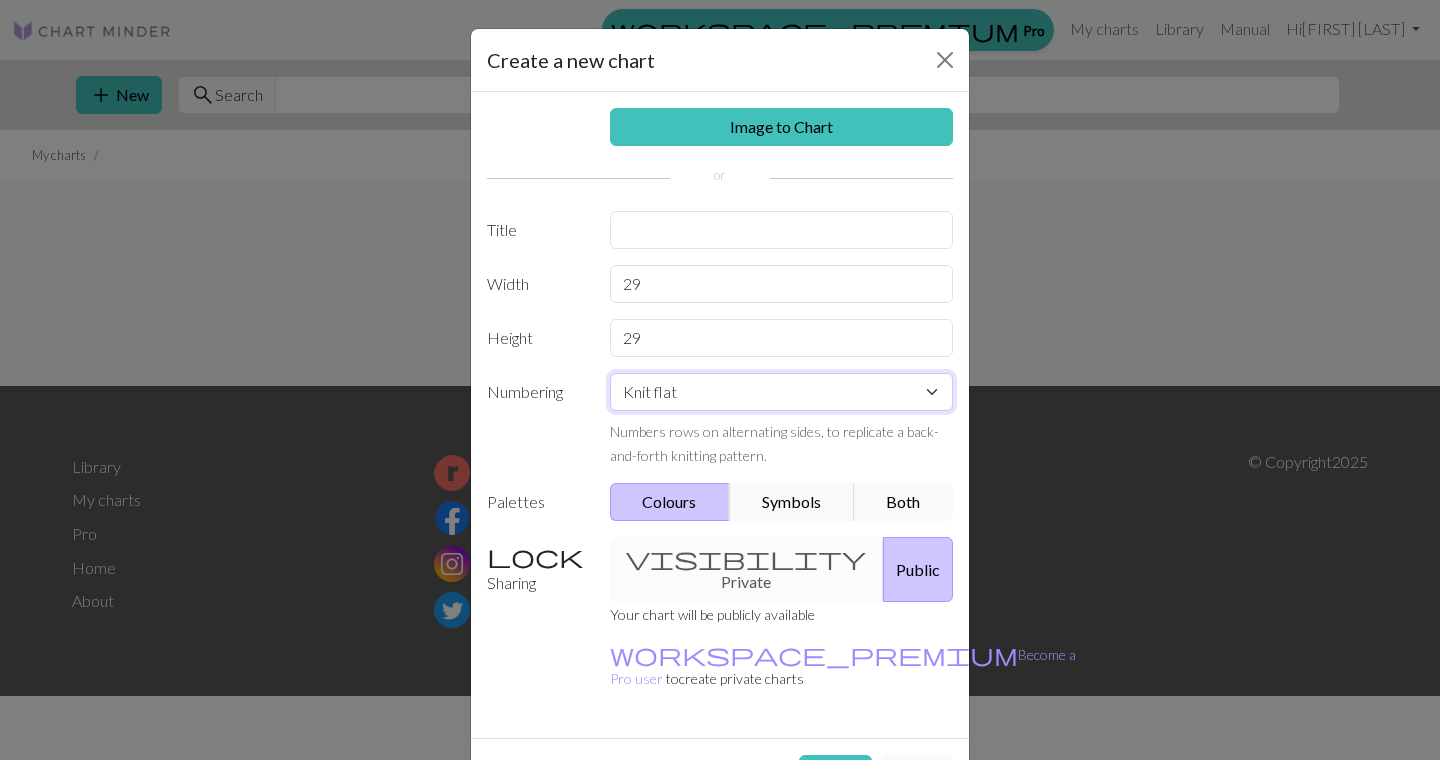click on "Knit flat Knit in the round Lace knitting Cross stitch" at bounding box center [782, 392] 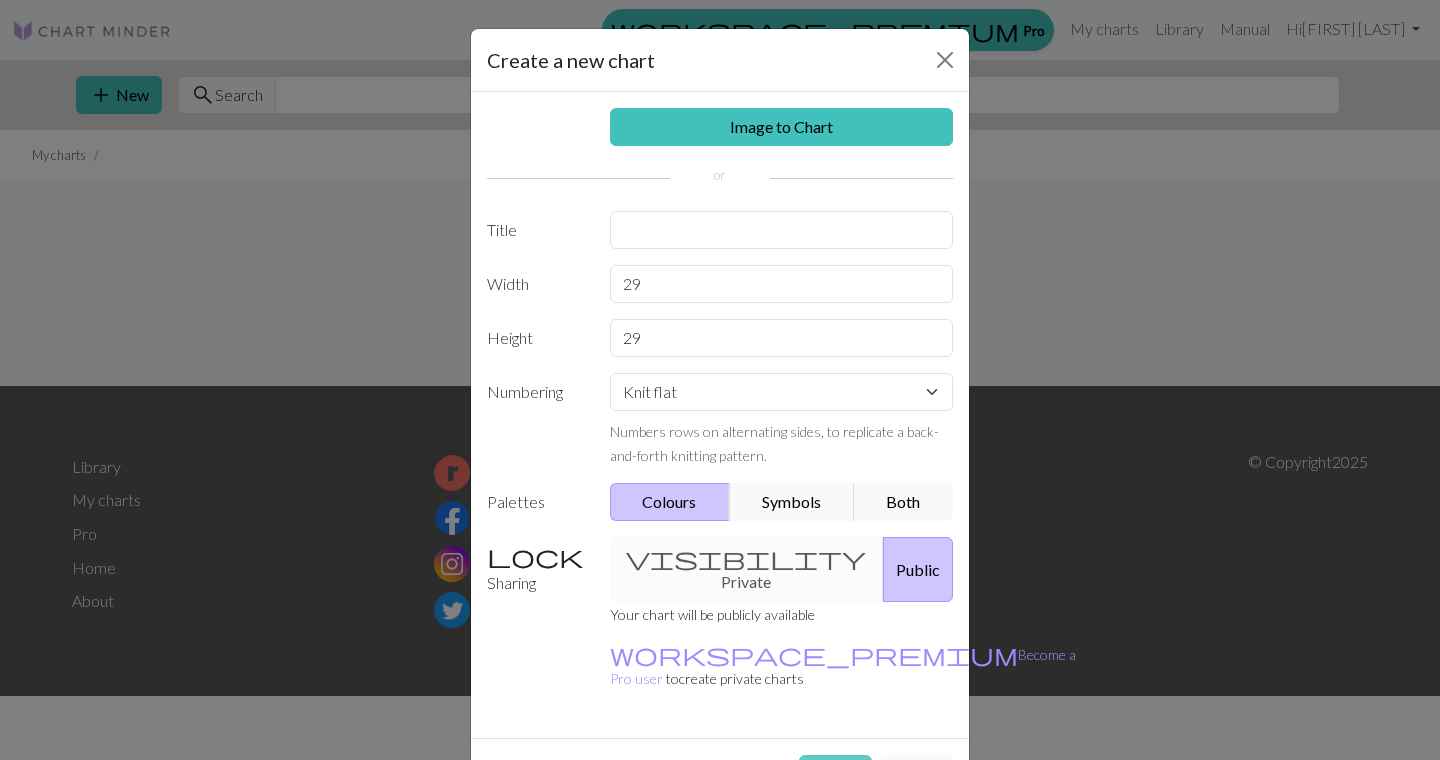 click on "Create" at bounding box center (835, 774) 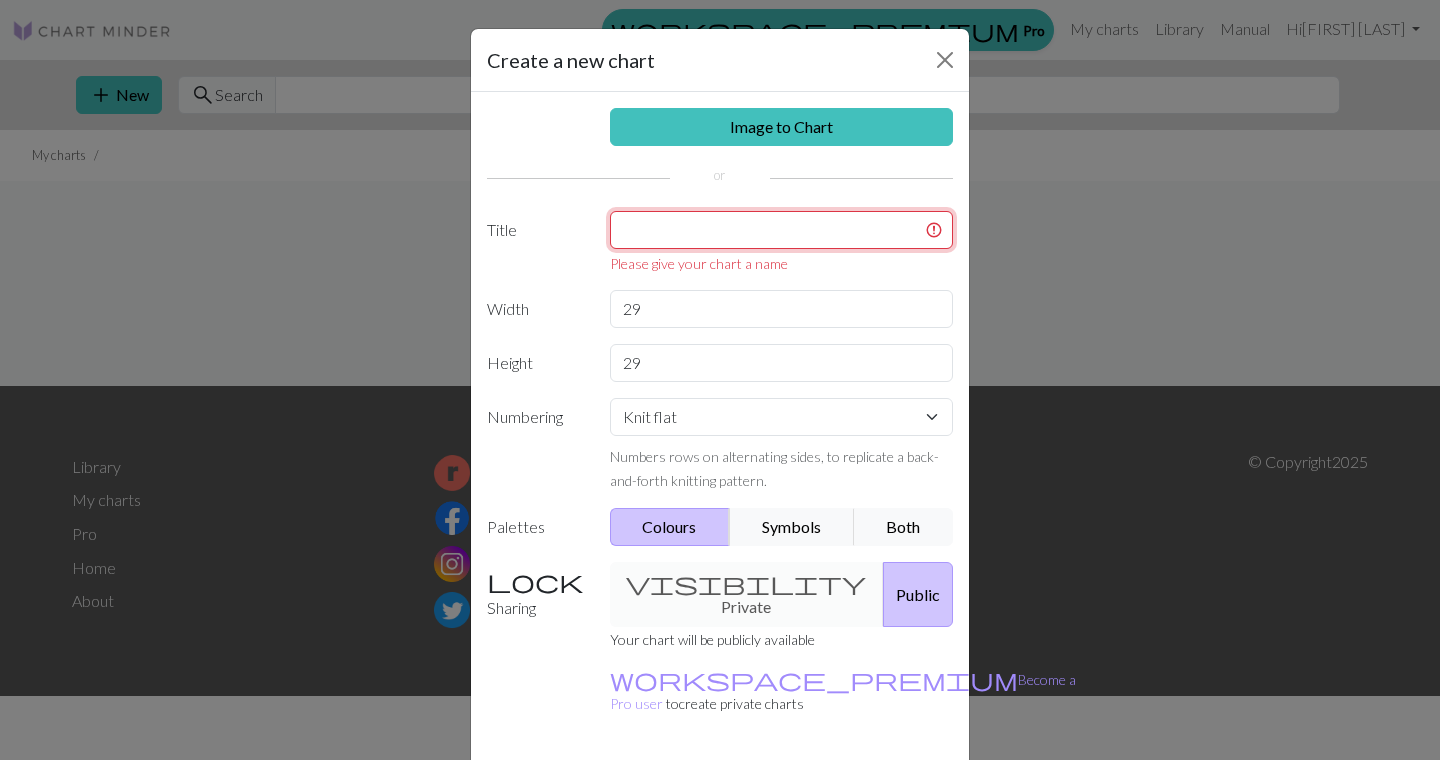 click at bounding box center (782, 230) 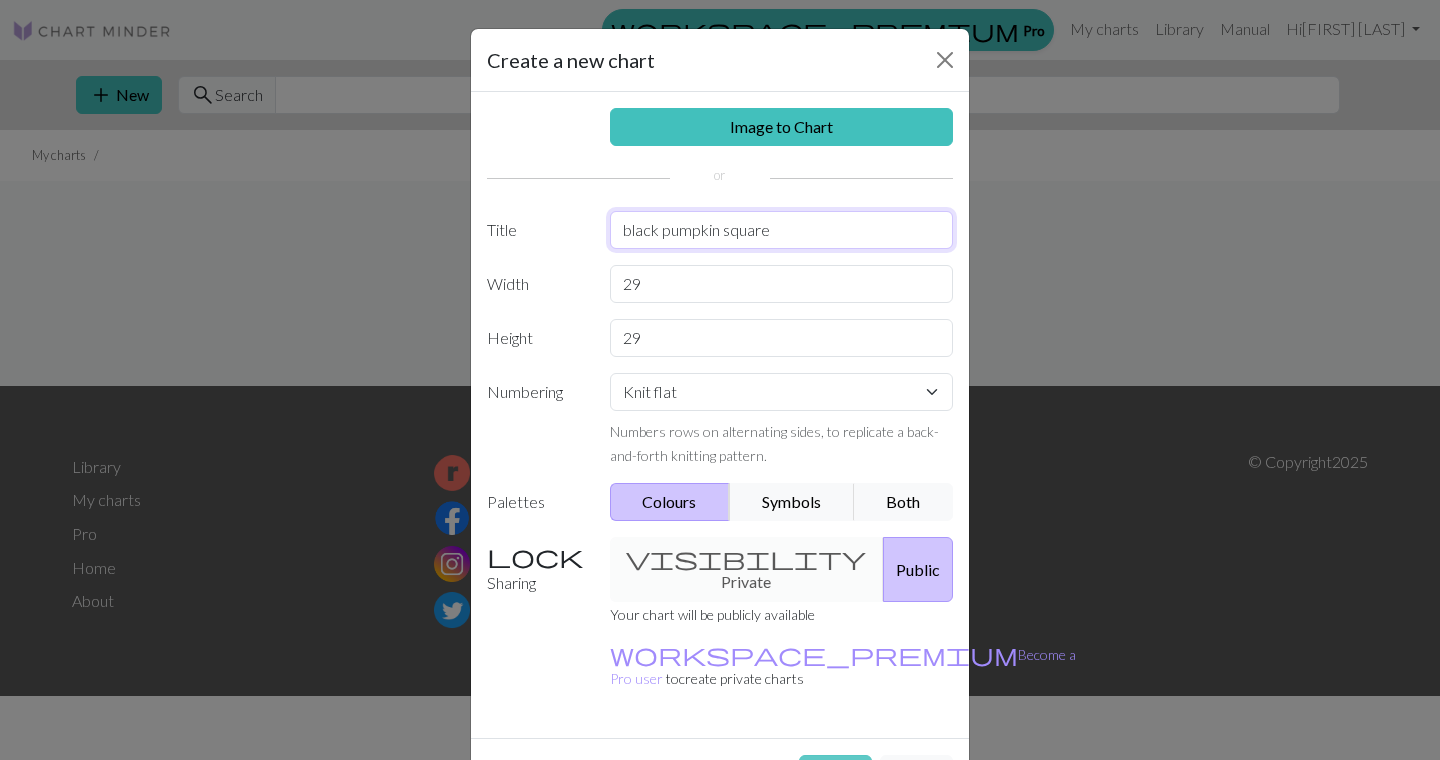 type on "black pumpkin square" 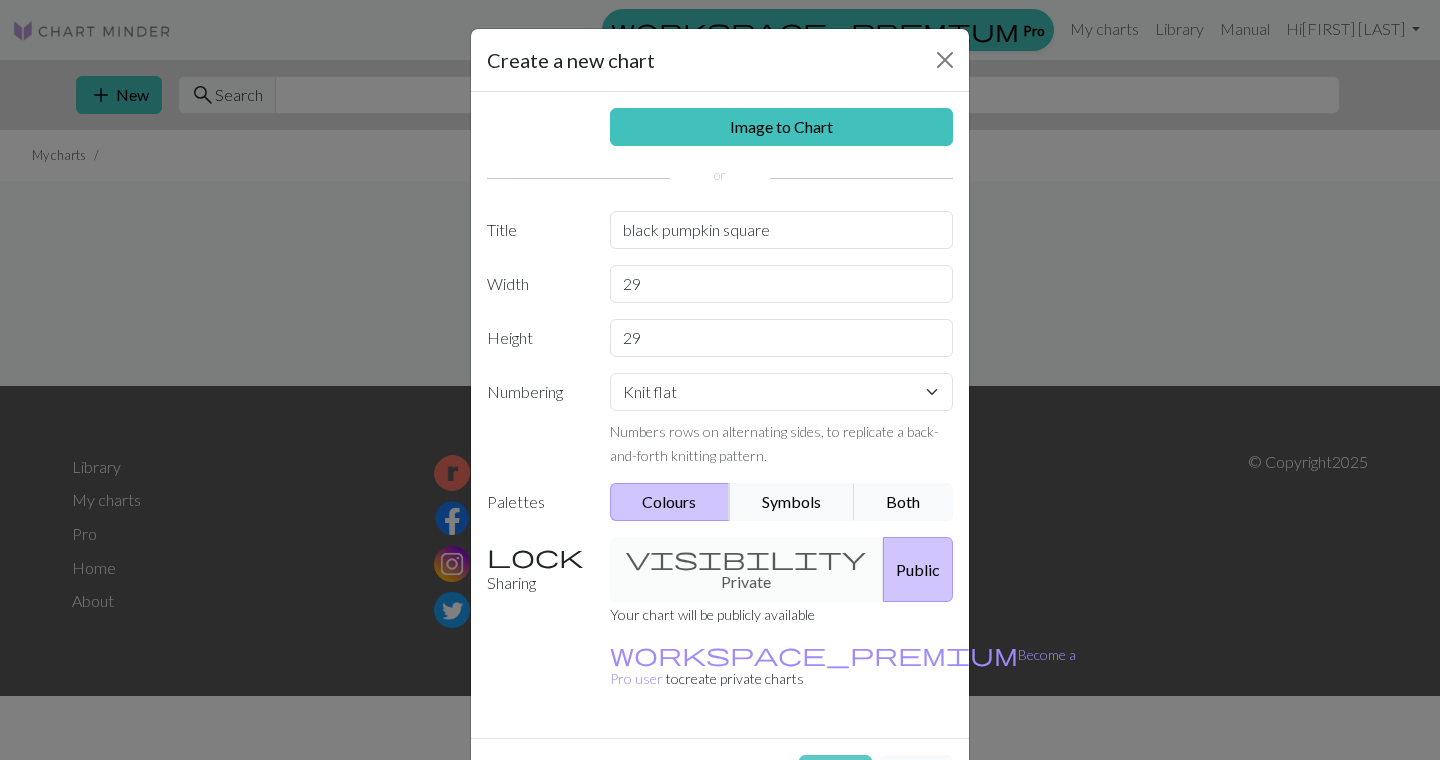 click on "Create" at bounding box center [835, 774] 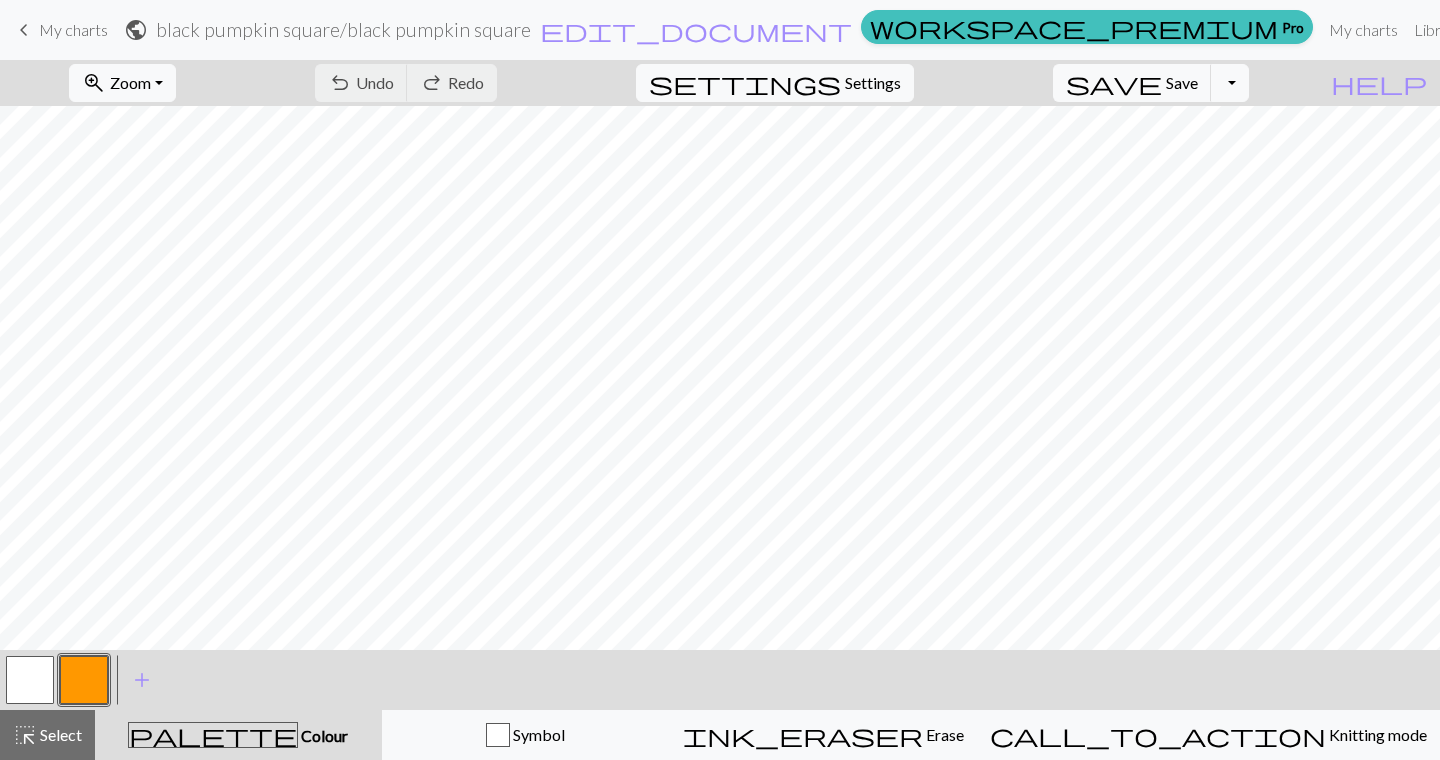 click on "zoom_in Zoom Zoom Fit all Fit width Fit height 50% 100% 150% 200%" at bounding box center [122, 83] 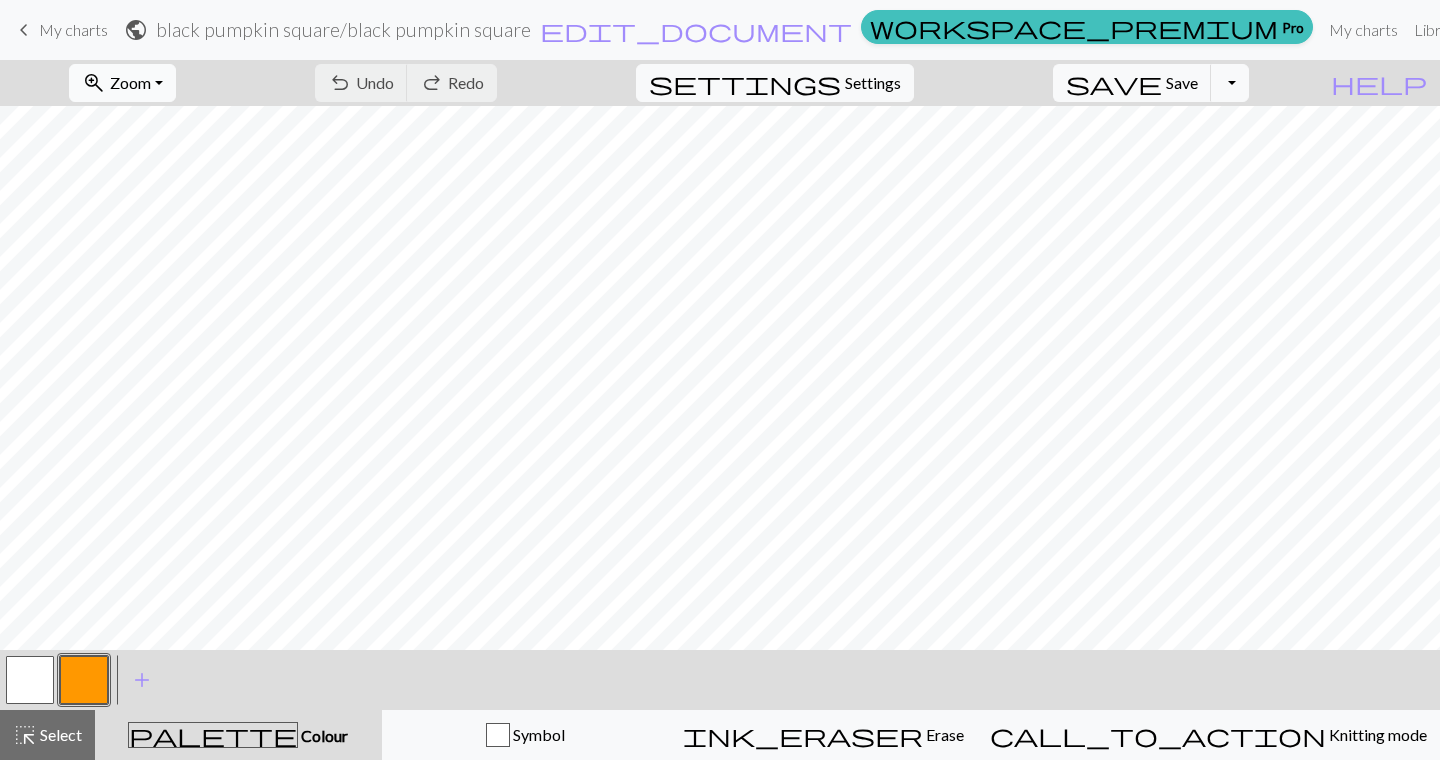 click on "zoom_in Zoom Zoom" at bounding box center (122, 83) 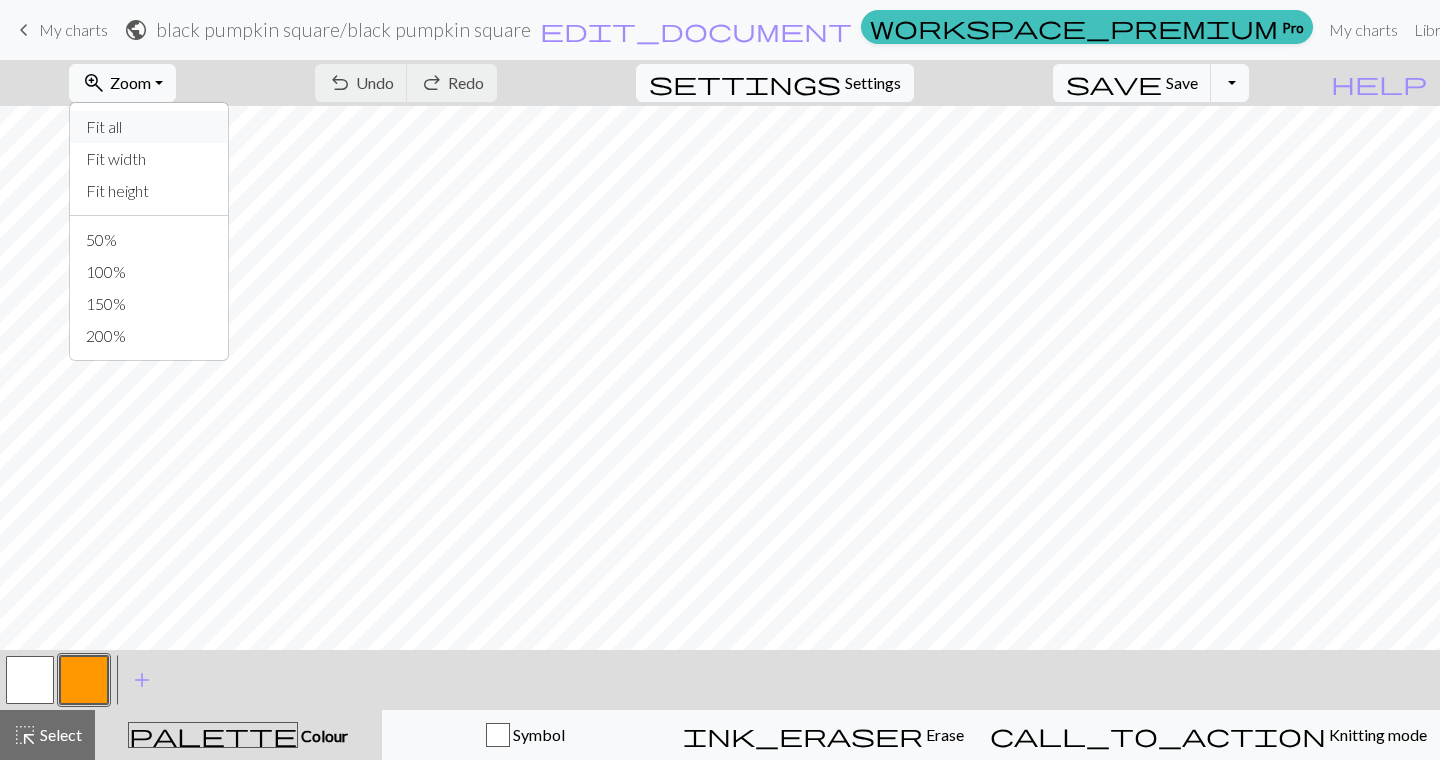 click on "Fit all" at bounding box center [149, 127] 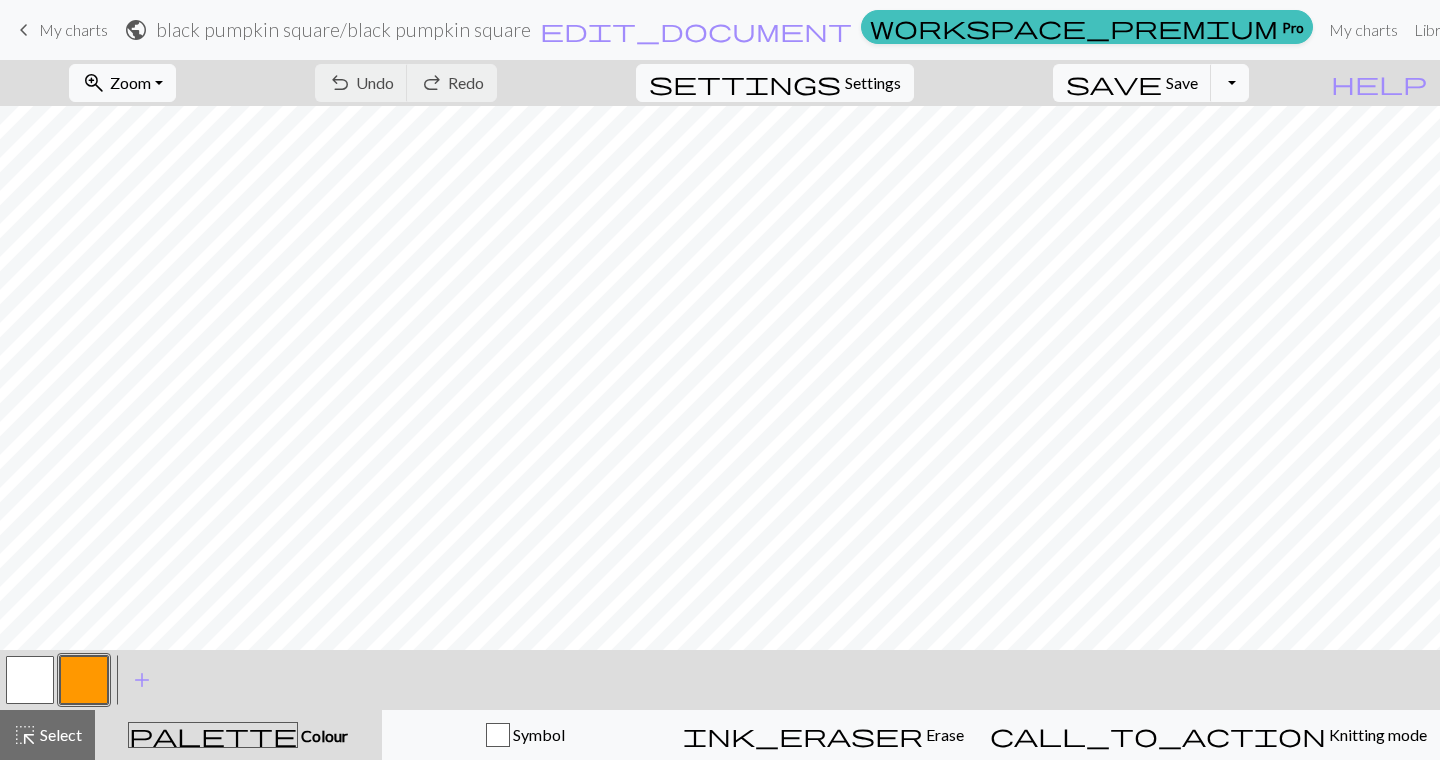 click at bounding box center (30, 680) 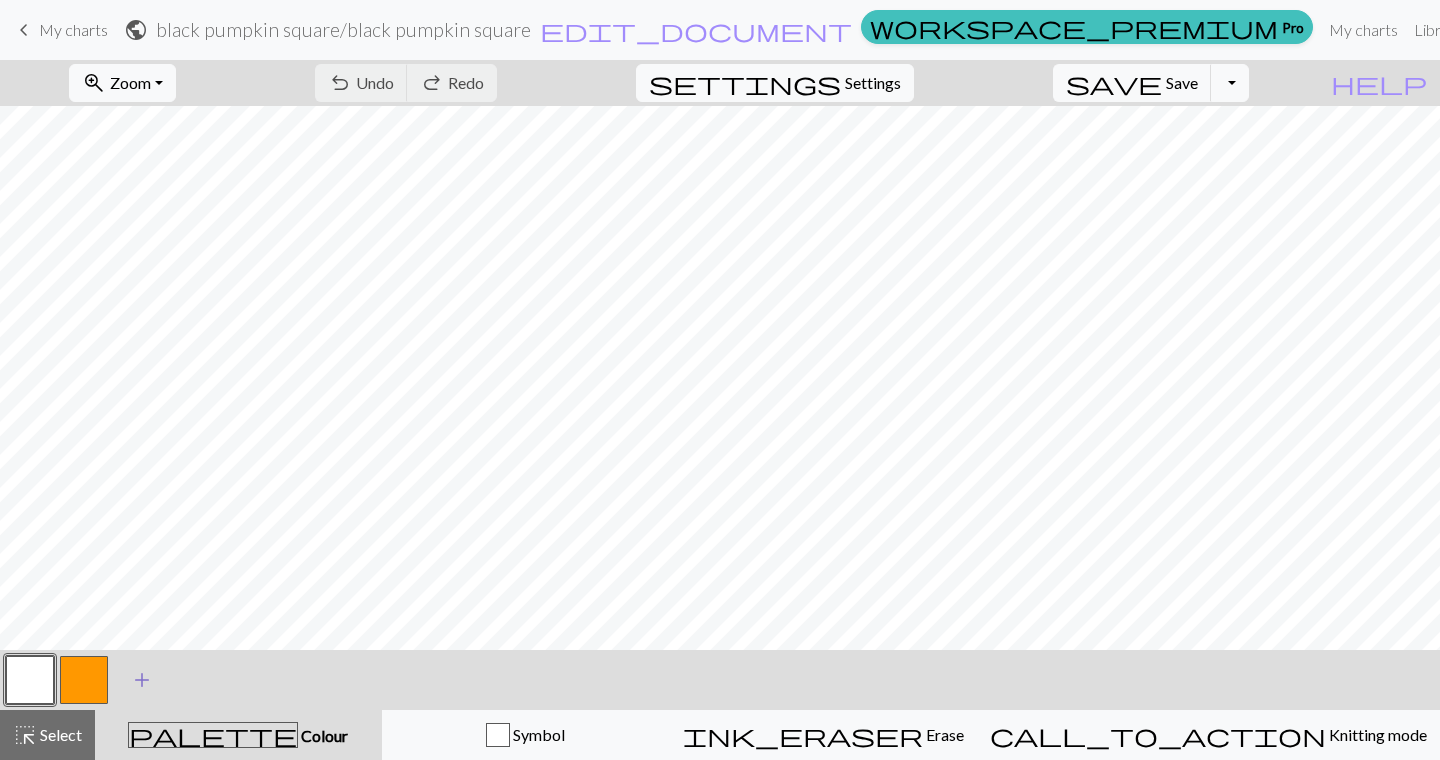 click on "add" at bounding box center (142, 680) 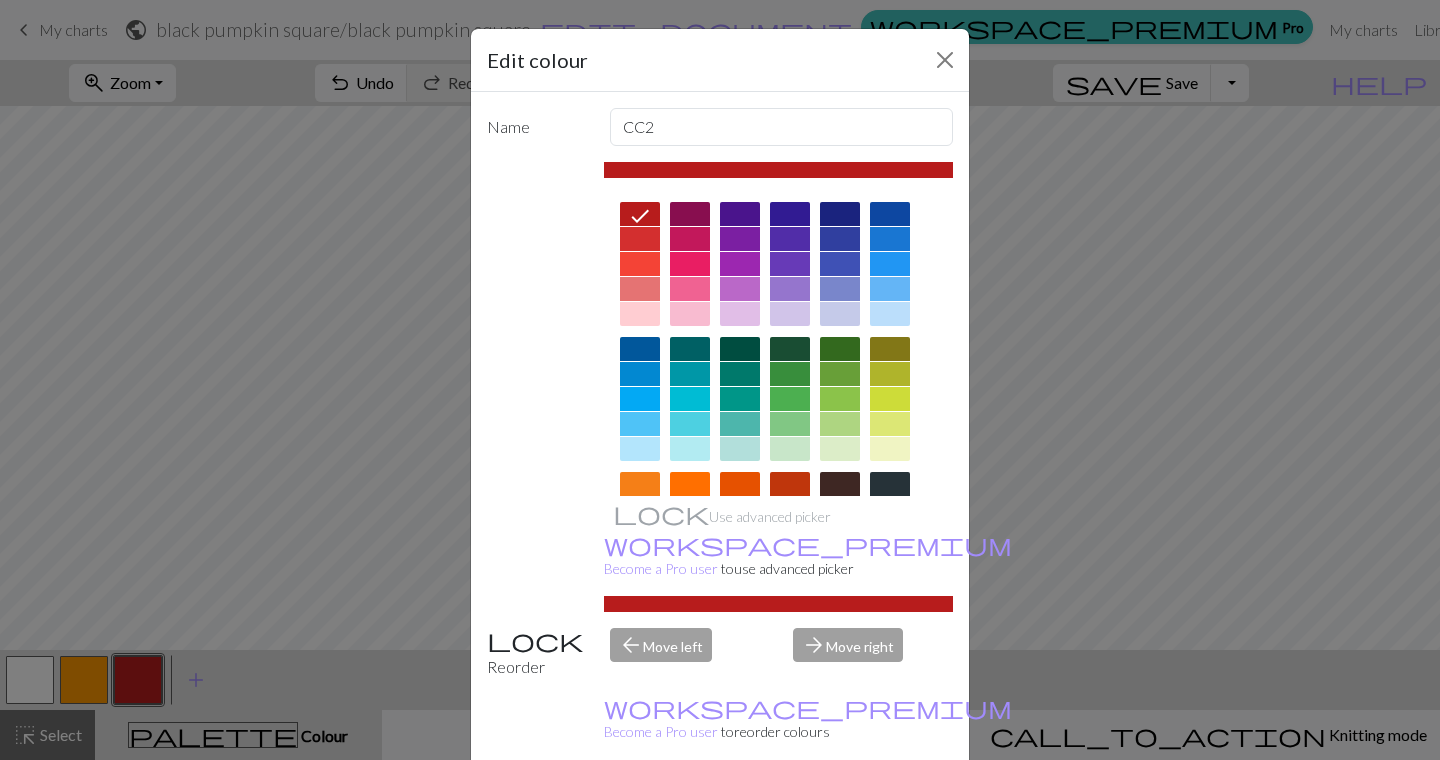 click at bounding box center [790, 374] 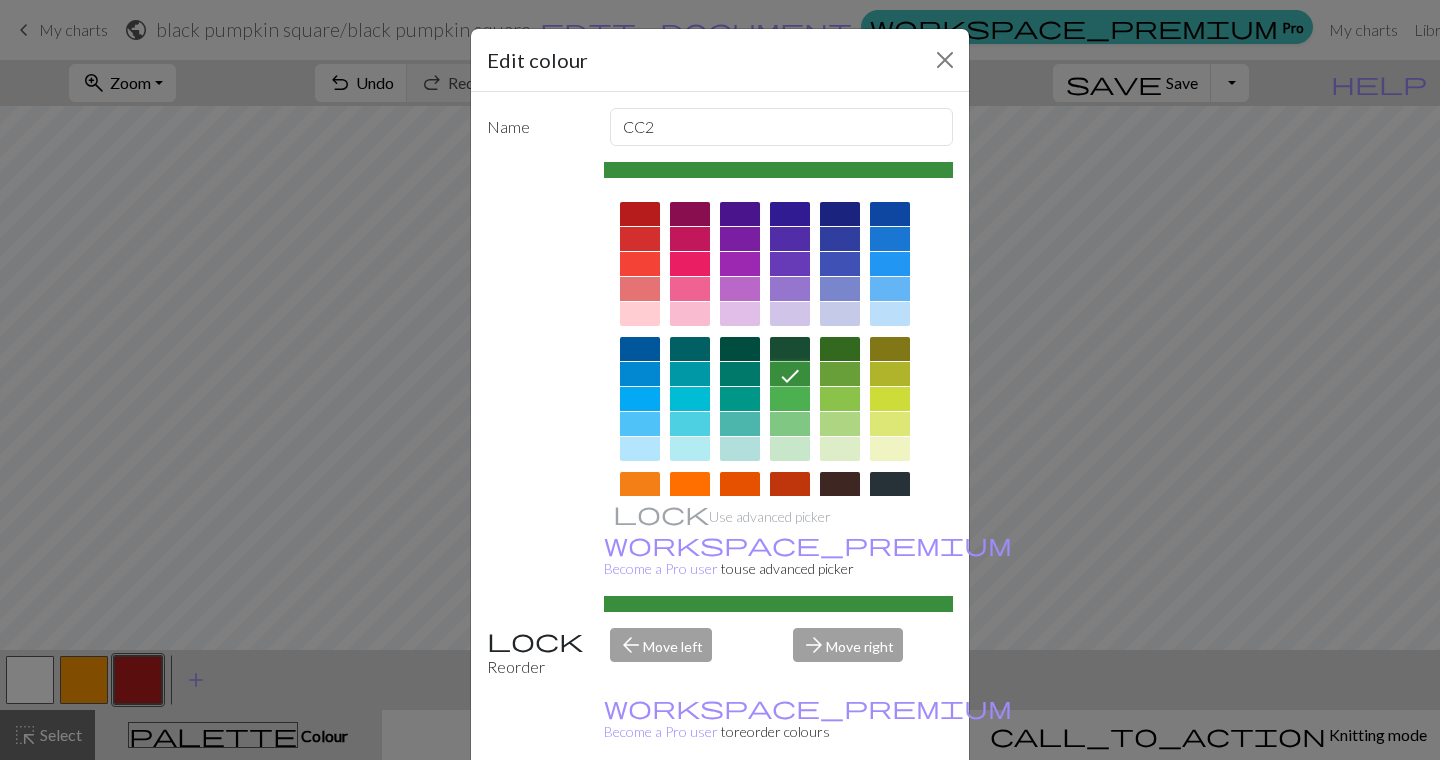 click at bounding box center [790, 349] 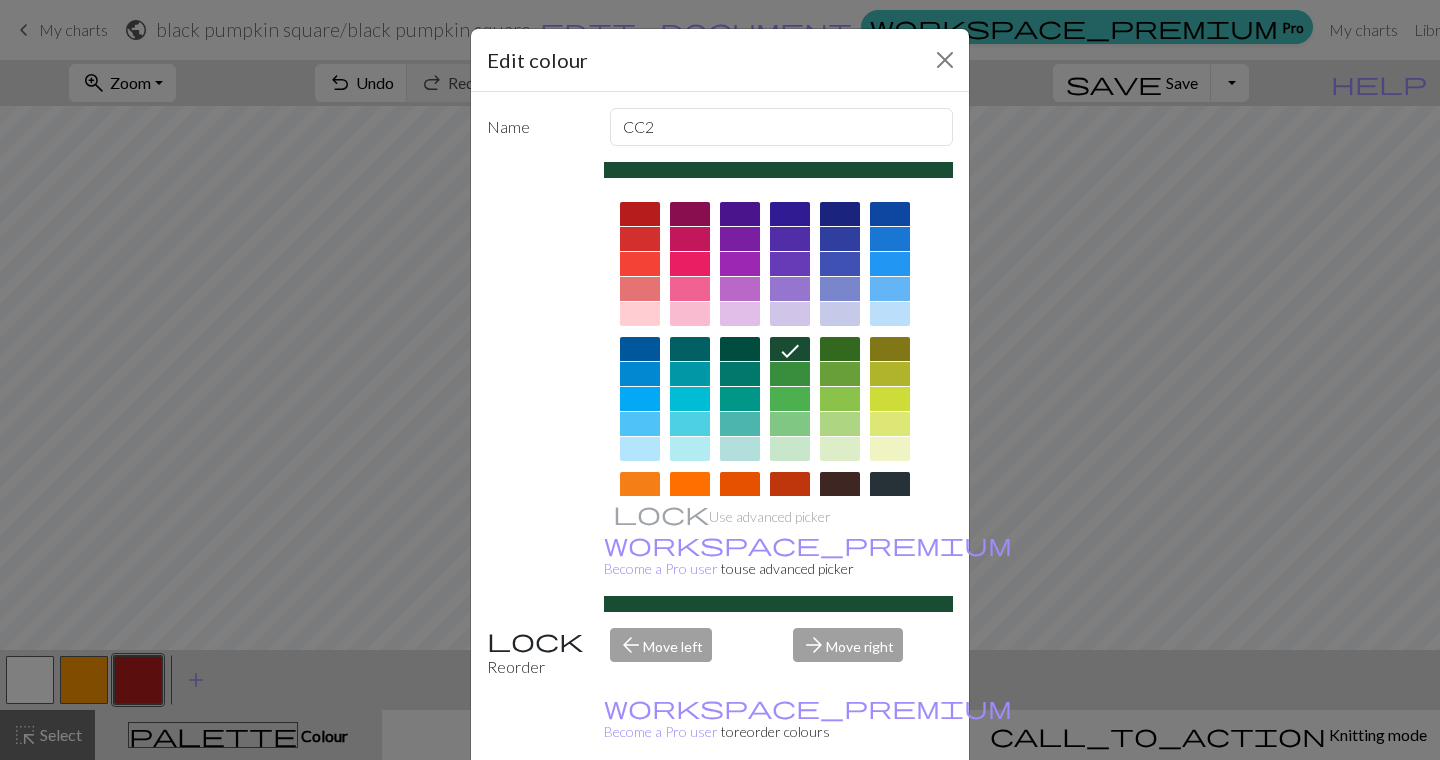 click on "Done" at bounding box center (840, 811) 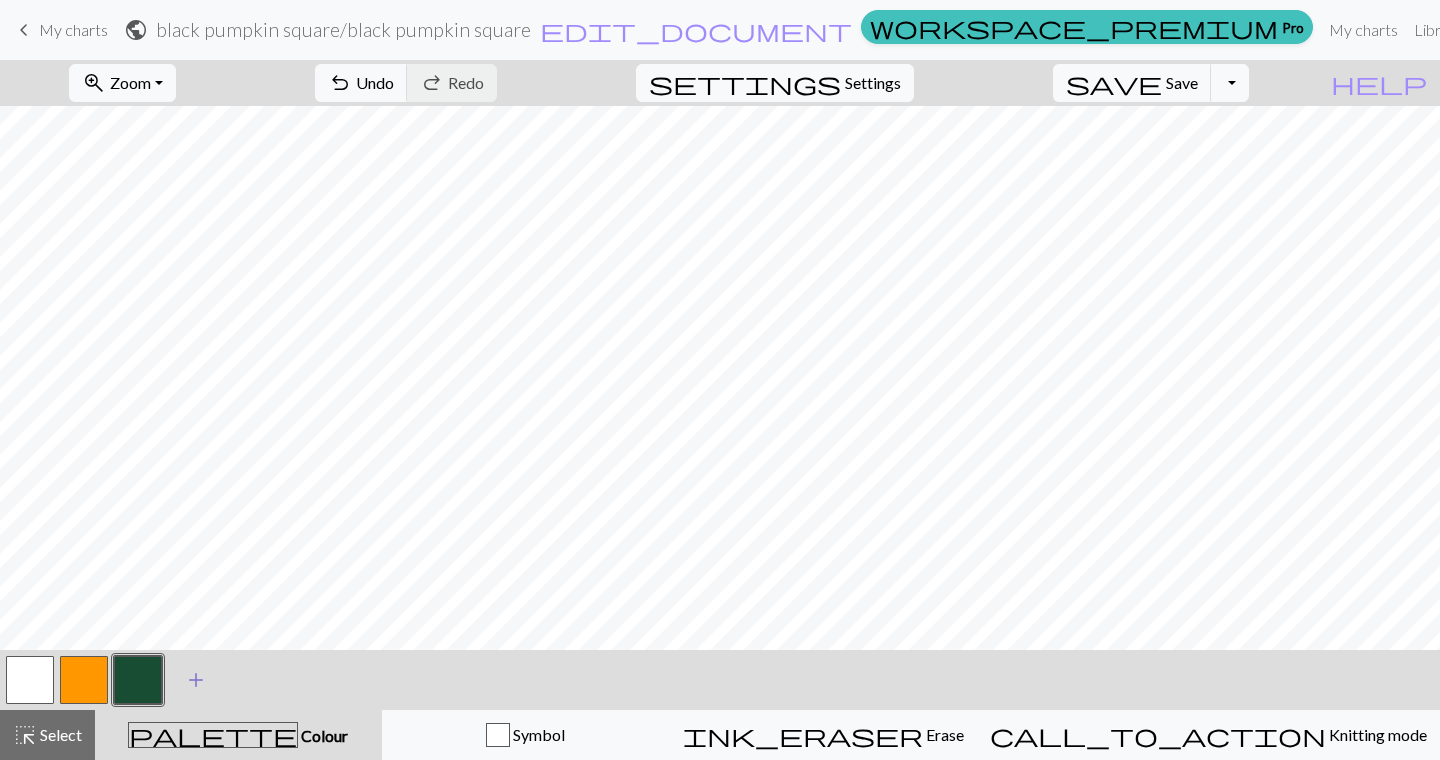 click on "add" at bounding box center (196, 680) 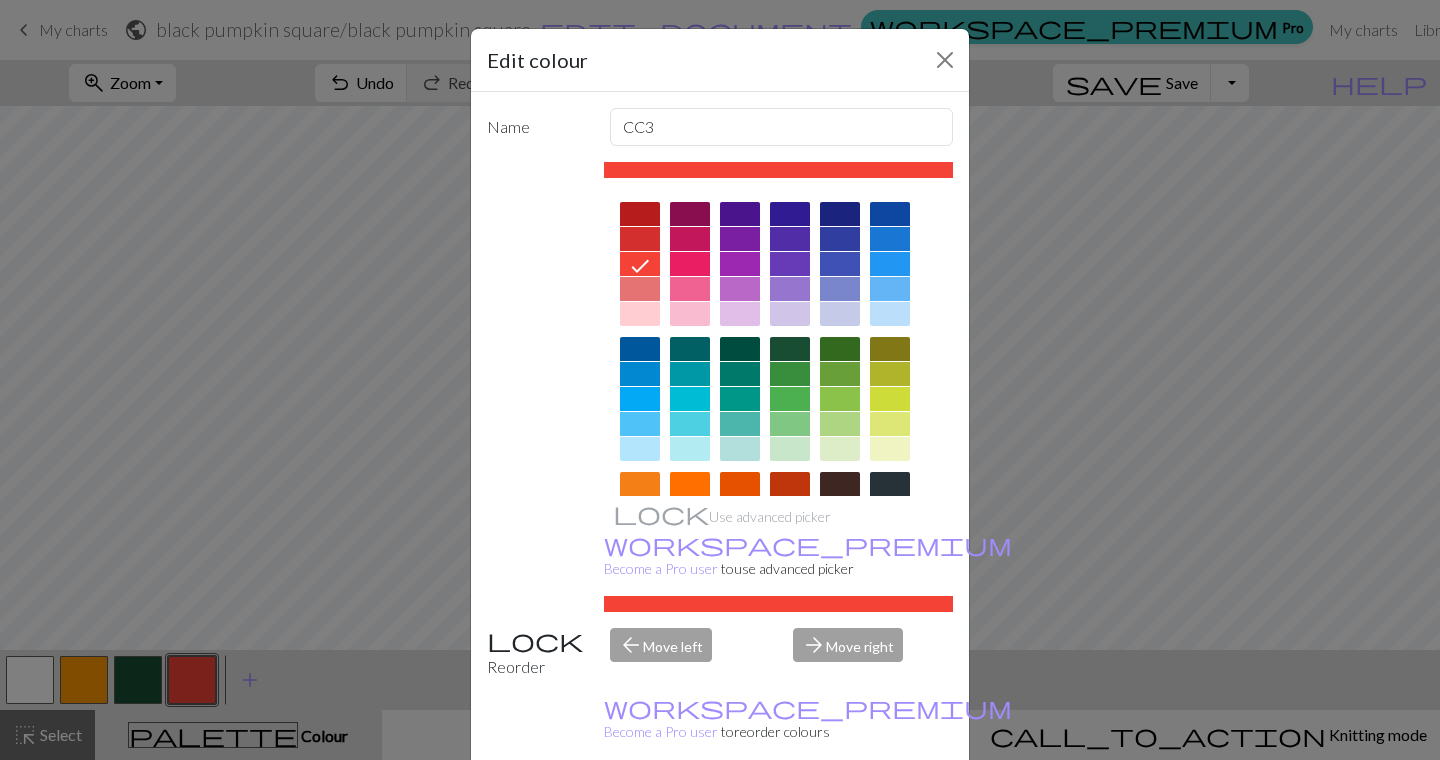 click at bounding box center (840, 484) 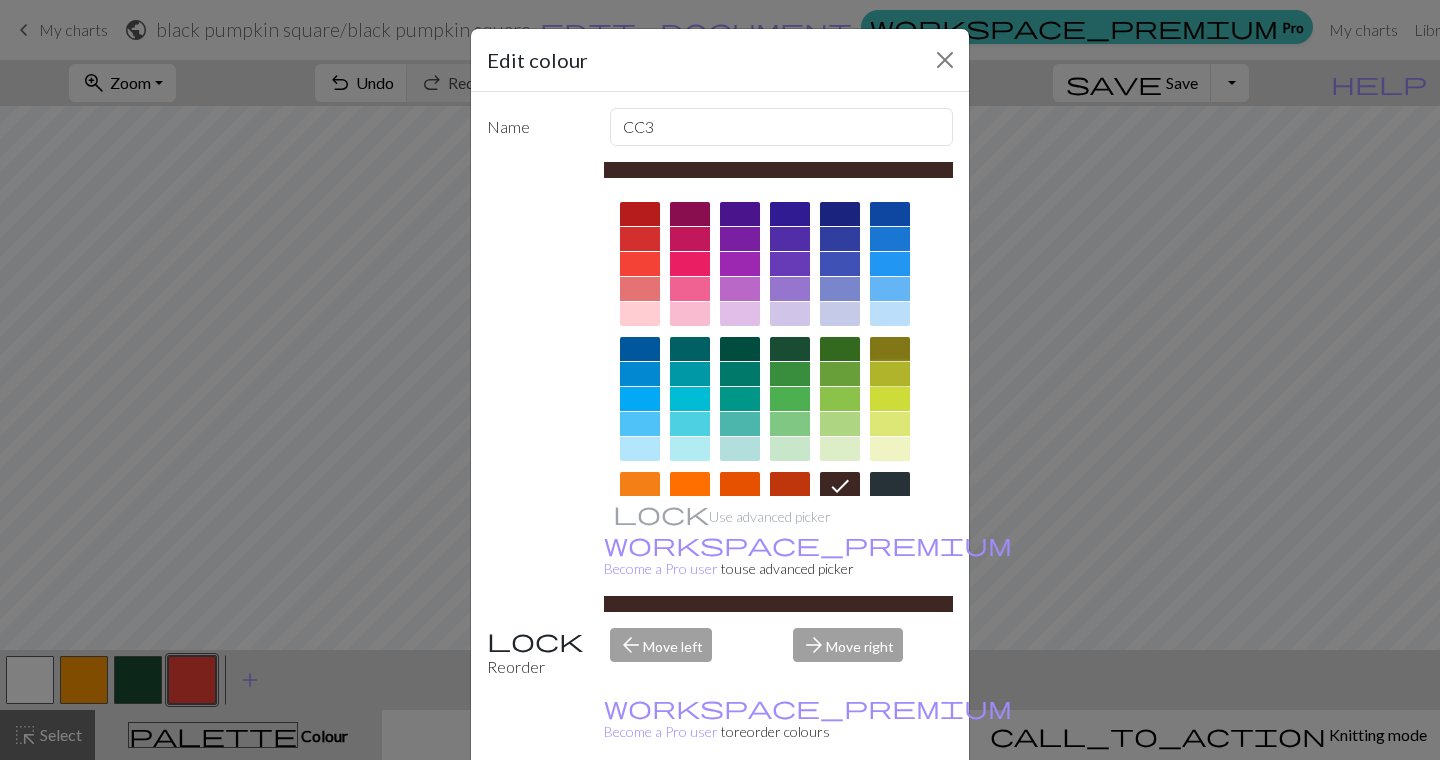 click at bounding box center (890, 374) 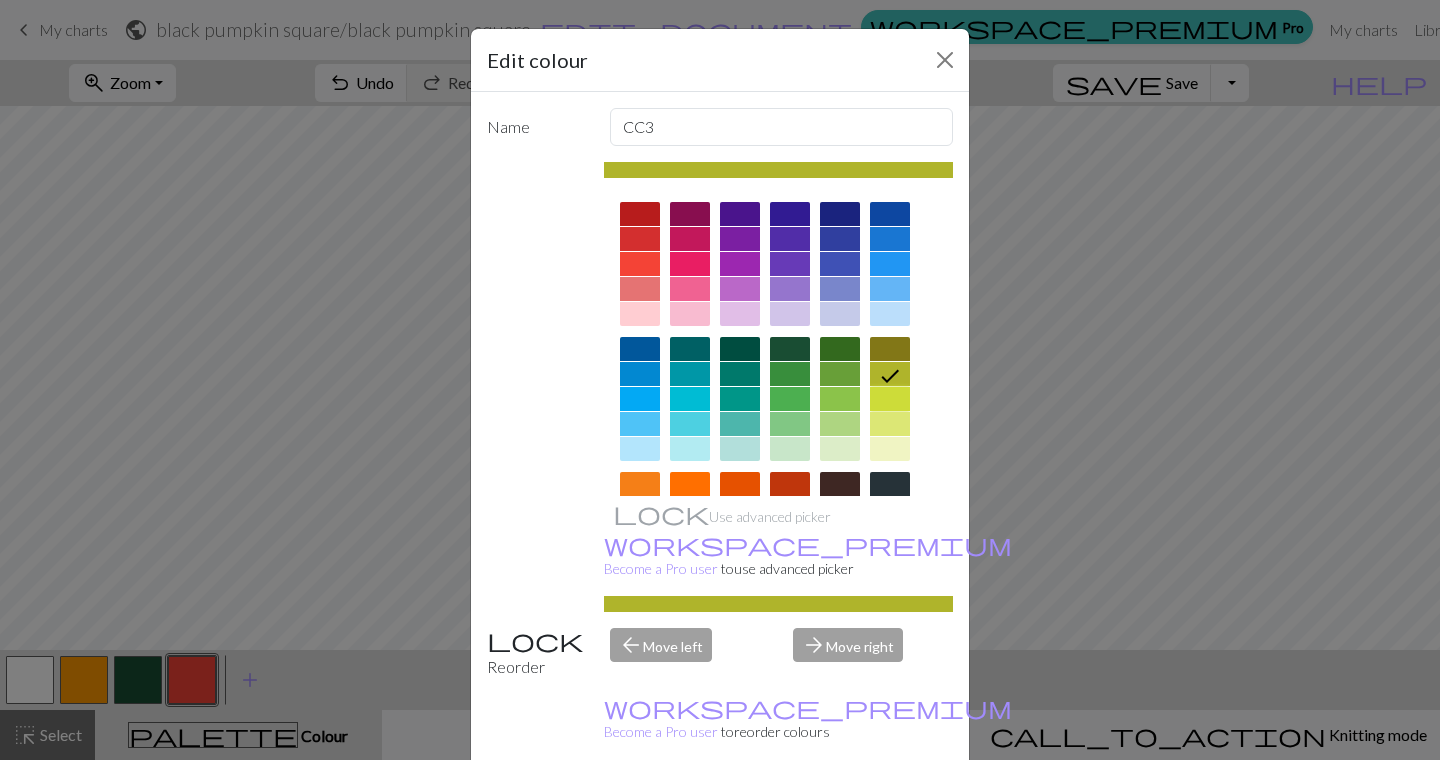click at bounding box center (890, 399) 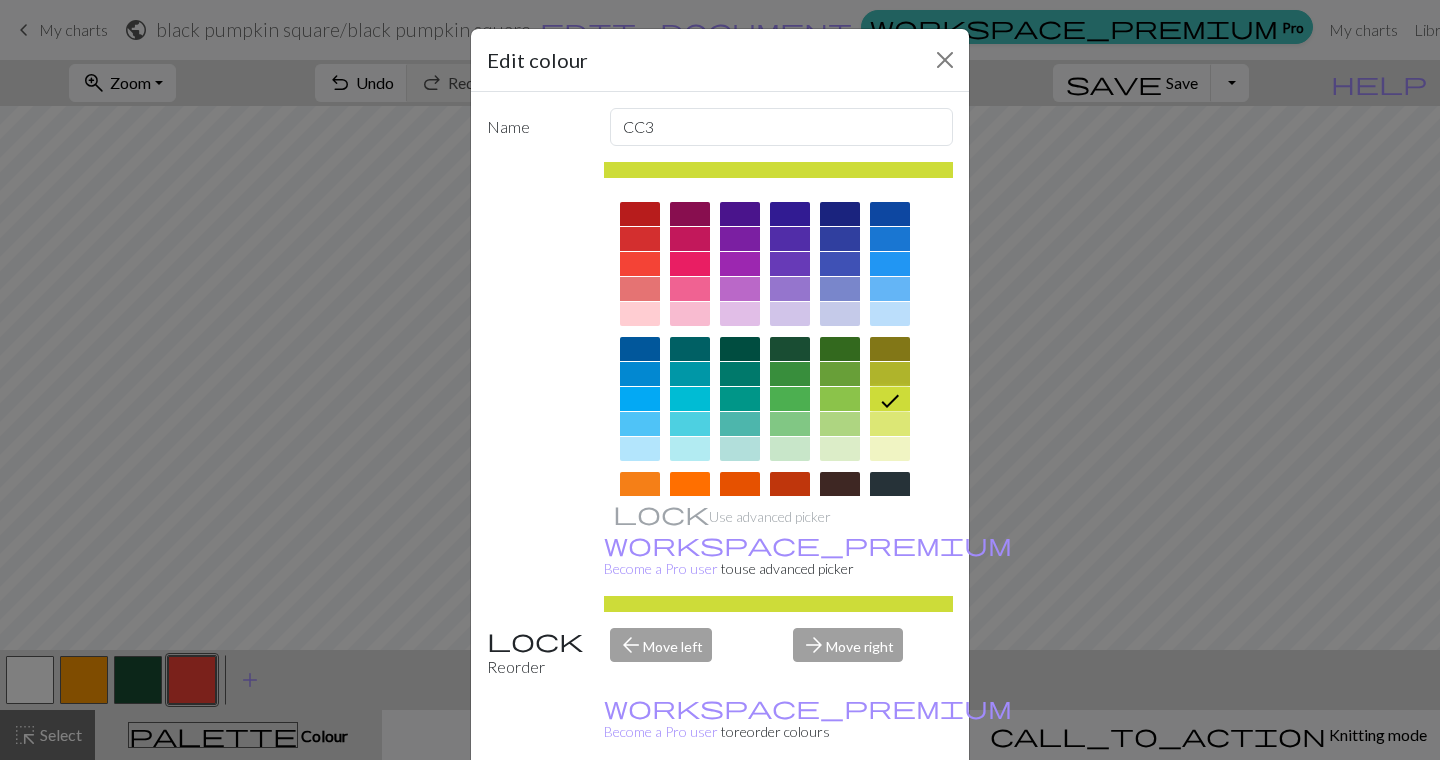 click at bounding box center (890, 424) 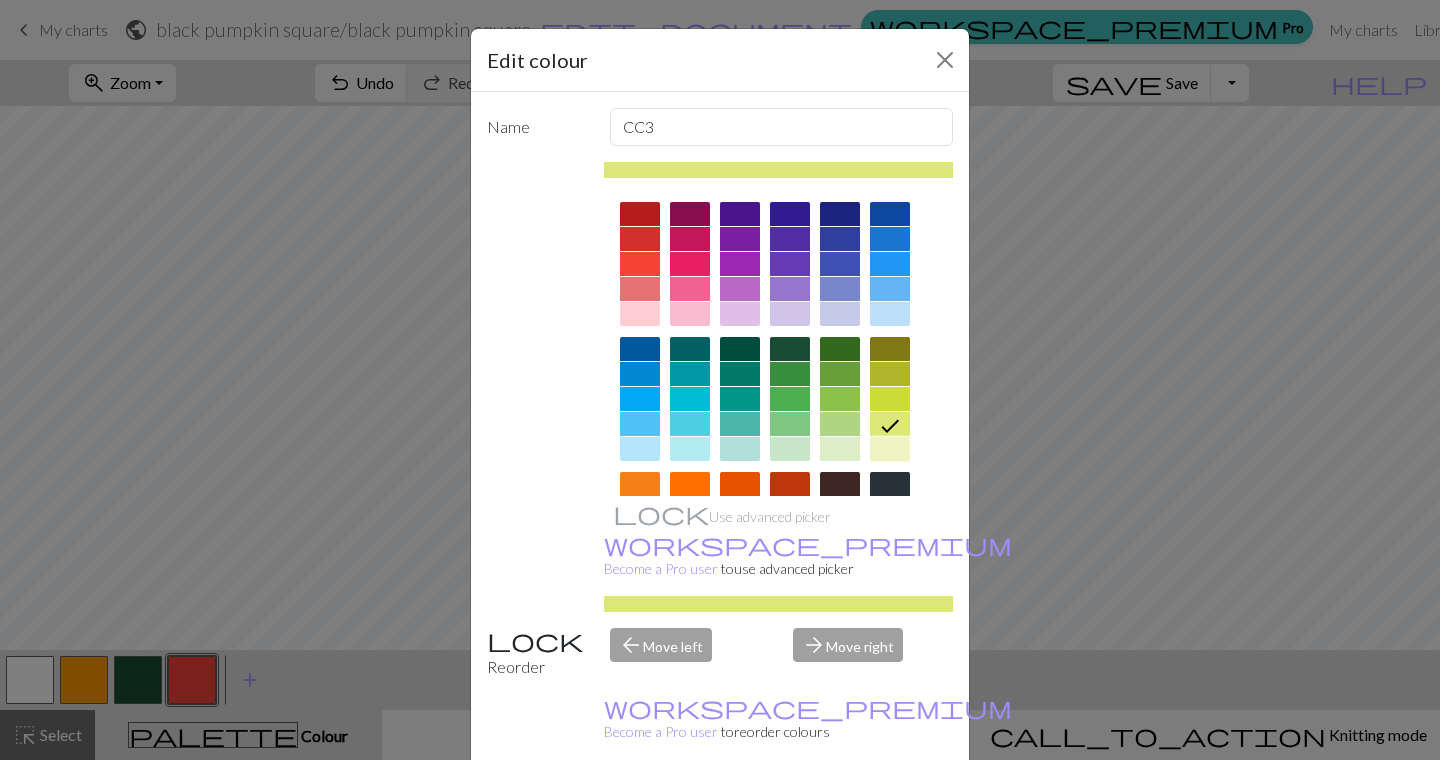 click at bounding box center [890, 449] 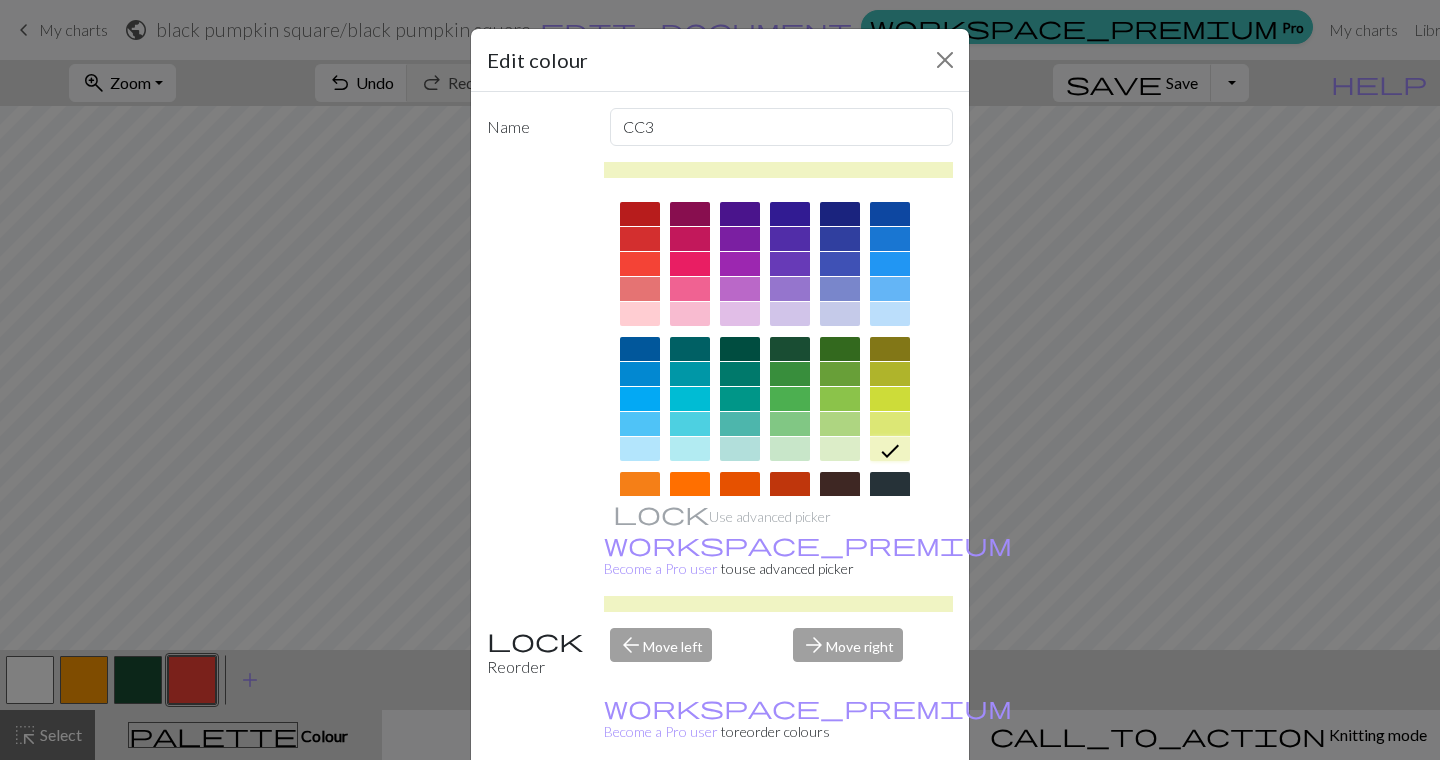 click on "Done" at bounding box center (840, 811) 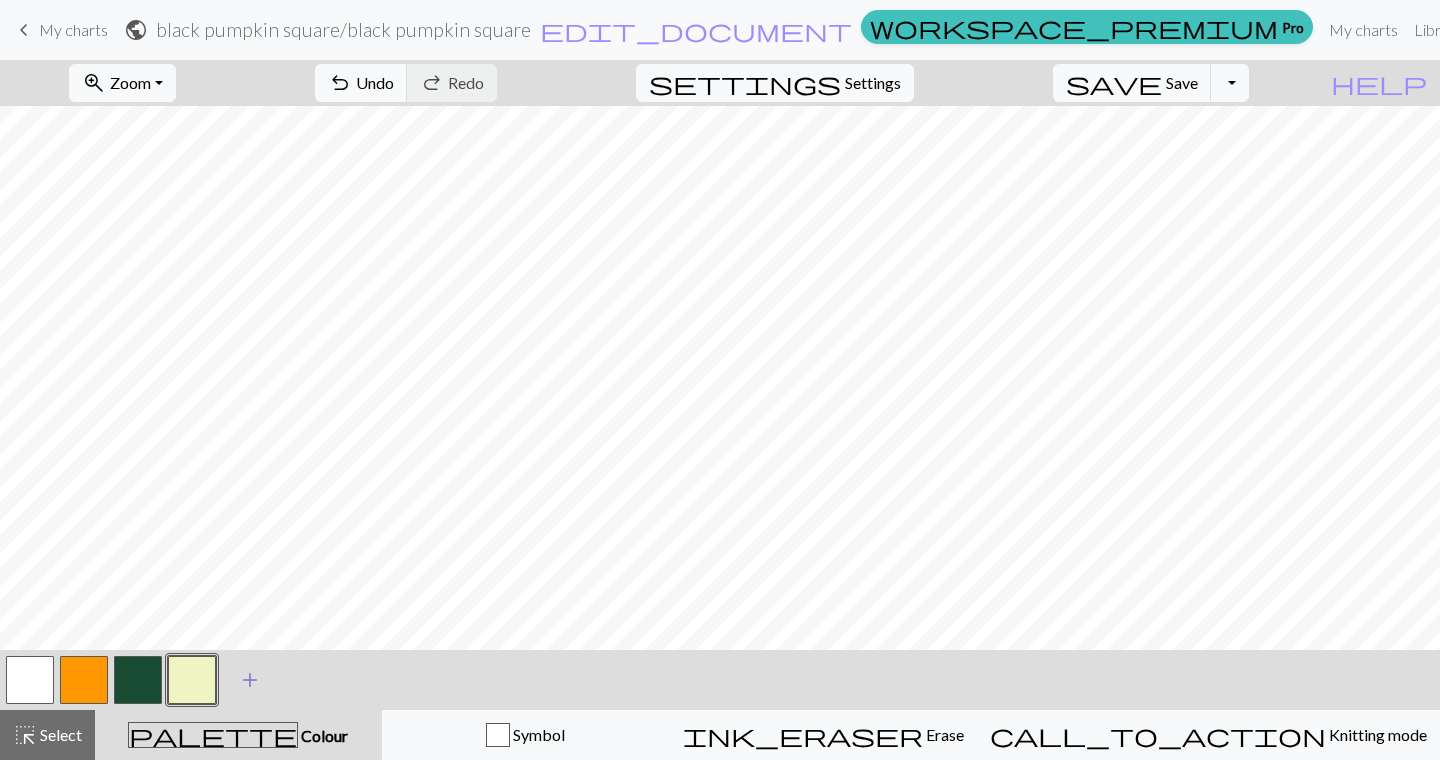 click on "add" at bounding box center [250, 680] 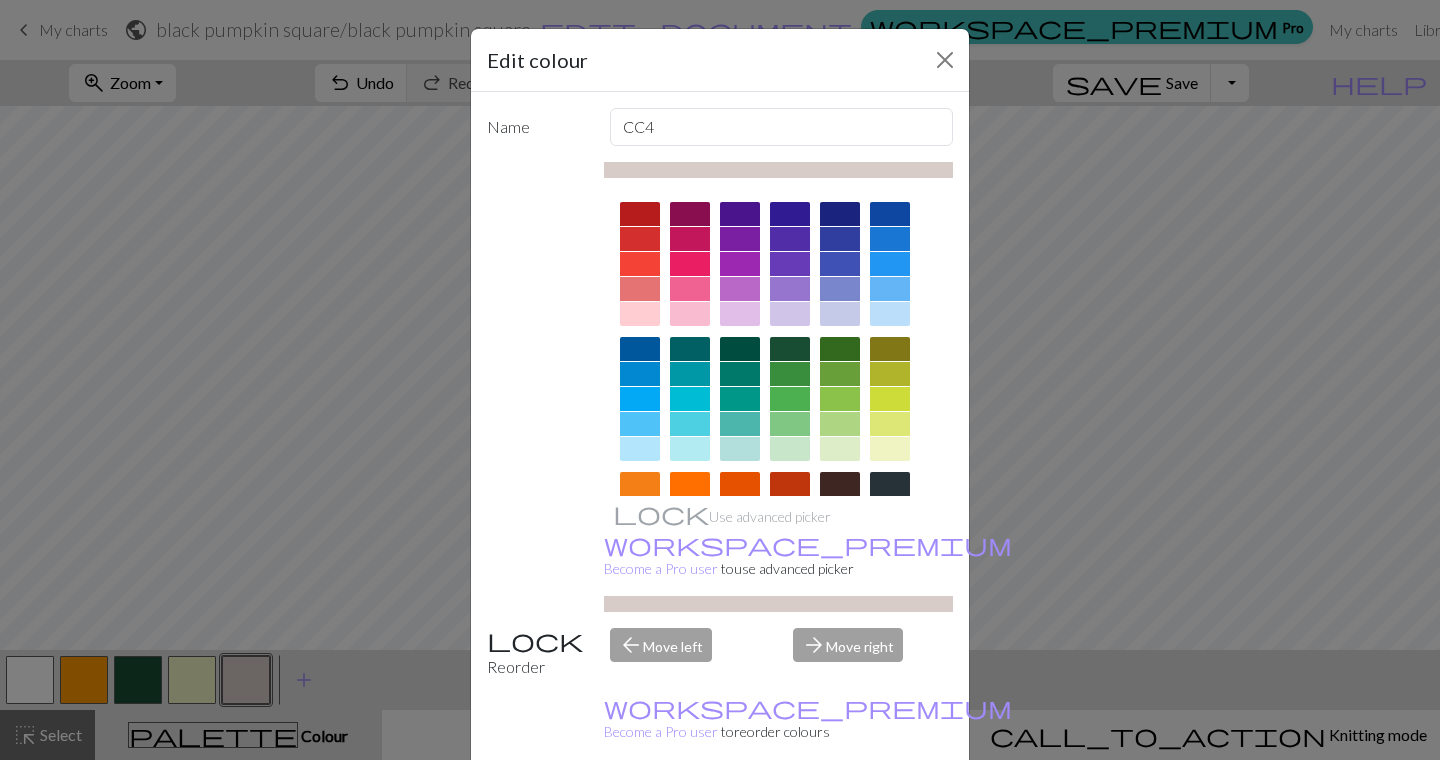 click at bounding box center (890, 484) 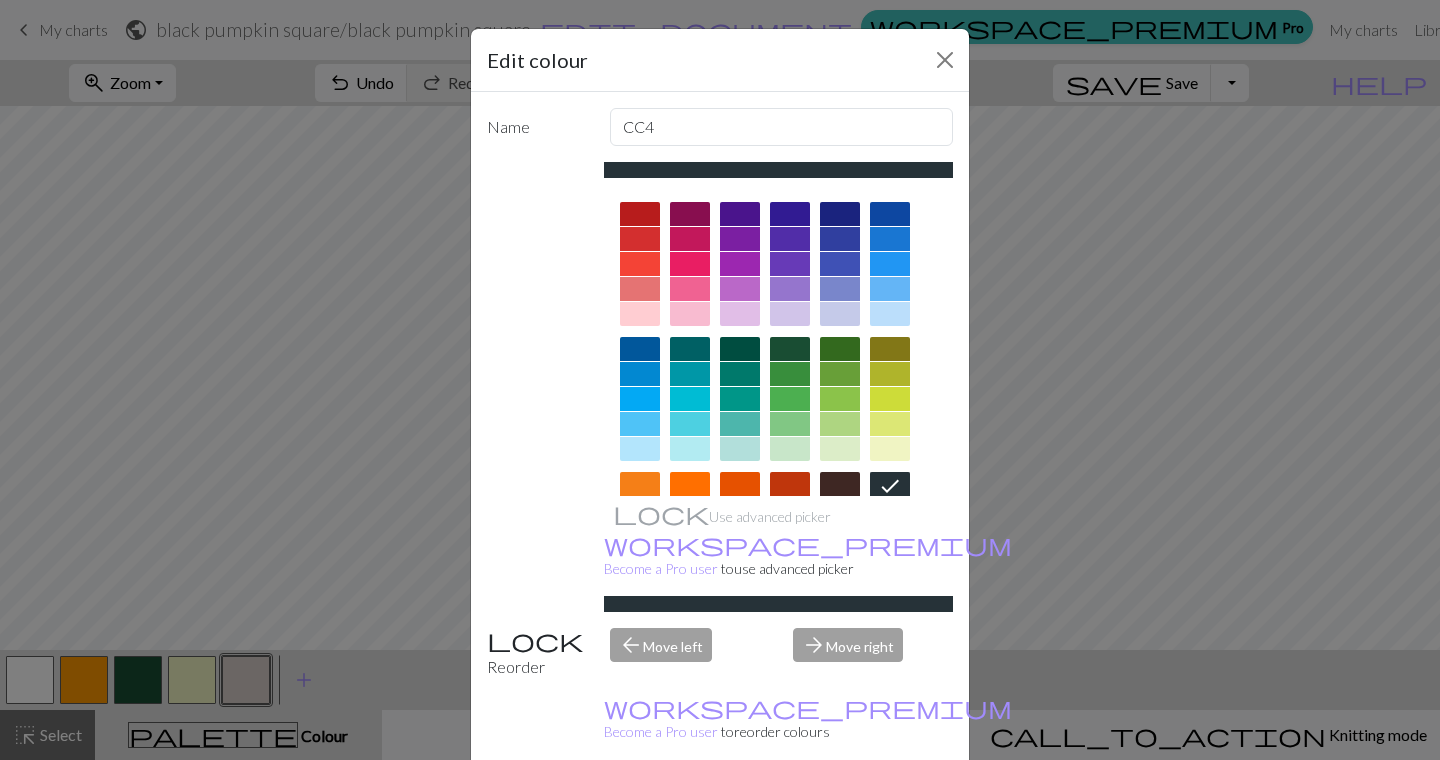 click on "Done" at bounding box center [840, 811] 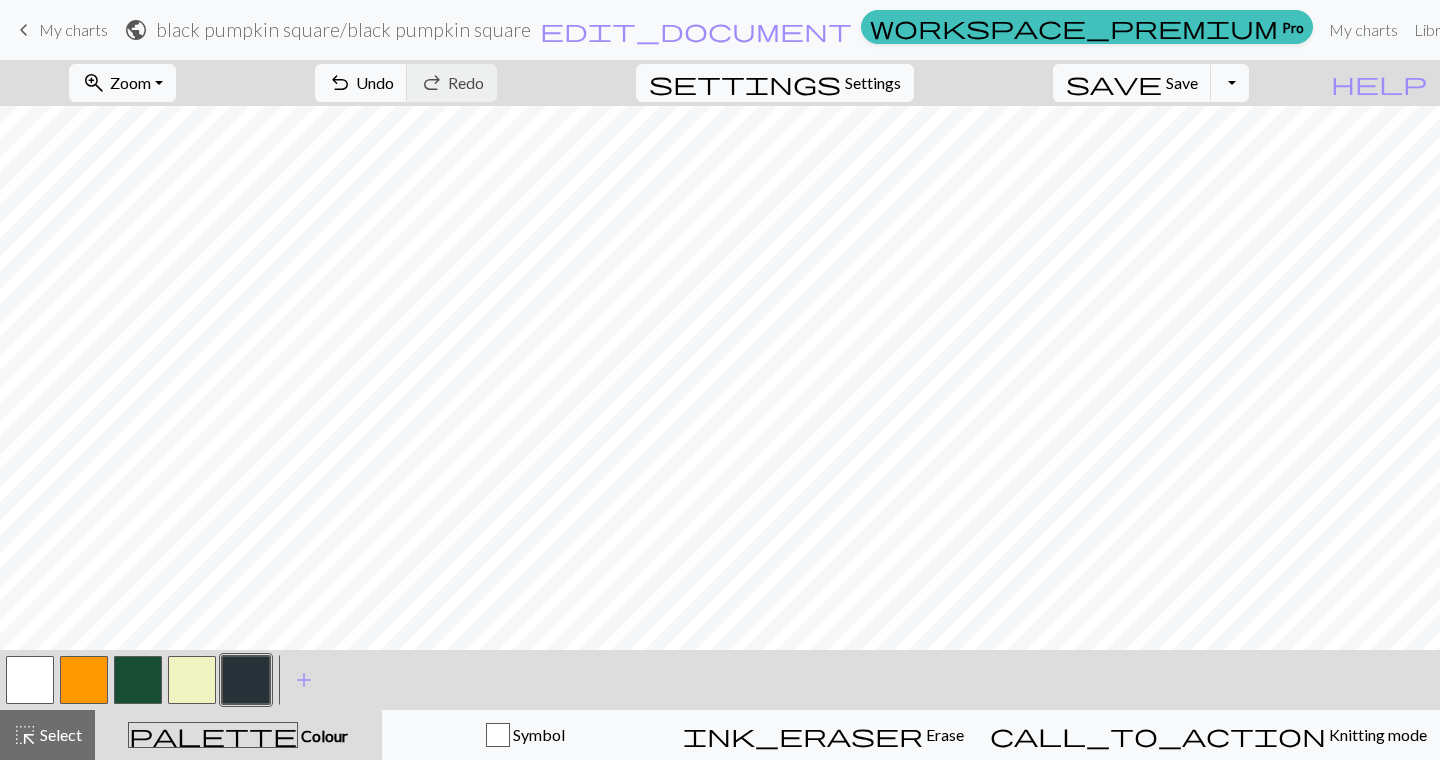 click at bounding box center (192, 680) 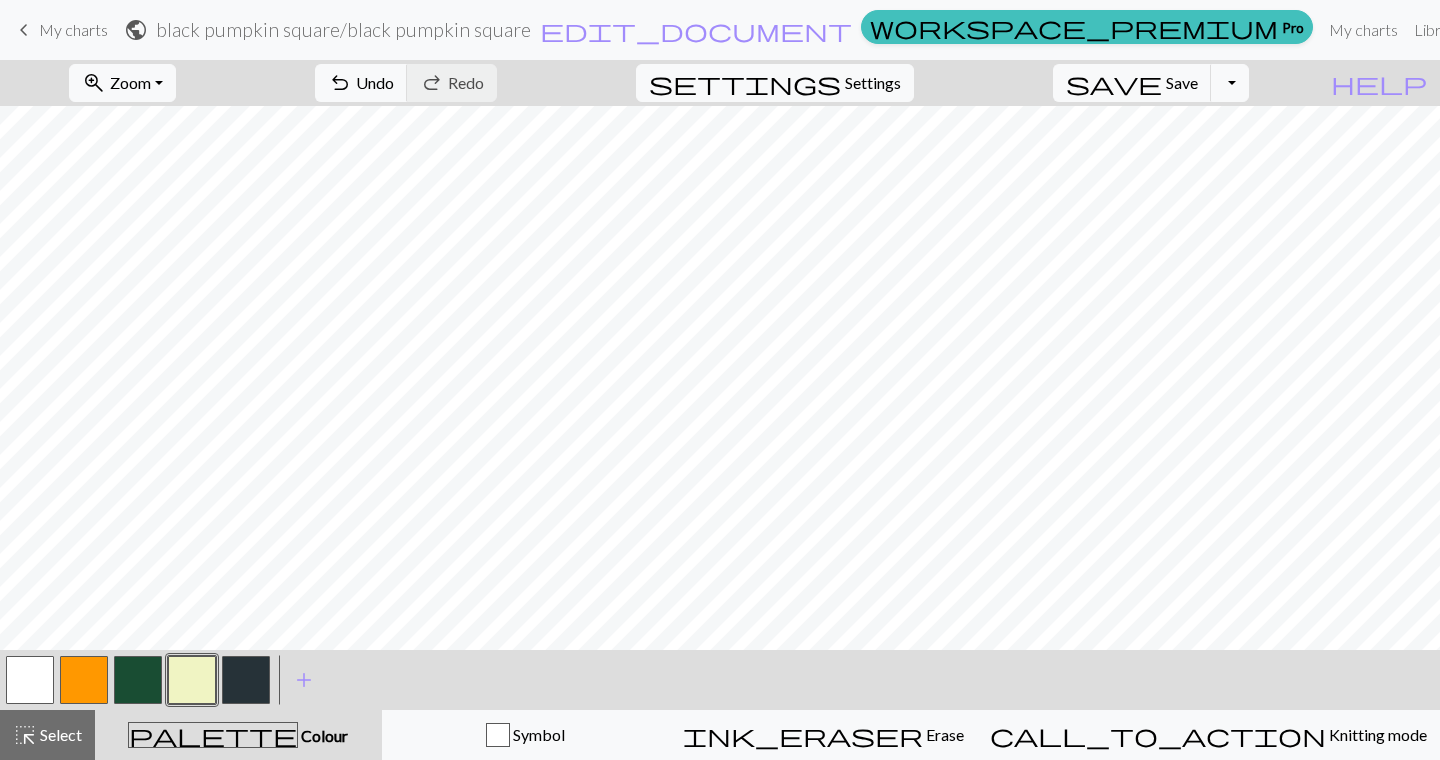 click at bounding box center (246, 680) 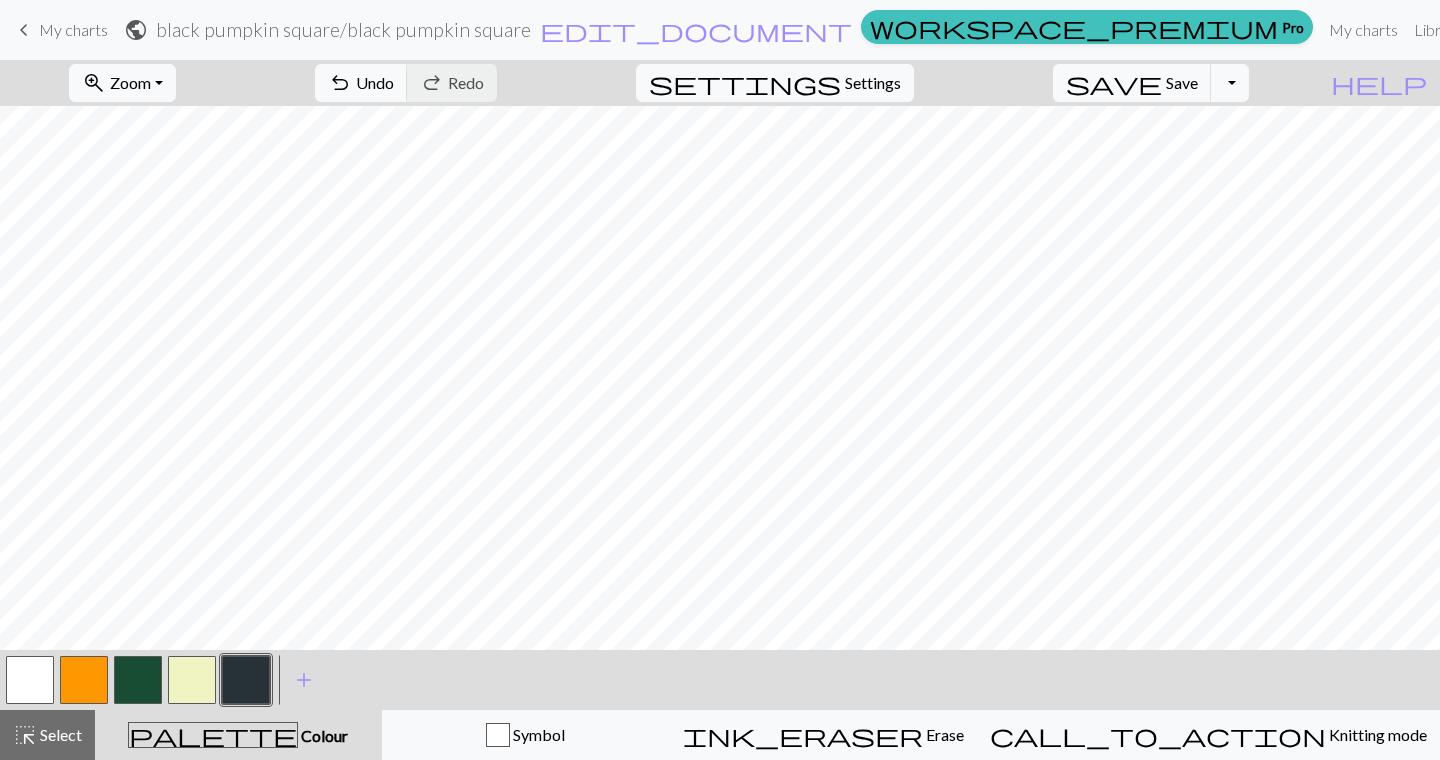 click at bounding box center [246, 680] 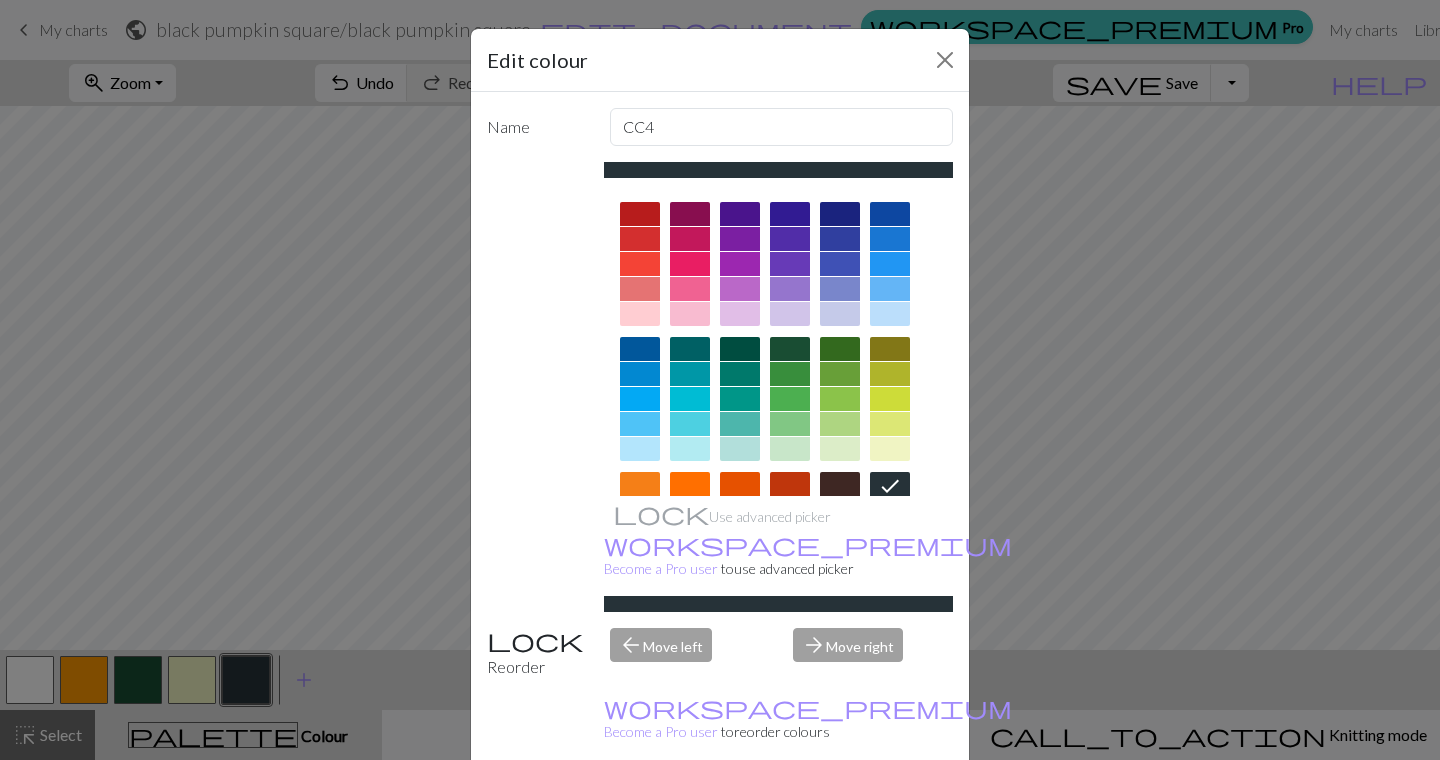 click on "Done" at bounding box center [840, 811] 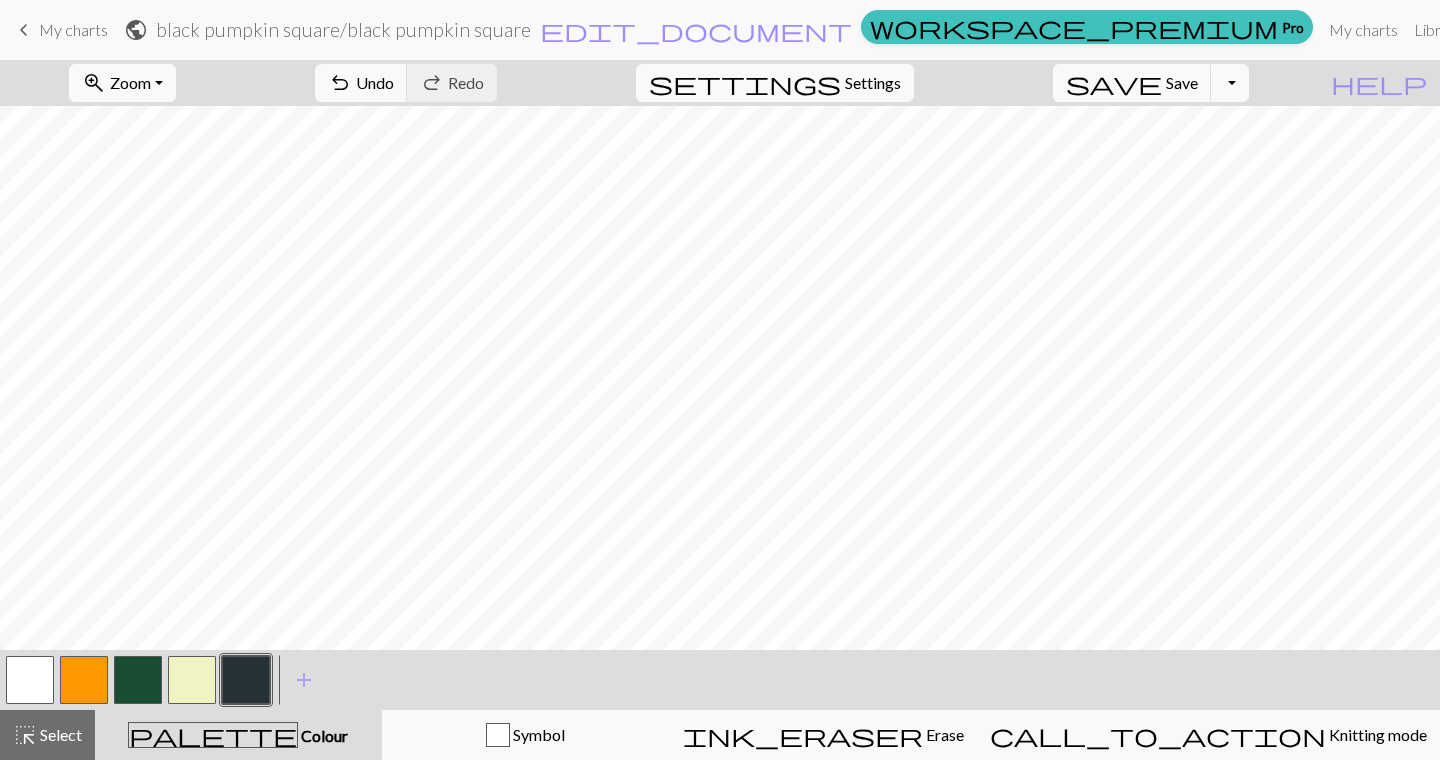 click at bounding box center [30, 680] 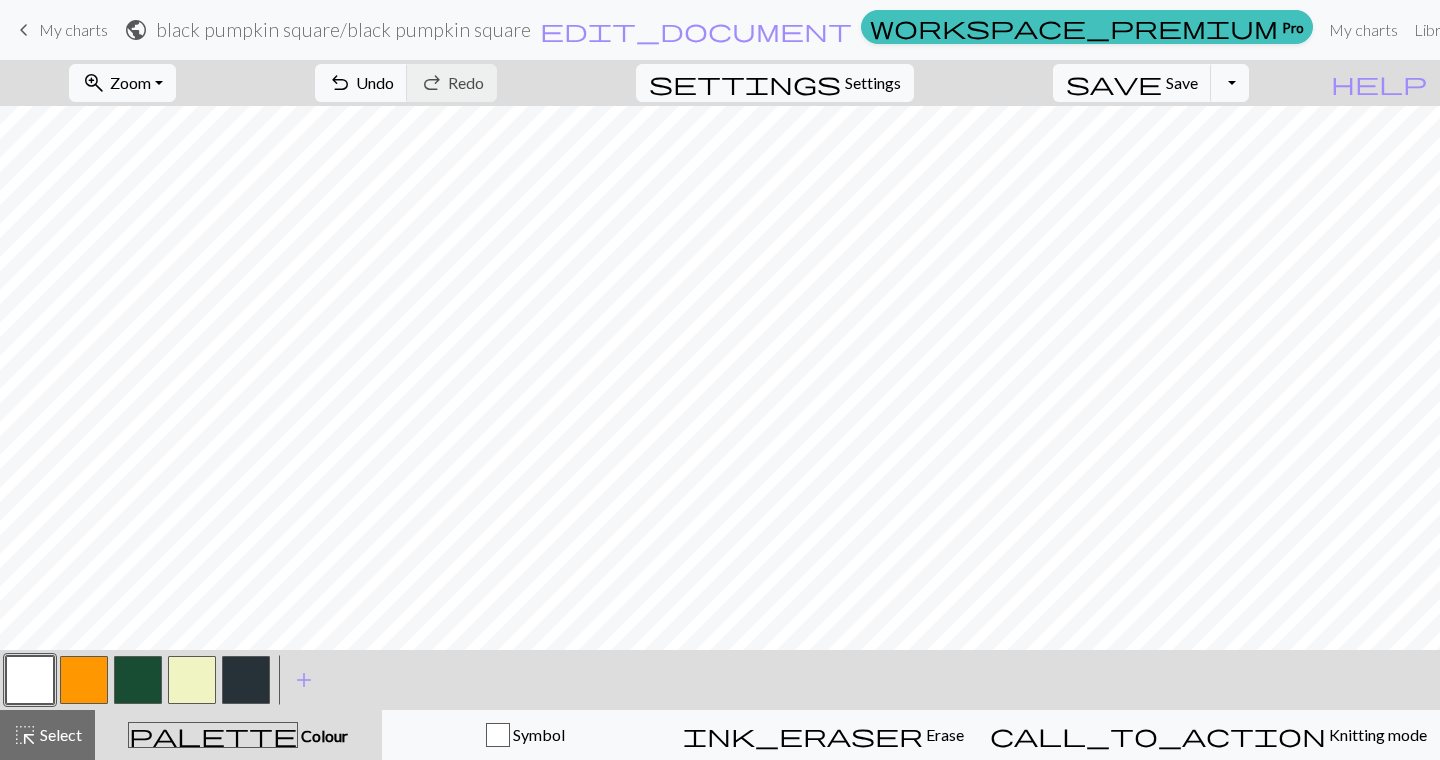 click at bounding box center (246, 680) 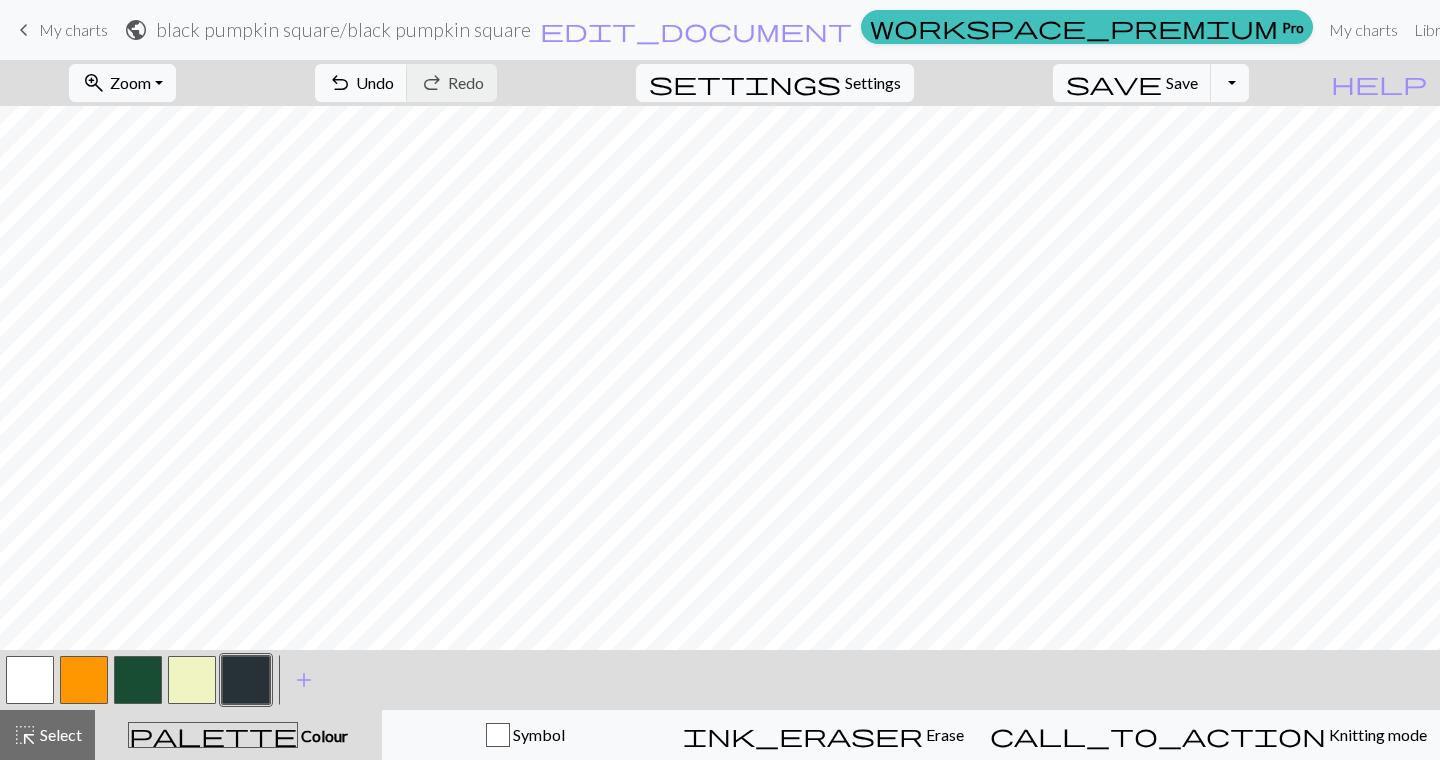 click at bounding box center (246, 680) 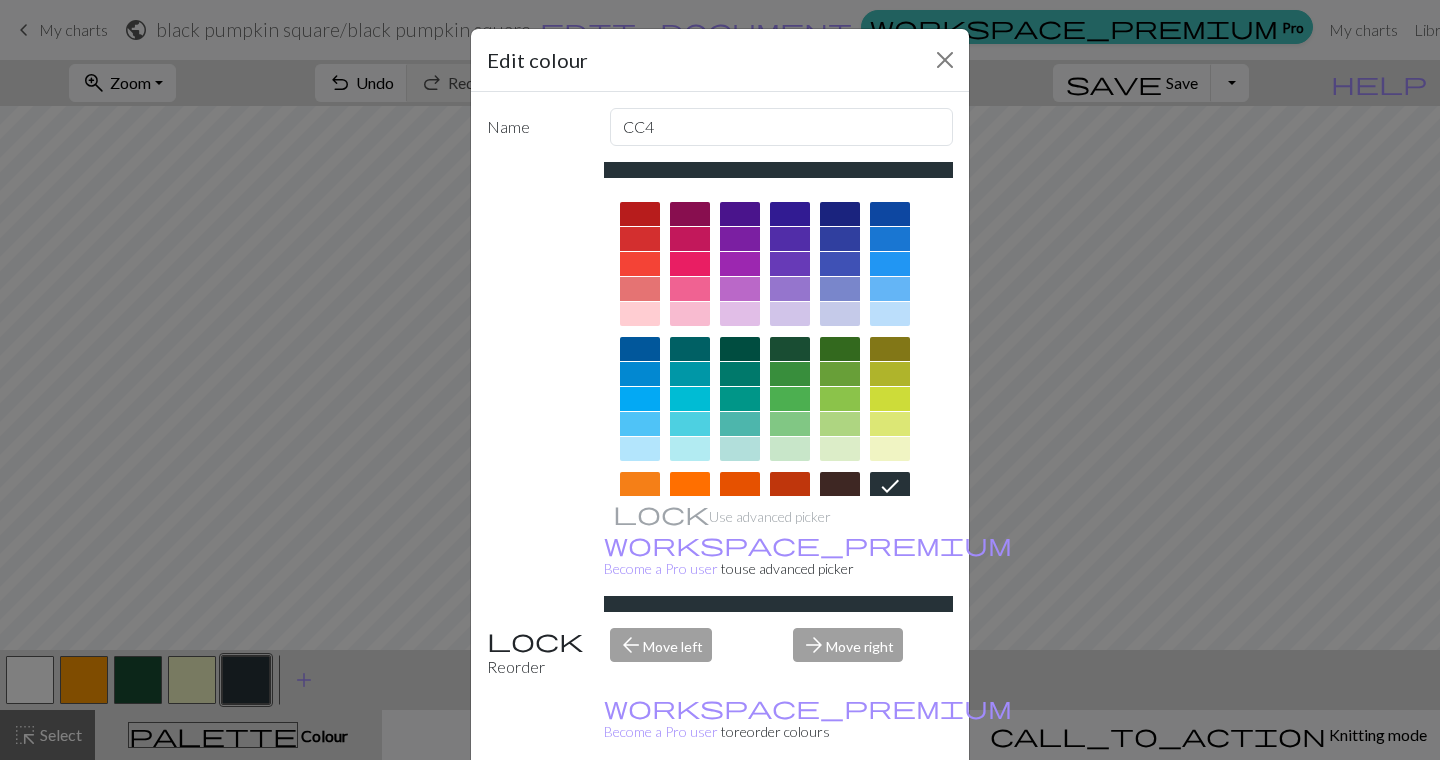 click on "Done" at bounding box center (840, 811) 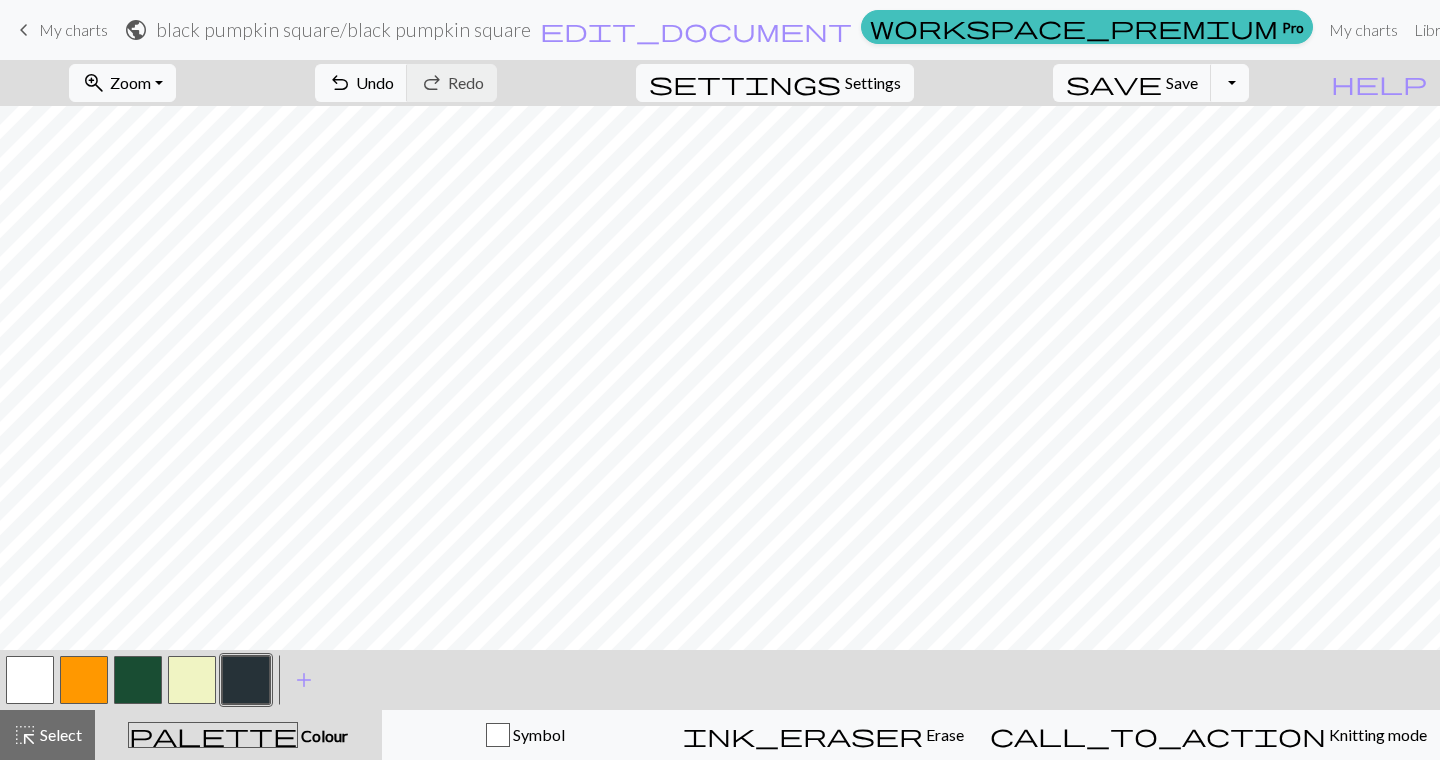 click at bounding box center [192, 680] 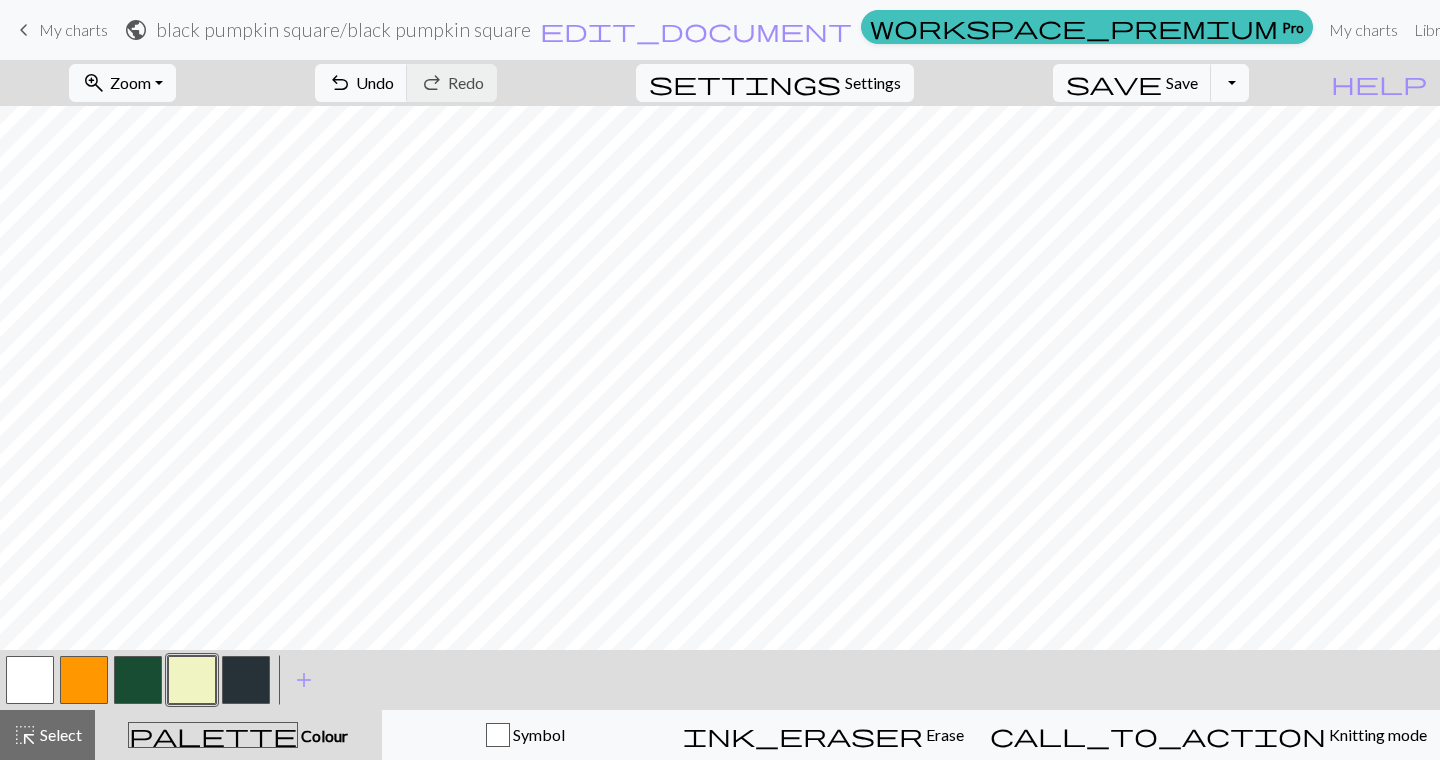 click at bounding box center (246, 680) 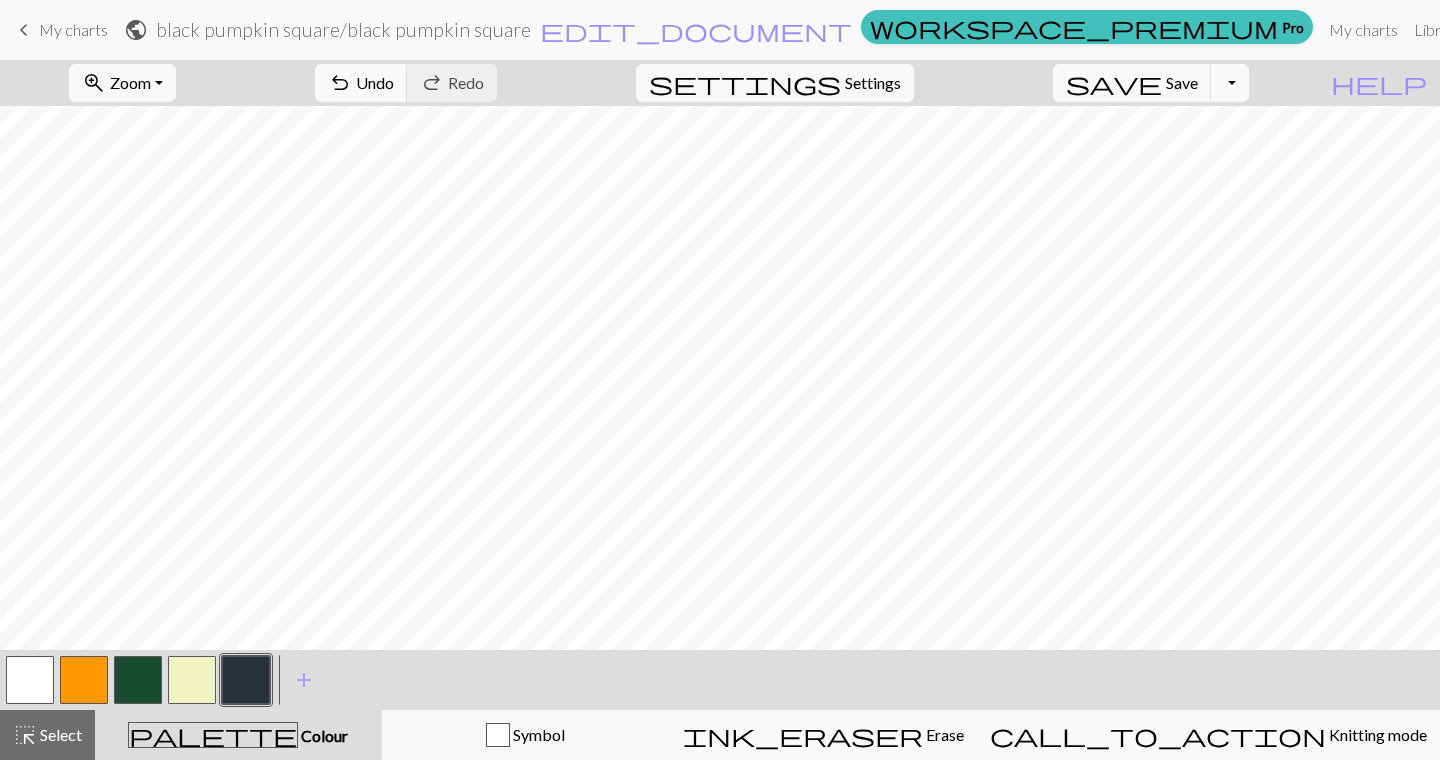 click at bounding box center [192, 680] 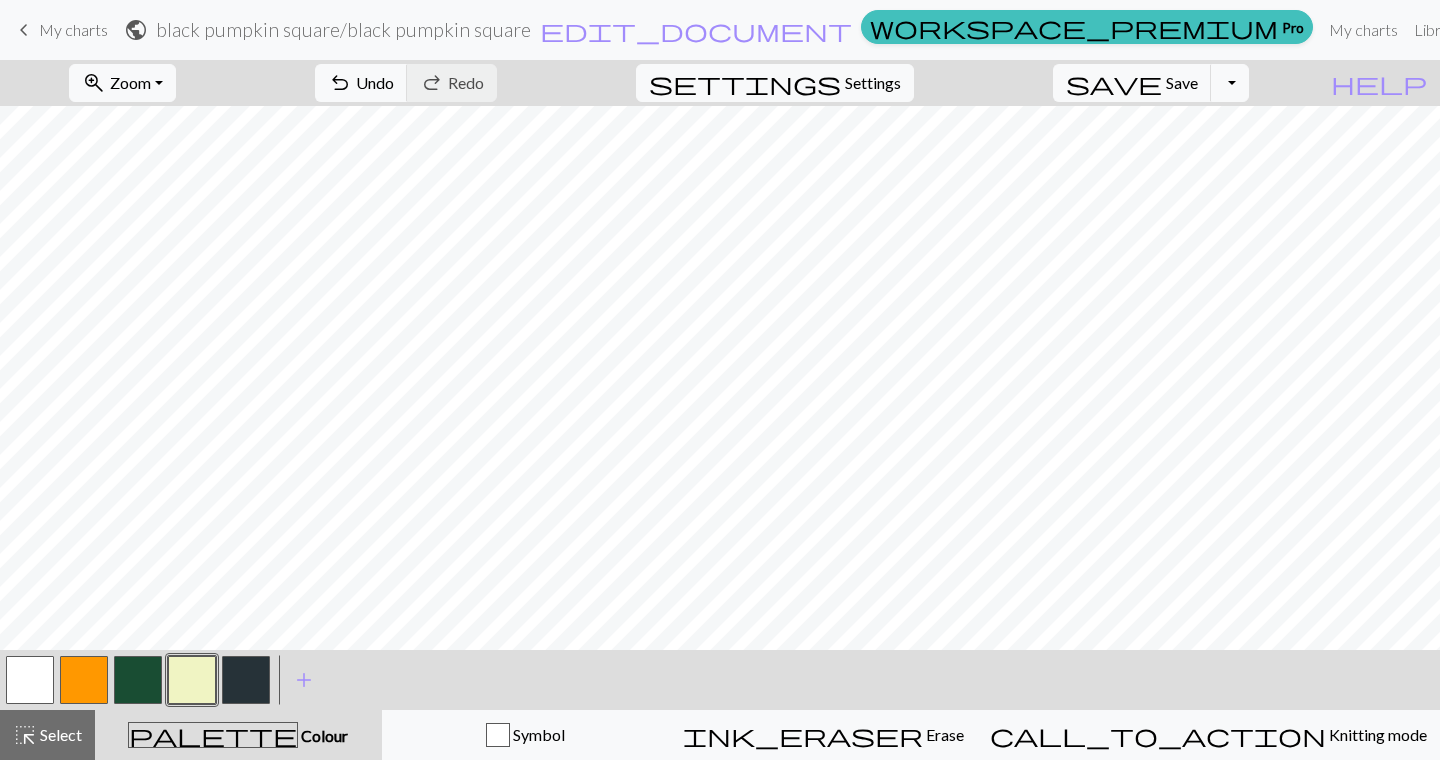click at bounding box center (246, 680) 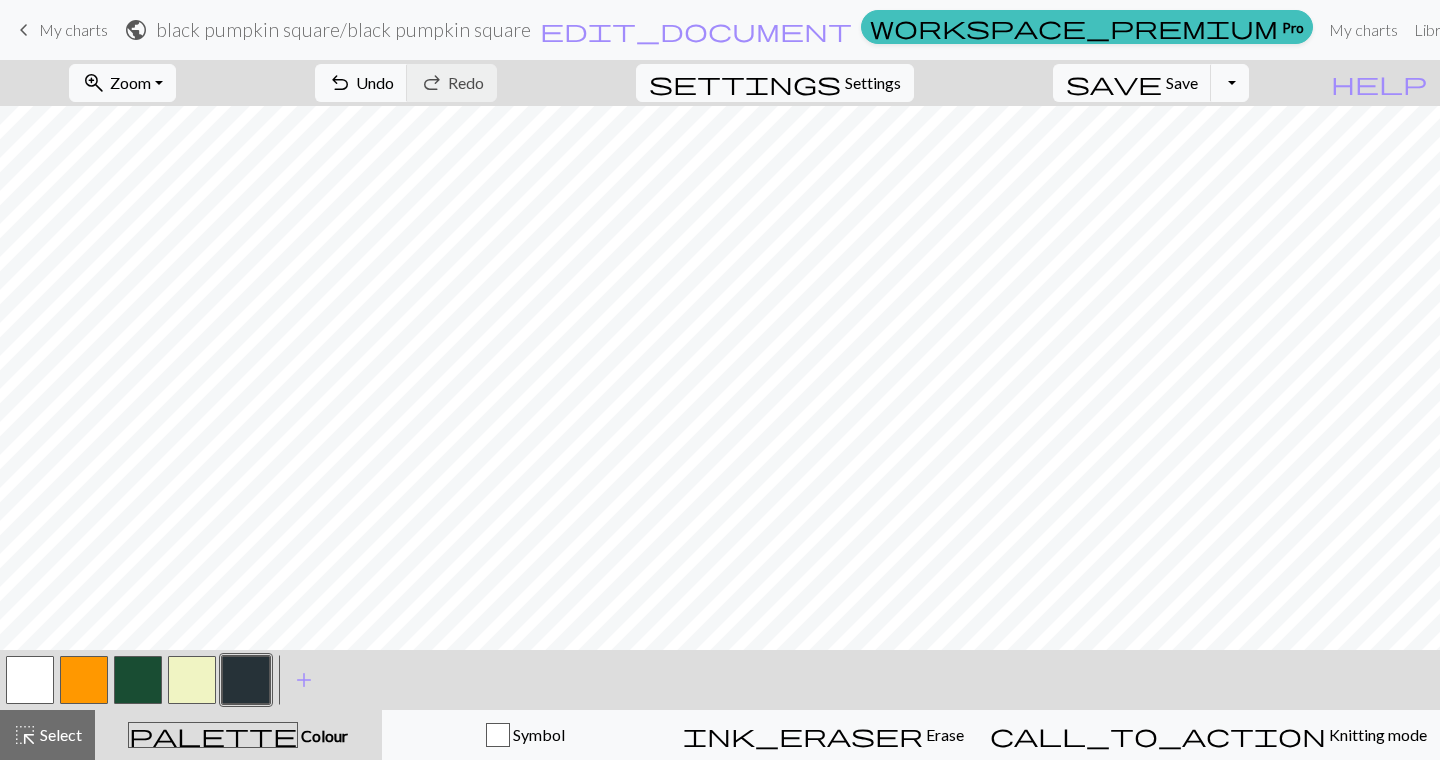 click at bounding box center [192, 680] 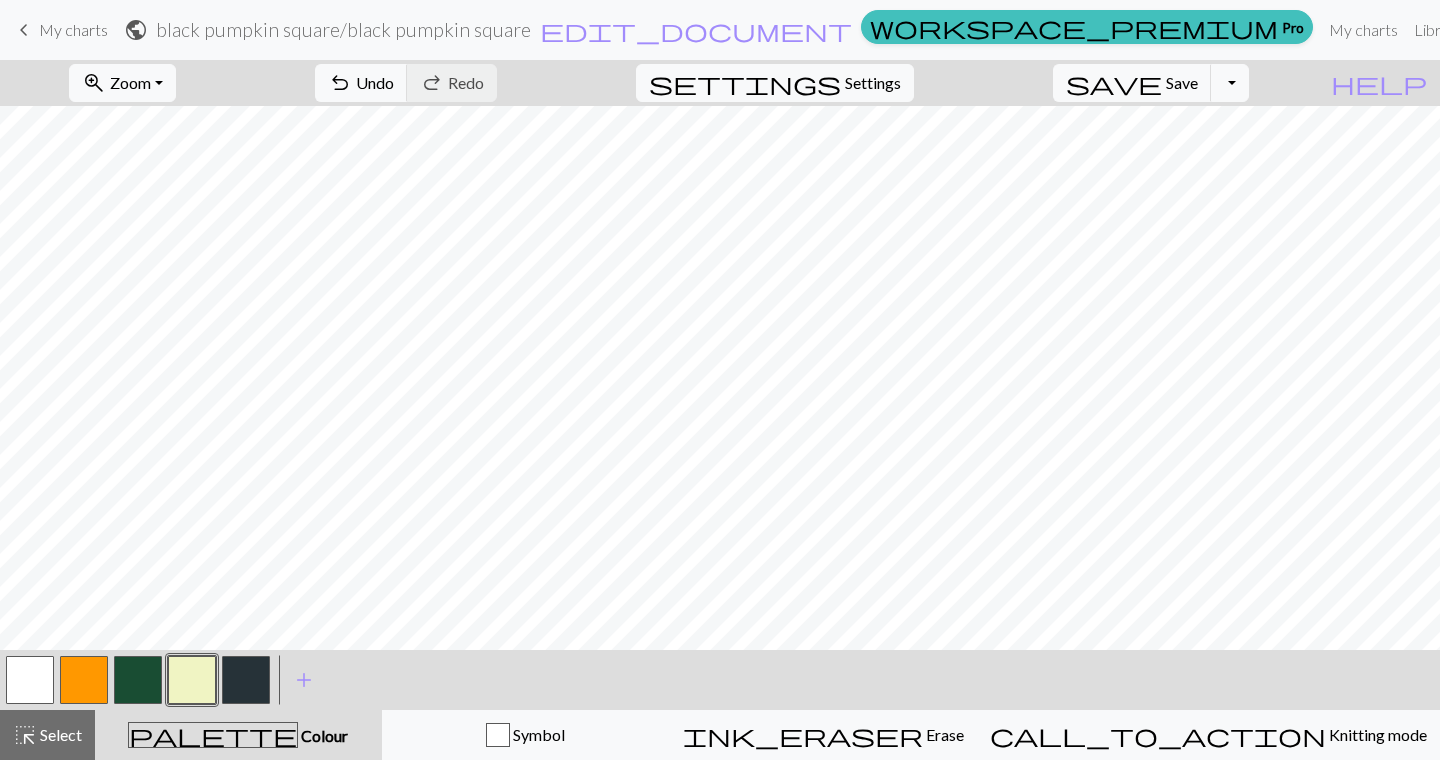 click at bounding box center [246, 680] 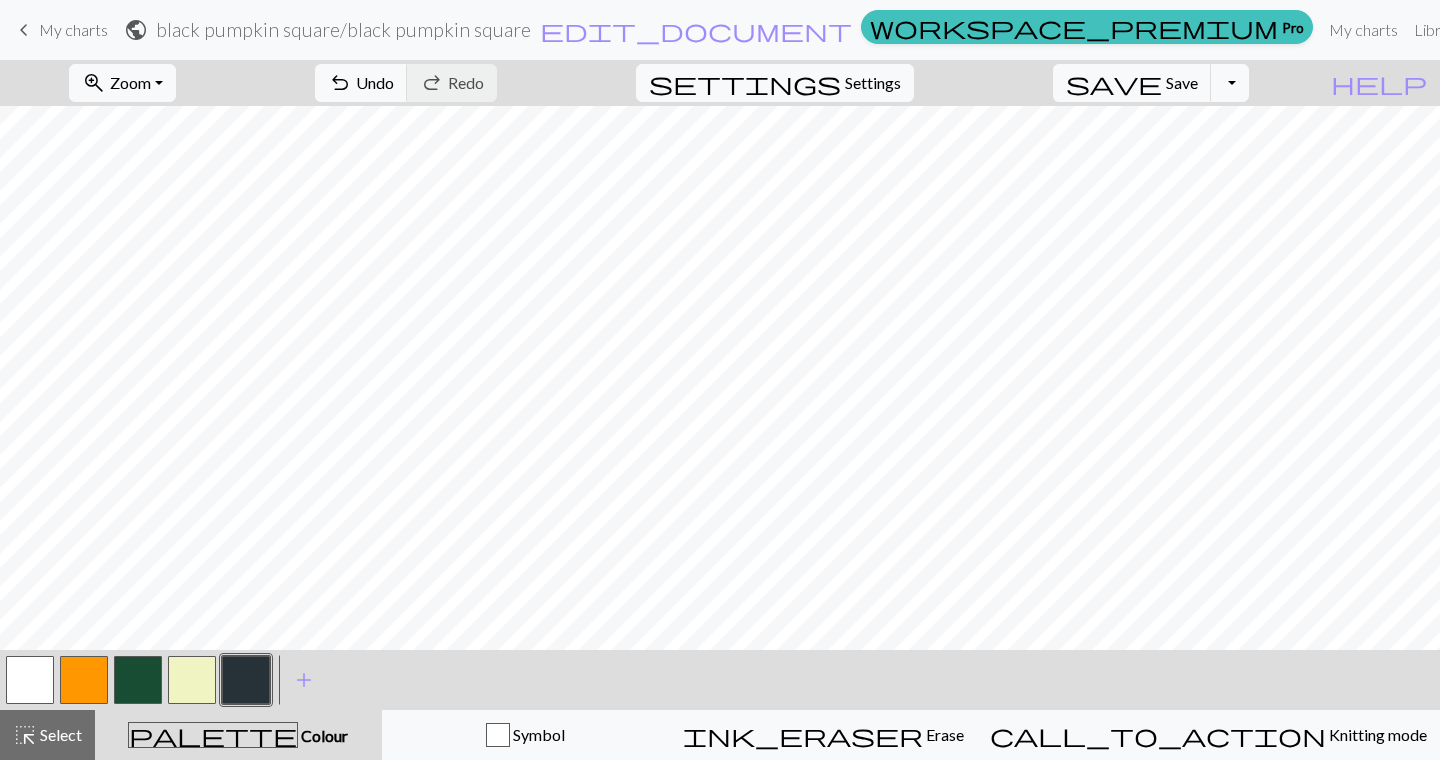 click at bounding box center (192, 680) 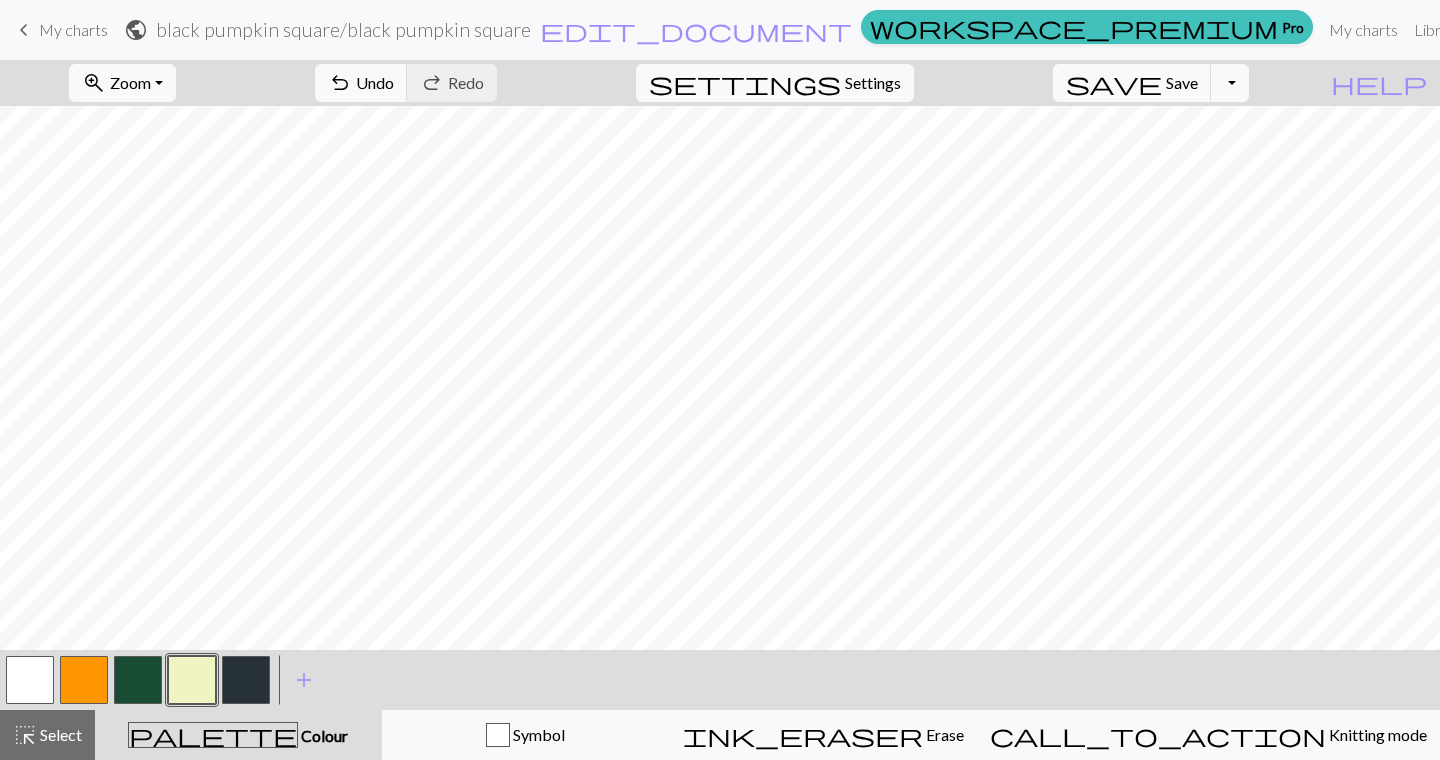 click at bounding box center (84, 680) 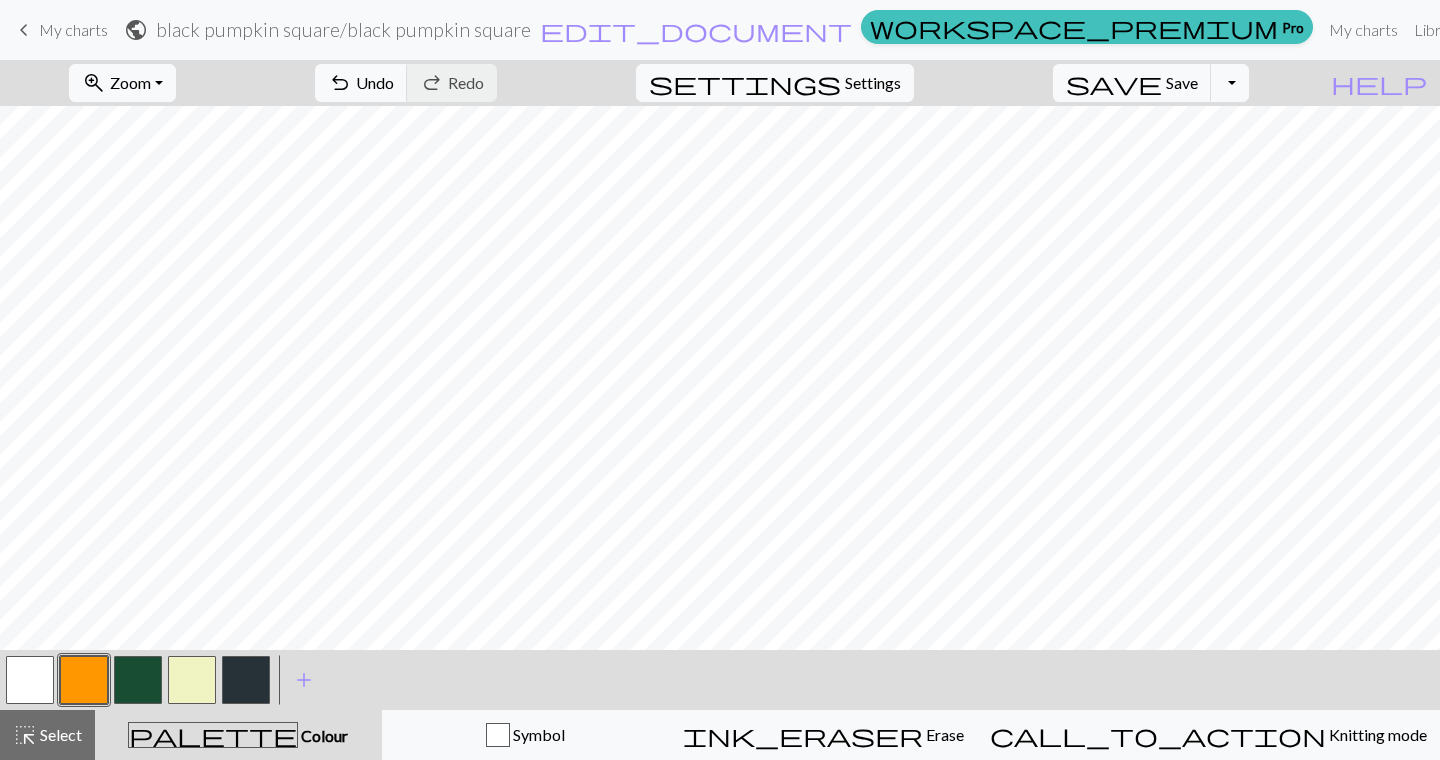 click at bounding box center [192, 680] 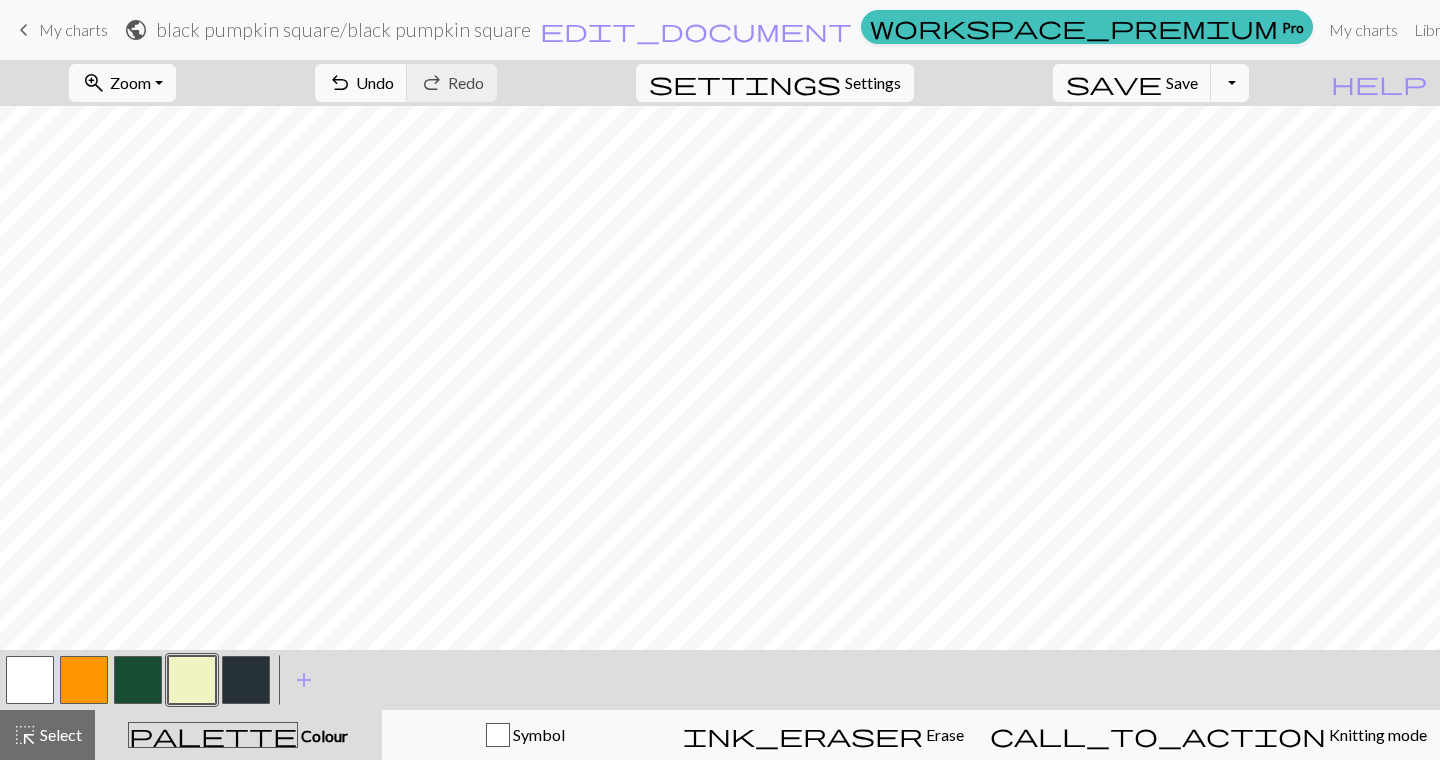 click at bounding box center (246, 680) 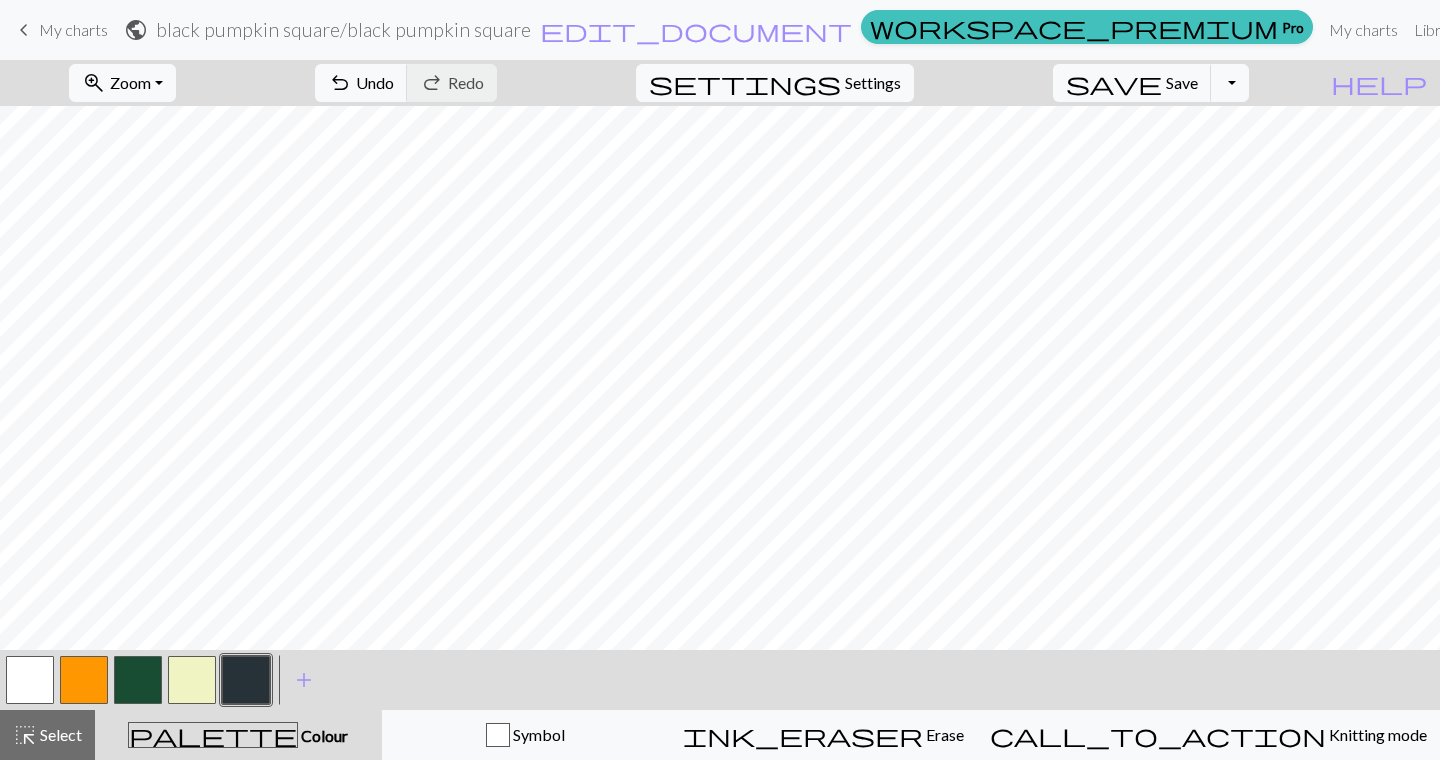 click at bounding box center (192, 680) 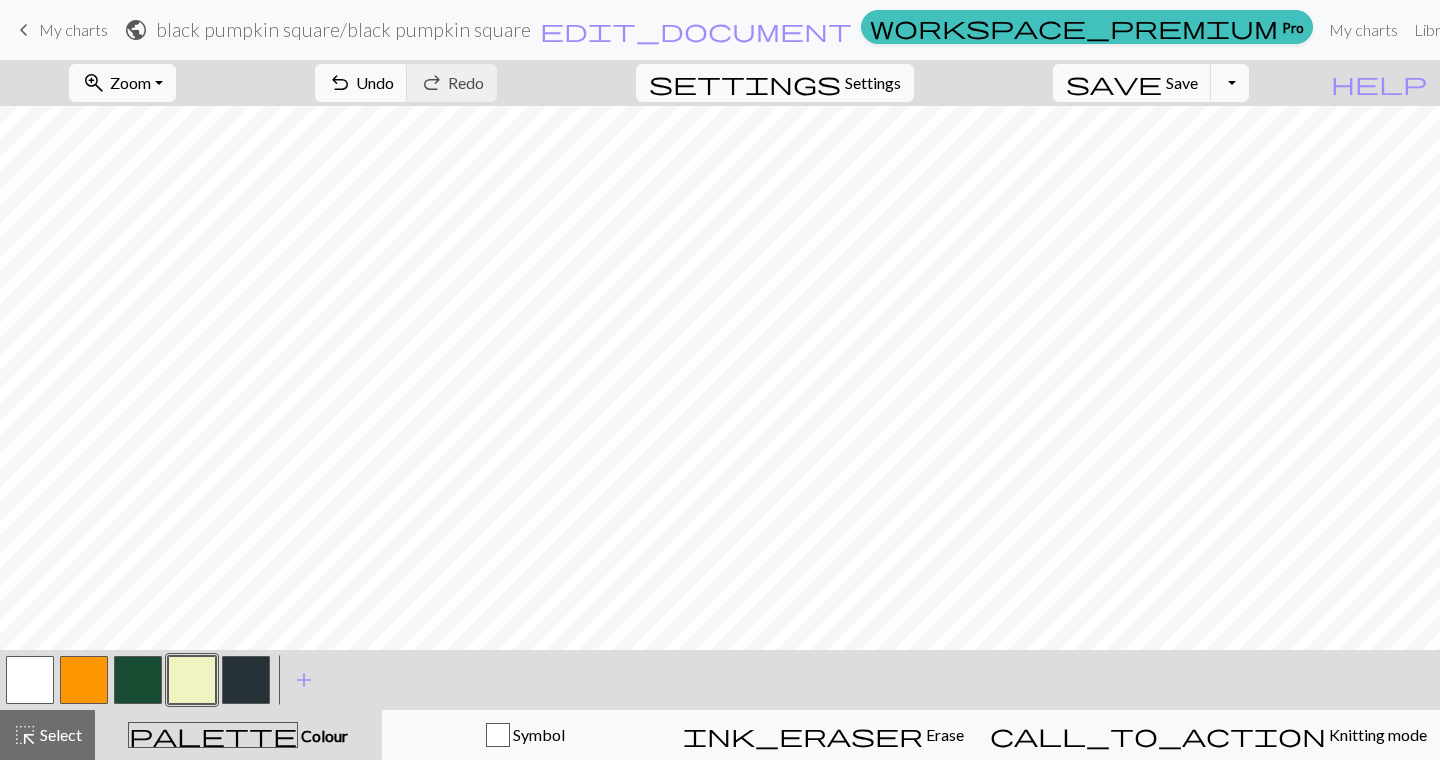 click at bounding box center [84, 680] 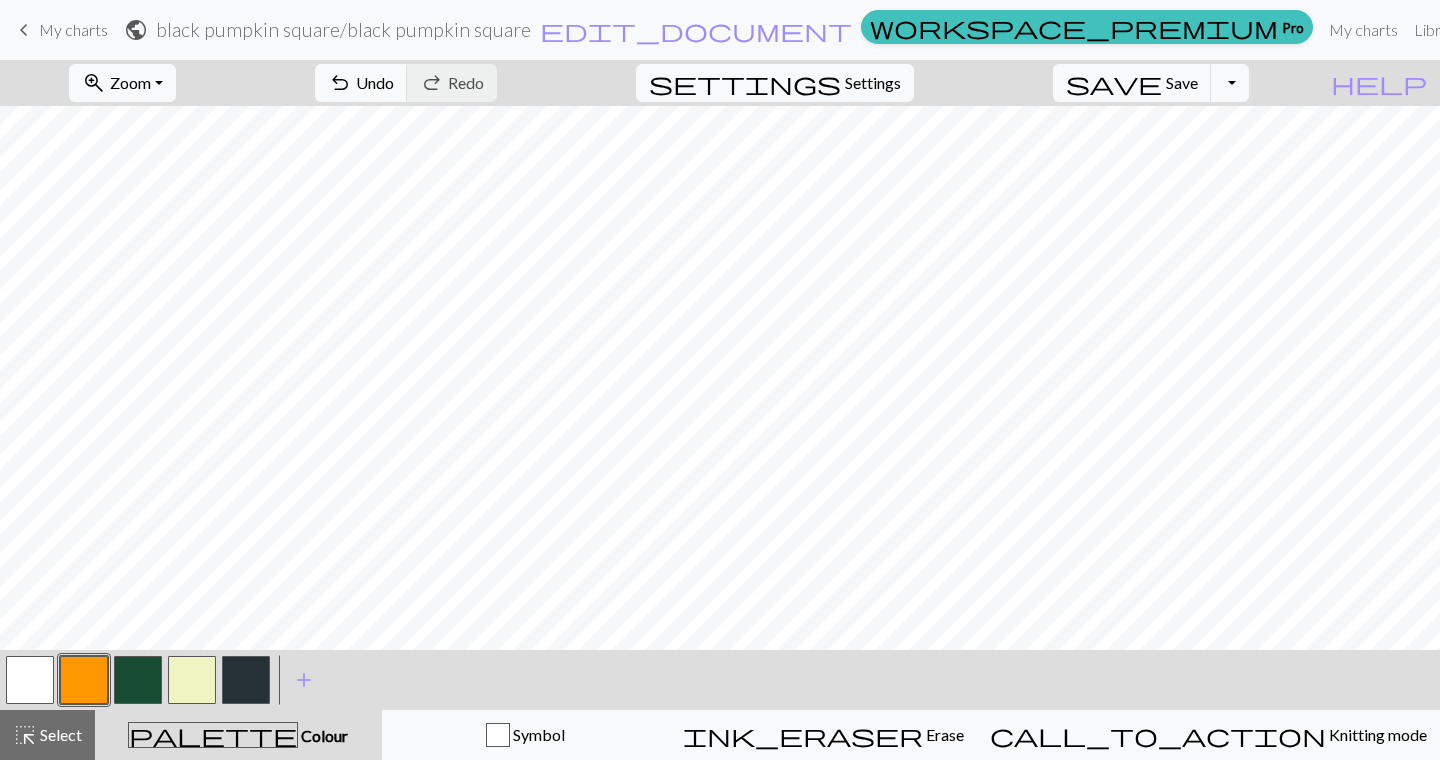 click at bounding box center (192, 680) 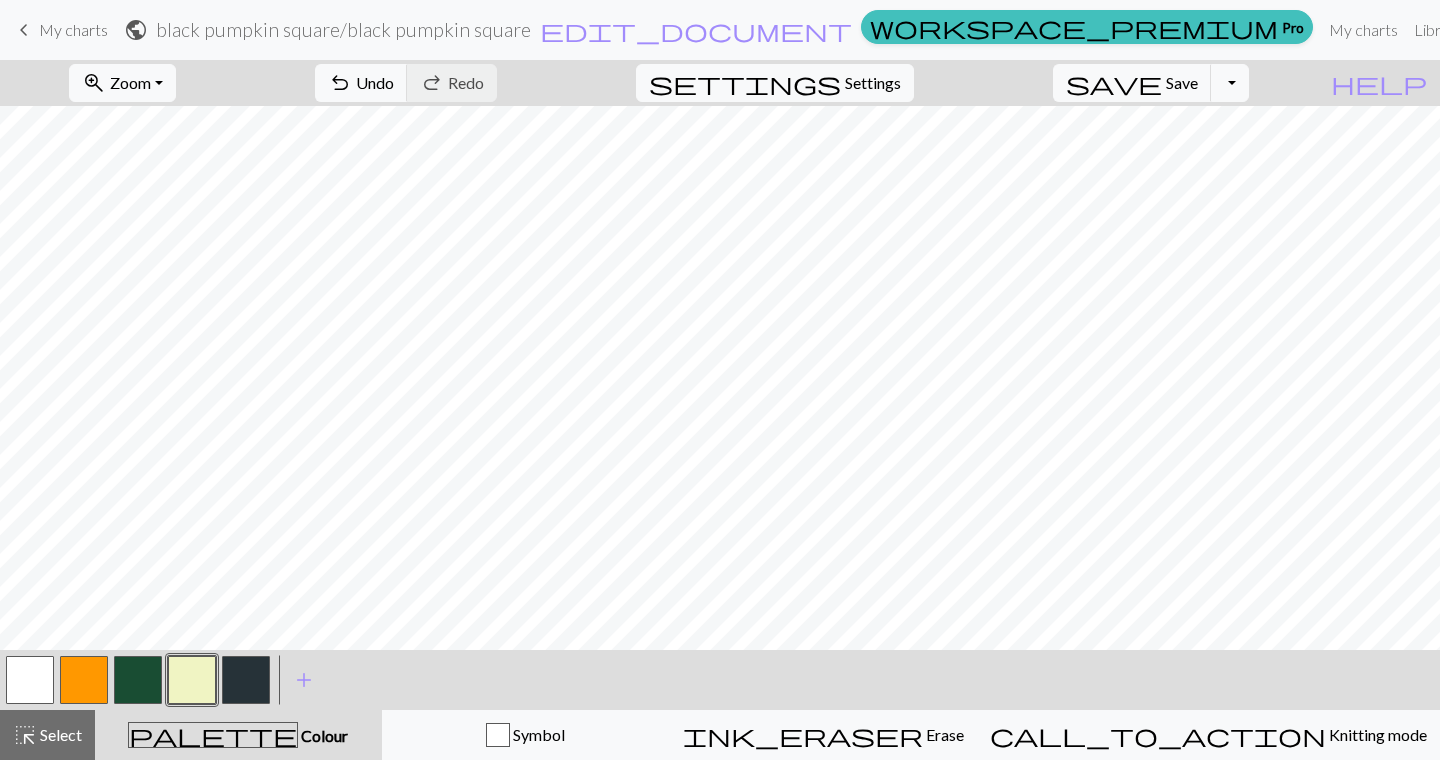 click at bounding box center [138, 680] 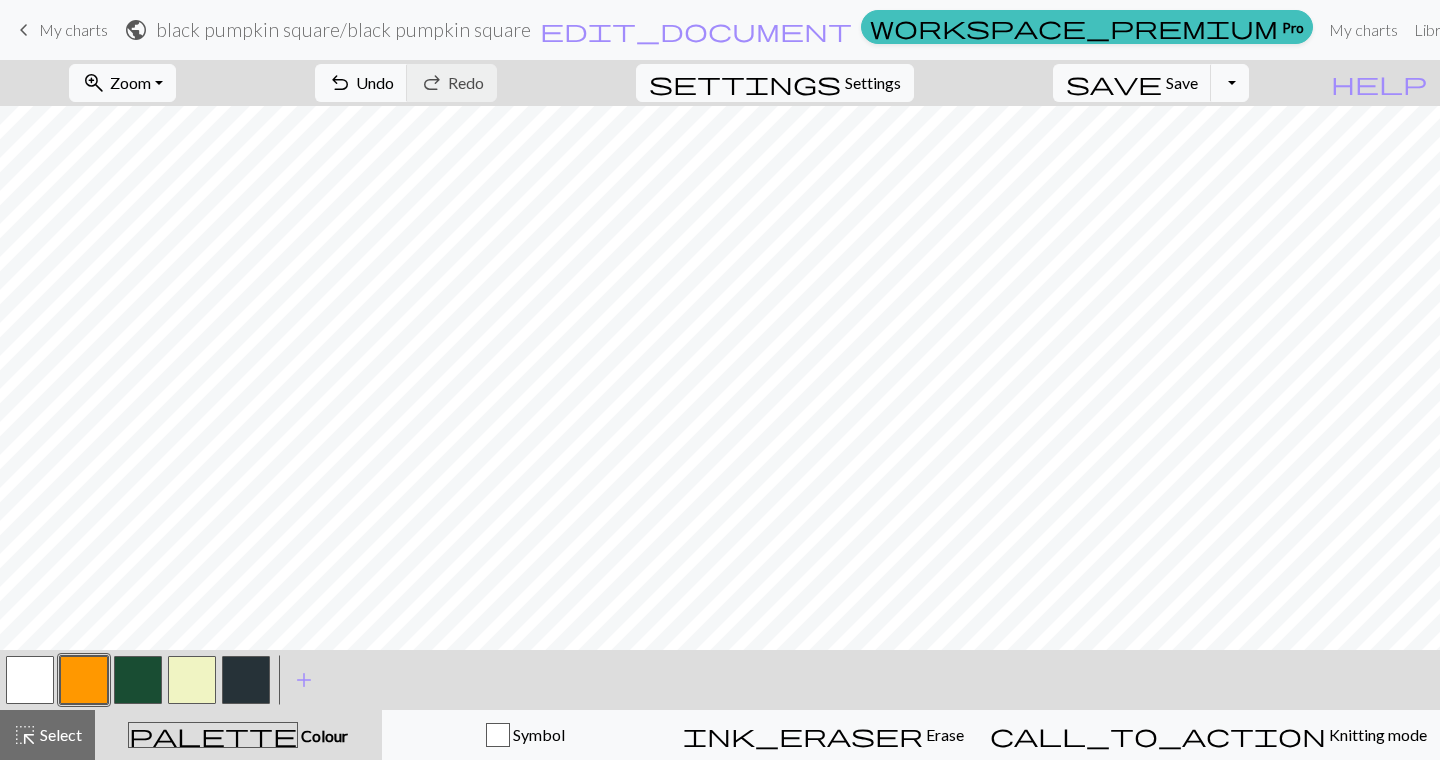 click at bounding box center [192, 680] 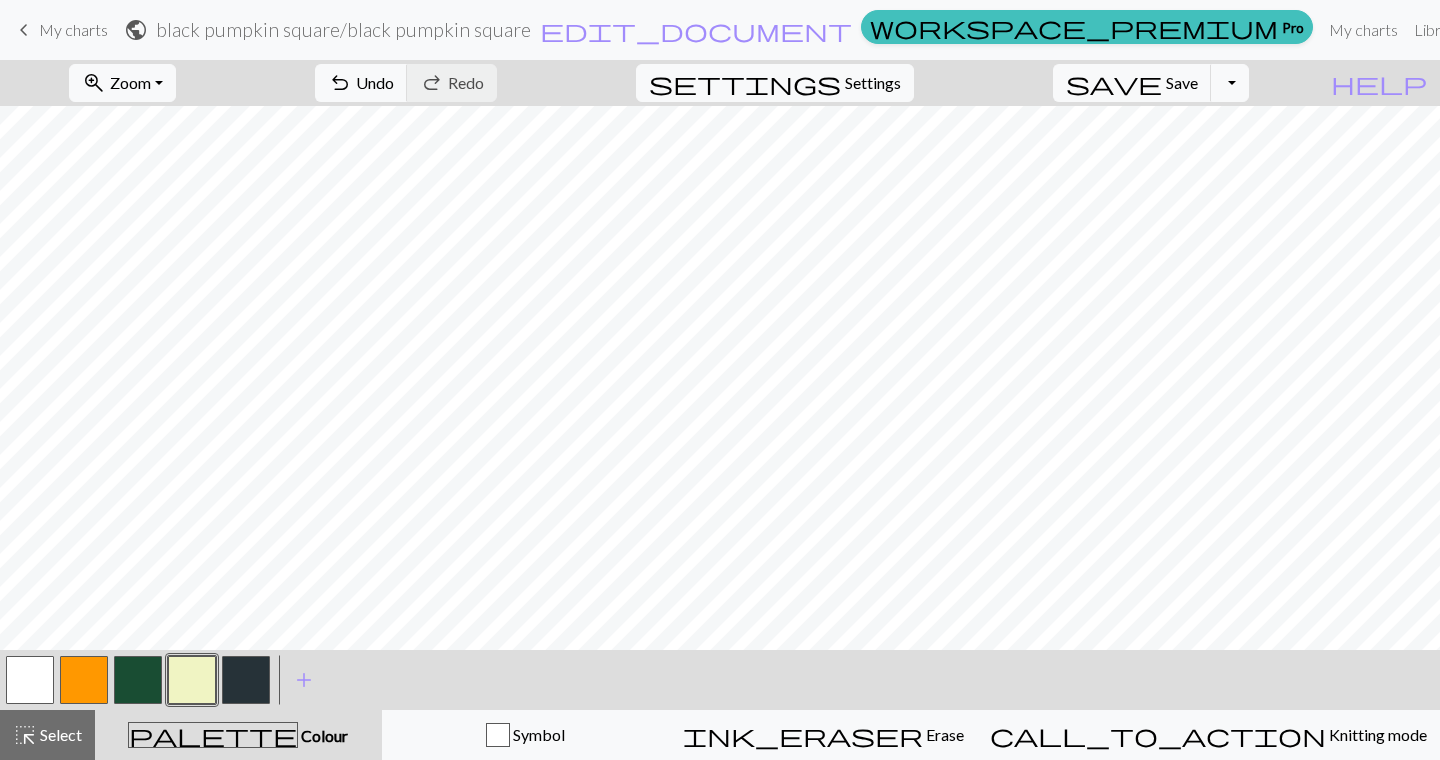 click at bounding box center (246, 680) 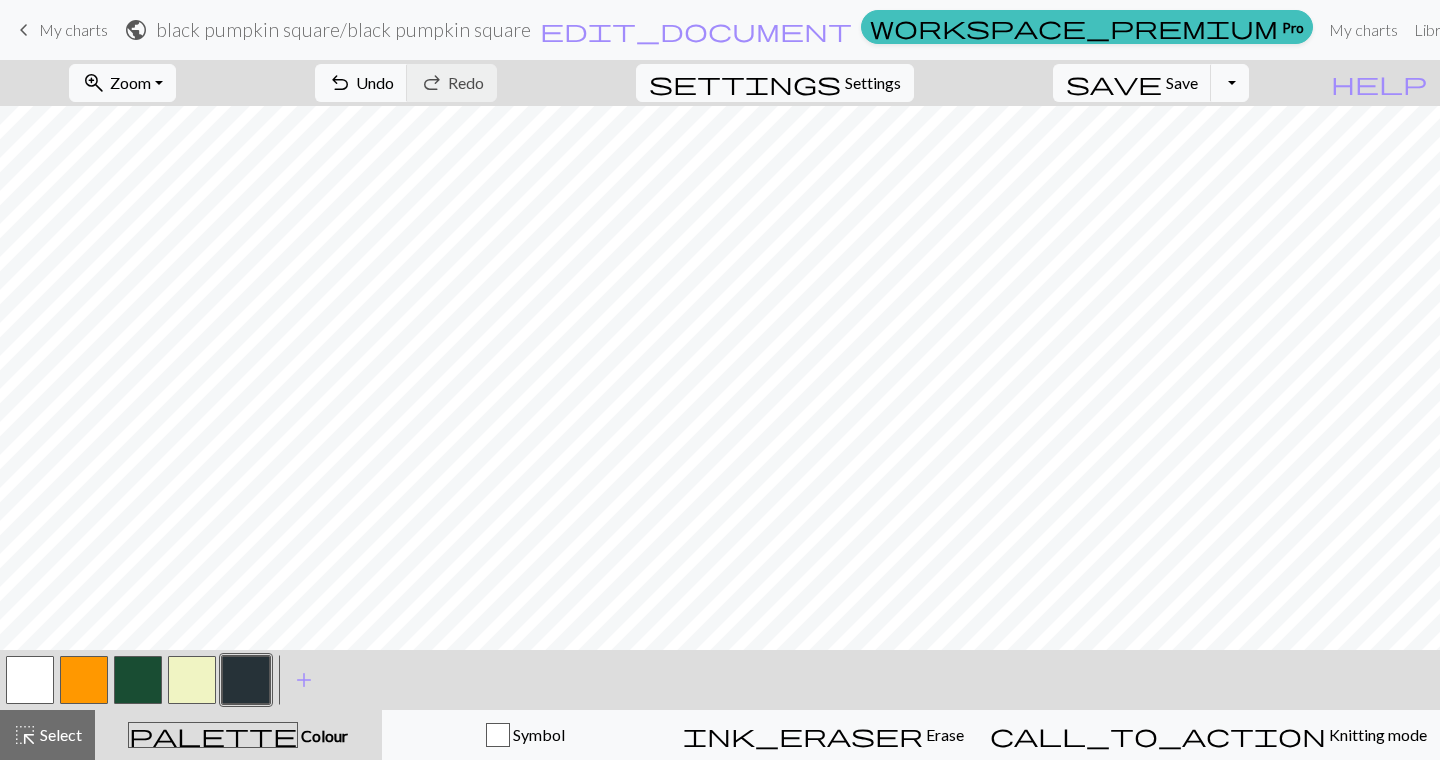 click at bounding box center [192, 680] 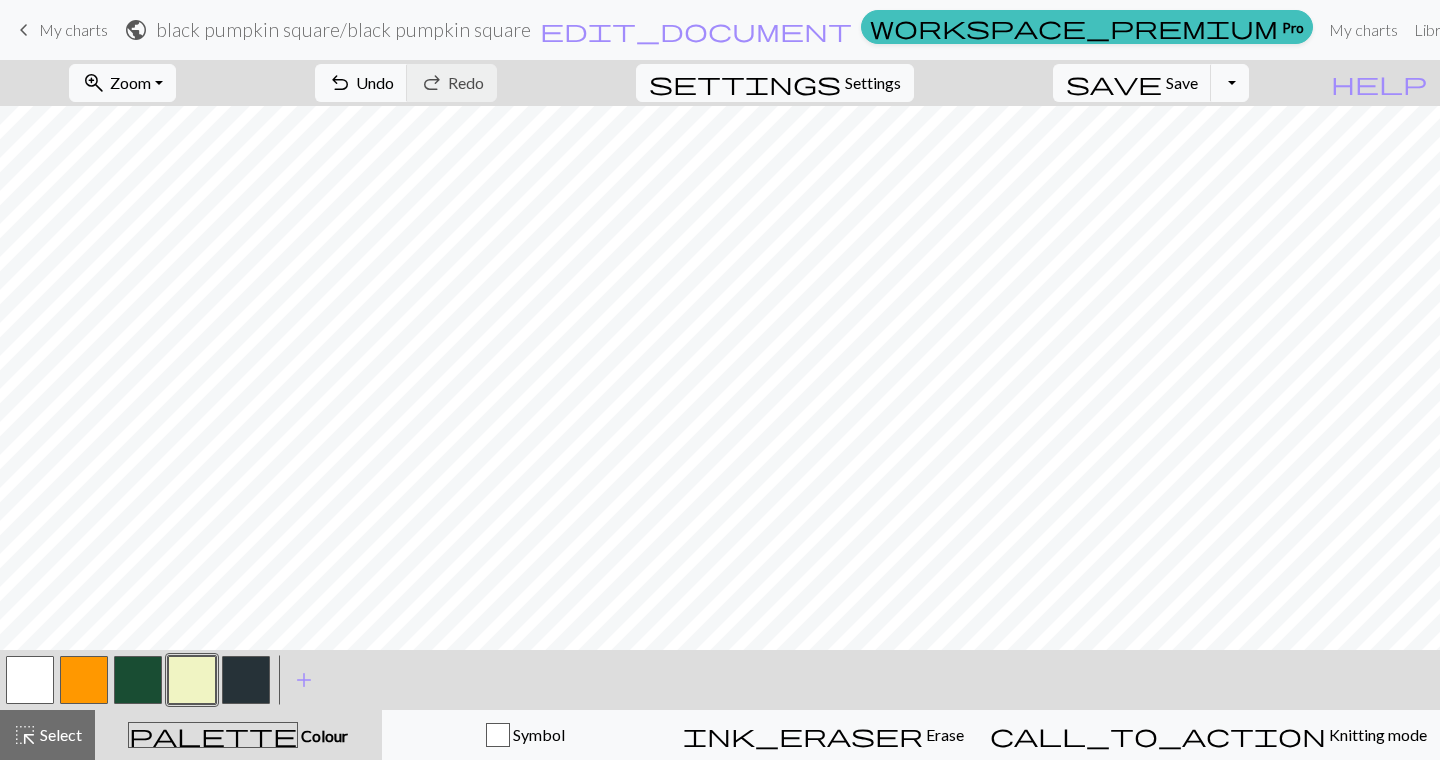 click at bounding box center (84, 680) 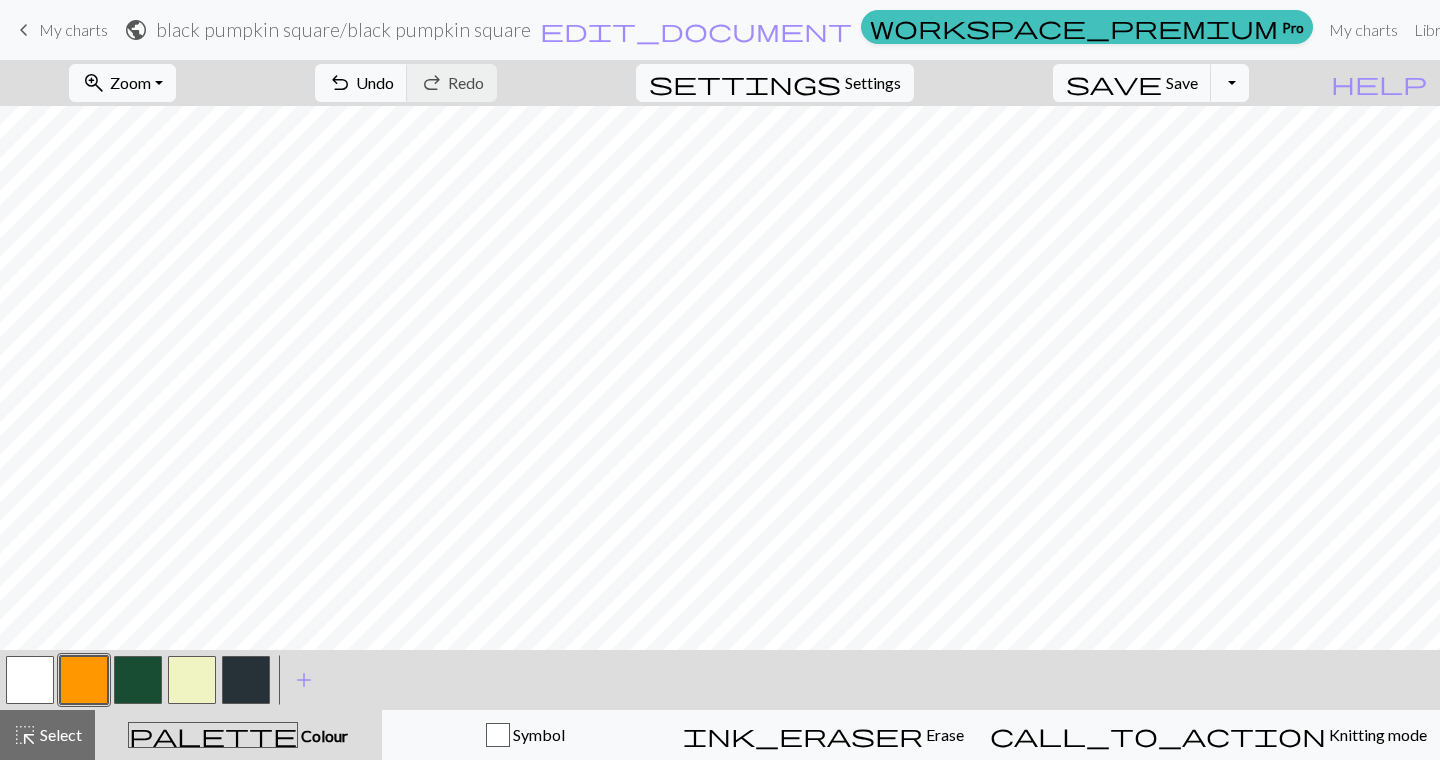 click at bounding box center [192, 680] 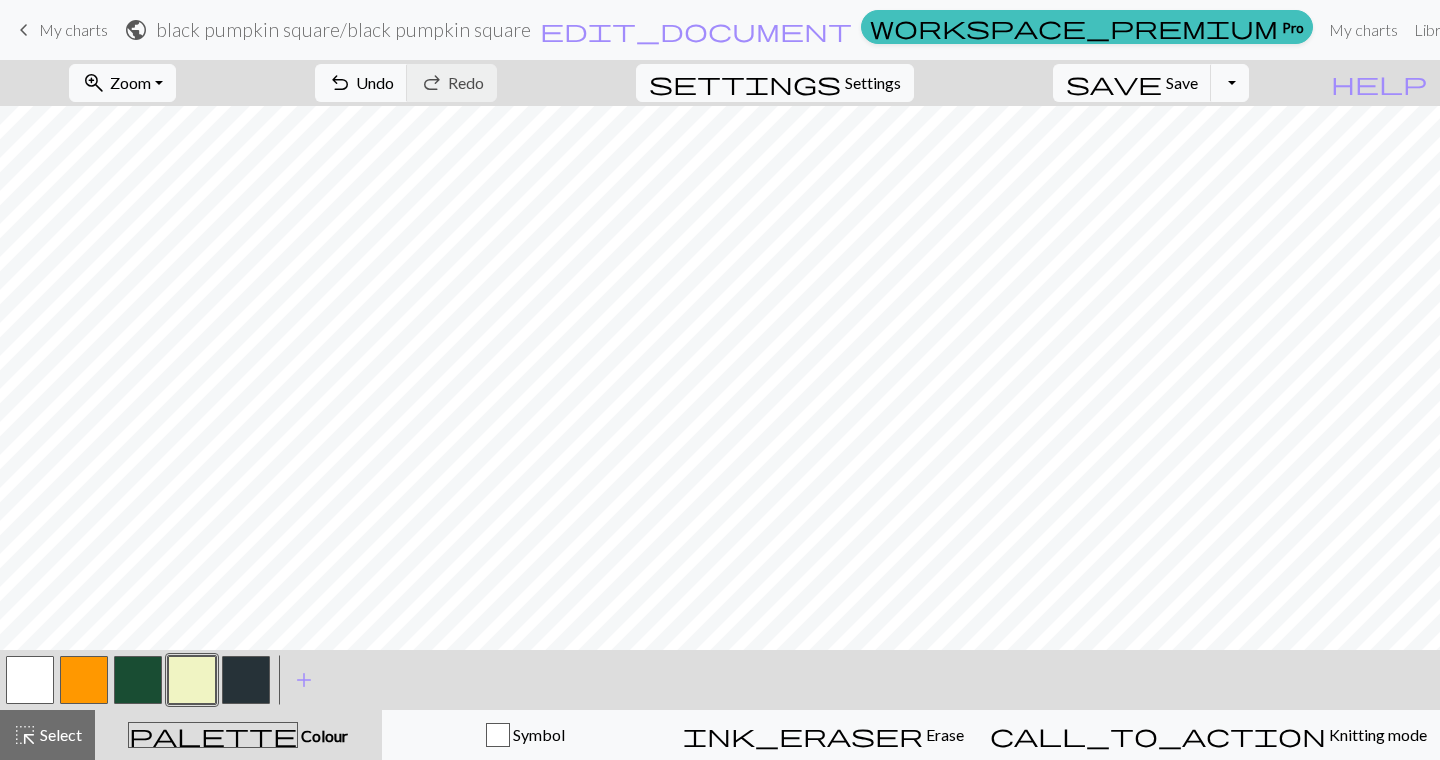 click at bounding box center [84, 680] 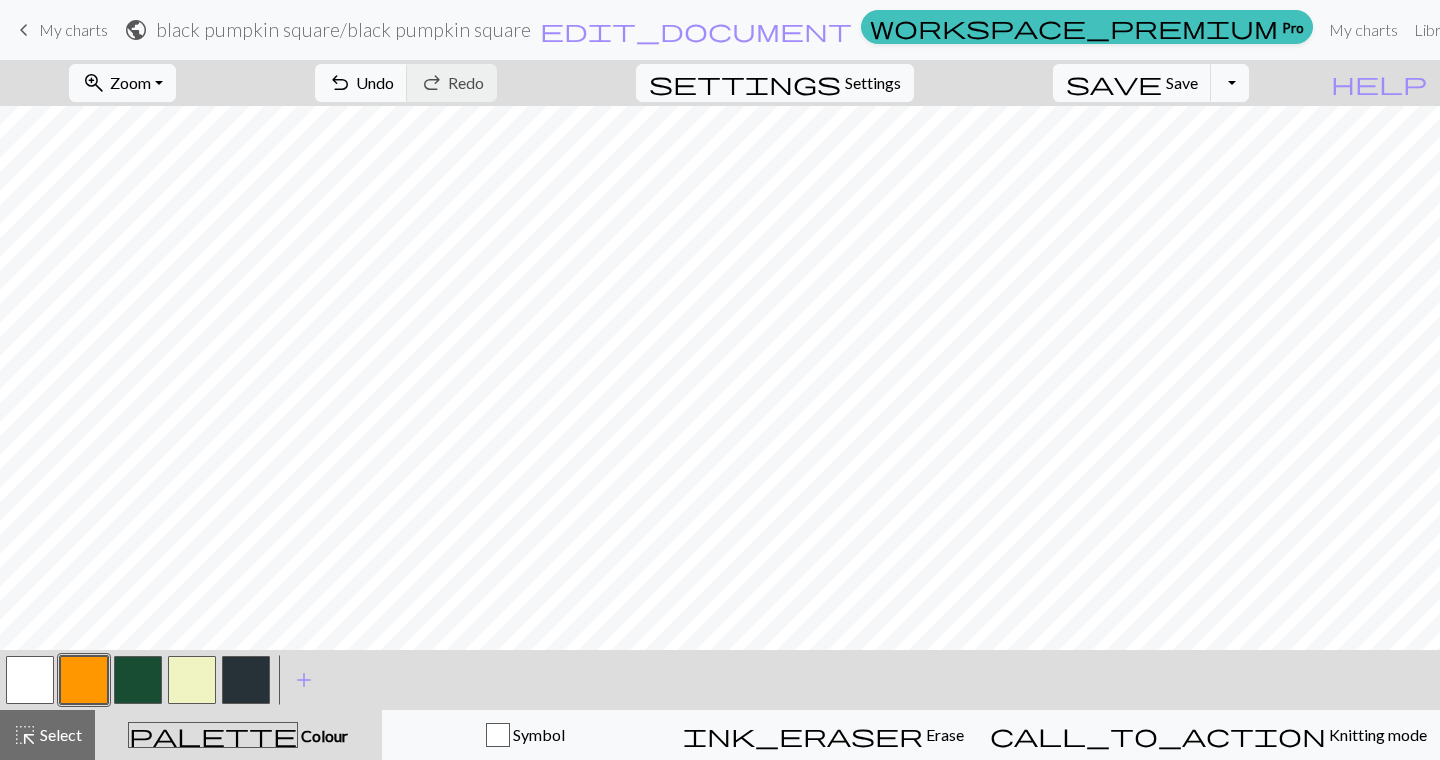 click at bounding box center [192, 680] 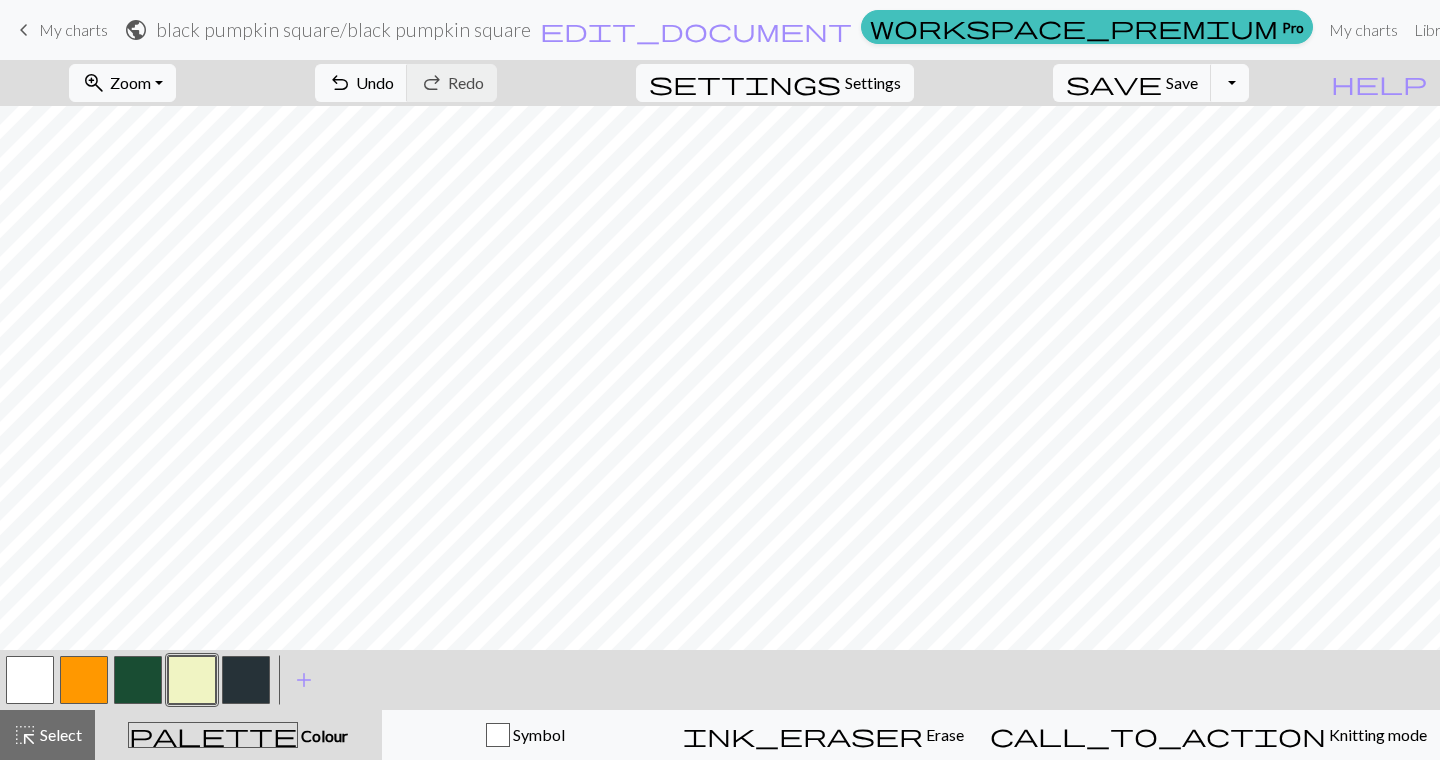 click at bounding box center [84, 680] 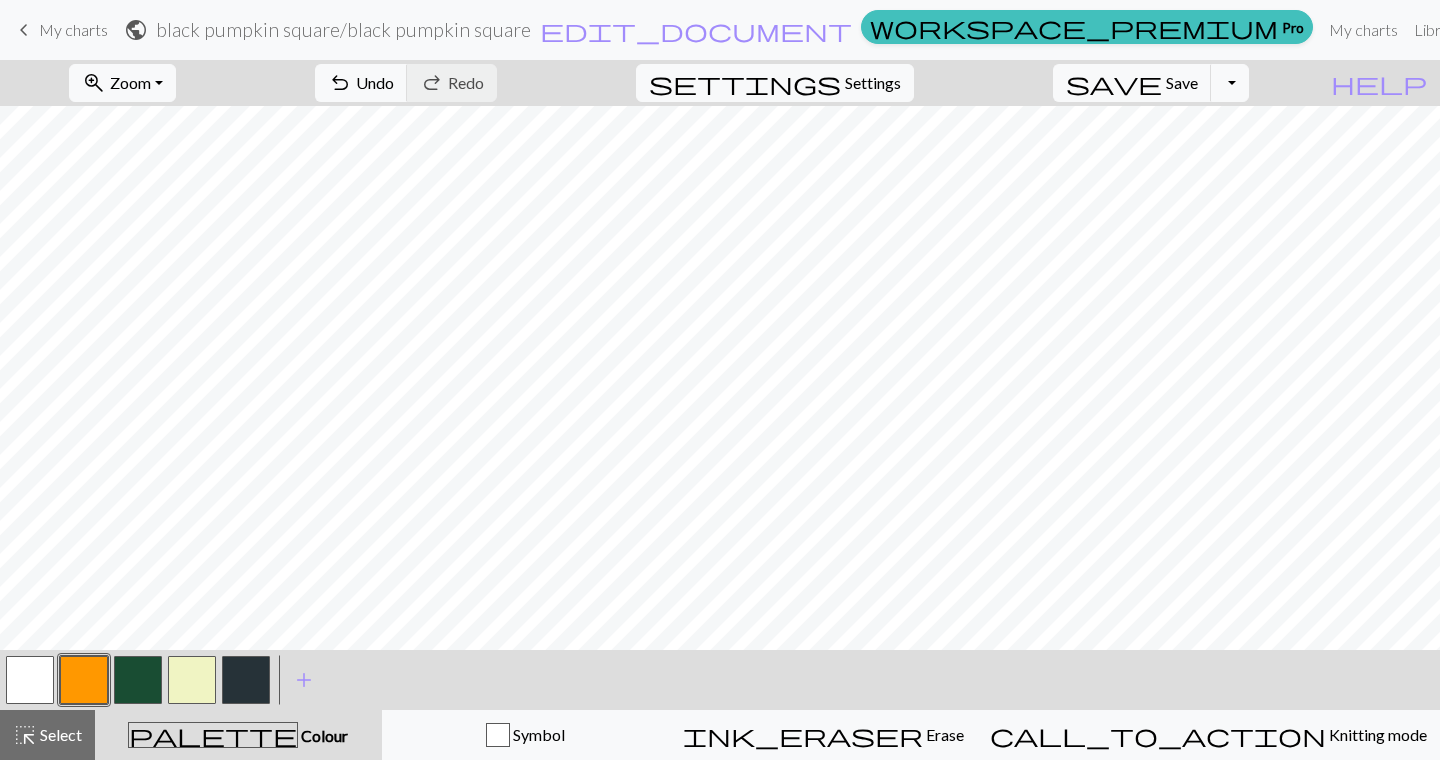 click at bounding box center (192, 680) 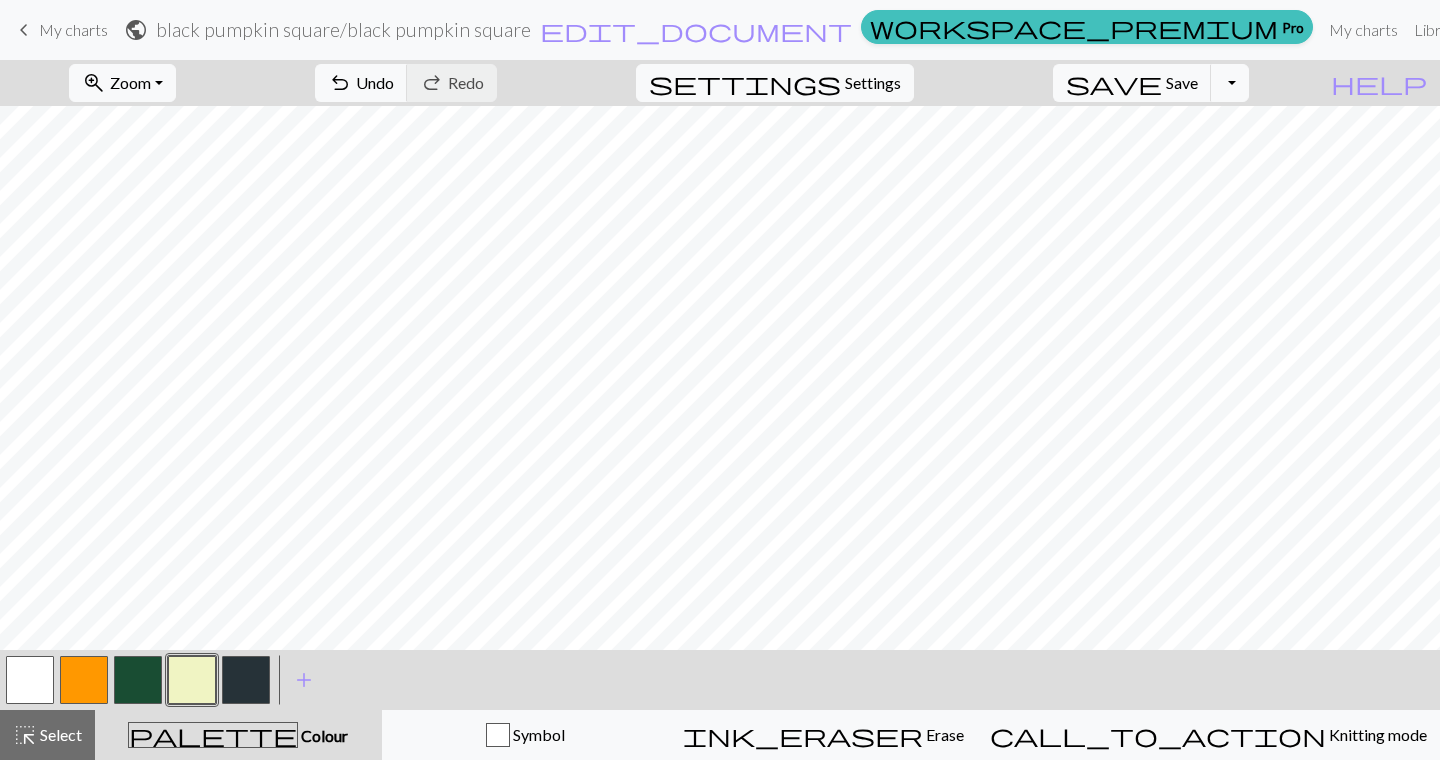 click at bounding box center (84, 680) 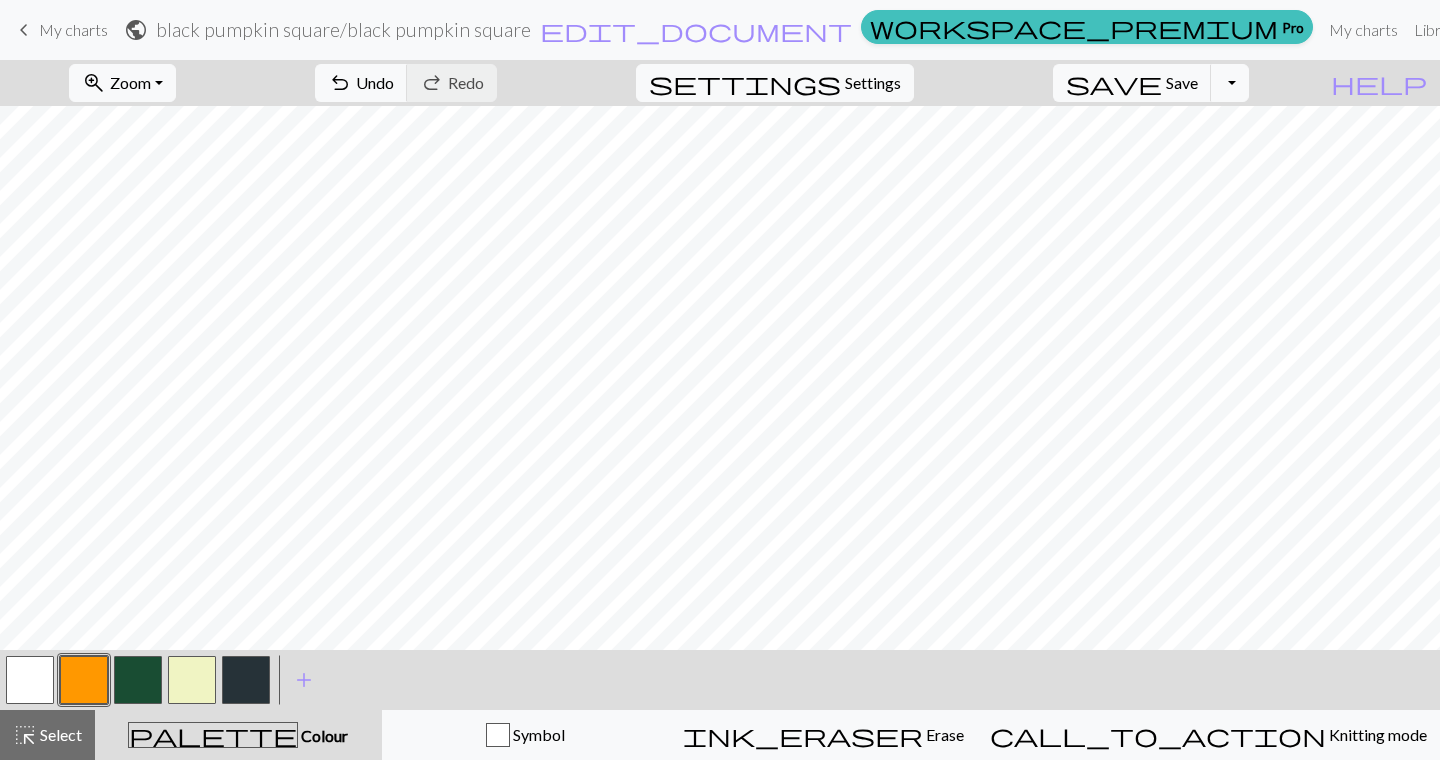 click at bounding box center (192, 680) 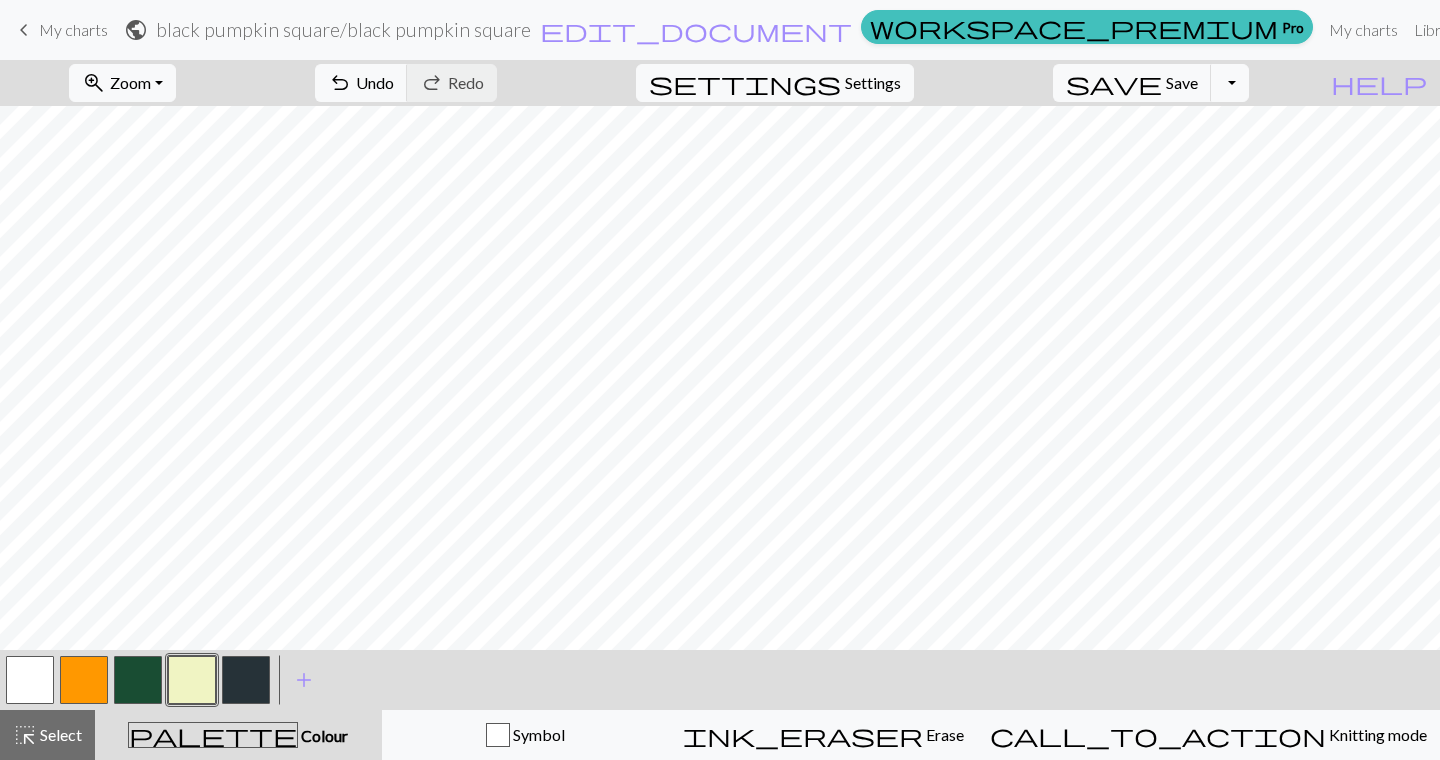 click at bounding box center [246, 680] 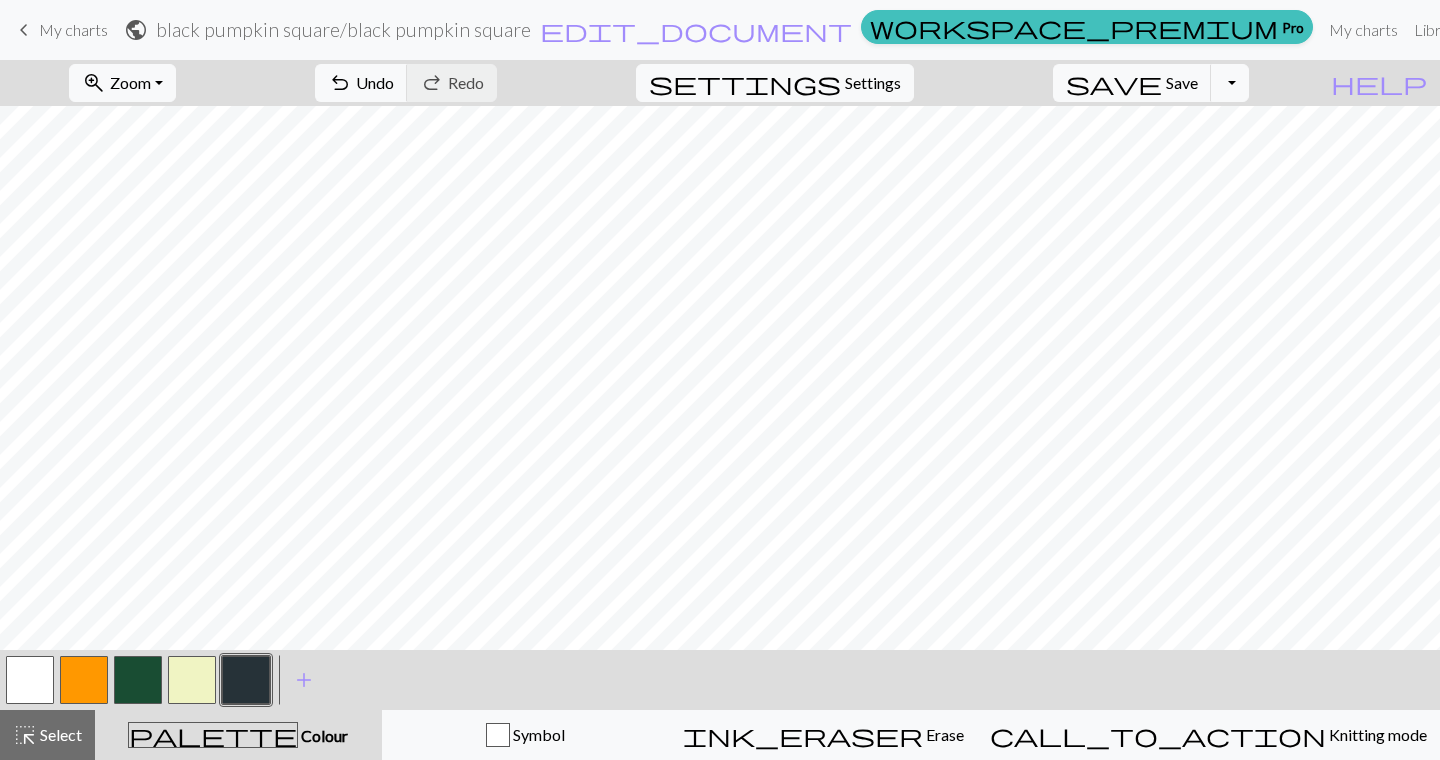 click at bounding box center (192, 680) 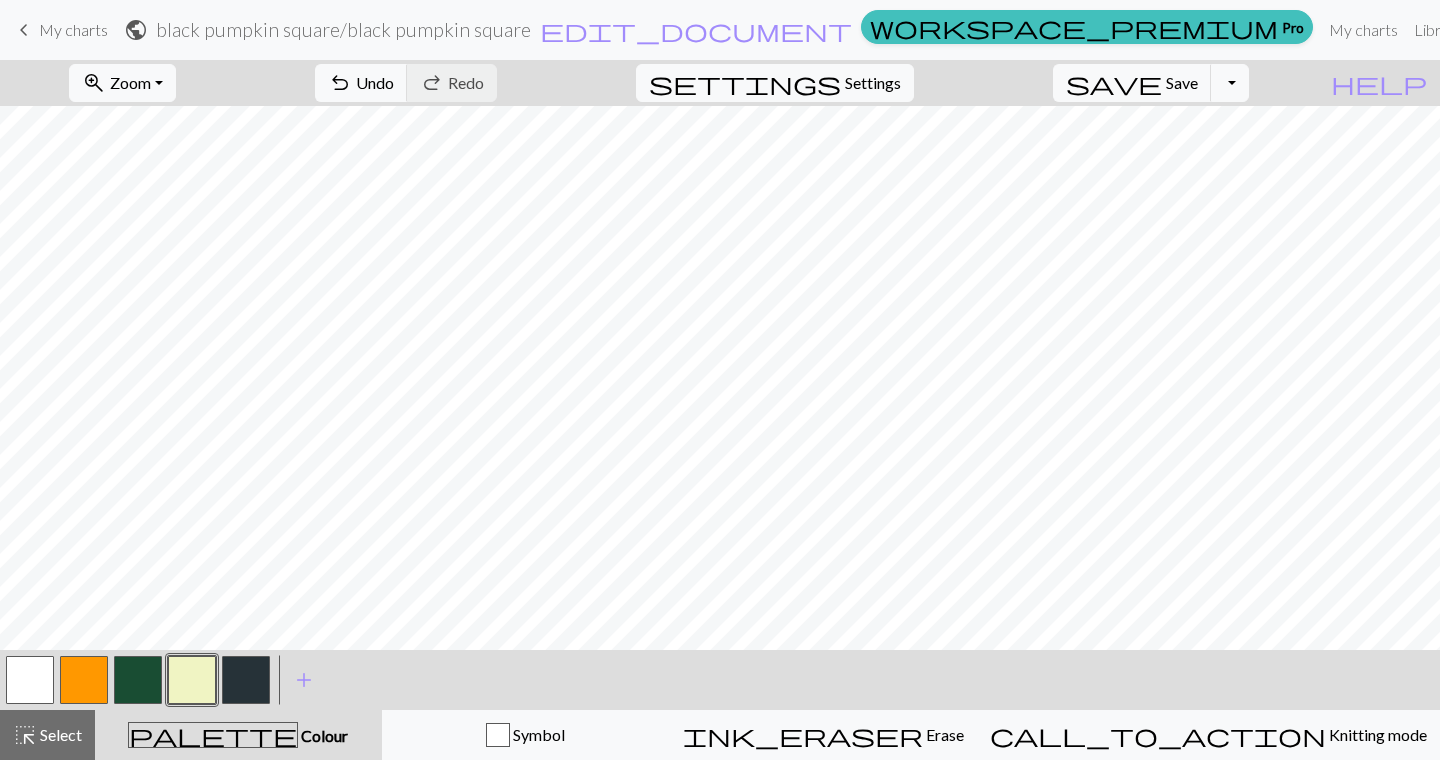 click at bounding box center (84, 680) 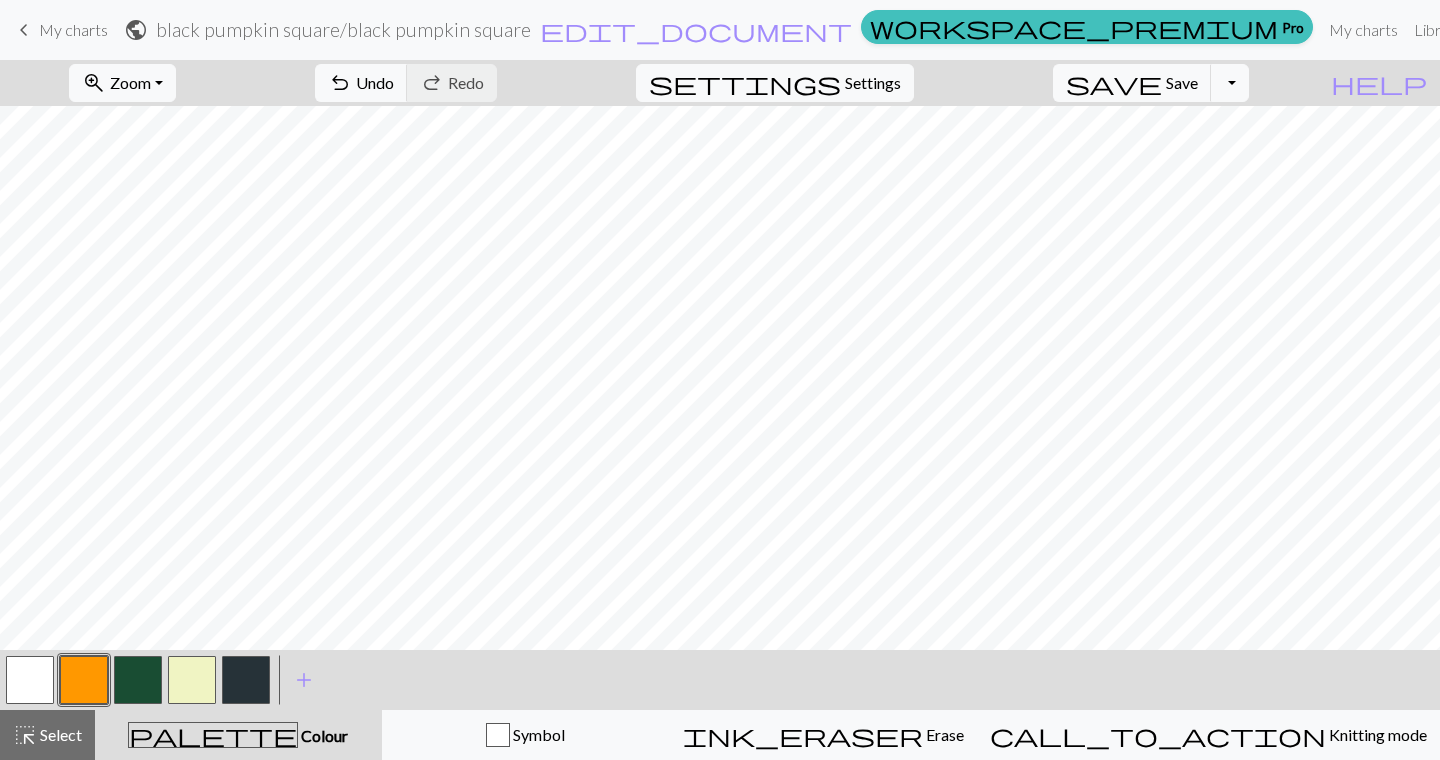 click at bounding box center (192, 680) 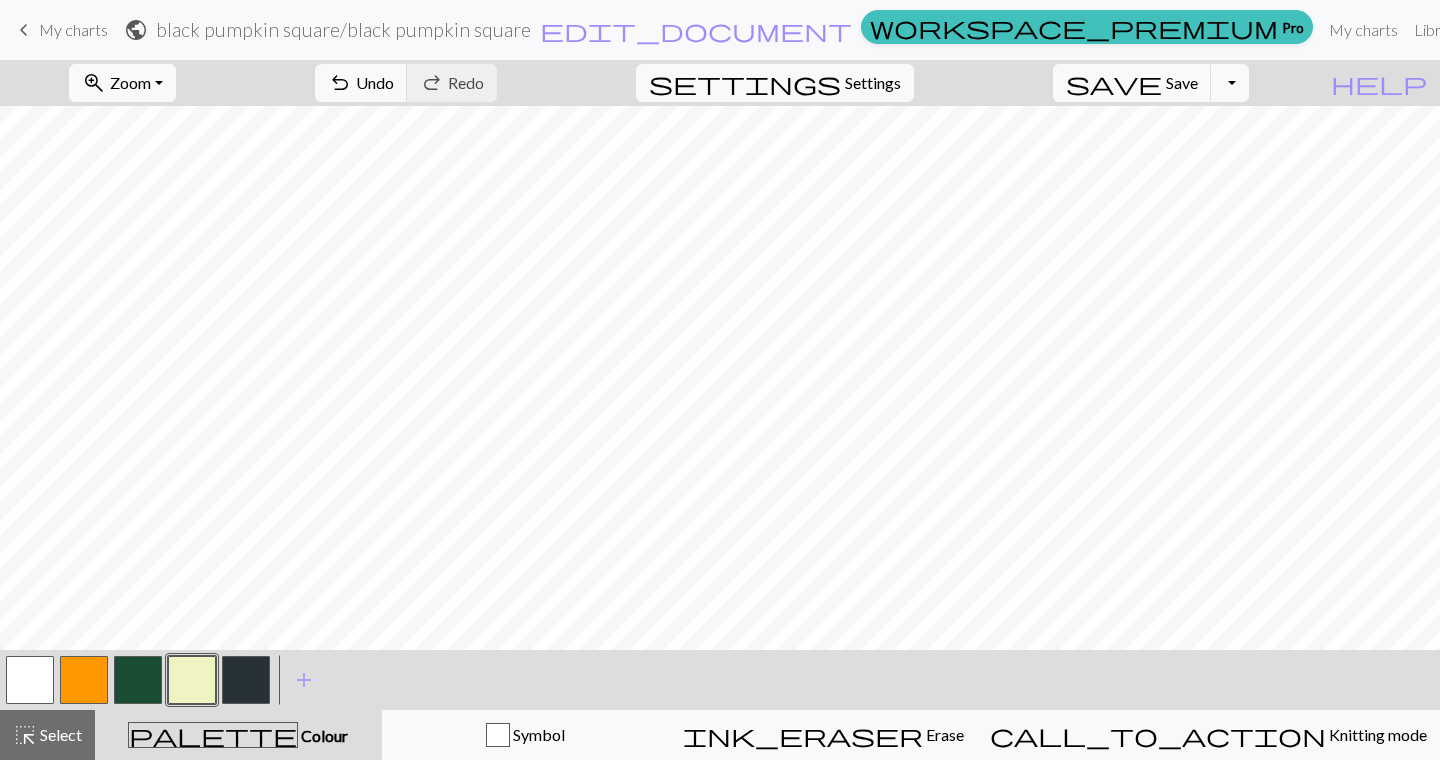 click at bounding box center [84, 680] 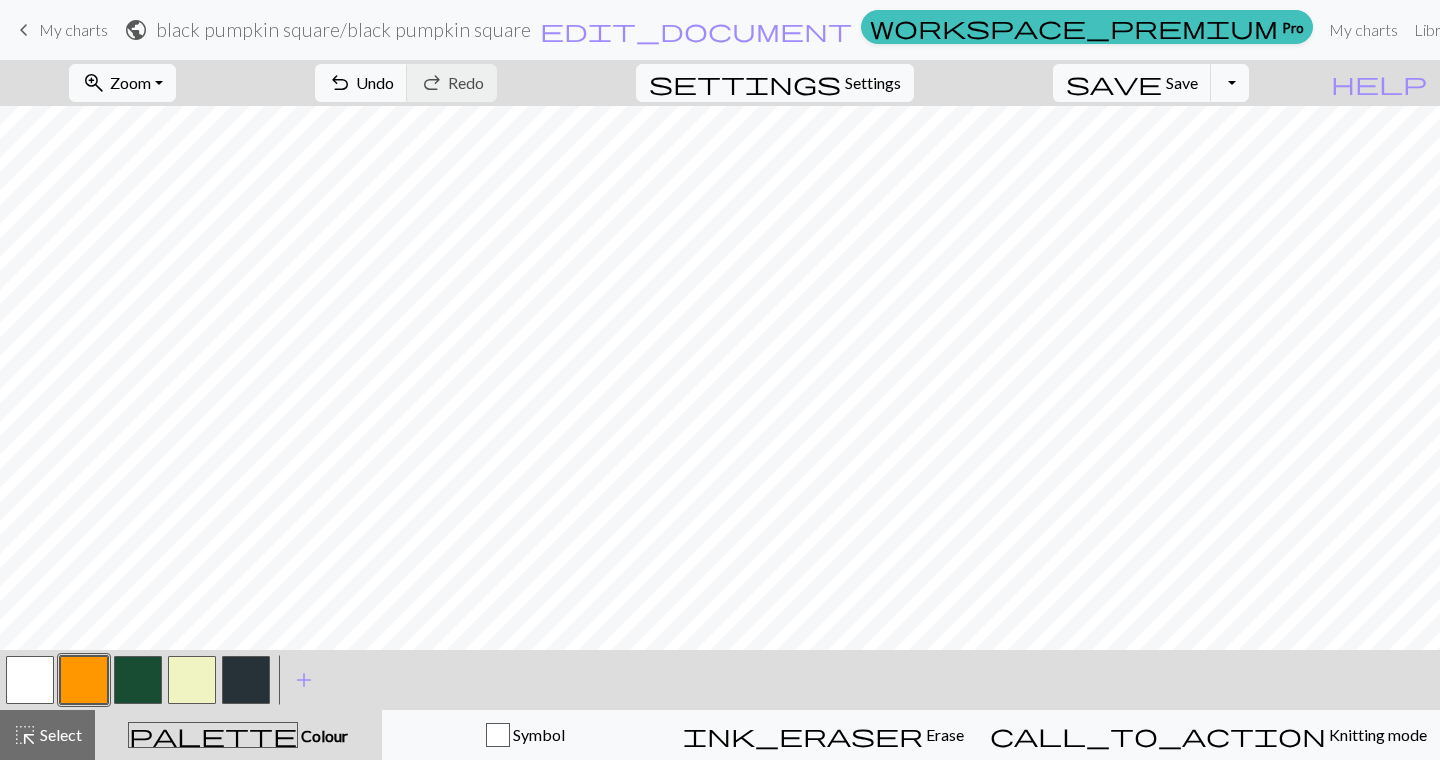 click at bounding box center [192, 680] 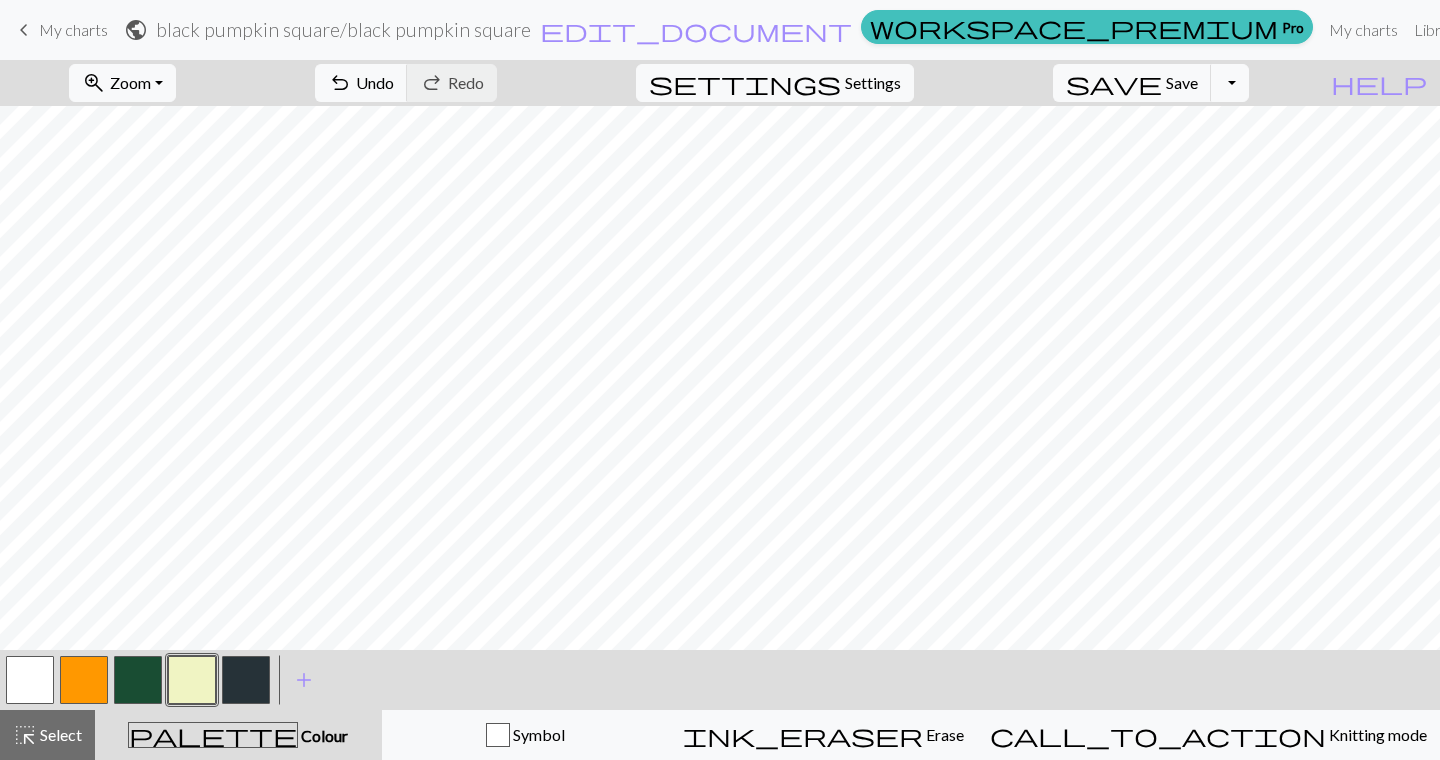 click at bounding box center [246, 680] 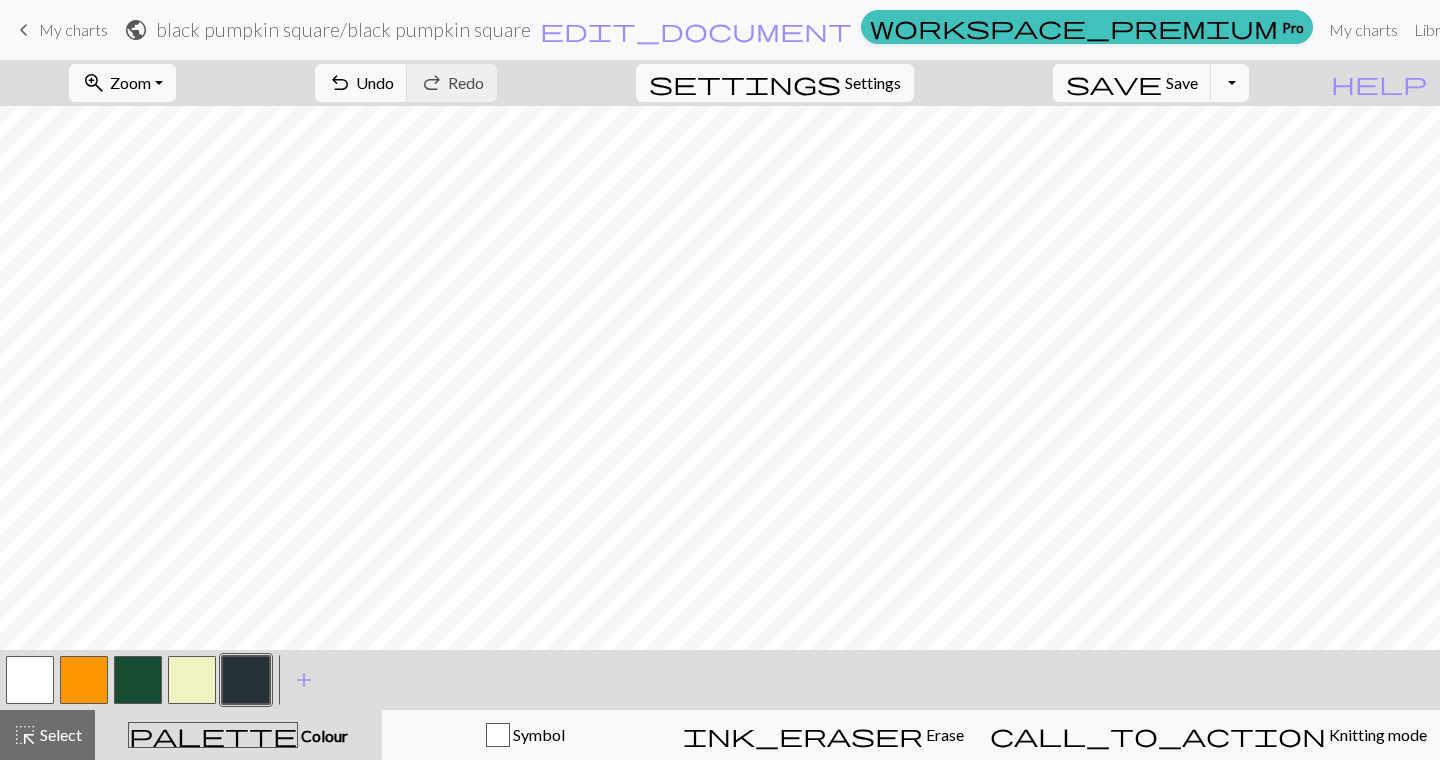 click at bounding box center (192, 680) 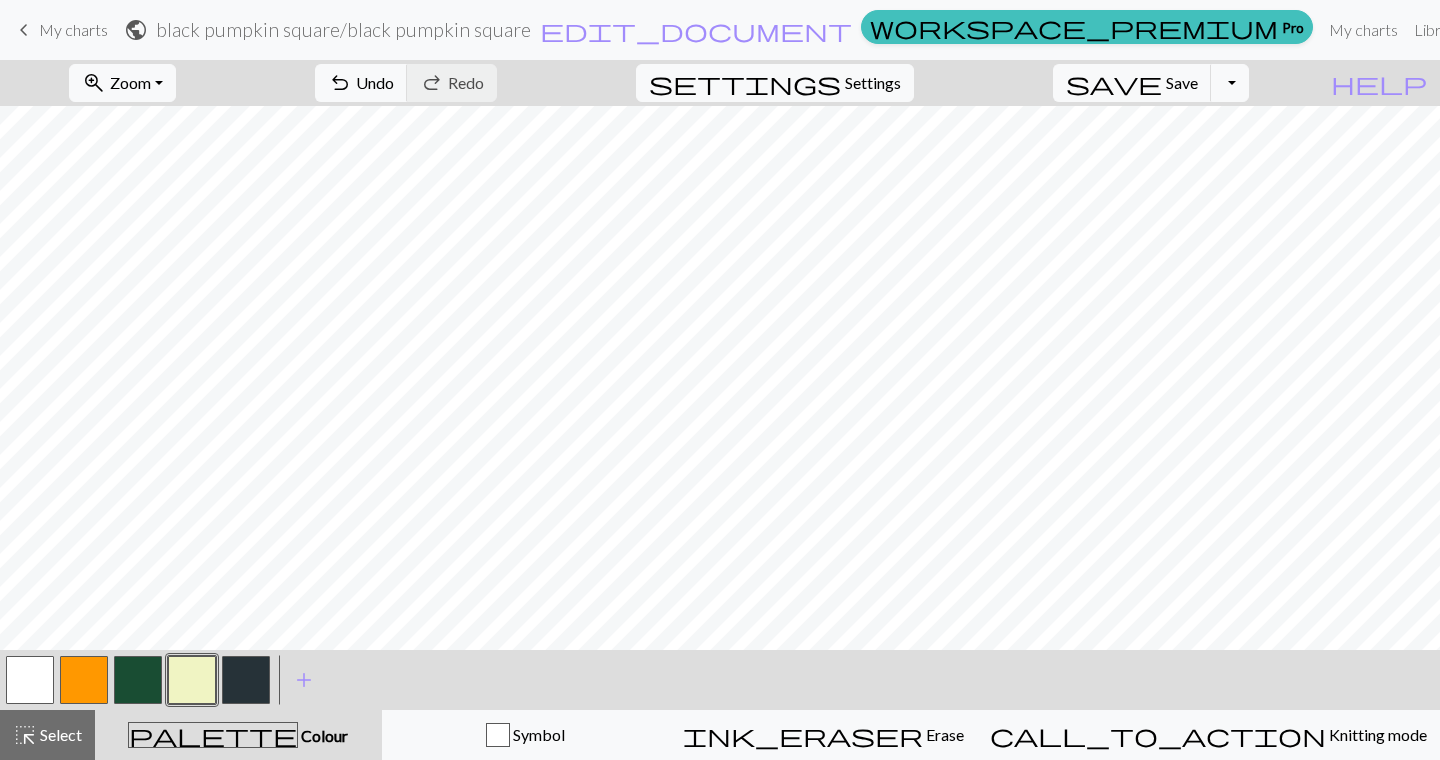 click at bounding box center [84, 680] 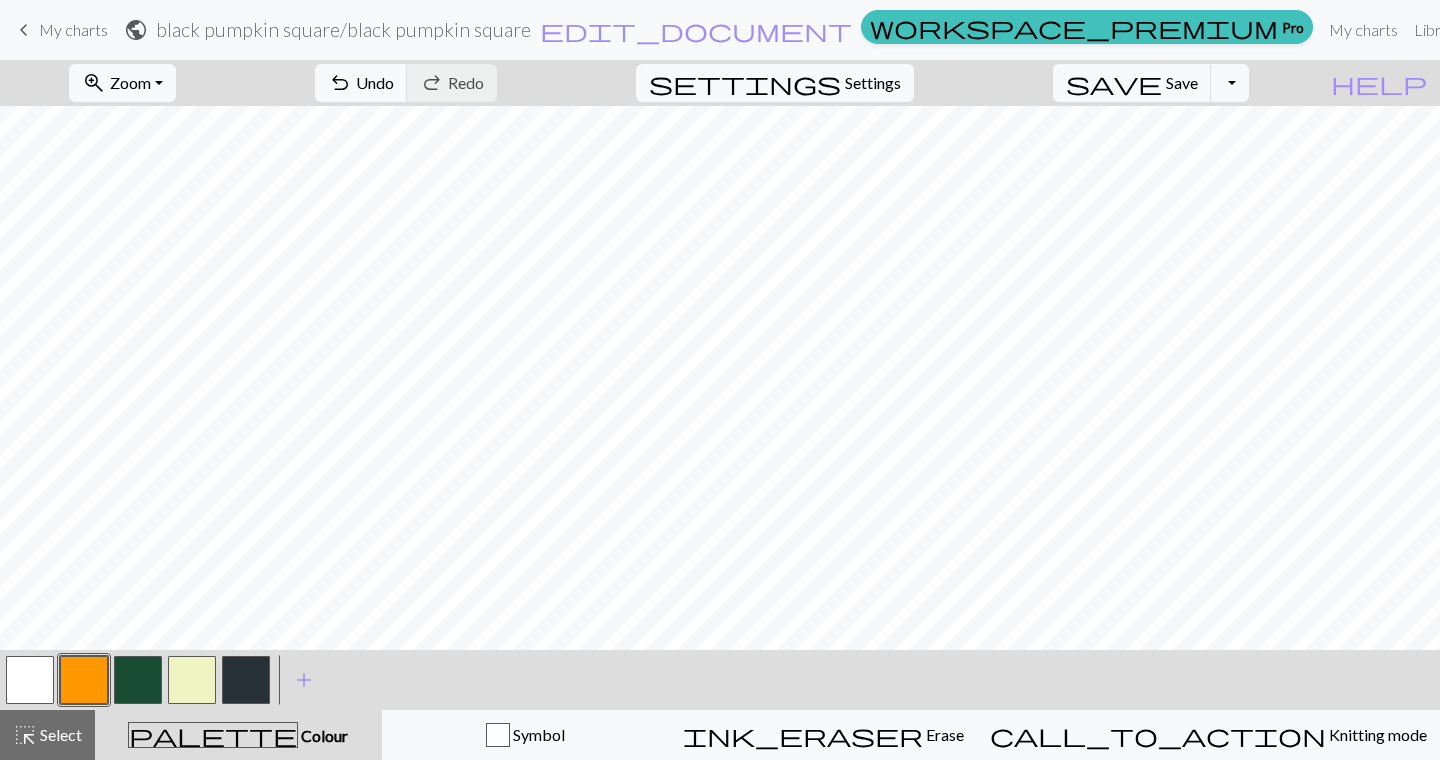 click at bounding box center (192, 680) 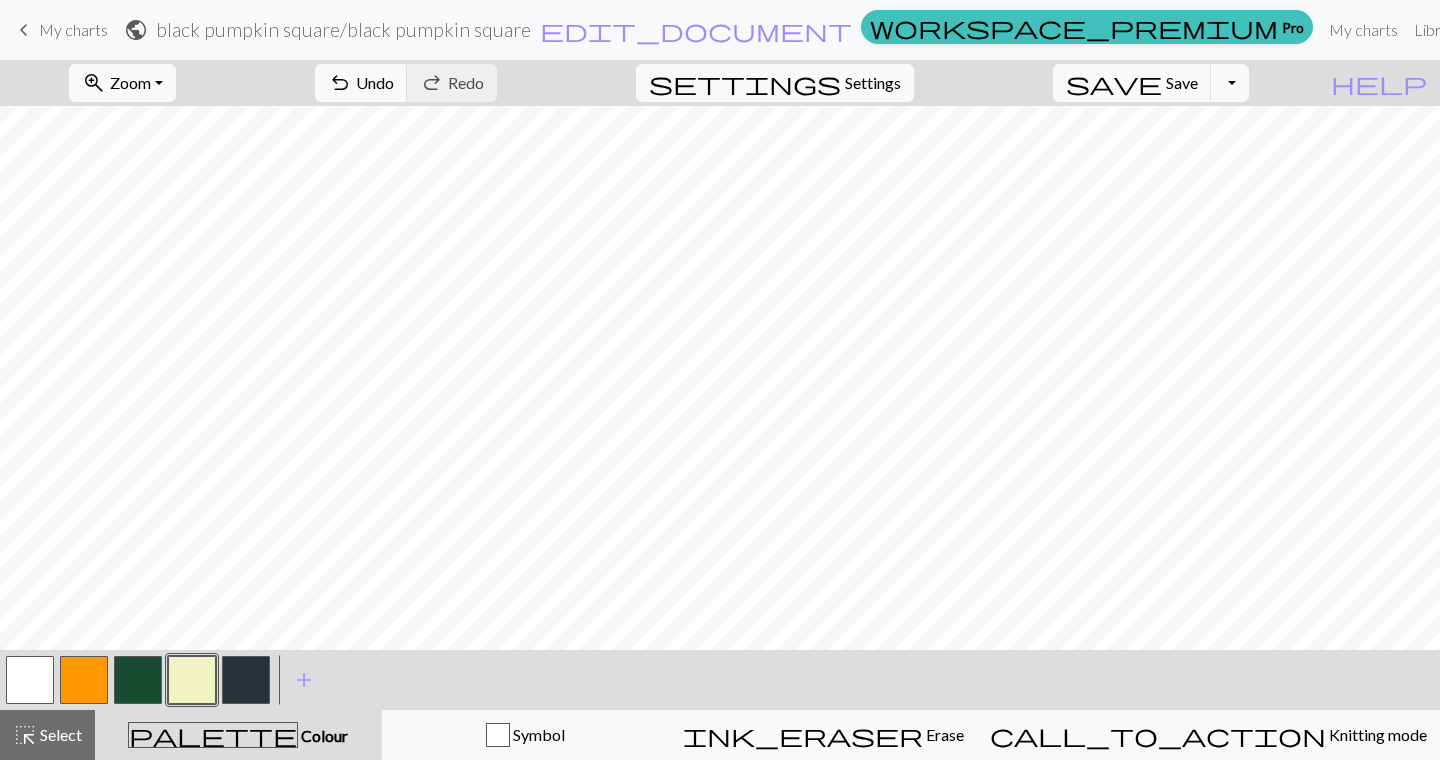 click at bounding box center (84, 680) 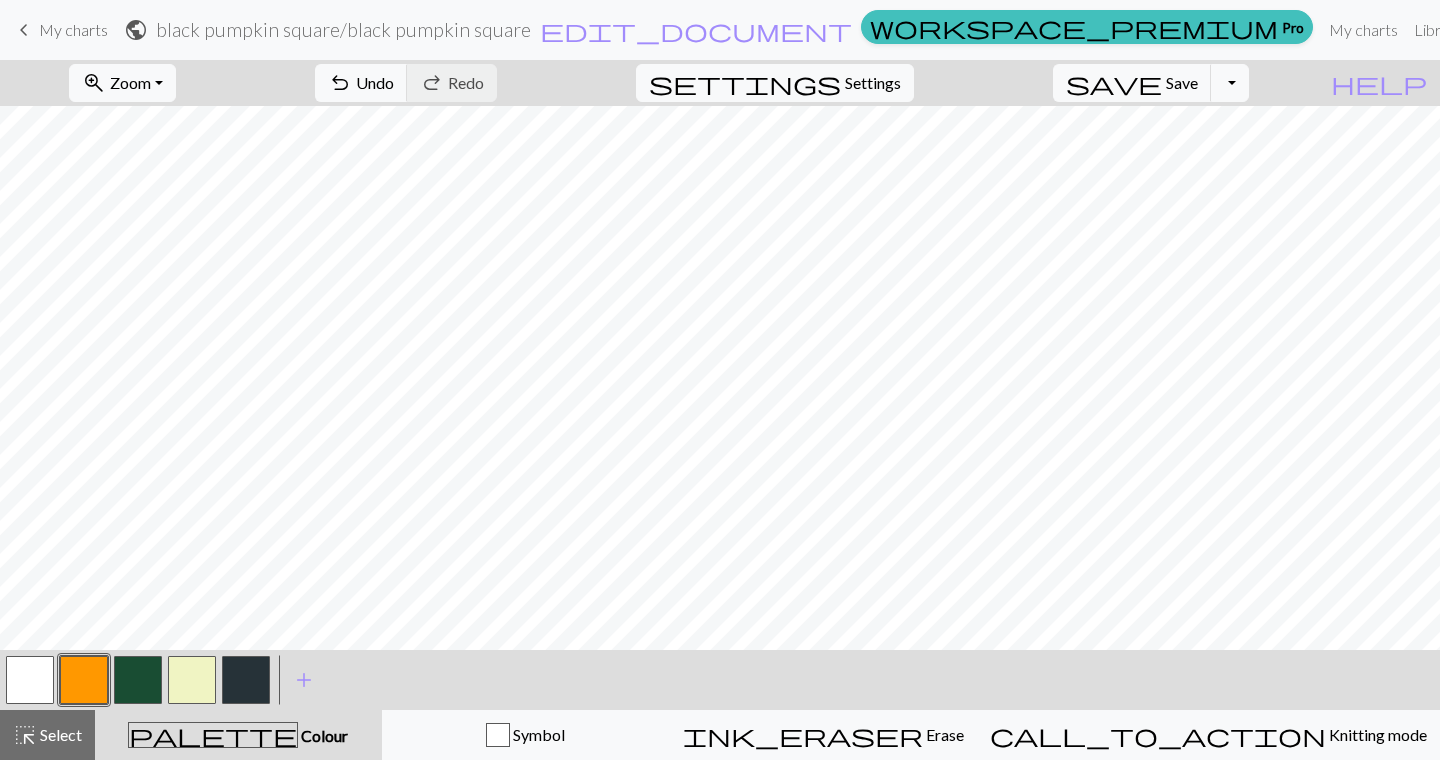 click at bounding box center [192, 680] 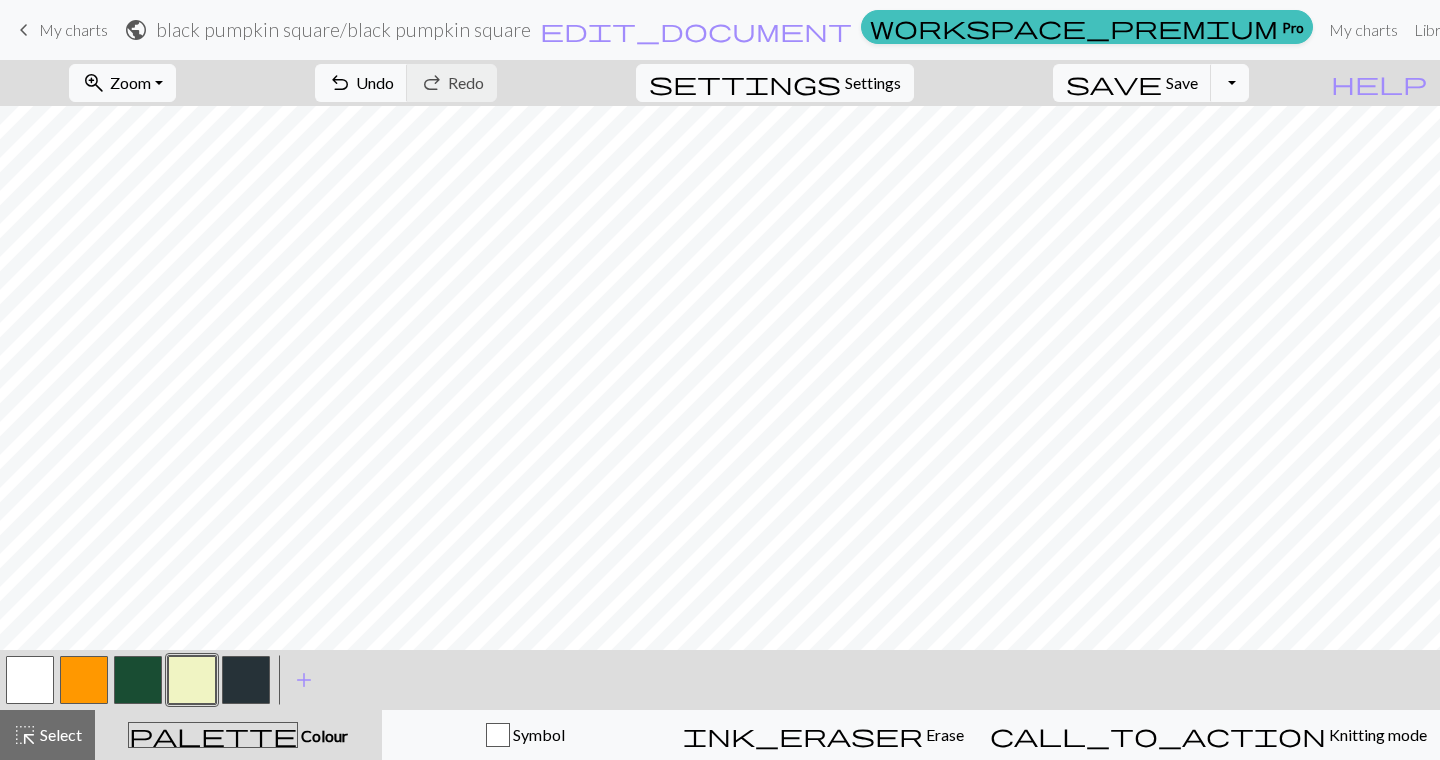click at bounding box center [84, 680] 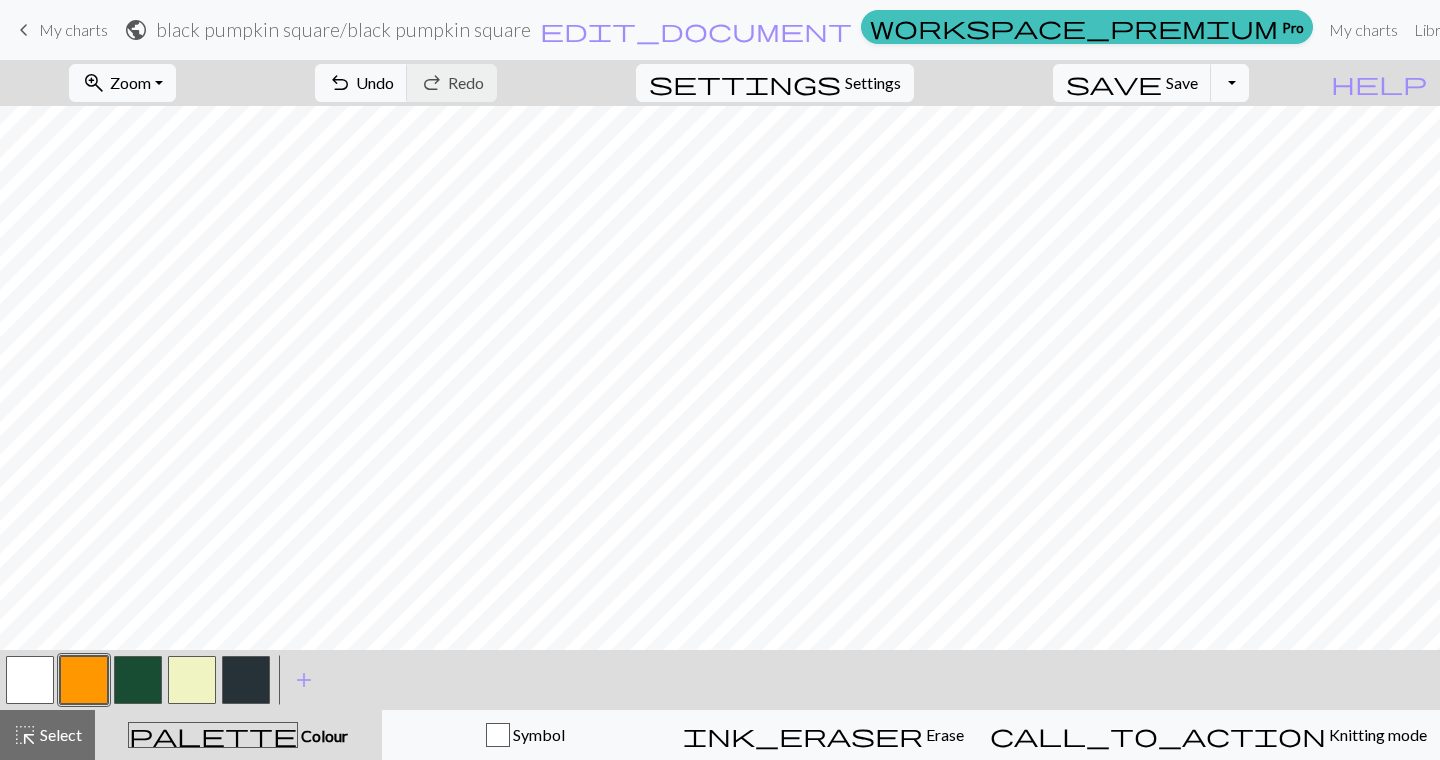 click at bounding box center (192, 680) 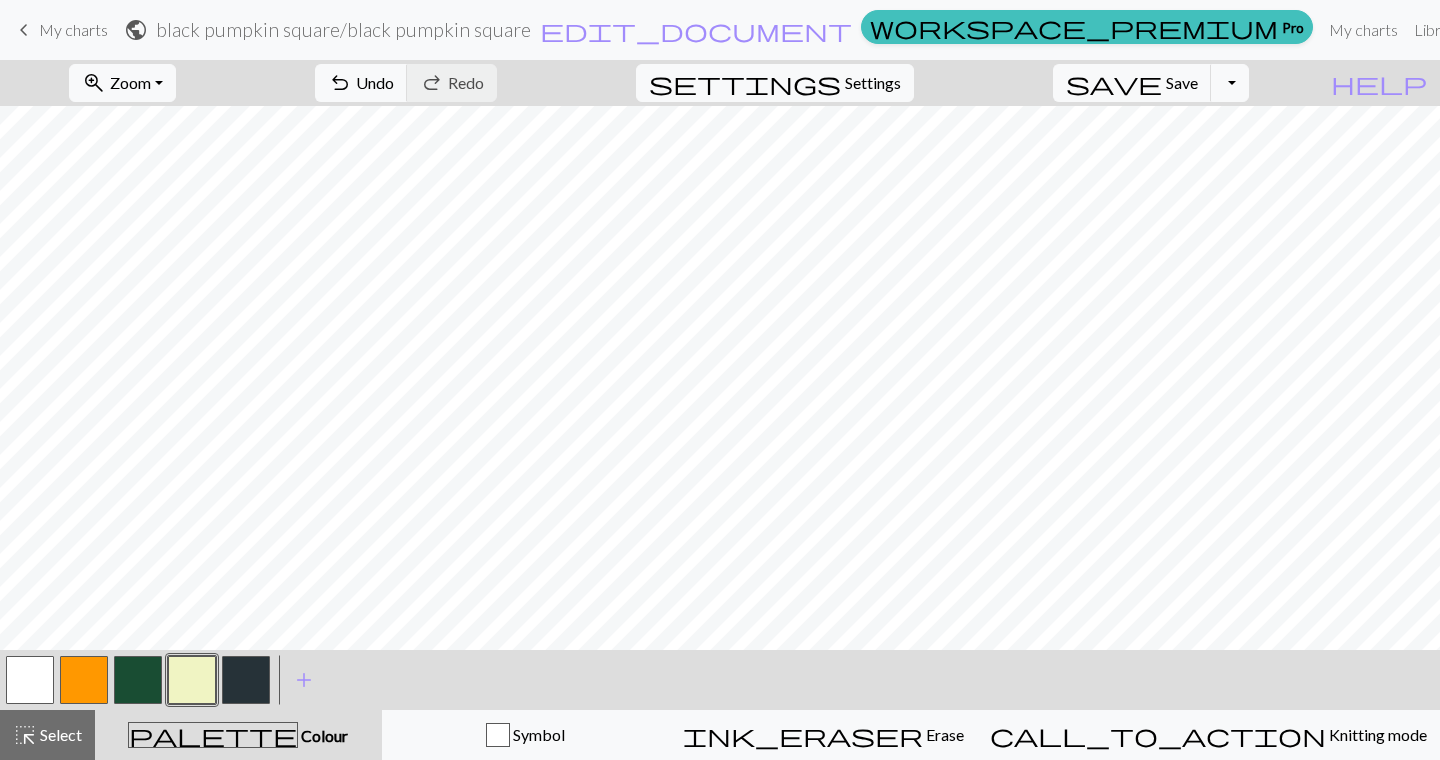 click at bounding box center (84, 680) 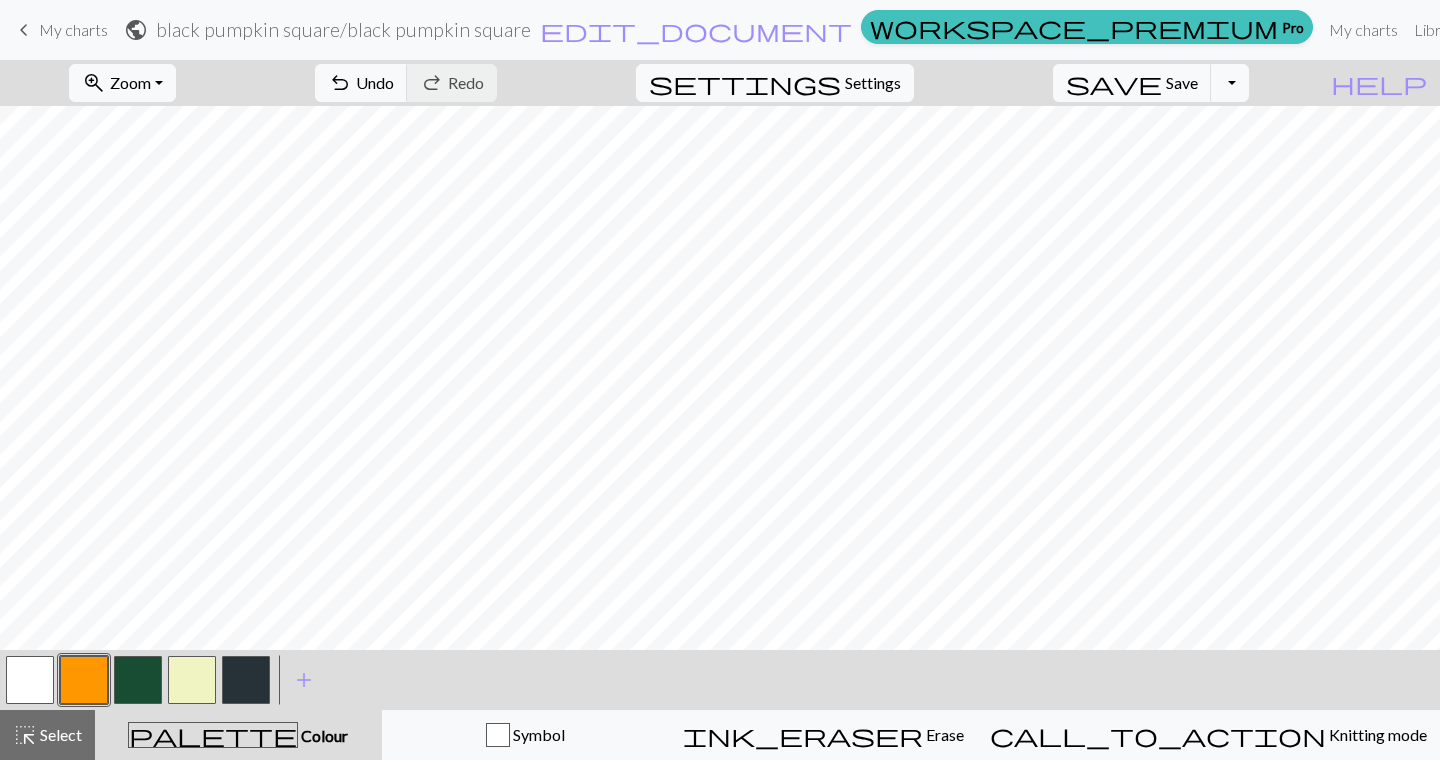 click at bounding box center [192, 680] 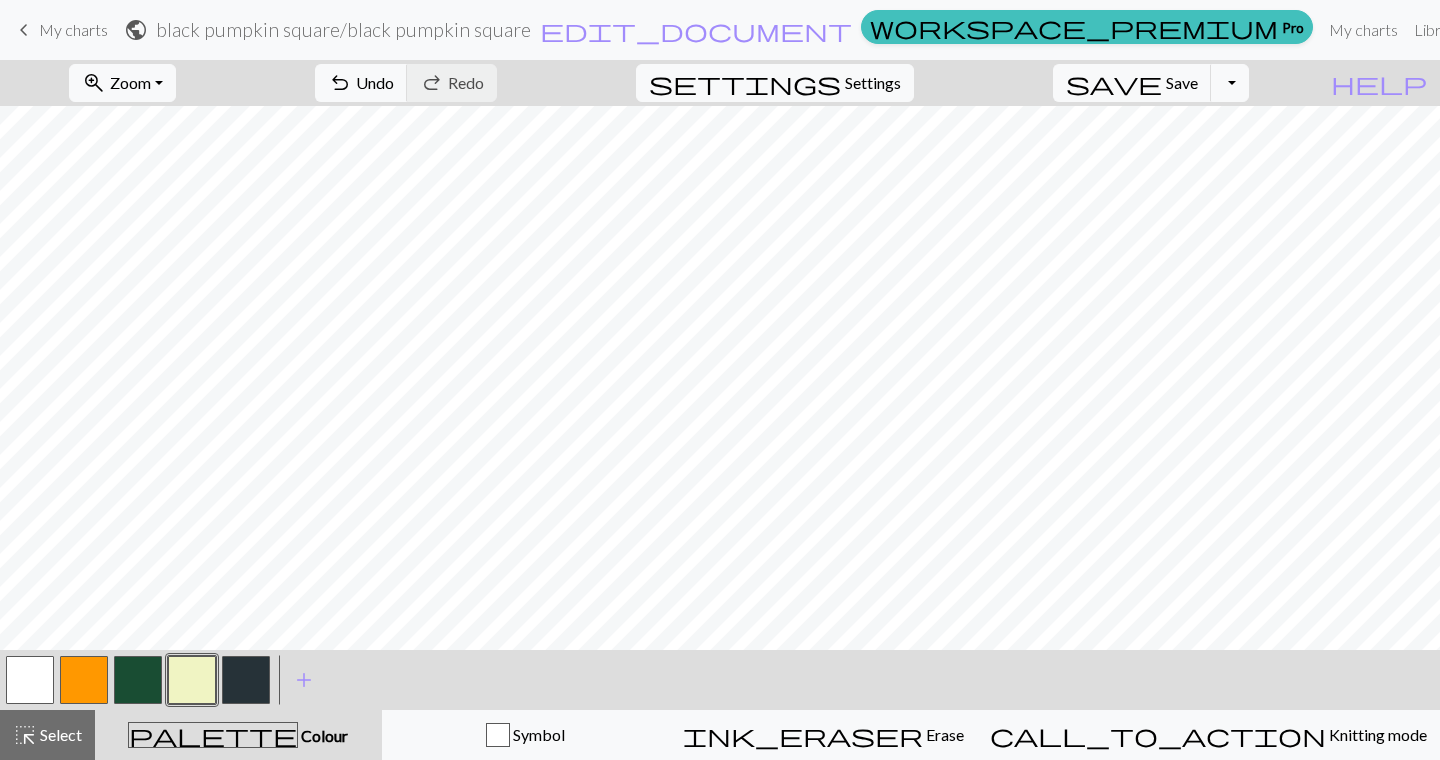 click at bounding box center [84, 680] 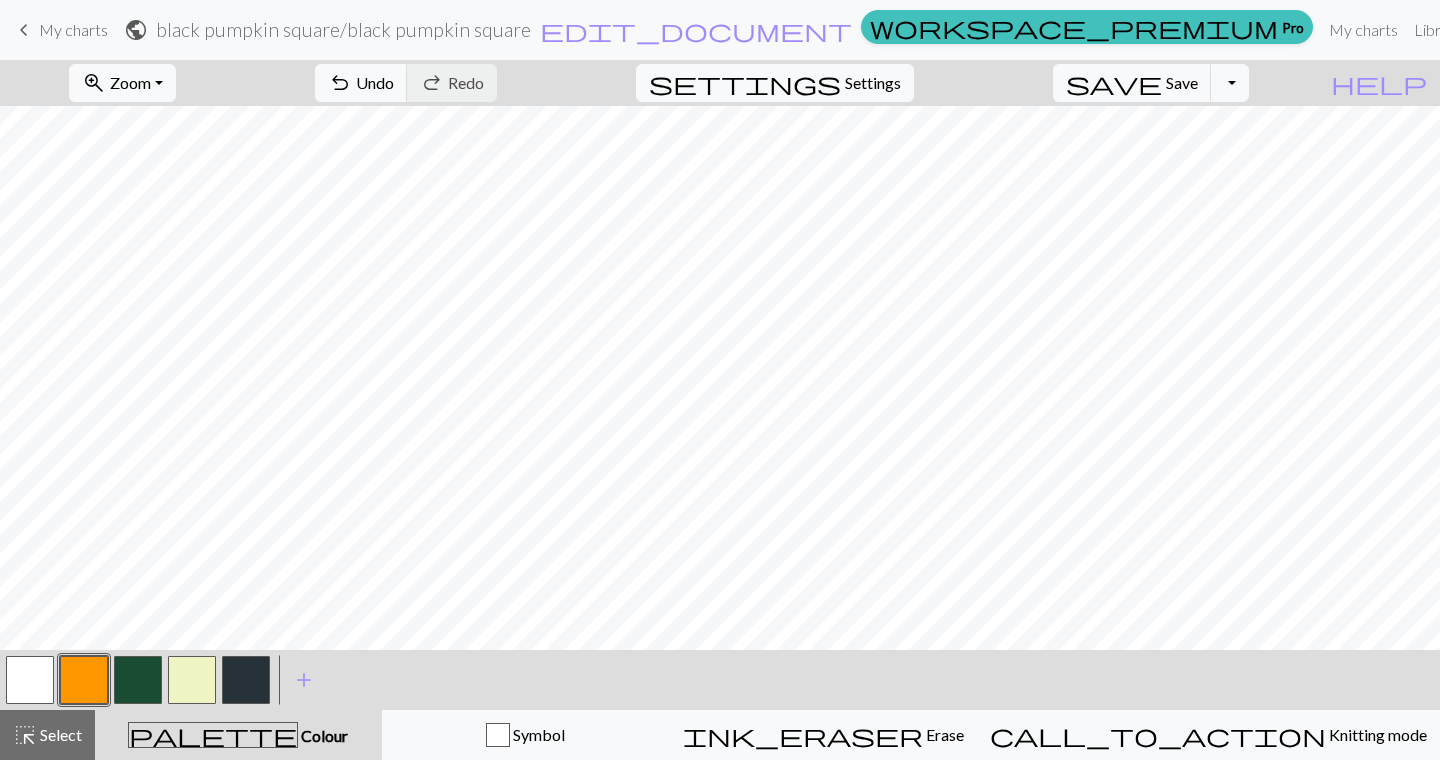 click at bounding box center [192, 680] 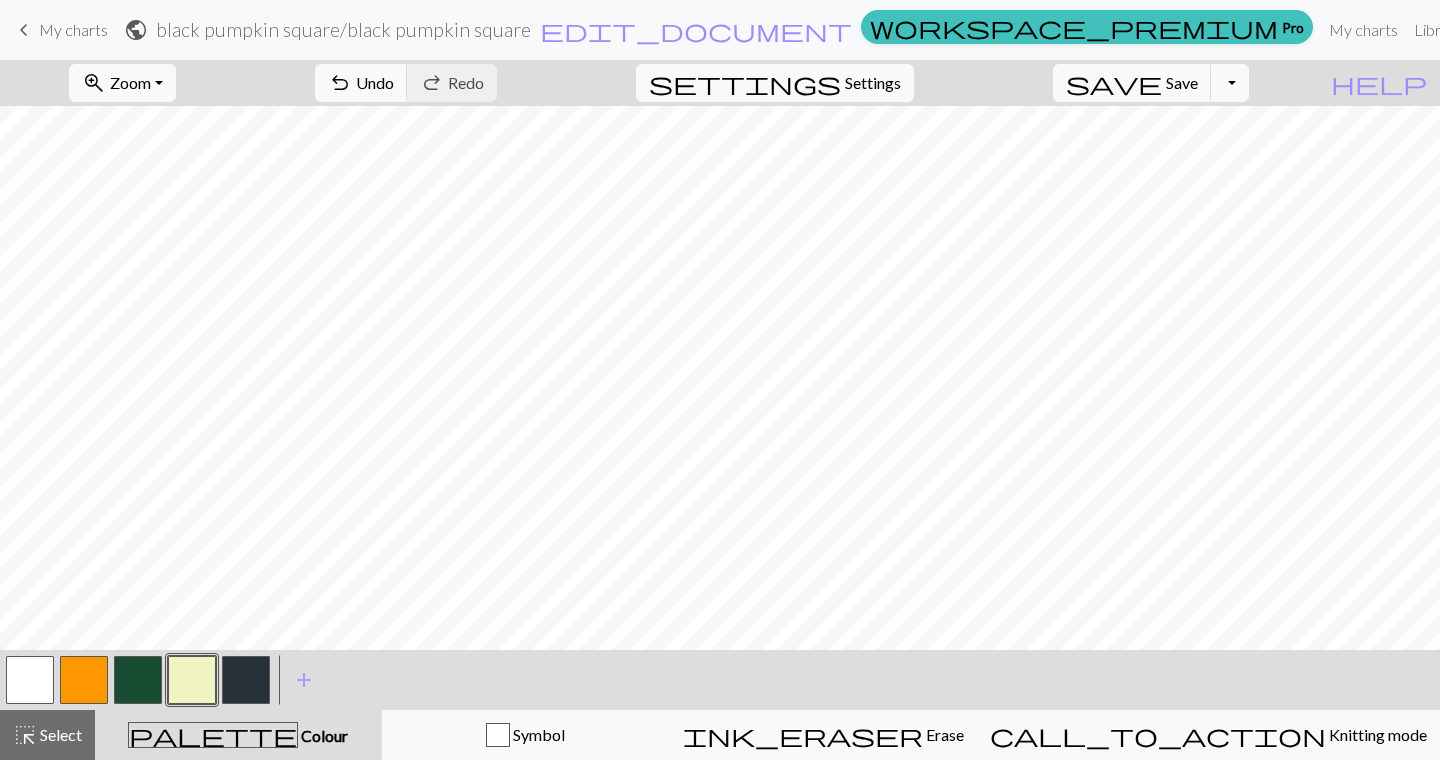 click at bounding box center [84, 680] 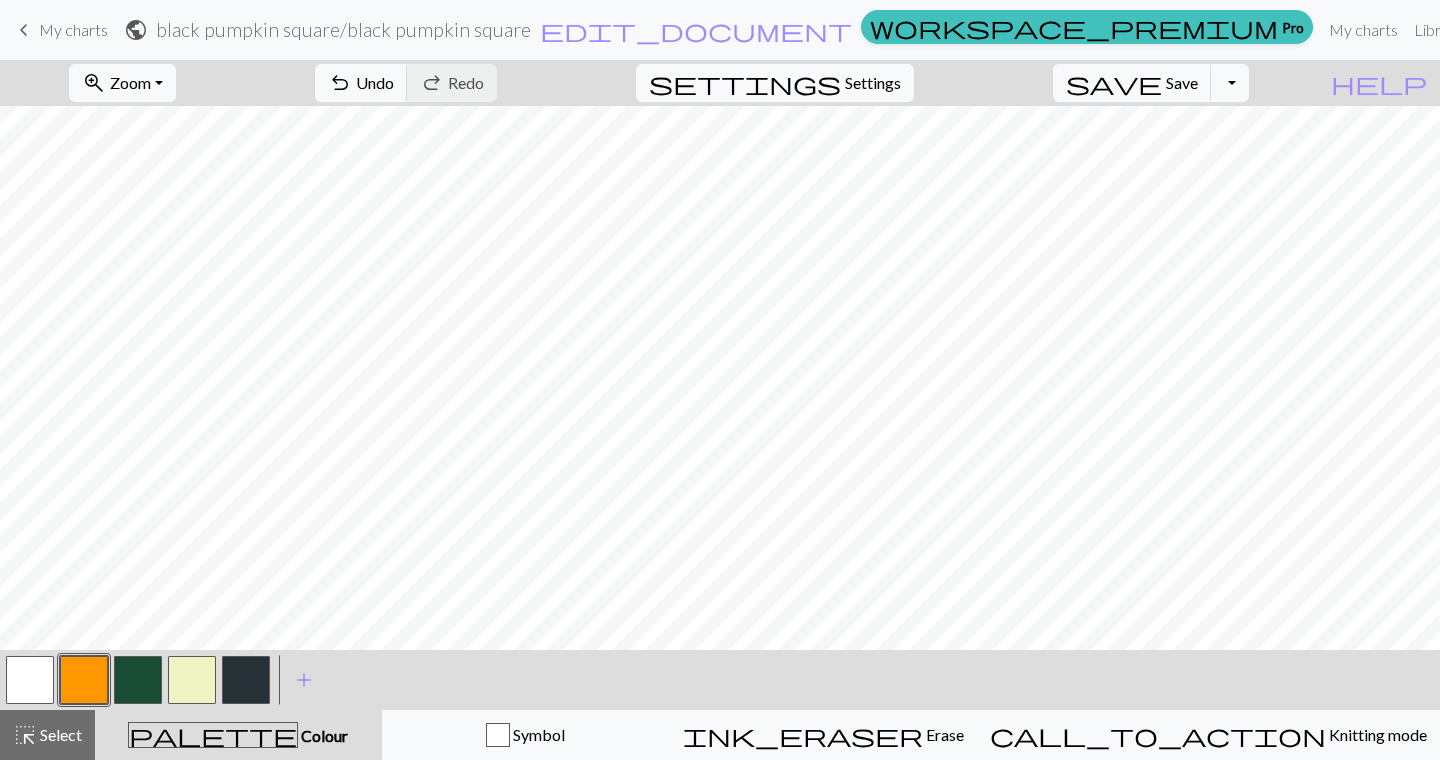 click at bounding box center [192, 680] 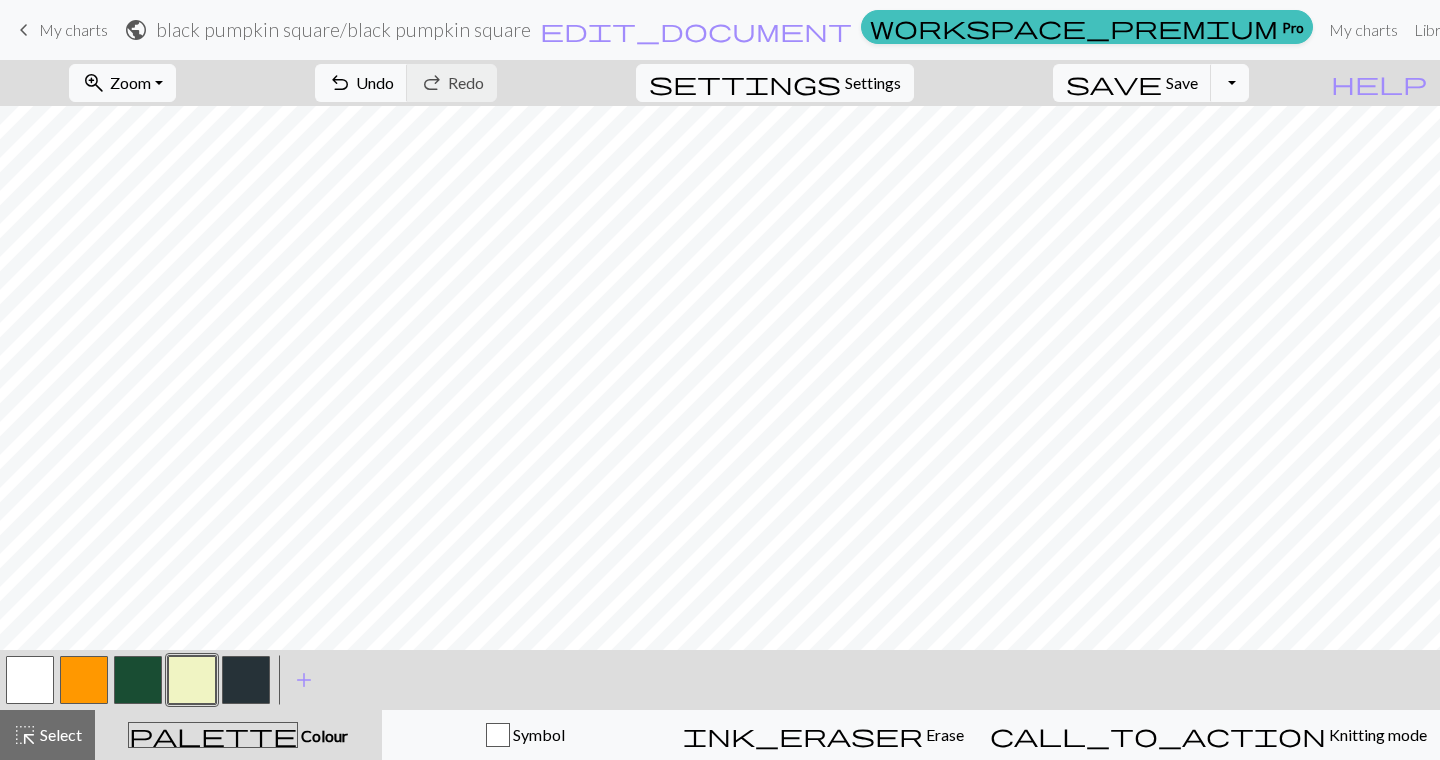 click at bounding box center (84, 680) 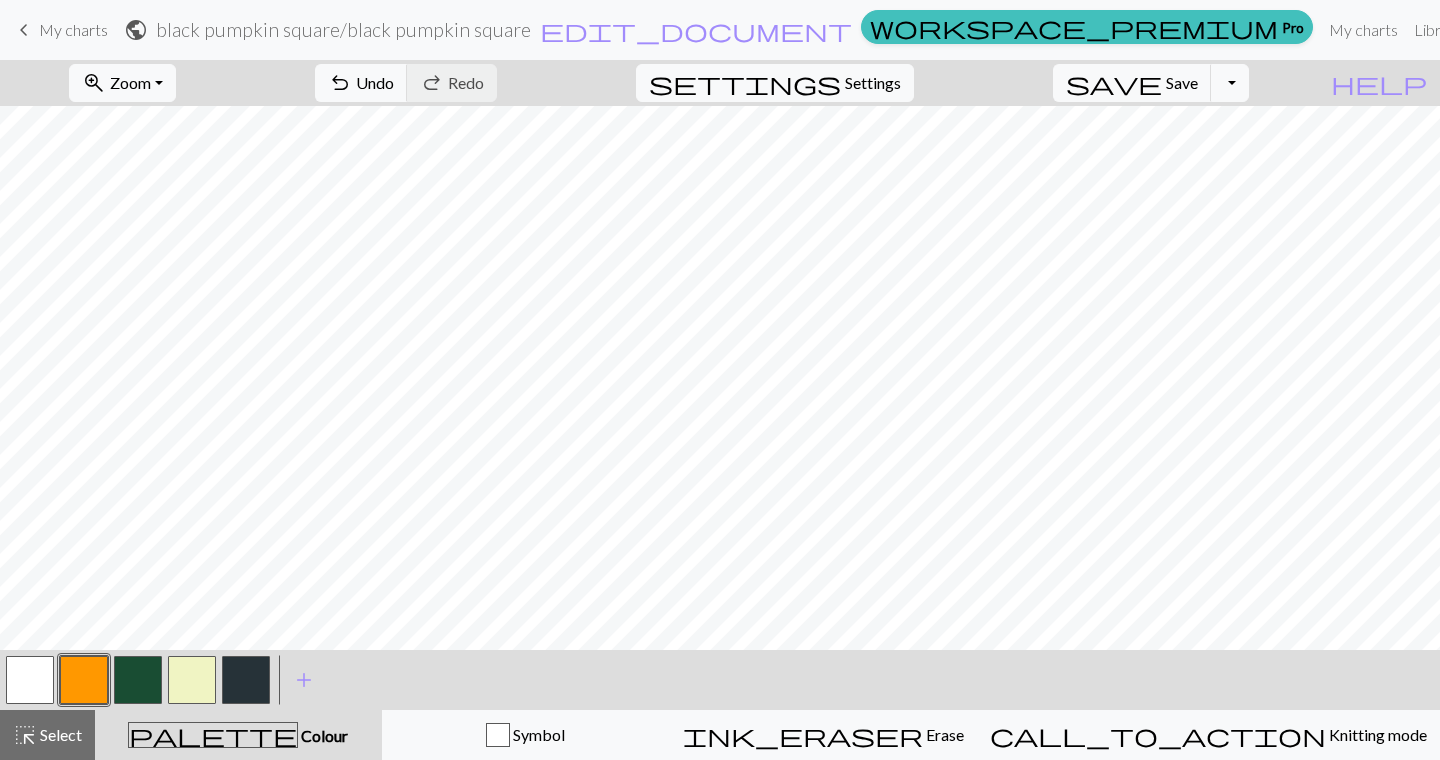 click at bounding box center (192, 680) 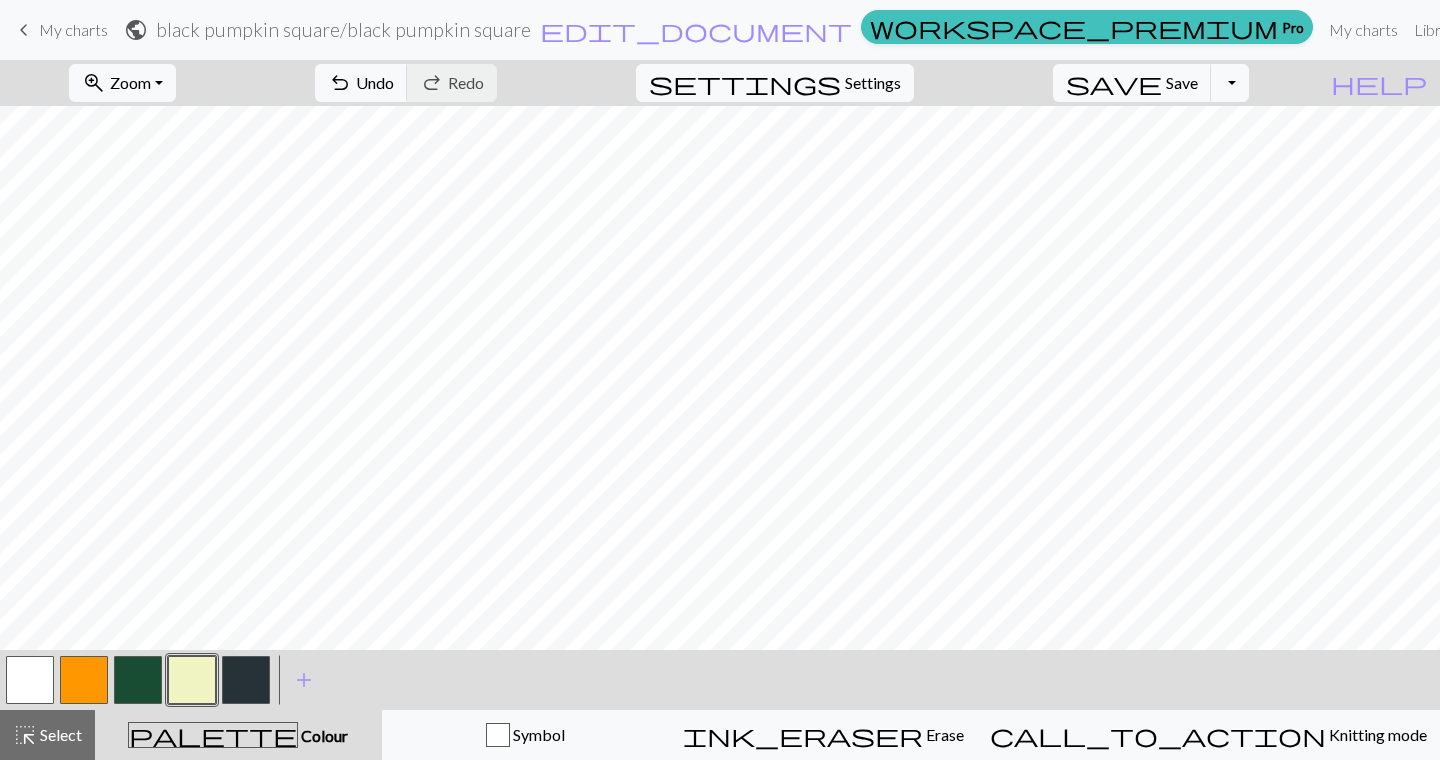 click at bounding box center (84, 680) 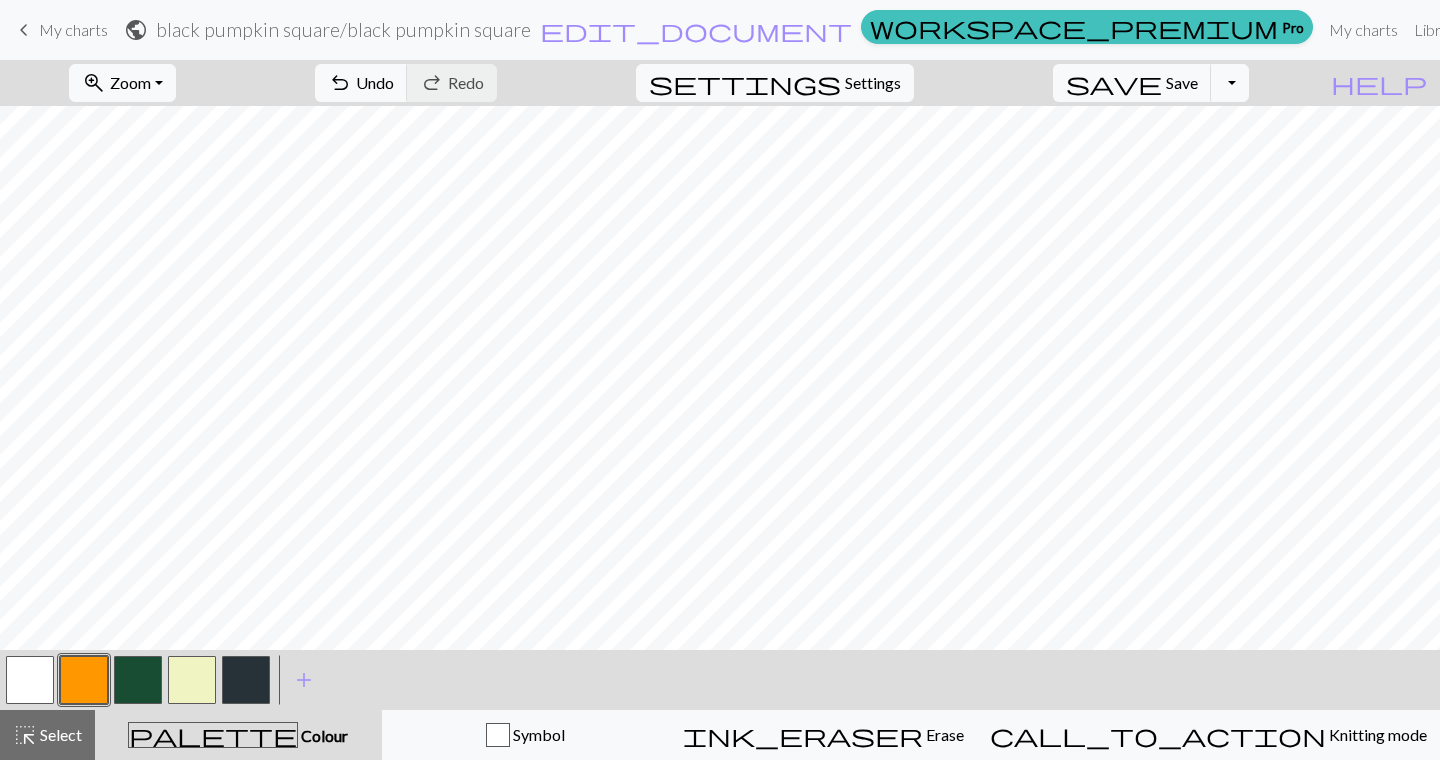 click at bounding box center (192, 680) 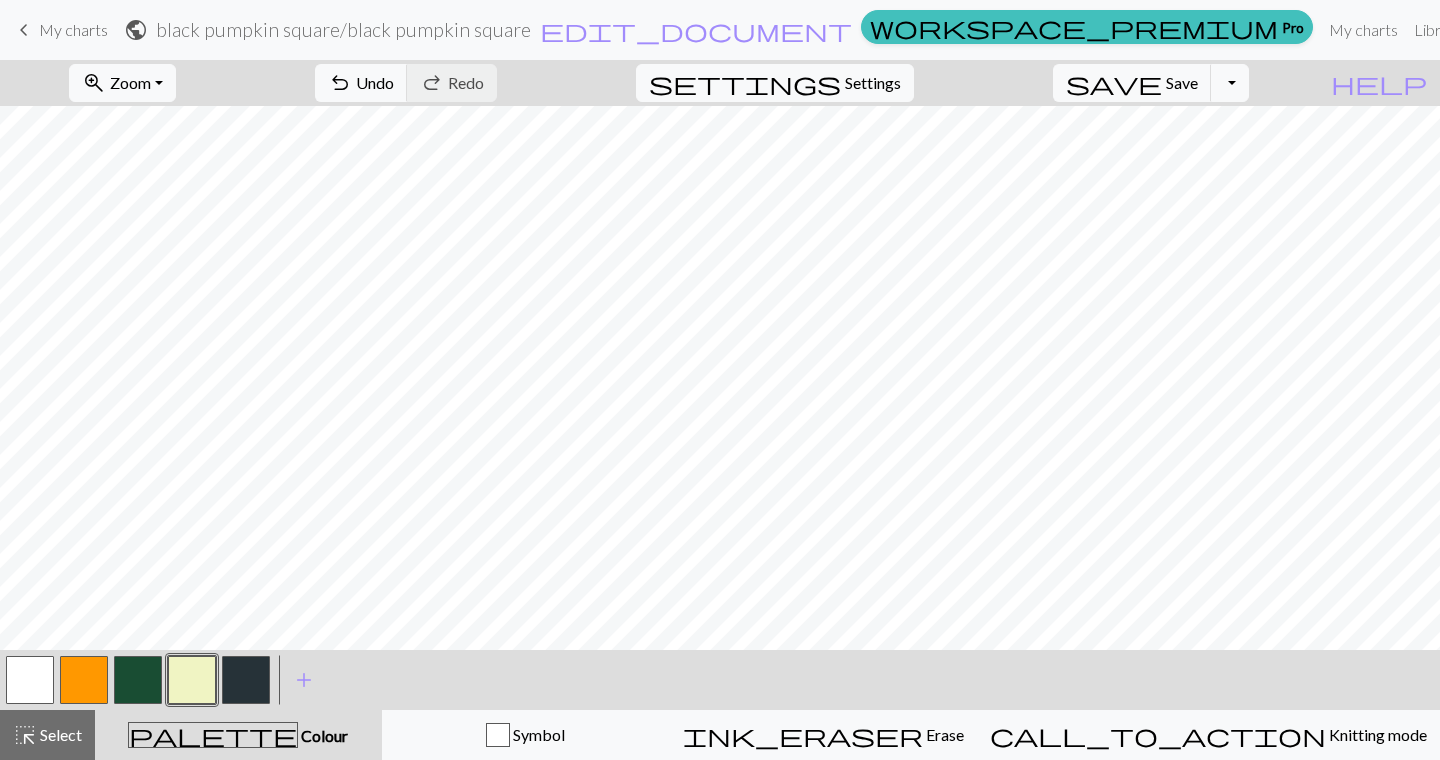 click at bounding box center (84, 680) 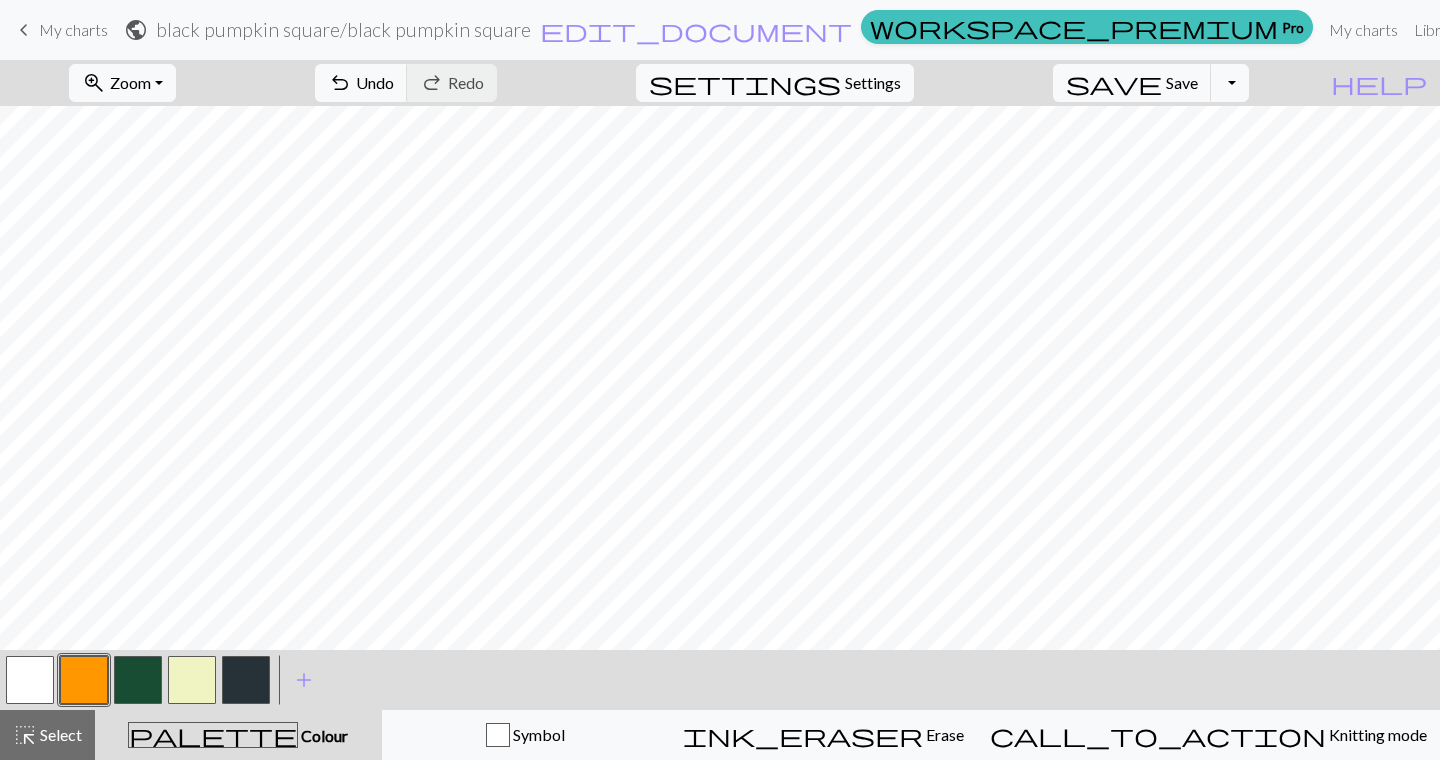 click at bounding box center (192, 680) 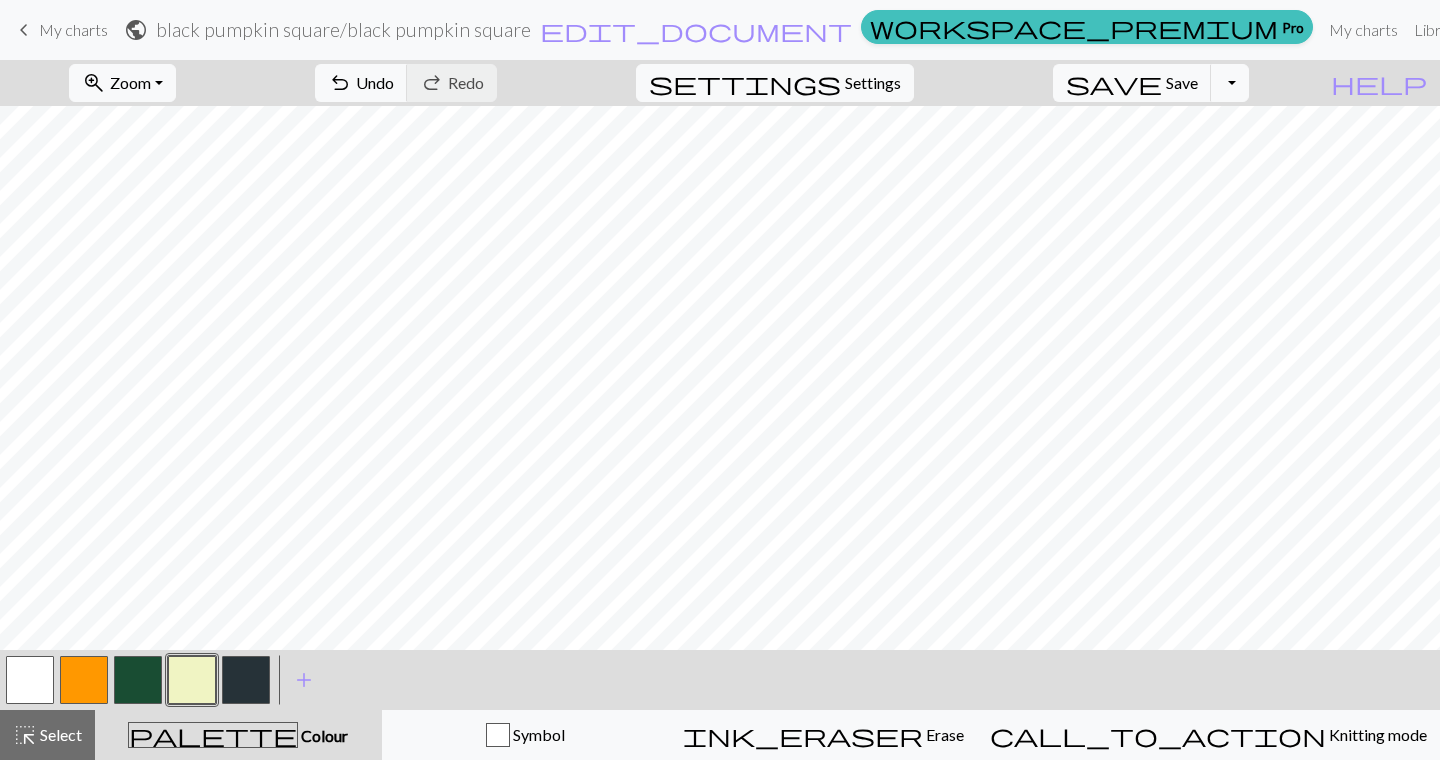 click at bounding box center (84, 680) 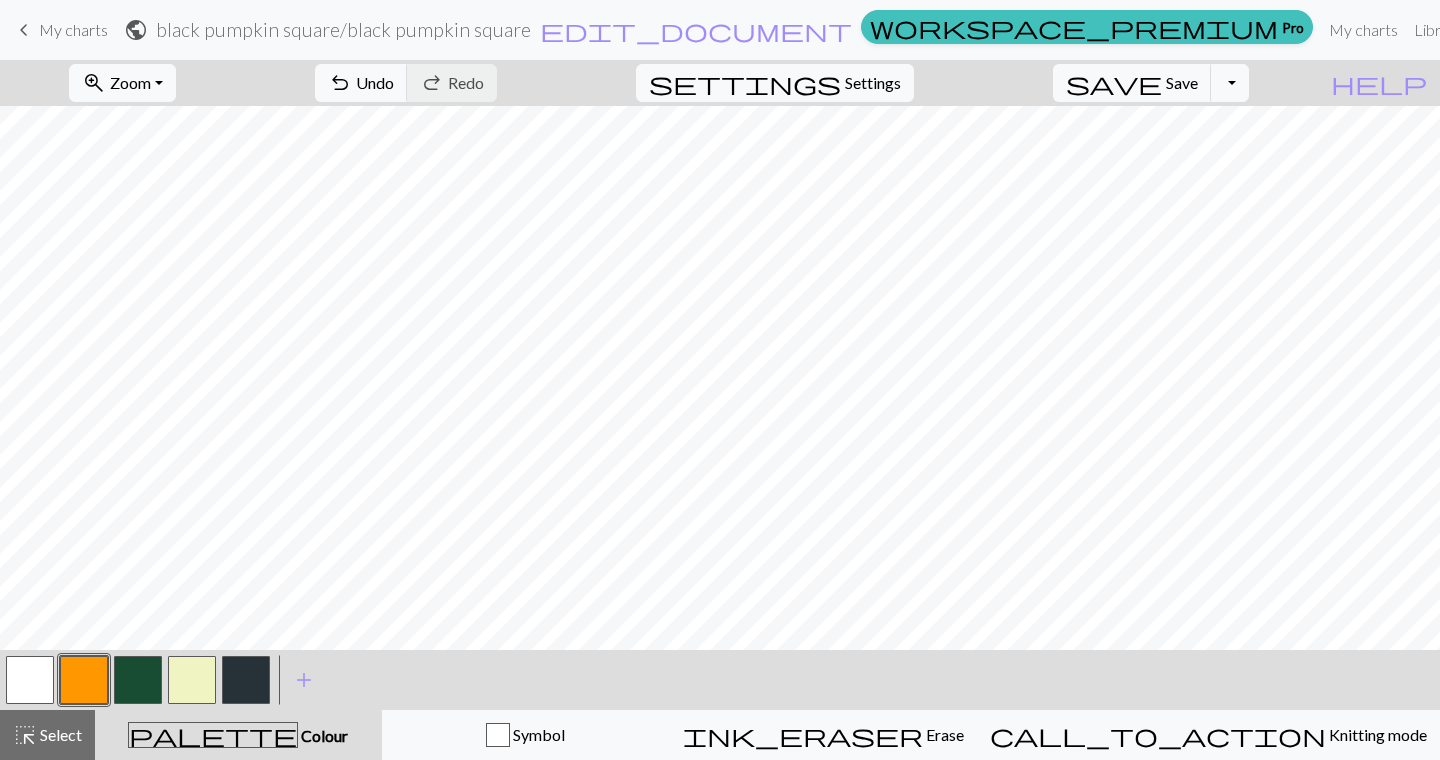 click at bounding box center (138, 680) 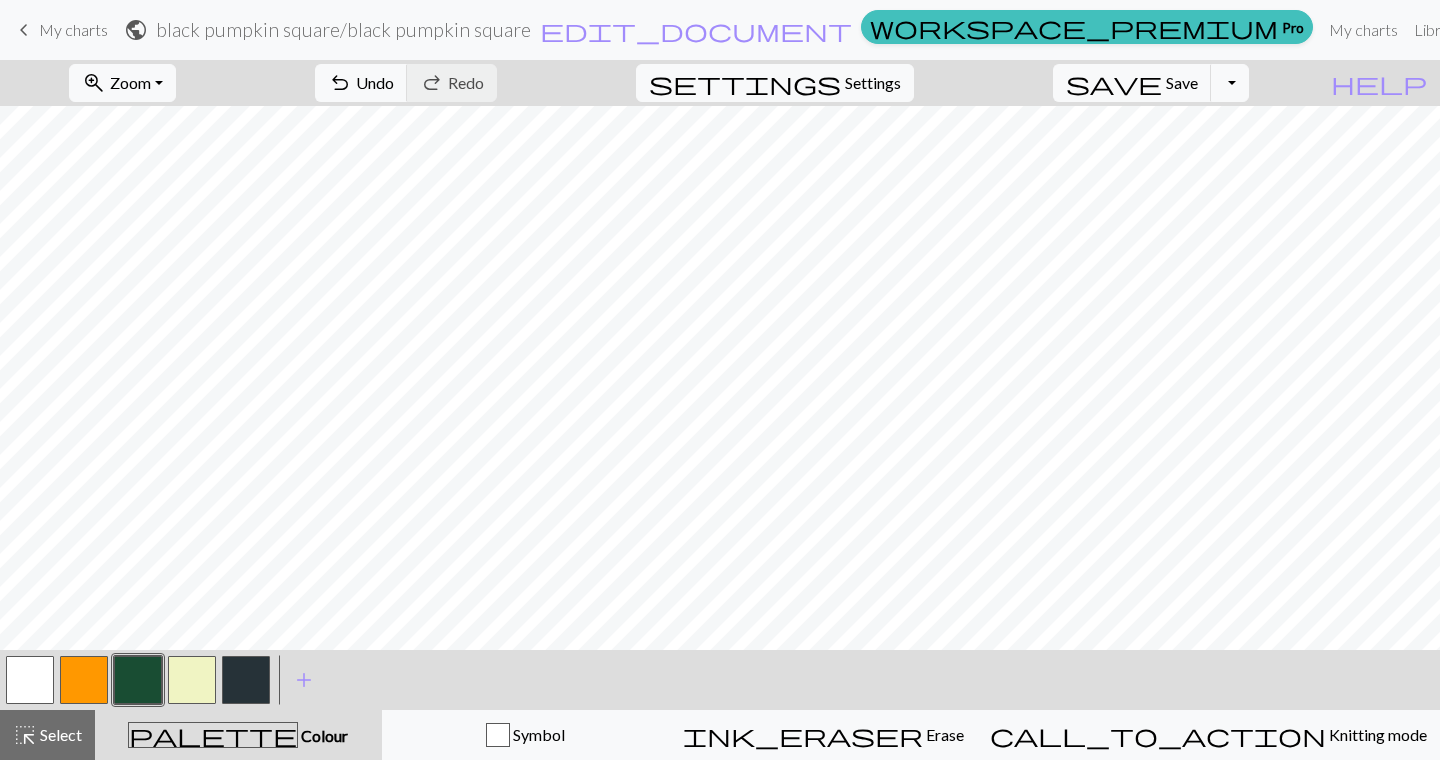 click at bounding box center (192, 680) 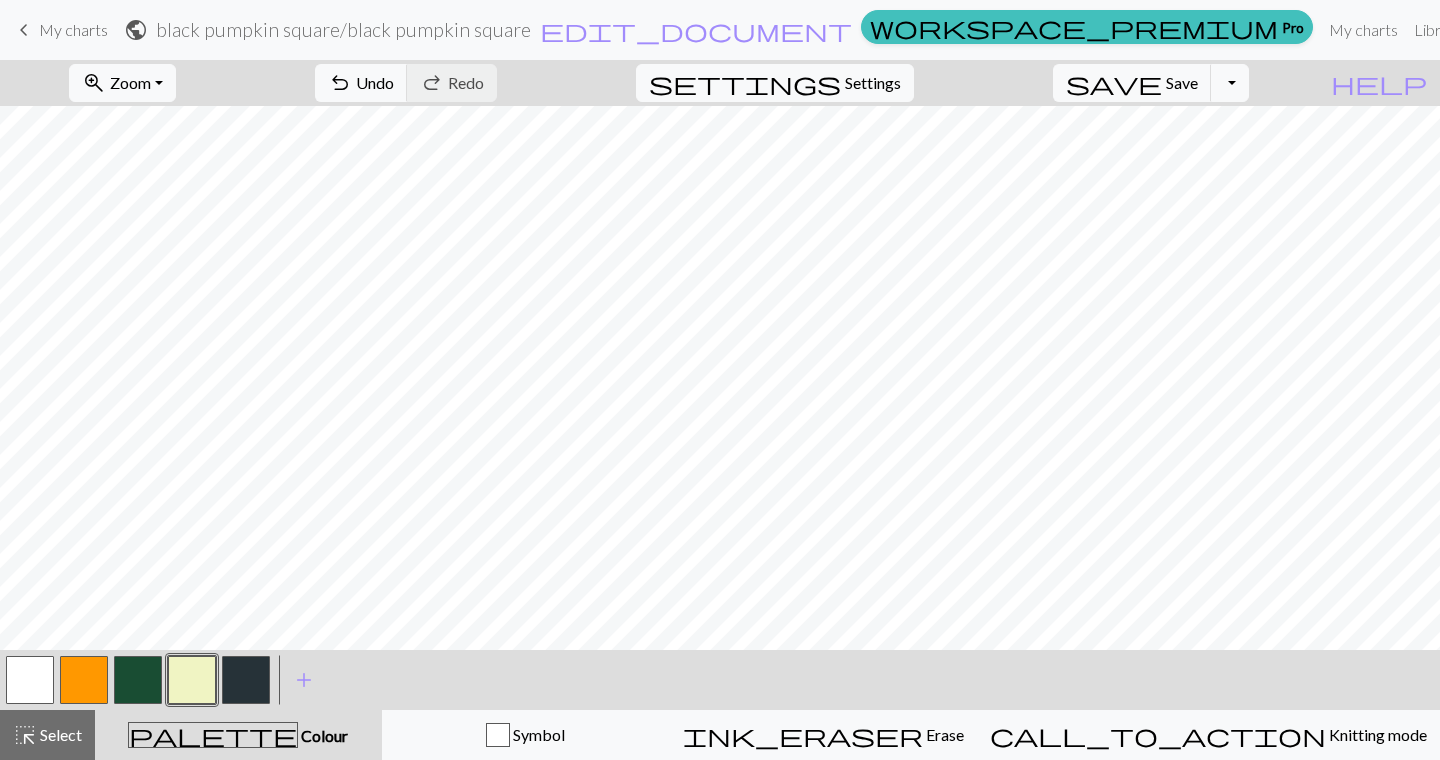 click at bounding box center (84, 680) 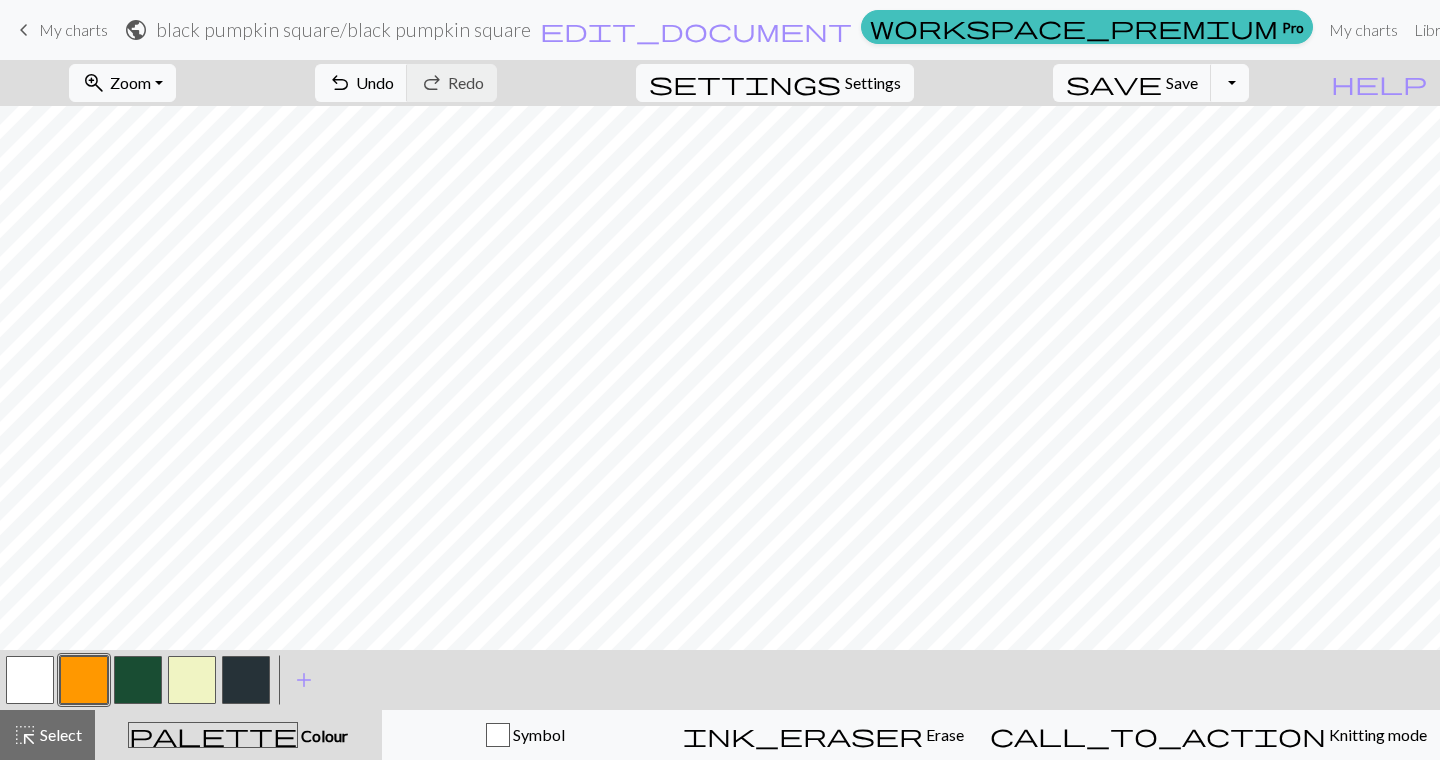 click at bounding box center (192, 680) 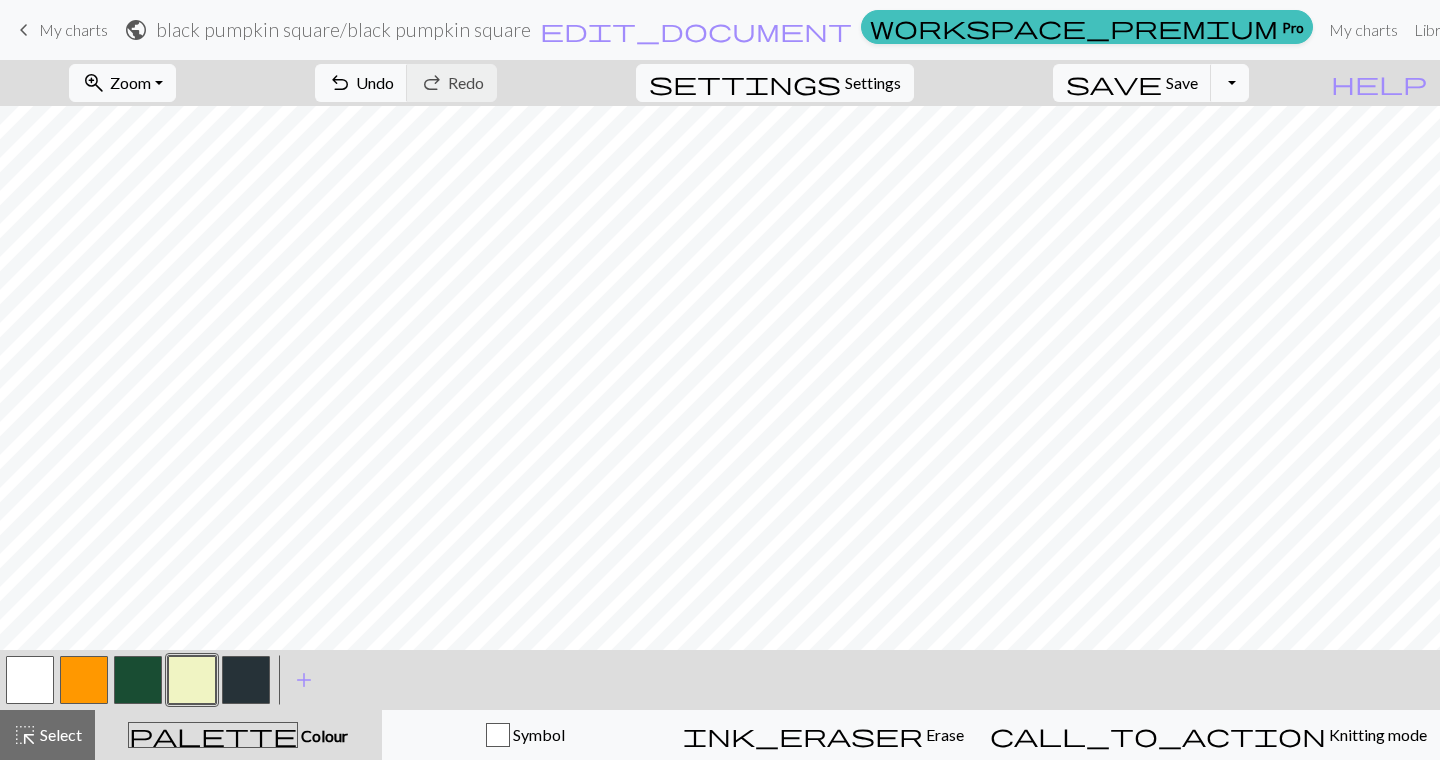 click at bounding box center [138, 680] 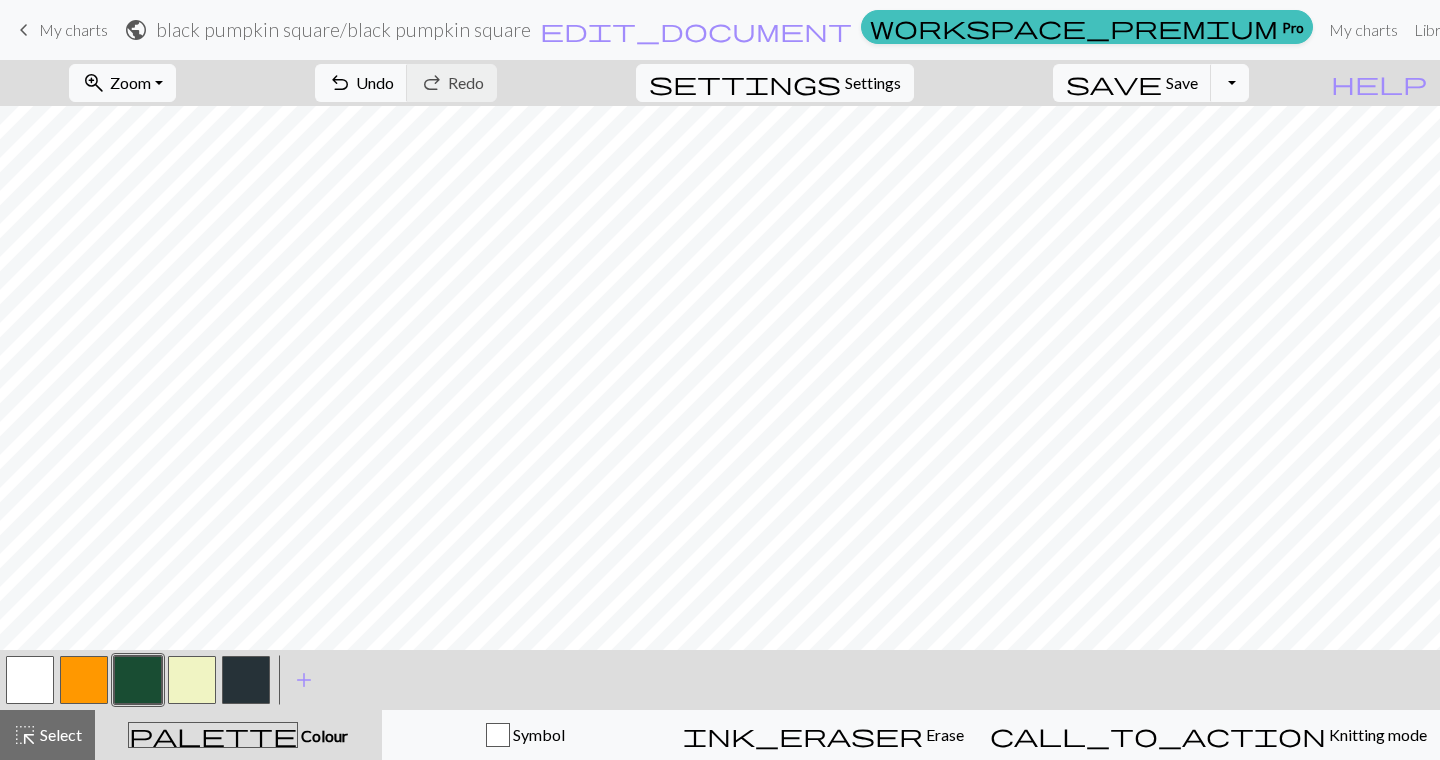 click at bounding box center (84, 680) 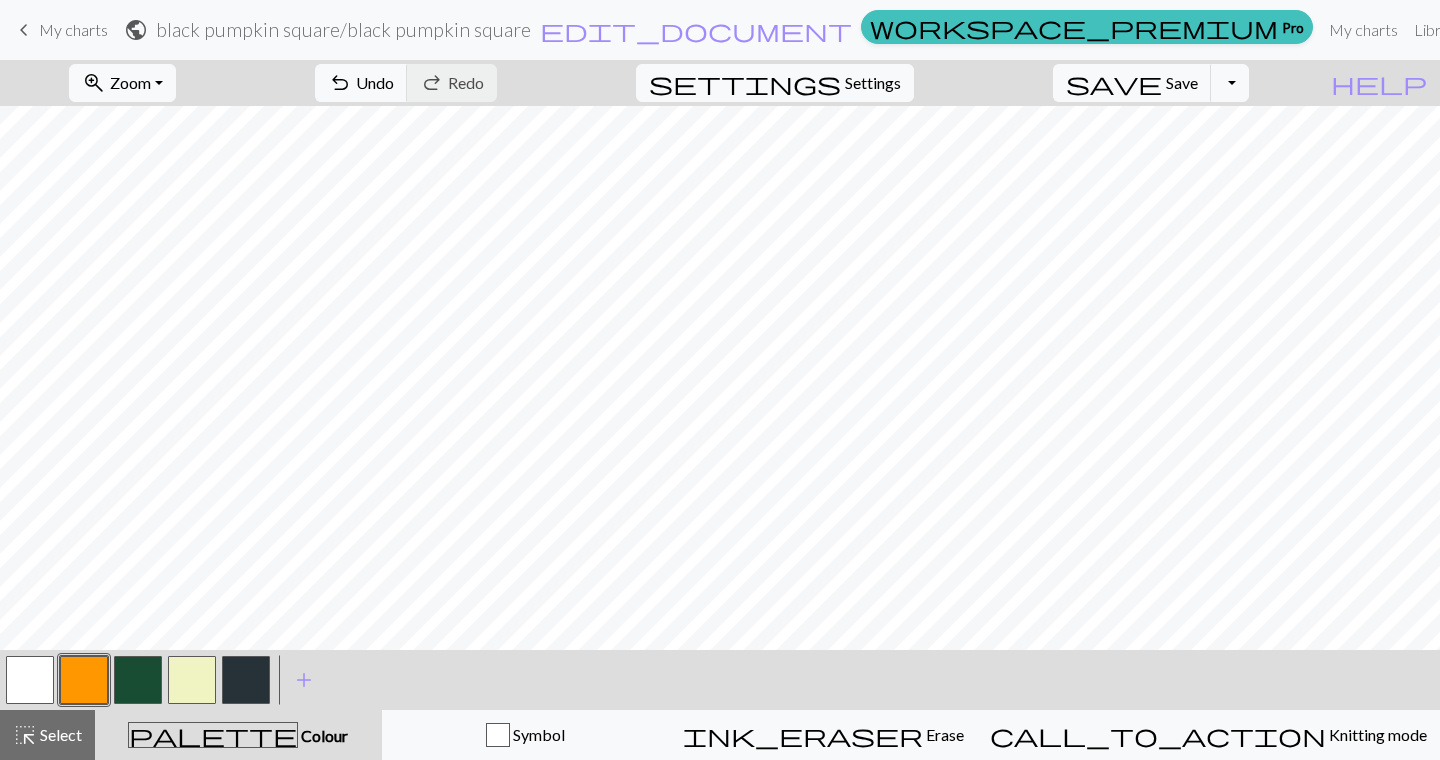 click at bounding box center (192, 680) 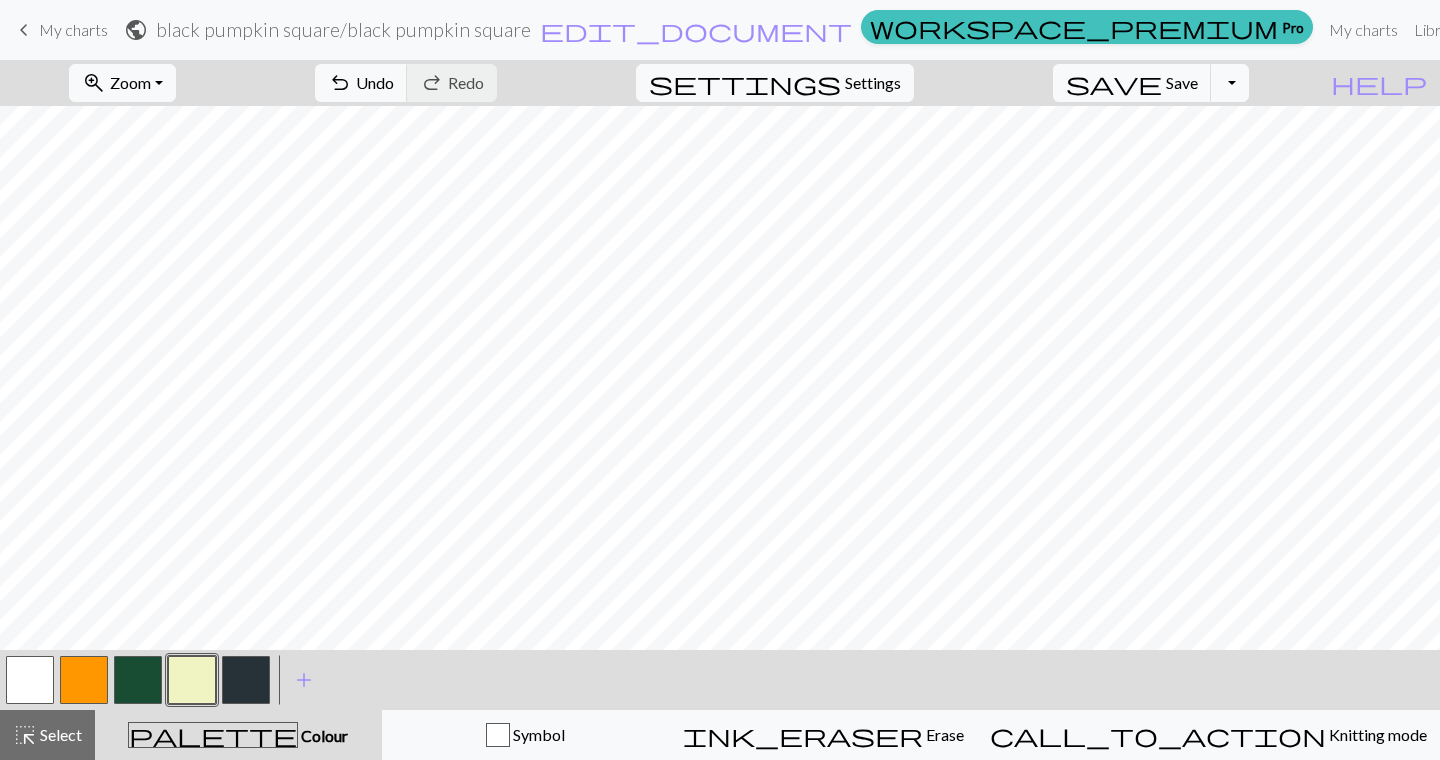 click at bounding box center (84, 680) 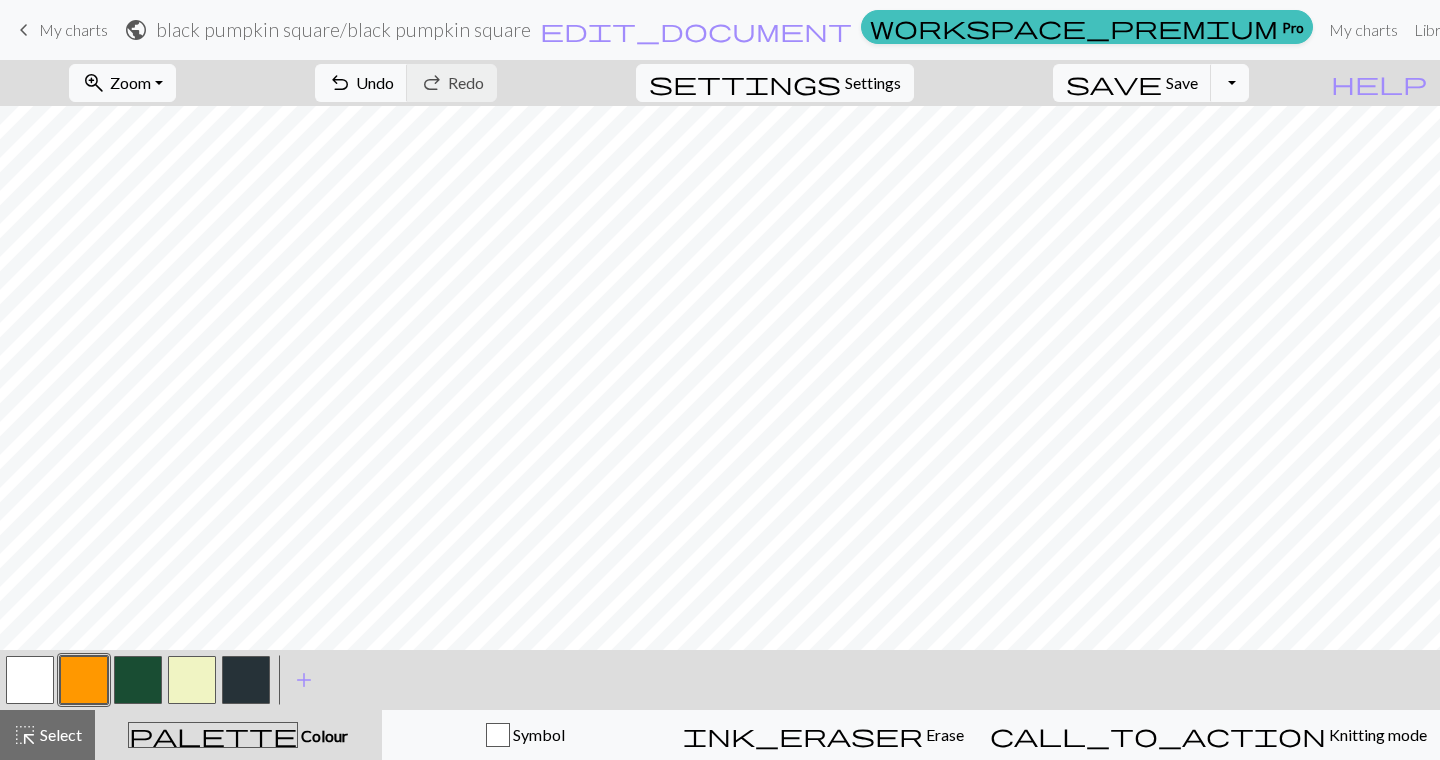 click at bounding box center (138, 680) 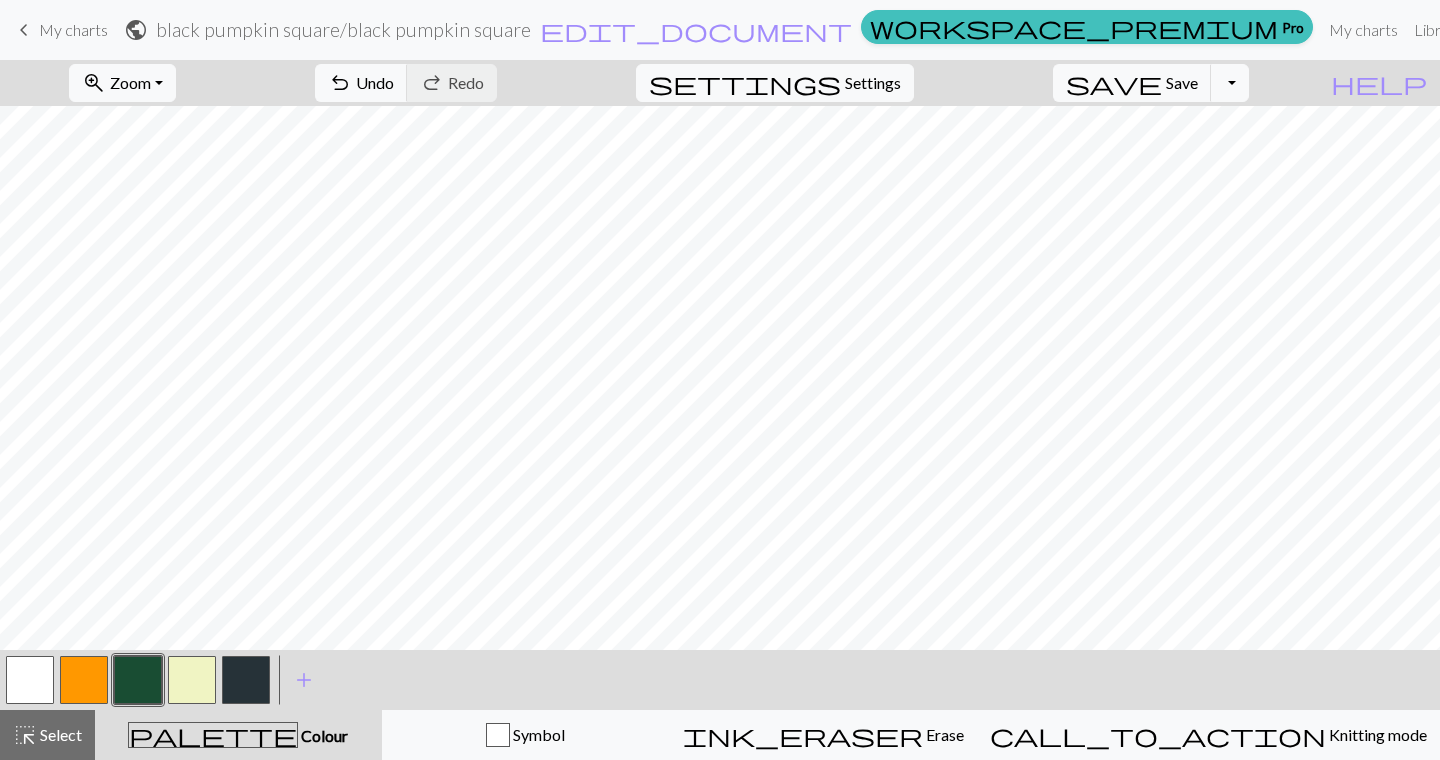 click at bounding box center (192, 680) 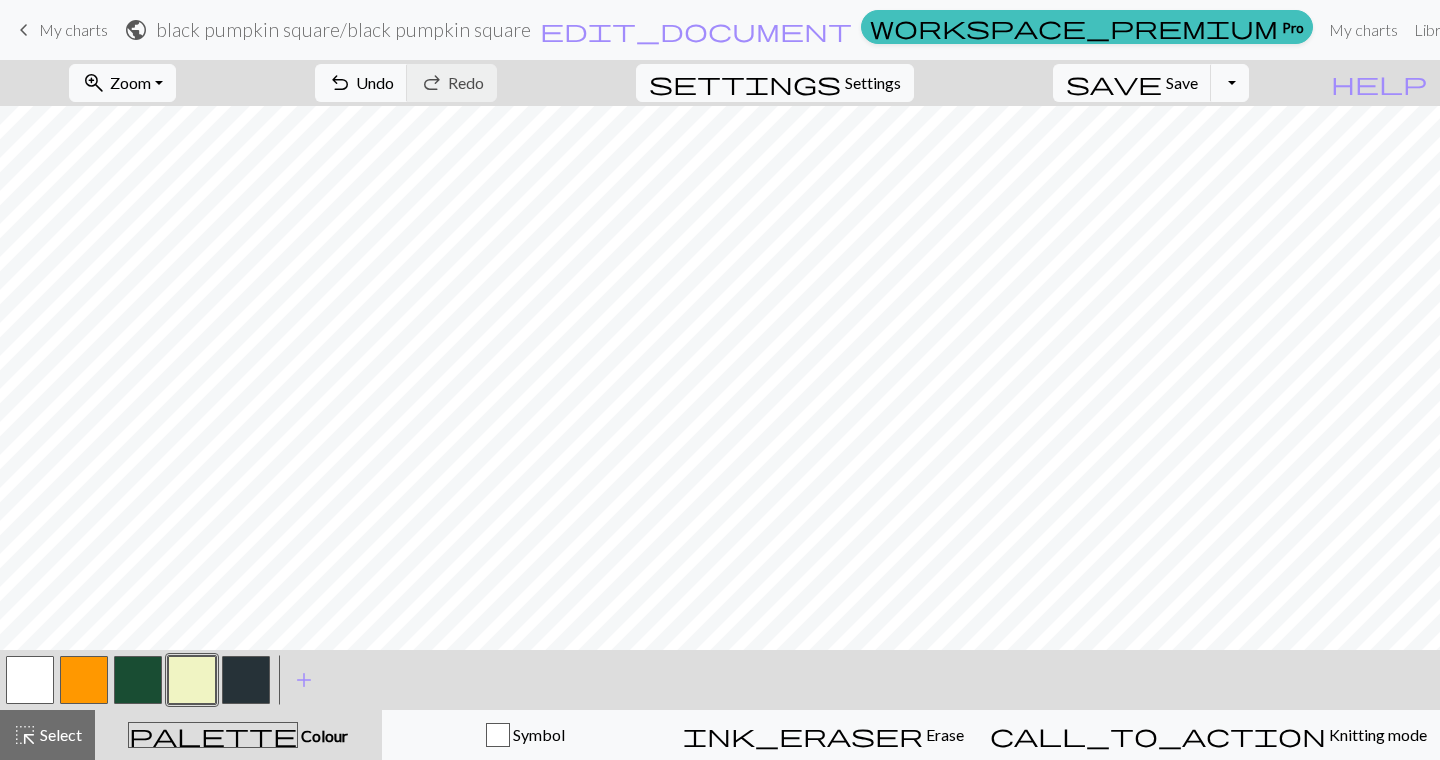 click at bounding box center [84, 680] 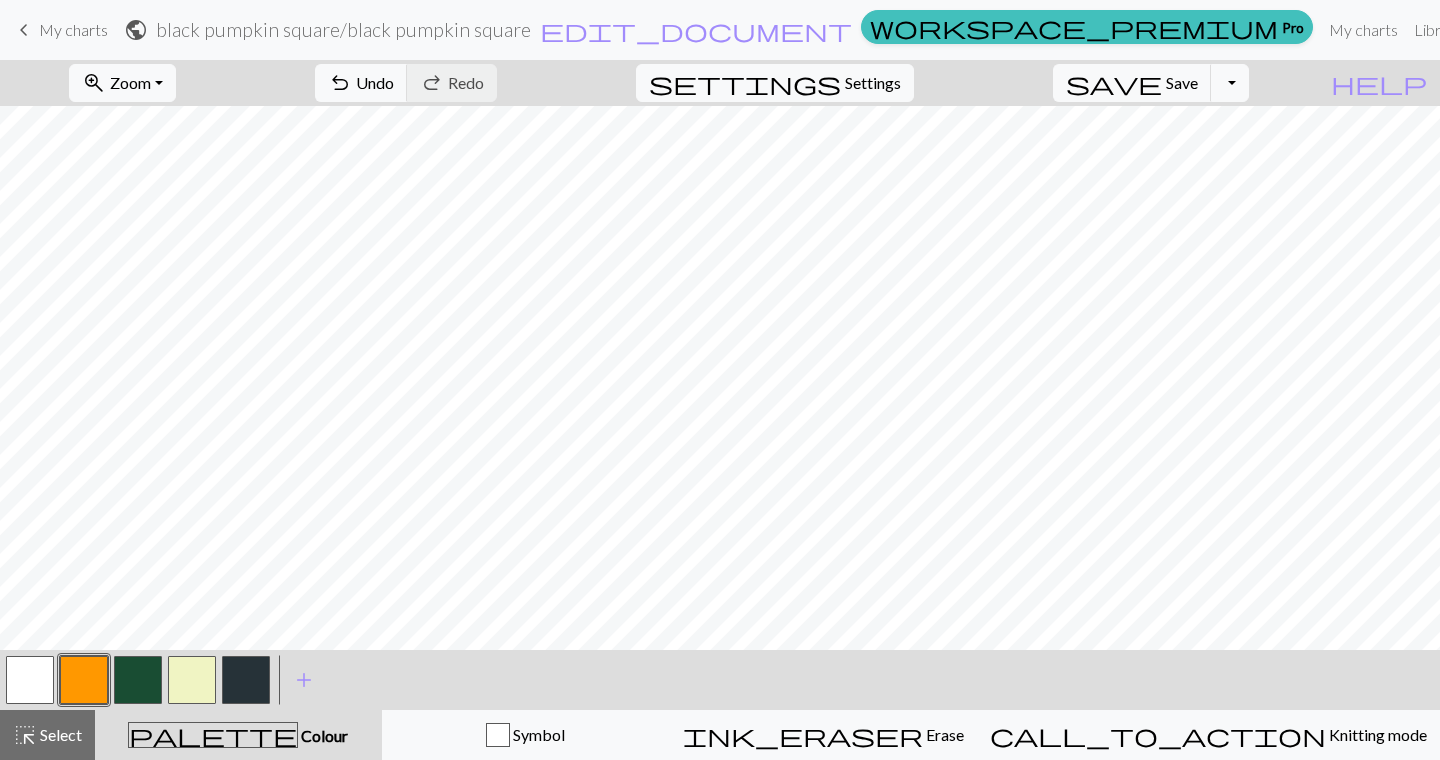click at bounding box center [192, 680] 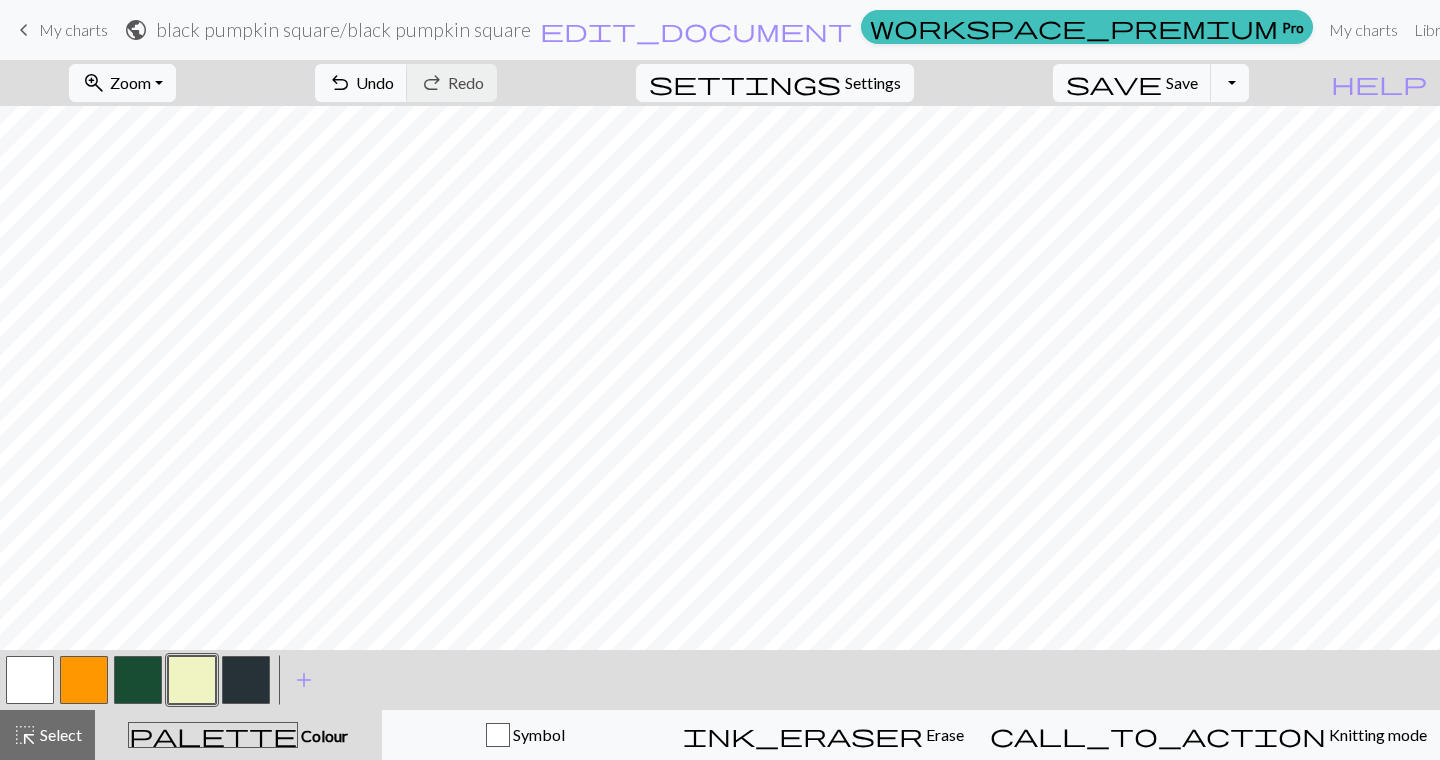 click at bounding box center [138, 680] 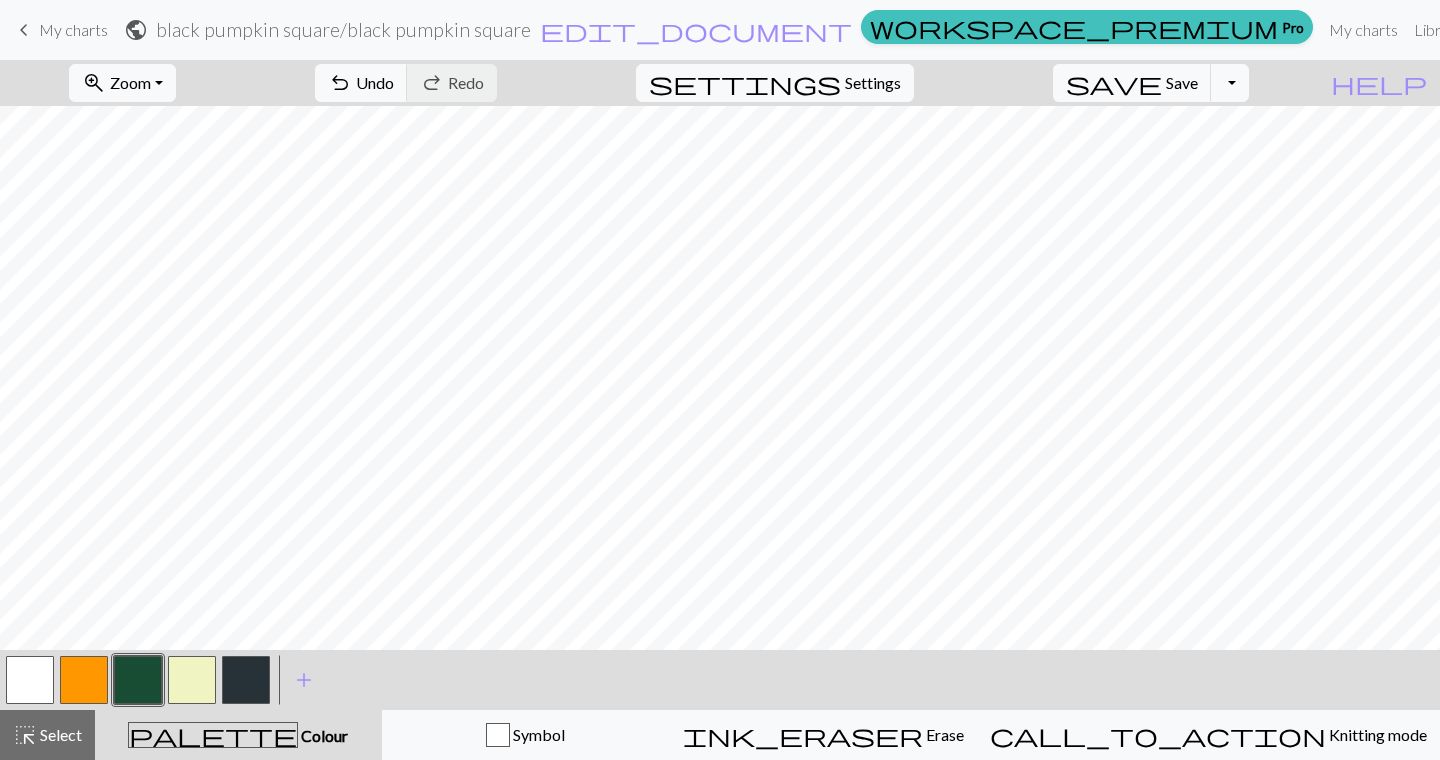click at bounding box center [84, 680] 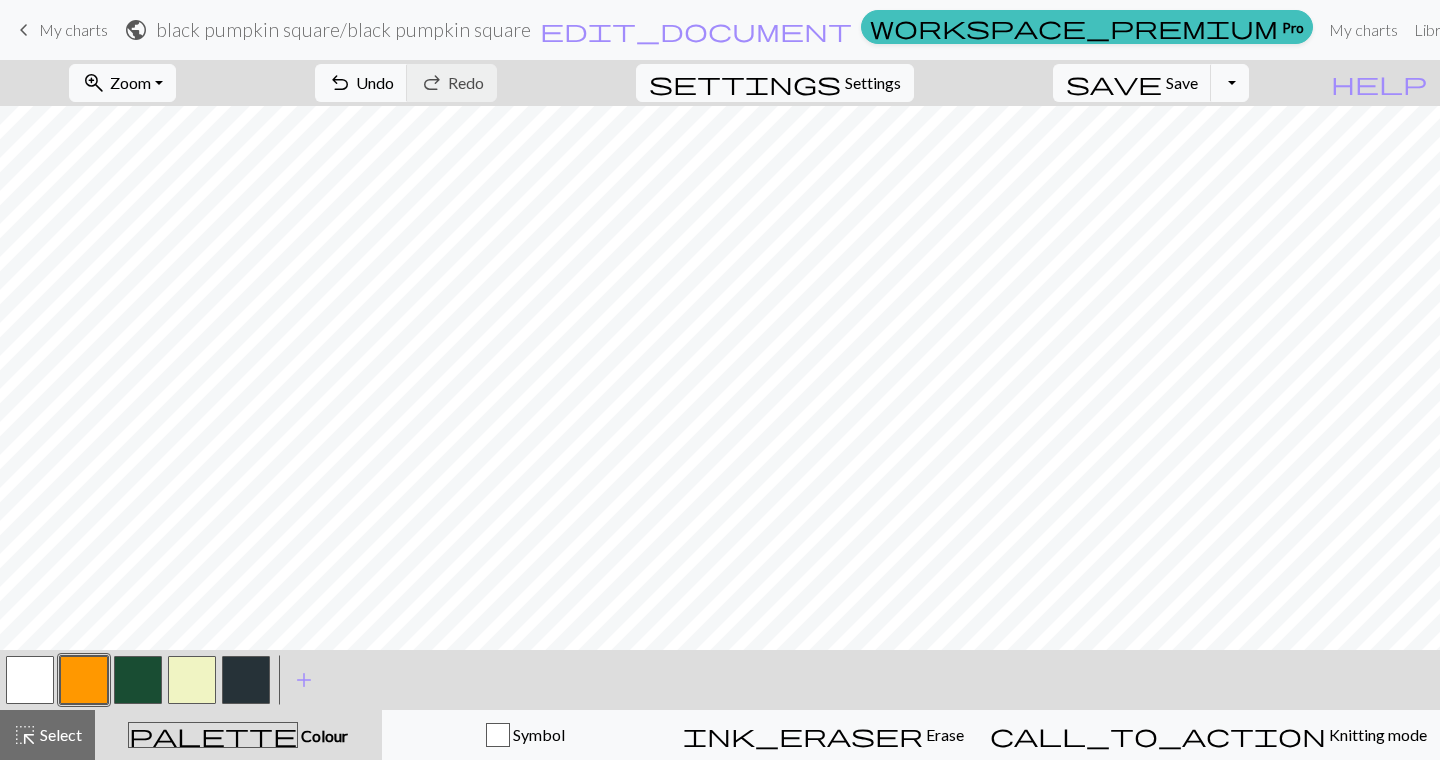 click at bounding box center [192, 680] 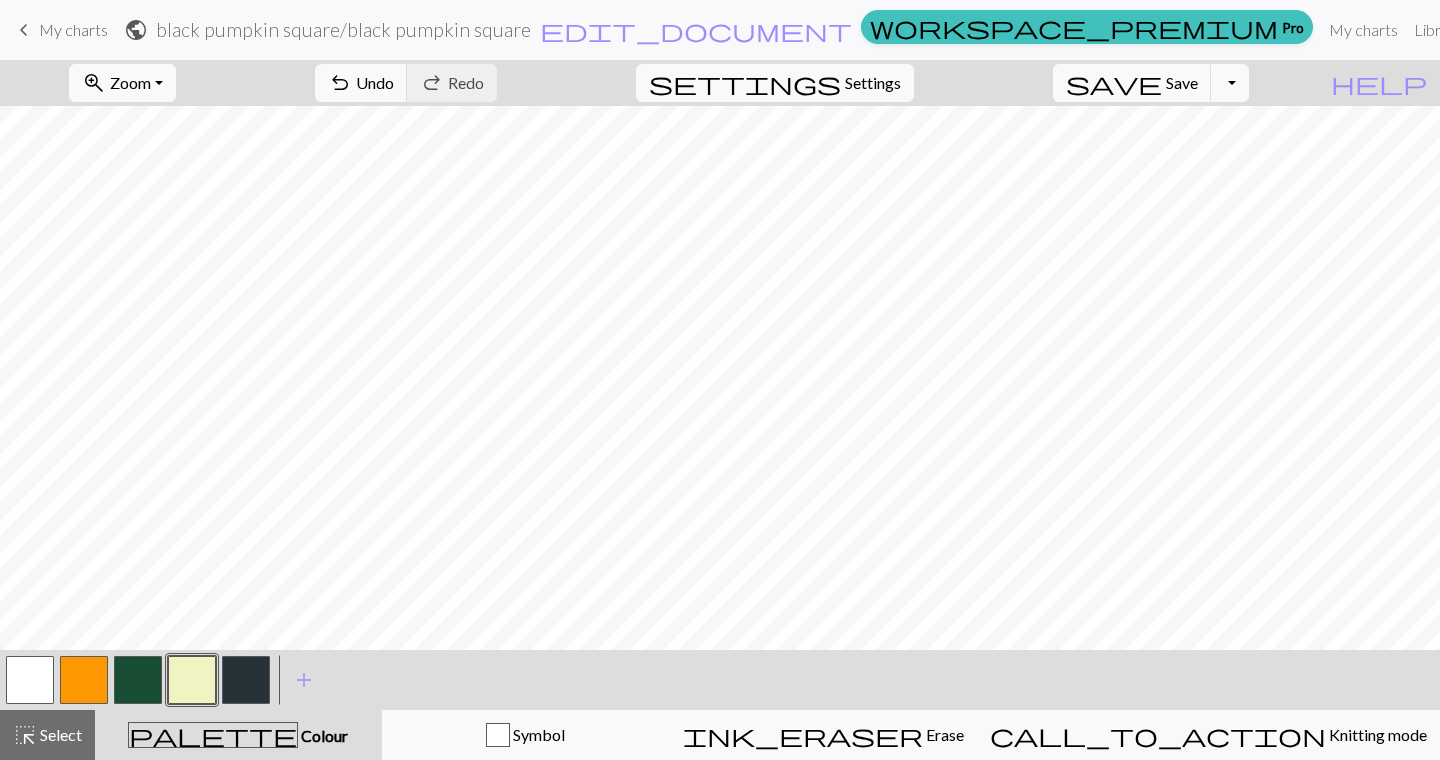 click at bounding box center (84, 680) 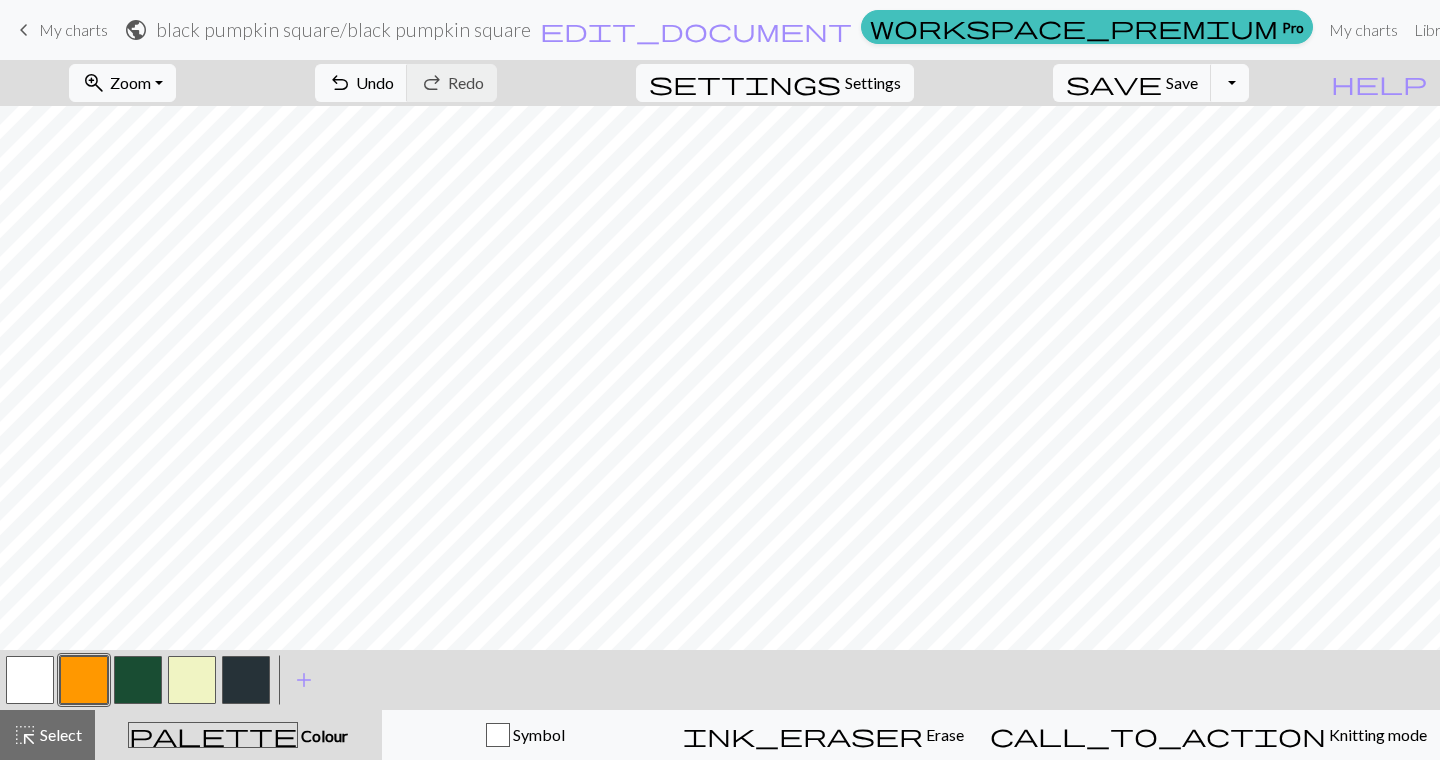 click at bounding box center [192, 680] 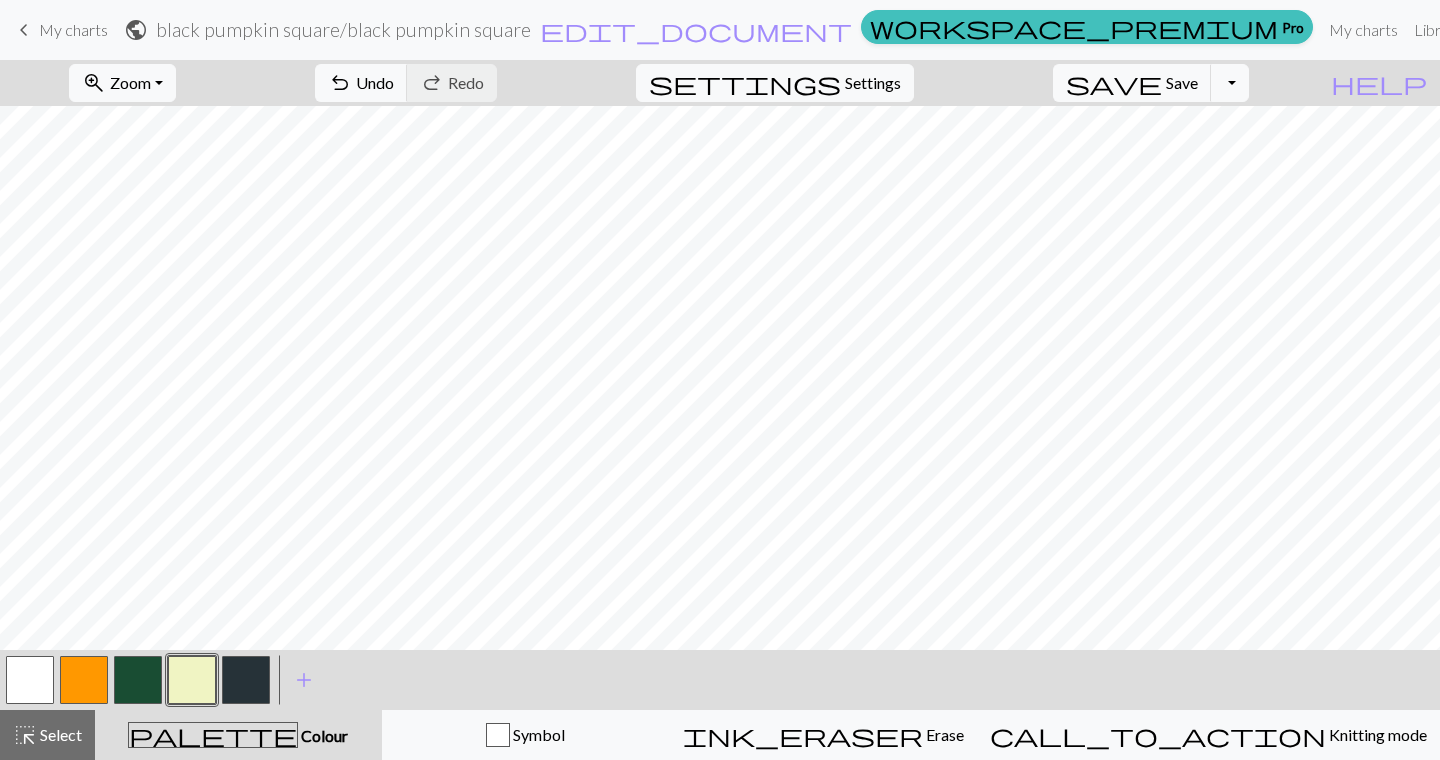 click at bounding box center [84, 680] 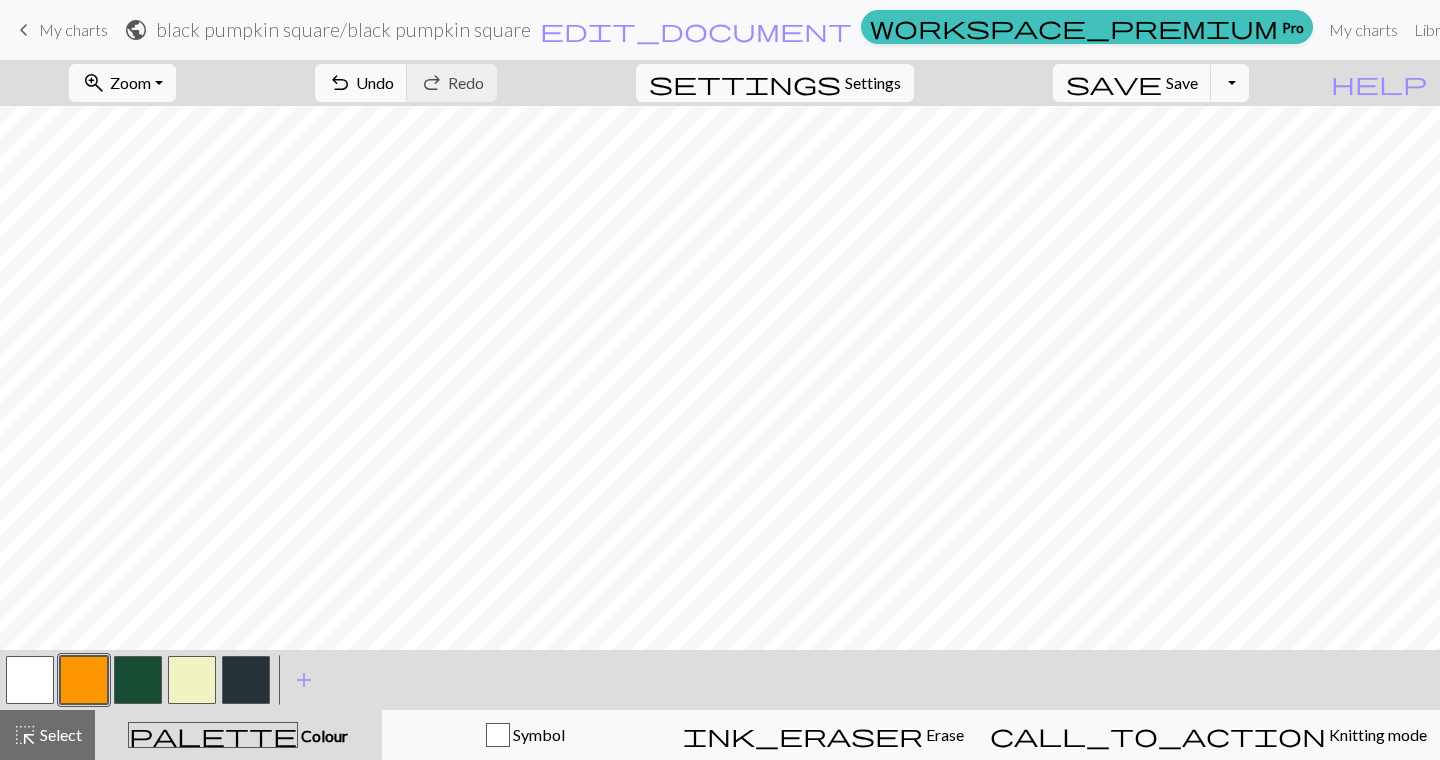 click at bounding box center [192, 680] 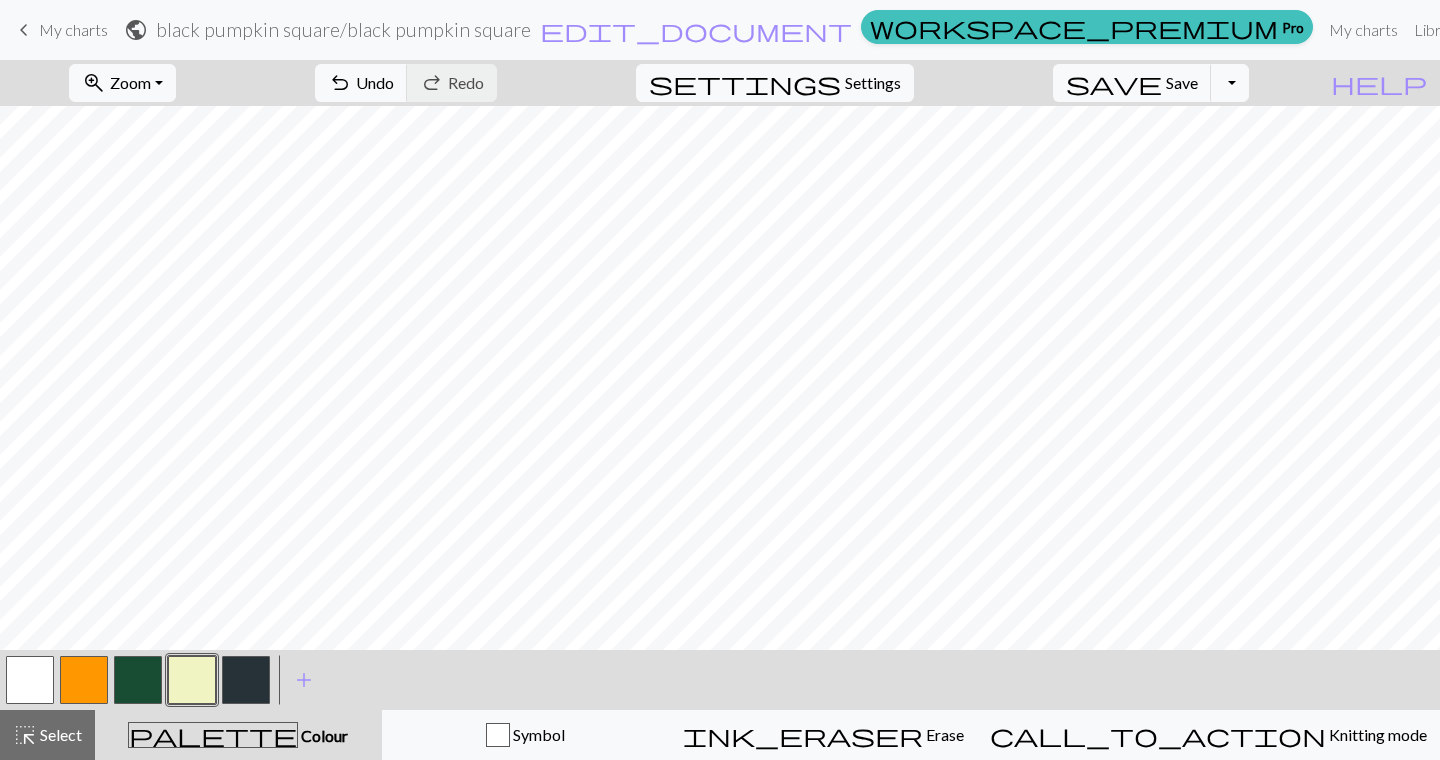 click at bounding box center [246, 680] 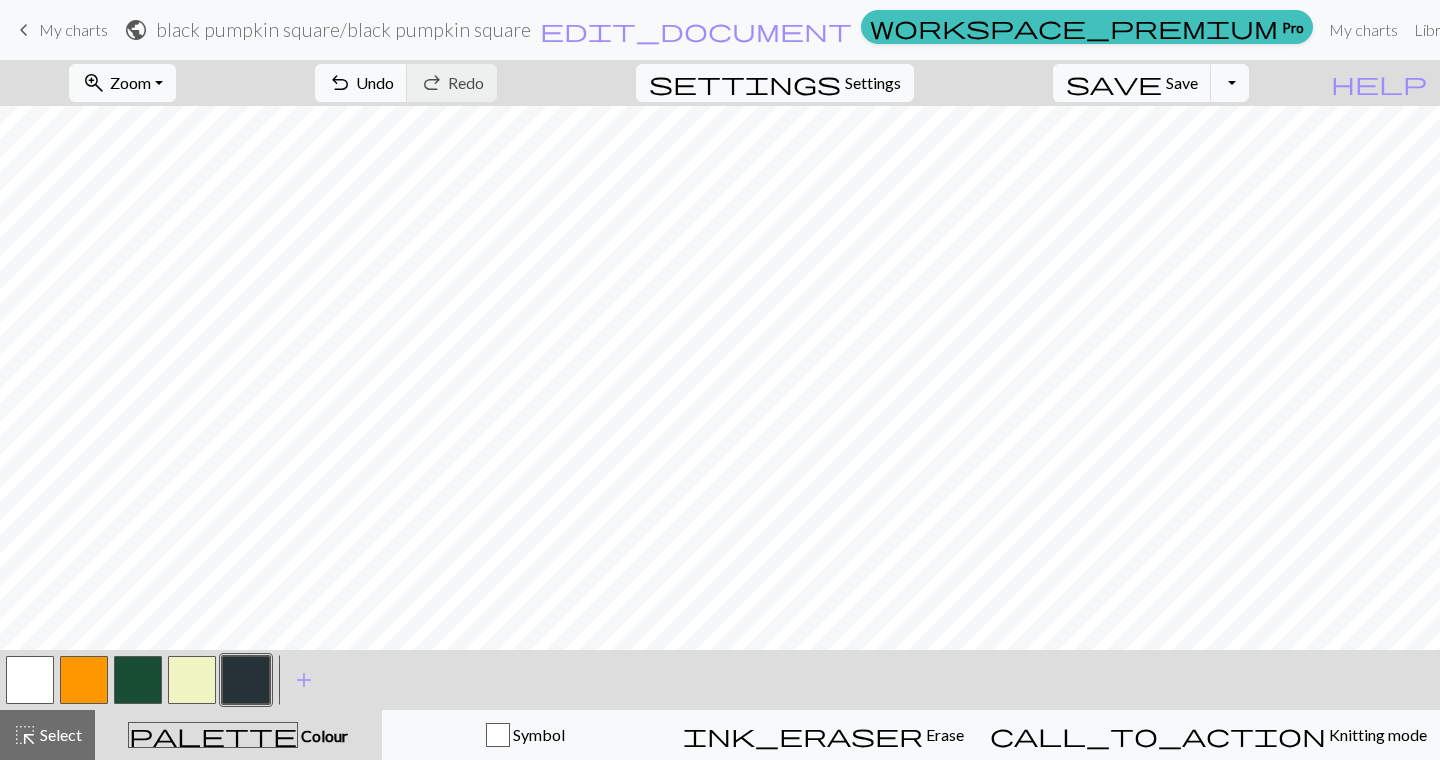 click at bounding box center (192, 680) 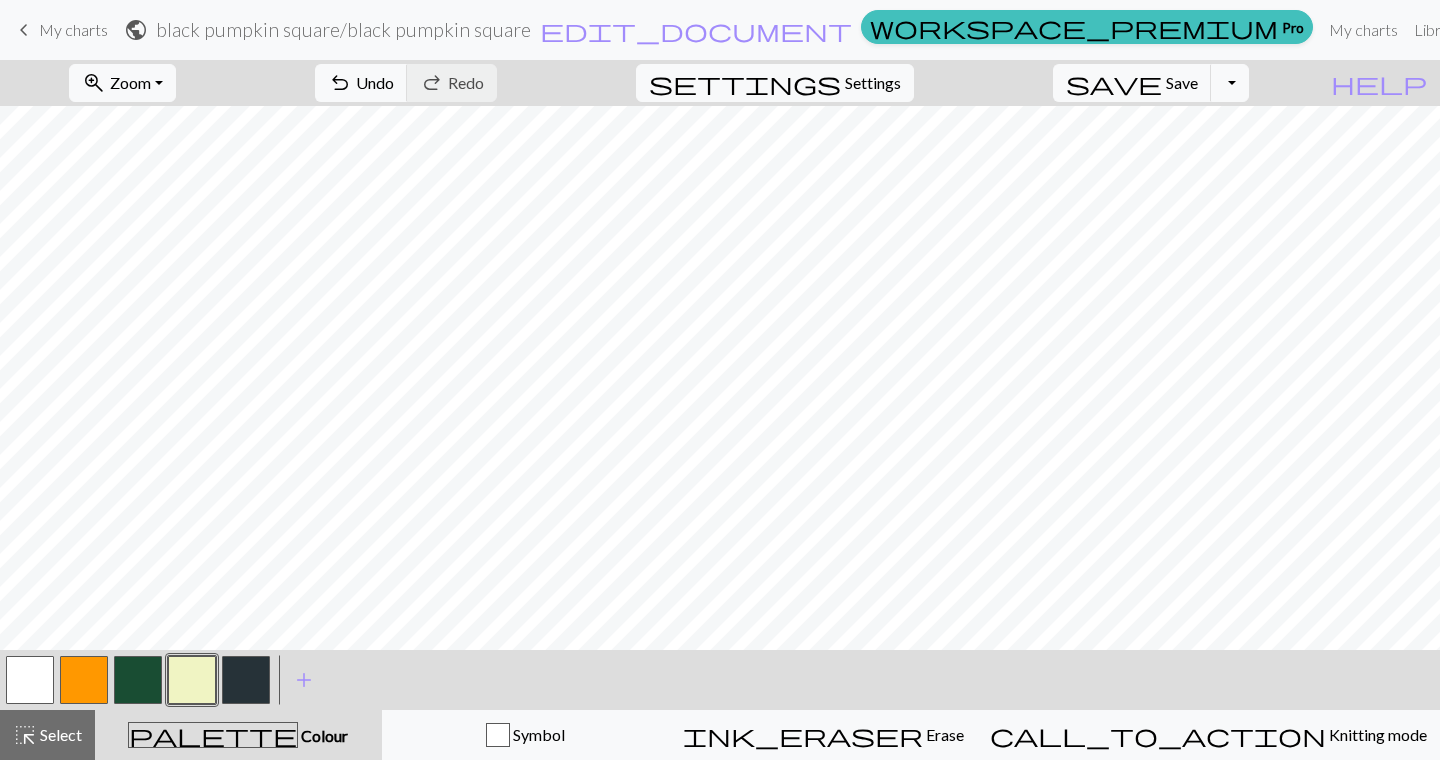 click at bounding box center (192, 680) 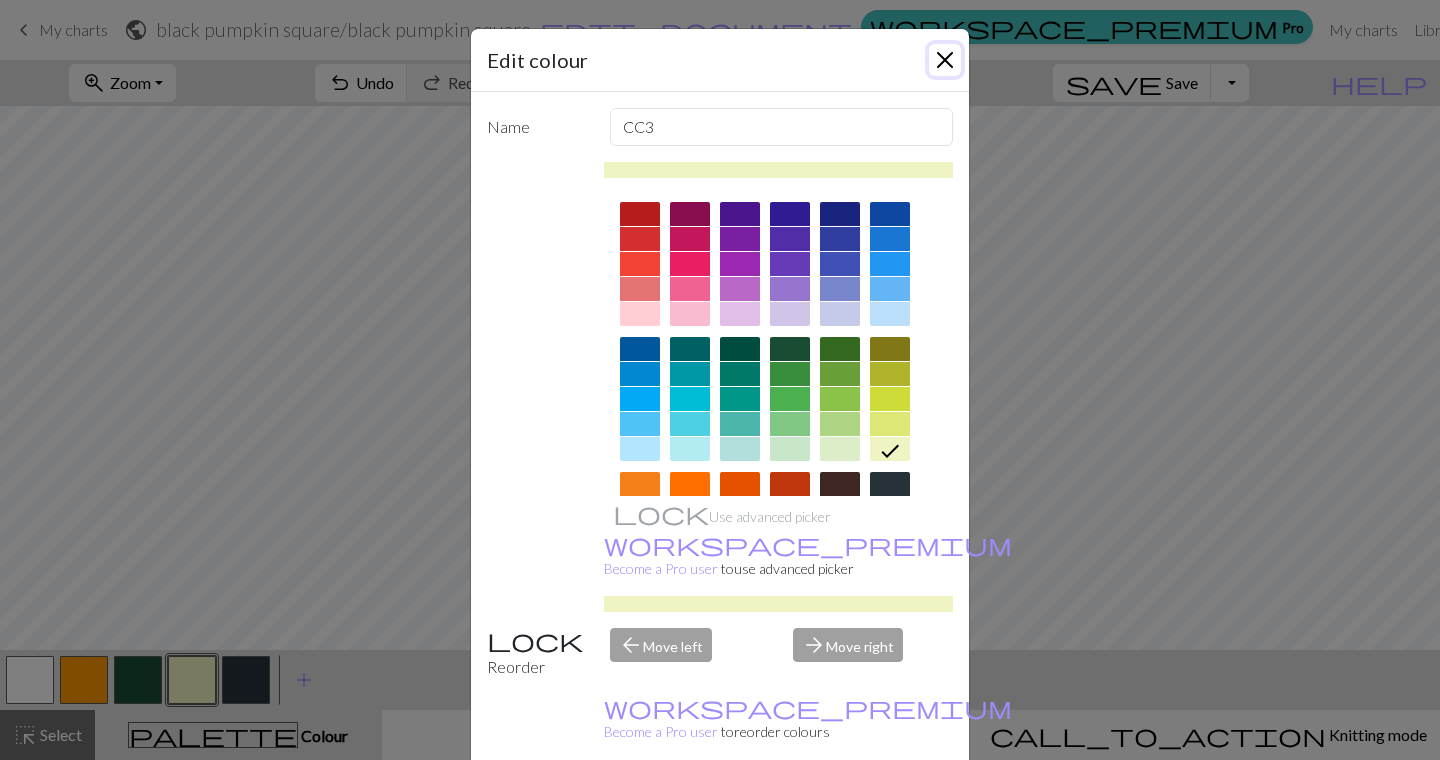 click at bounding box center (945, 60) 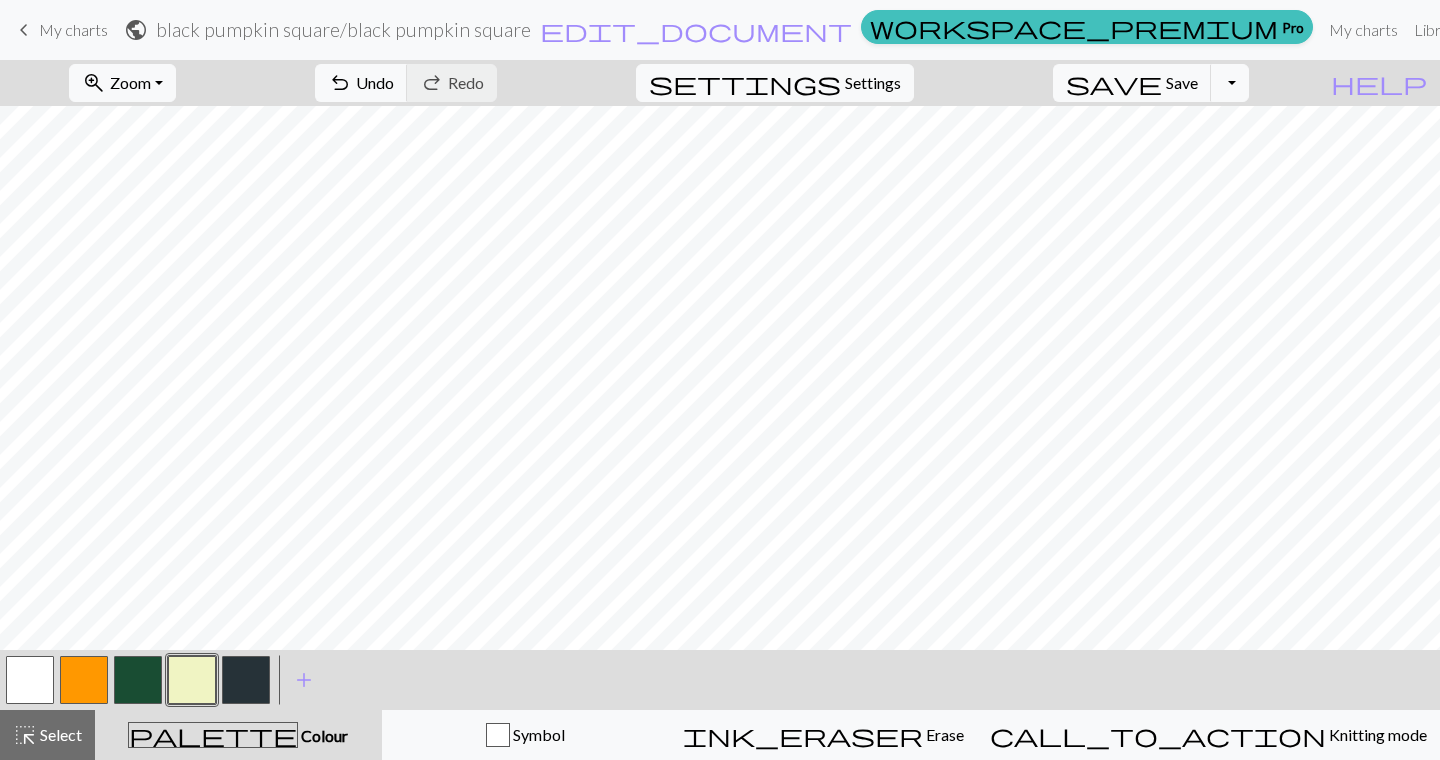 click at bounding box center (84, 680) 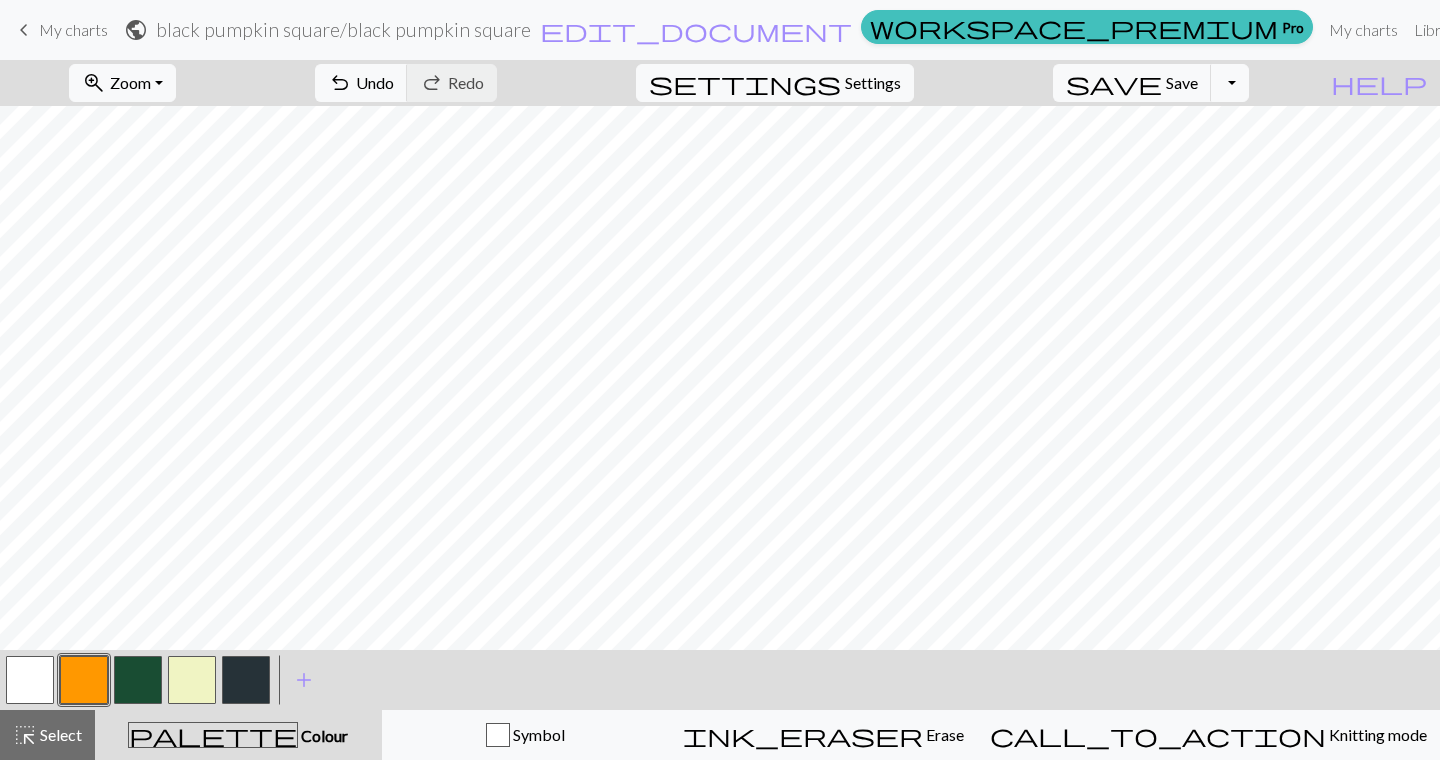 click at bounding box center (138, 680) 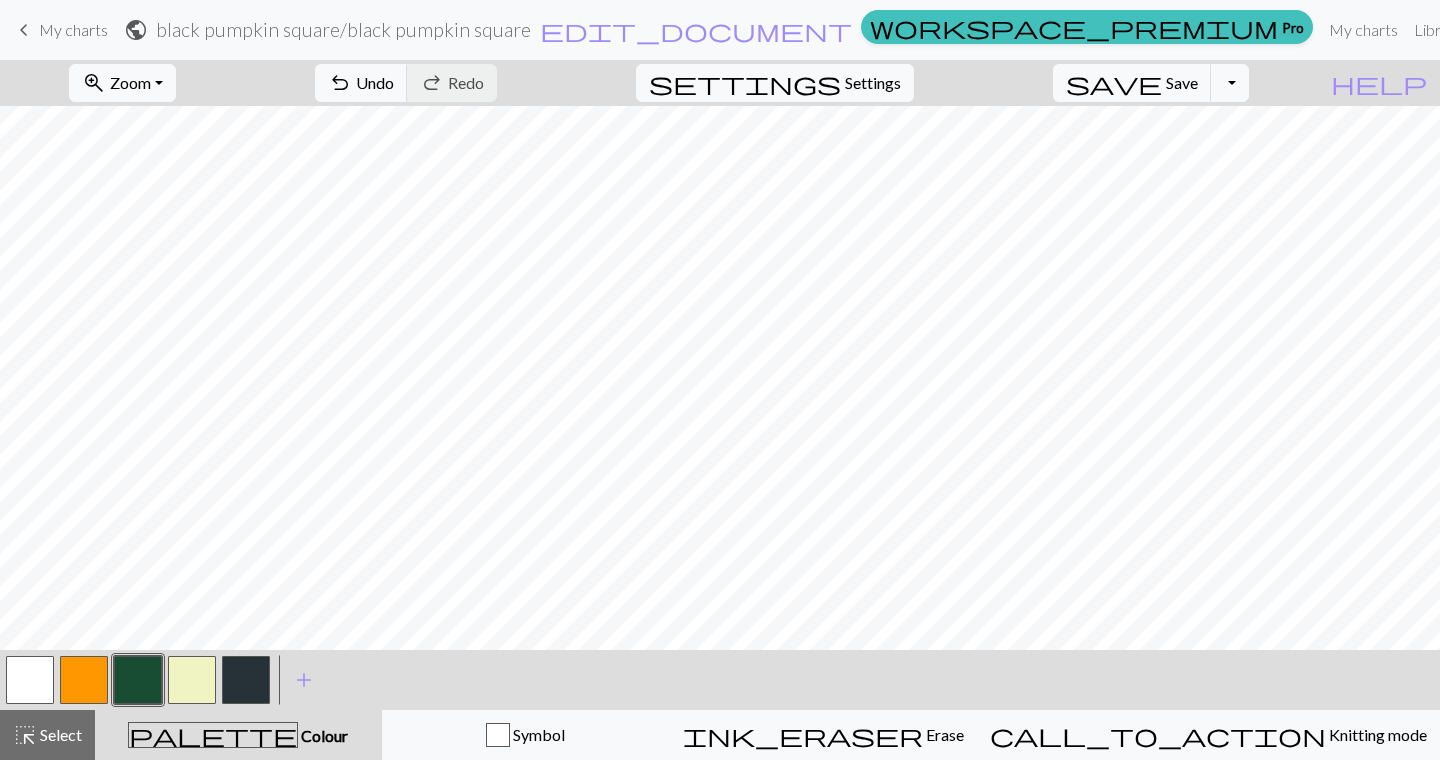 click at bounding box center (84, 680) 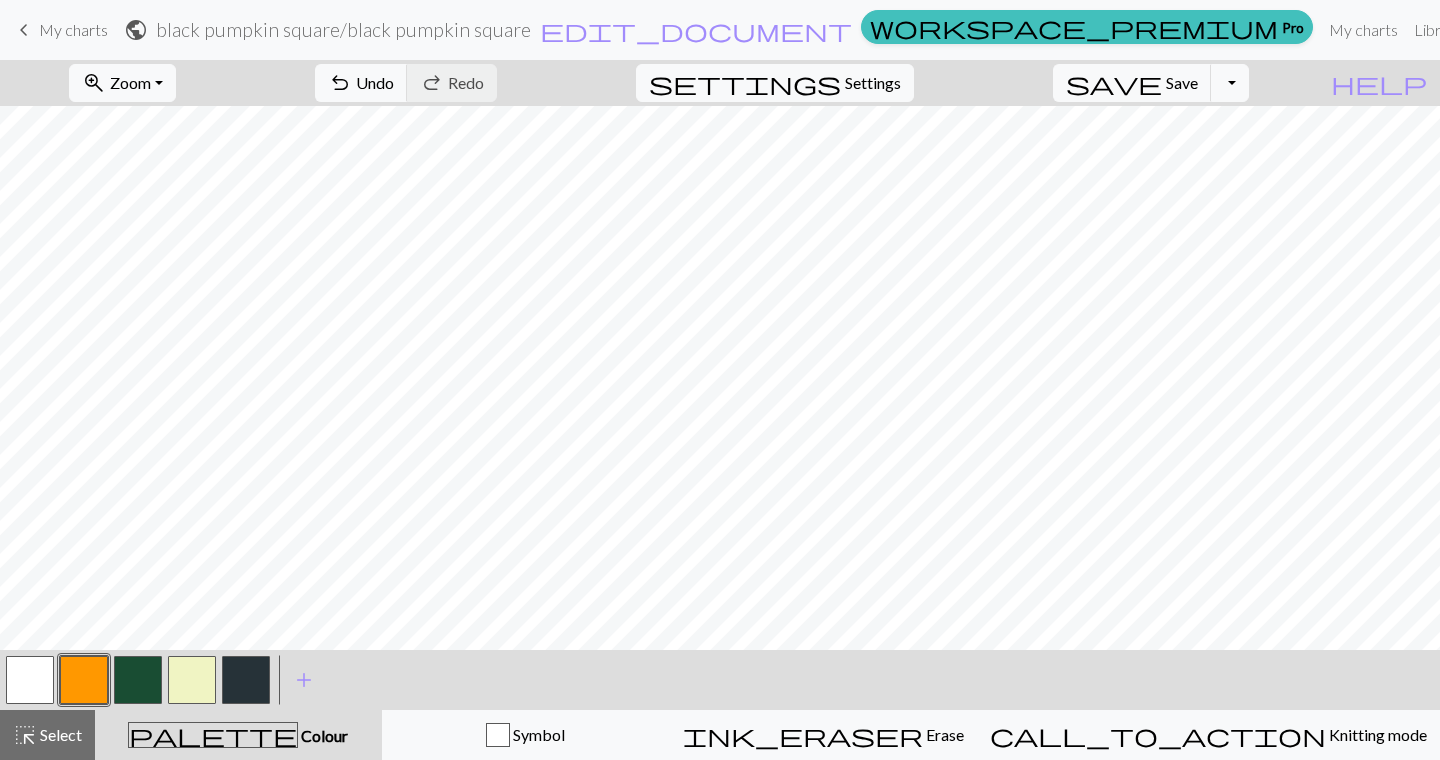 click at bounding box center [138, 680] 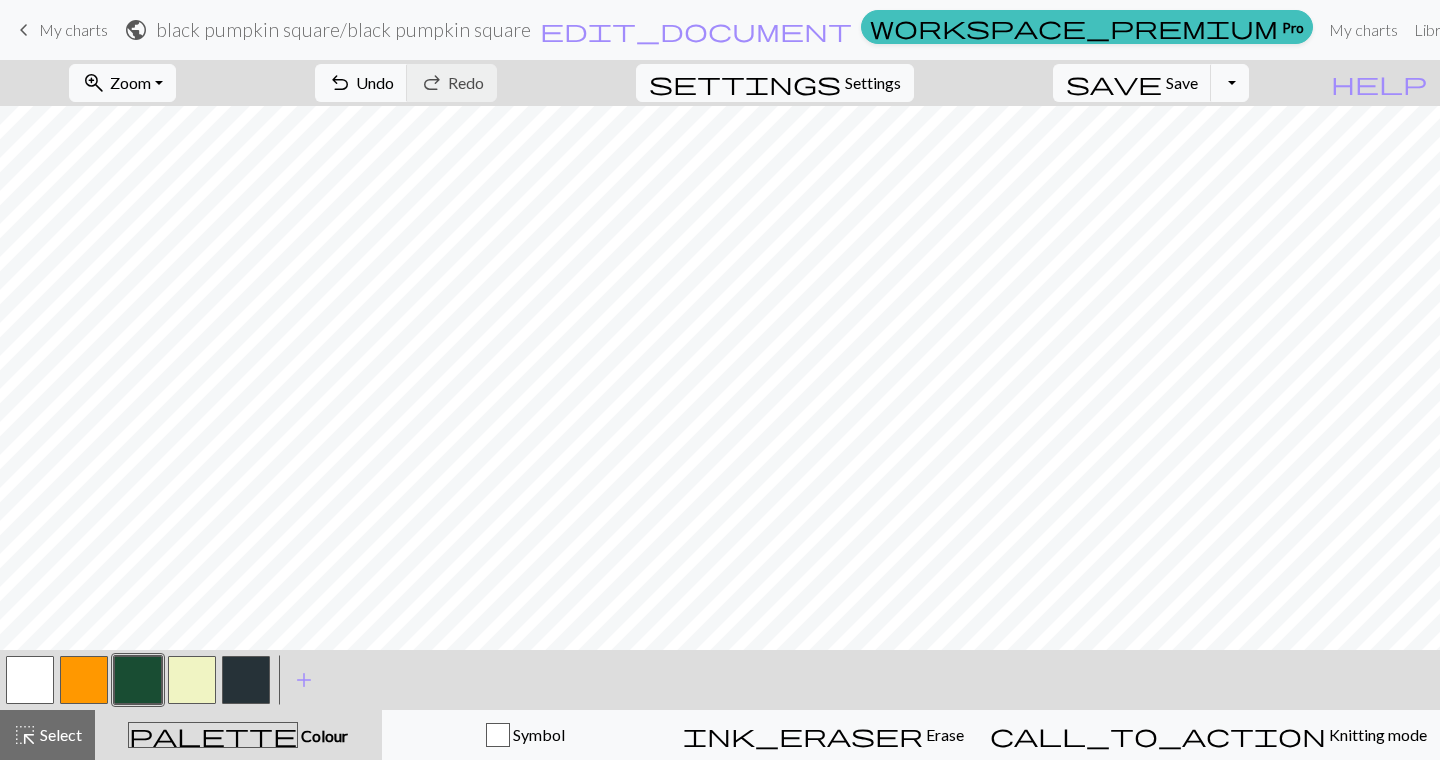 click at bounding box center [84, 680] 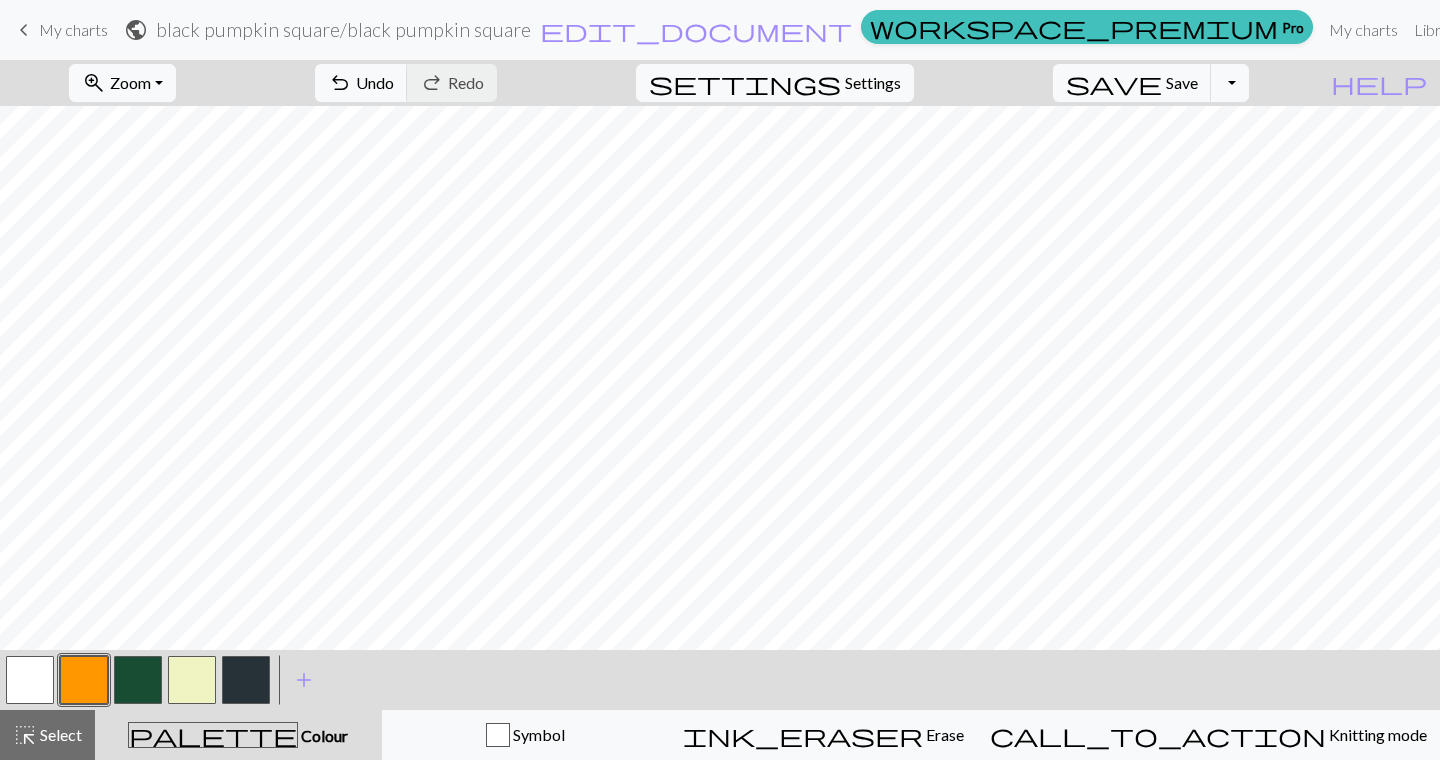 click at bounding box center [138, 680] 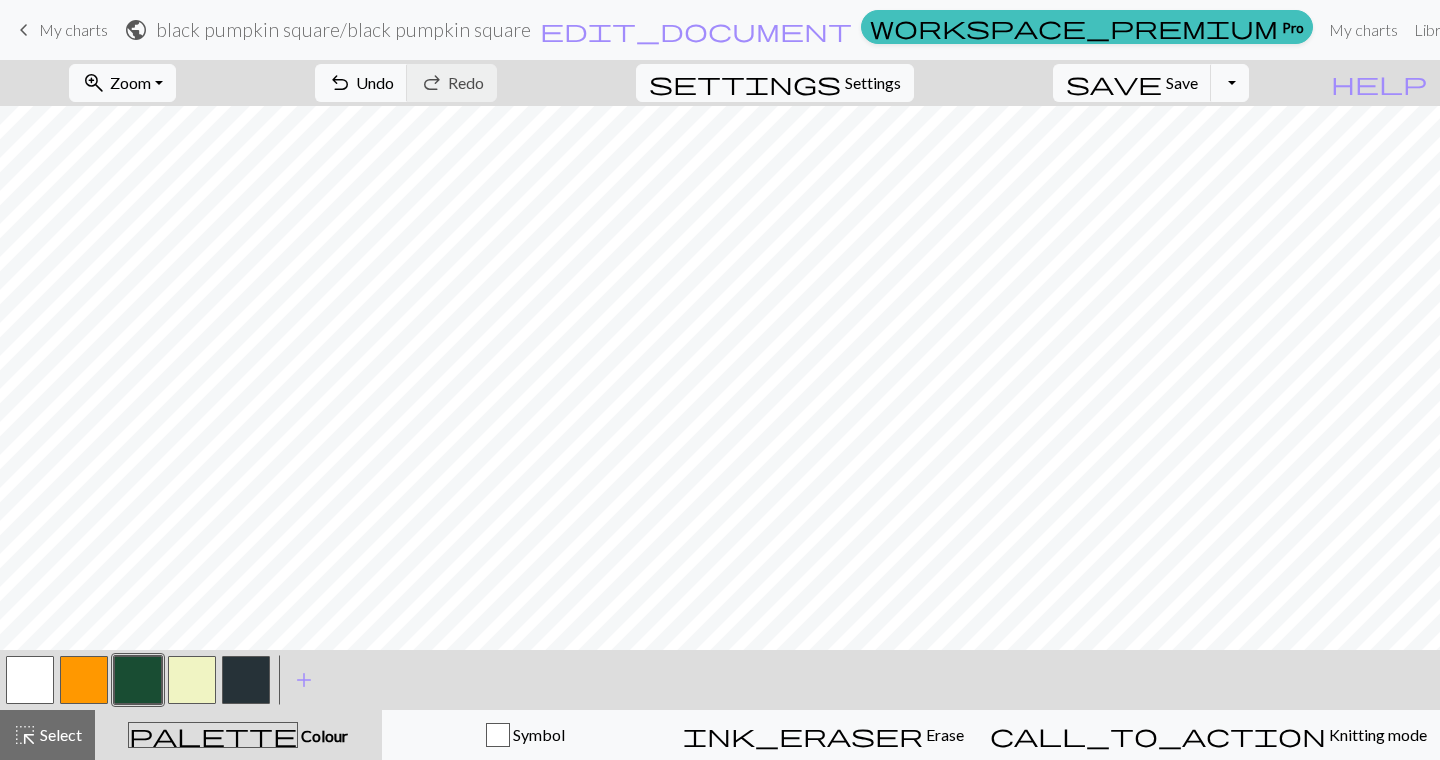 click at bounding box center (84, 680) 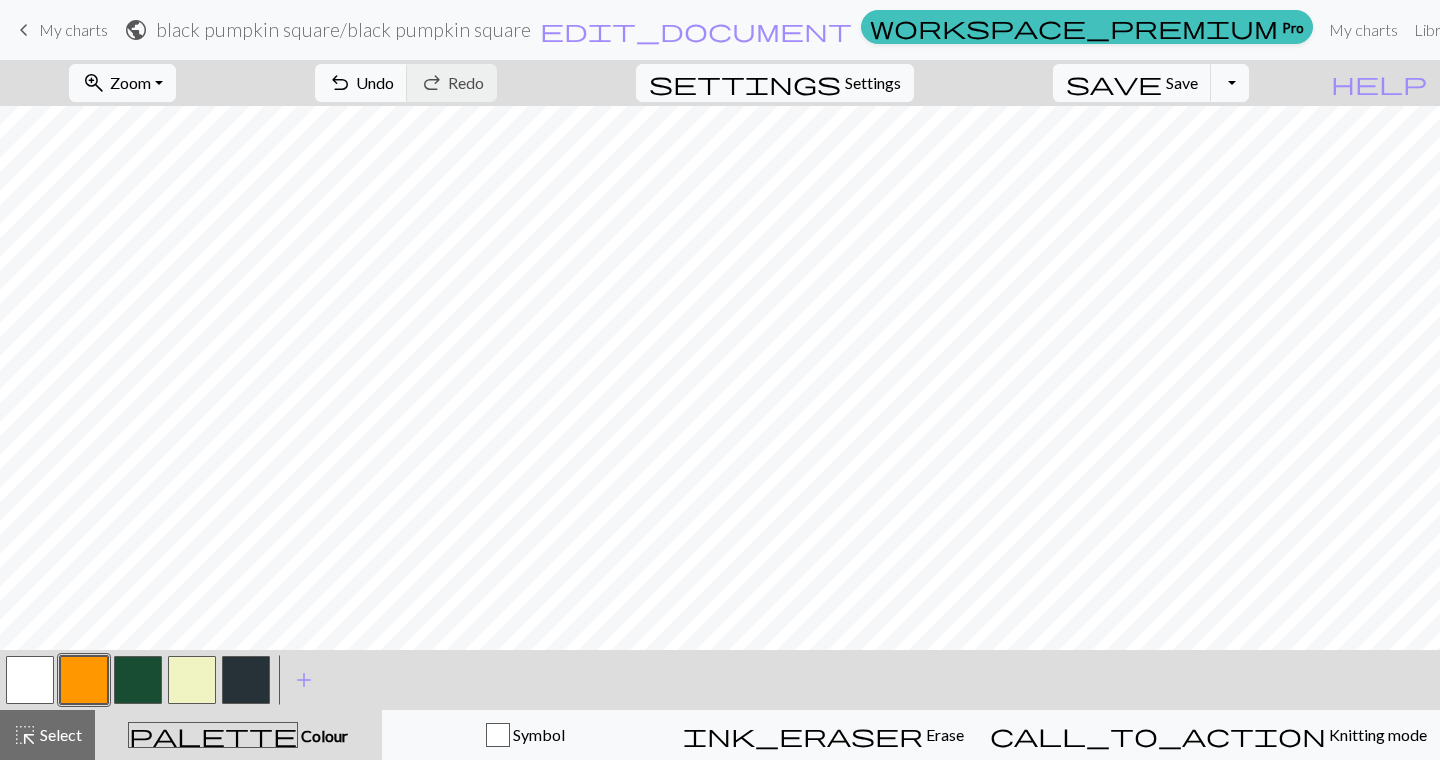 click at bounding box center (192, 680) 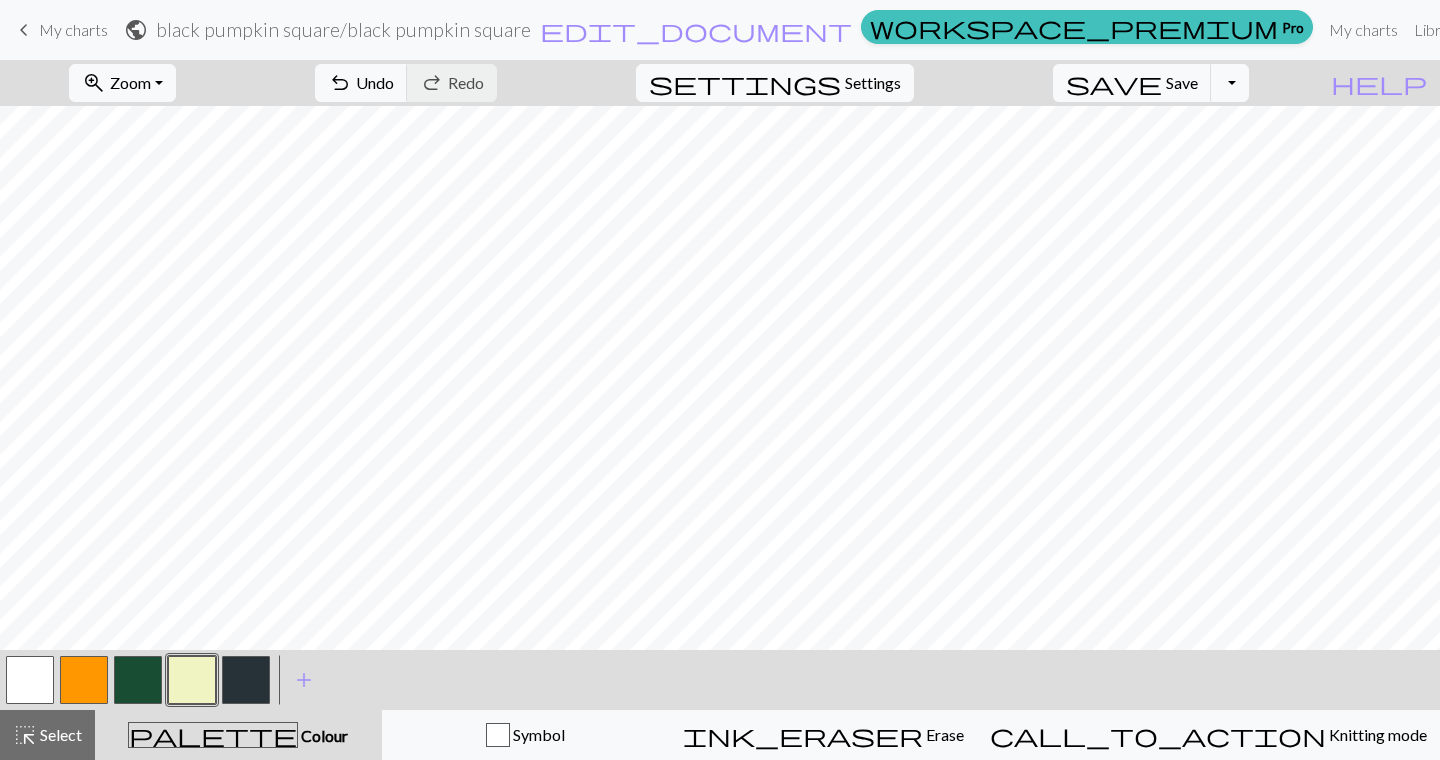 click at bounding box center (246, 680) 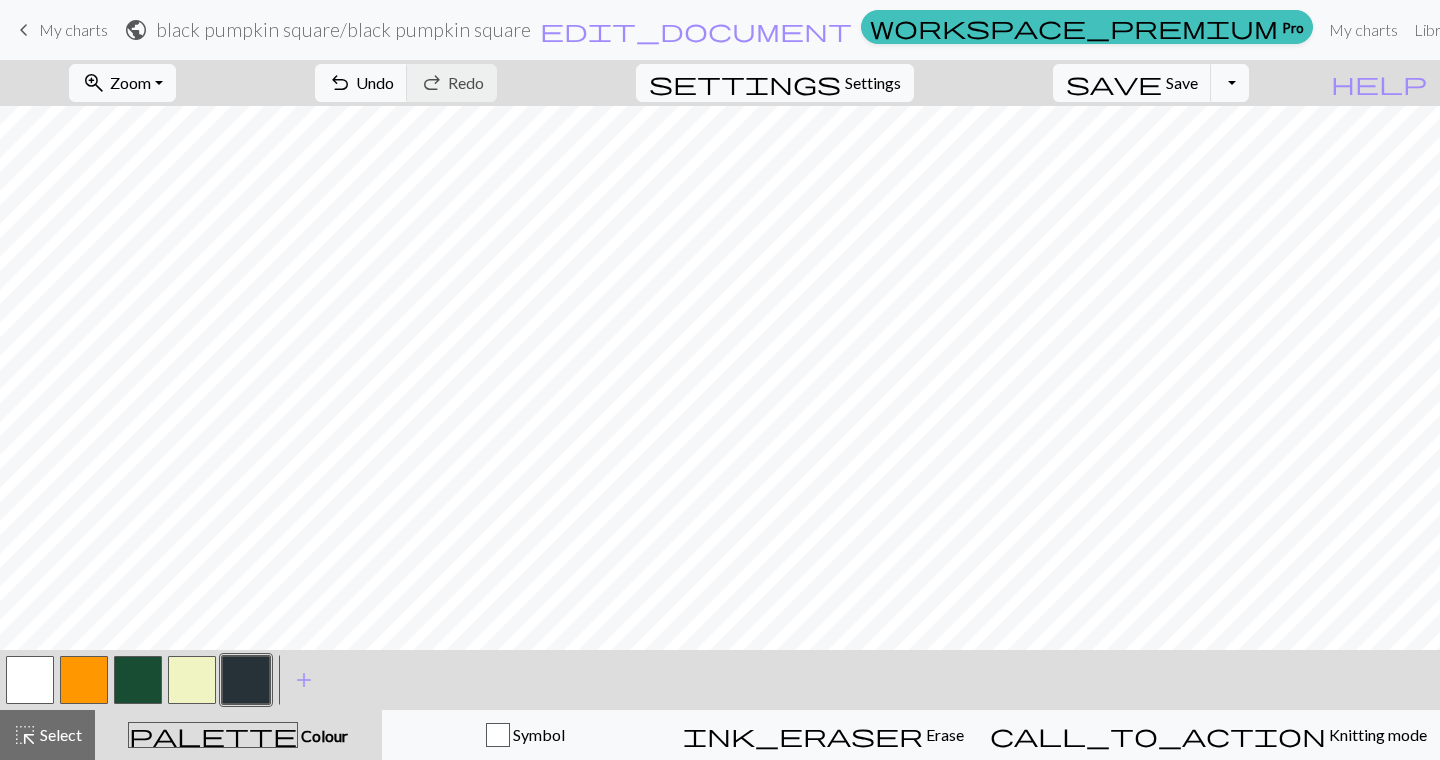 click at bounding box center (192, 680) 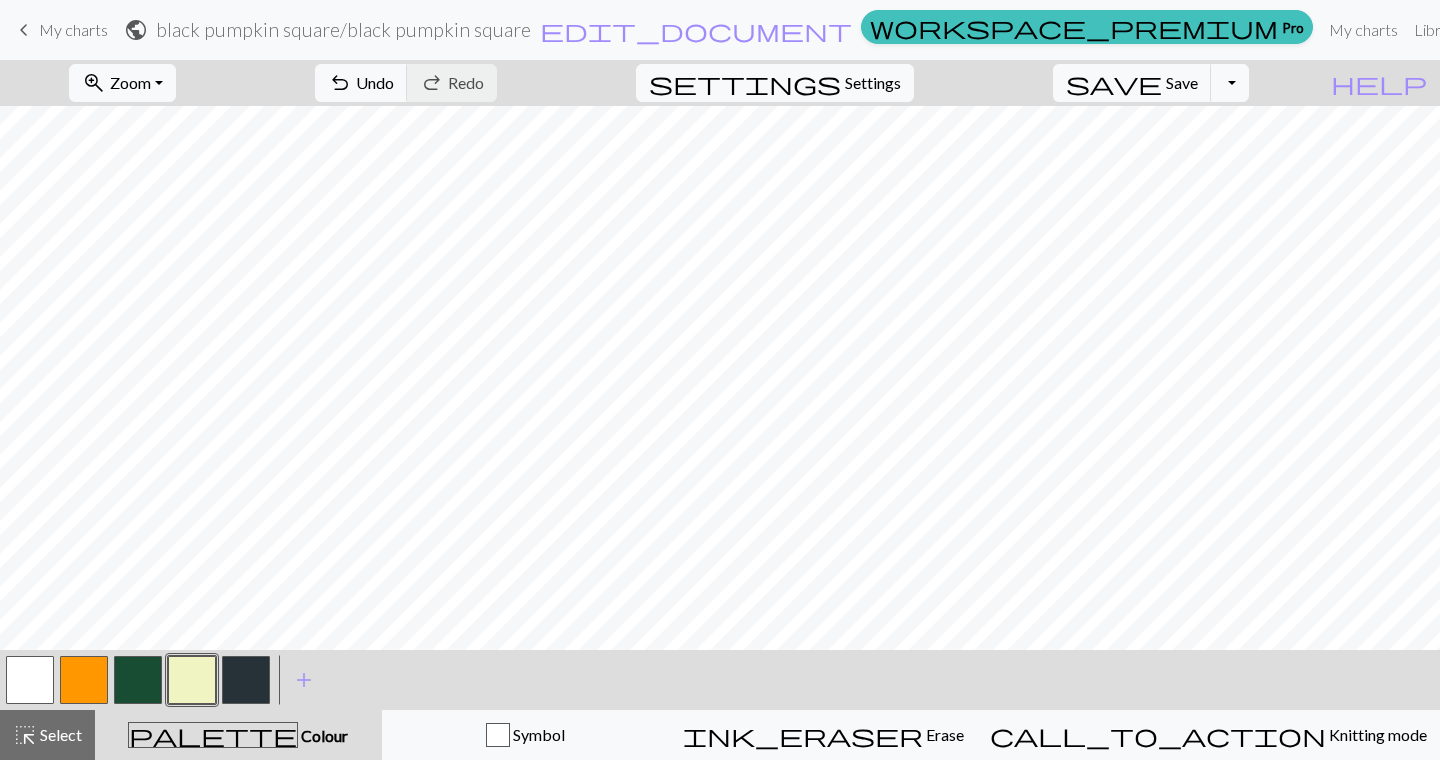 click at bounding box center (138, 680) 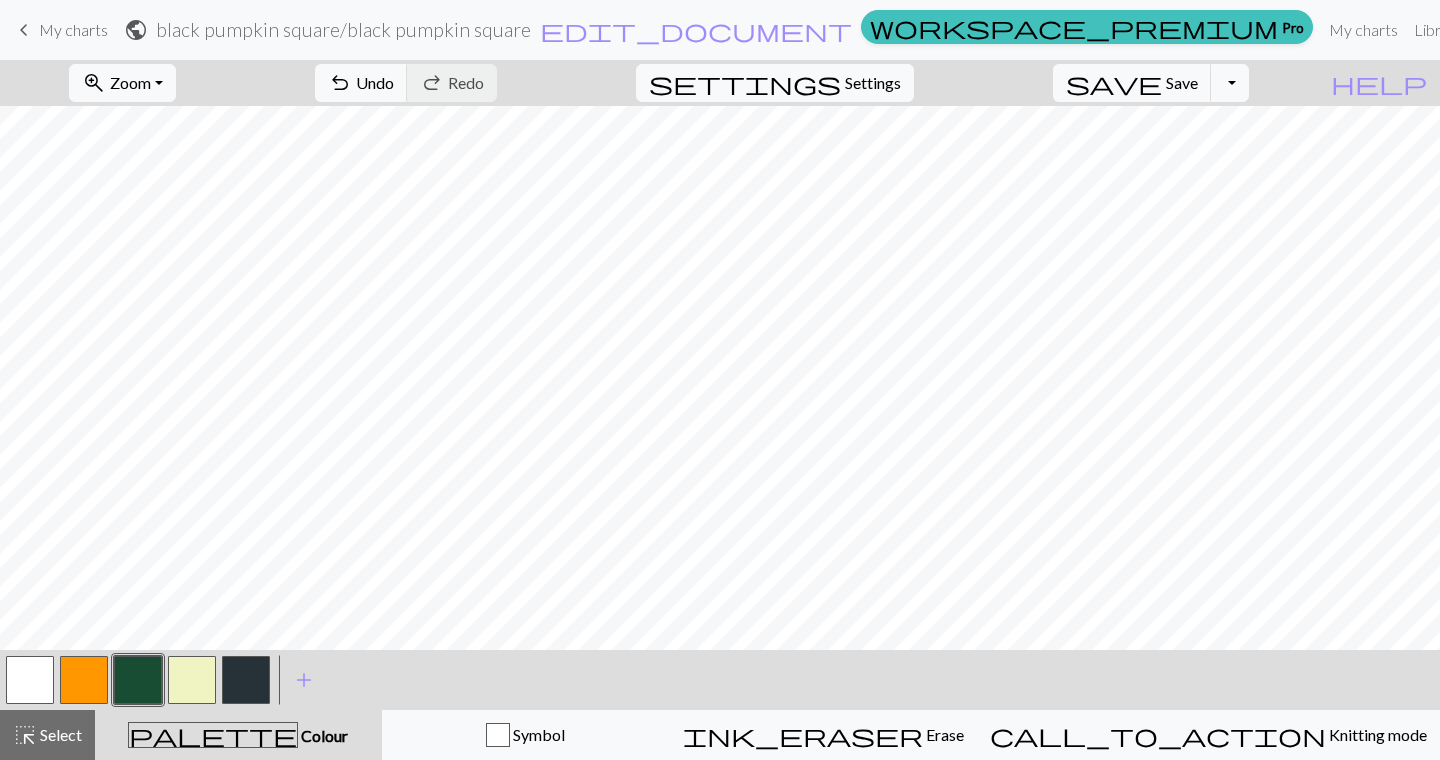 click at bounding box center [84, 680] 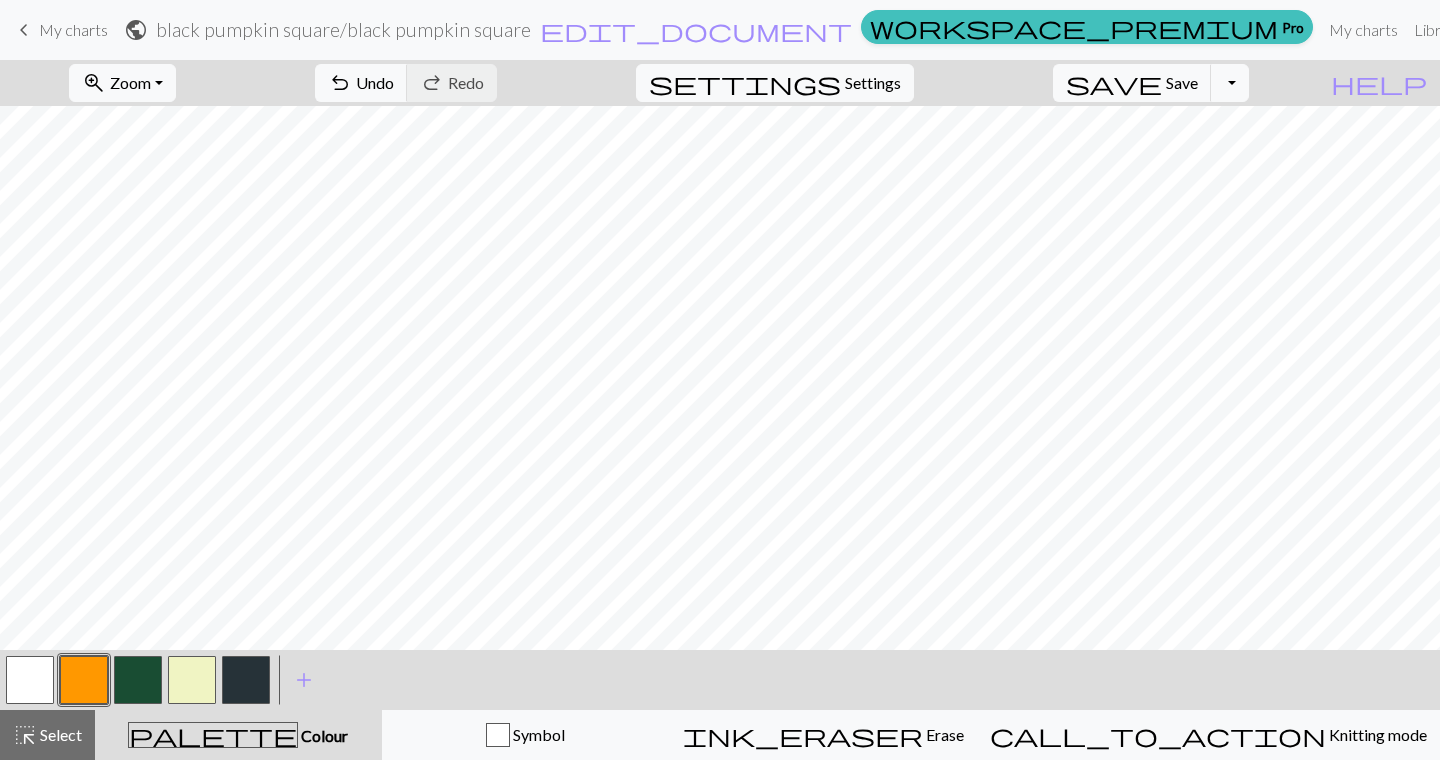 click at bounding box center (138, 680) 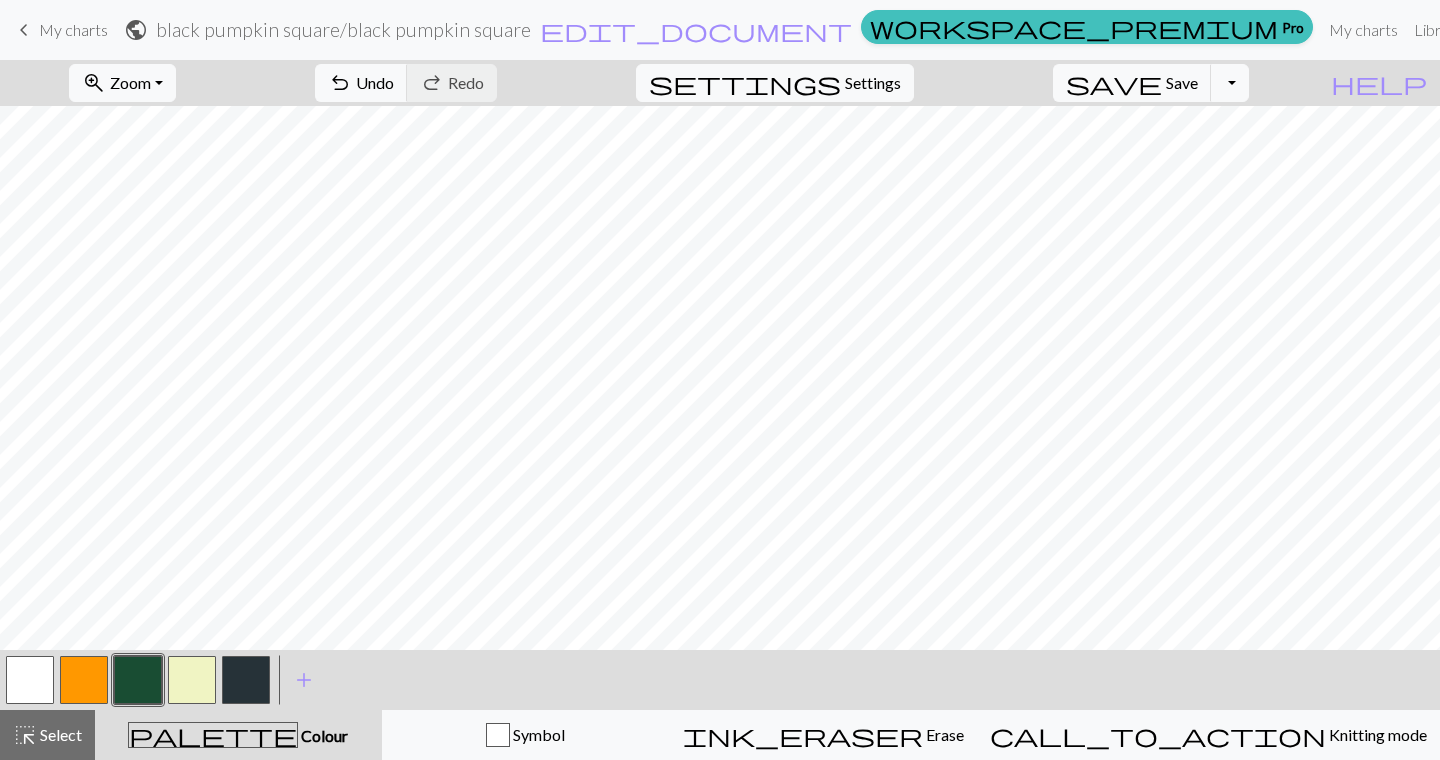 click at bounding box center [84, 680] 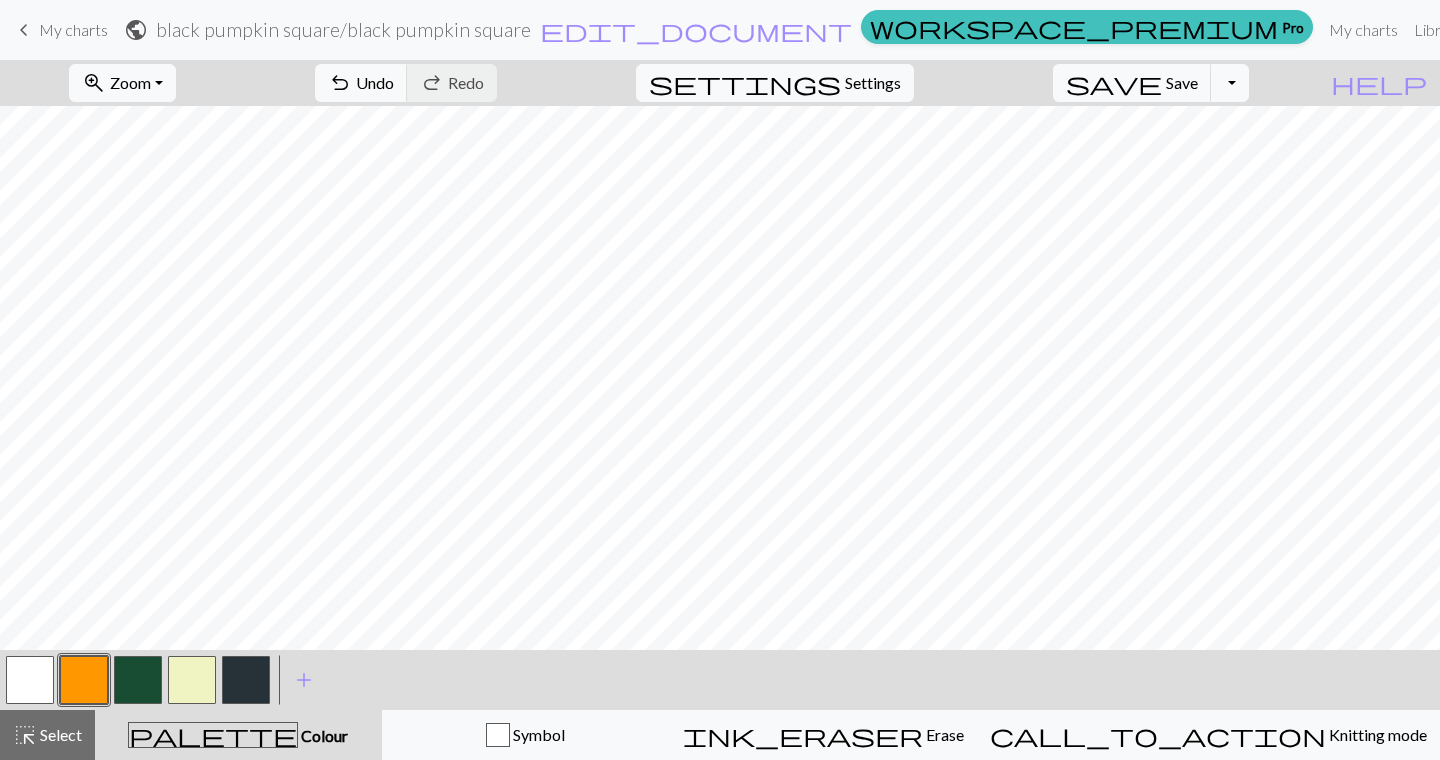 click at bounding box center [138, 680] 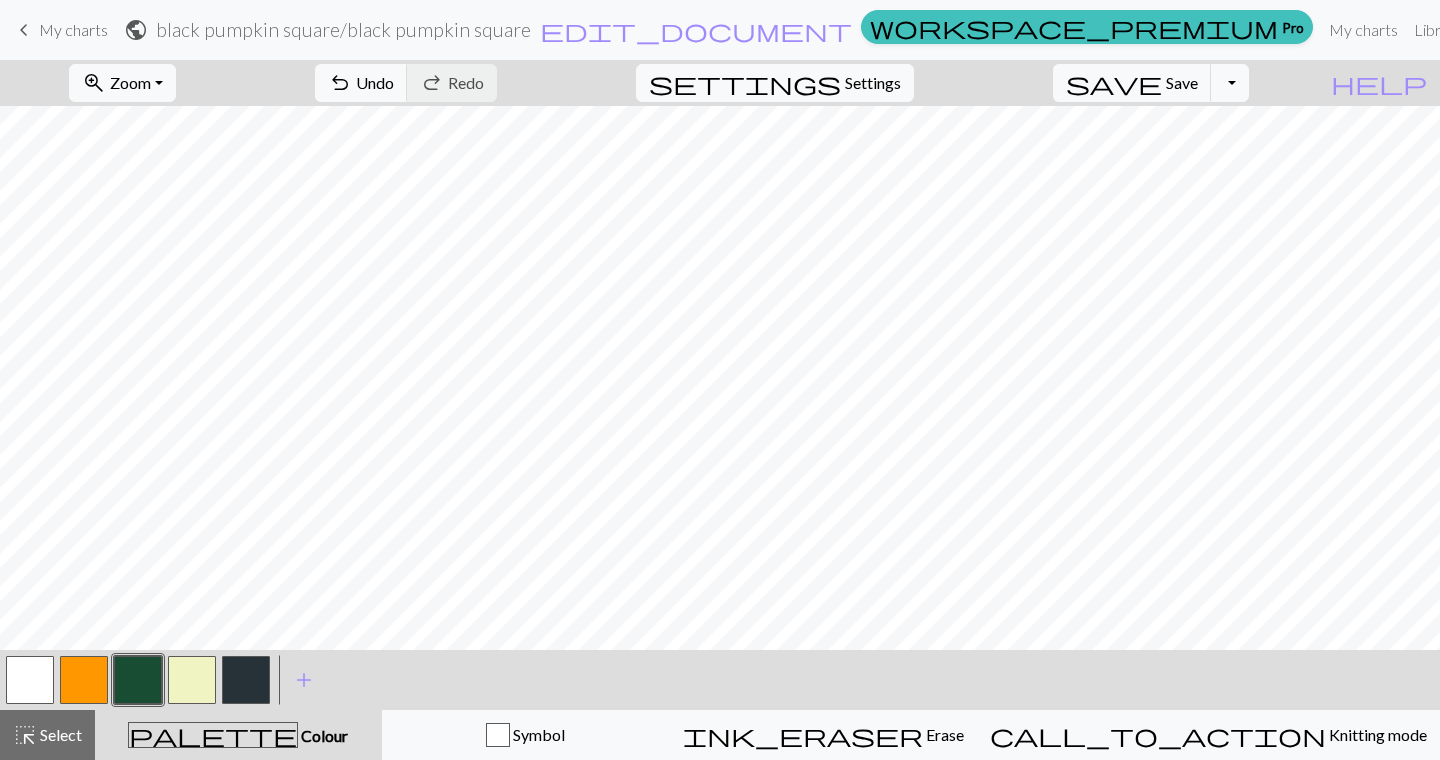 click at bounding box center (192, 680) 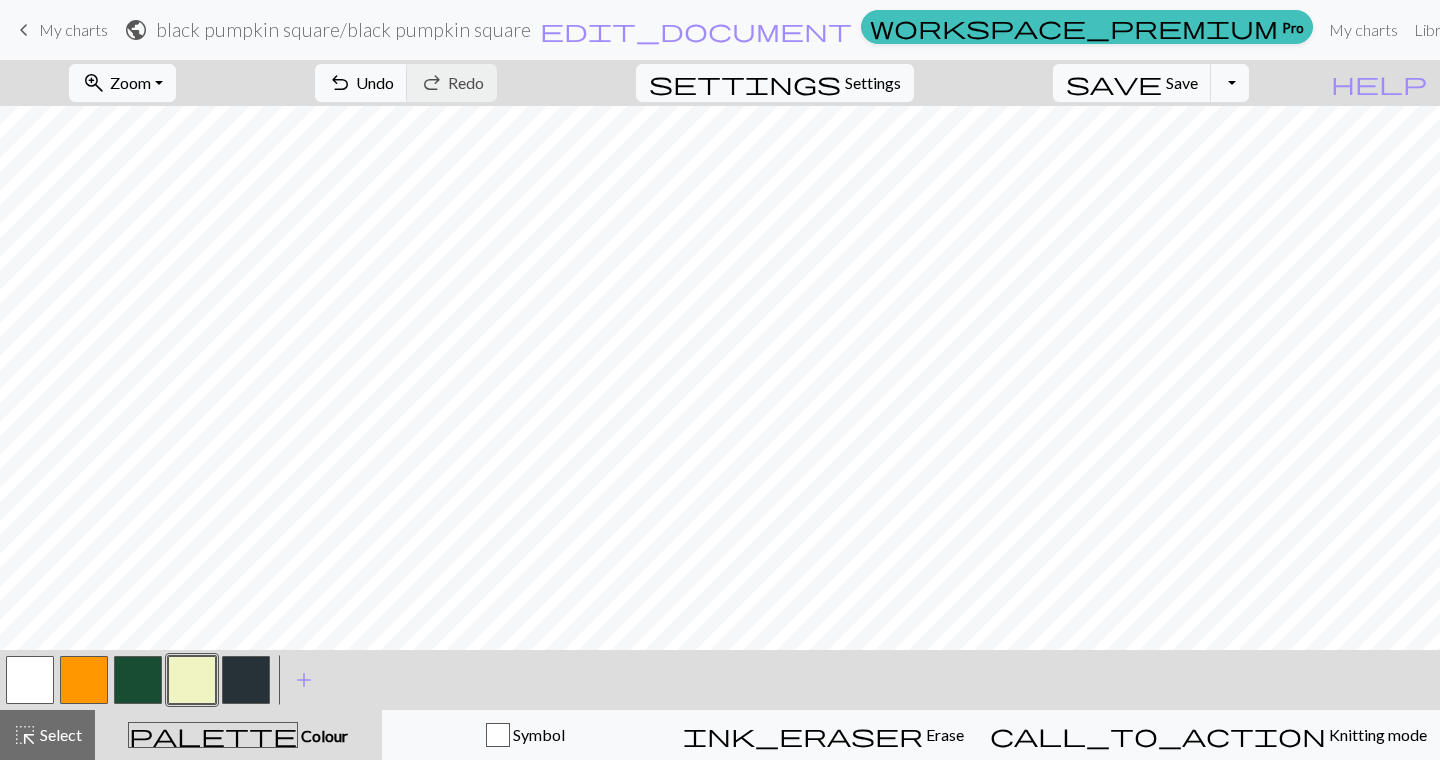 click at bounding box center (246, 680) 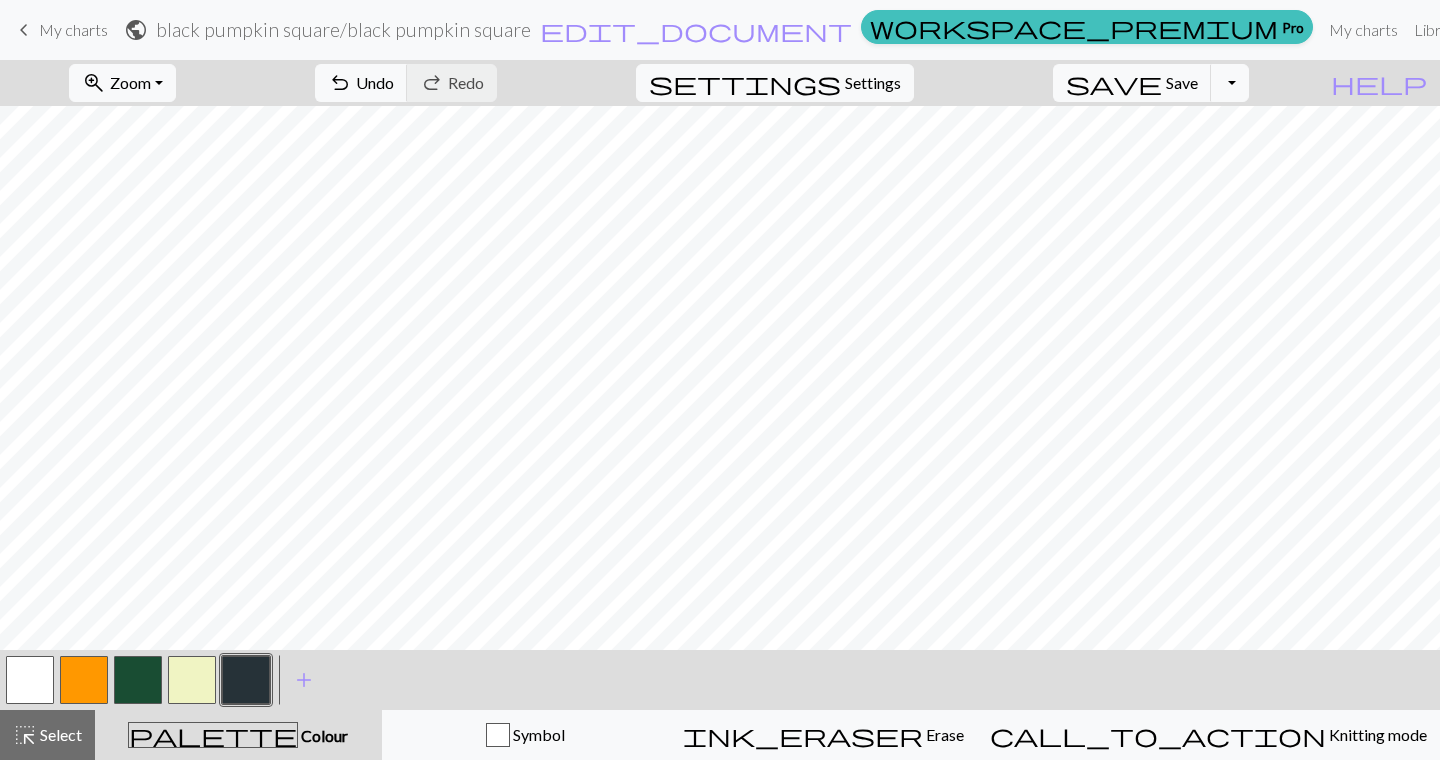 click at bounding box center (192, 680) 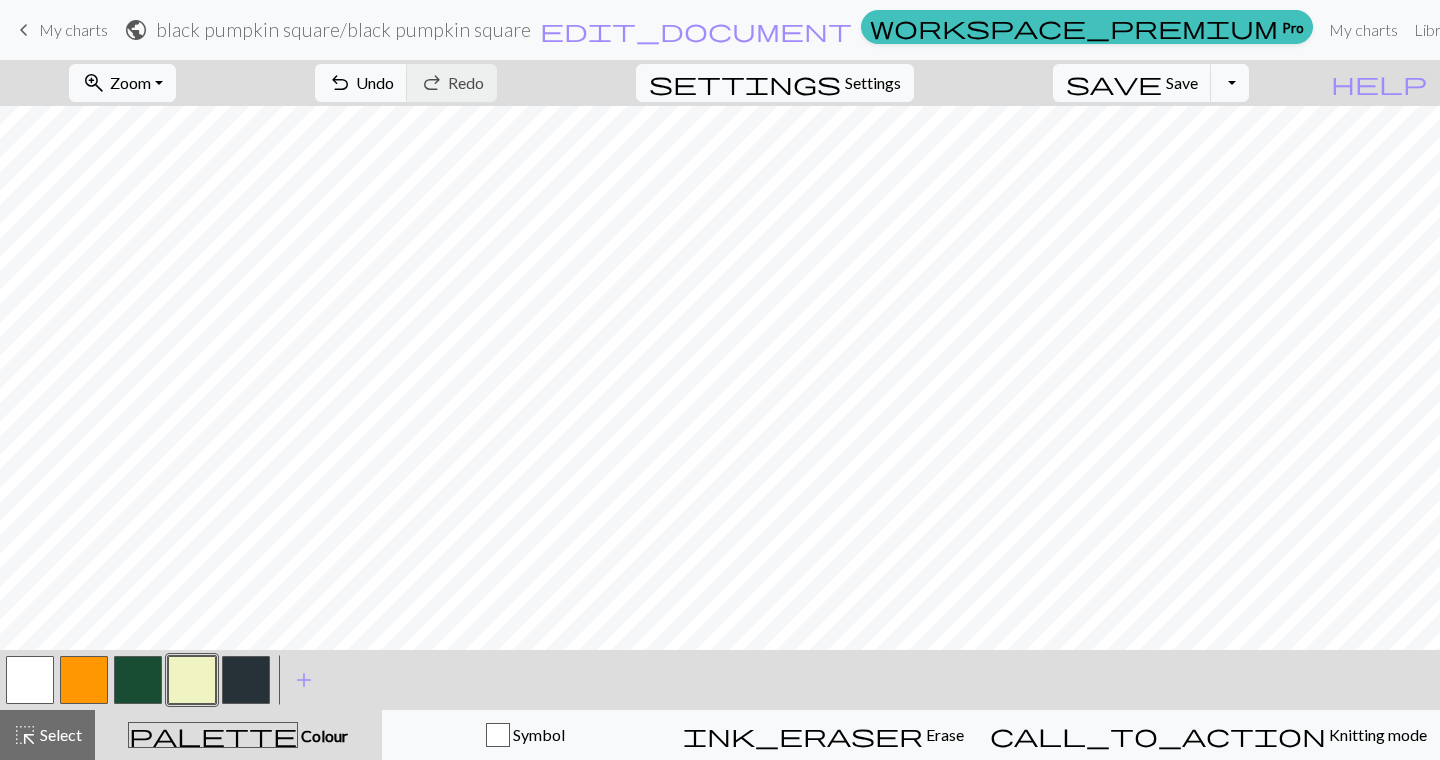 click at bounding box center [138, 680] 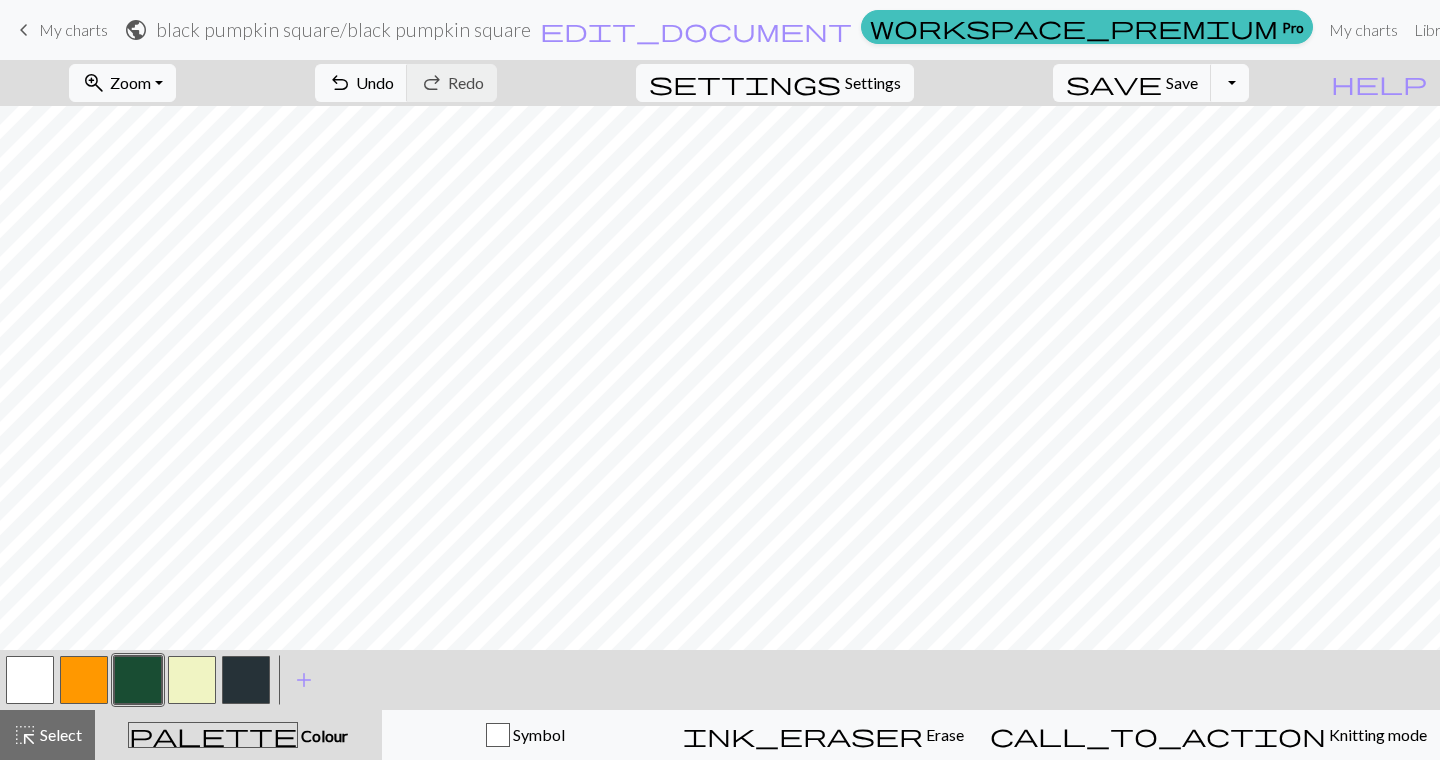 click at bounding box center [192, 680] 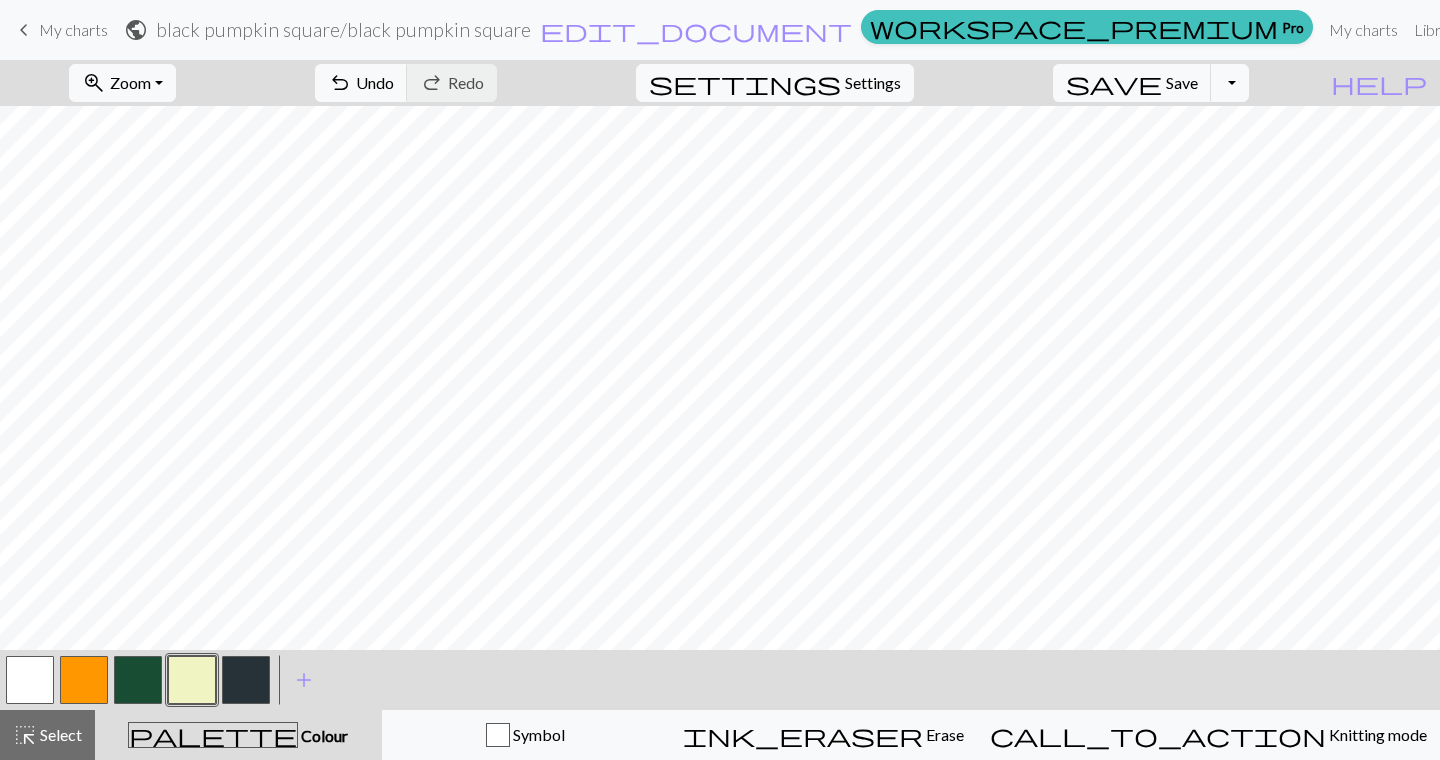 click at bounding box center [246, 680] 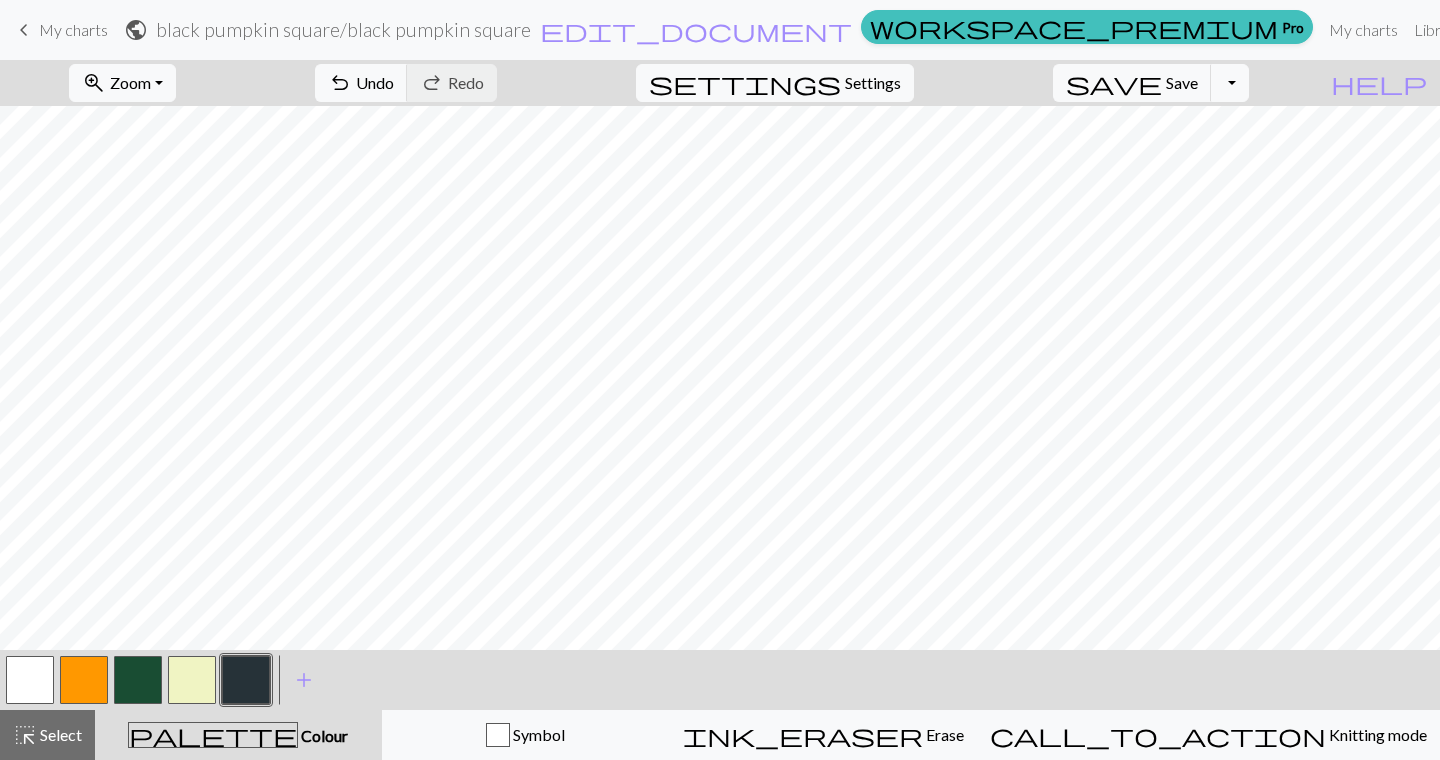 click at bounding box center (192, 680) 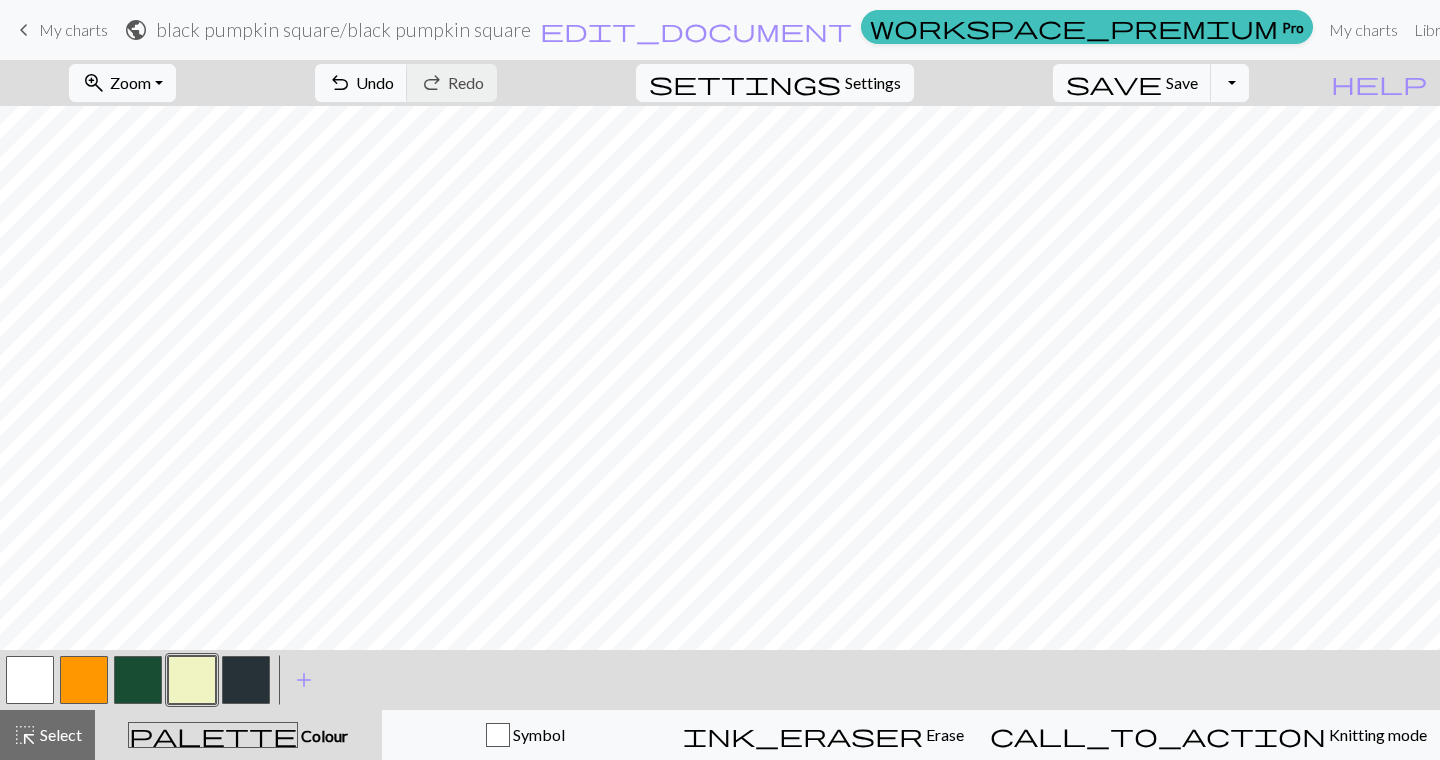 click at bounding box center (138, 680) 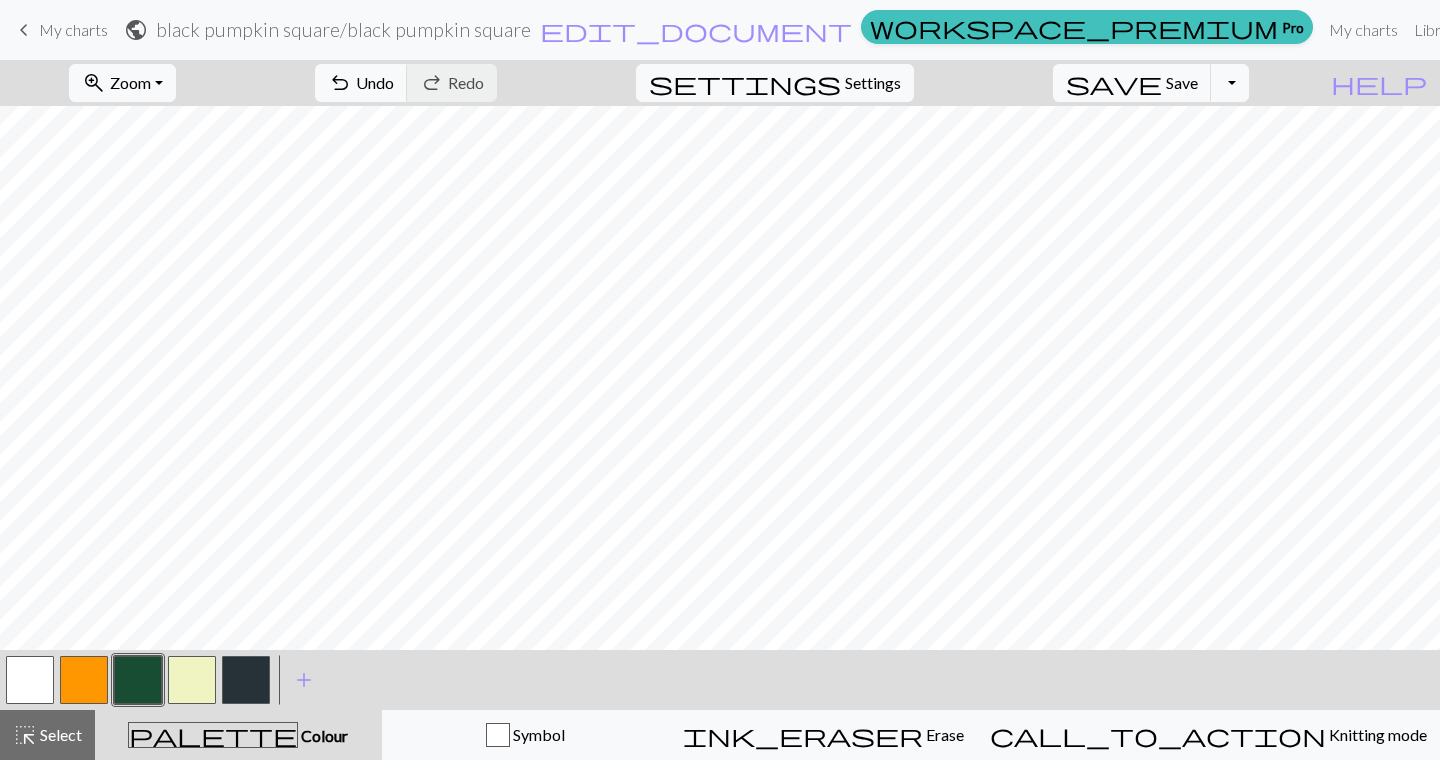 click at bounding box center (192, 680) 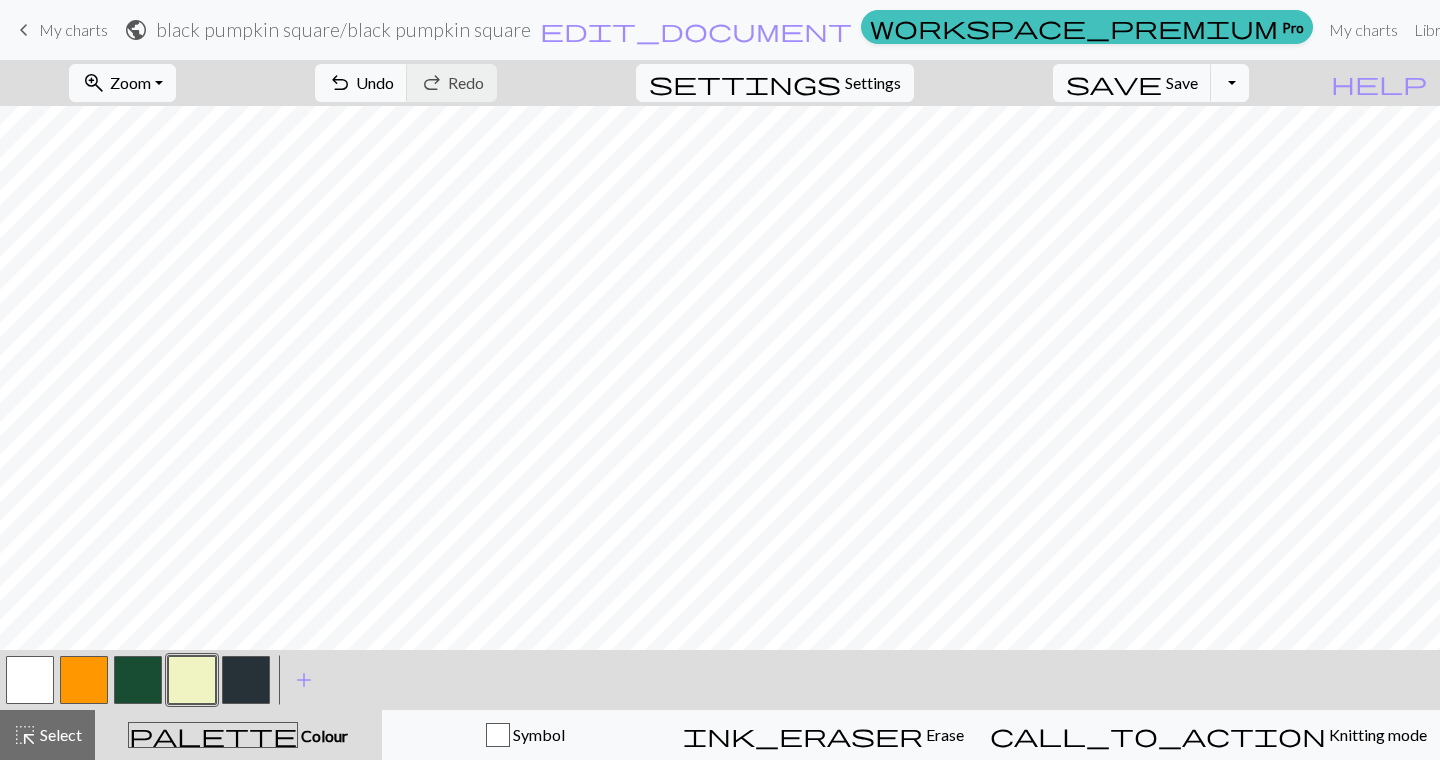 click at bounding box center (246, 680) 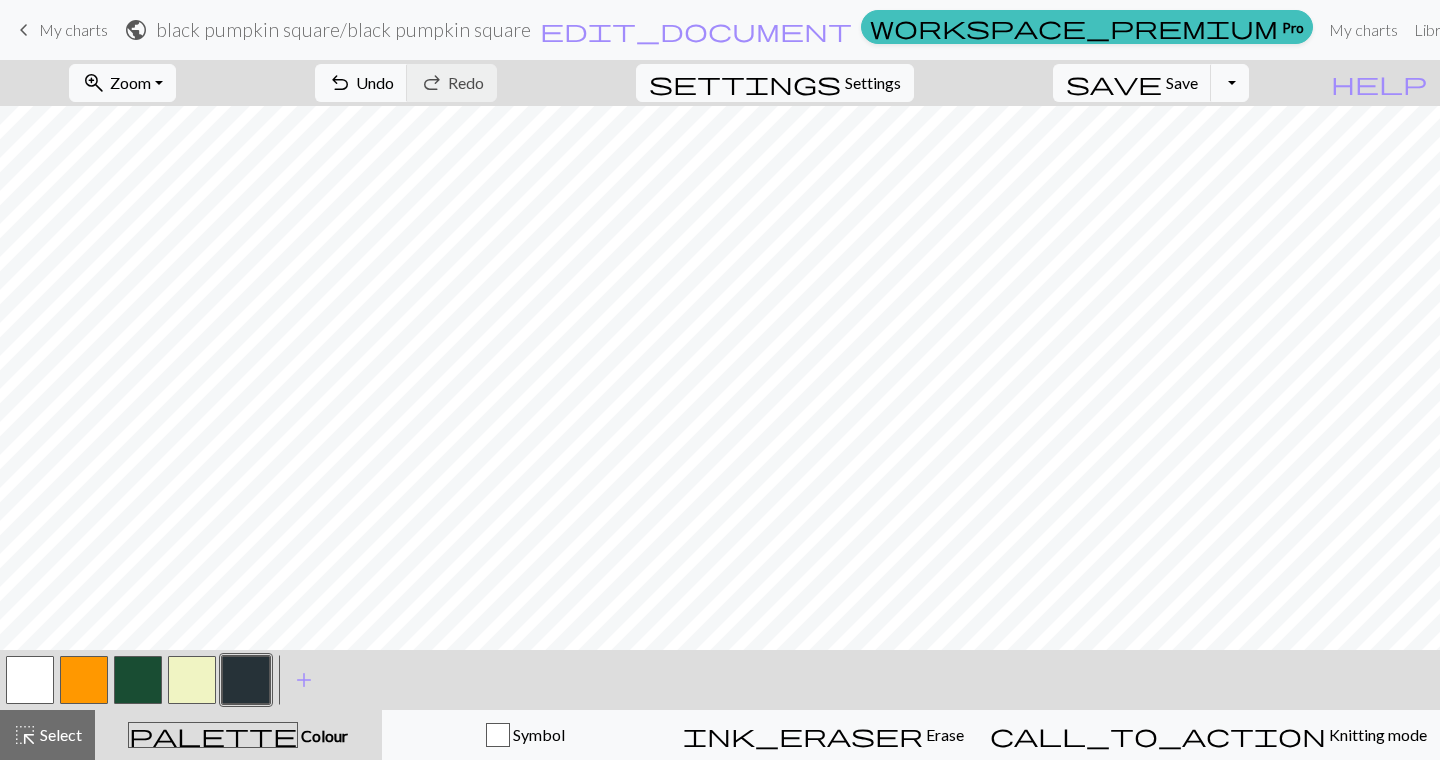 click at bounding box center (192, 680) 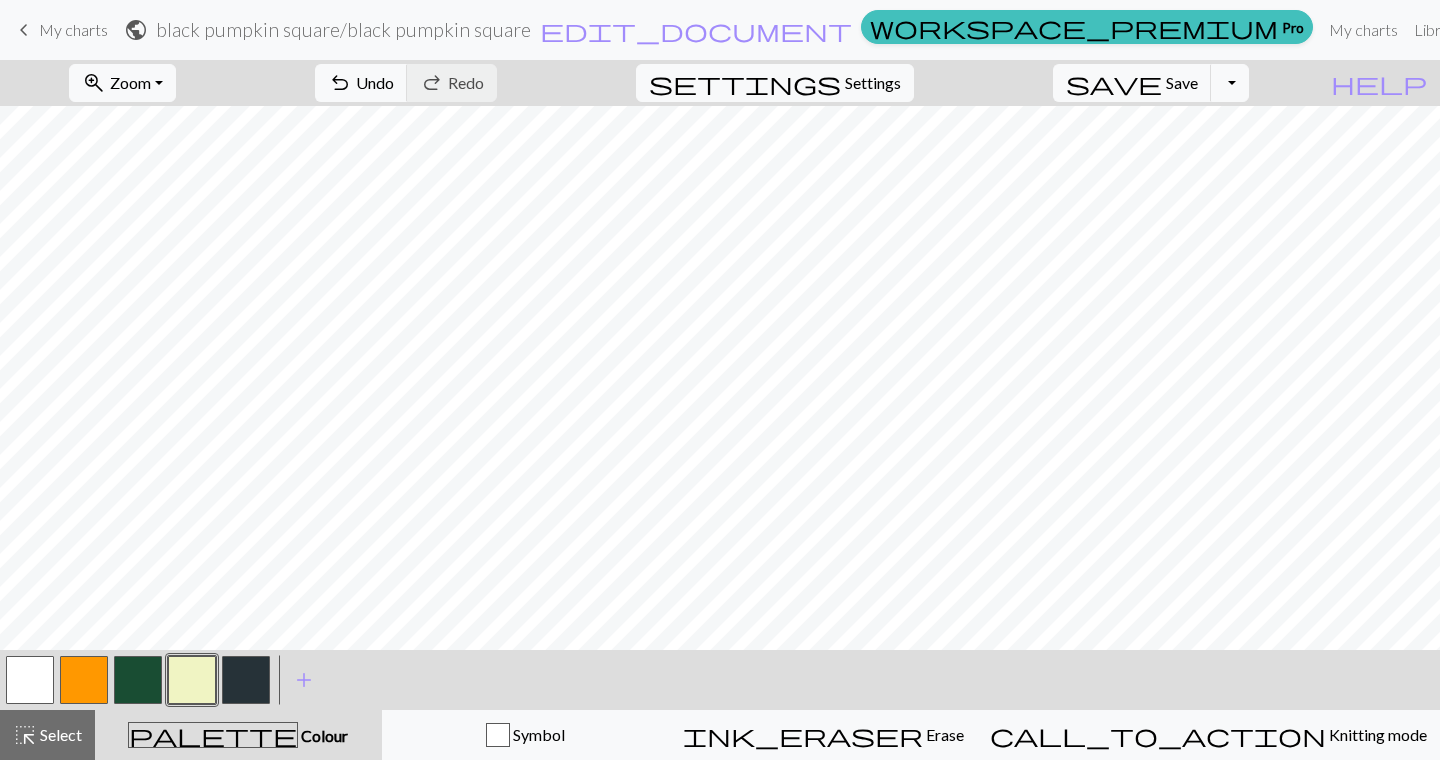 click at bounding box center (138, 680) 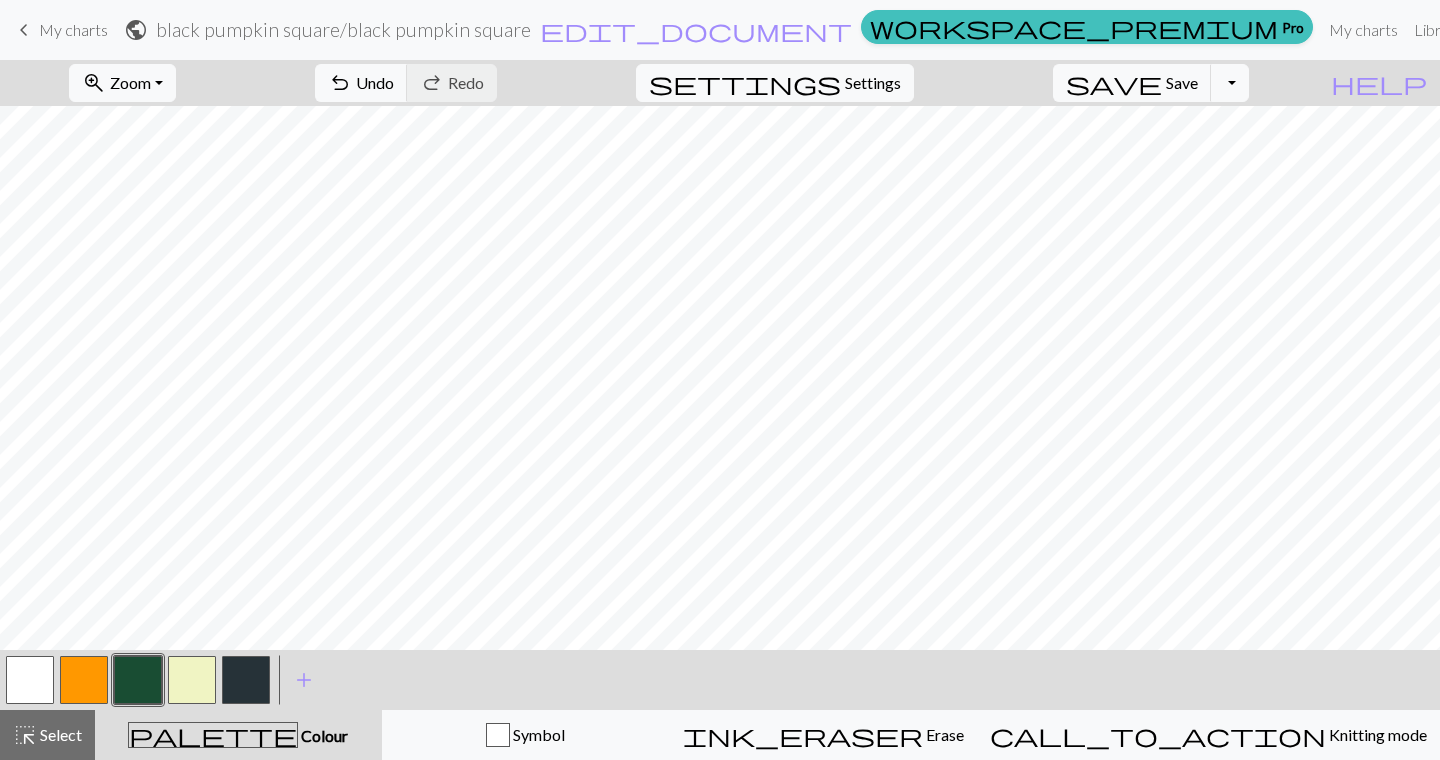 click at bounding box center (192, 680) 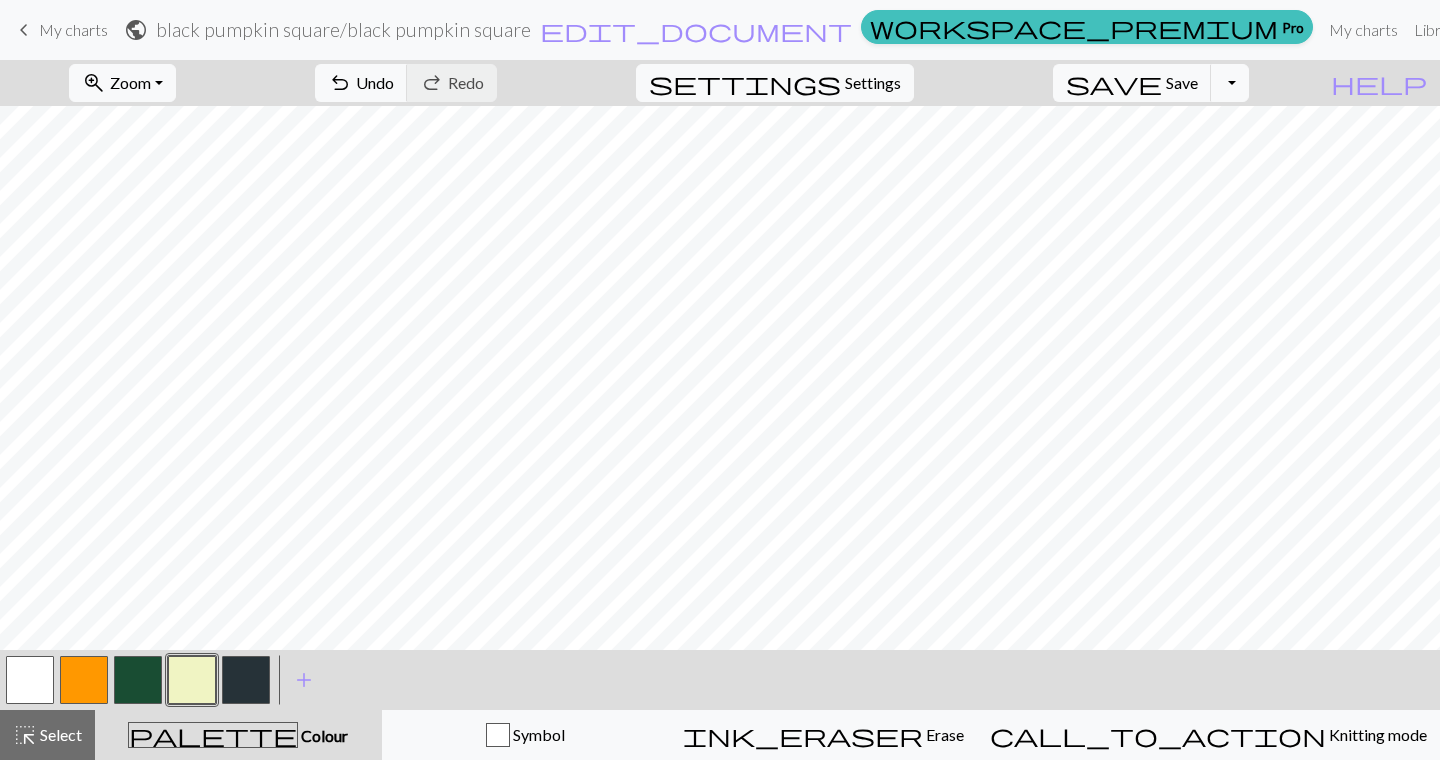 click at bounding box center [246, 680] 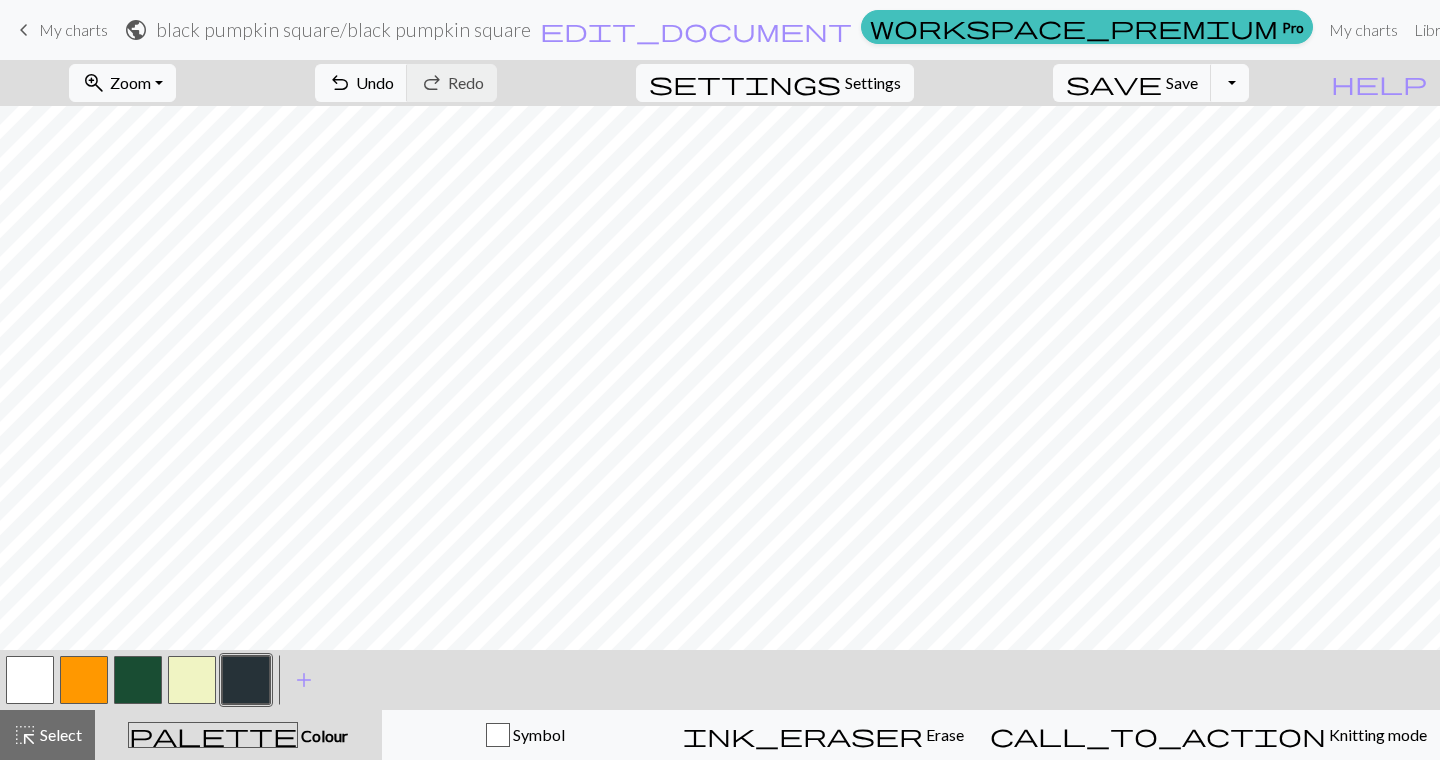 click at bounding box center [192, 680] 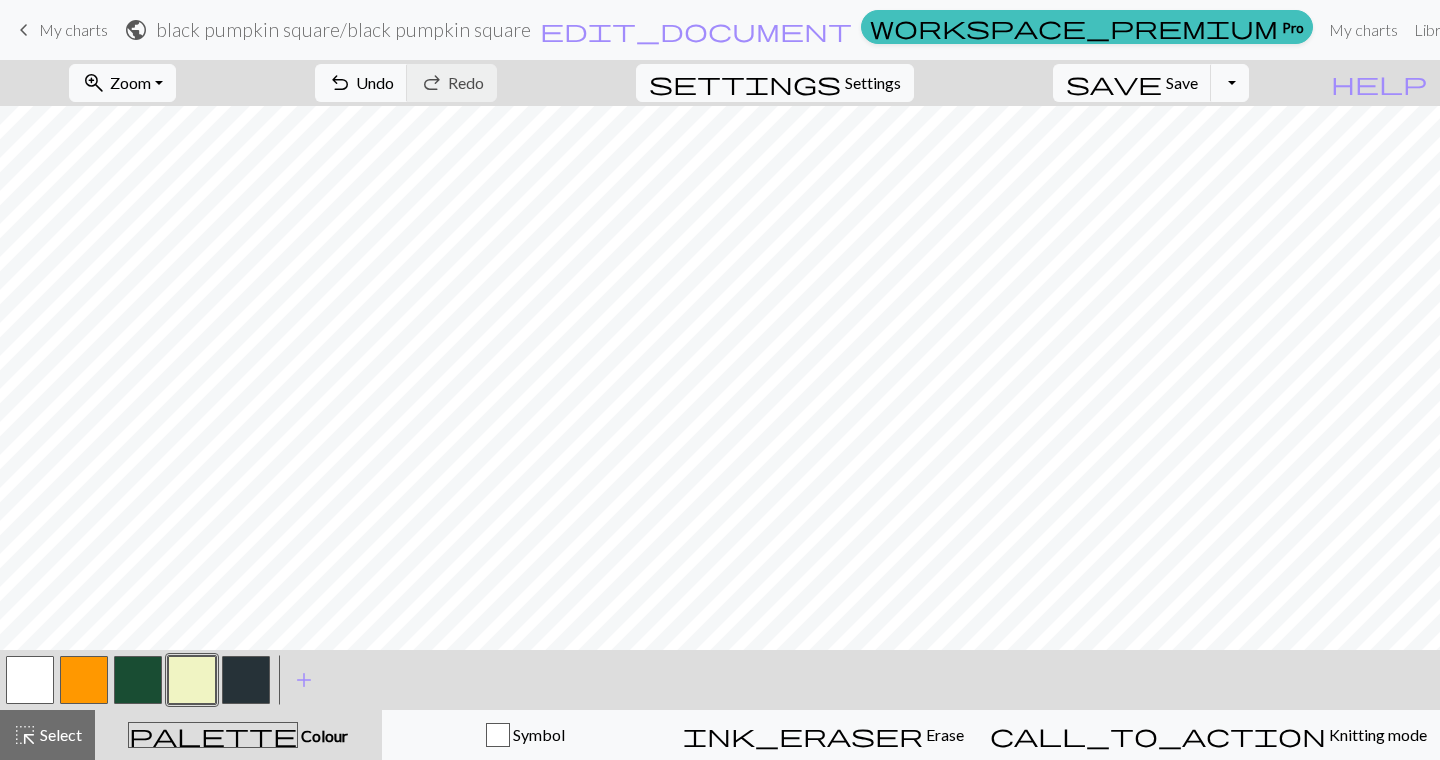 click at bounding box center (138, 680) 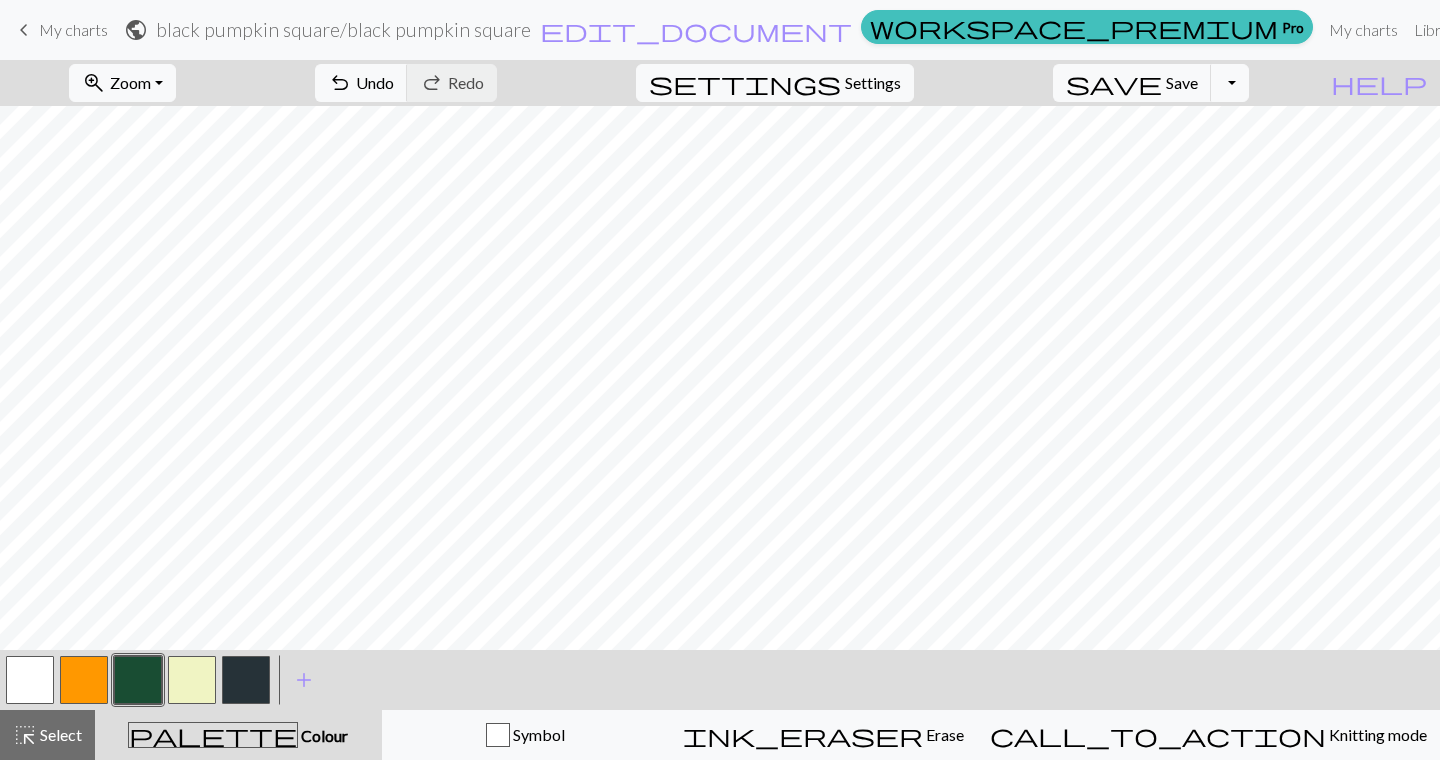 click at bounding box center [192, 680] 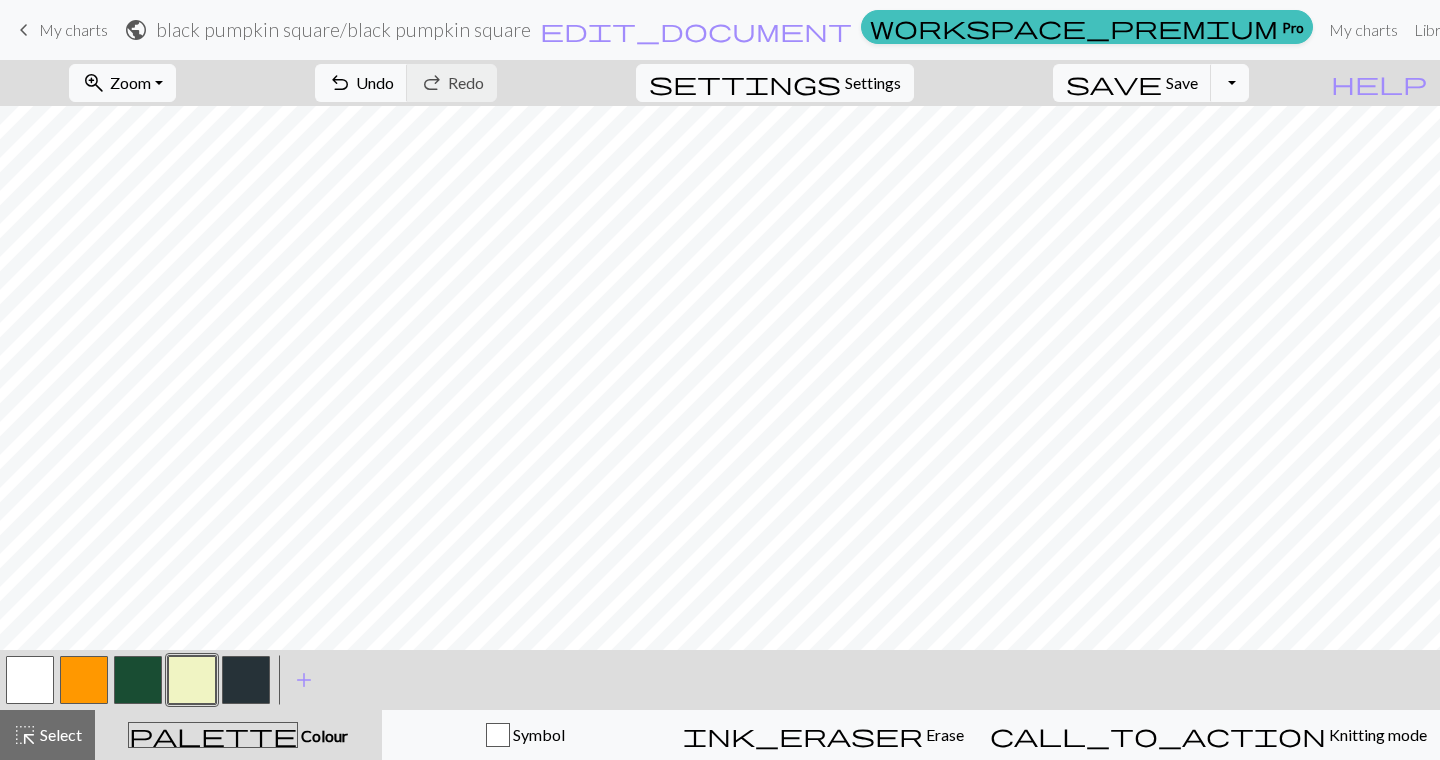 click at bounding box center [246, 680] 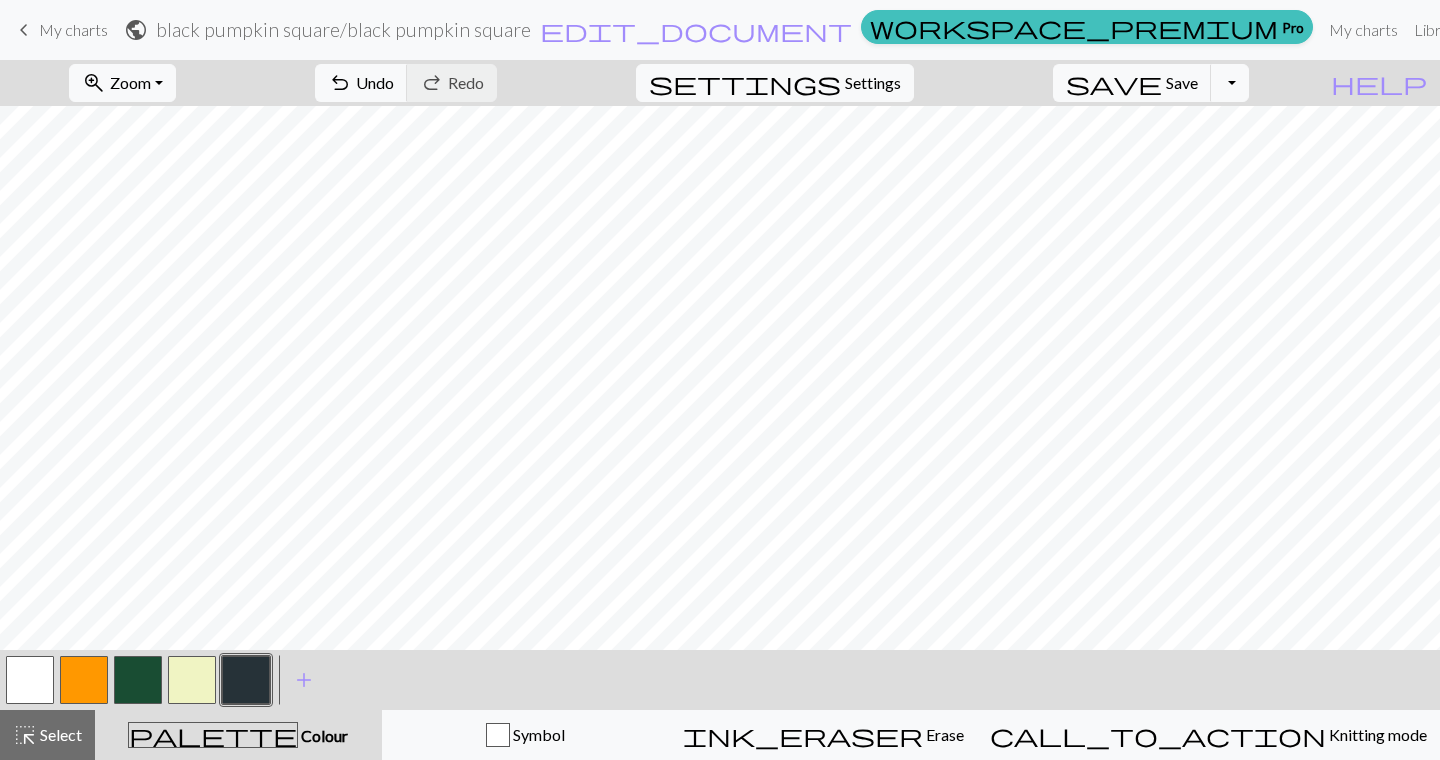 click at bounding box center [192, 680] 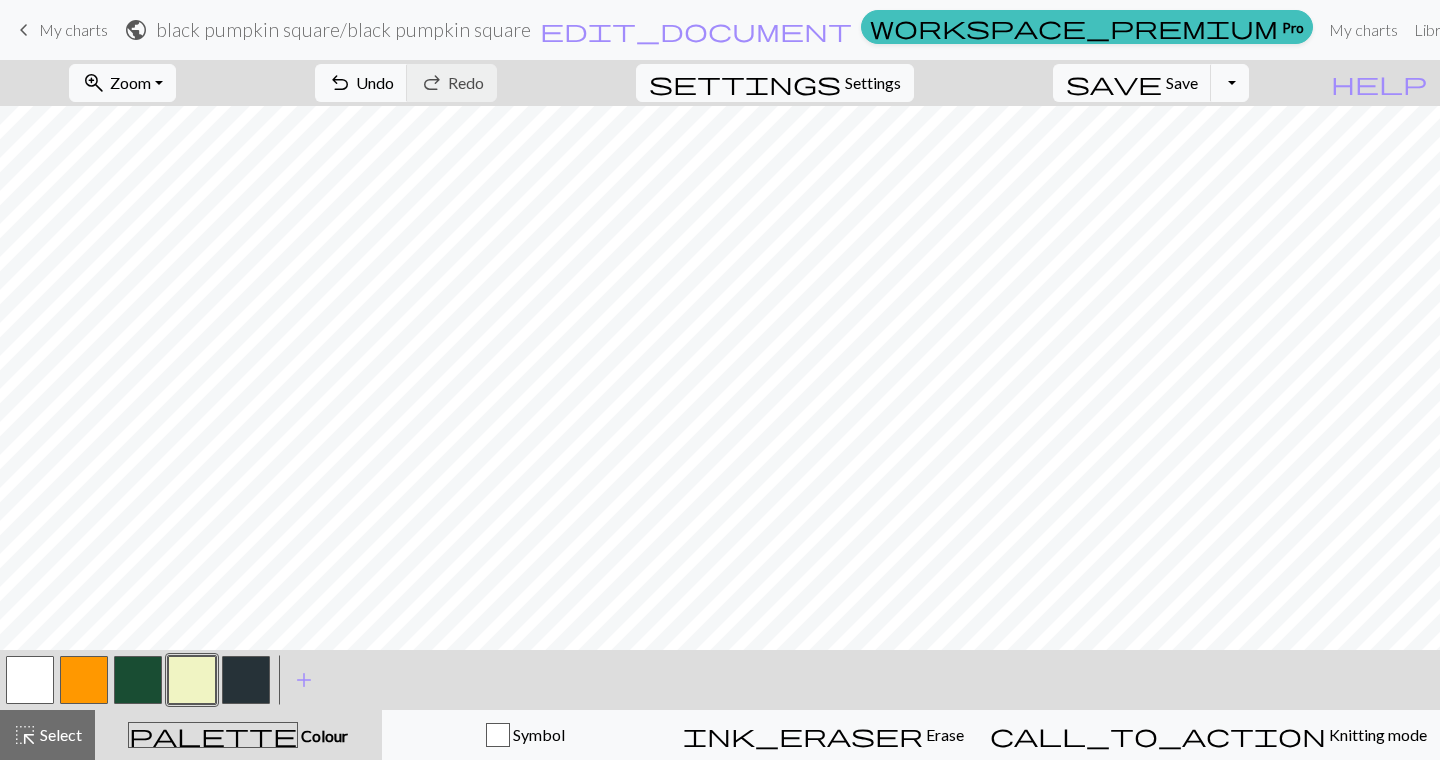 click at bounding box center [246, 680] 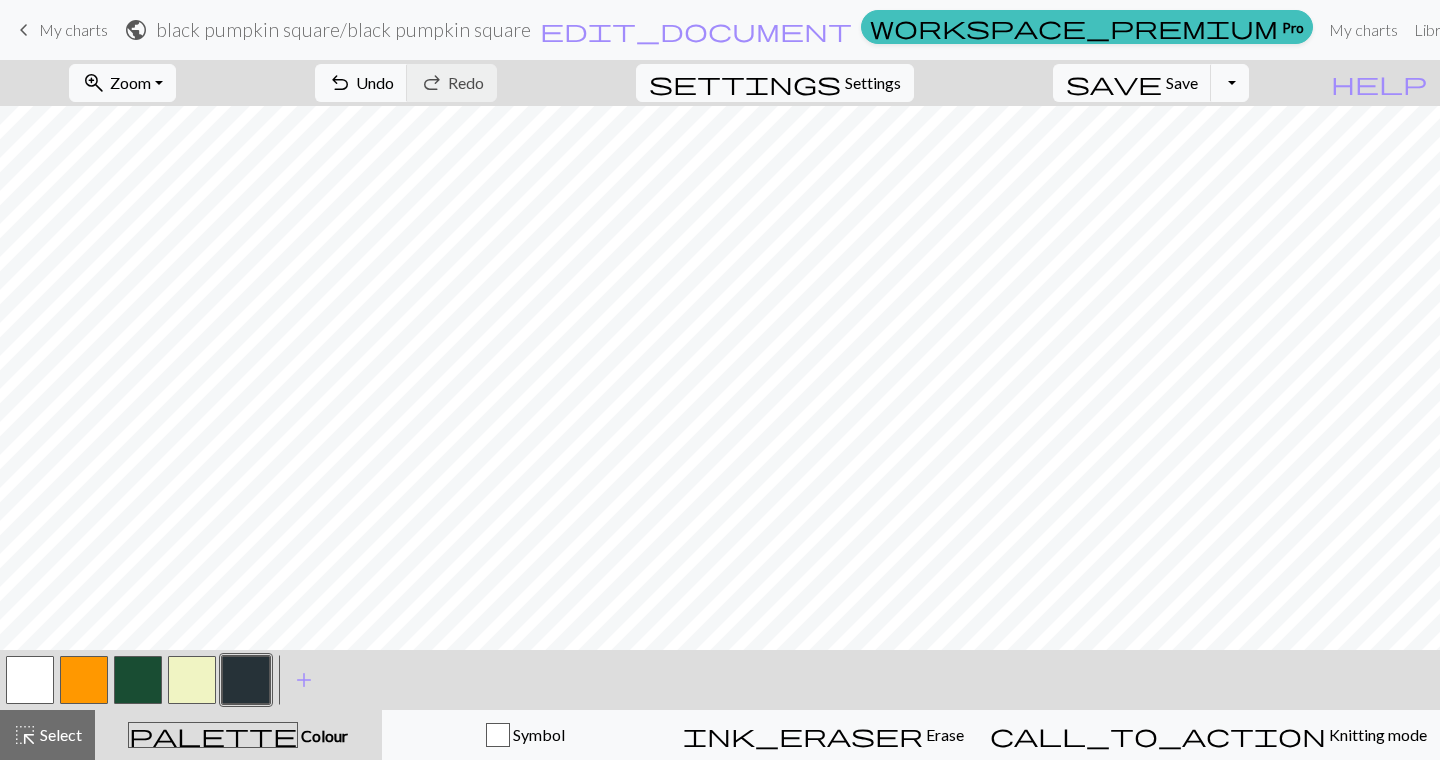 click on "black pumpkin square  /  black pumpkin square" at bounding box center [343, 29] 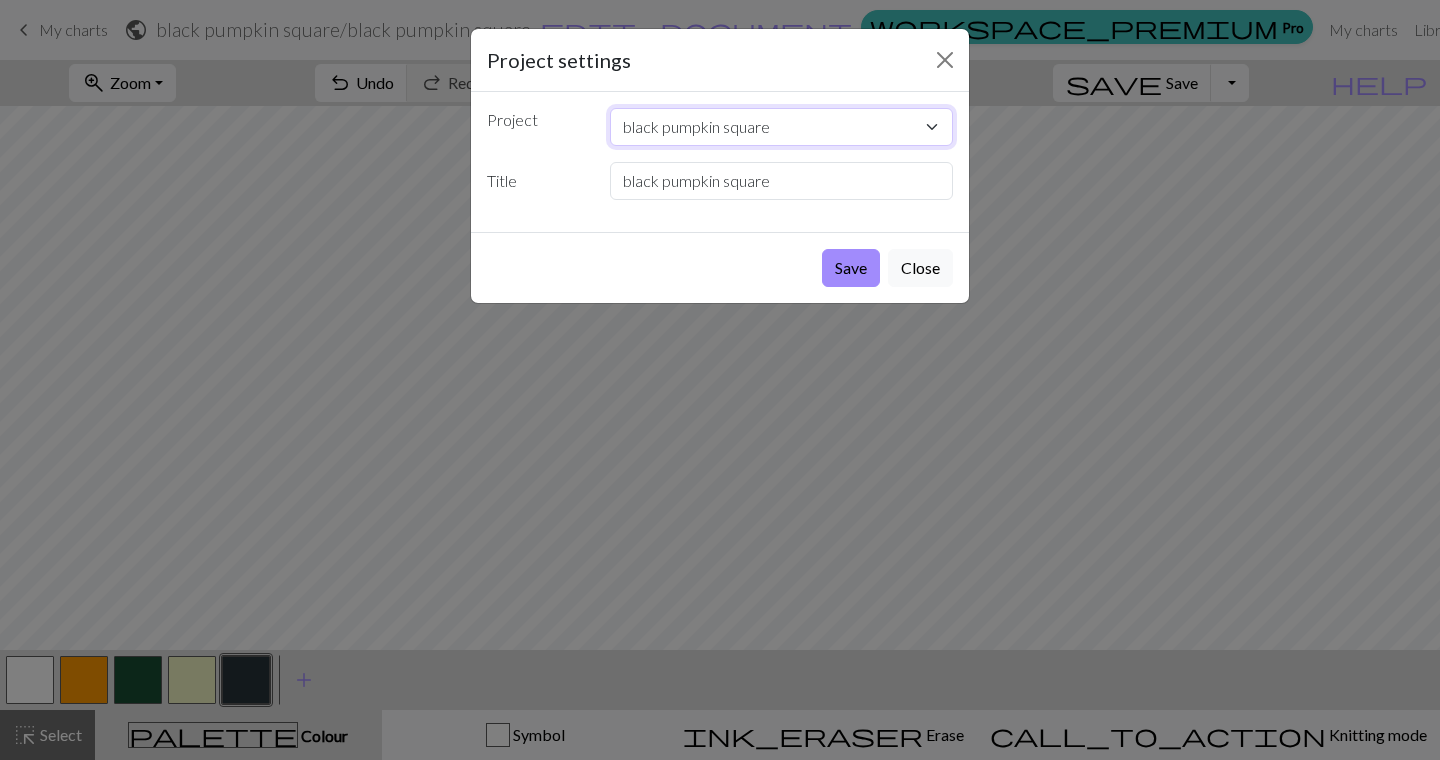 click on "black pumpkin square" at bounding box center (782, 127) 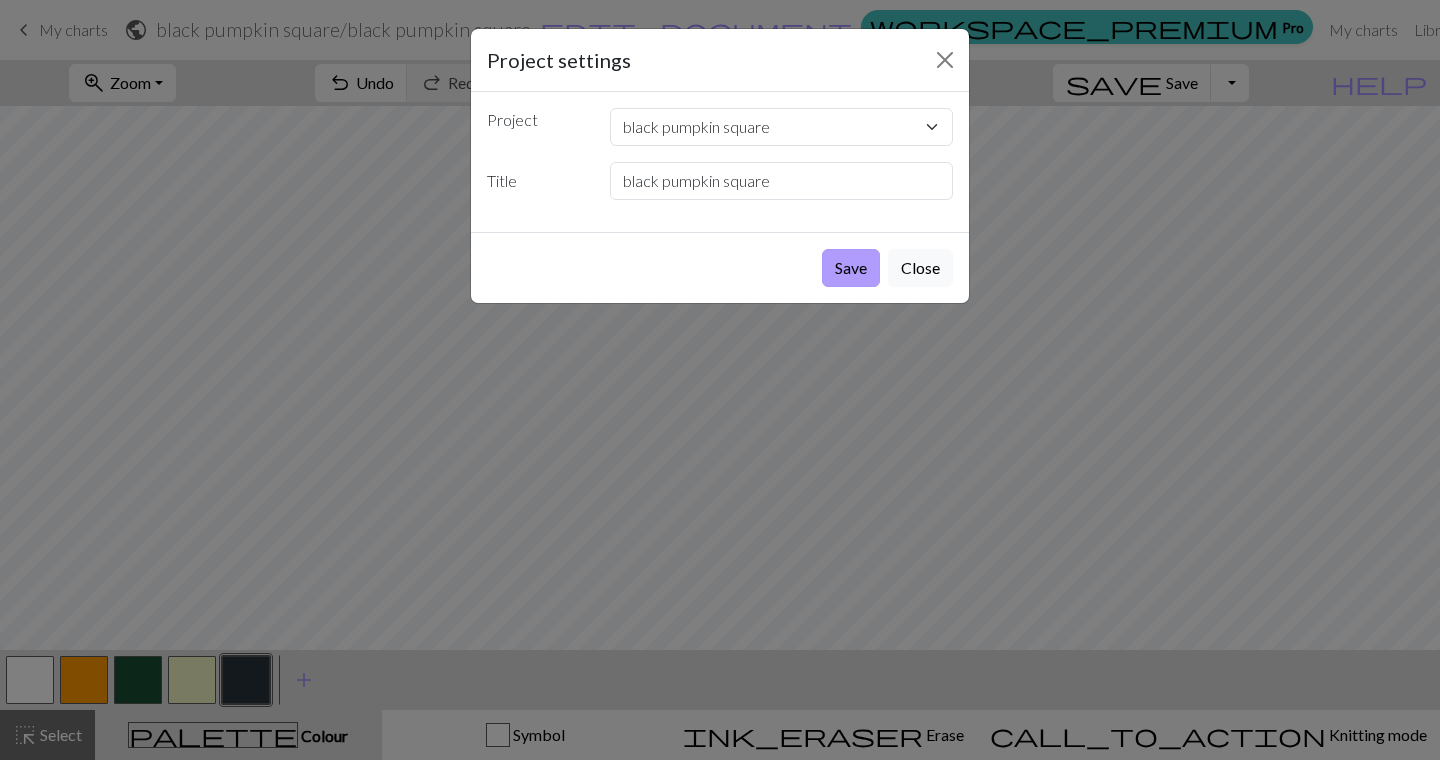 click on "Save" at bounding box center (851, 268) 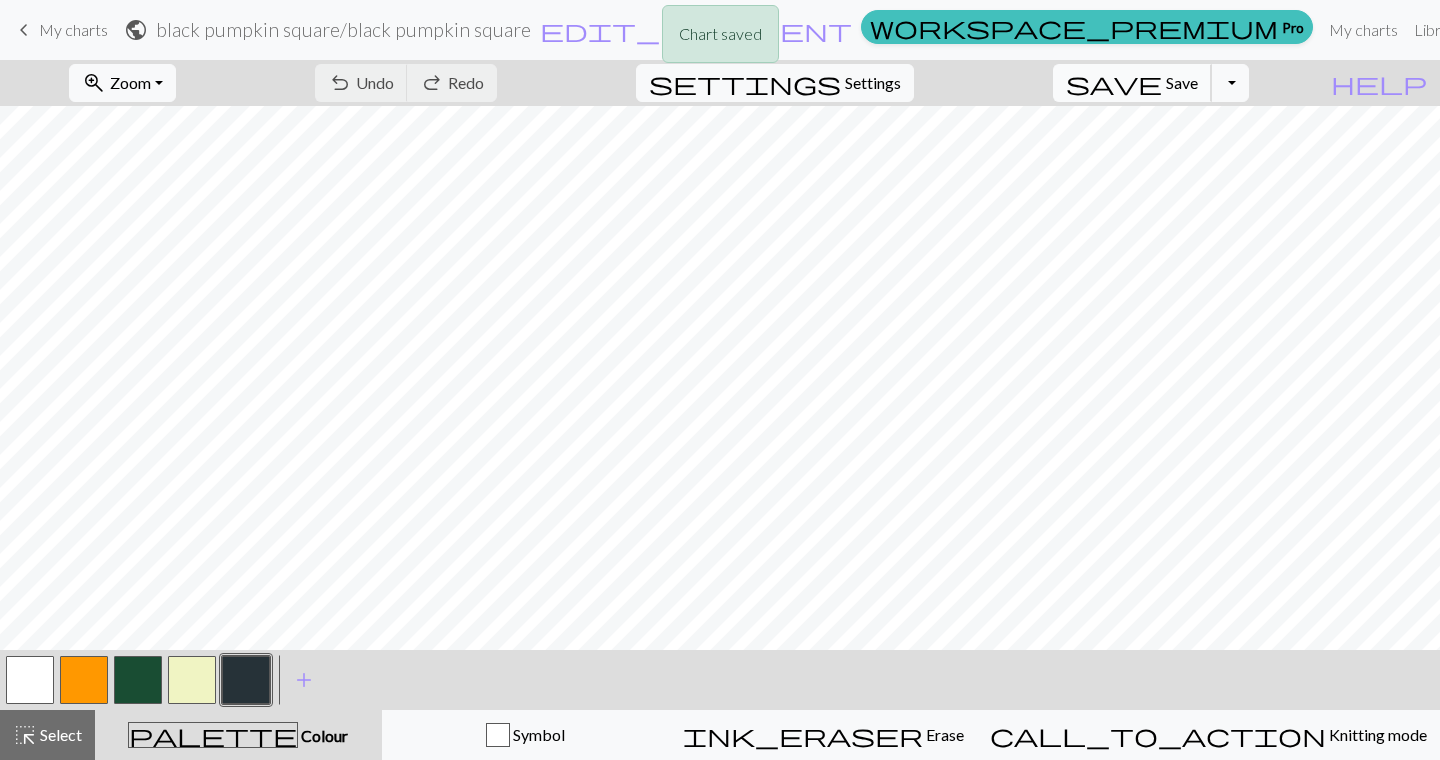 click on "Save" at bounding box center [1182, 82] 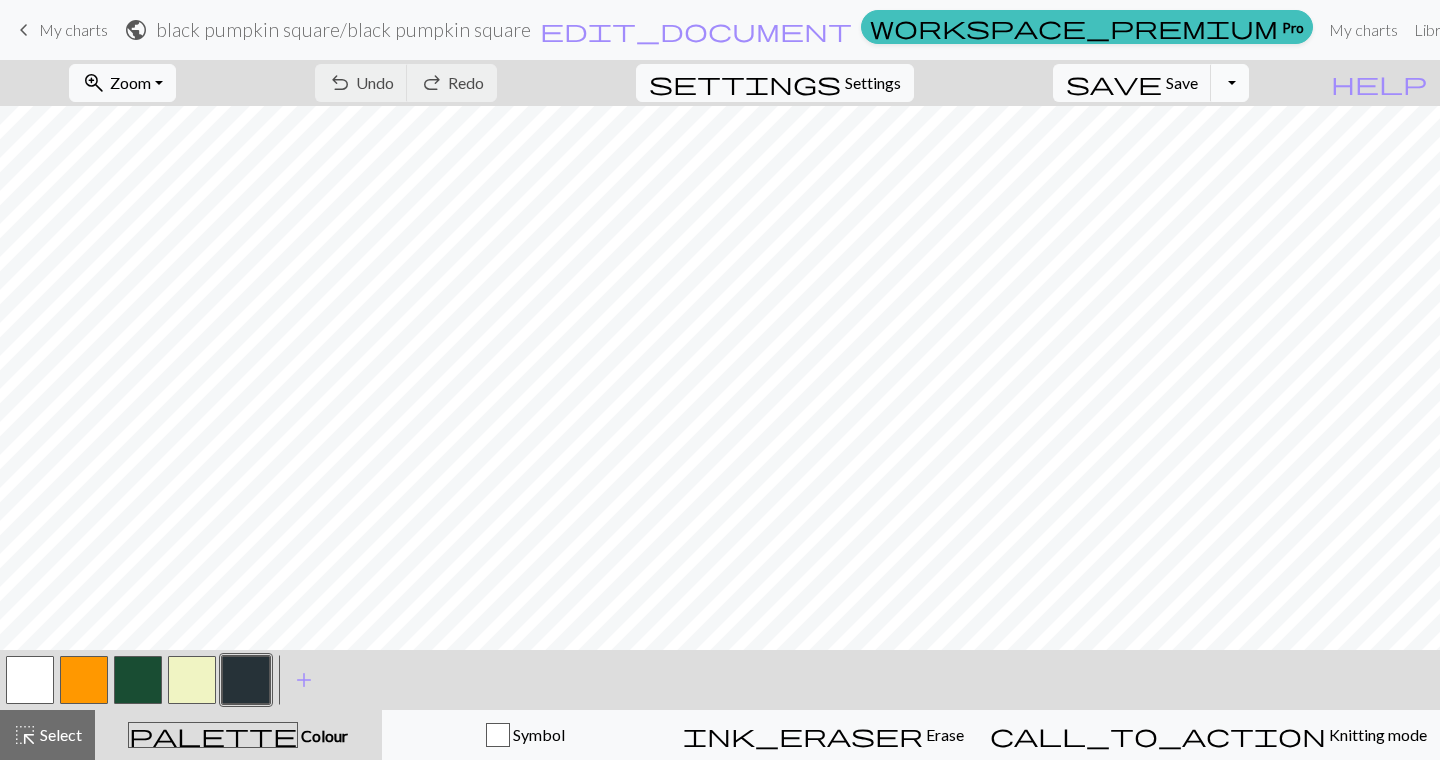 click on "Toggle Dropdown" at bounding box center [1230, 83] 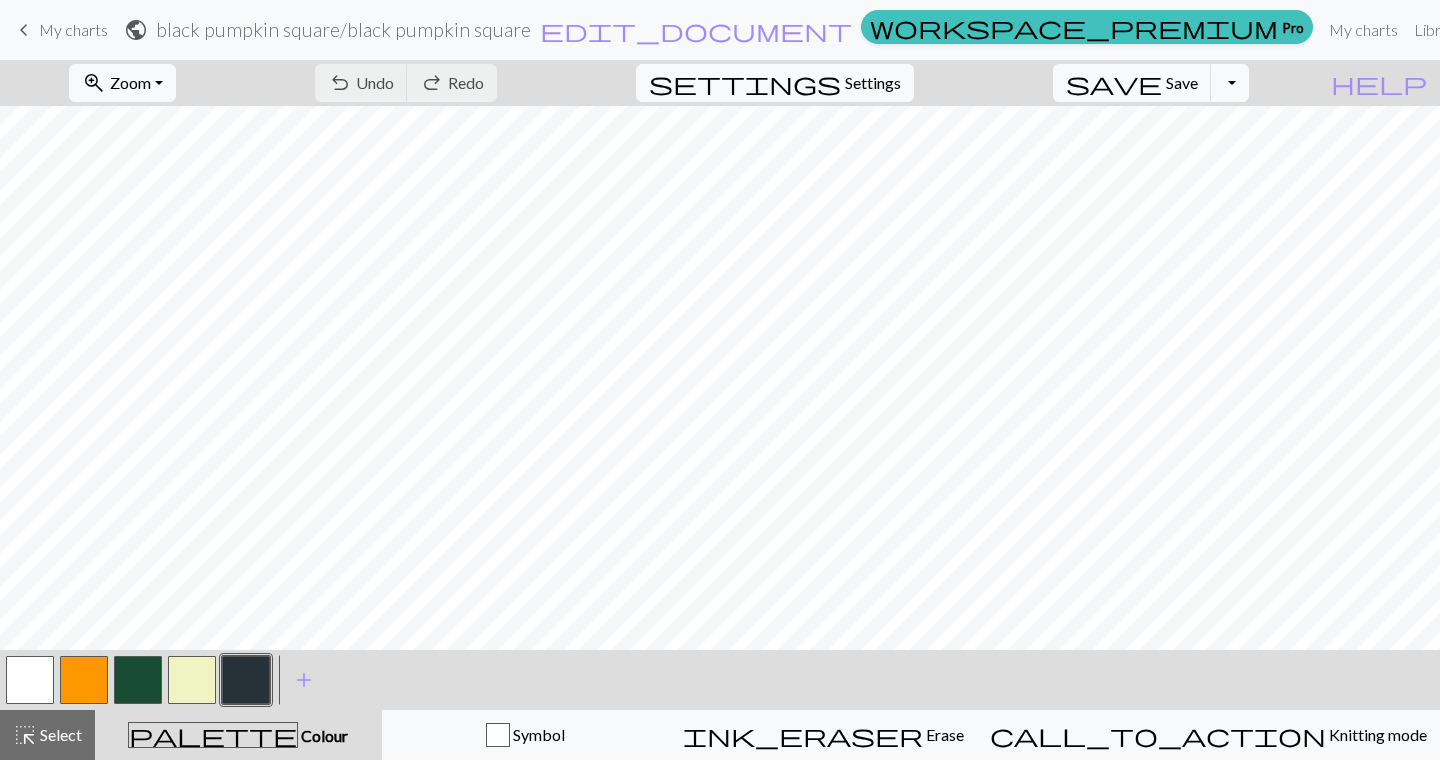 click on "My charts" at bounding box center (73, 29) 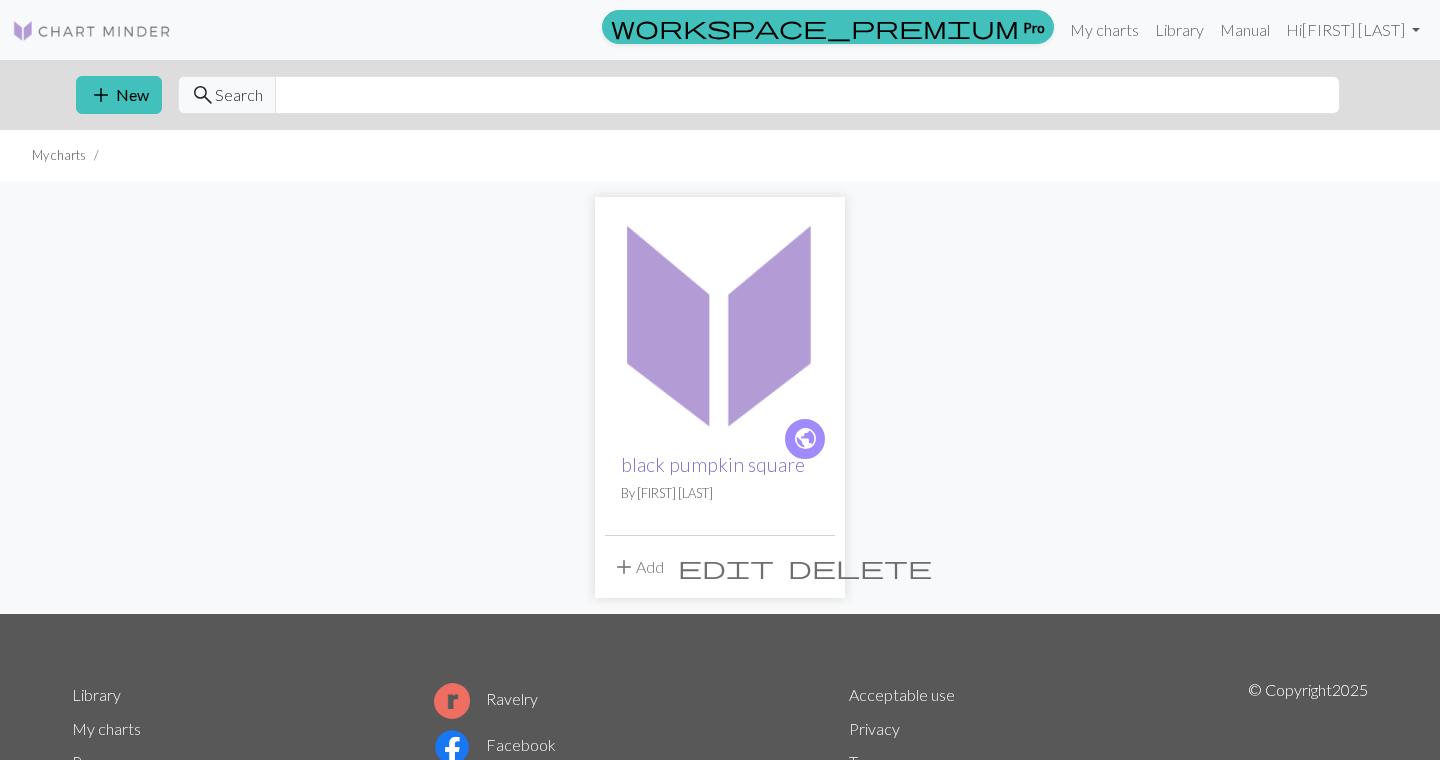 click on "black pumpkin square" at bounding box center (713, 464) 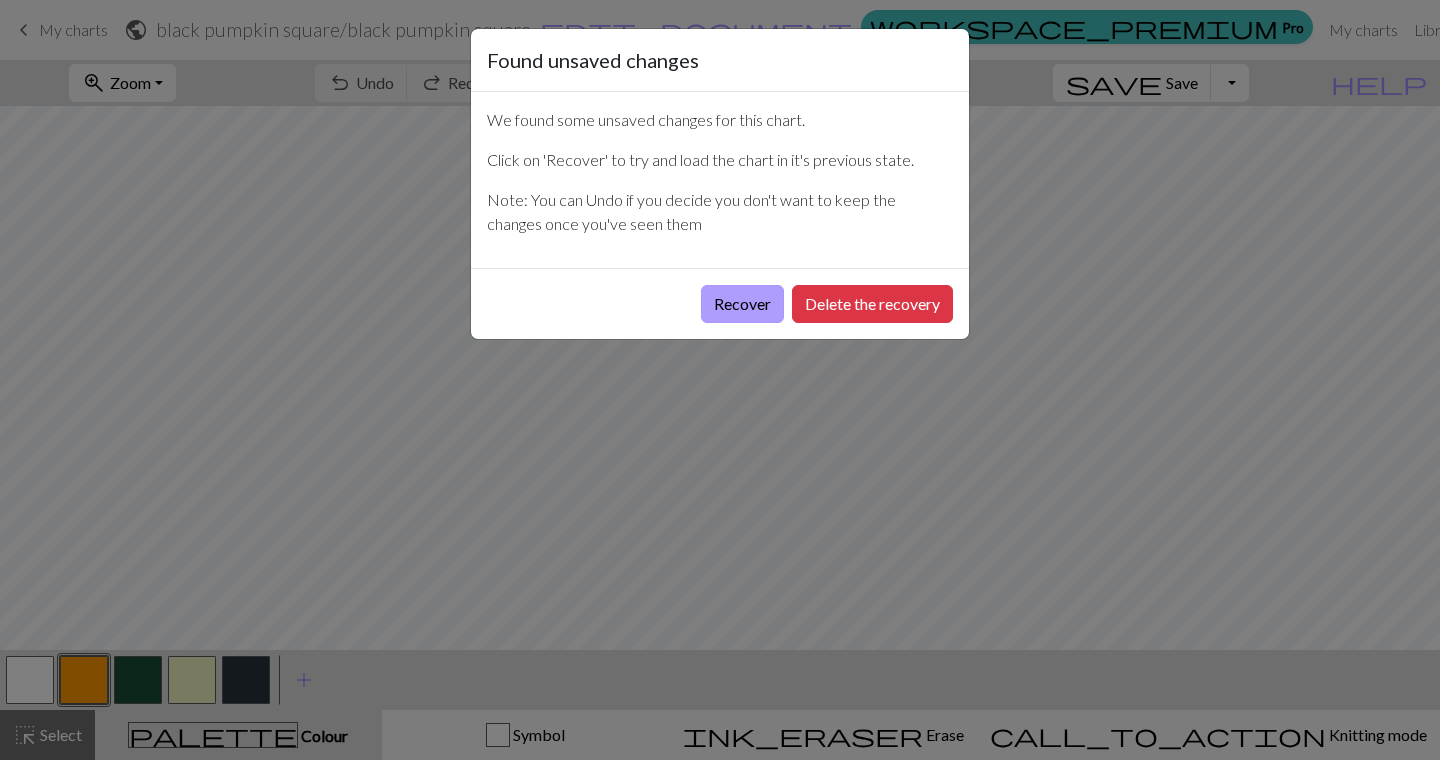 click on "Recover" at bounding box center [742, 304] 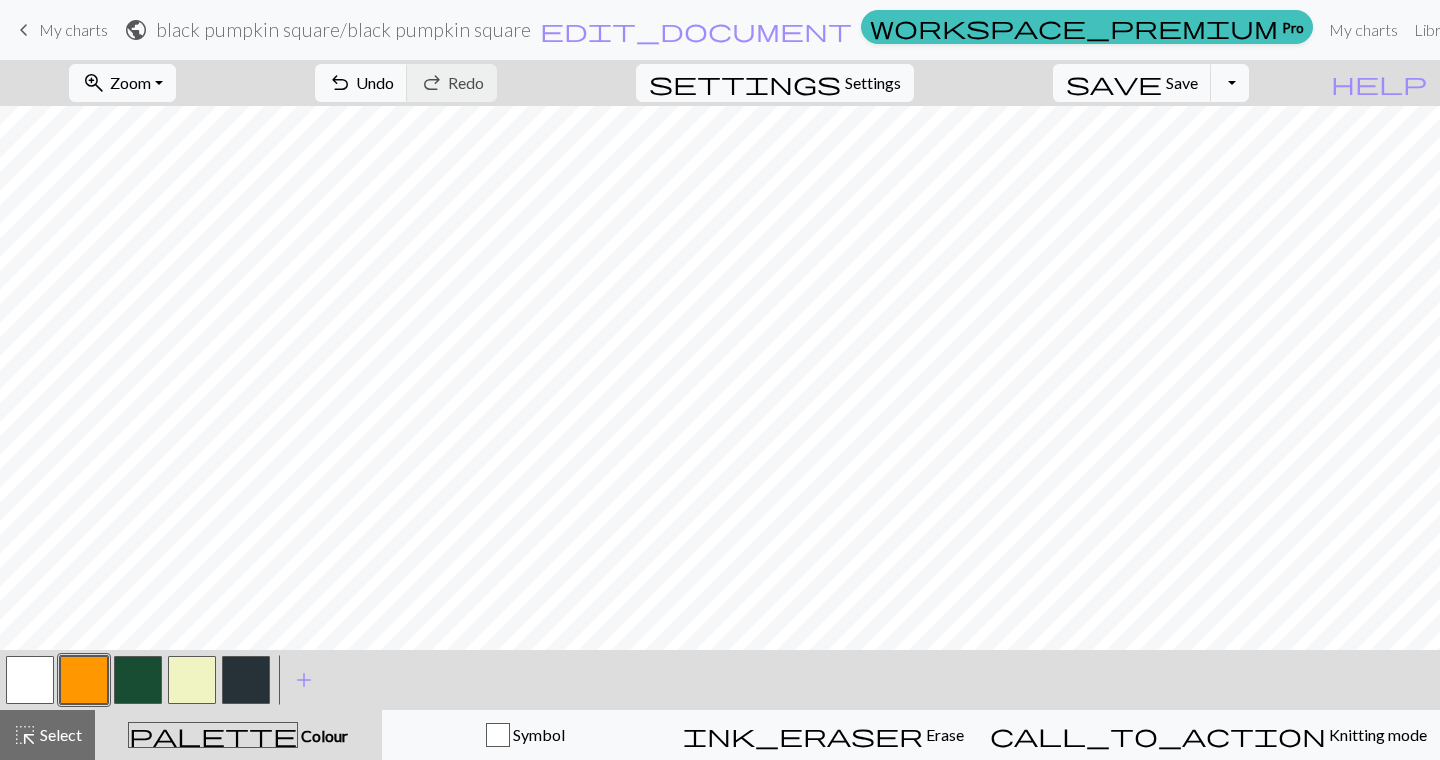 scroll, scrollTop: 70, scrollLeft: 0, axis: vertical 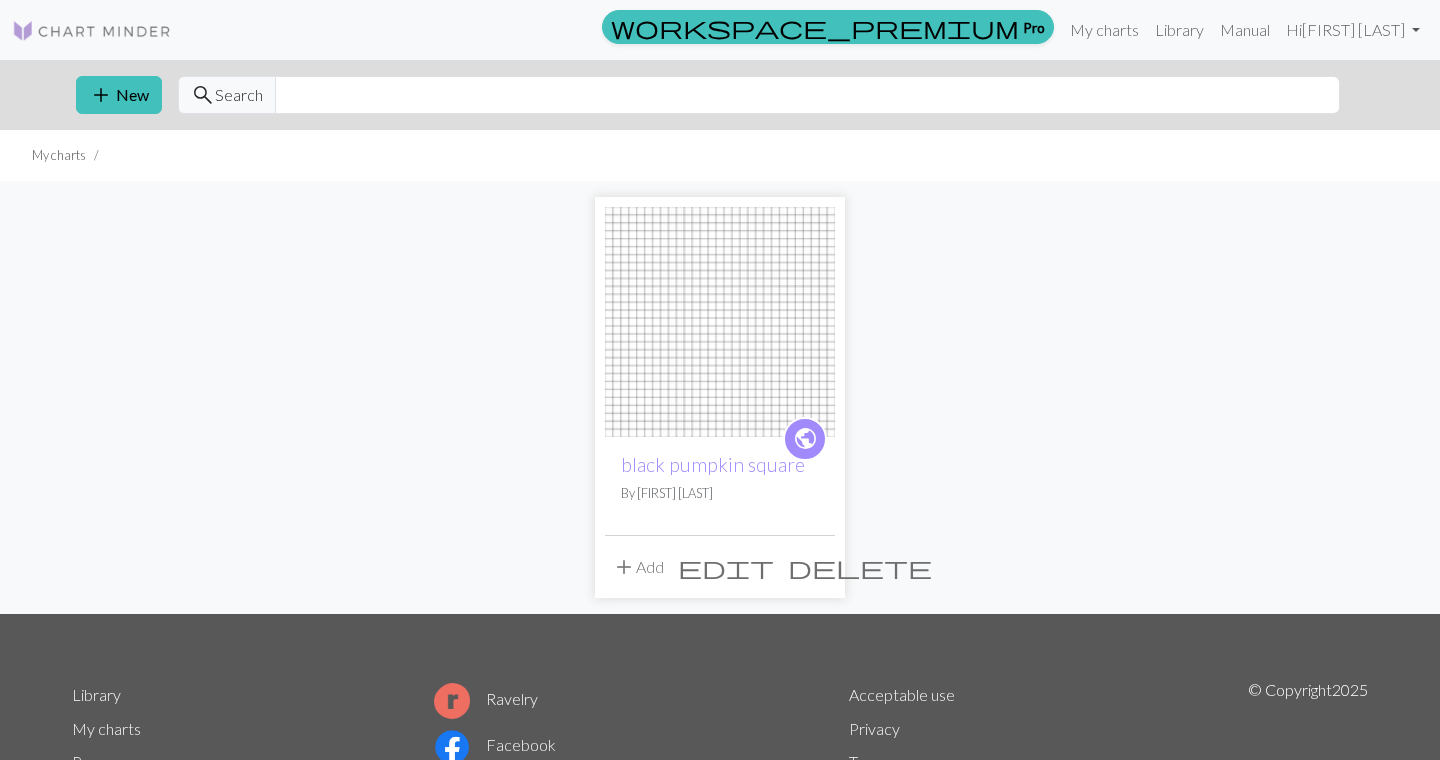 click on "add  Add" at bounding box center [638, 567] 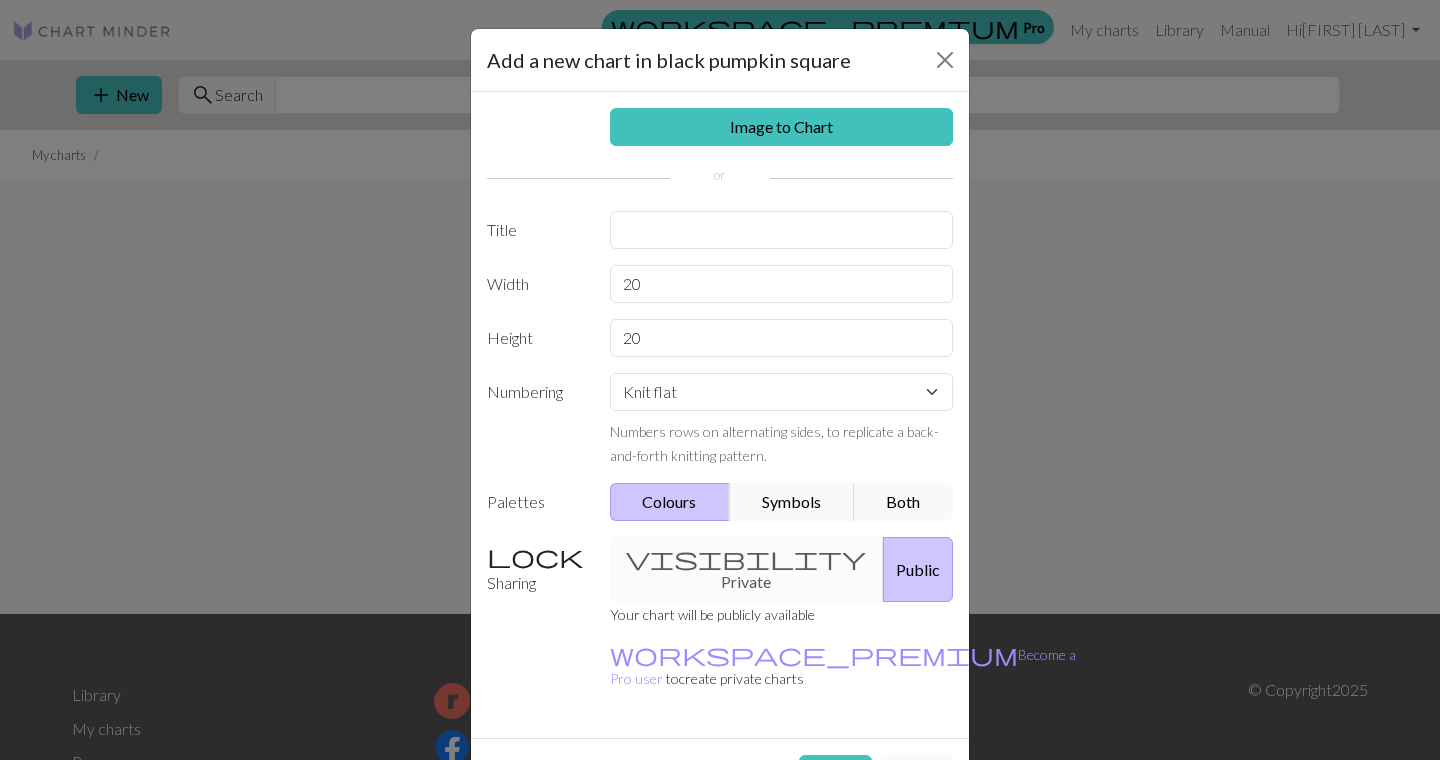 scroll, scrollTop: 30, scrollLeft: 0, axis: vertical 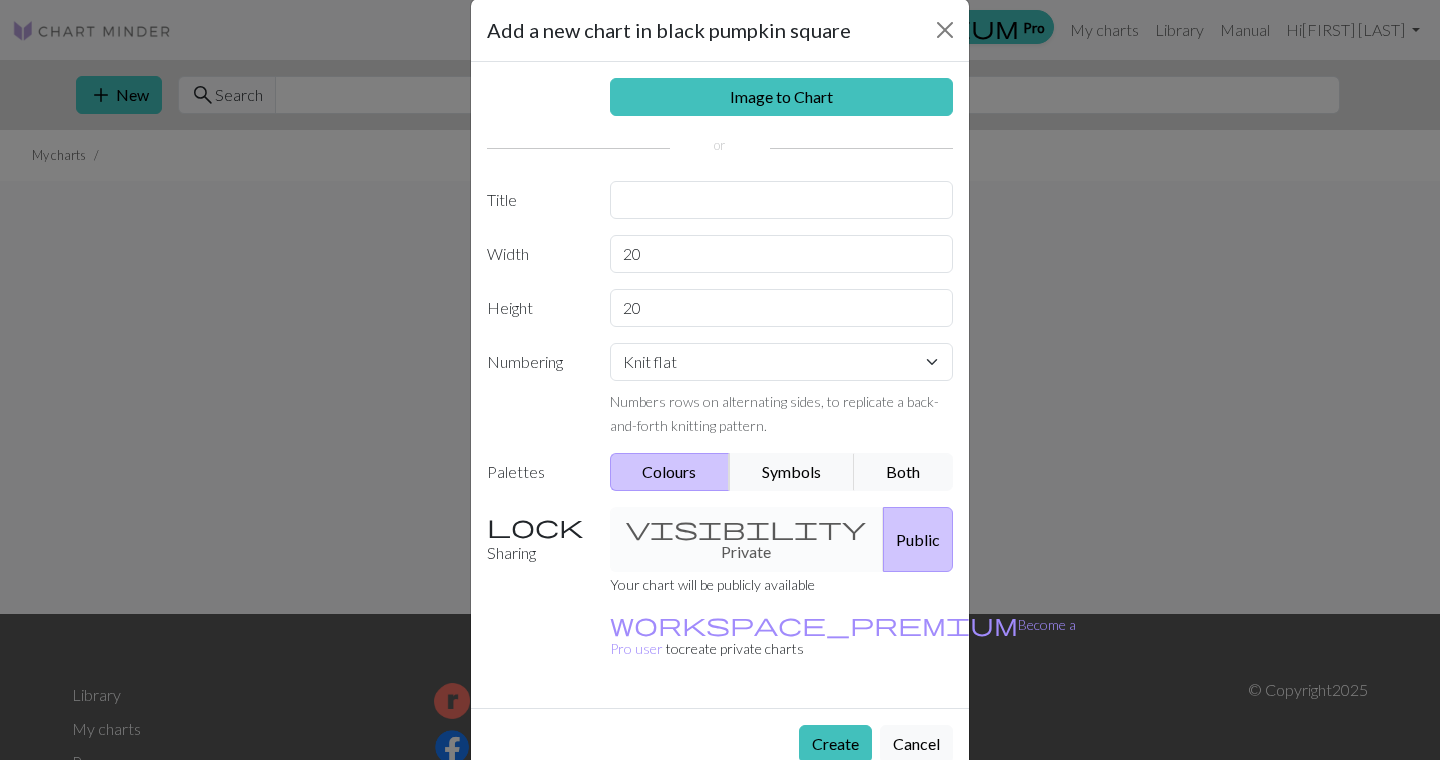 click on "Add a new chart in black pumpkin square" at bounding box center (720, 30) 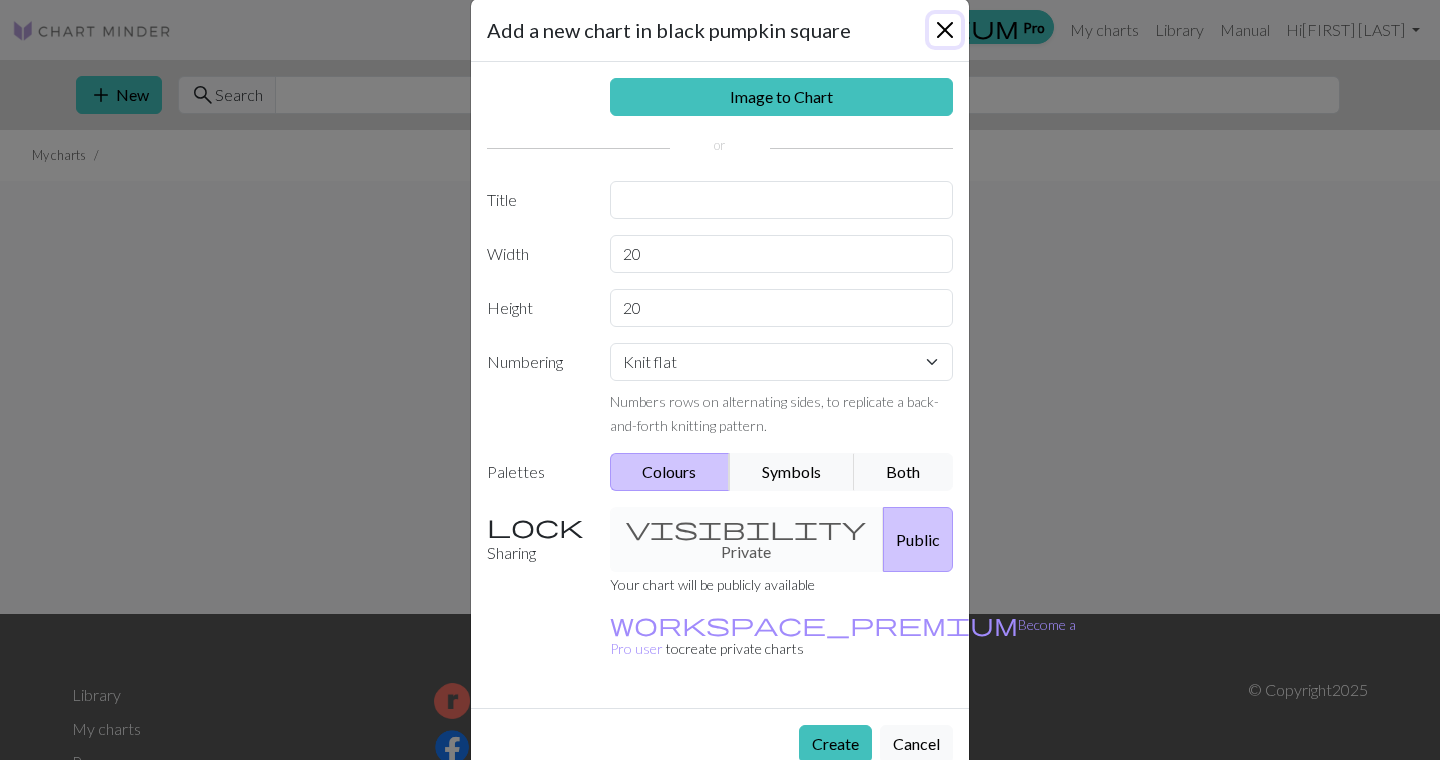 click at bounding box center [945, 30] 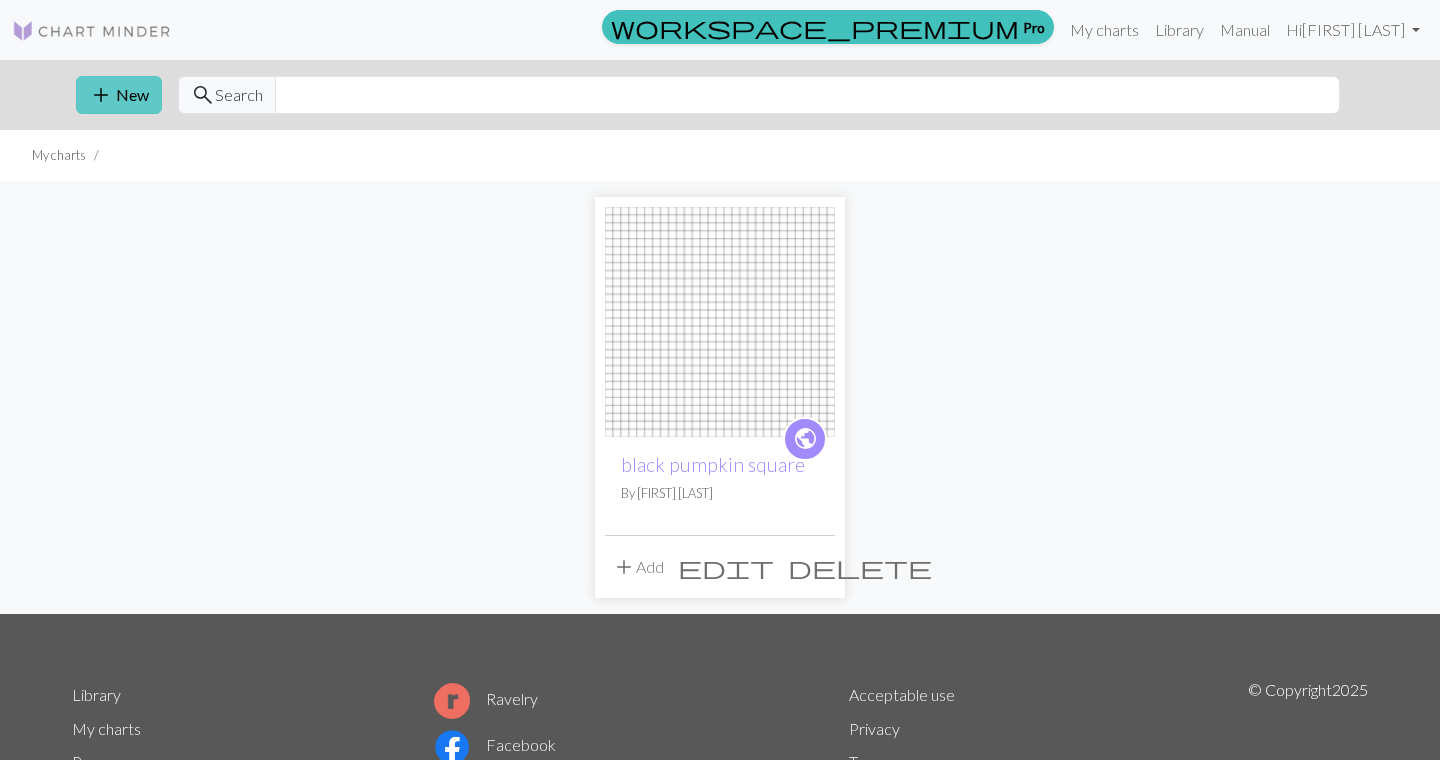 click on "add   New" at bounding box center [119, 95] 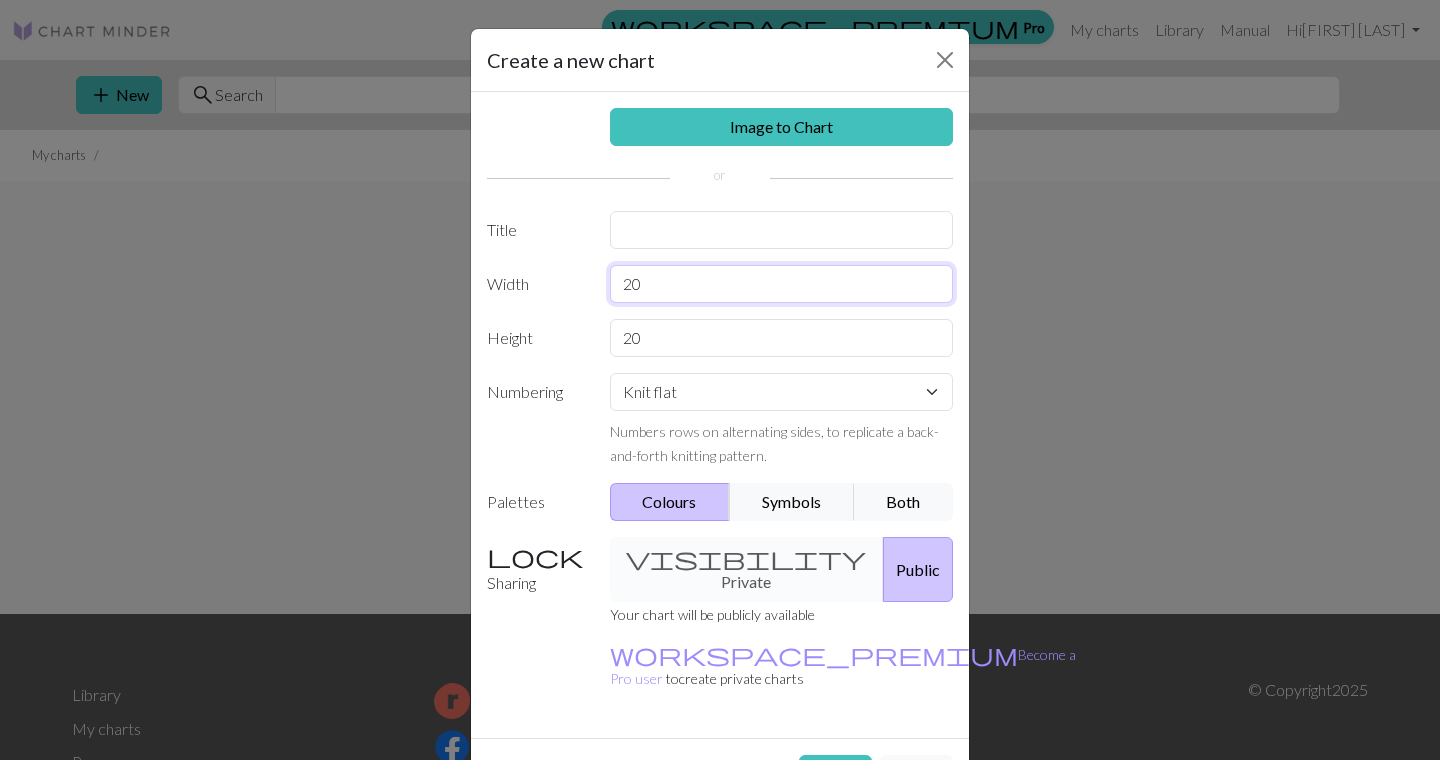 click on "20" at bounding box center [782, 284] 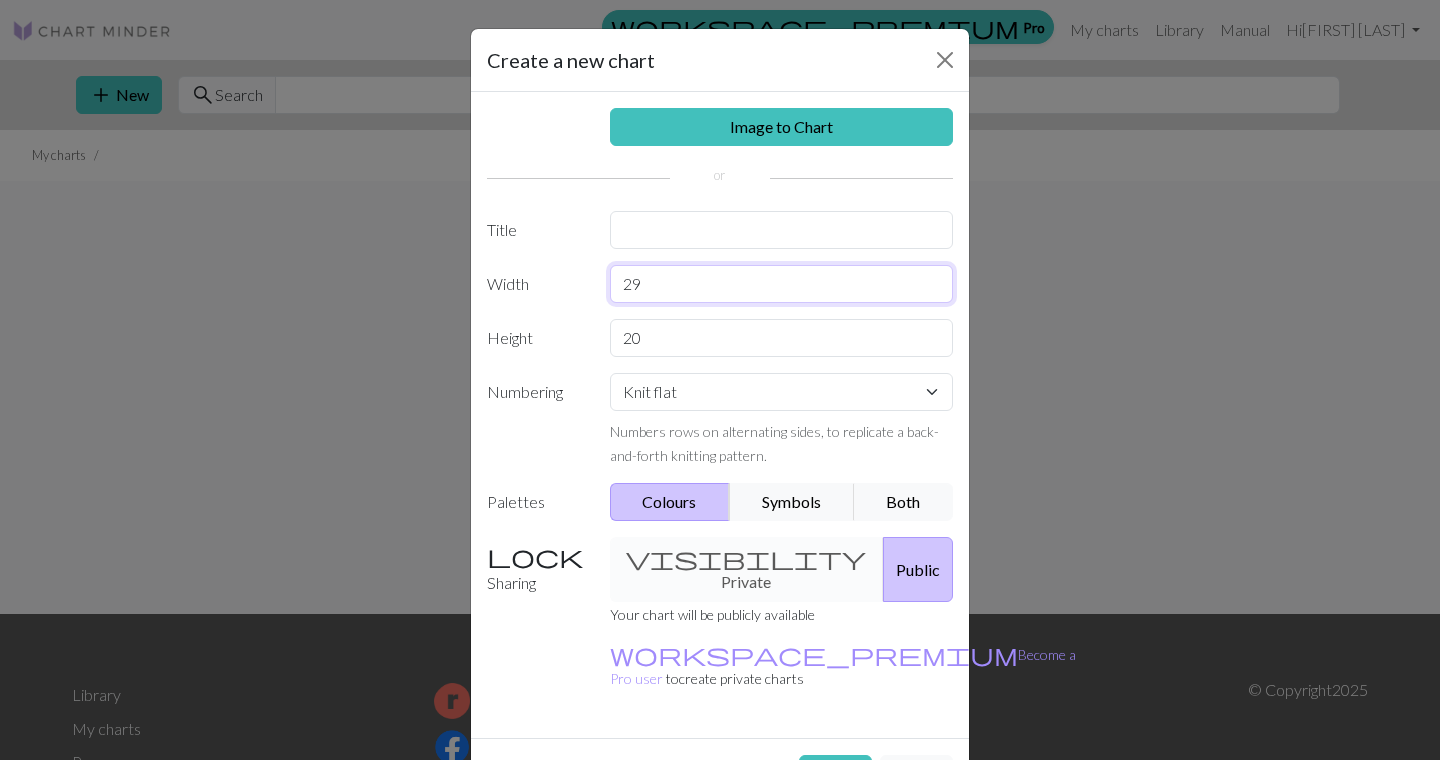 type on "29" 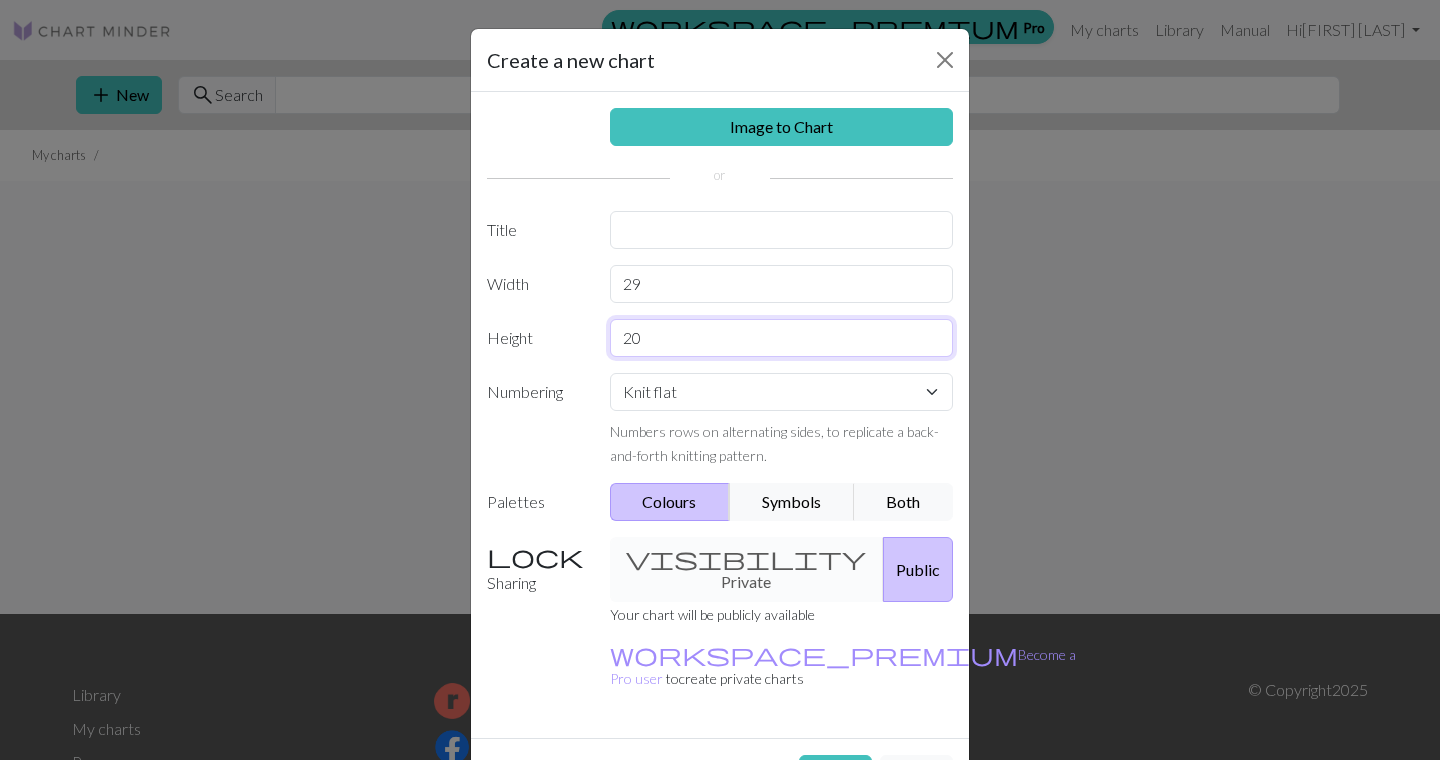 click on "20" at bounding box center [782, 338] 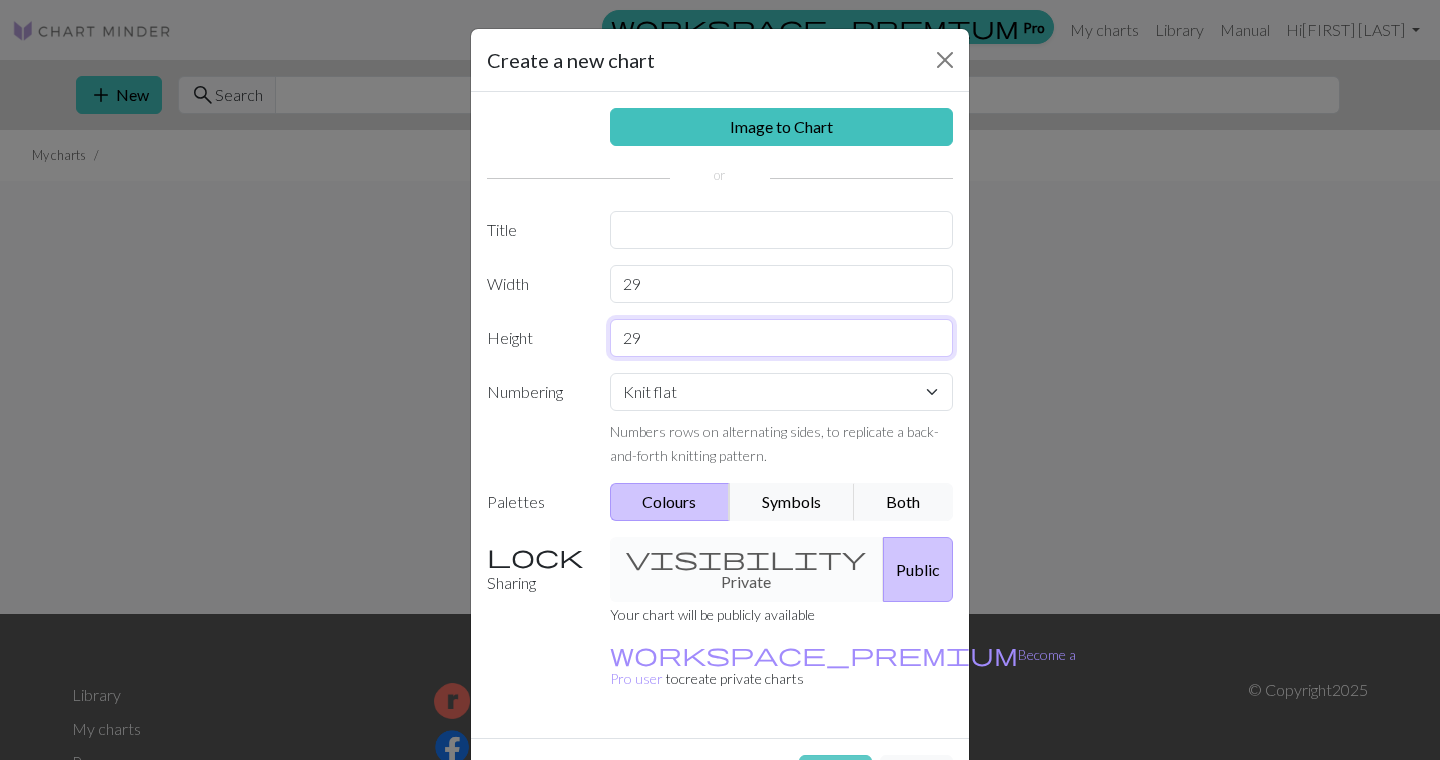 type on "29" 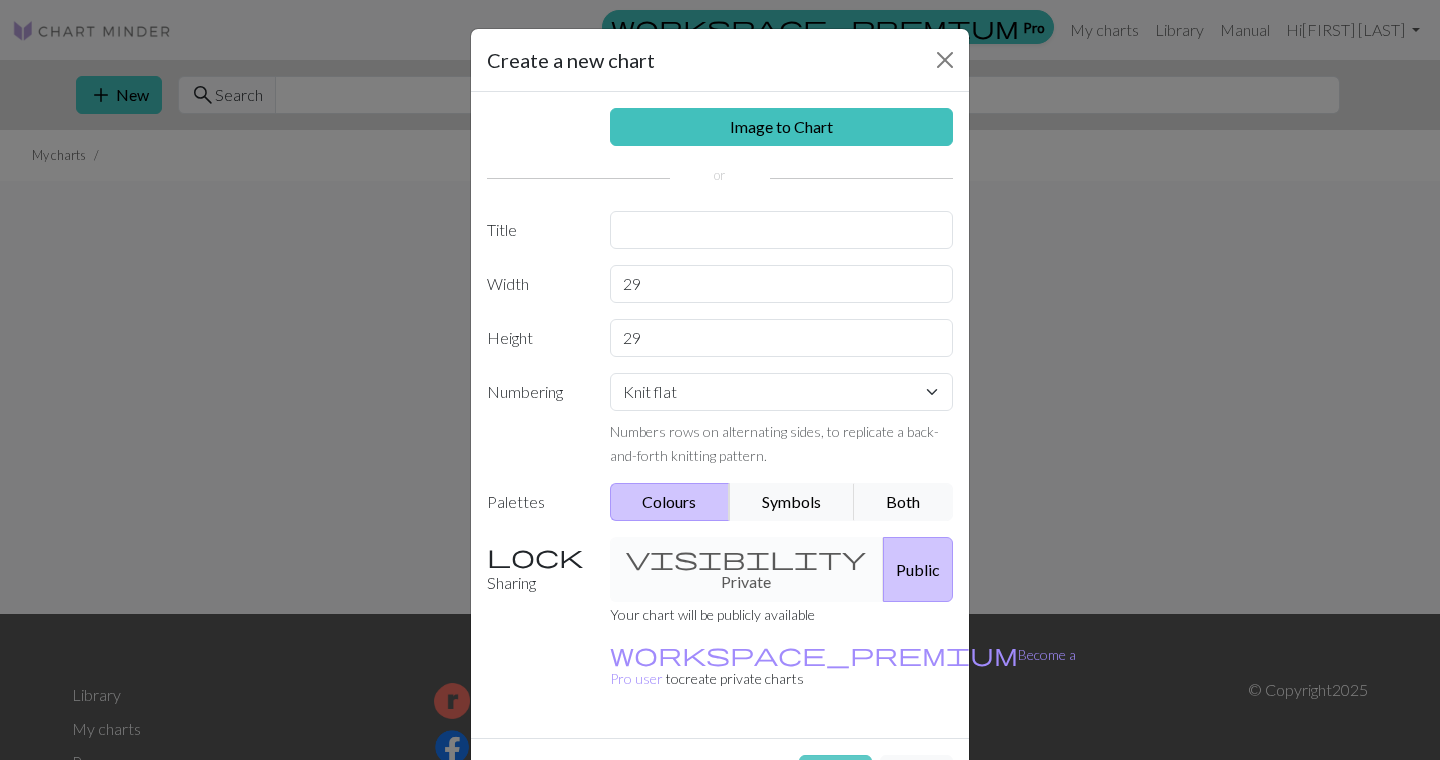 click on "Create" at bounding box center (835, 774) 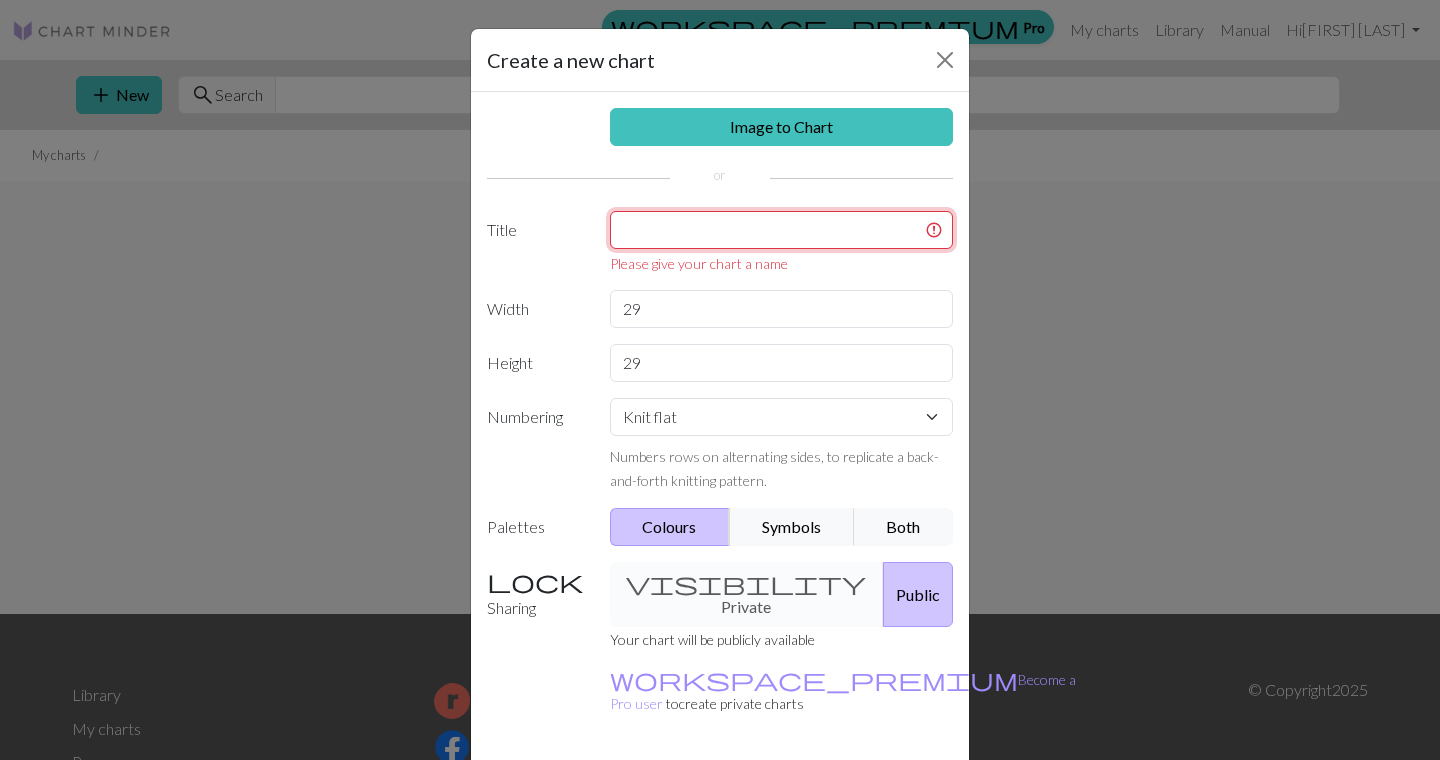click at bounding box center (782, 230) 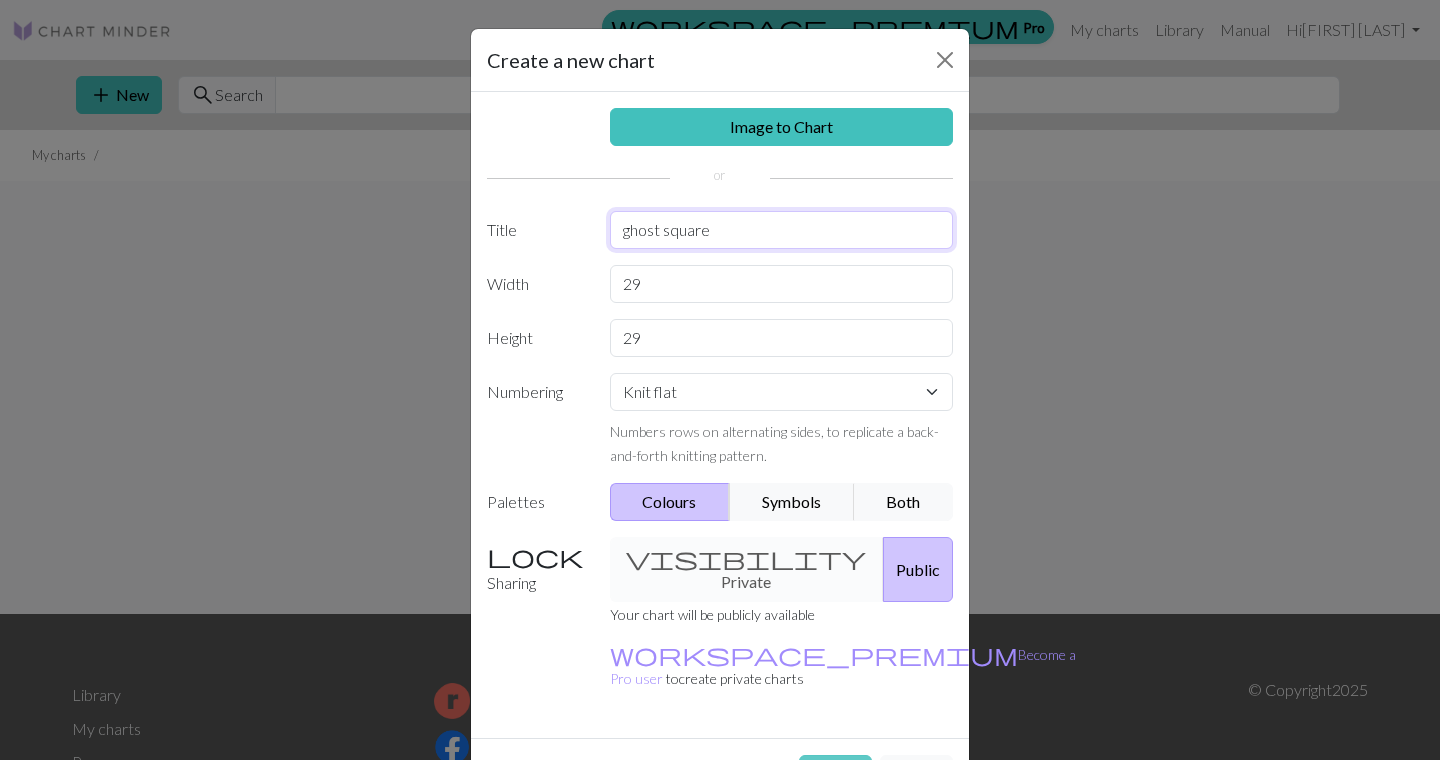 type on "ghost square" 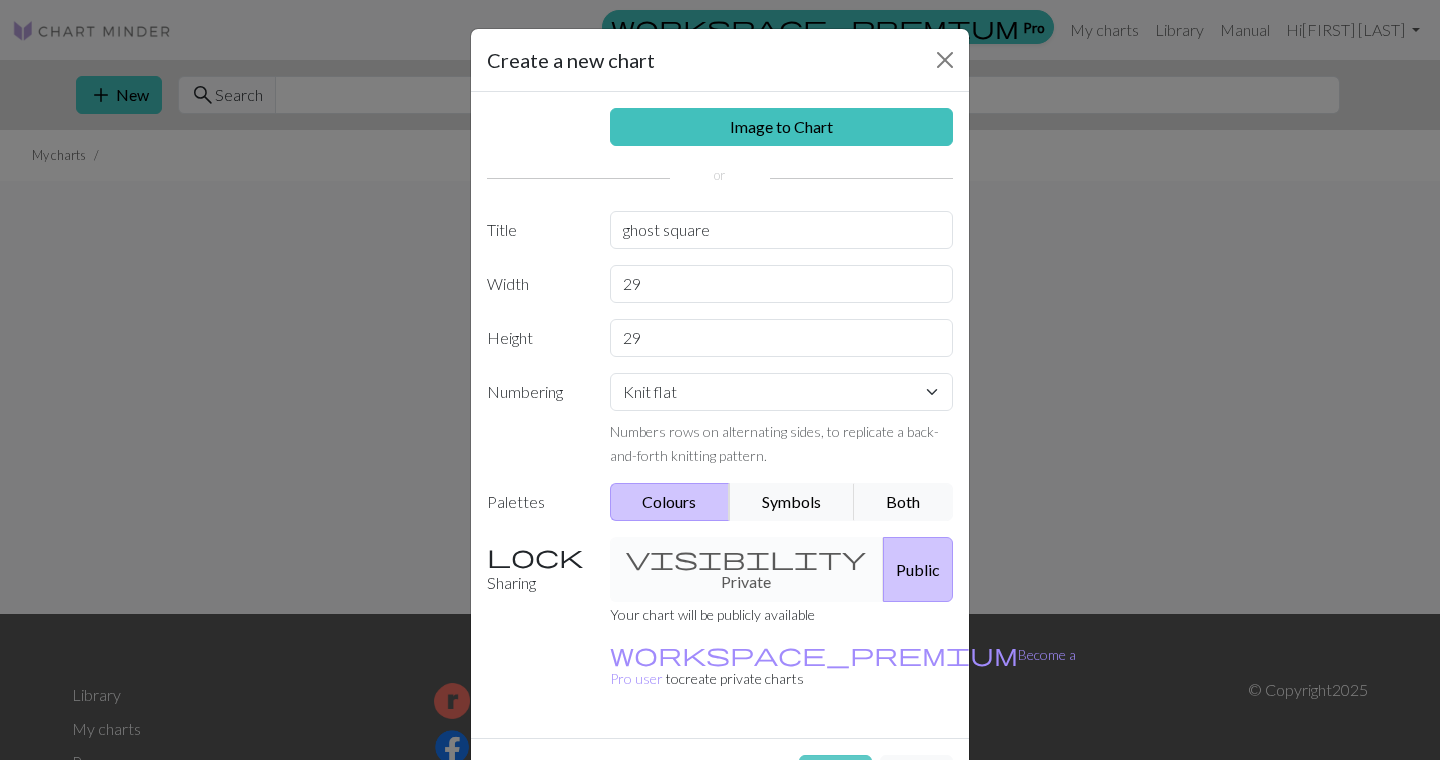 click on "Create" at bounding box center [835, 774] 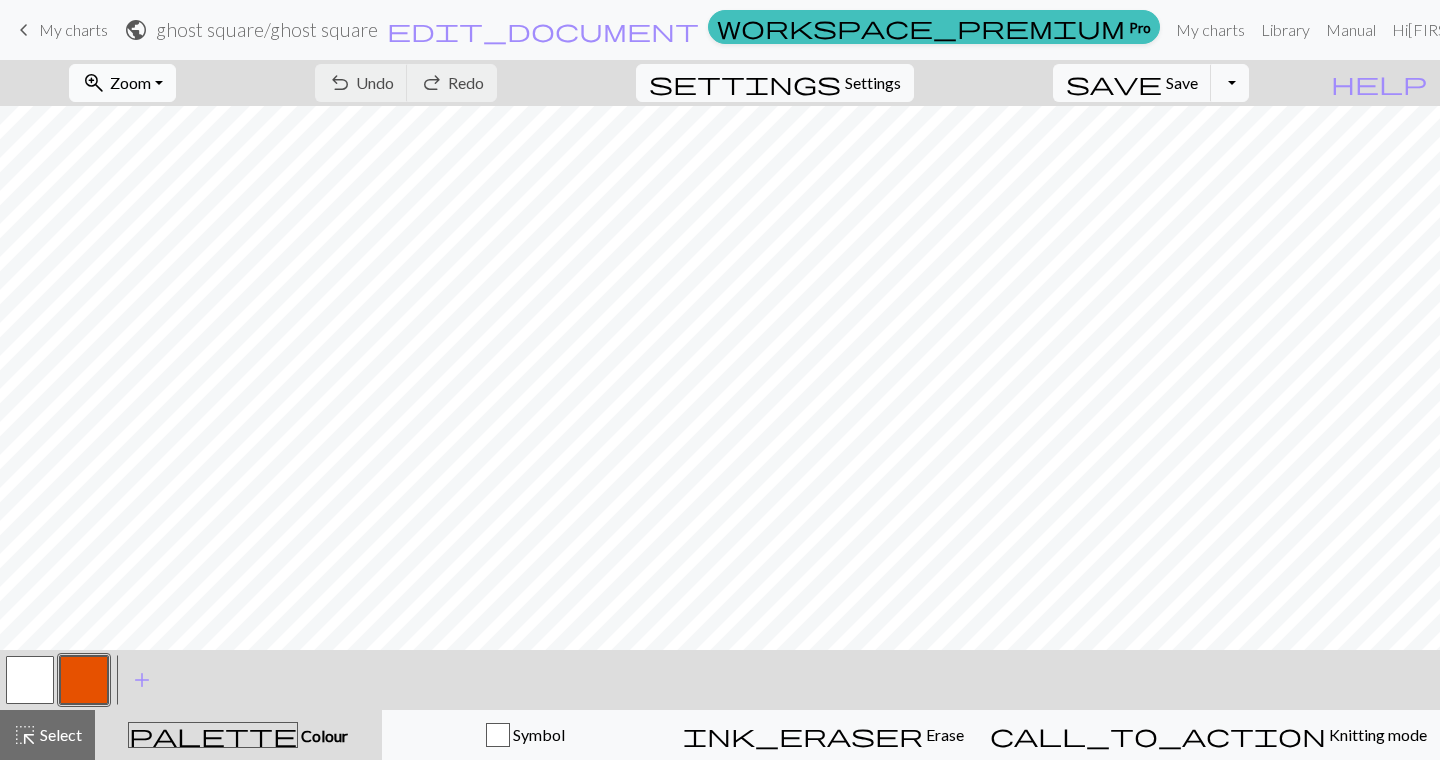 click on "zoom_in Zoom Zoom" at bounding box center [122, 83] 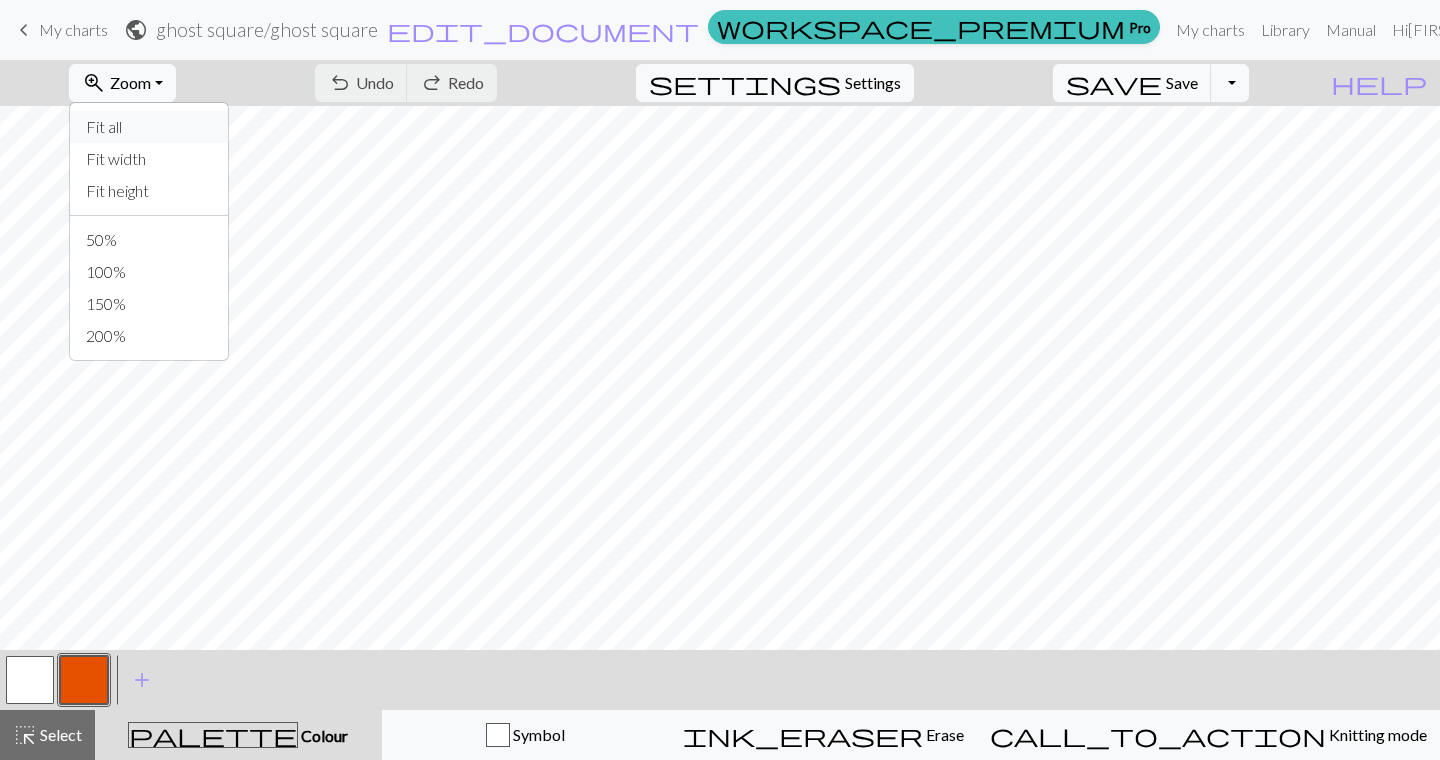 click on "Fit all" at bounding box center (149, 127) 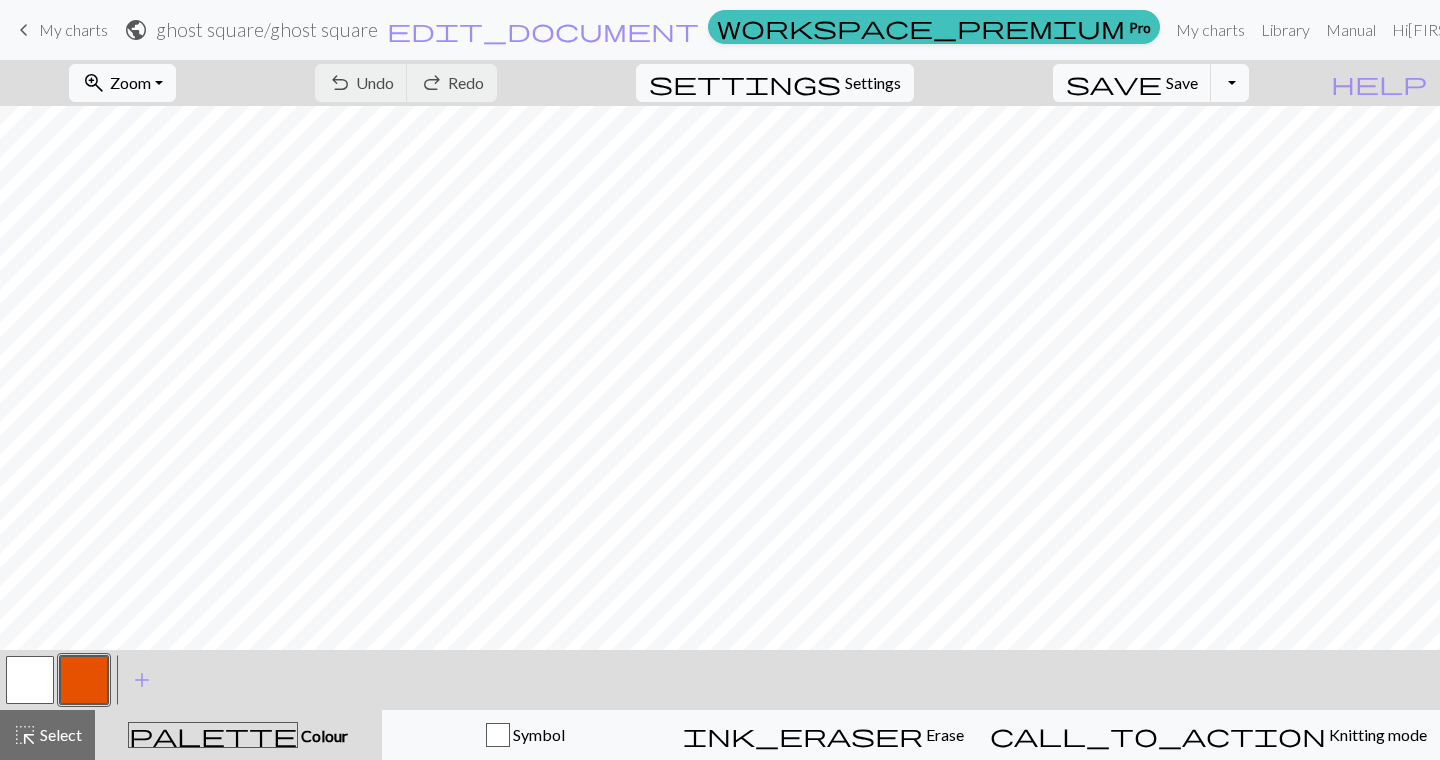 click at bounding box center (84, 680) 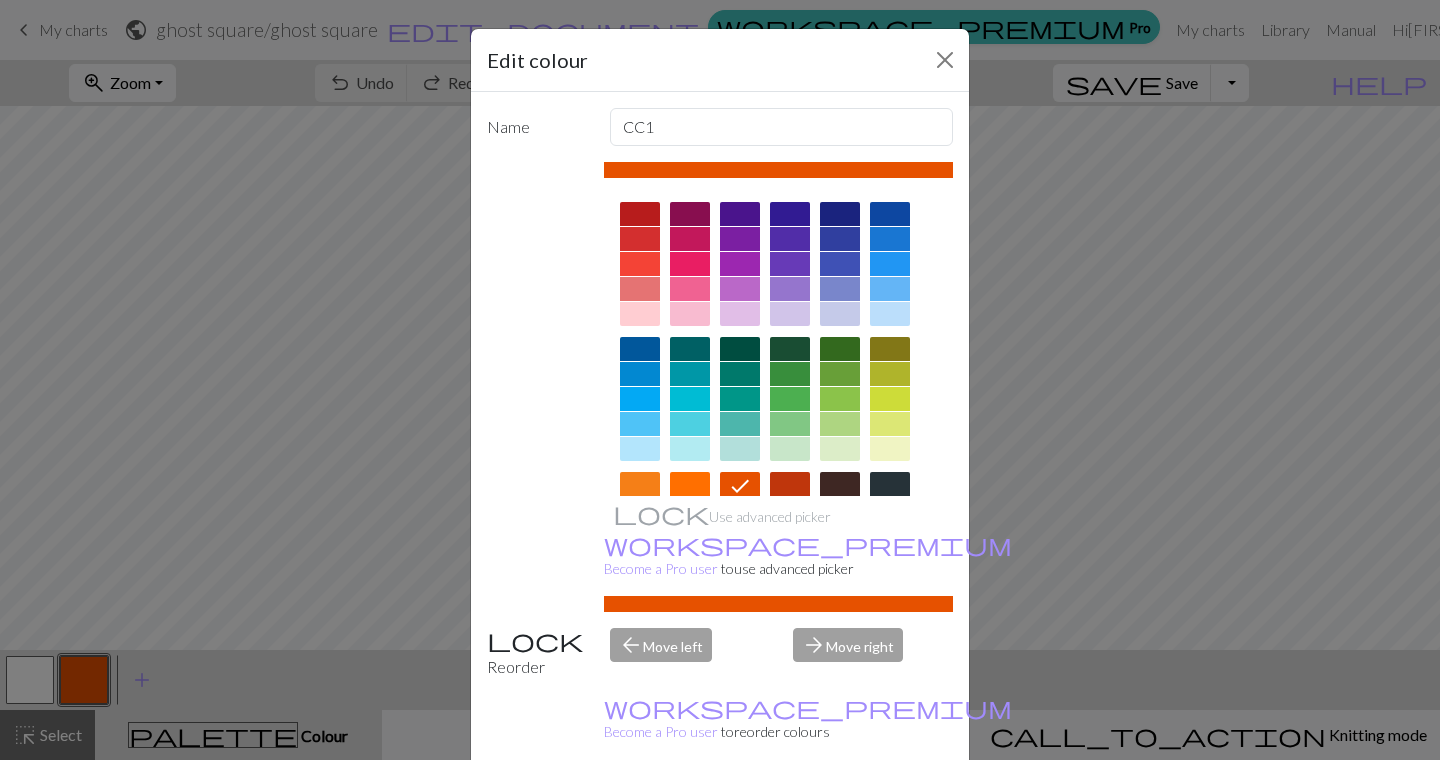 click on "Edit colour Name CC1 Use advanced picker workspace_premium Become a Pro user   to  use advanced picker Reorder arrow_back Move left arrow_forward Move right workspace_premium Become a Pro user   to  reorder colours Delete Done Cancel" at bounding box center [720, 380] 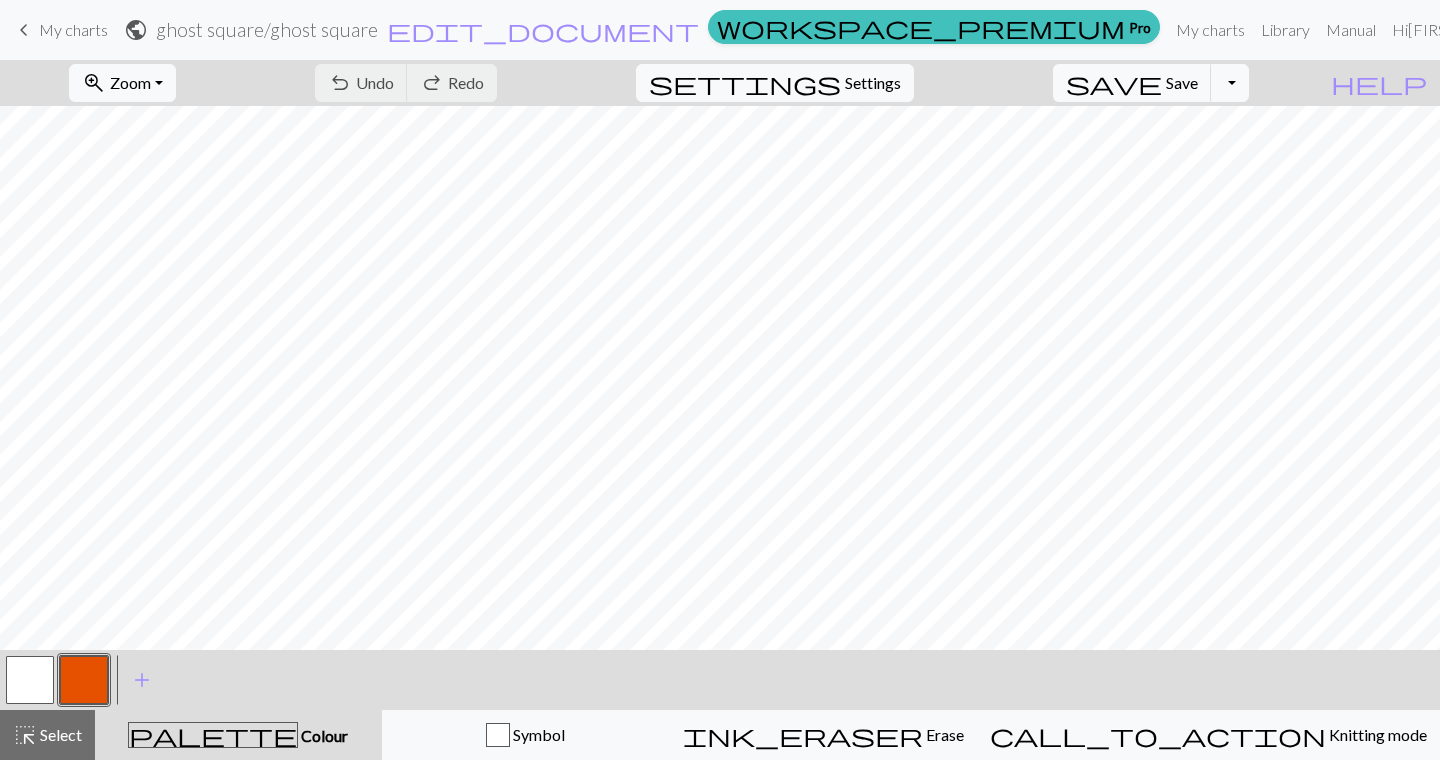 click at bounding box center [84, 680] 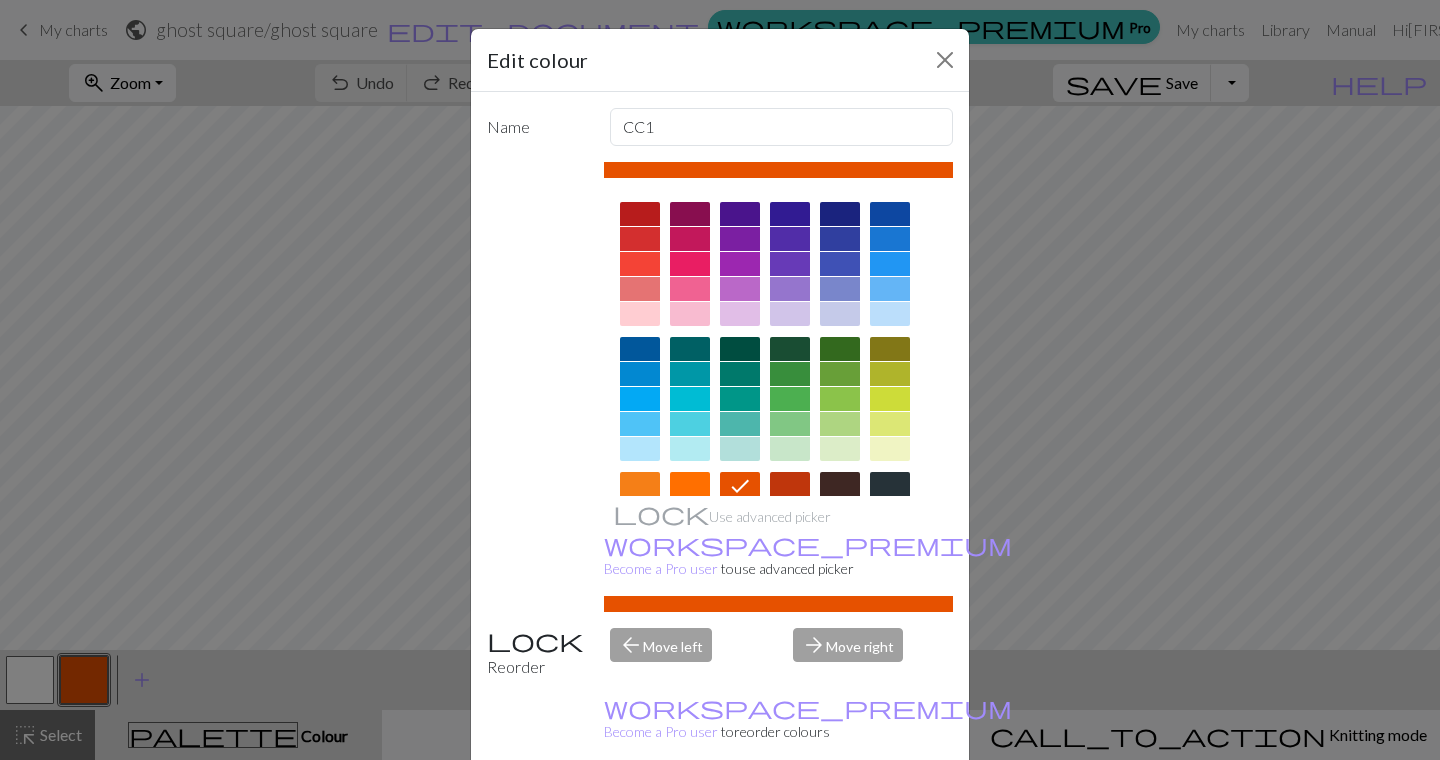 click at bounding box center (790, 374) 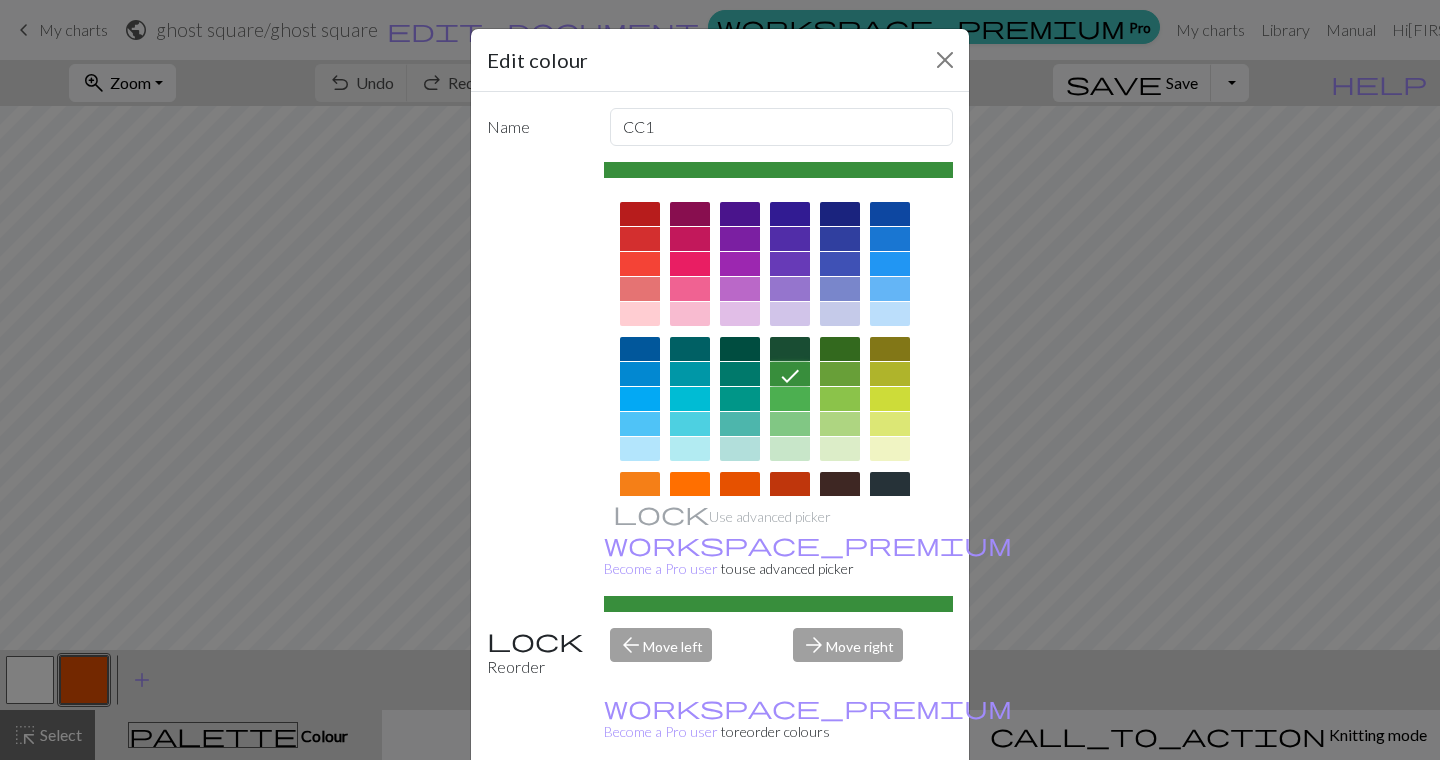 click at bounding box center [790, 349] 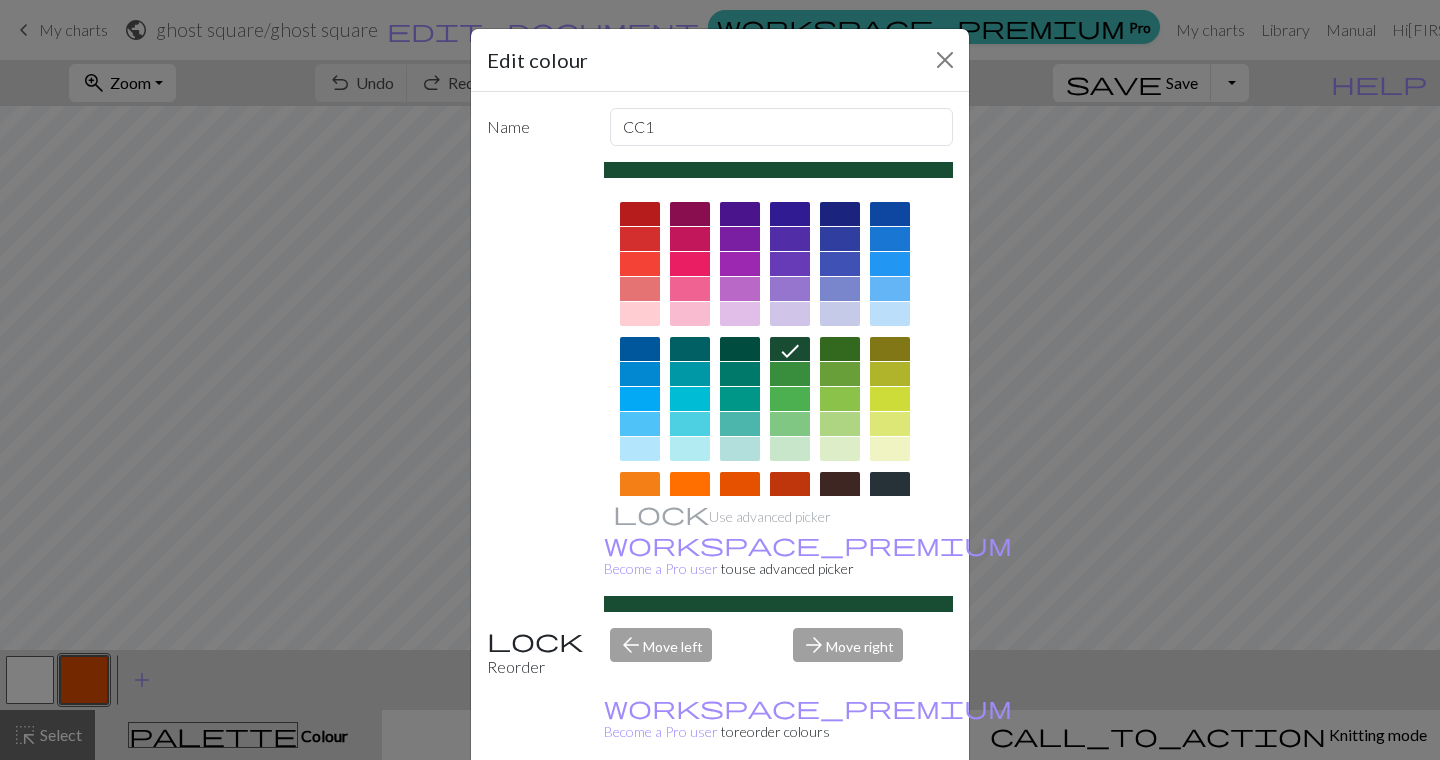 click on "Done" at bounding box center (840, 811) 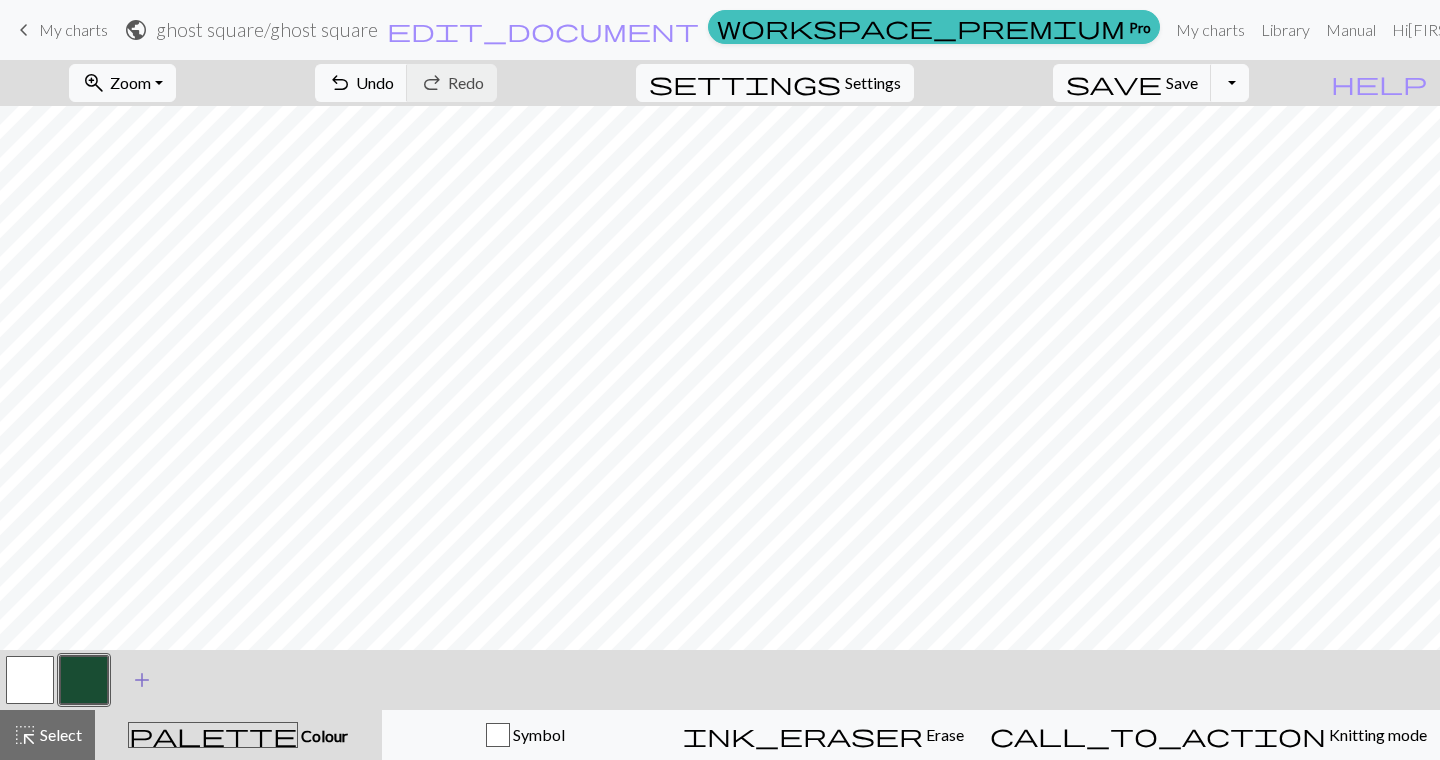 click on "add" at bounding box center [142, 680] 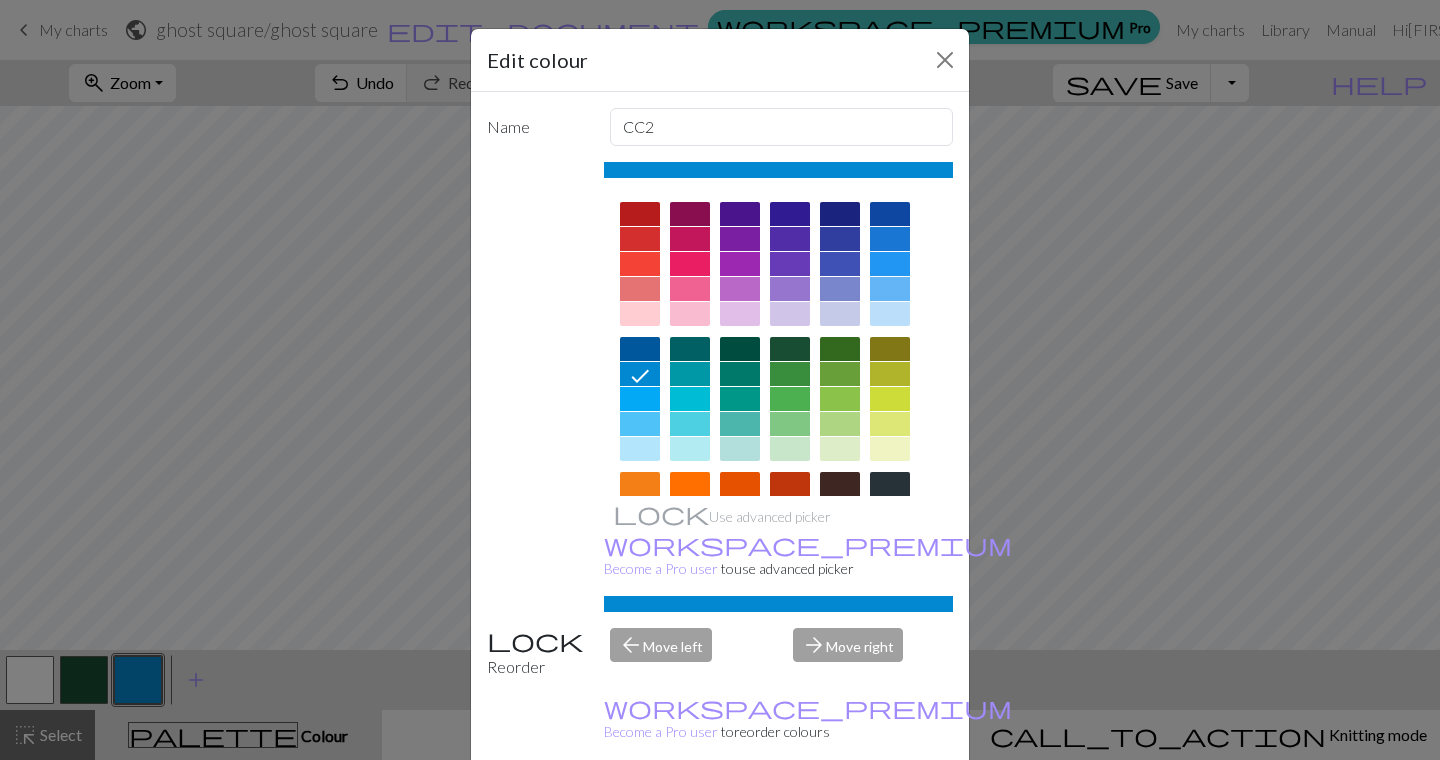 click at bounding box center [890, 449] 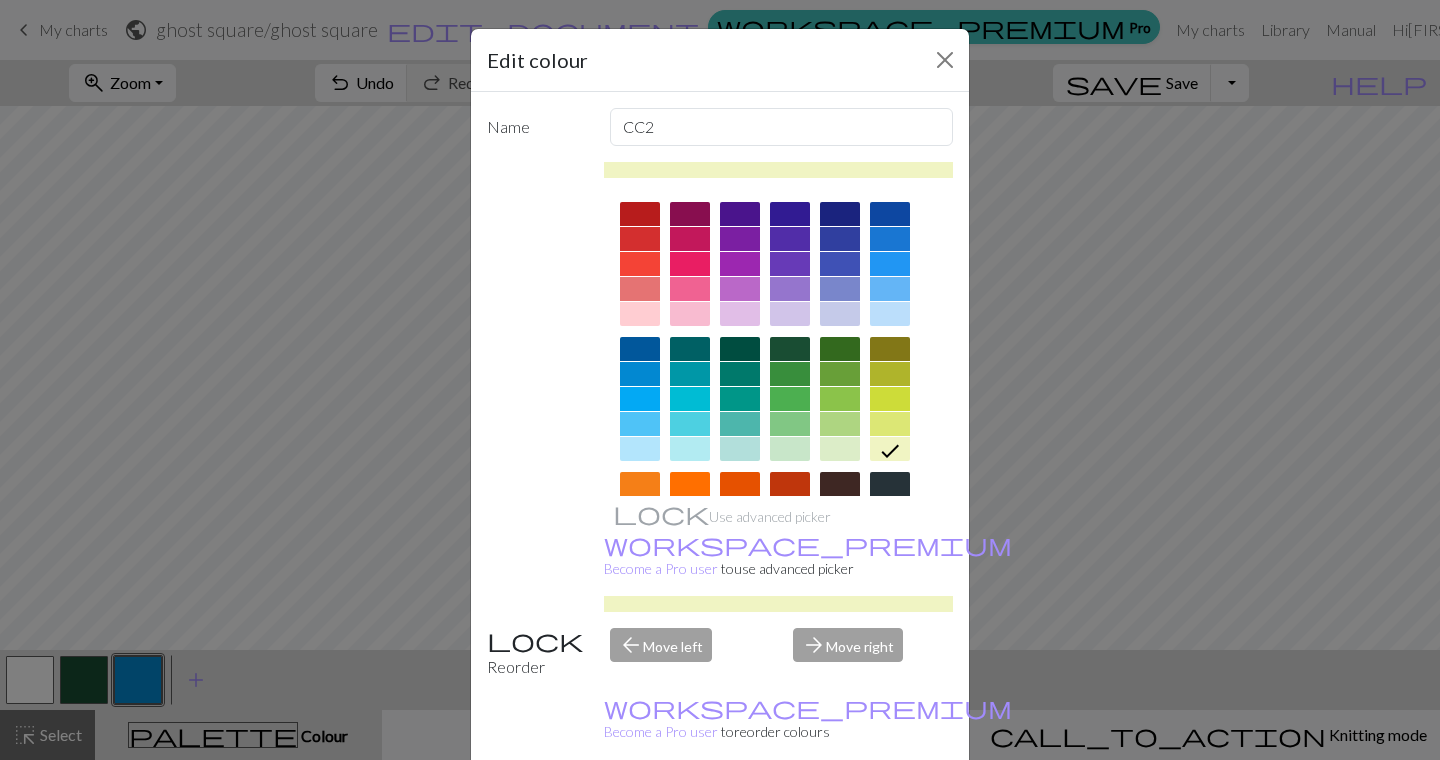 click on "Done" at bounding box center [840, 811] 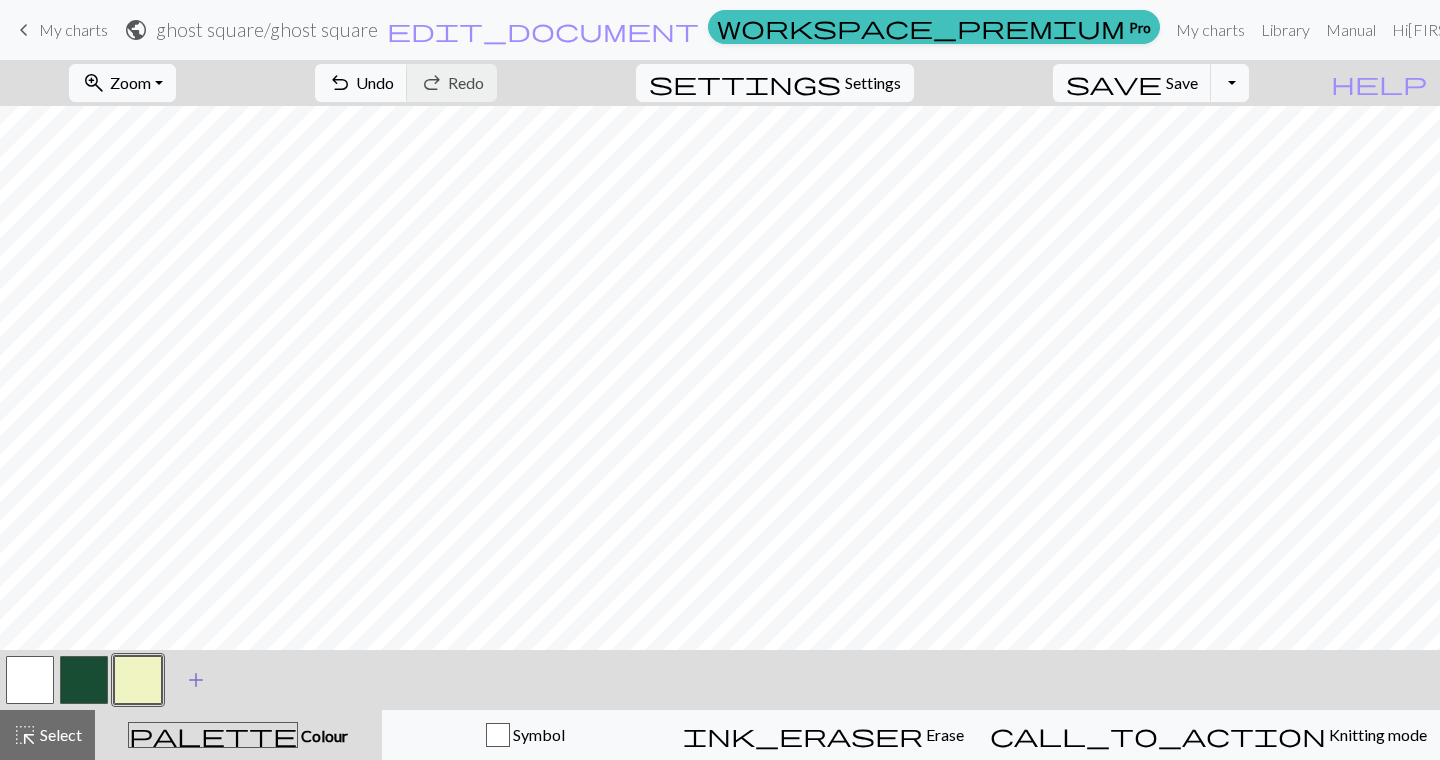 click on "add" at bounding box center (196, 680) 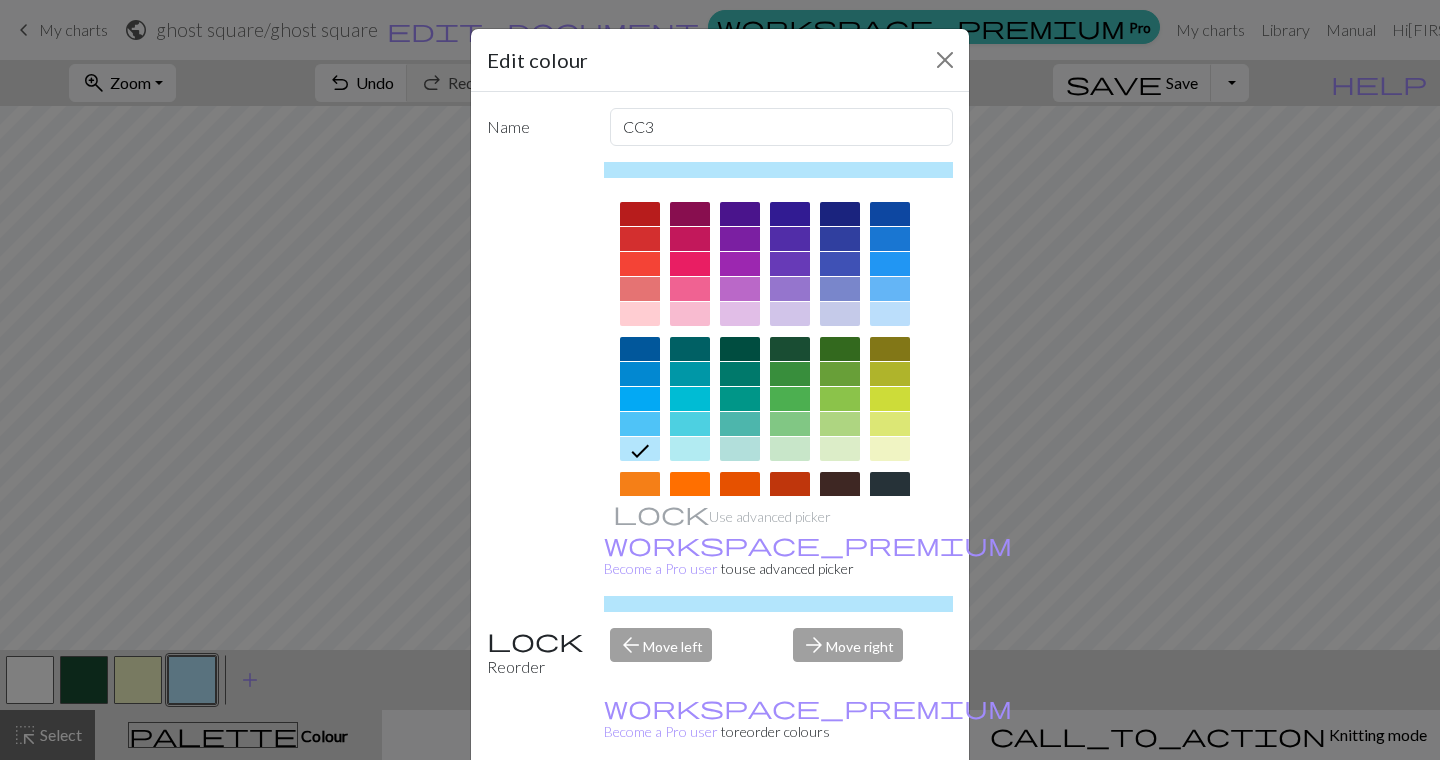 click at bounding box center (640, 484) 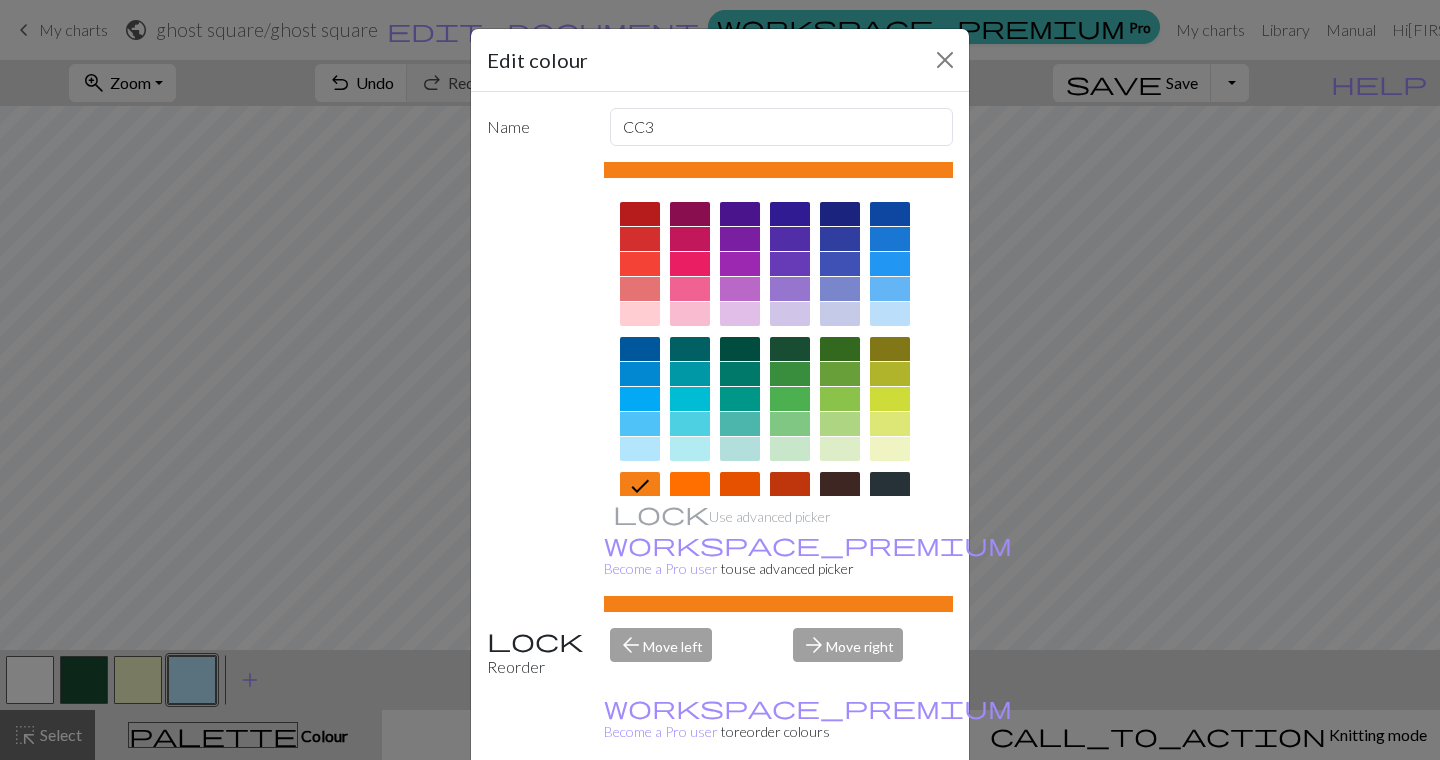 click on "Done" at bounding box center (840, 811) 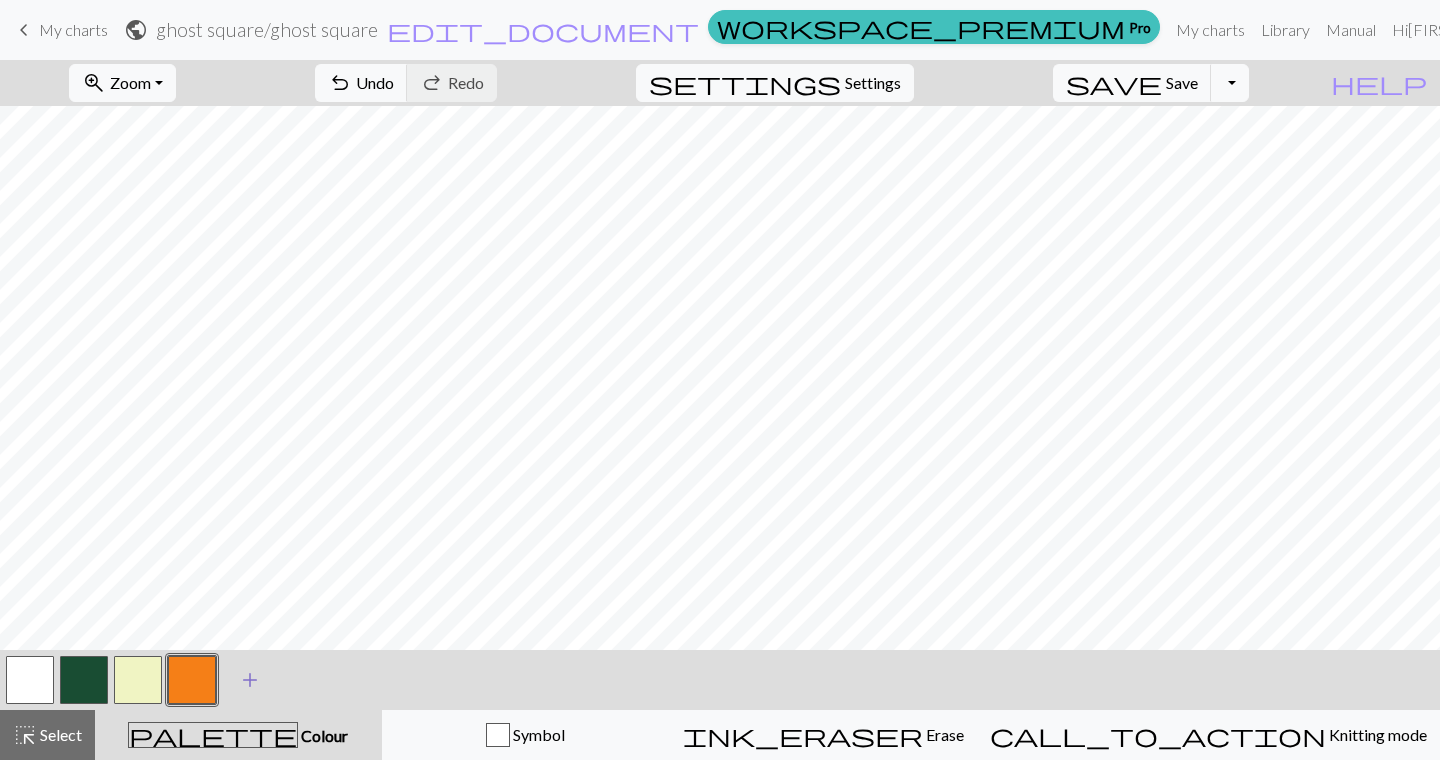 click on "add" at bounding box center (250, 680) 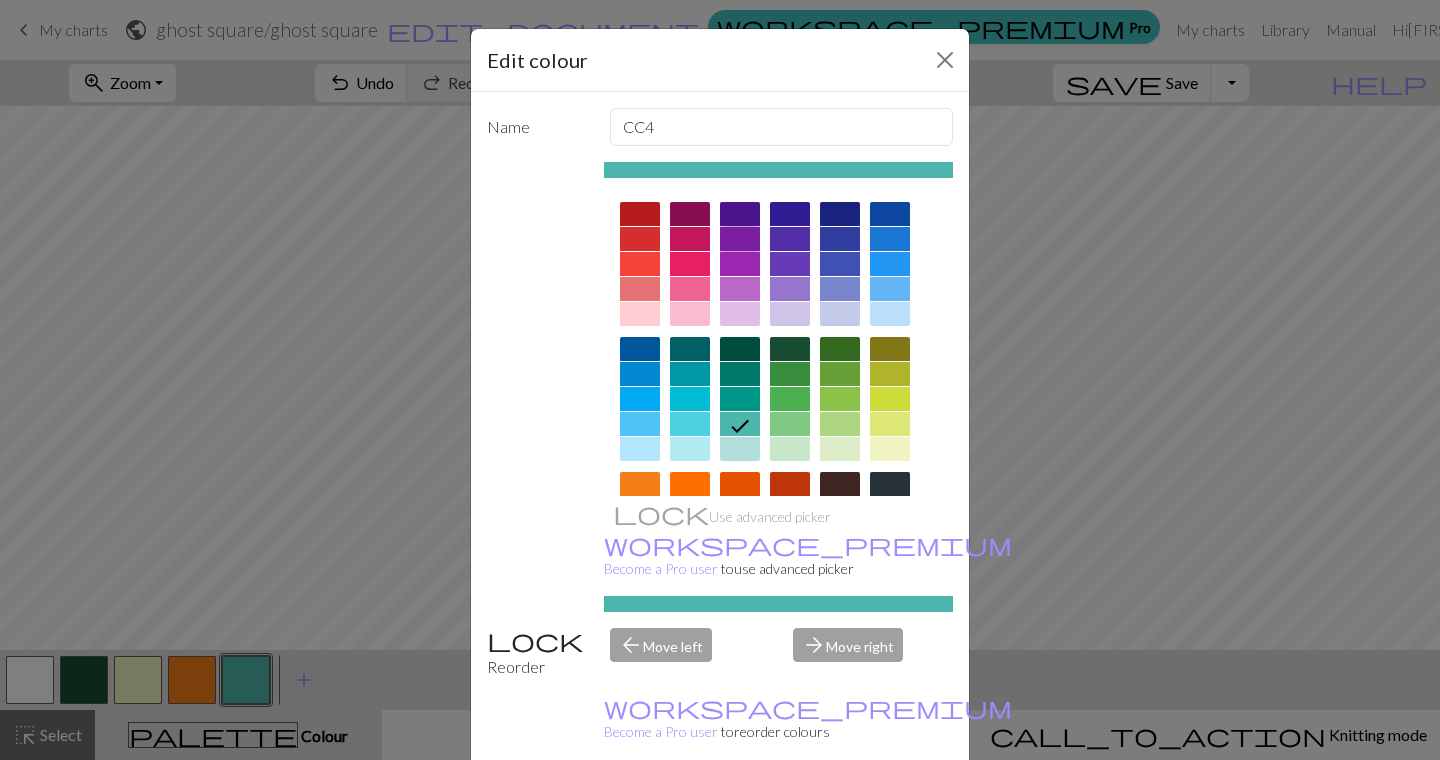 click at bounding box center [740, 239] 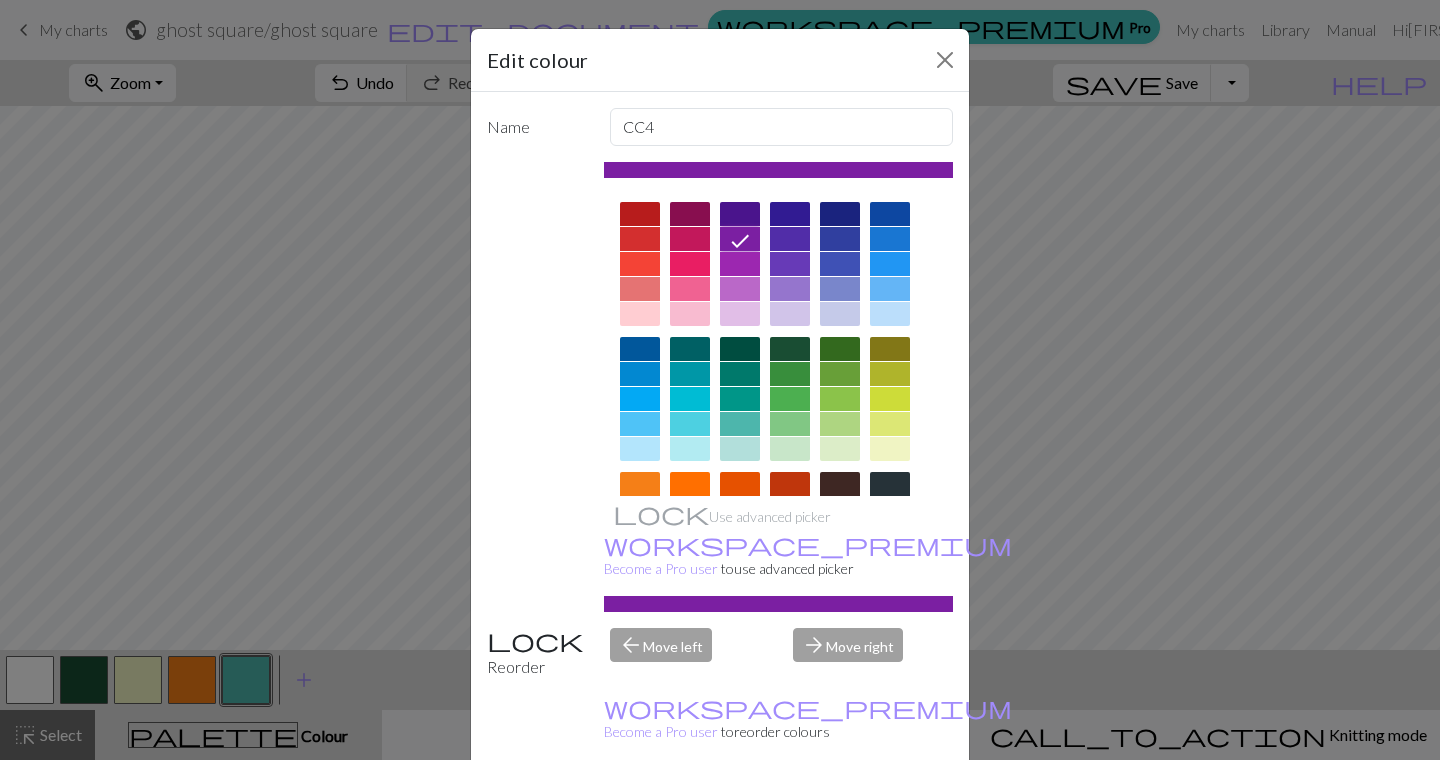 click at bounding box center (790, 239) 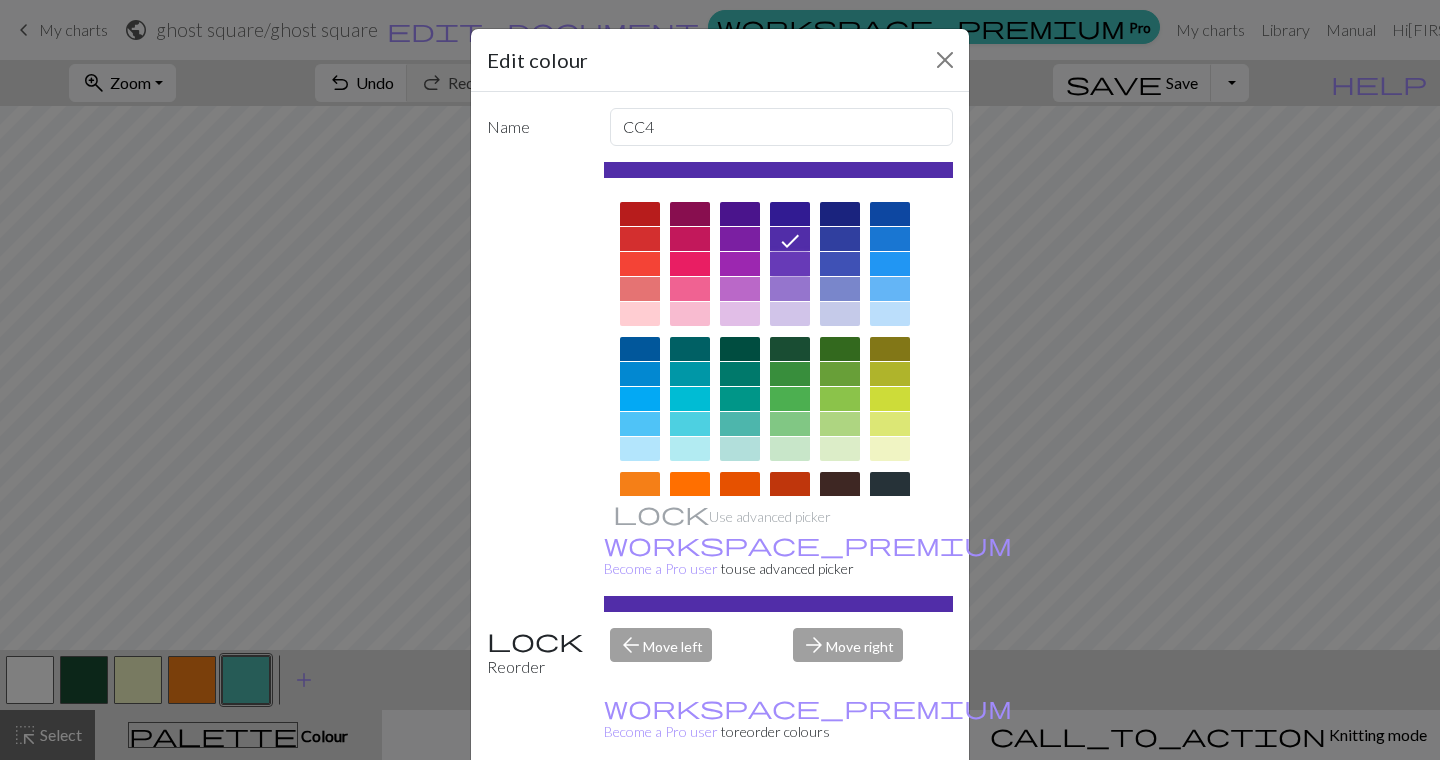 click at bounding box center [790, 264] 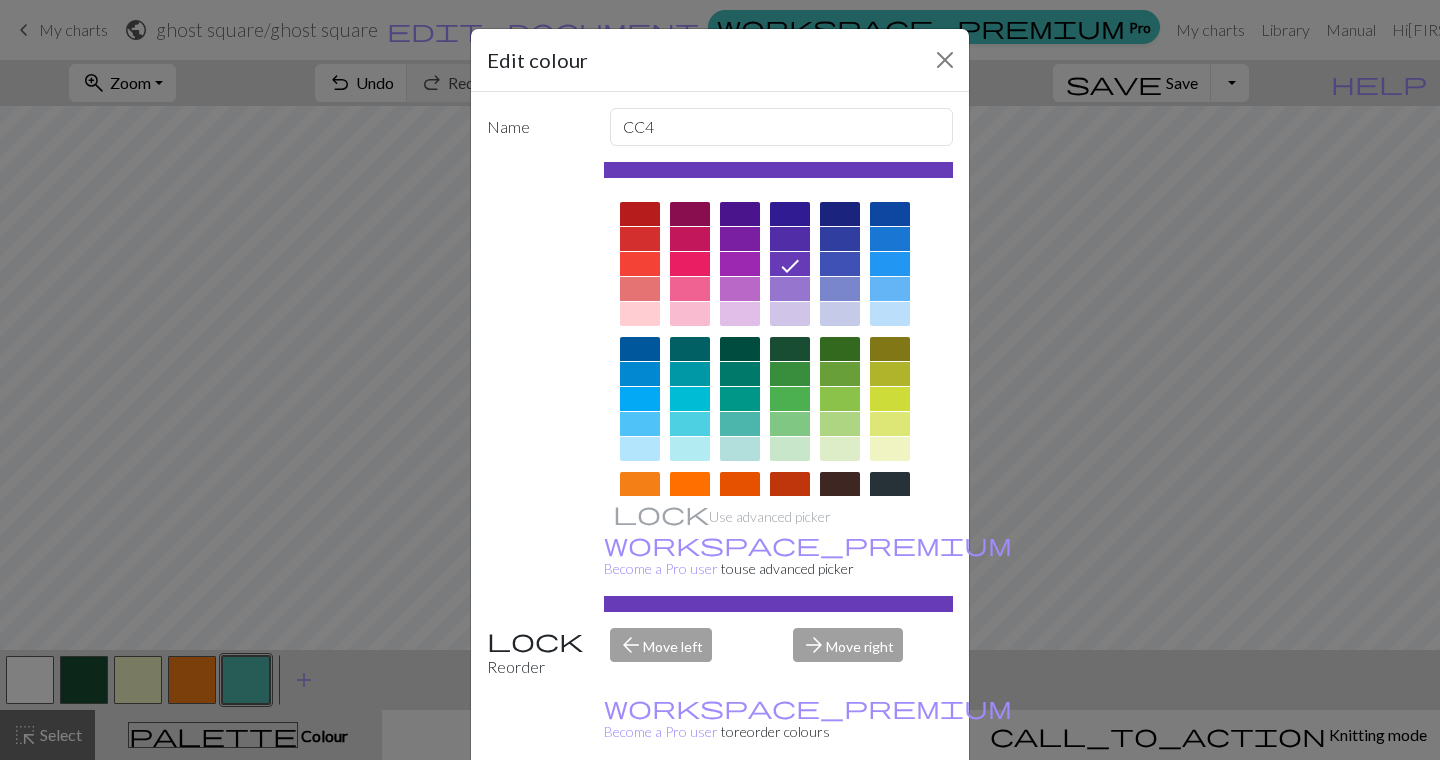 click on "Done" at bounding box center (840, 811) 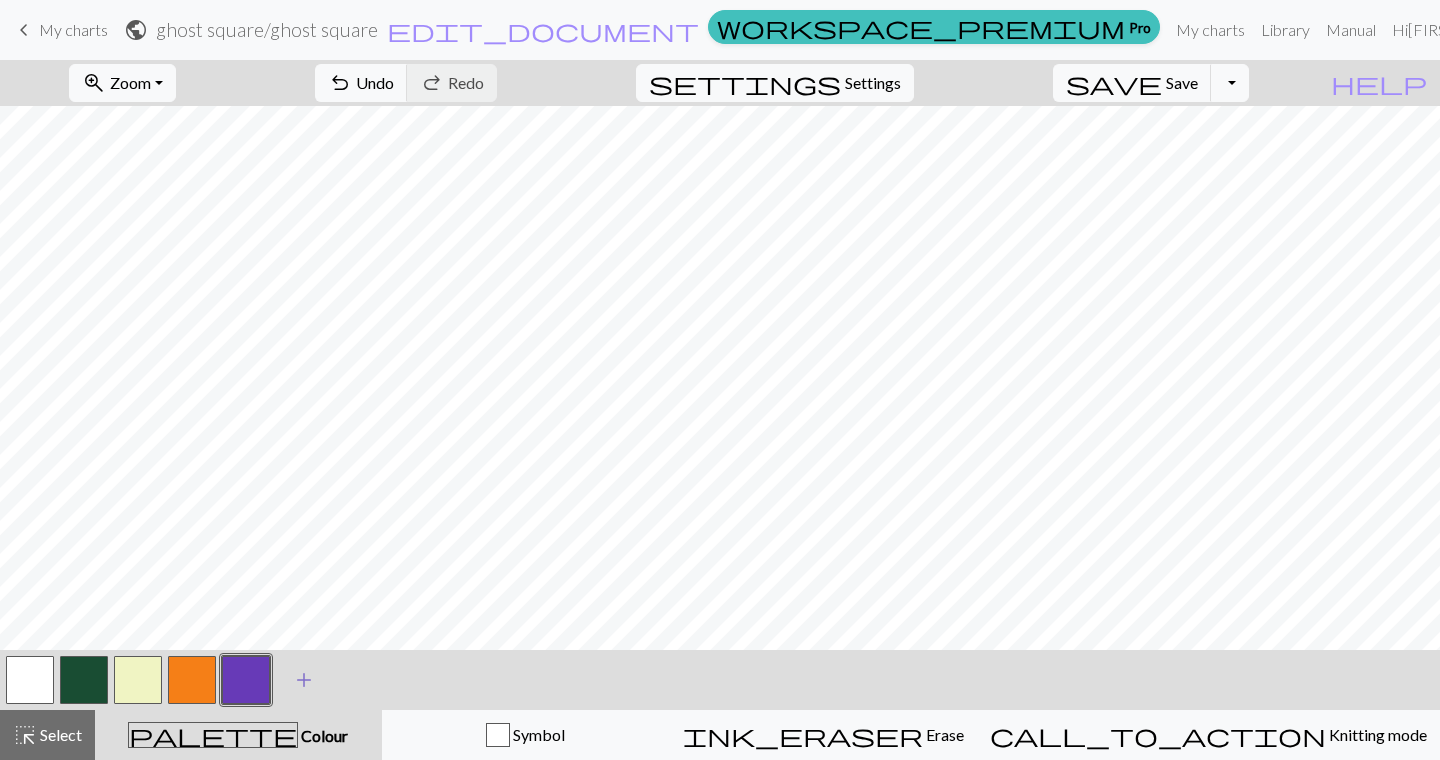 click on "add" at bounding box center [304, 680] 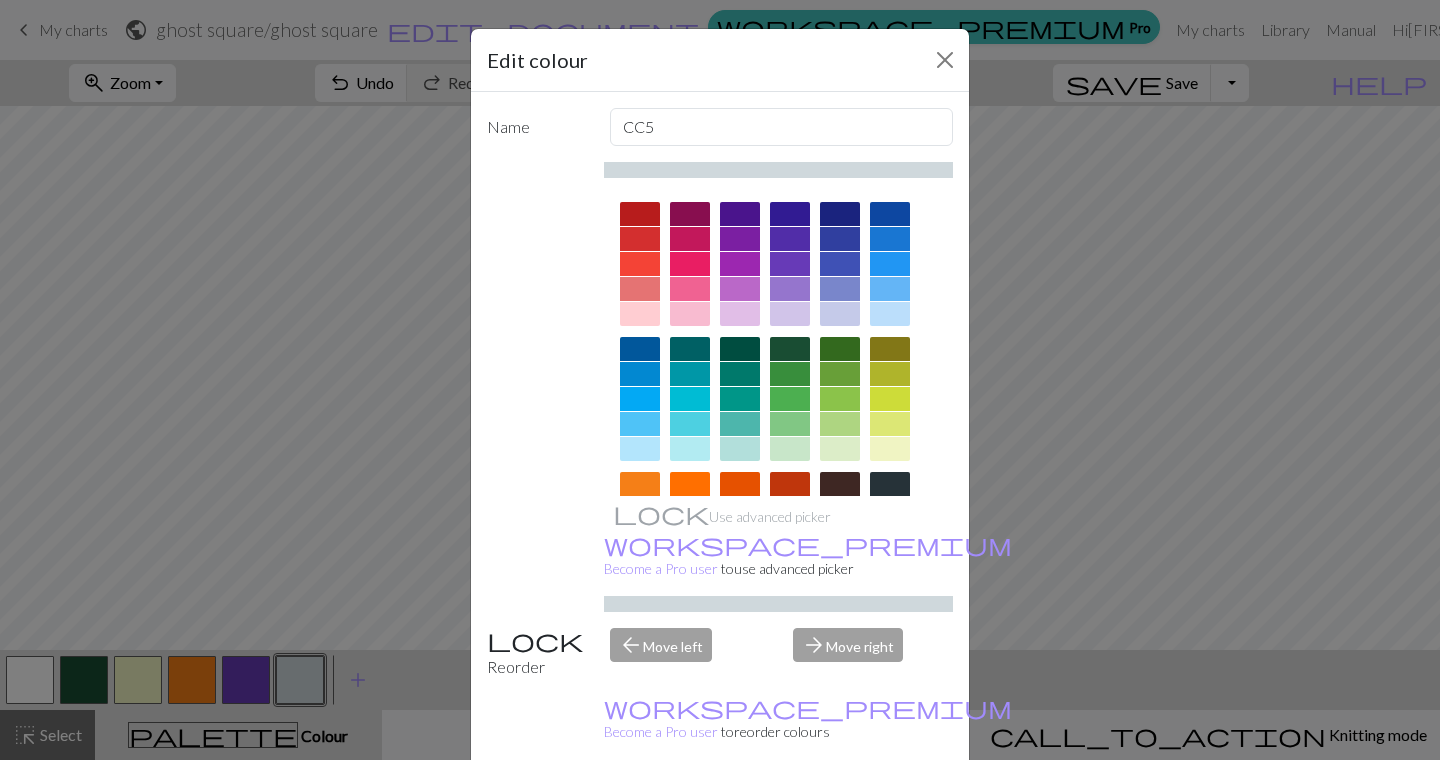 click on "Delete Done Cancel" at bounding box center [720, 810] 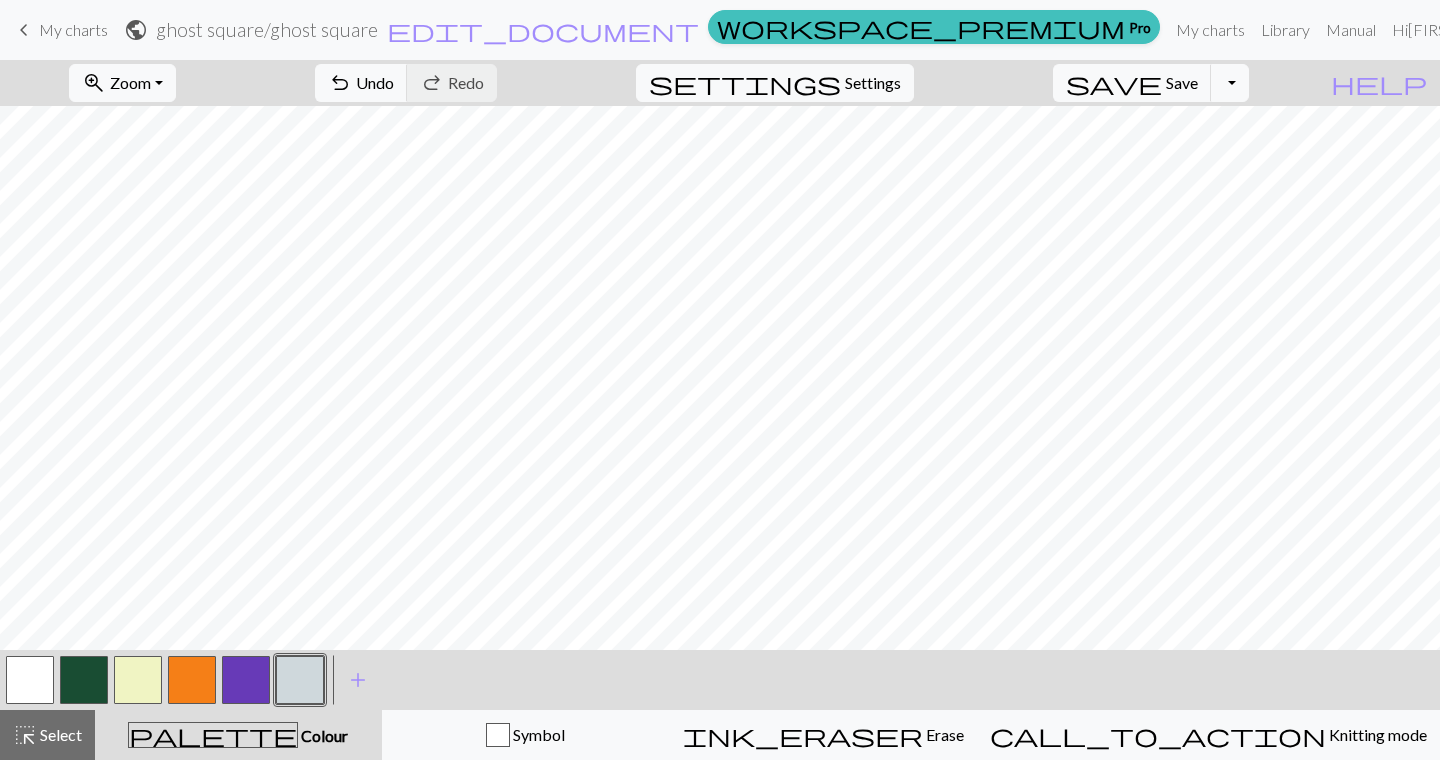 click at bounding box center [138, 680] 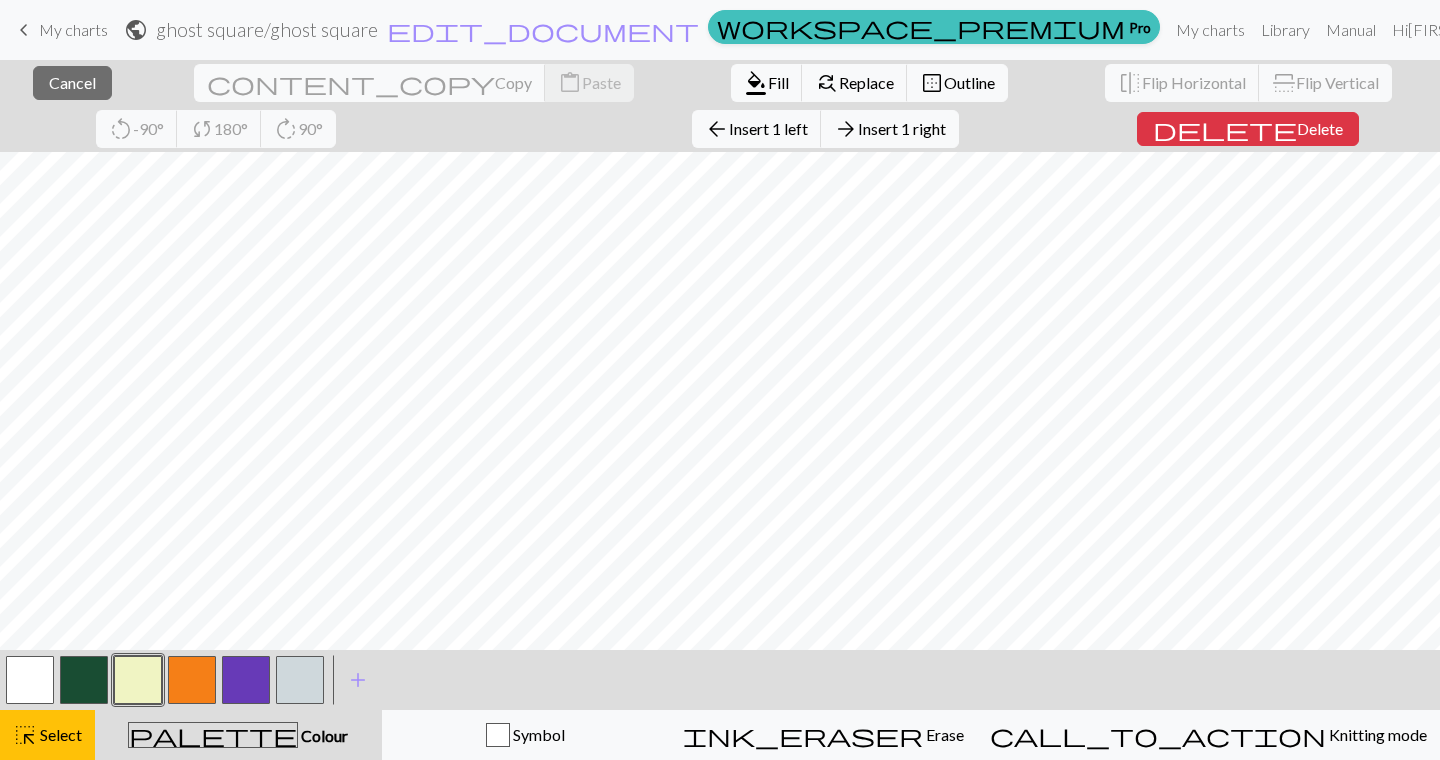 click at bounding box center (138, 680) 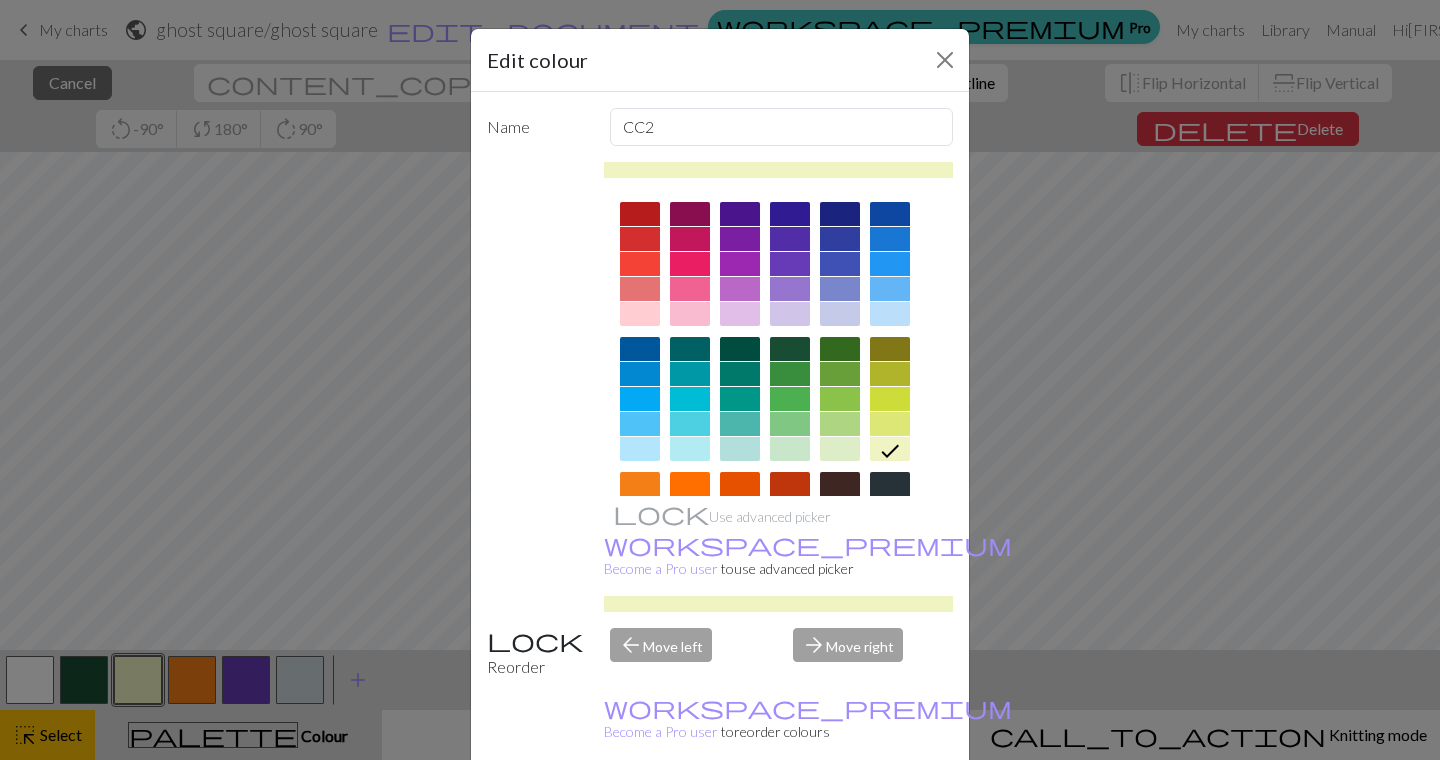 click on "Done" at bounding box center [840, 811] 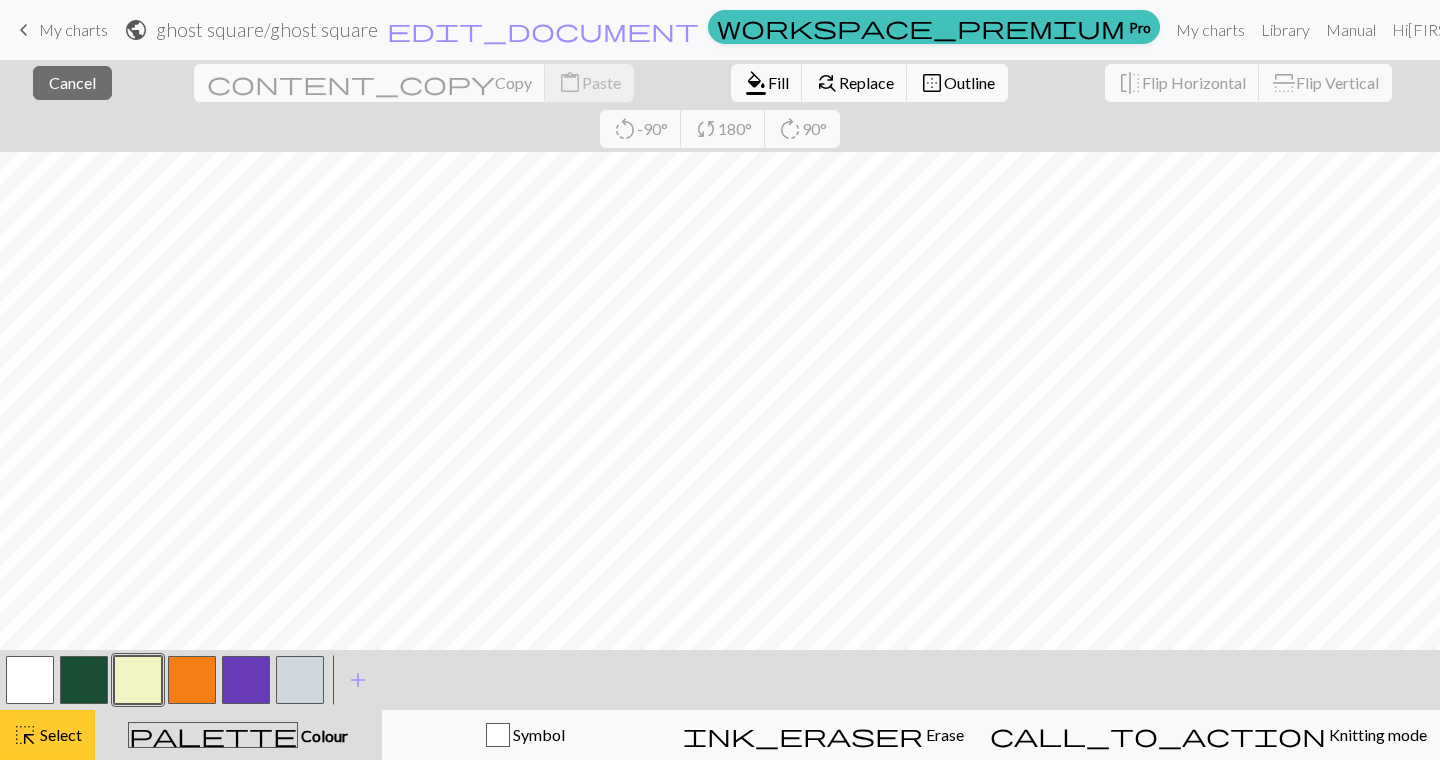 click on "highlight_alt   Select   Select" at bounding box center [47, 735] 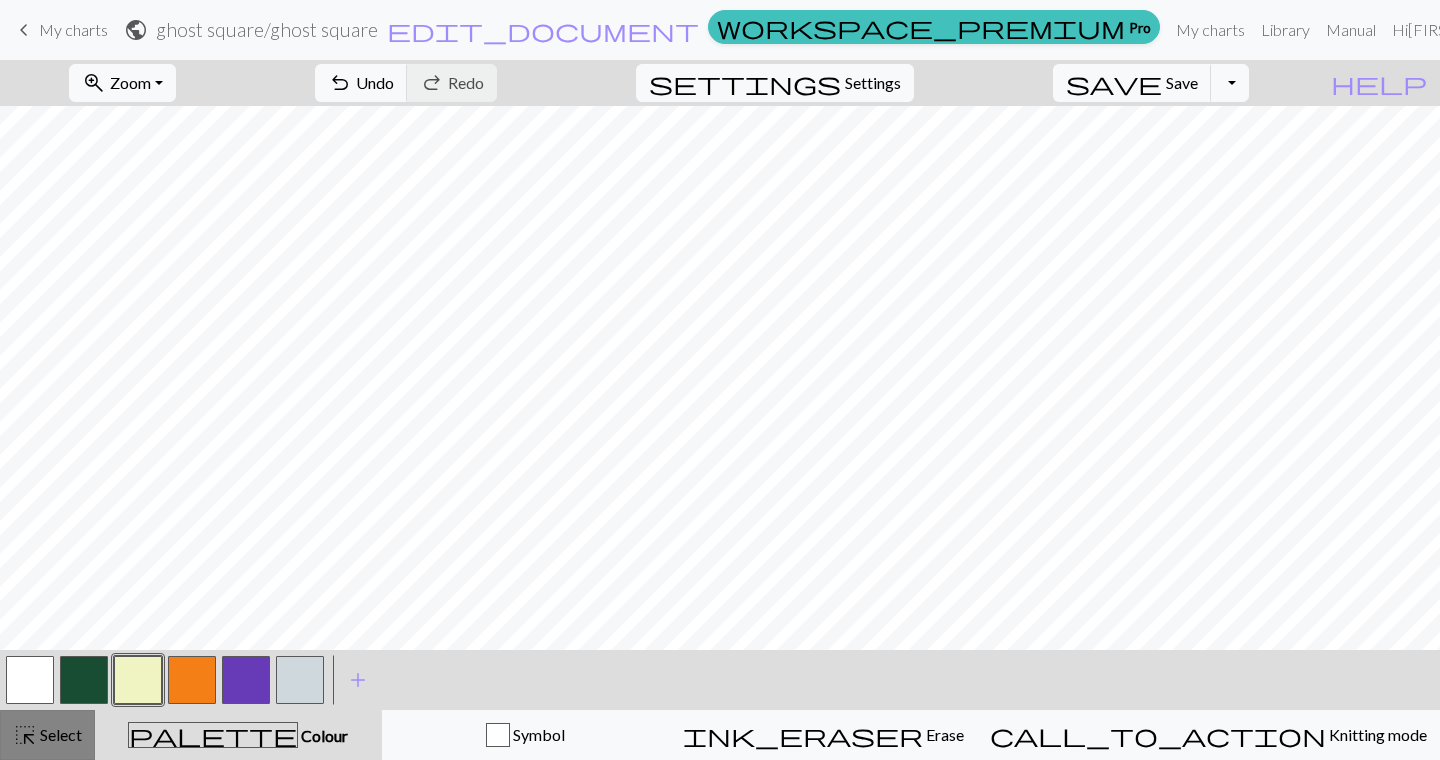 click on "Select" at bounding box center (59, 734) 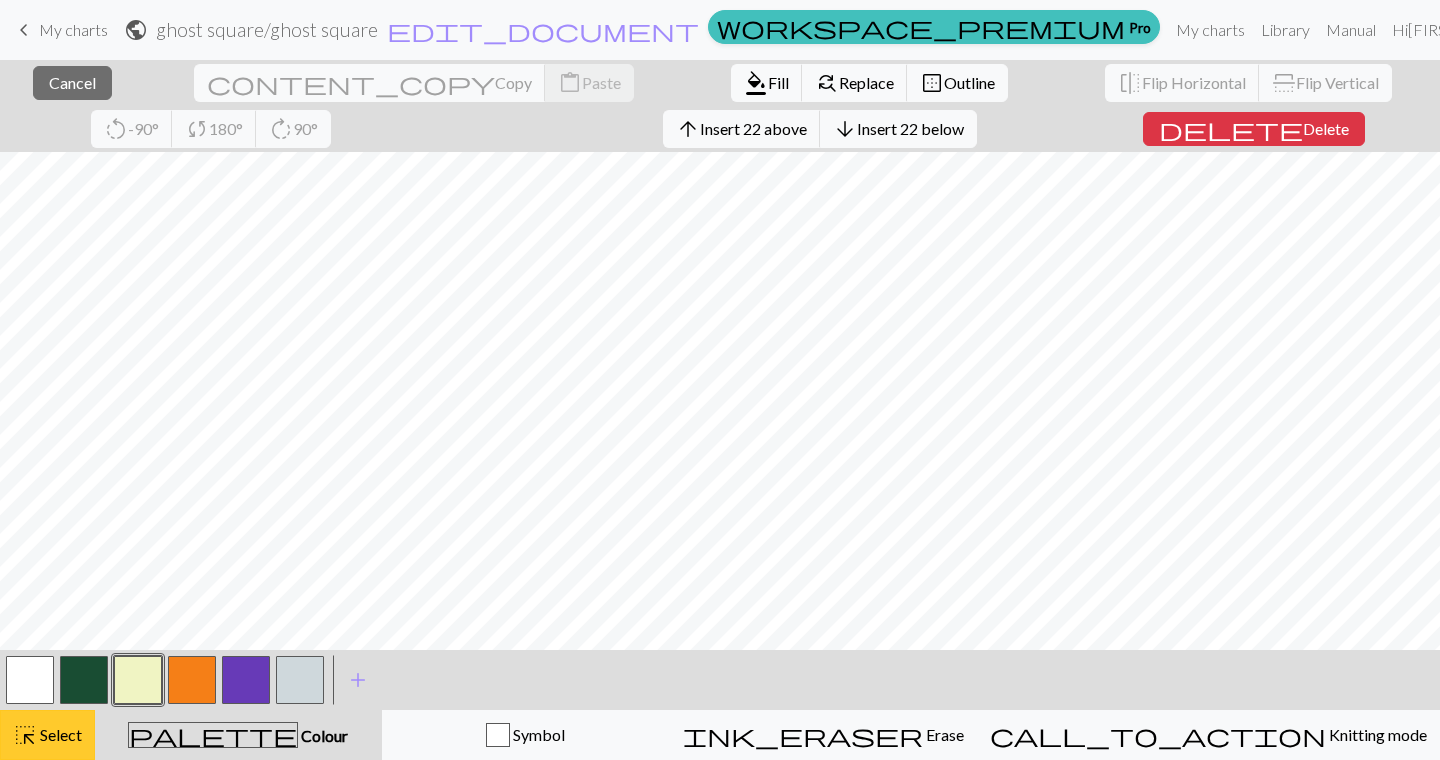 click on "highlight_alt   Select   Select" at bounding box center [47, 735] 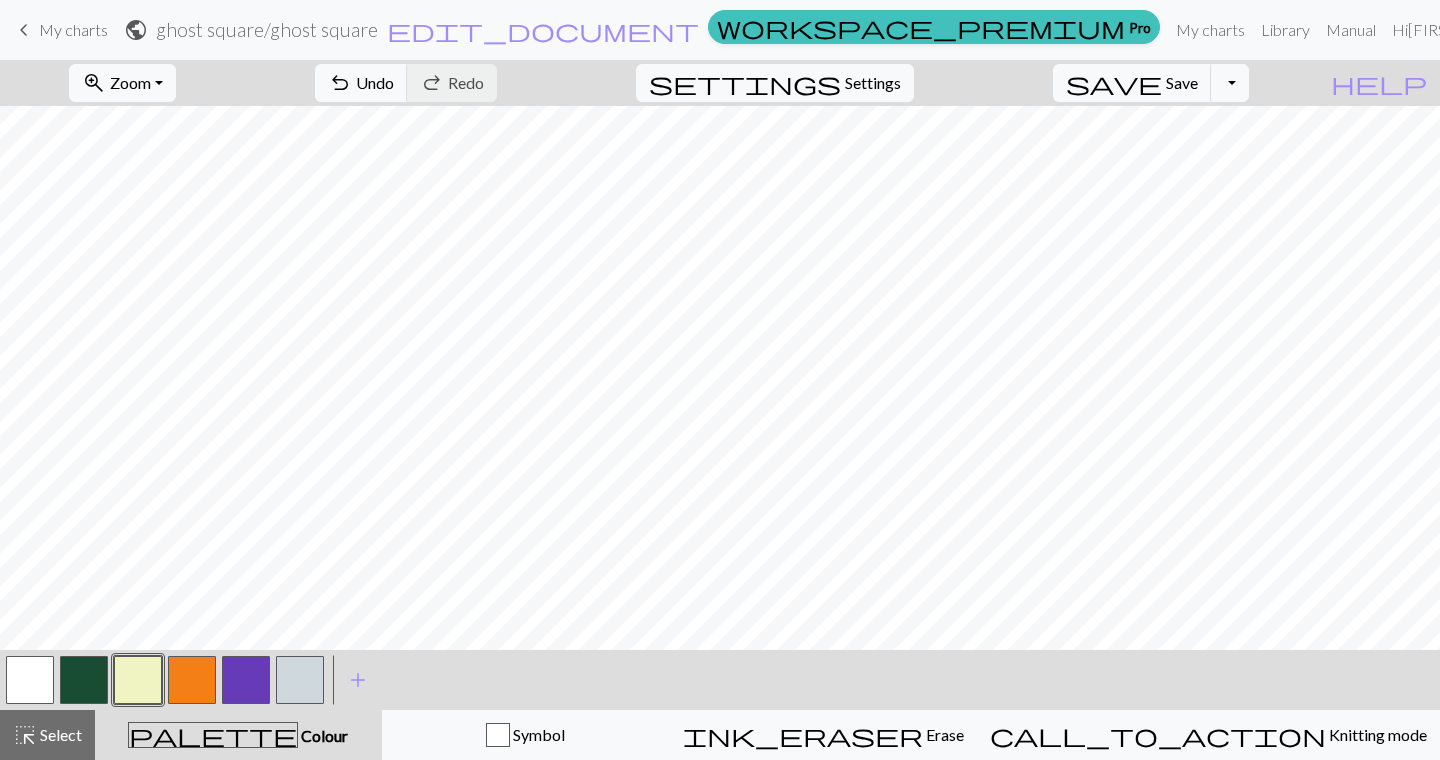 click at bounding box center [138, 680] 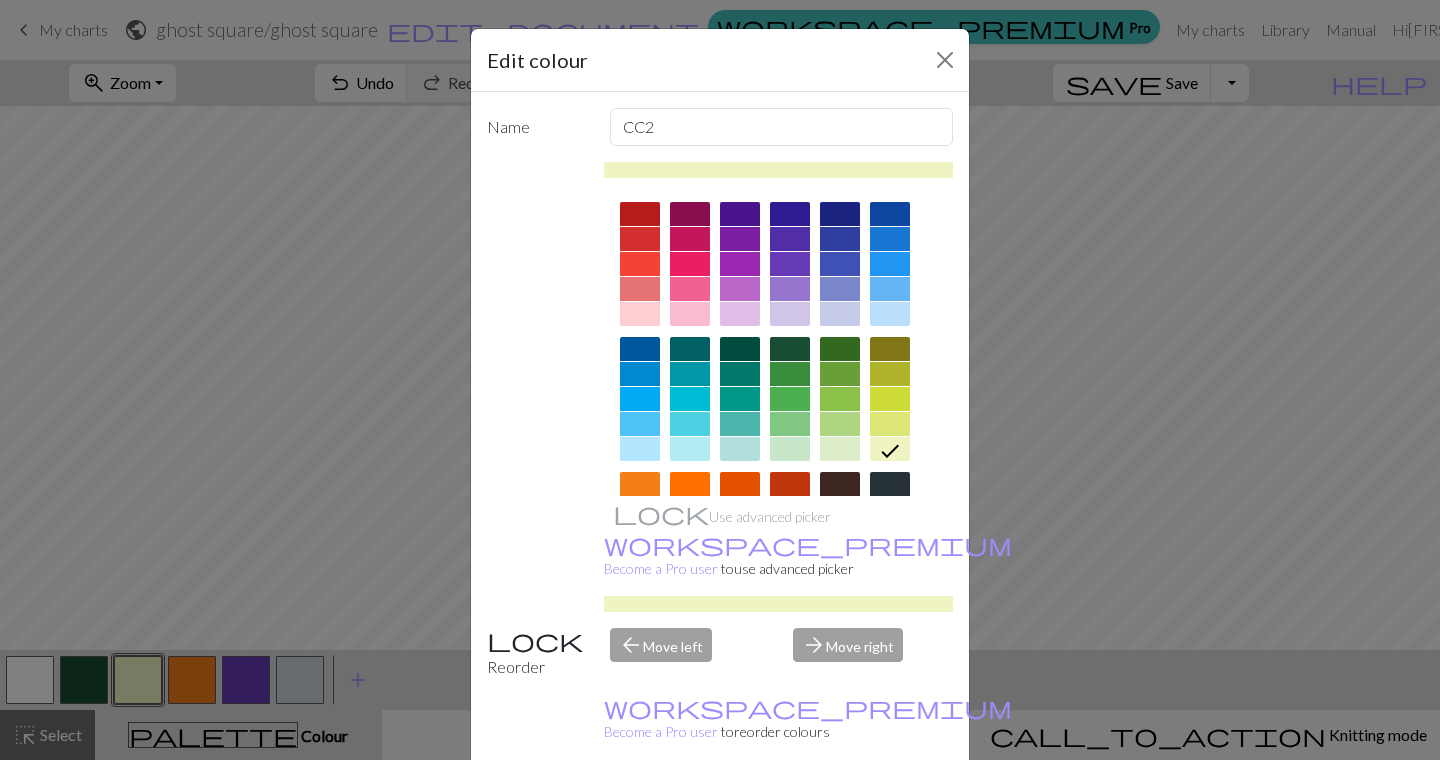 click on "Edit colour Name CC2 Use advanced picker workspace_premium Become a Pro user   to  use advanced picker Reorder arrow_back Move left arrow_forward Move right workspace_premium Become a Pro user   to  reorder colours Delete Done Cancel" at bounding box center [720, 380] 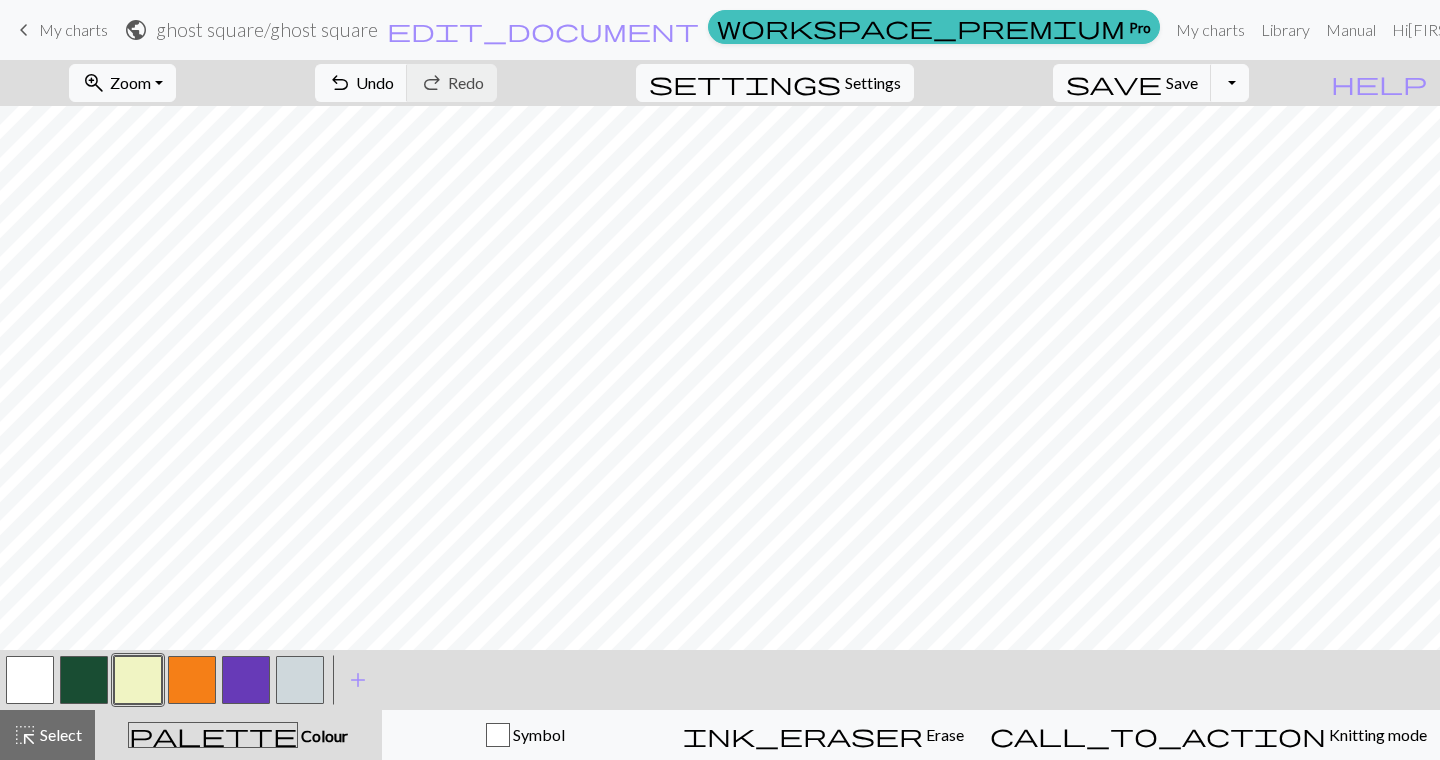 click at bounding box center (84, 680) 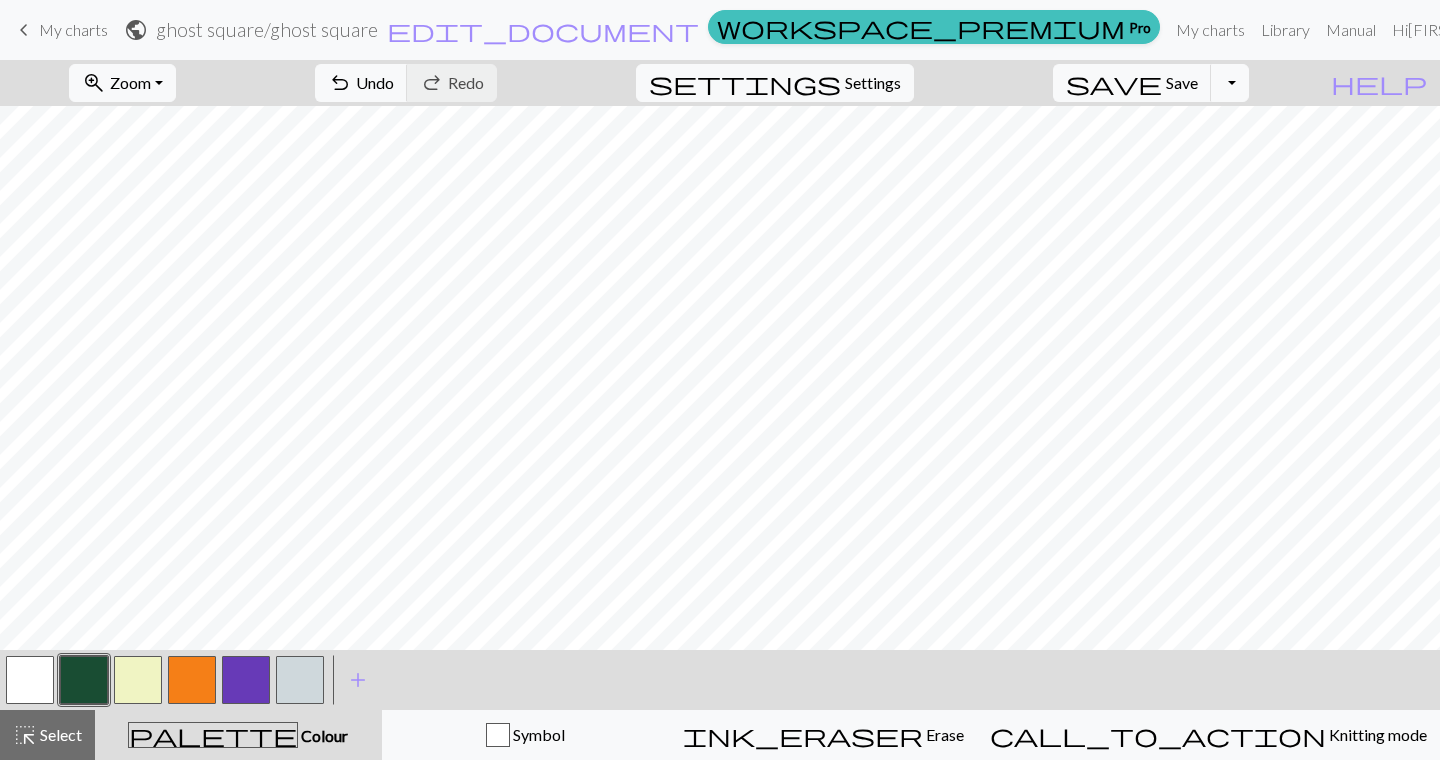 click at bounding box center (30, 680) 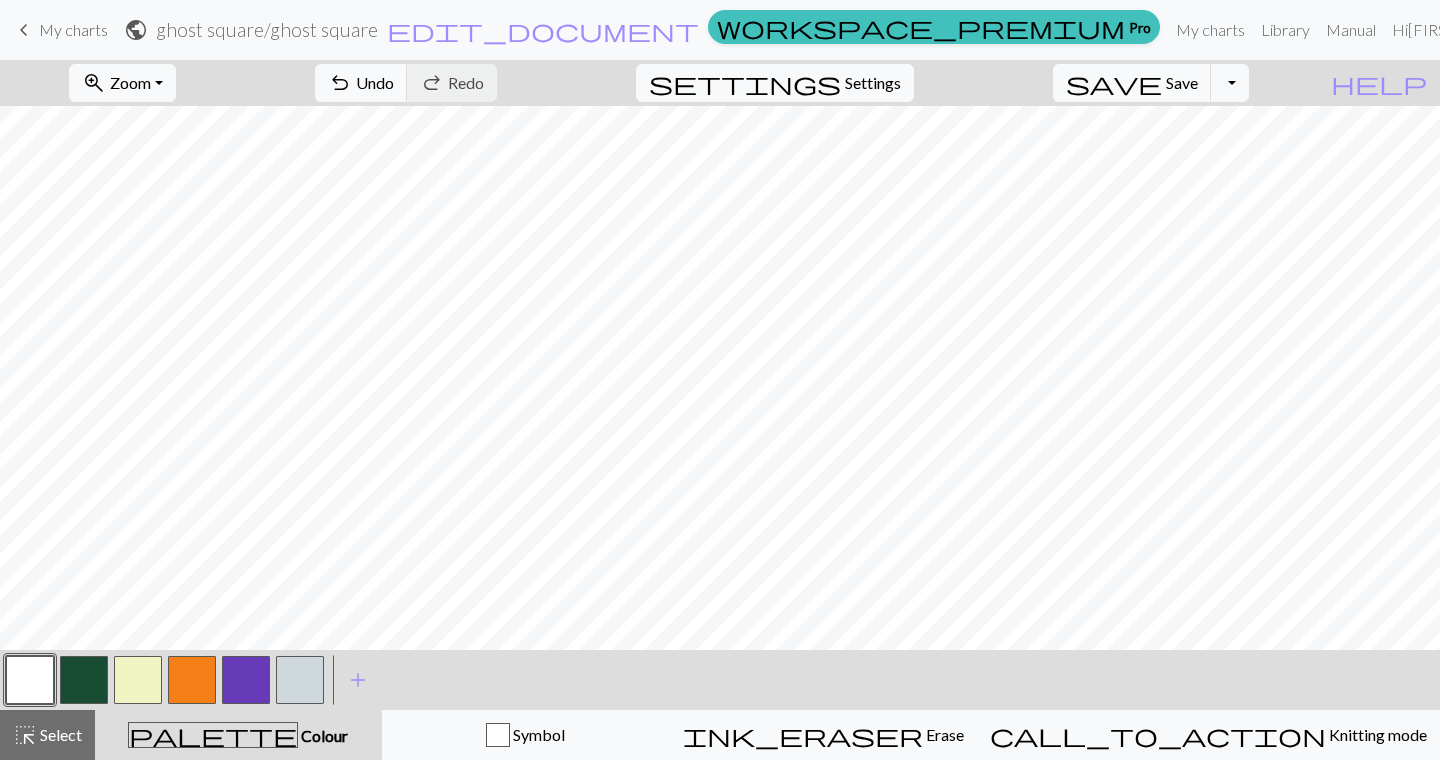 click at bounding box center [84, 680] 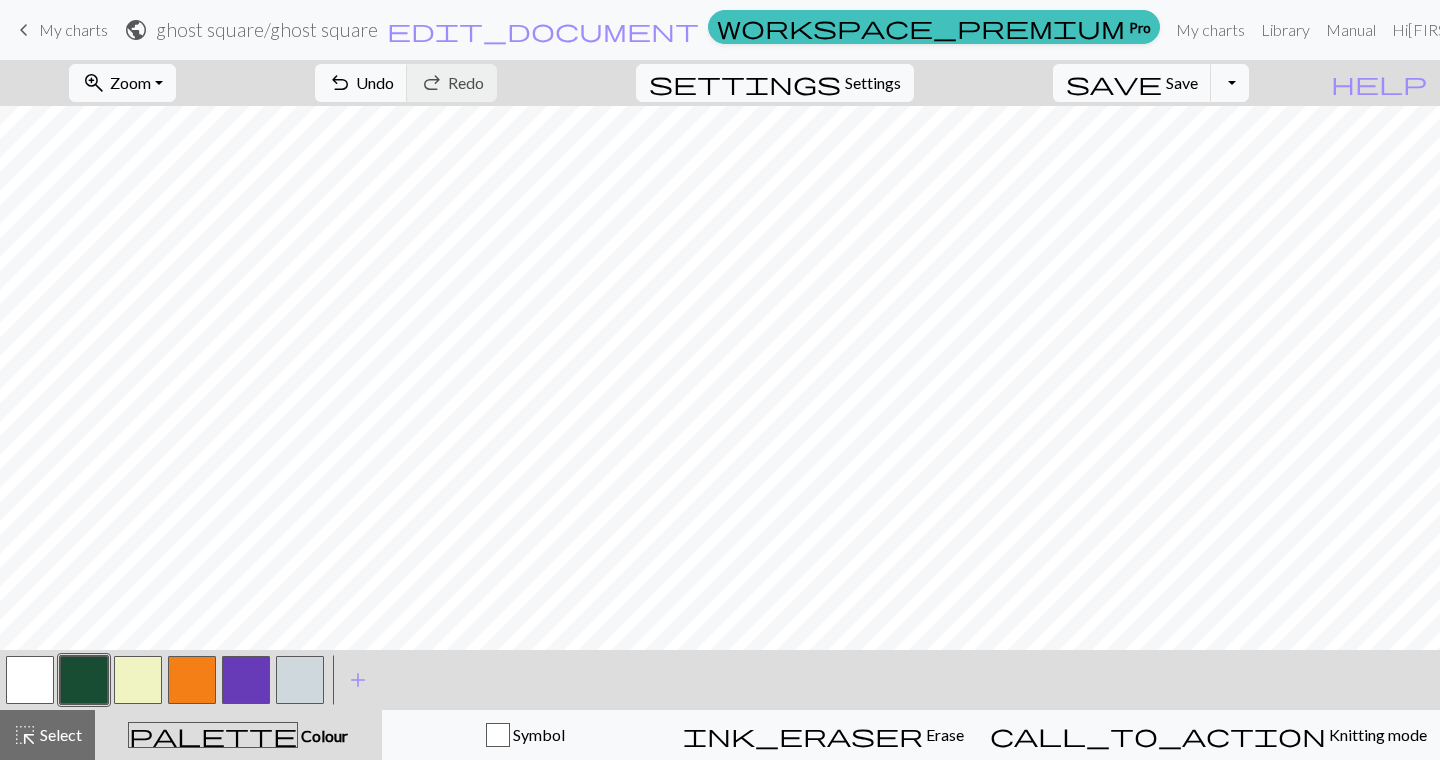 click at bounding box center [138, 680] 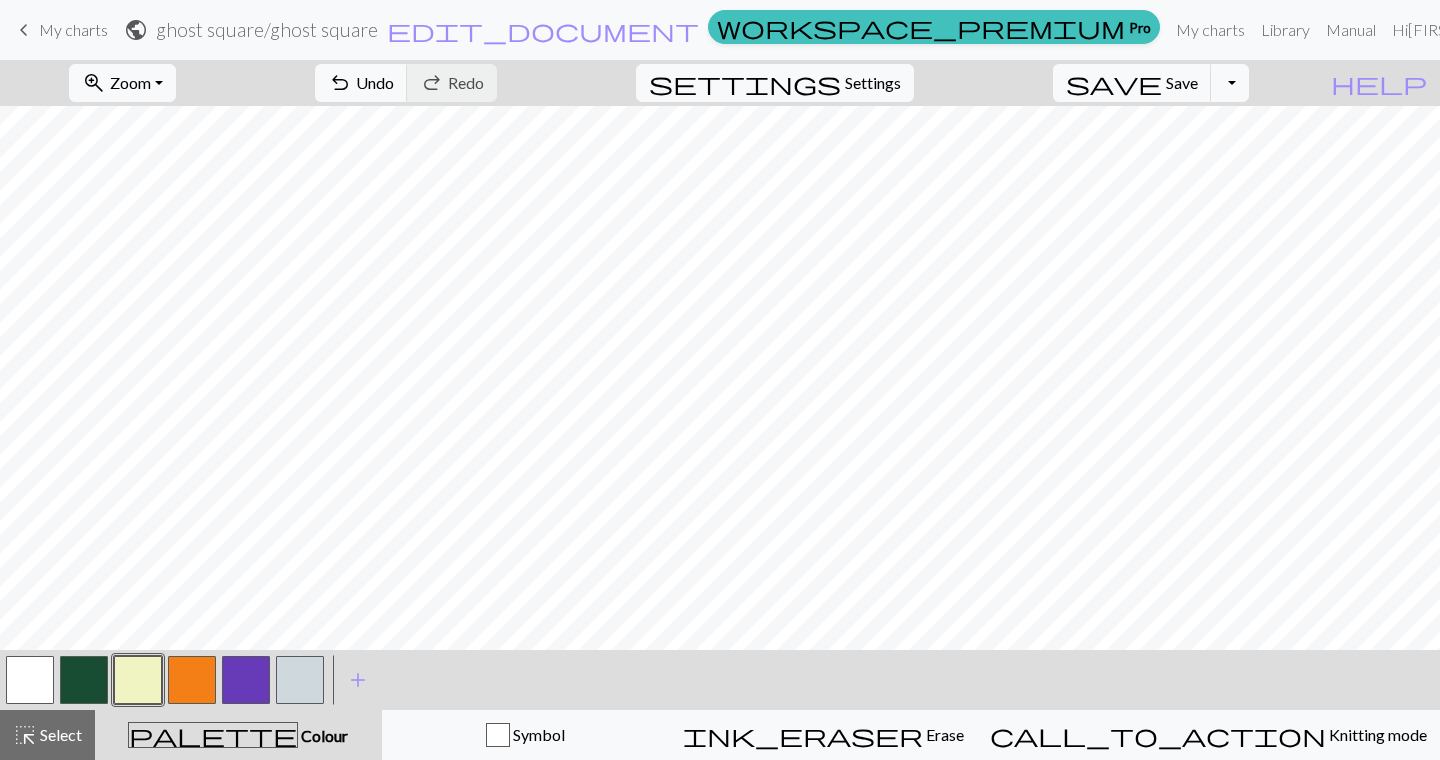 click at bounding box center [84, 680] 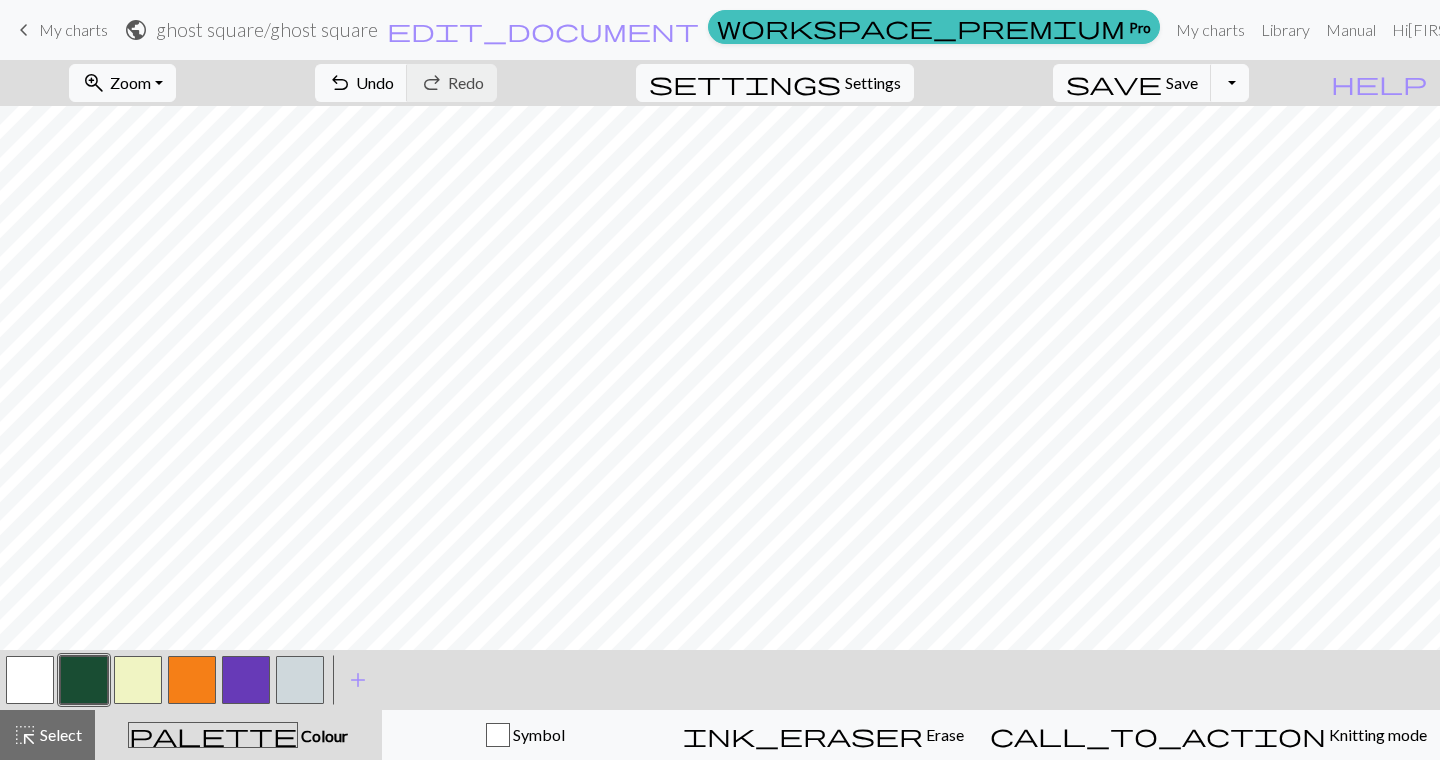 click at bounding box center [138, 680] 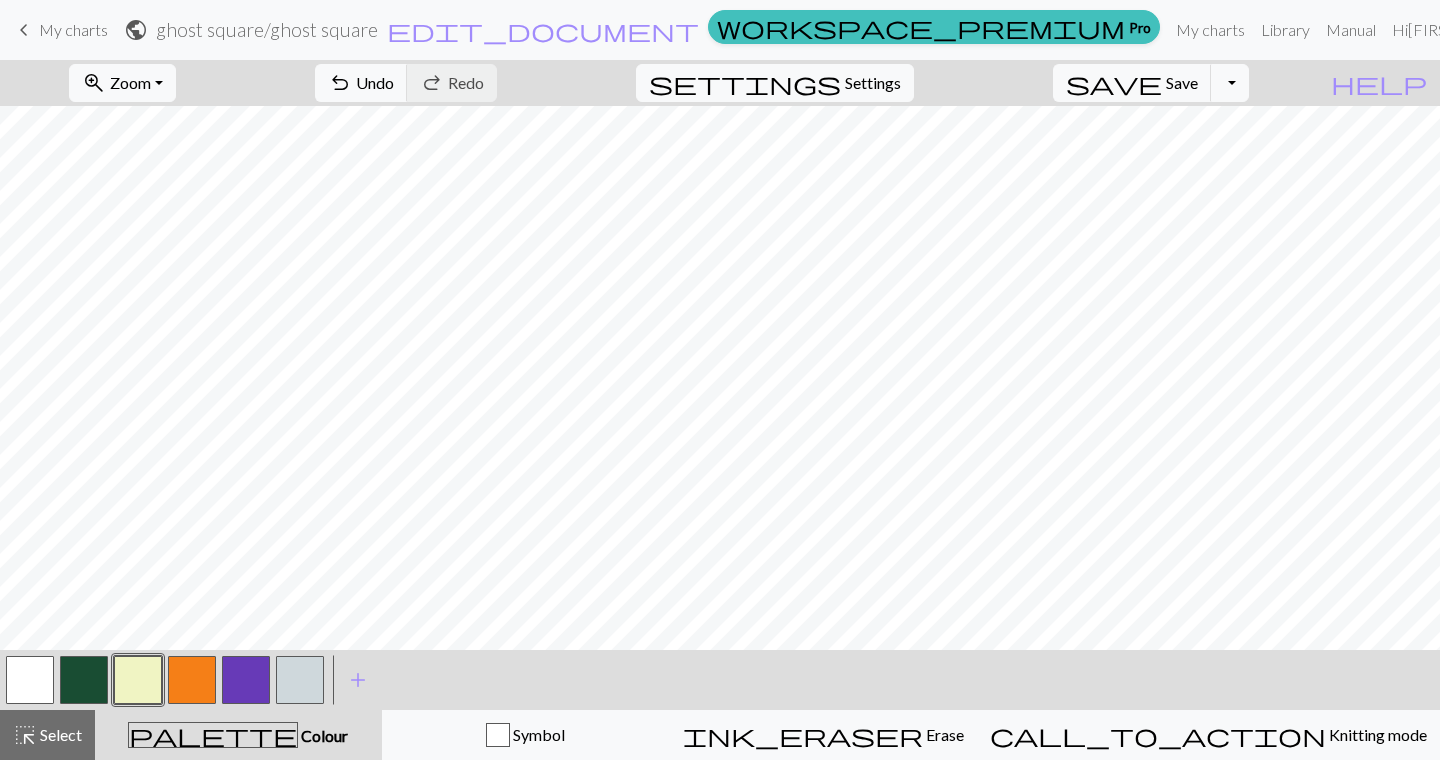 click at bounding box center (84, 680) 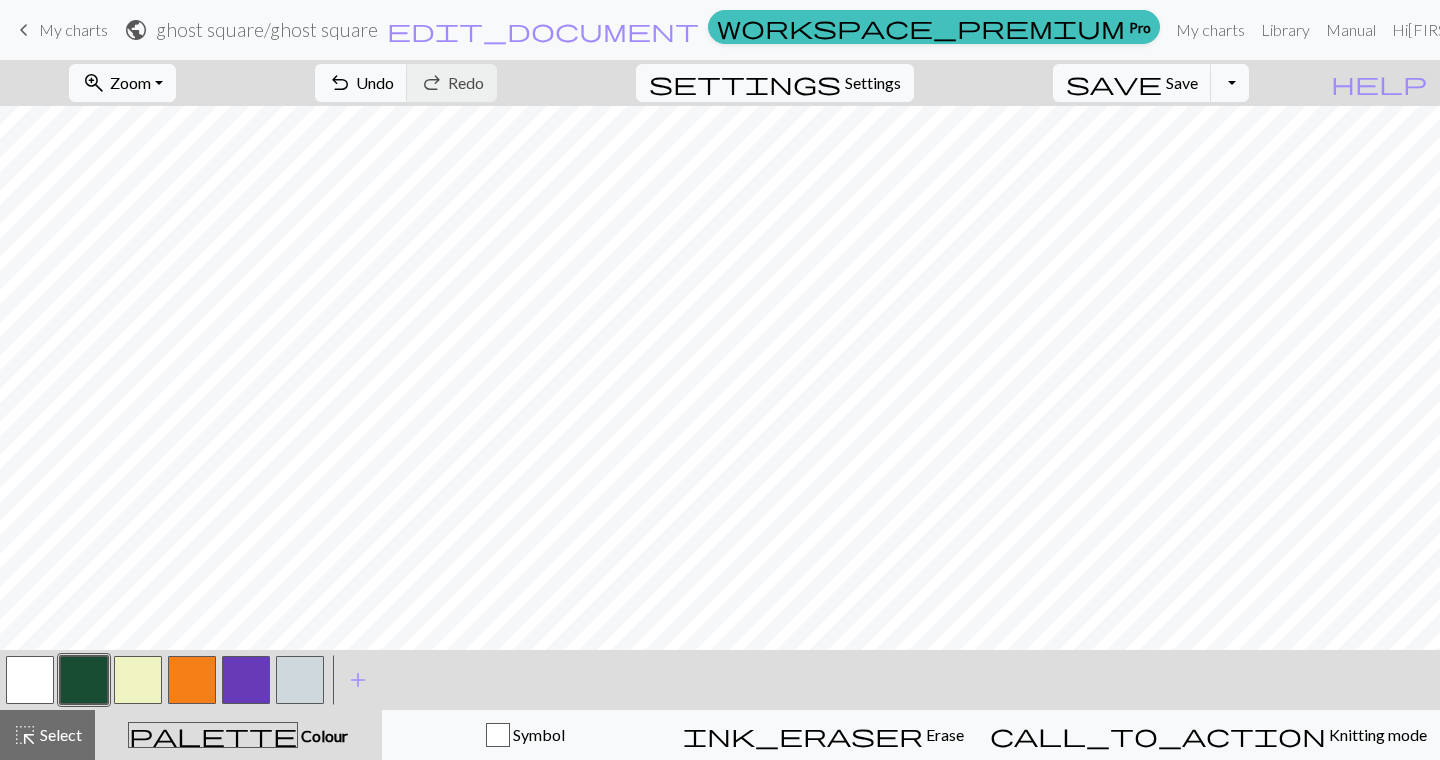 click at bounding box center (138, 680) 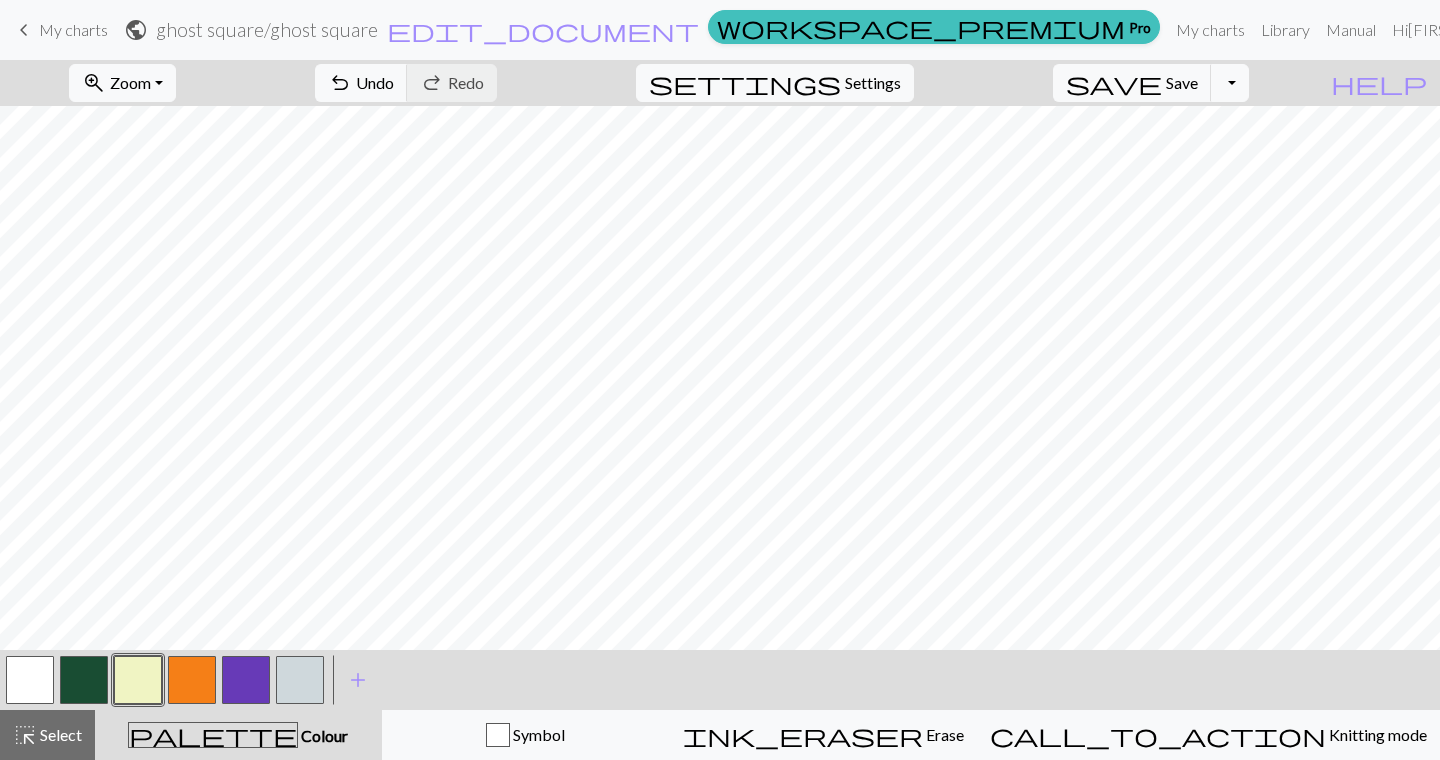 click at bounding box center [84, 680] 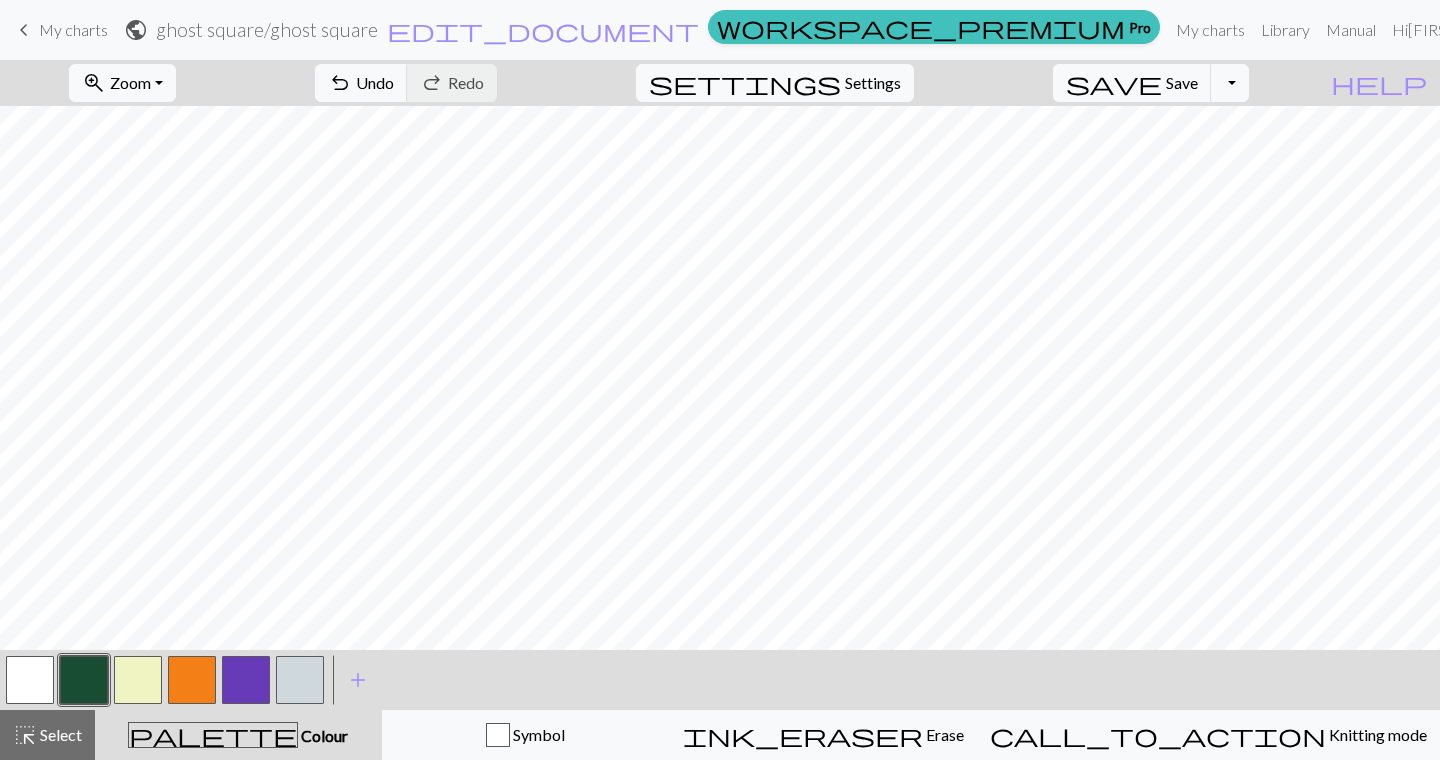 click at bounding box center (138, 680) 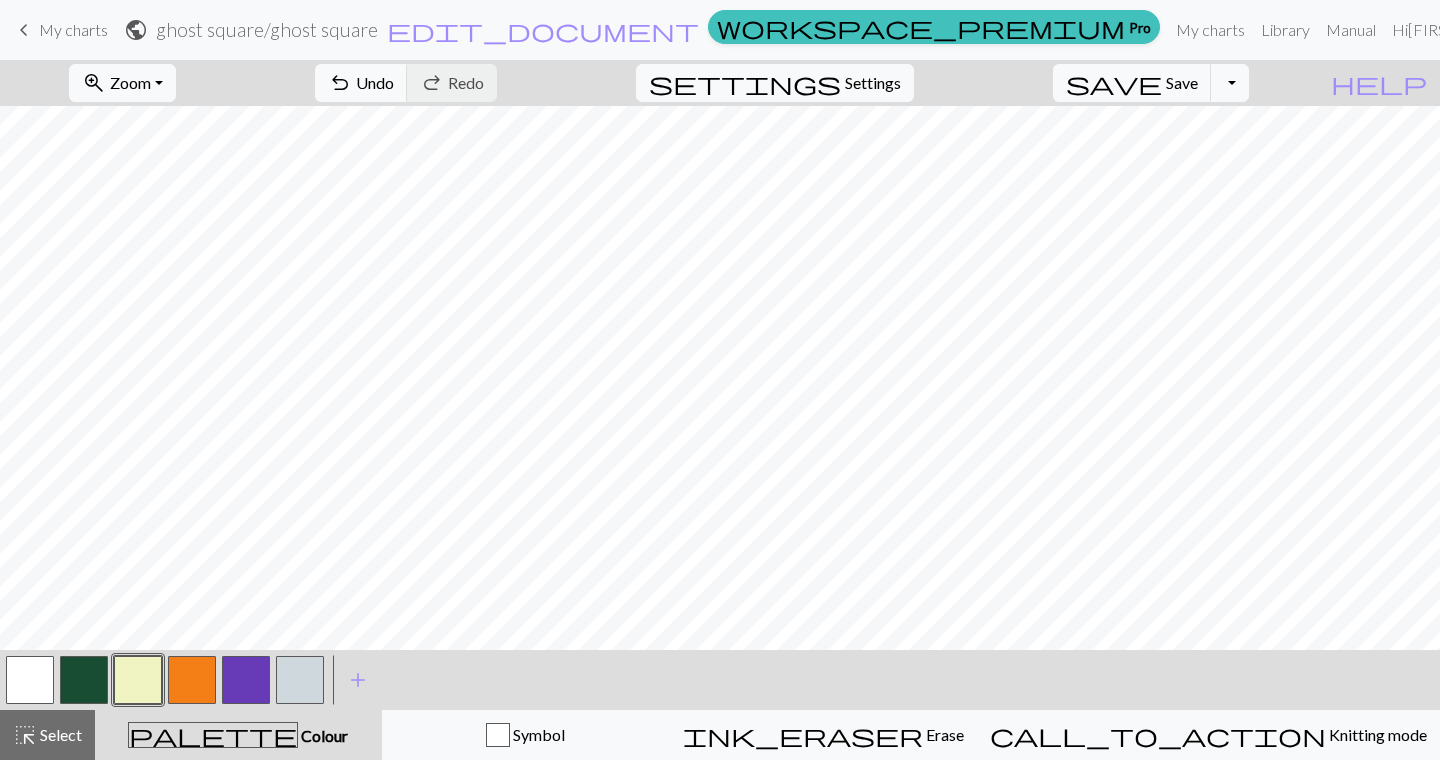 click at bounding box center (246, 680) 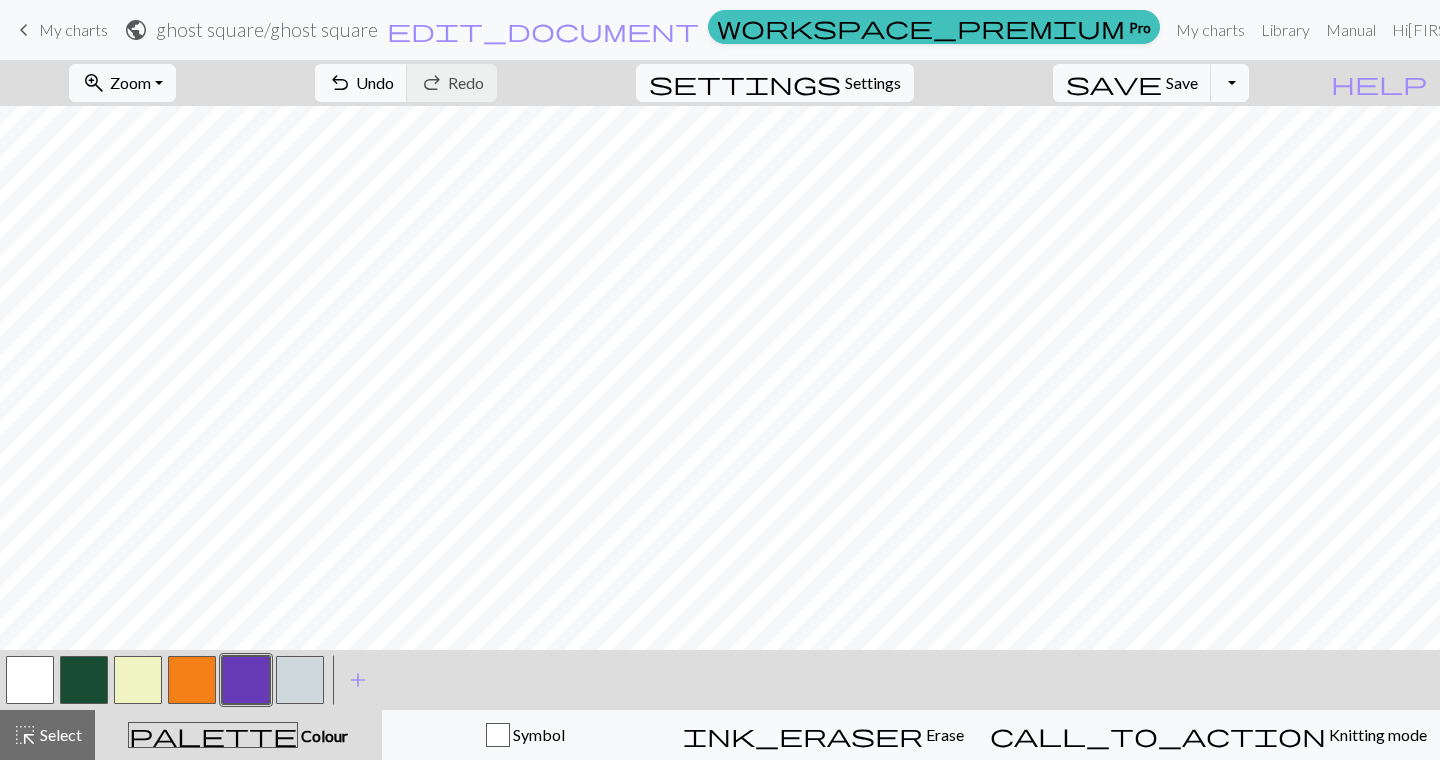 click at bounding box center [138, 680] 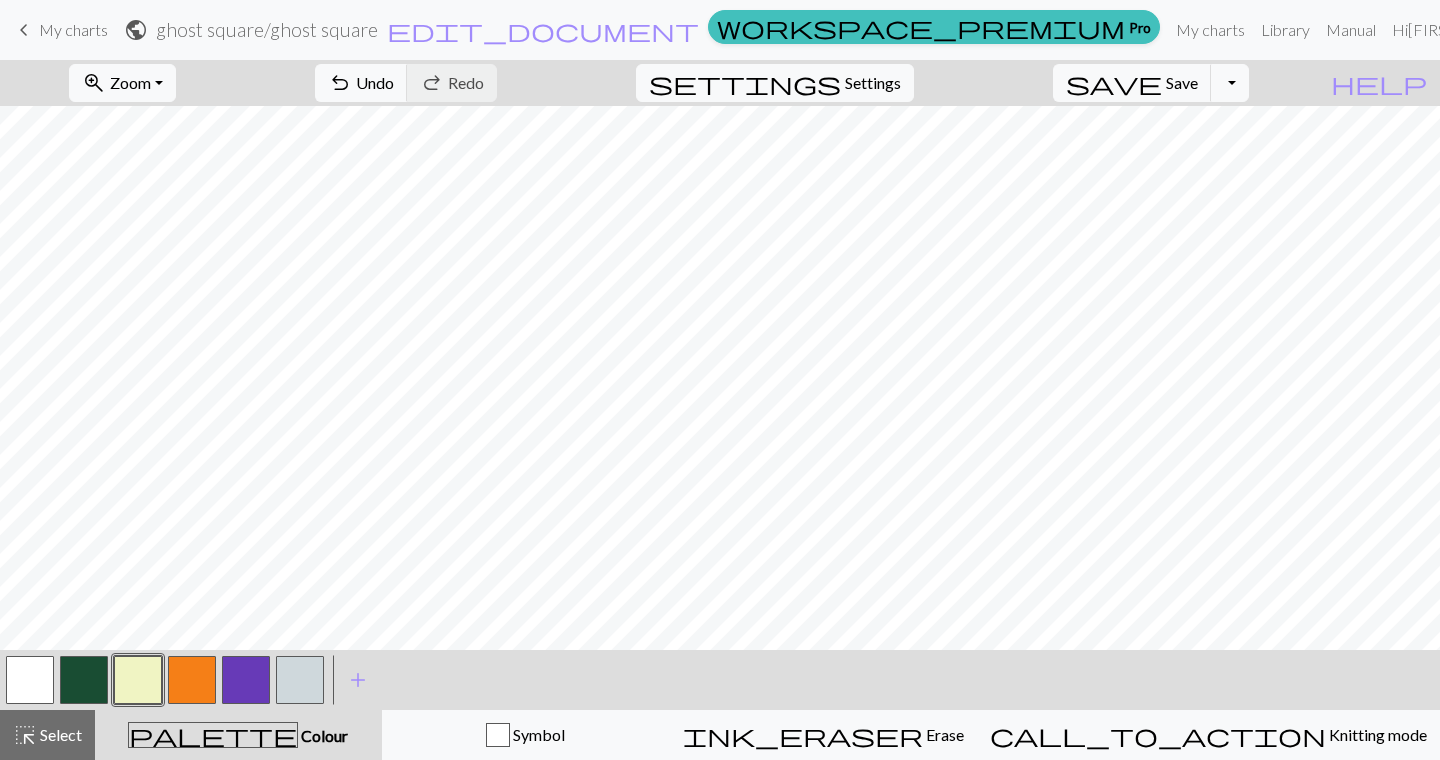 click at bounding box center [84, 680] 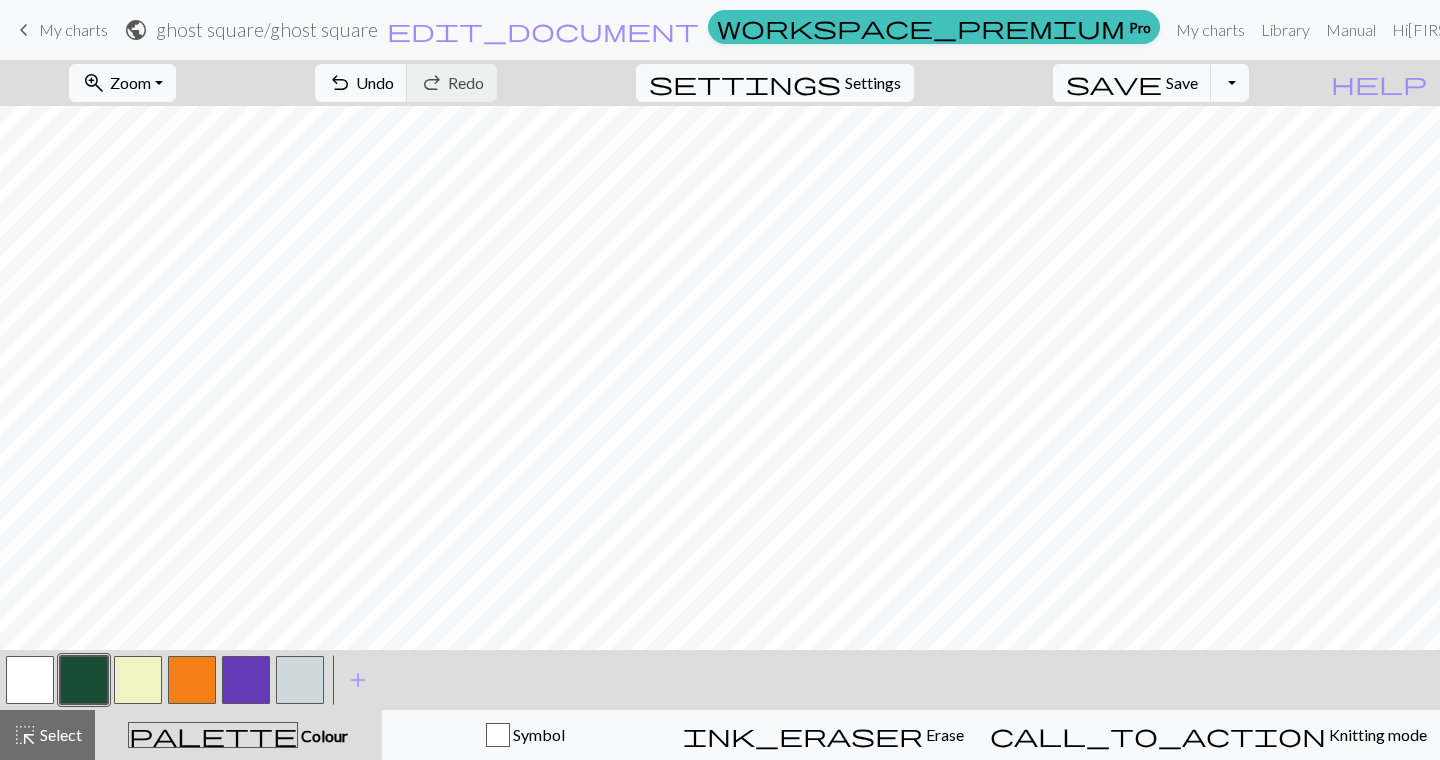 click at bounding box center [138, 680] 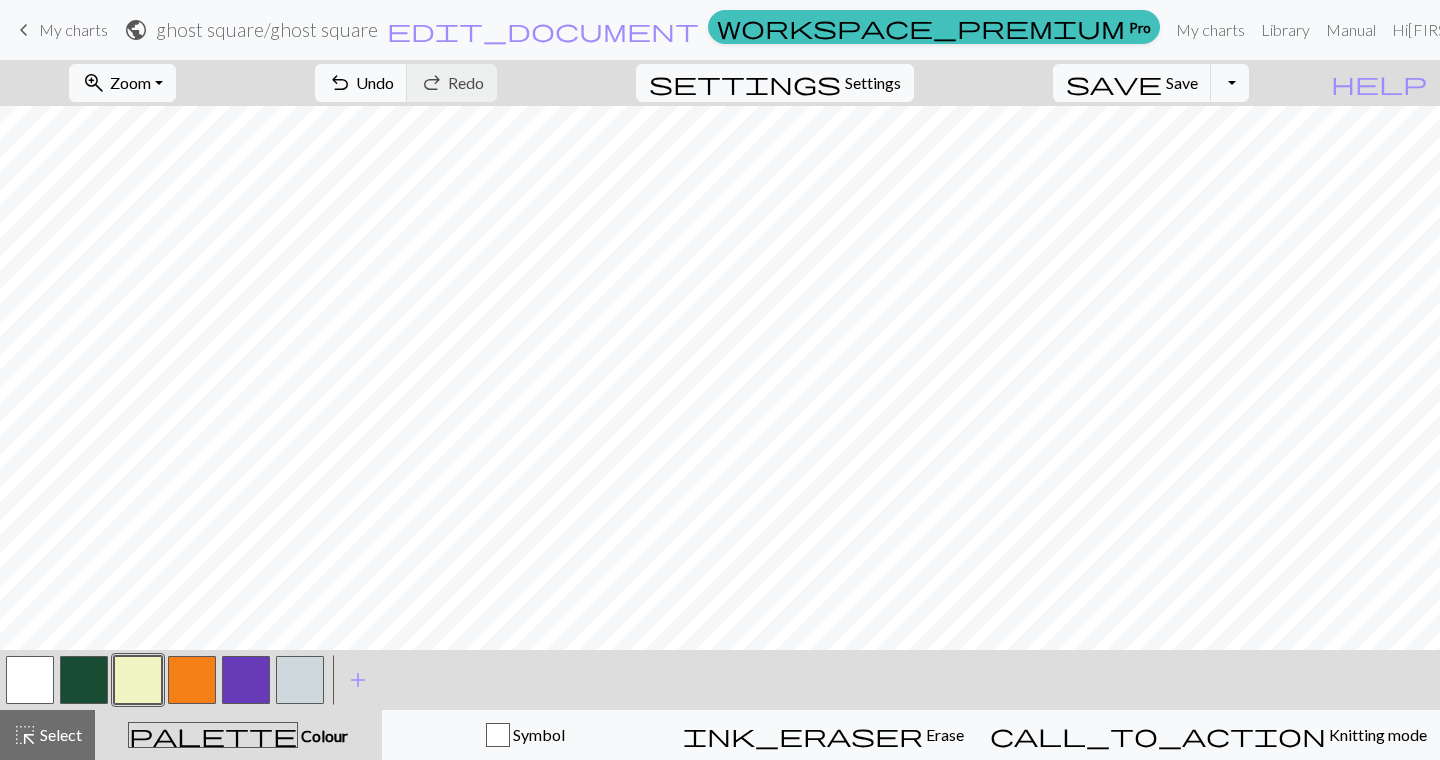 click at bounding box center (246, 680) 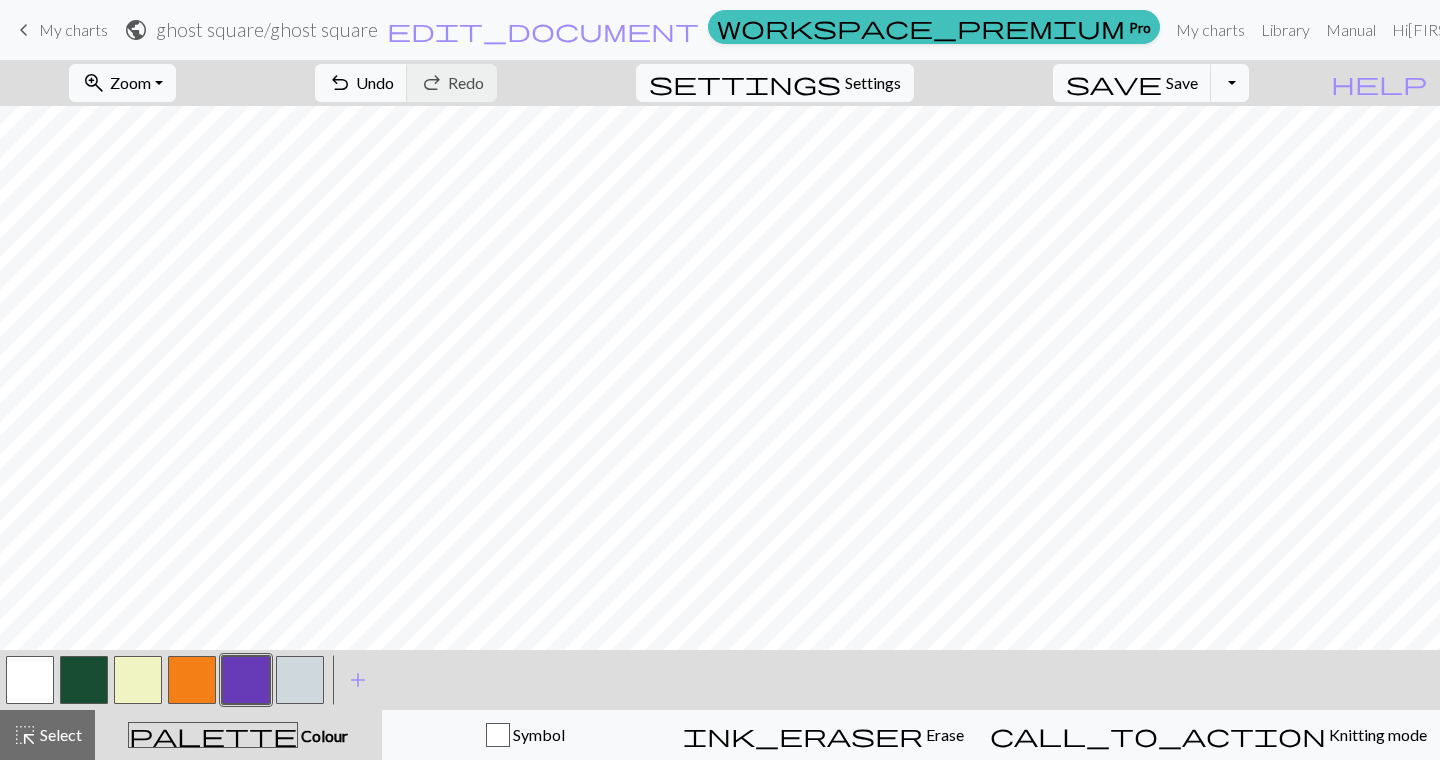 click at bounding box center [138, 680] 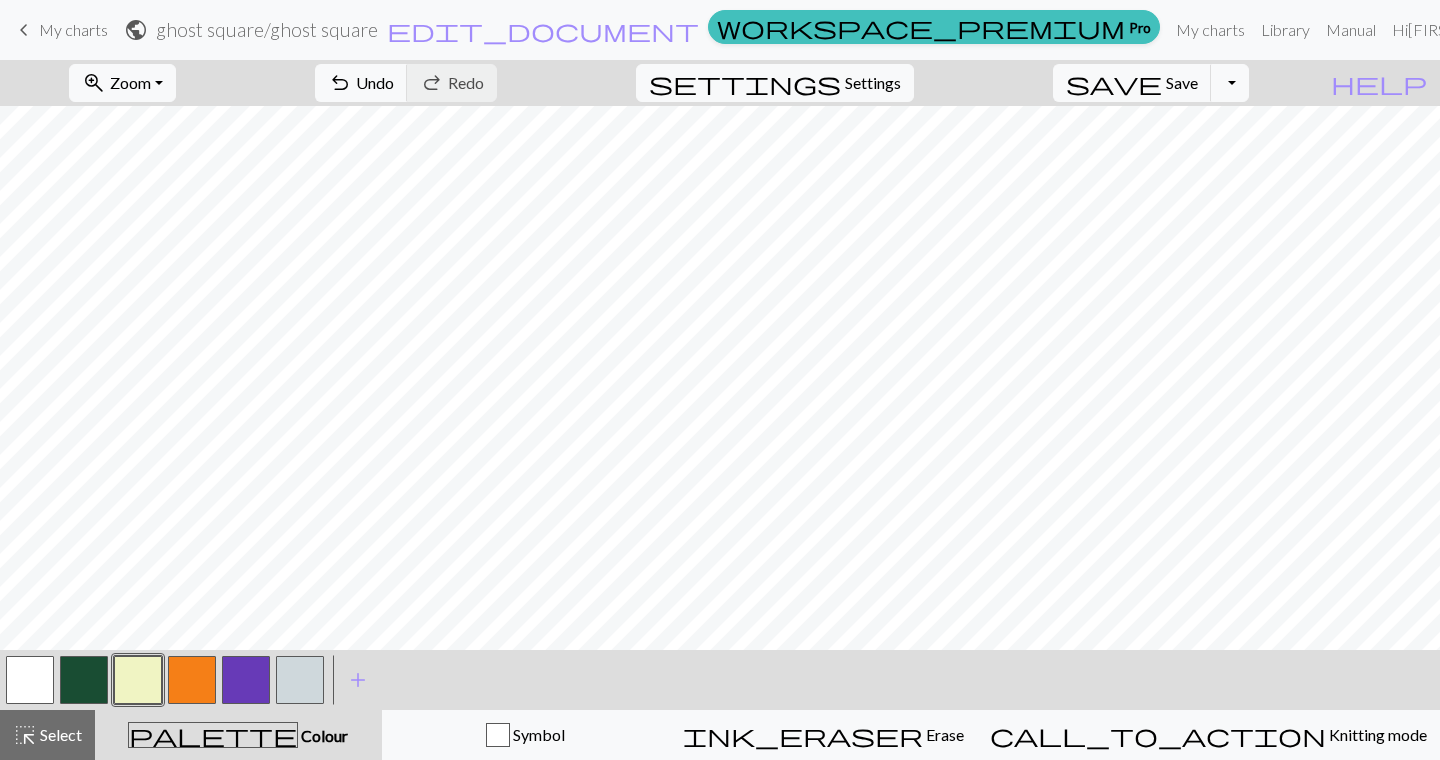 click at bounding box center (84, 680) 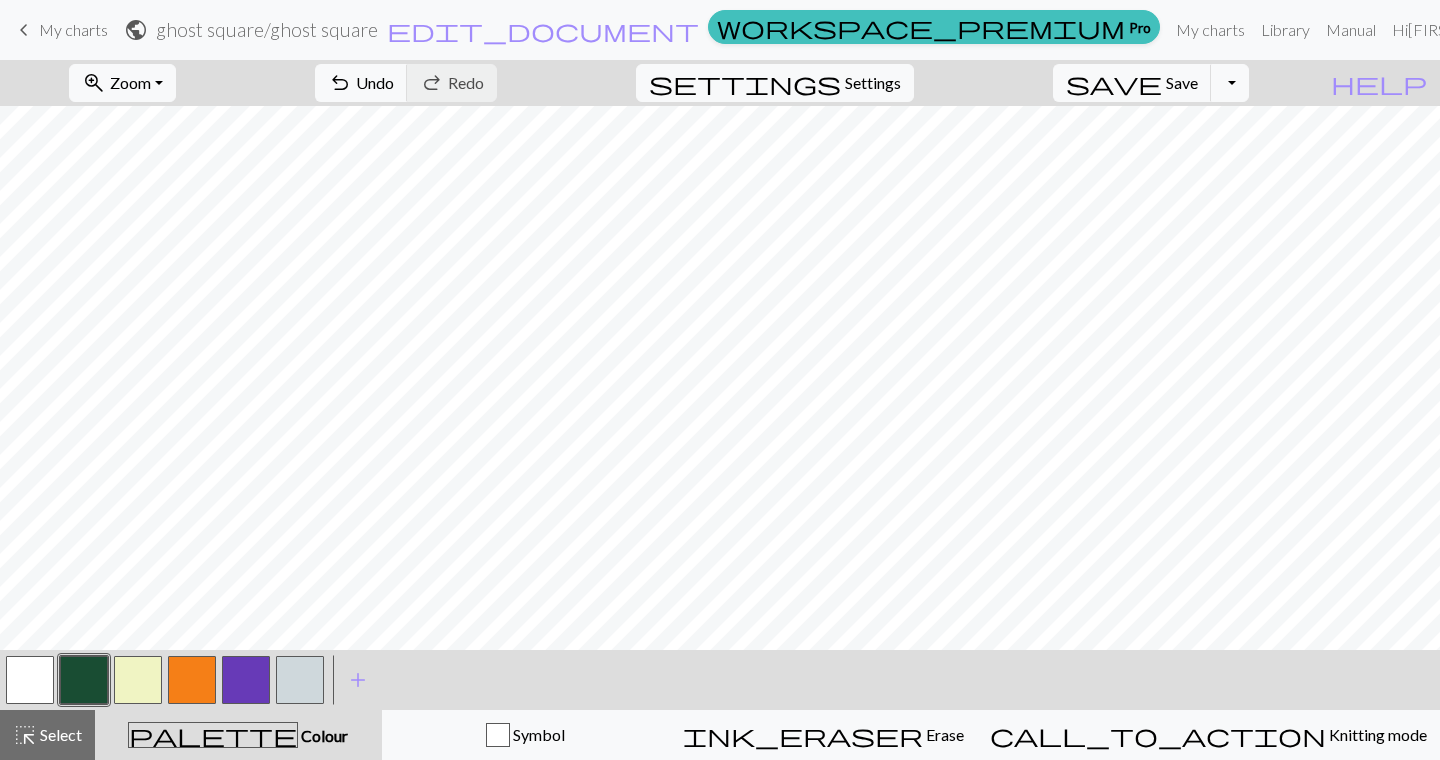 click at bounding box center (138, 680) 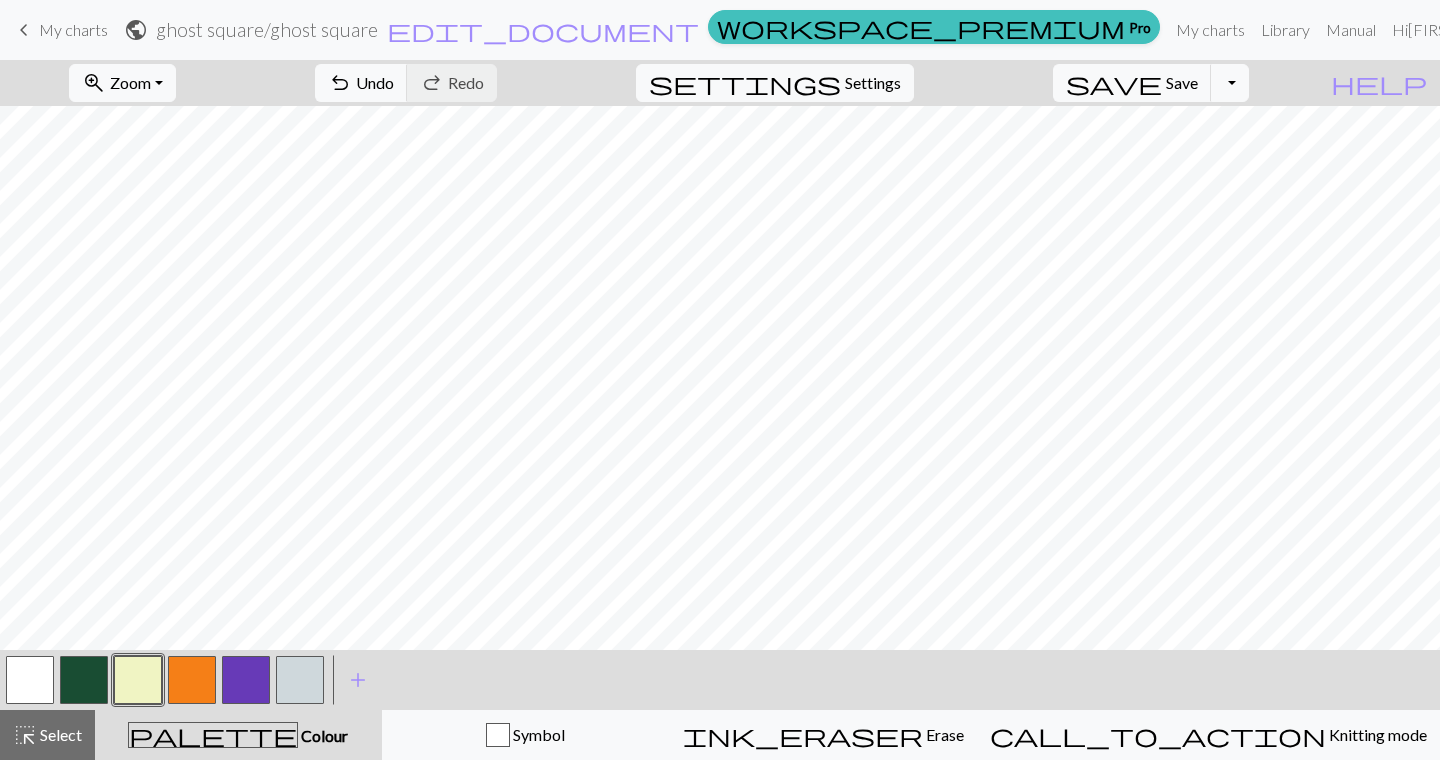 click at bounding box center [192, 680] 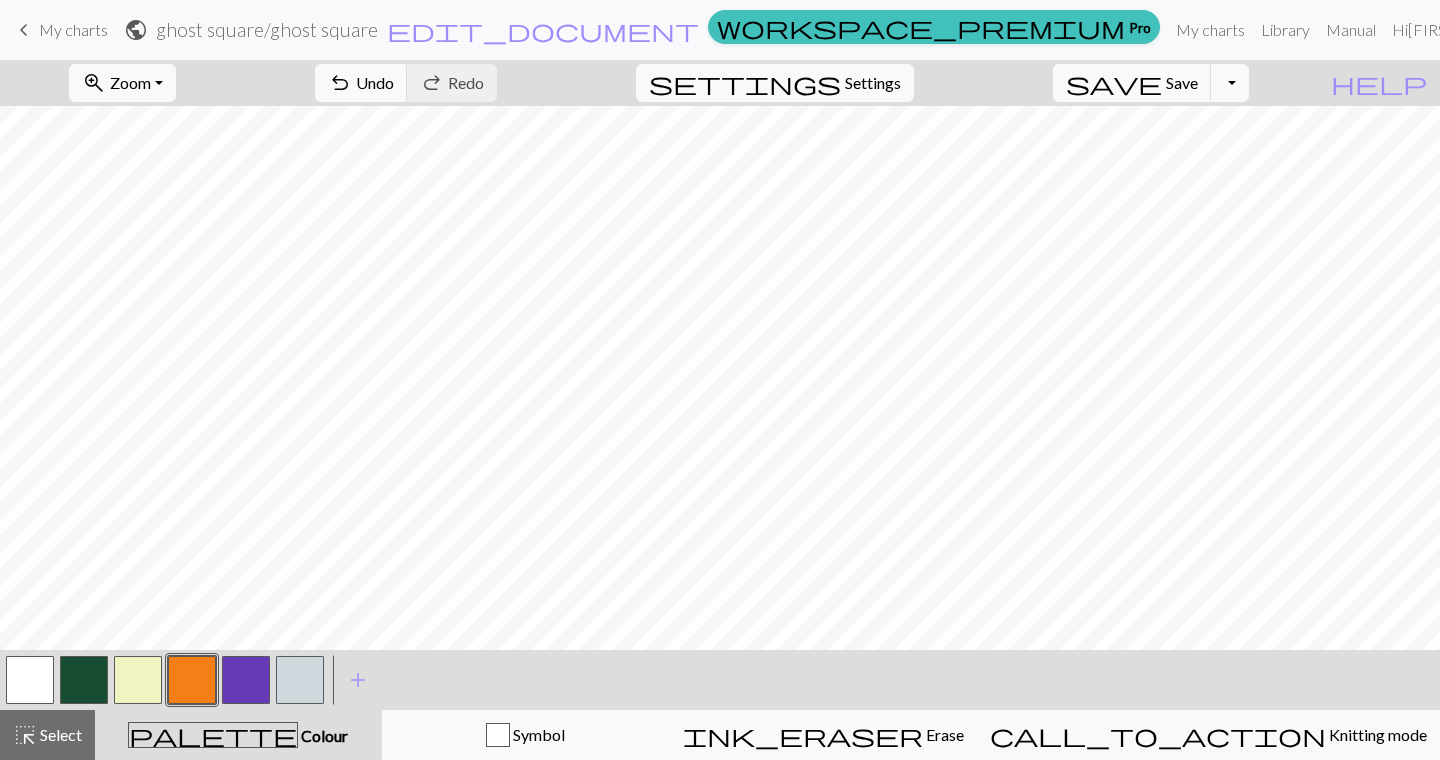 click at bounding box center (138, 680) 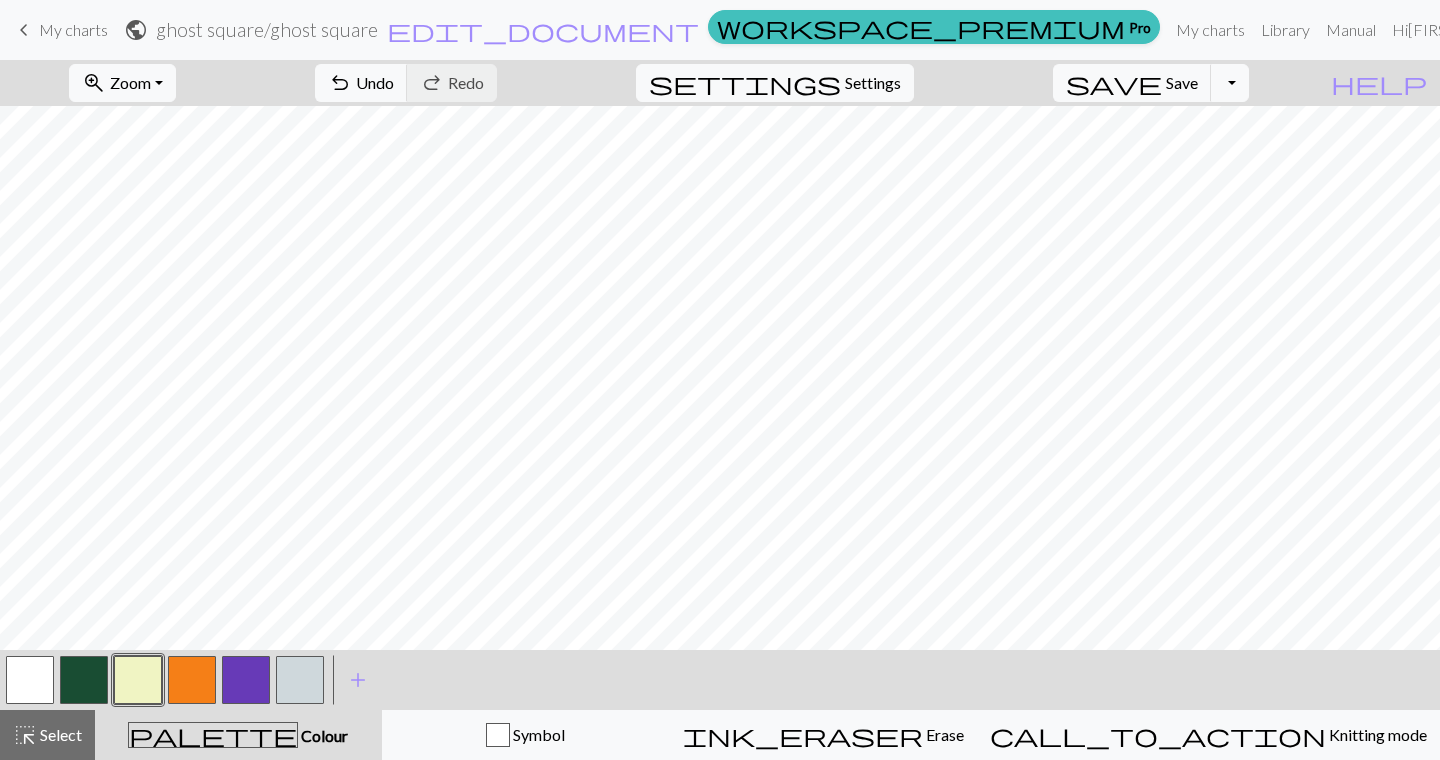 click at bounding box center [246, 680] 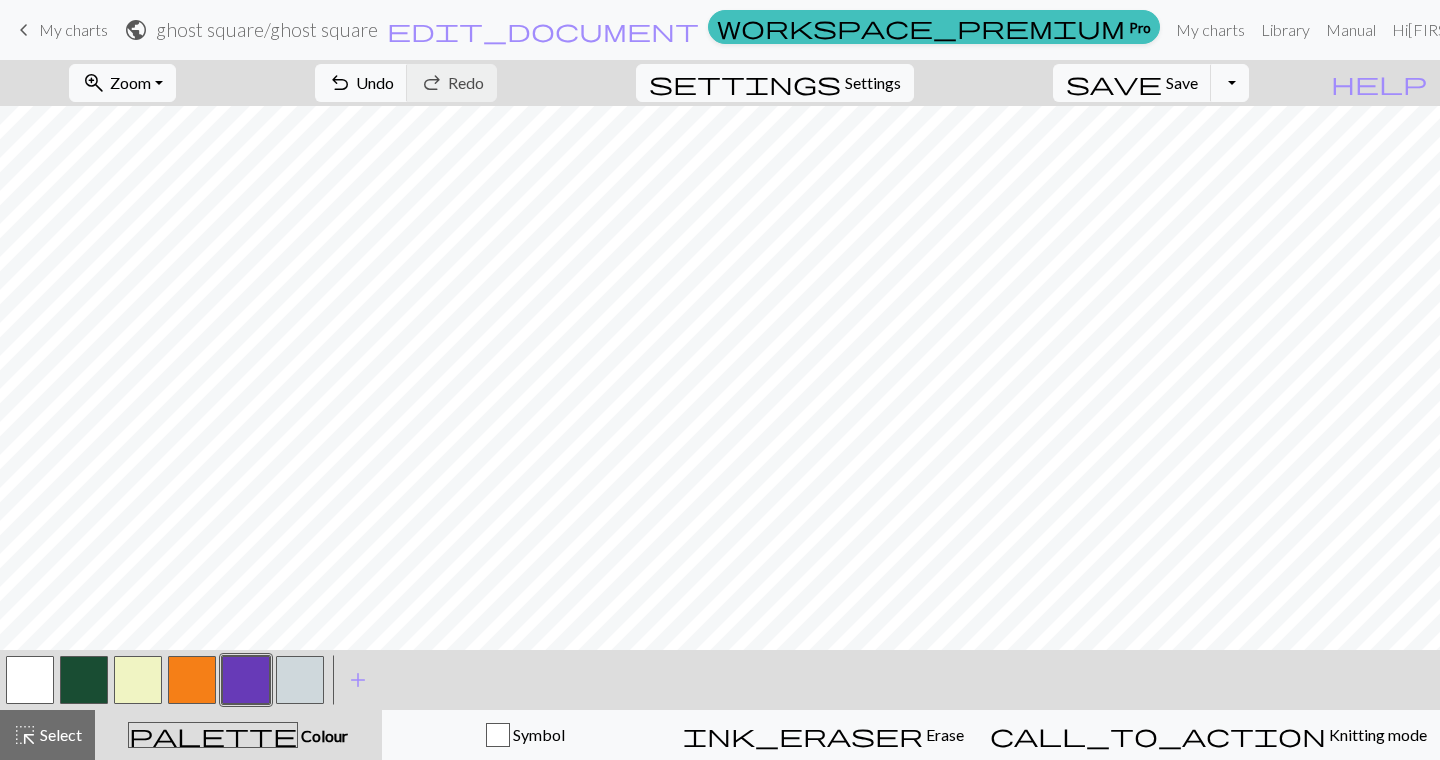 click at bounding box center (138, 680) 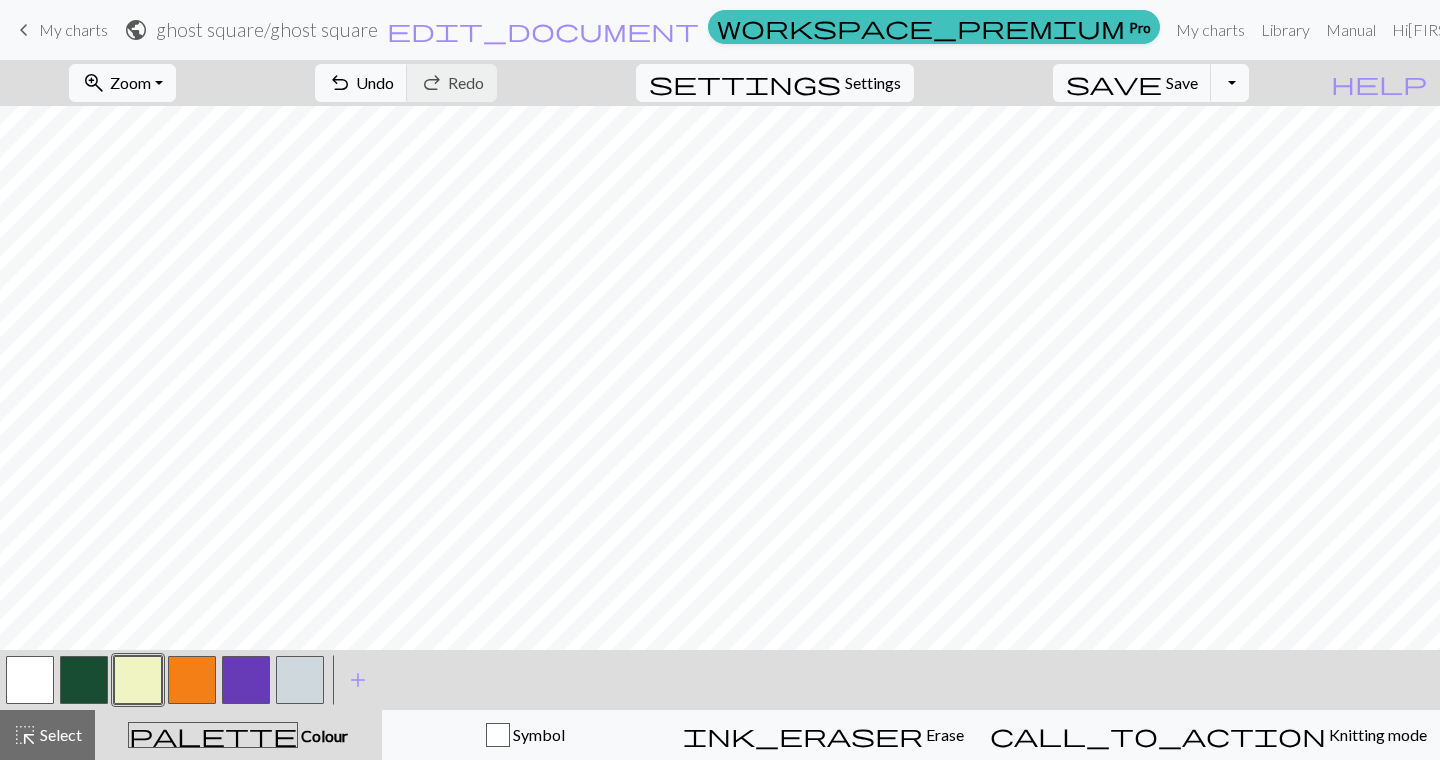 drag, startPoint x: 98, startPoint y: 667, endPoint x: 117, endPoint y: 660, distance: 20.248457 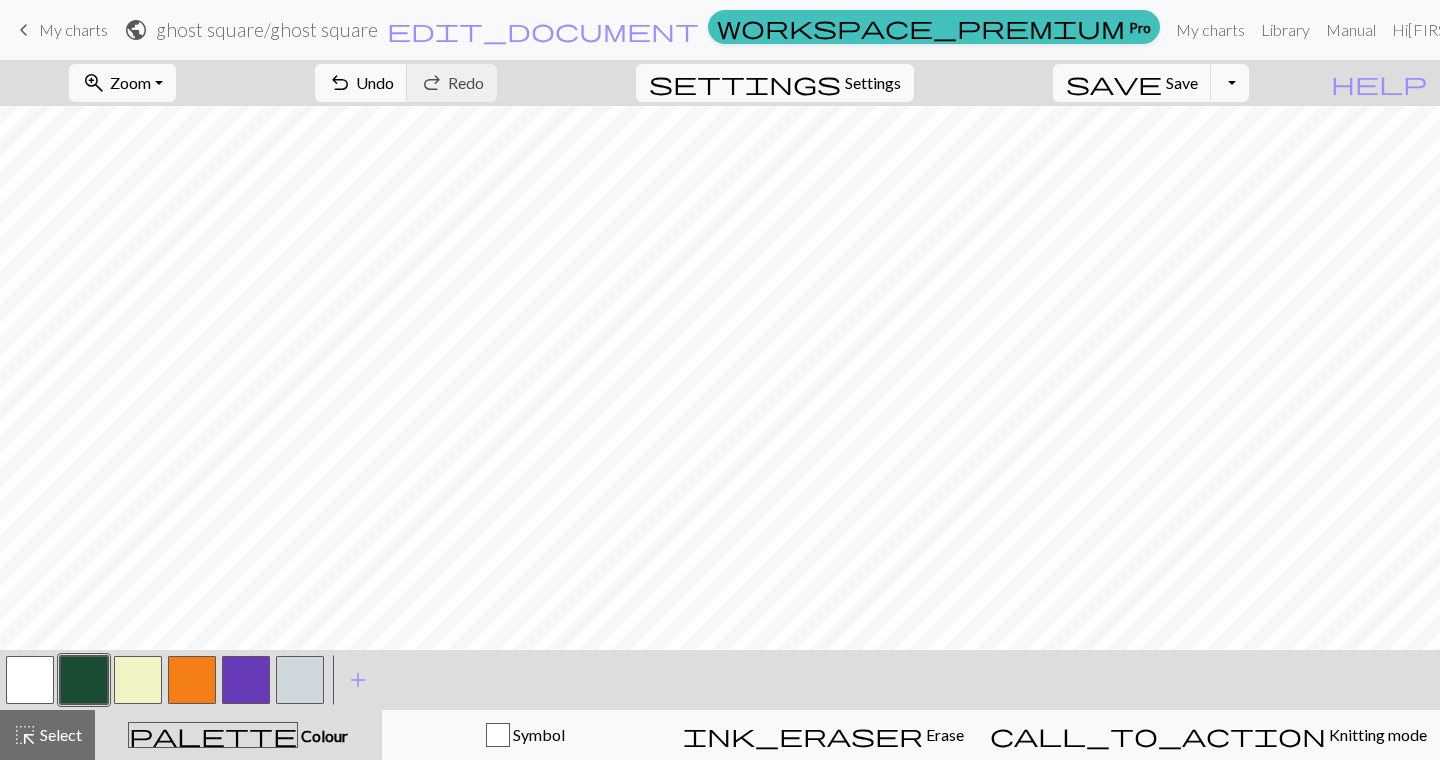 click at bounding box center (138, 680) 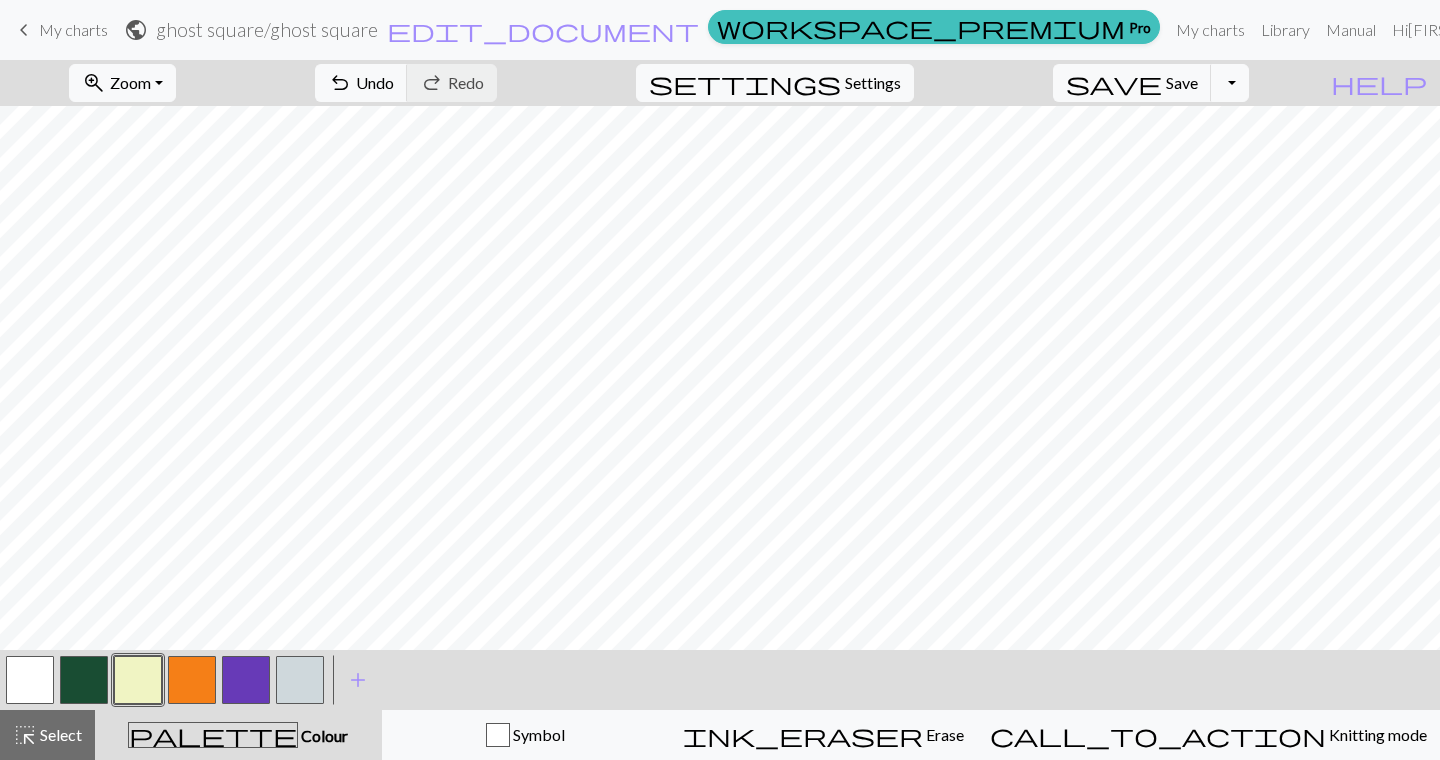 click at bounding box center [246, 680] 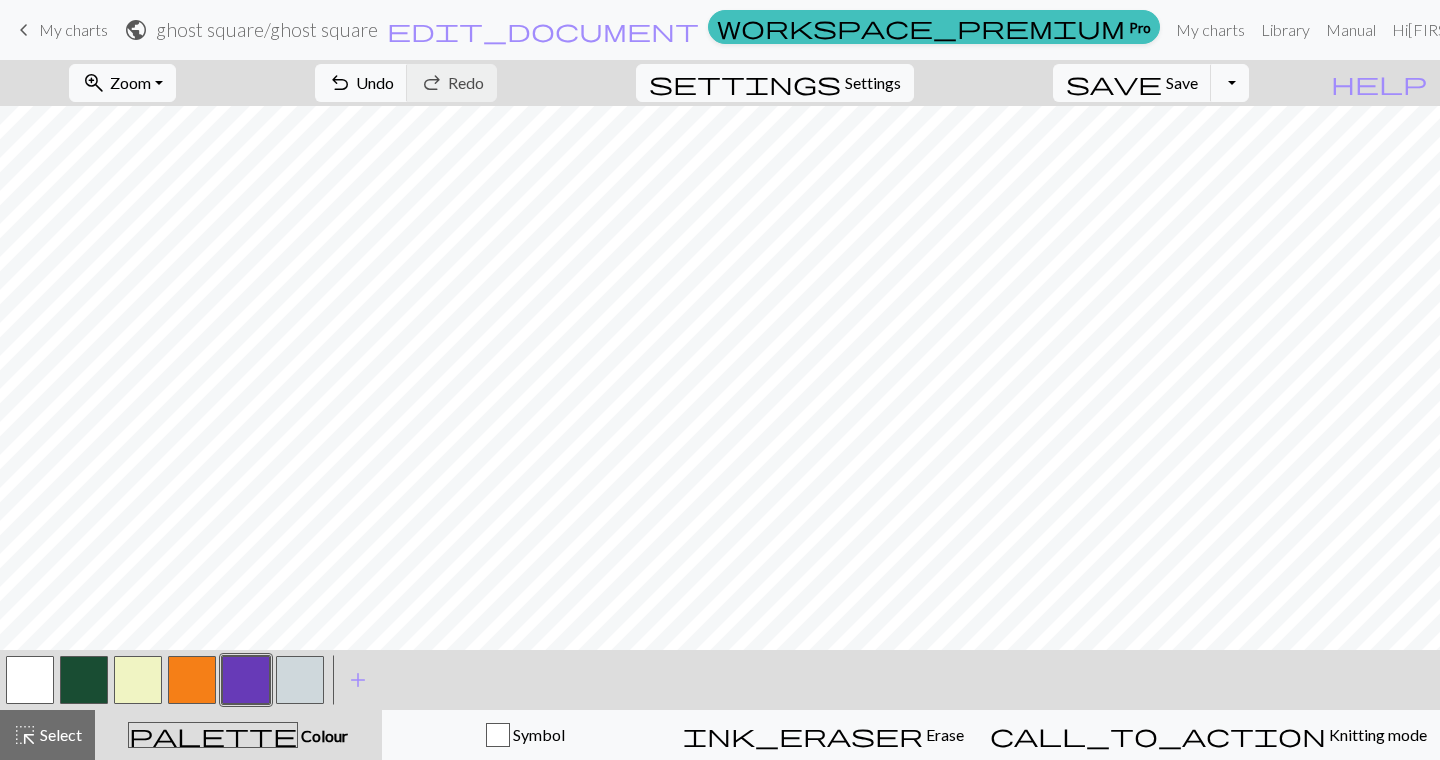 click at bounding box center [138, 680] 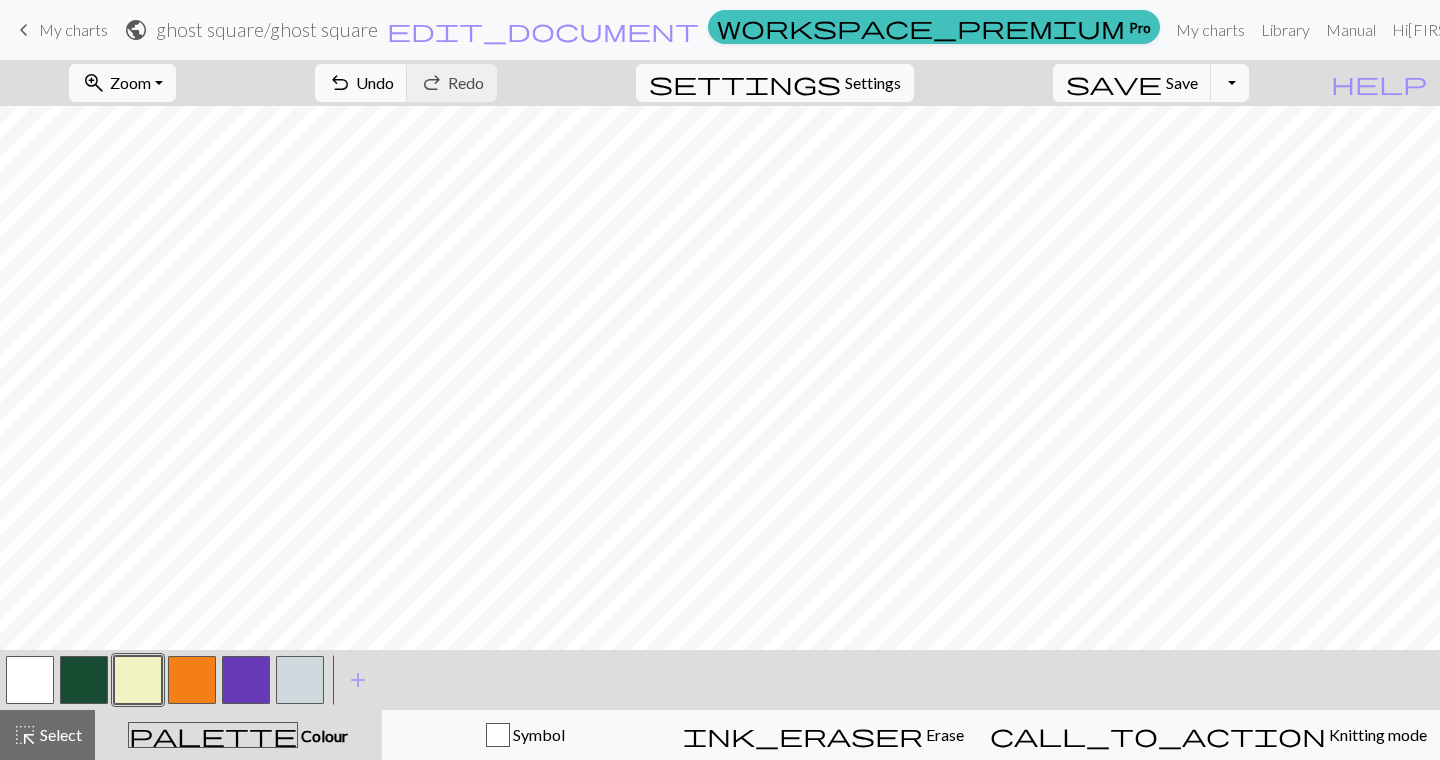 click at bounding box center (192, 680) 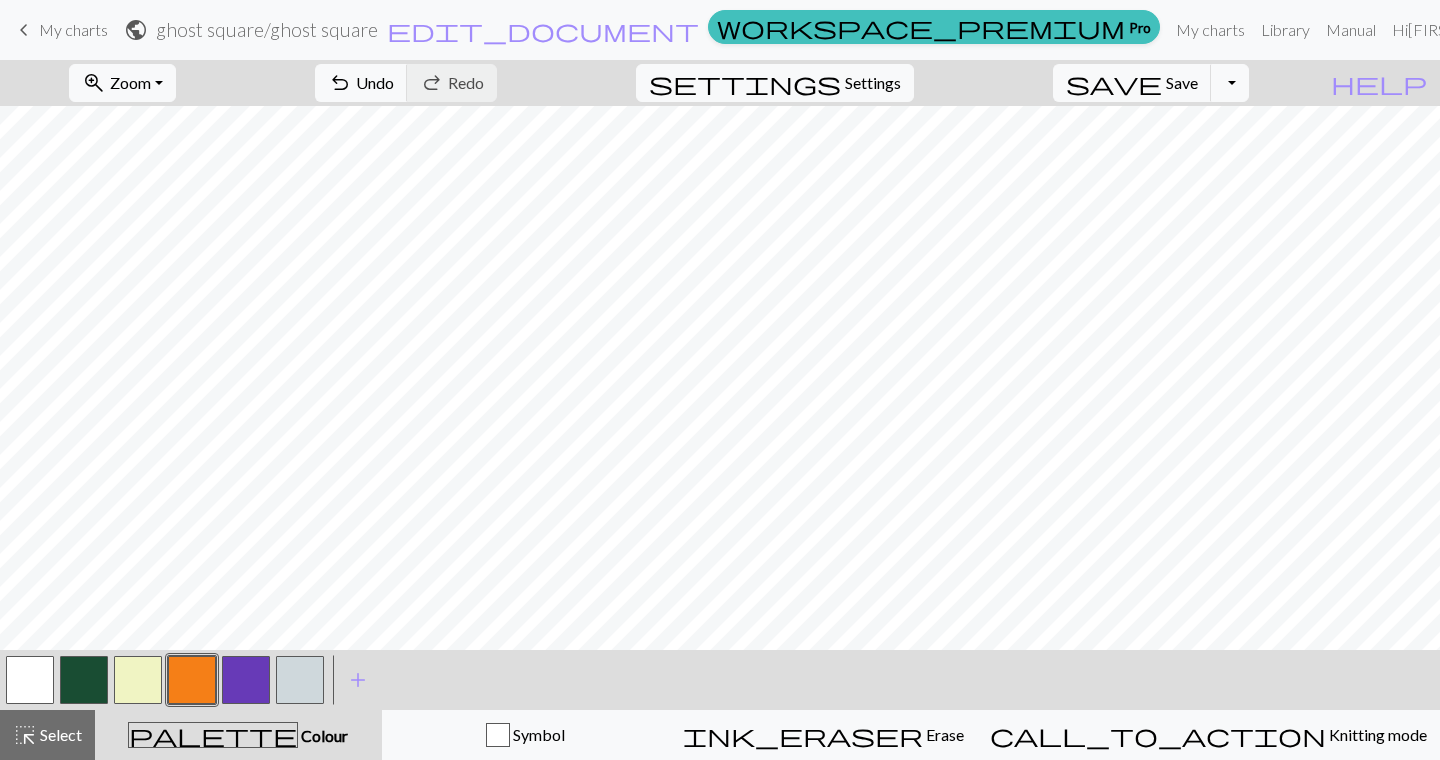 click at bounding box center (138, 680) 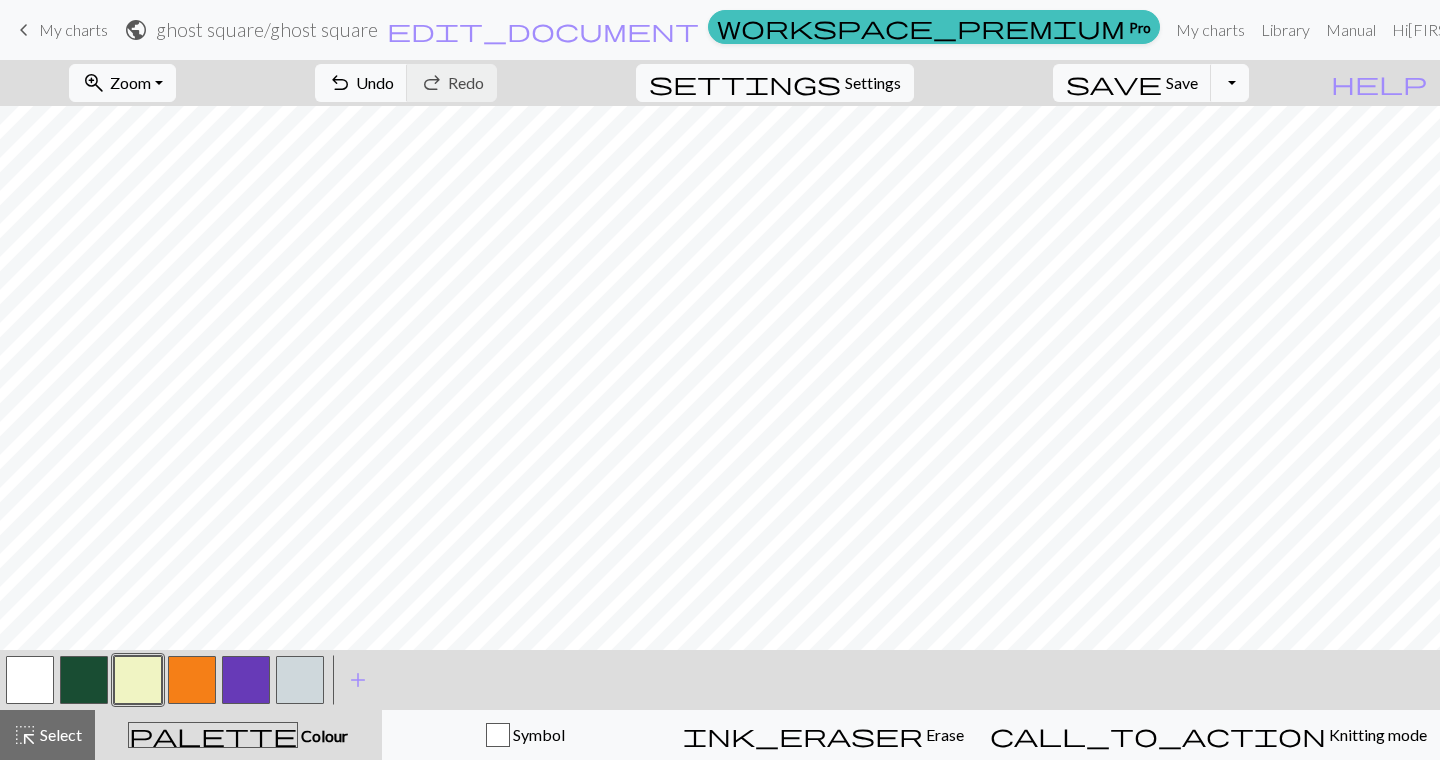 click at bounding box center (246, 680) 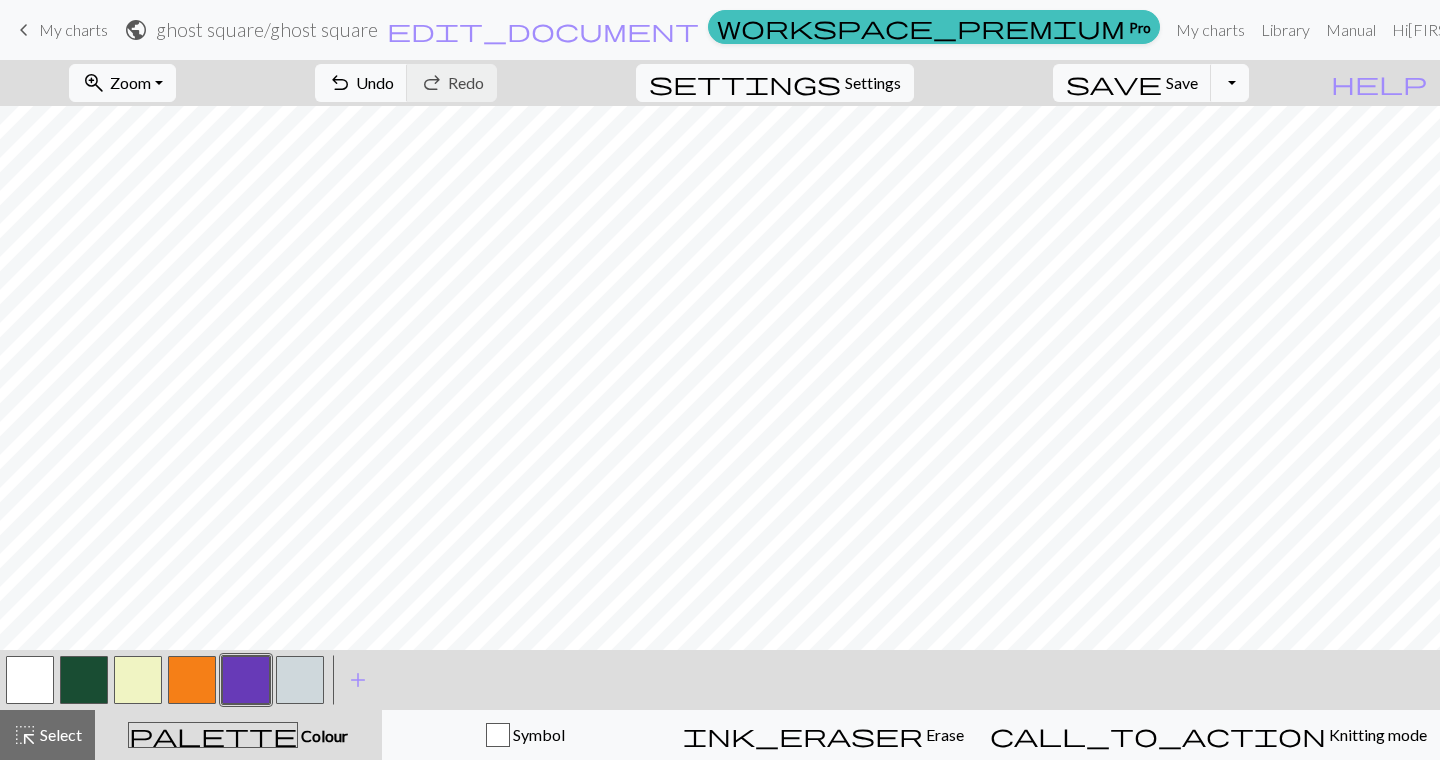 click at bounding box center [84, 680] 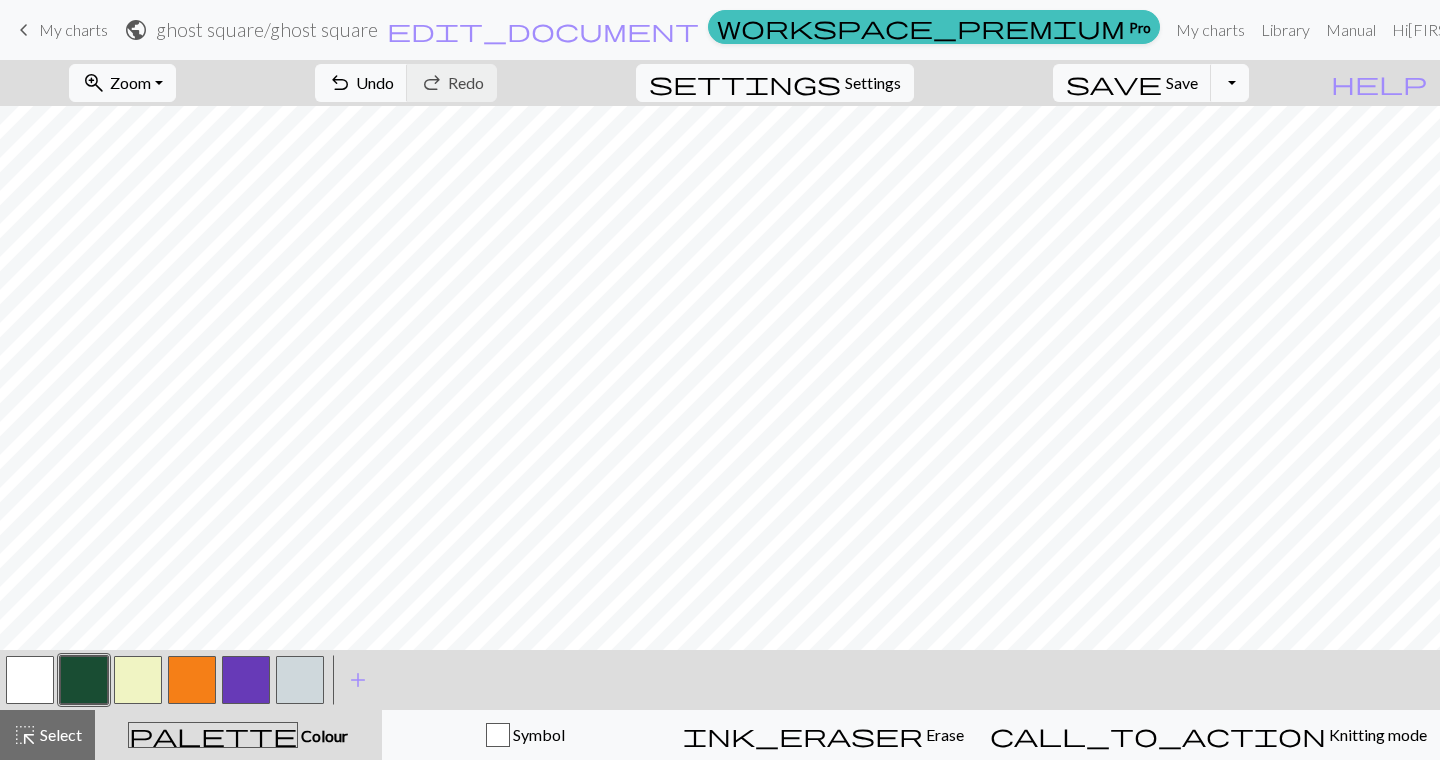 click at bounding box center [138, 680] 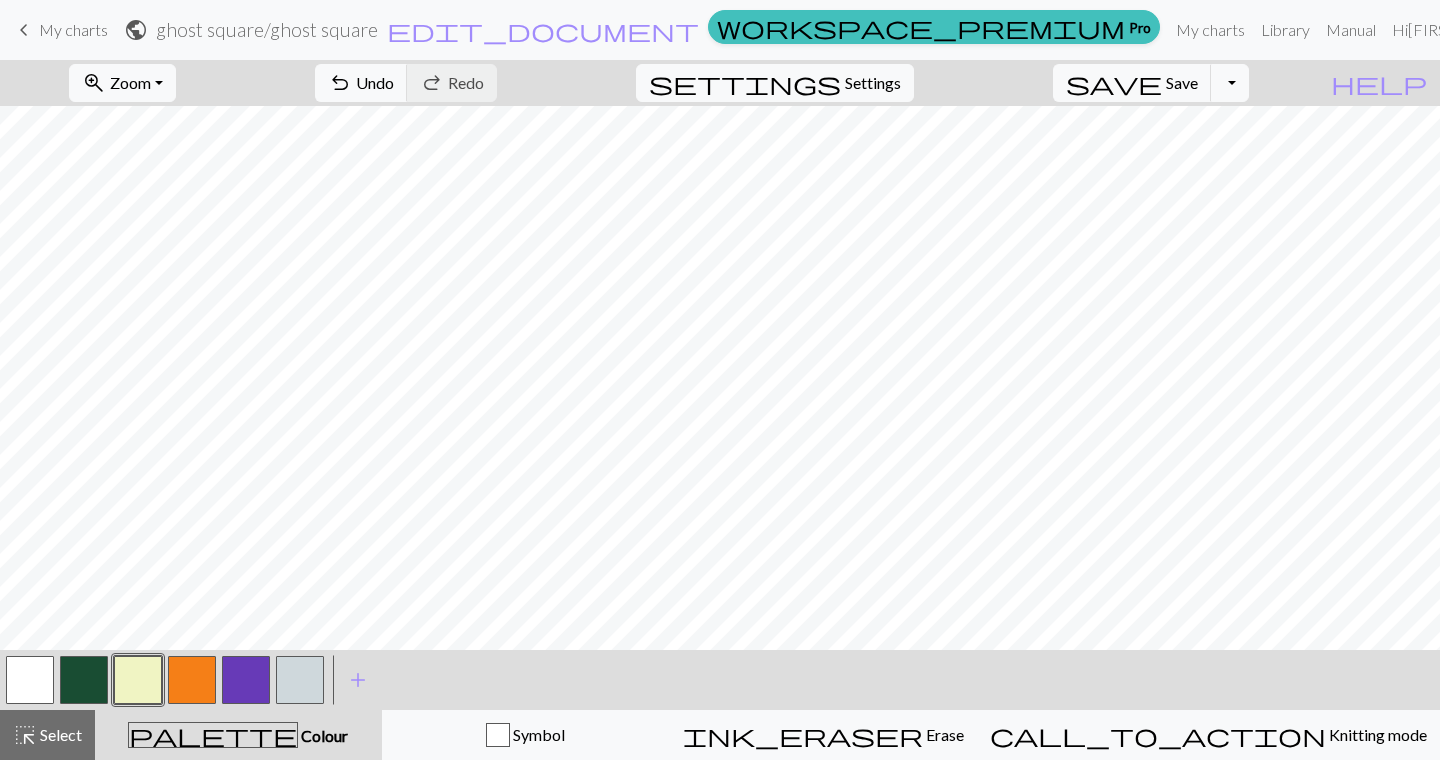 click at bounding box center (192, 680) 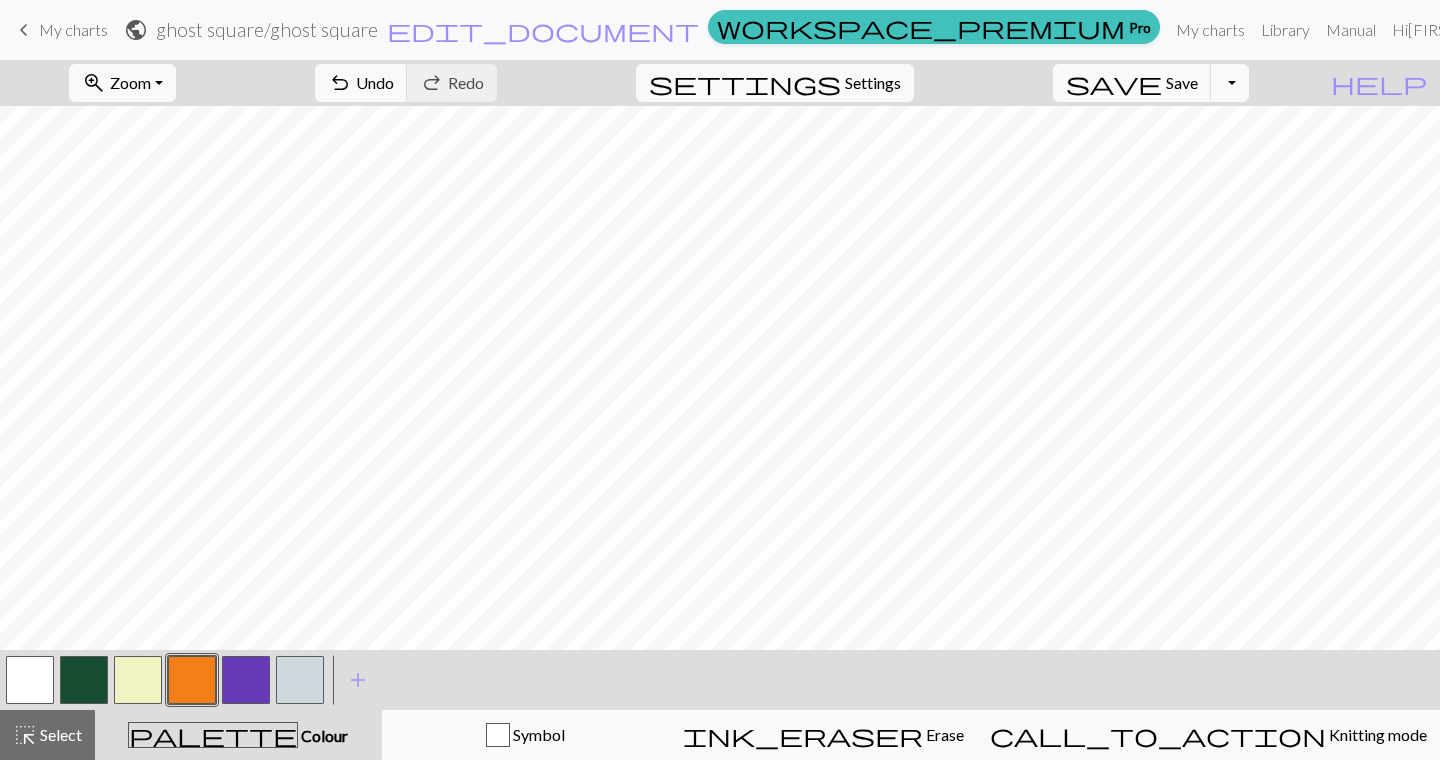 click at bounding box center [138, 680] 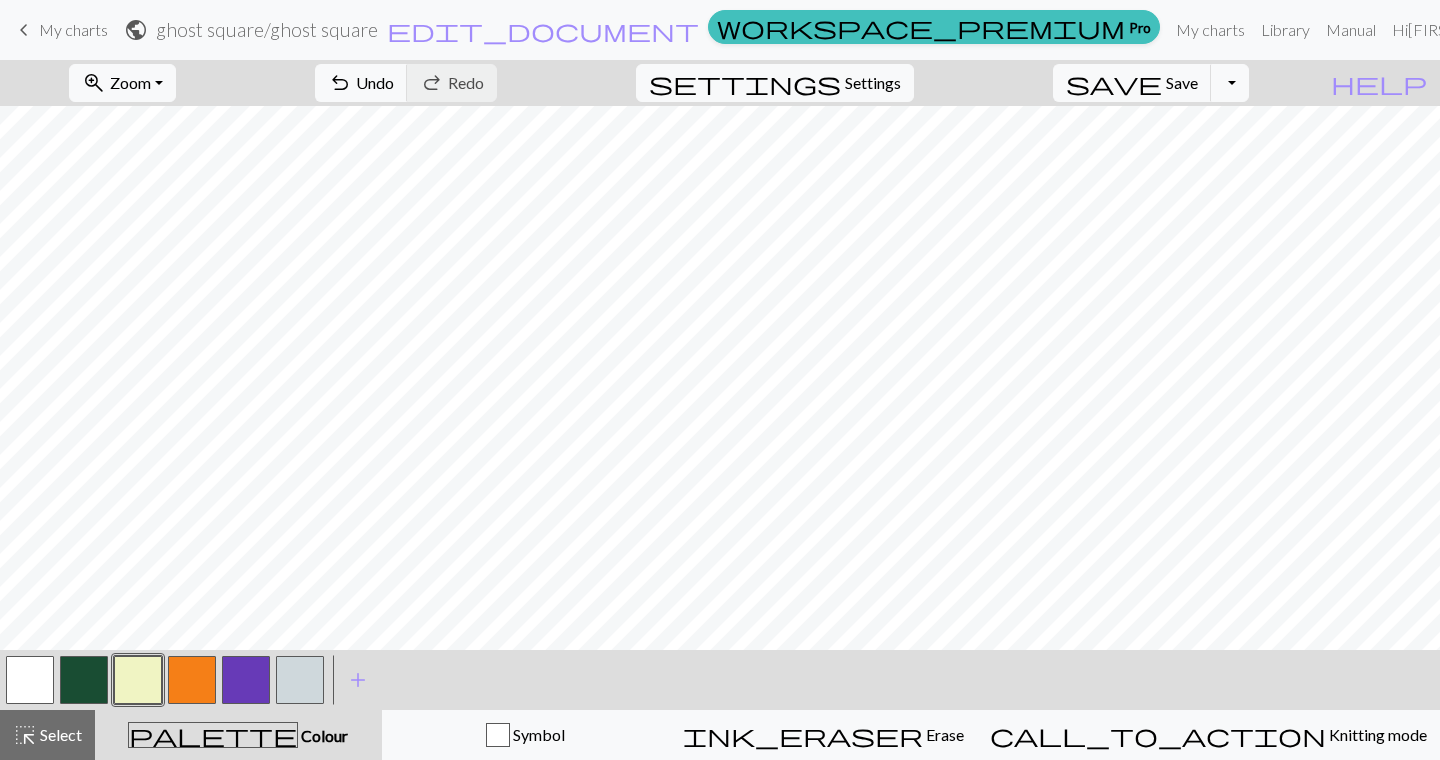 click at bounding box center (246, 680) 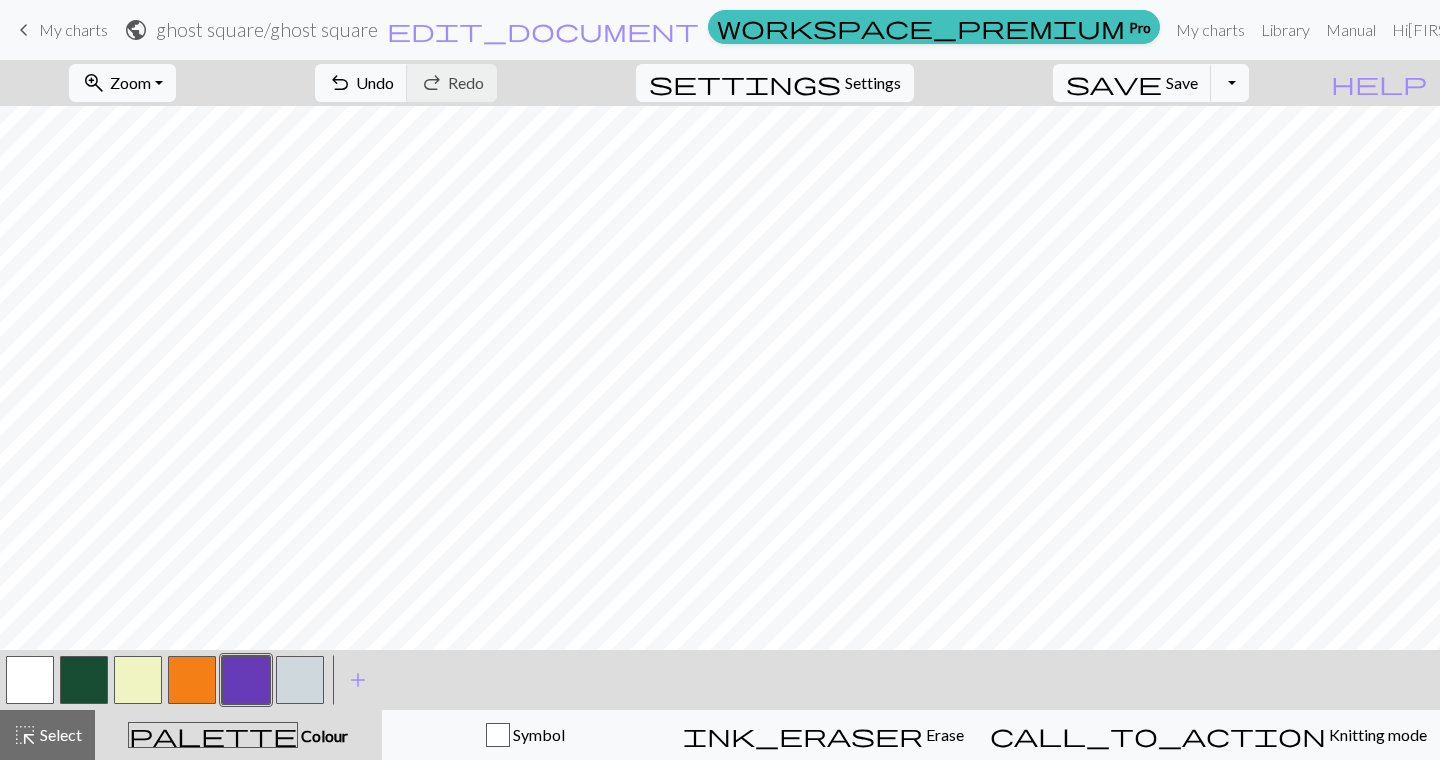 click at bounding box center [138, 680] 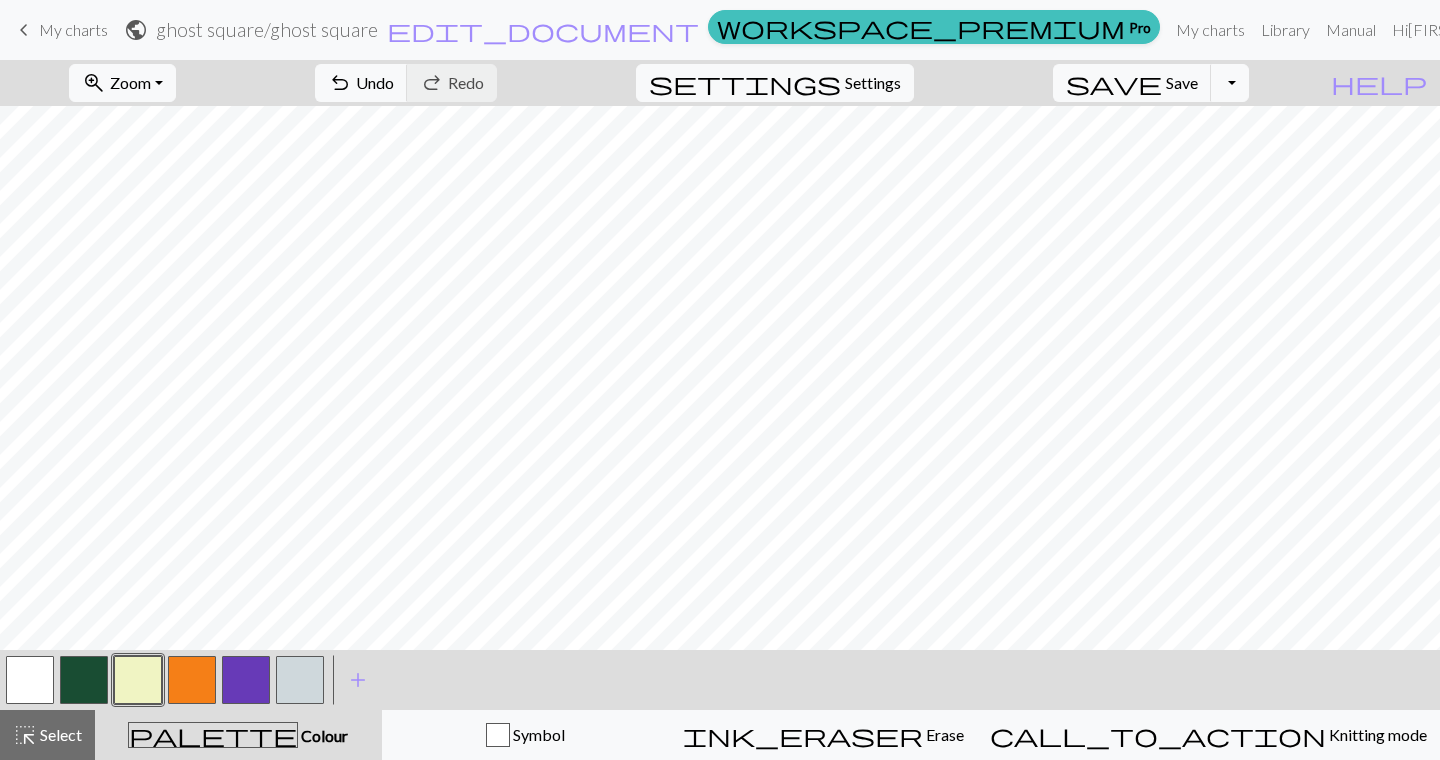 click at bounding box center (246, 680) 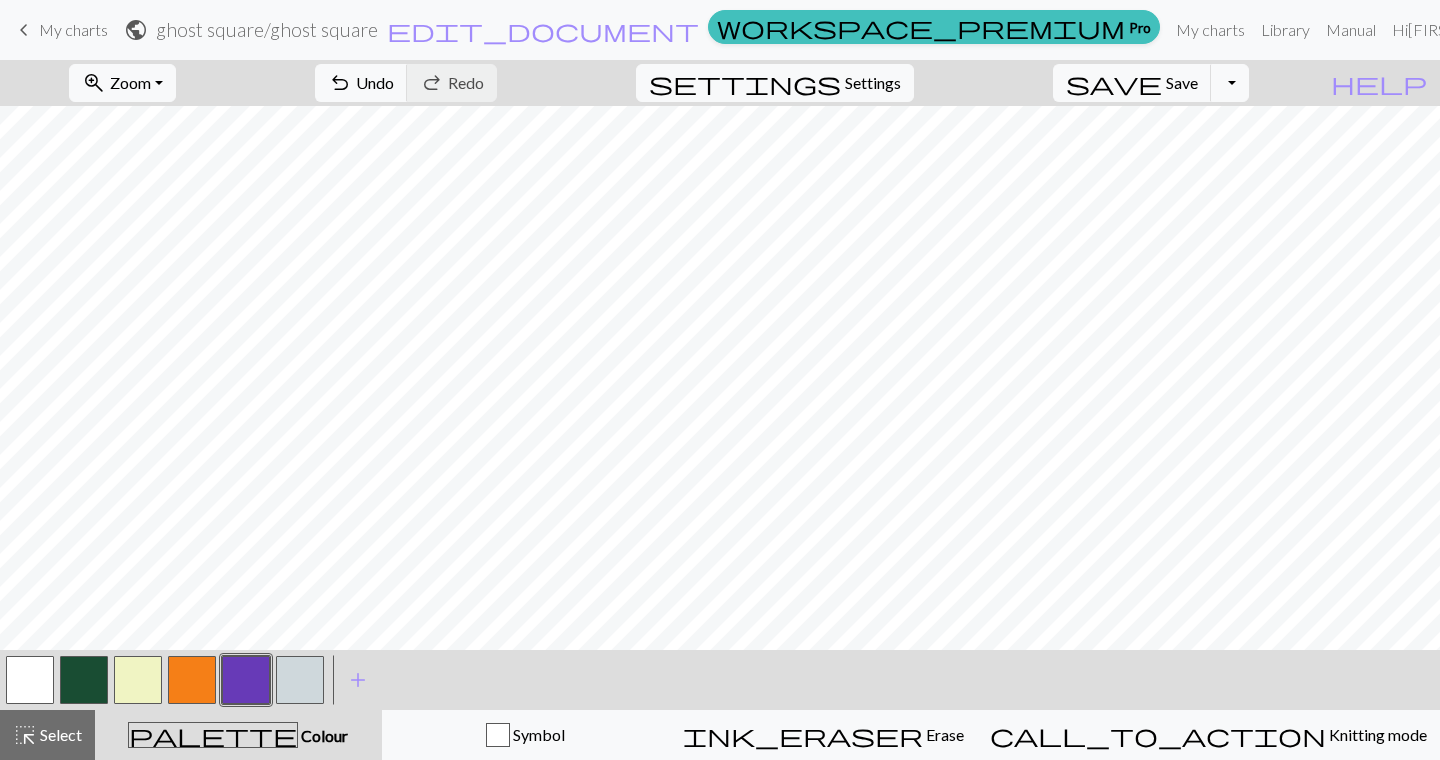 click at bounding box center [138, 680] 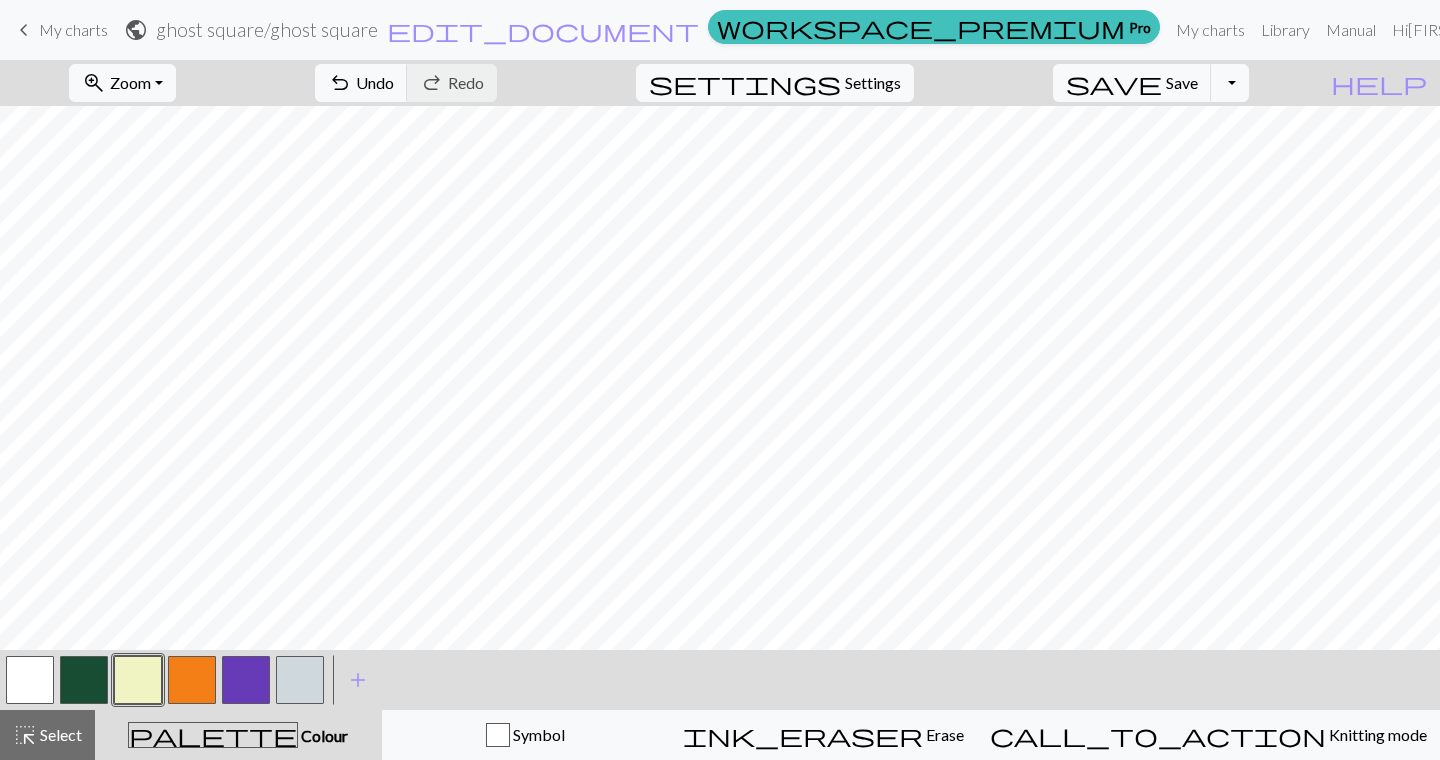 click at bounding box center (192, 680) 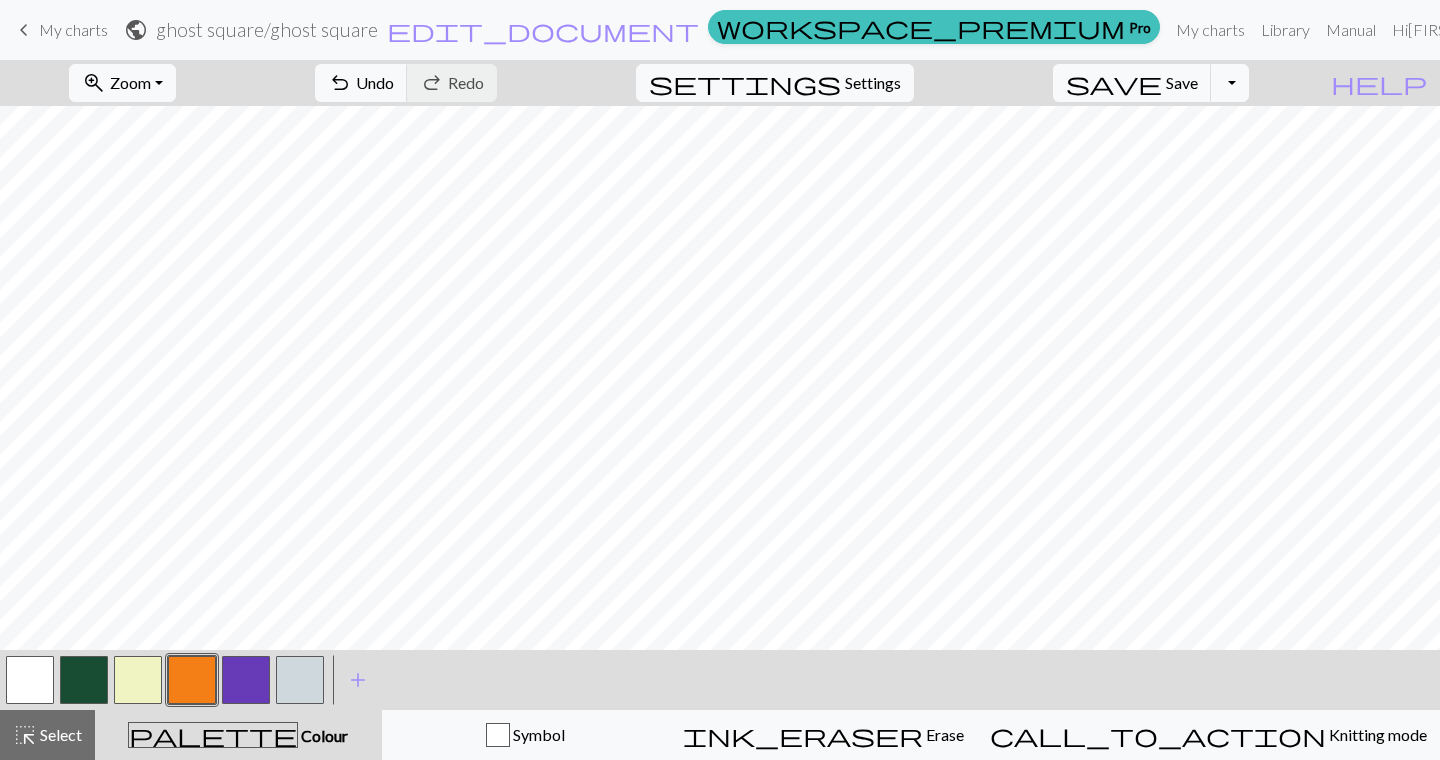 click at bounding box center [138, 680] 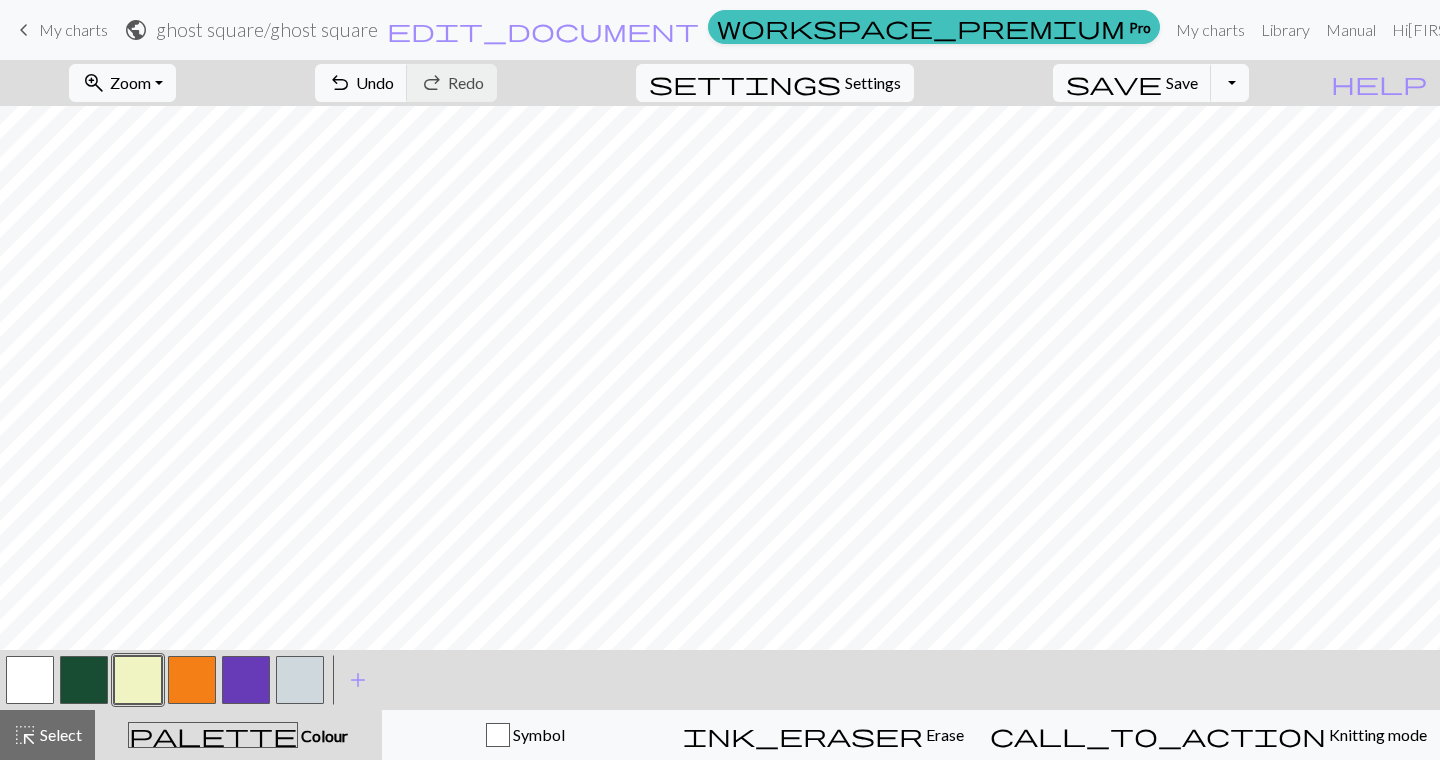 click at bounding box center [246, 680] 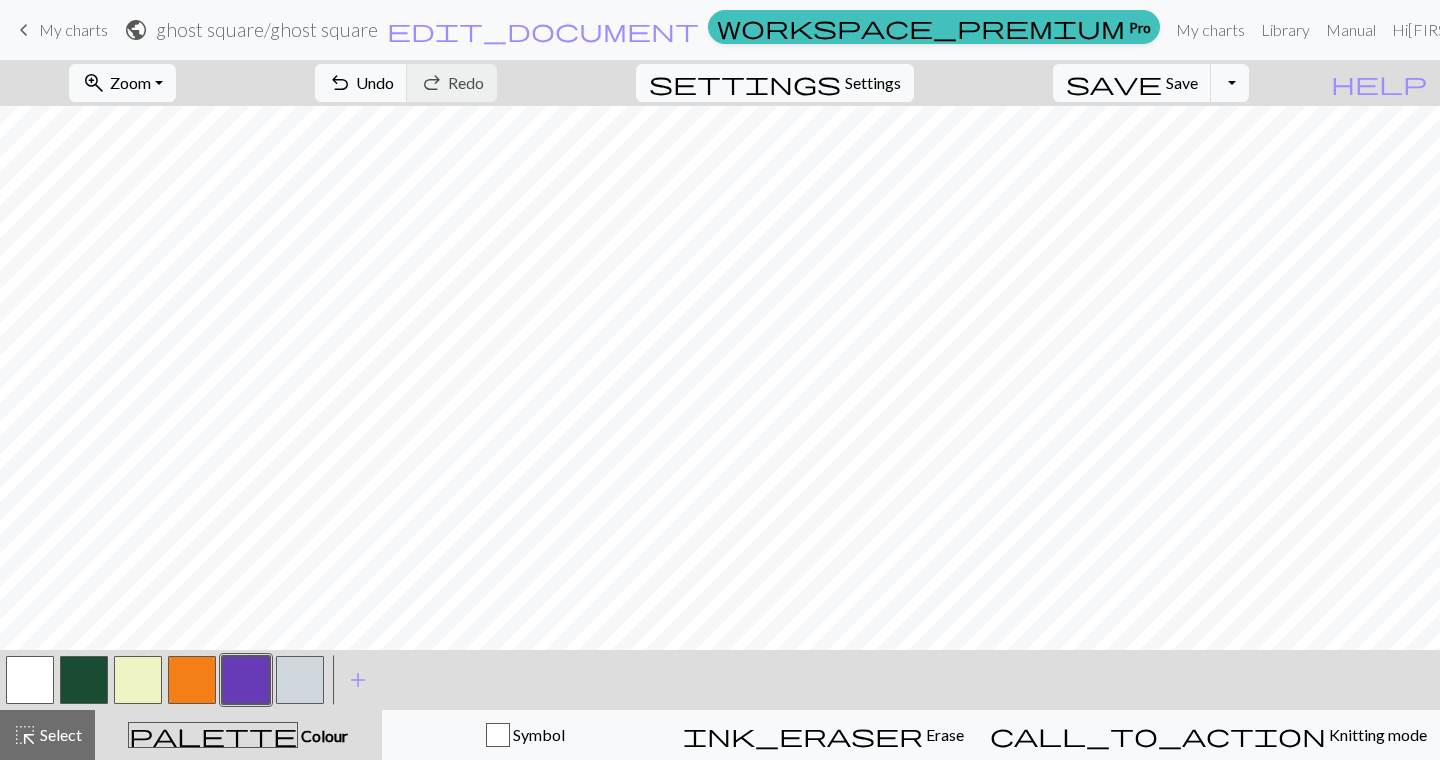 click at bounding box center [138, 680] 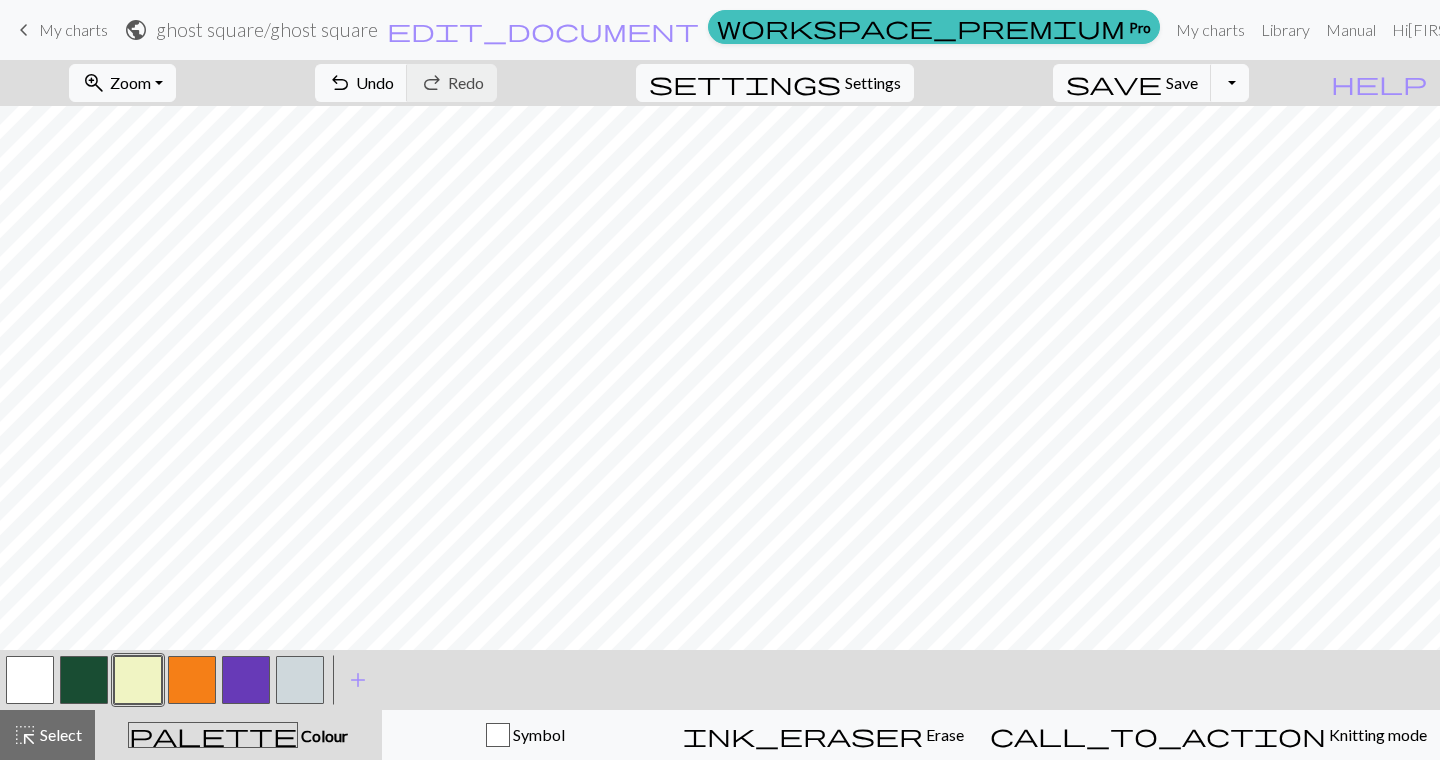 click at bounding box center (192, 680) 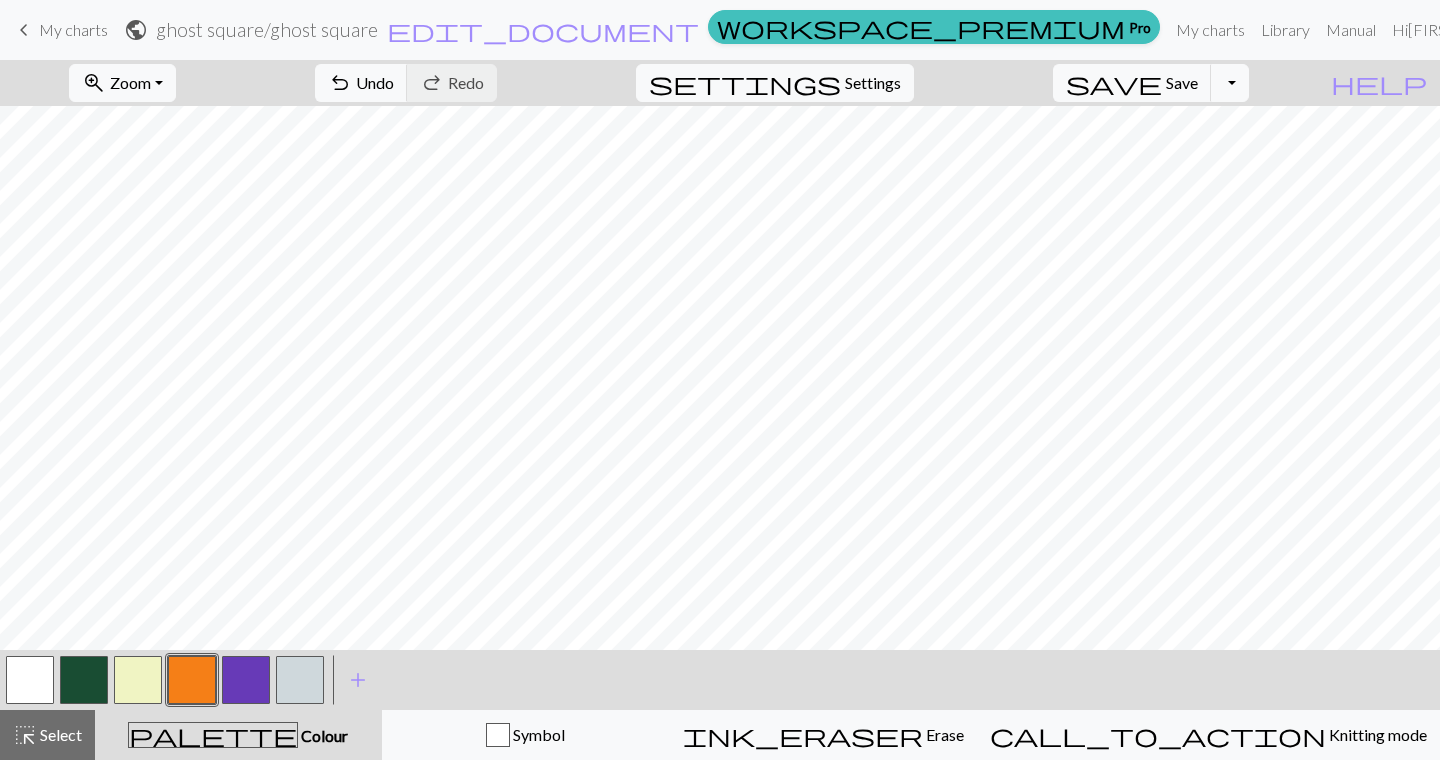 drag, startPoint x: 144, startPoint y: 671, endPoint x: 181, endPoint y: 652, distance: 41.59327 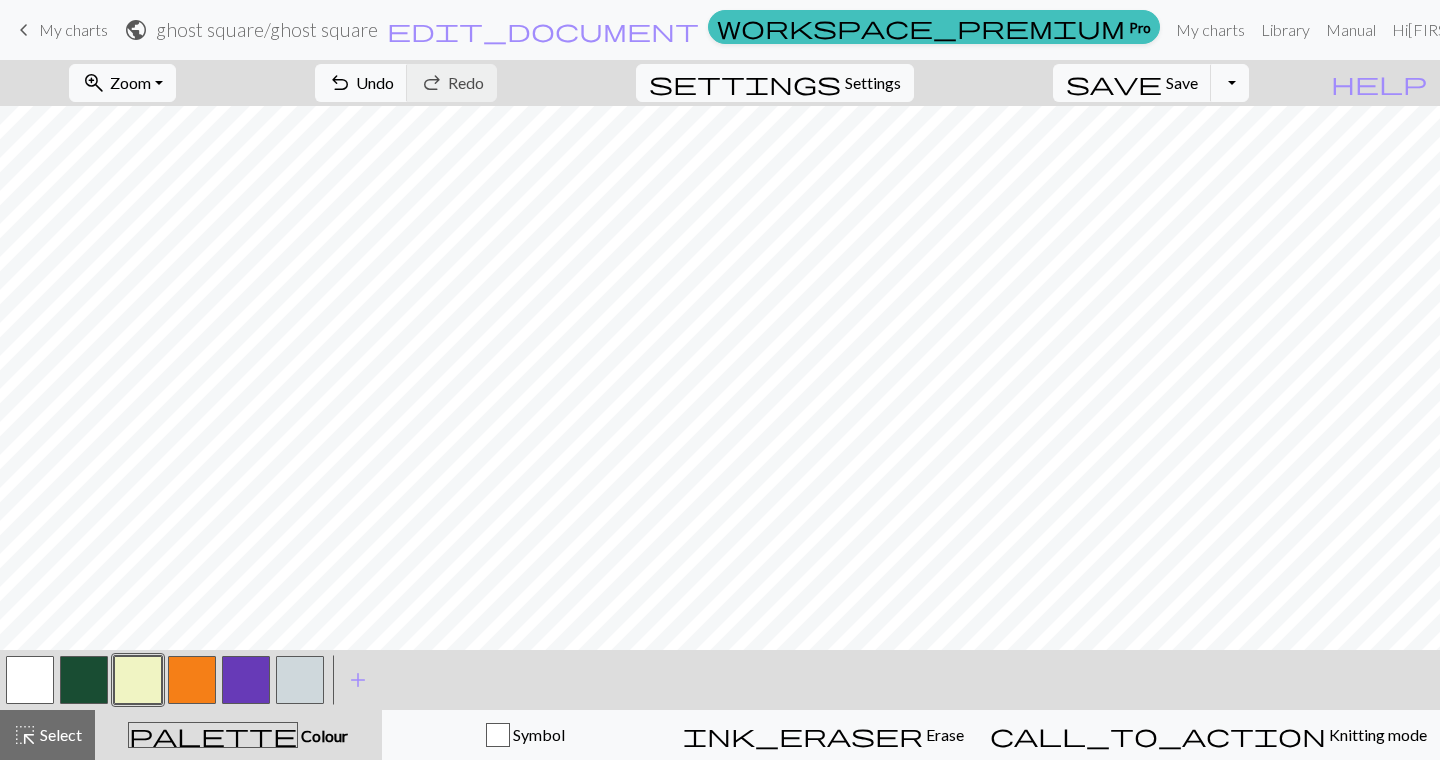 click at bounding box center (246, 680) 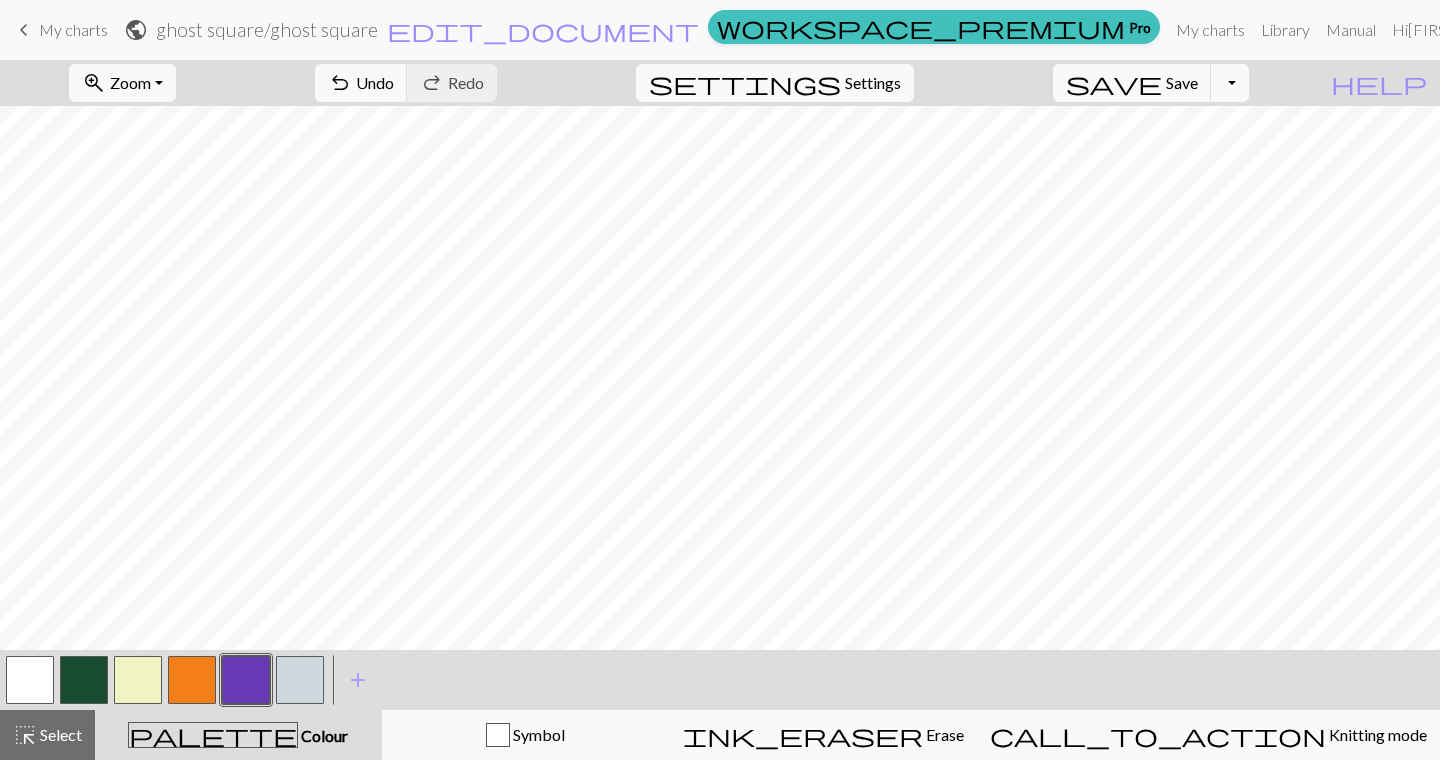 click at bounding box center (138, 680) 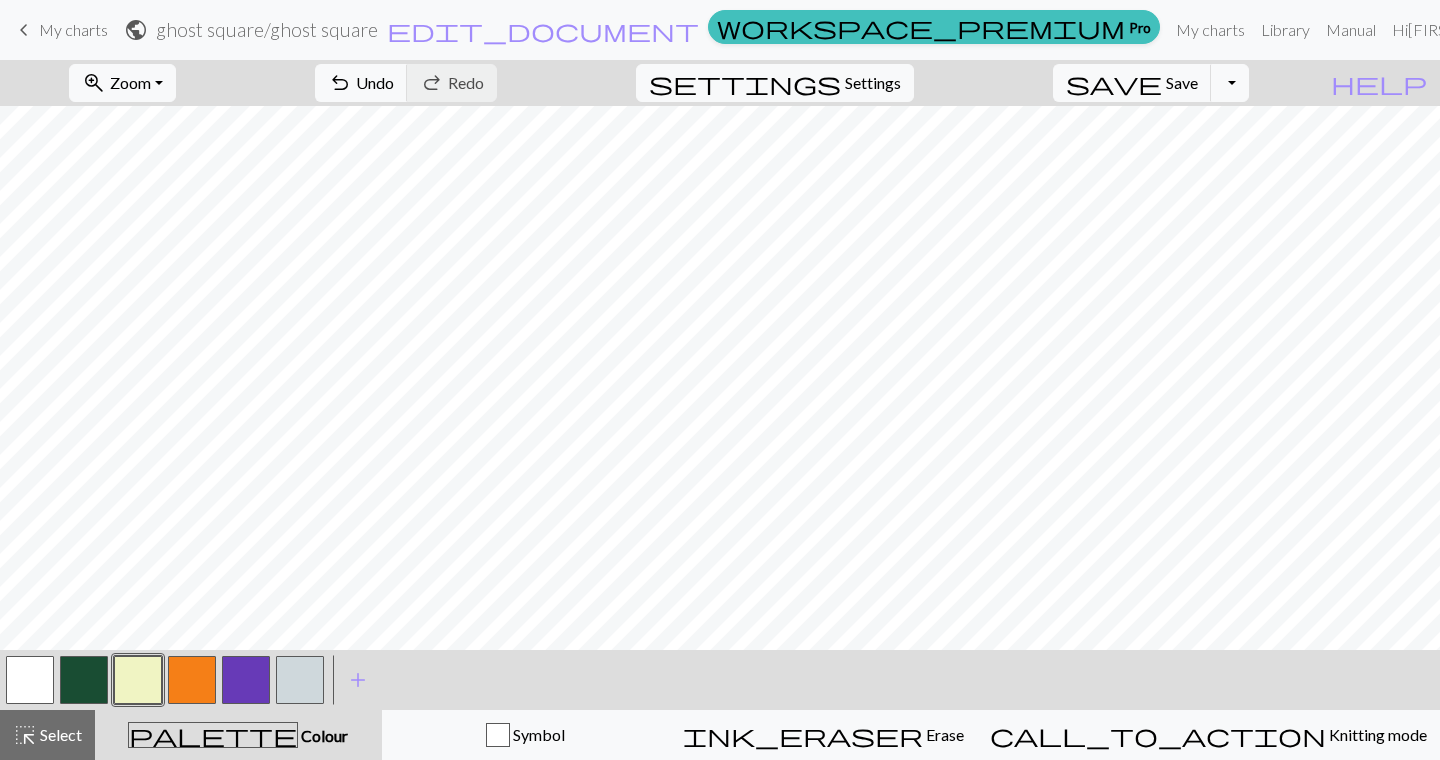 click at bounding box center (246, 680) 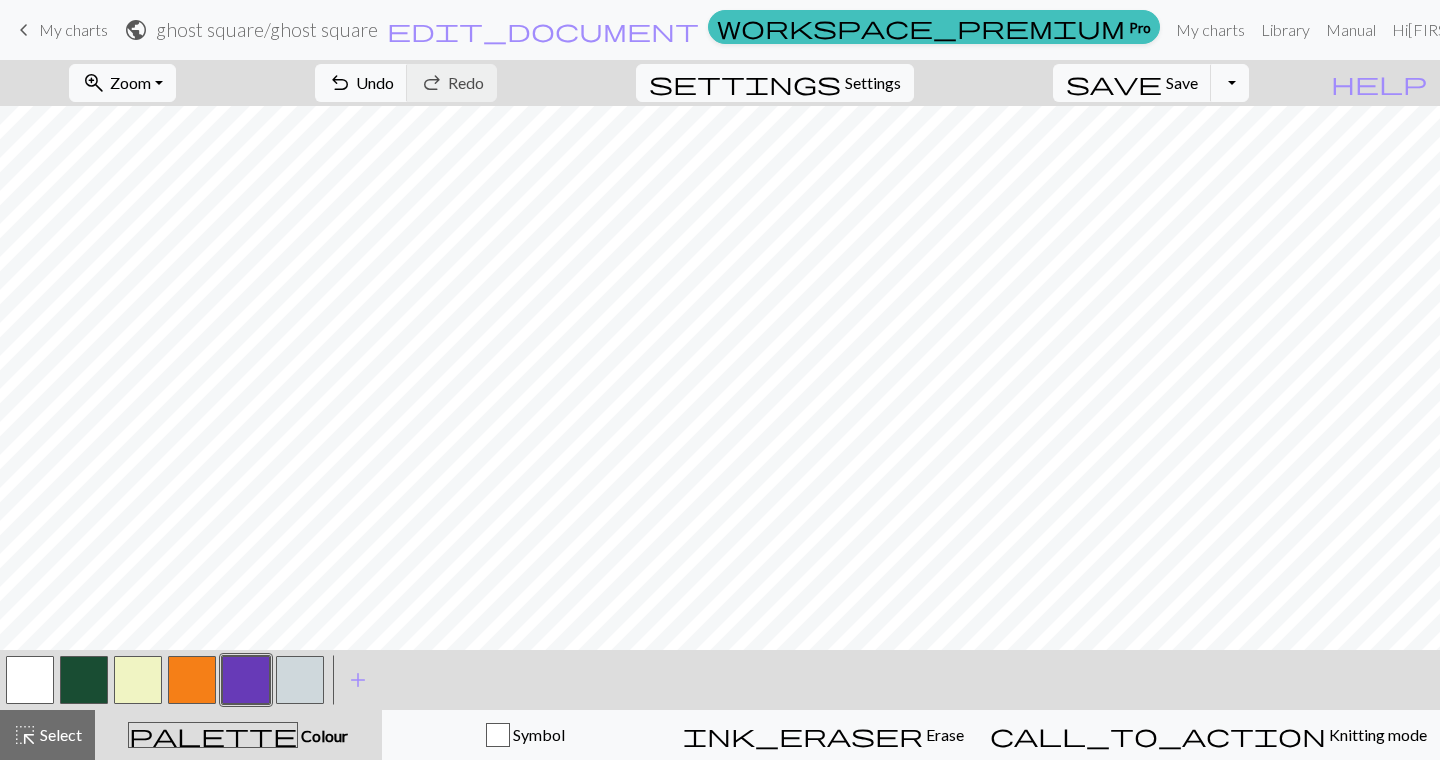 click at bounding box center [138, 680] 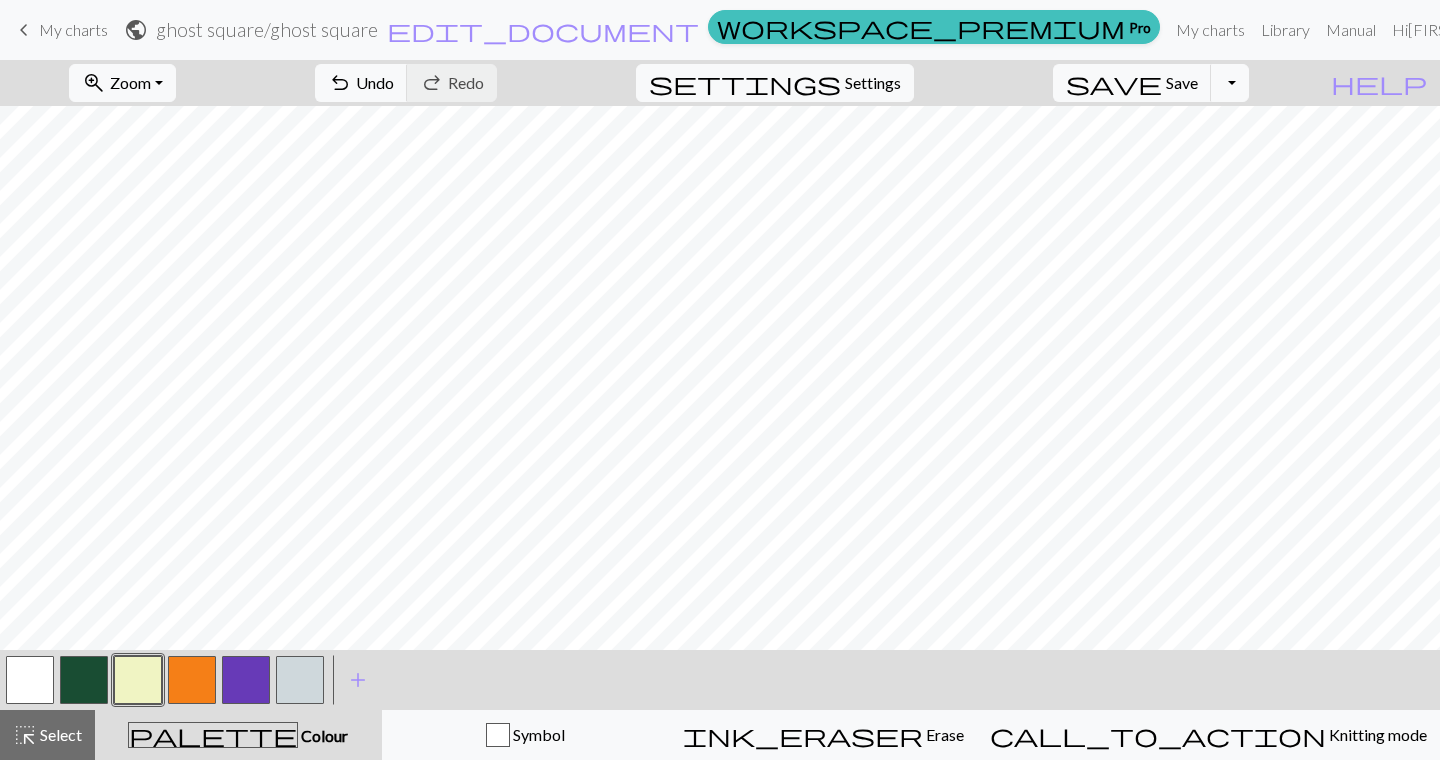 click at bounding box center (192, 680) 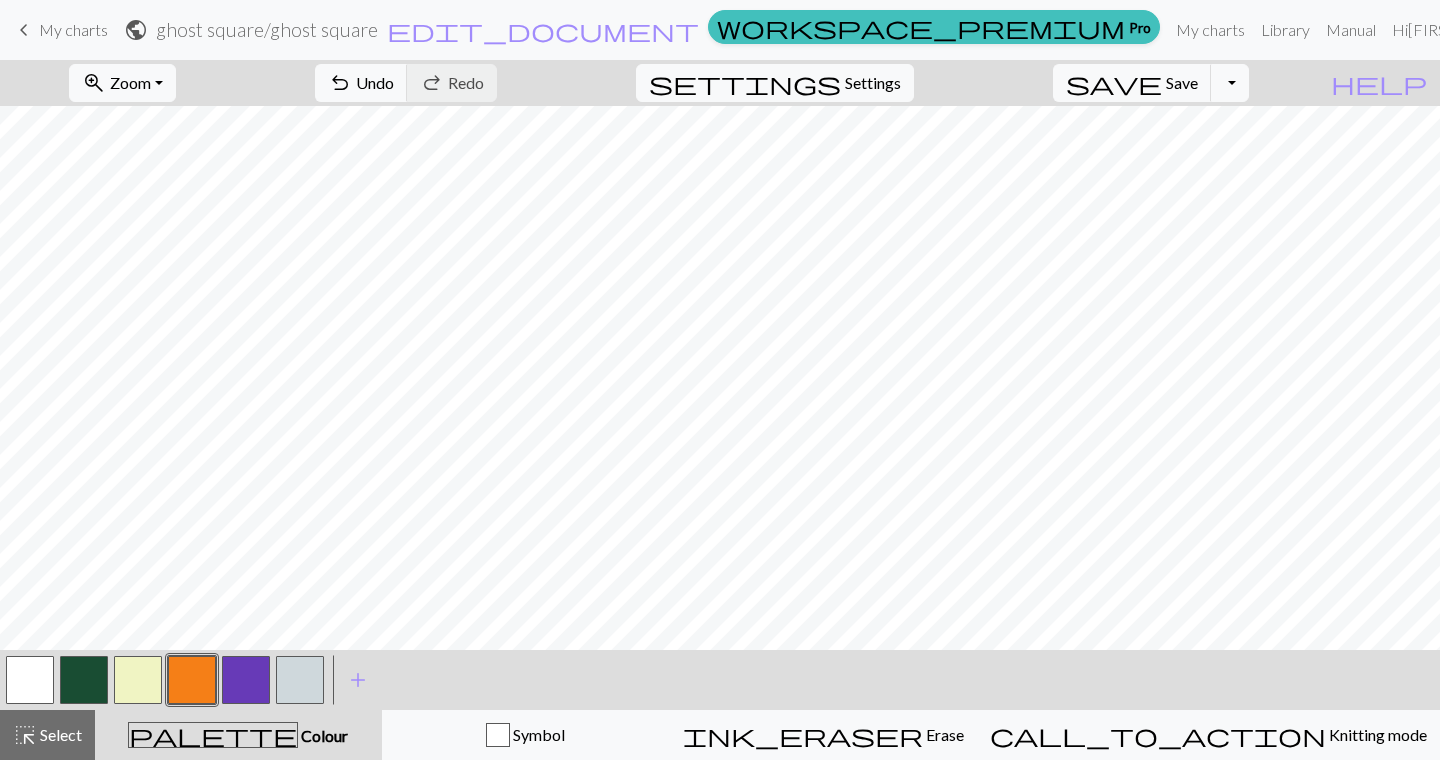 click at bounding box center [138, 680] 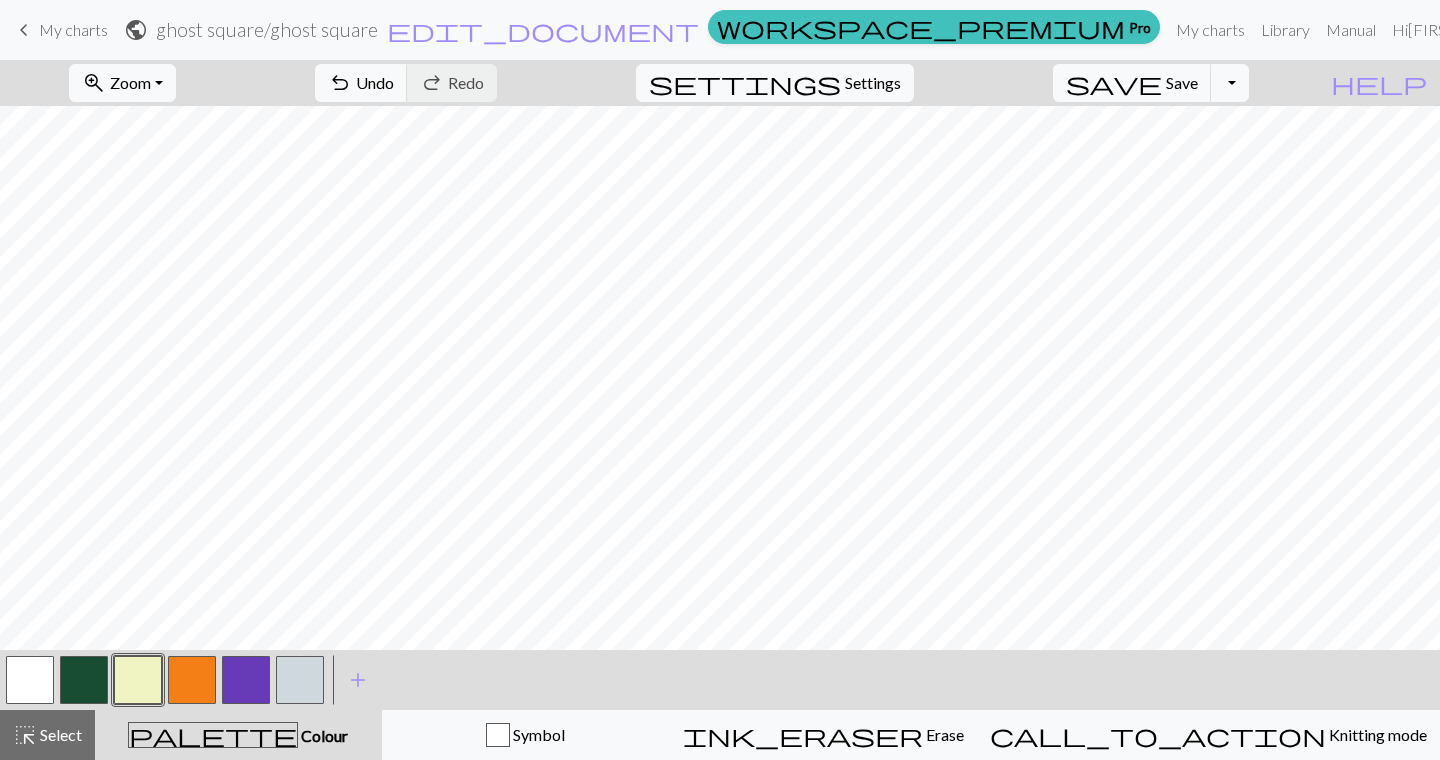 click at bounding box center (192, 680) 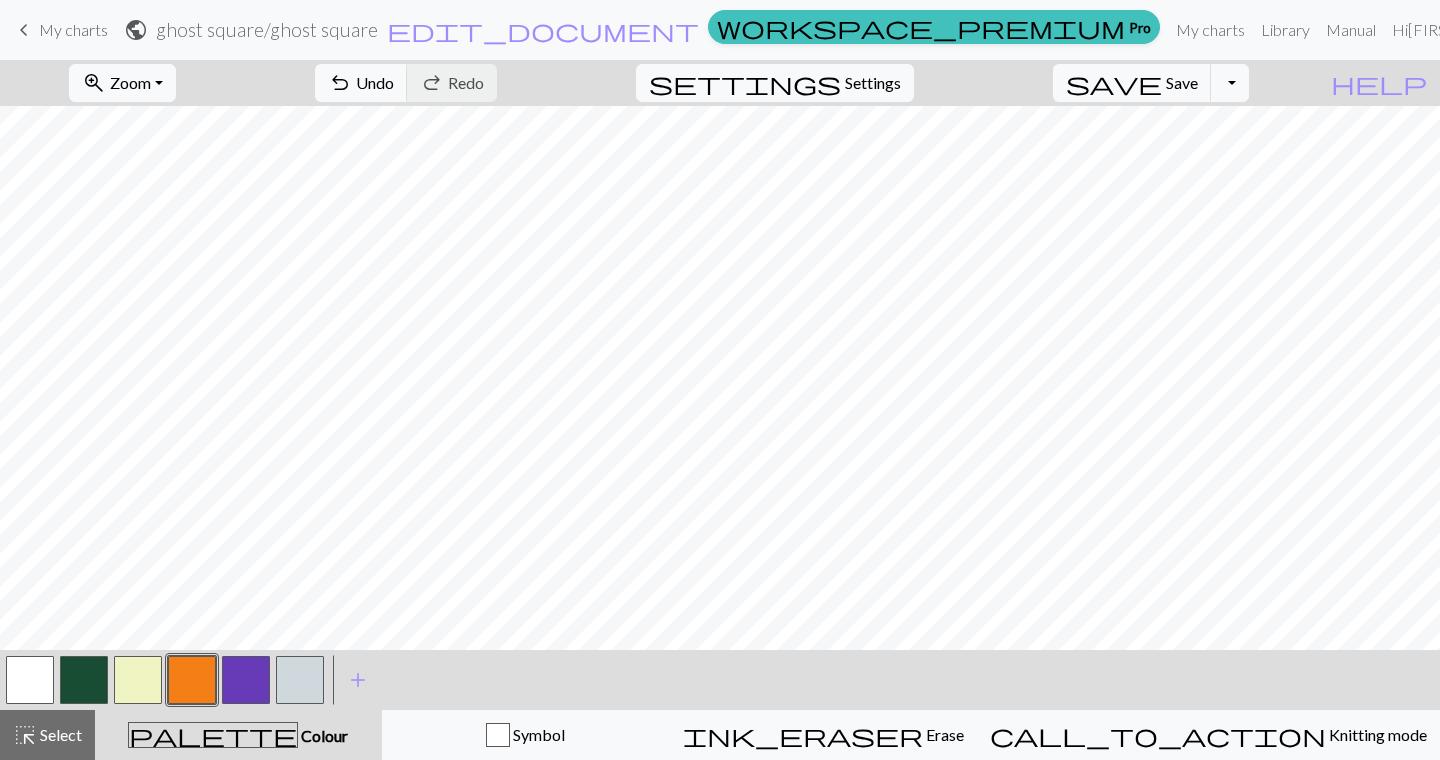 click at bounding box center [138, 680] 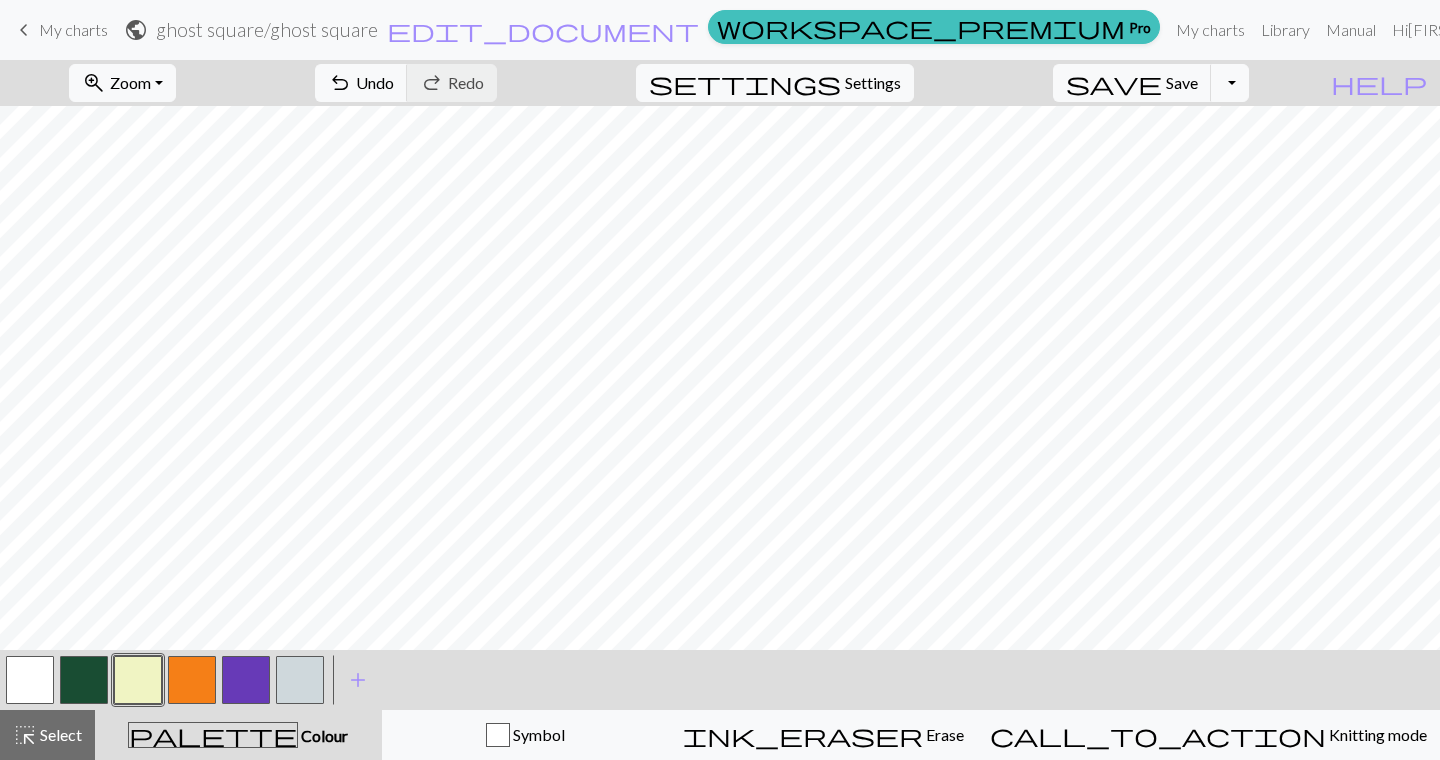 click at bounding box center (246, 680) 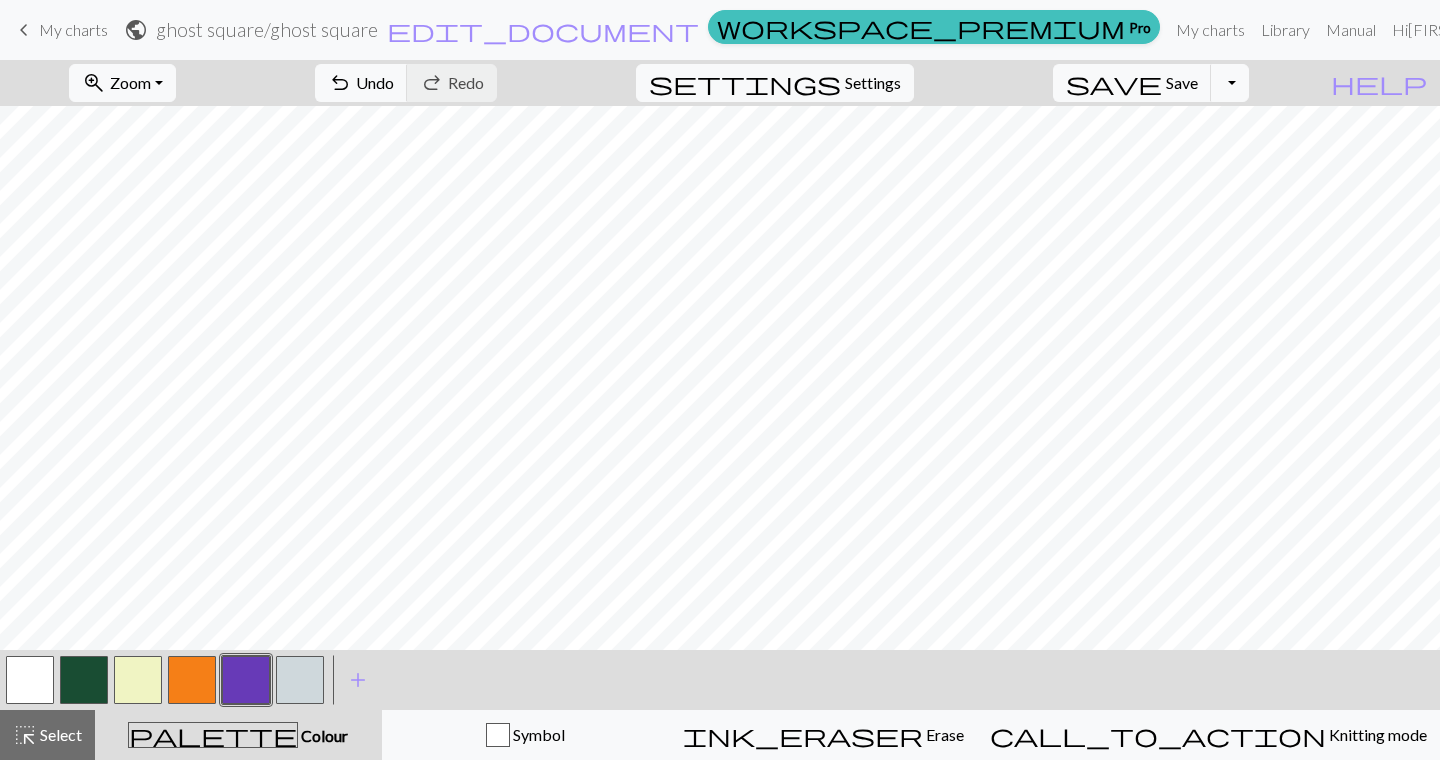 click at bounding box center (138, 680) 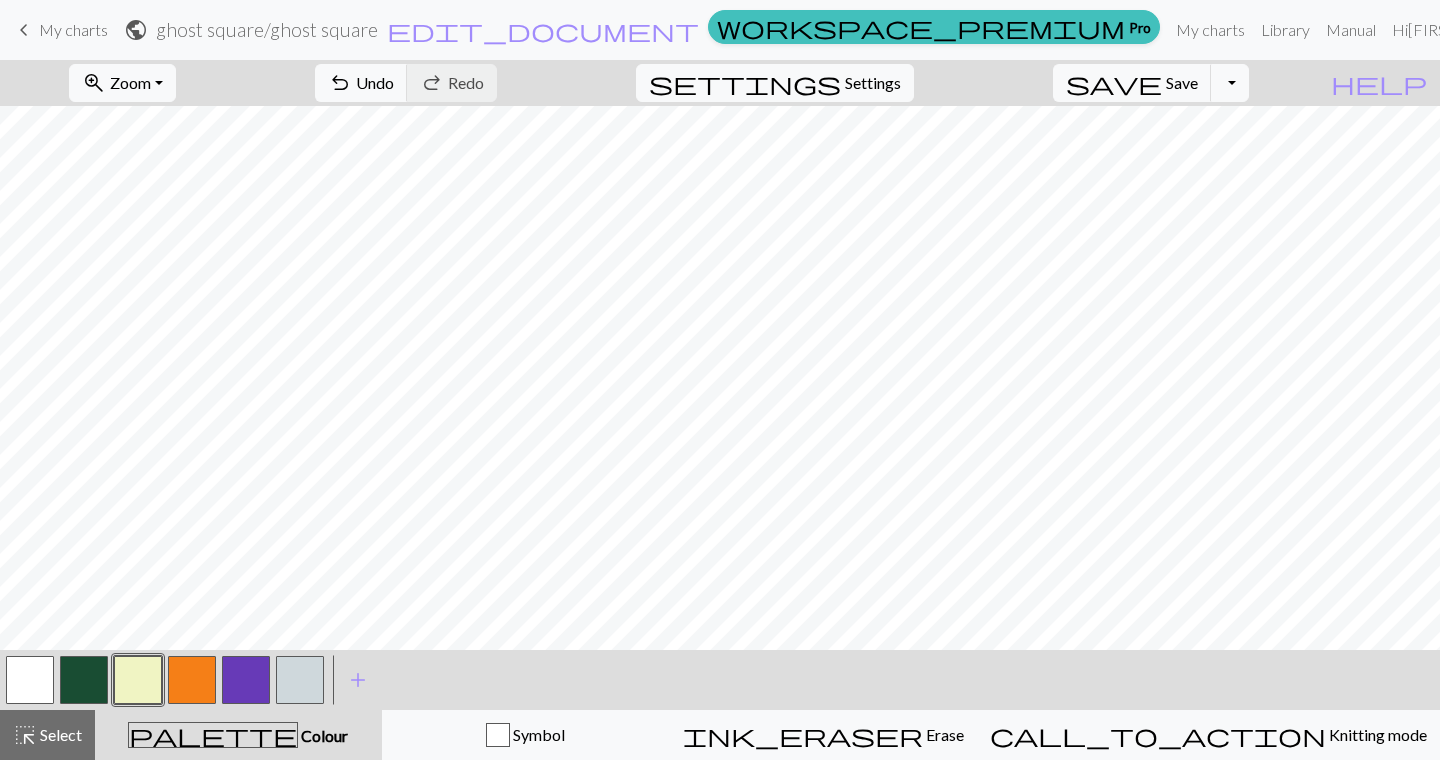 click at bounding box center (246, 680) 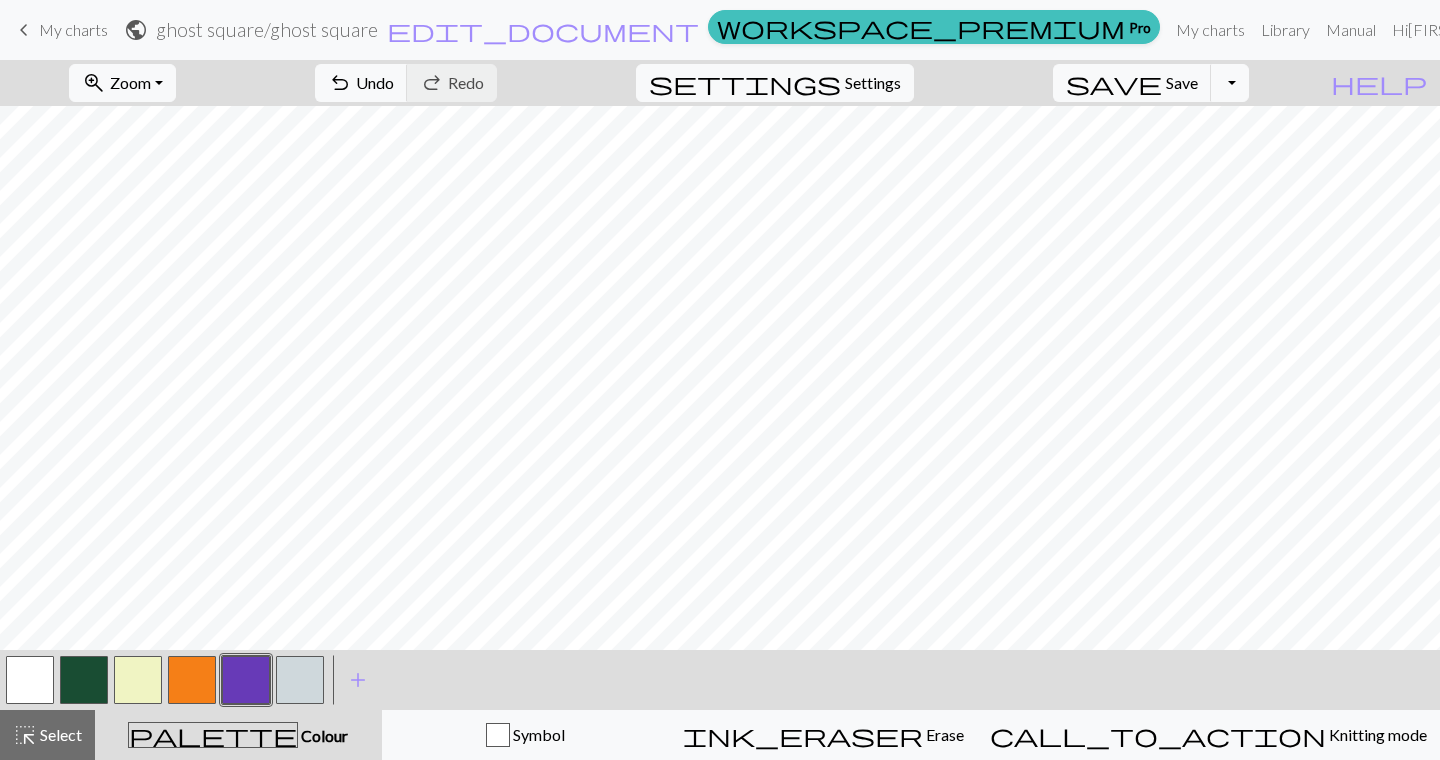 click at bounding box center (138, 680) 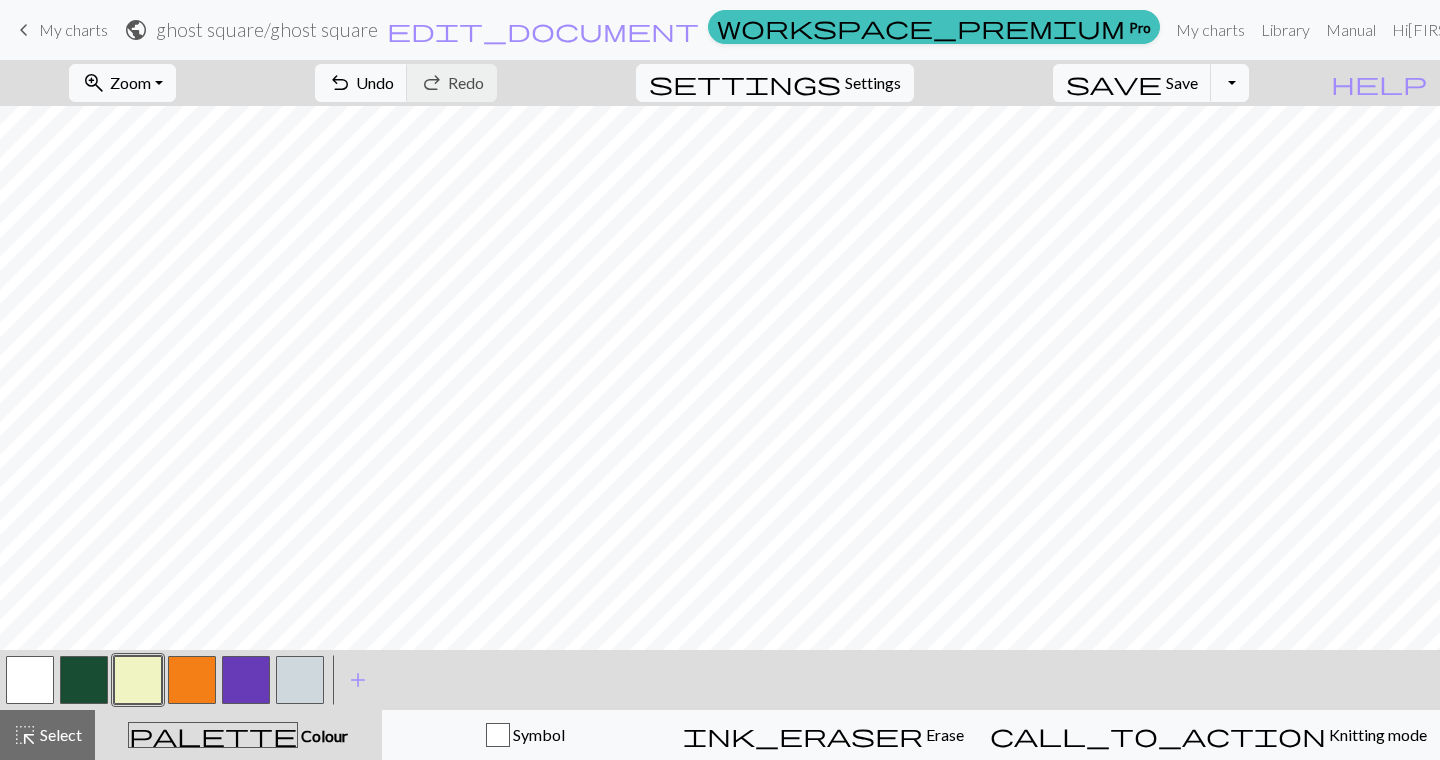 click at bounding box center [192, 680] 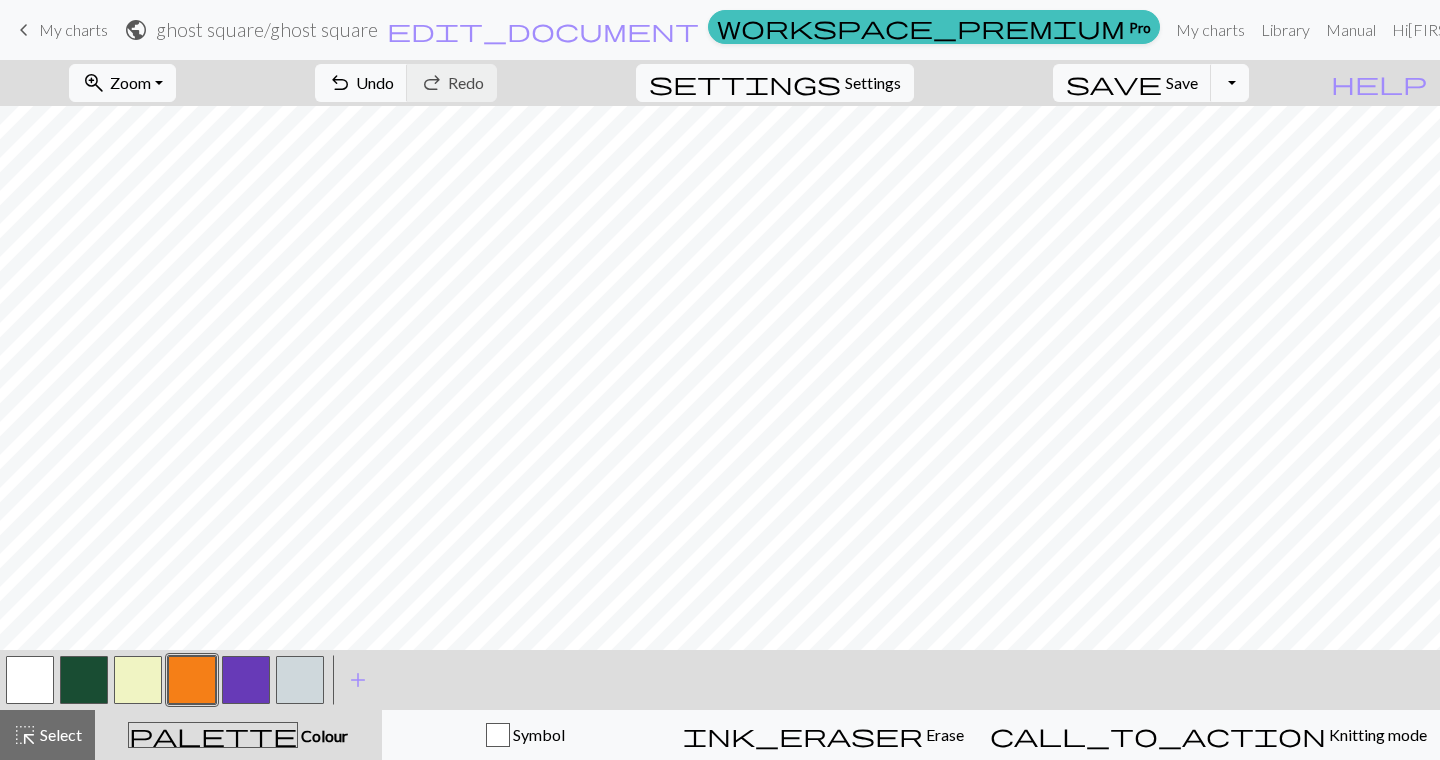 click at bounding box center [138, 680] 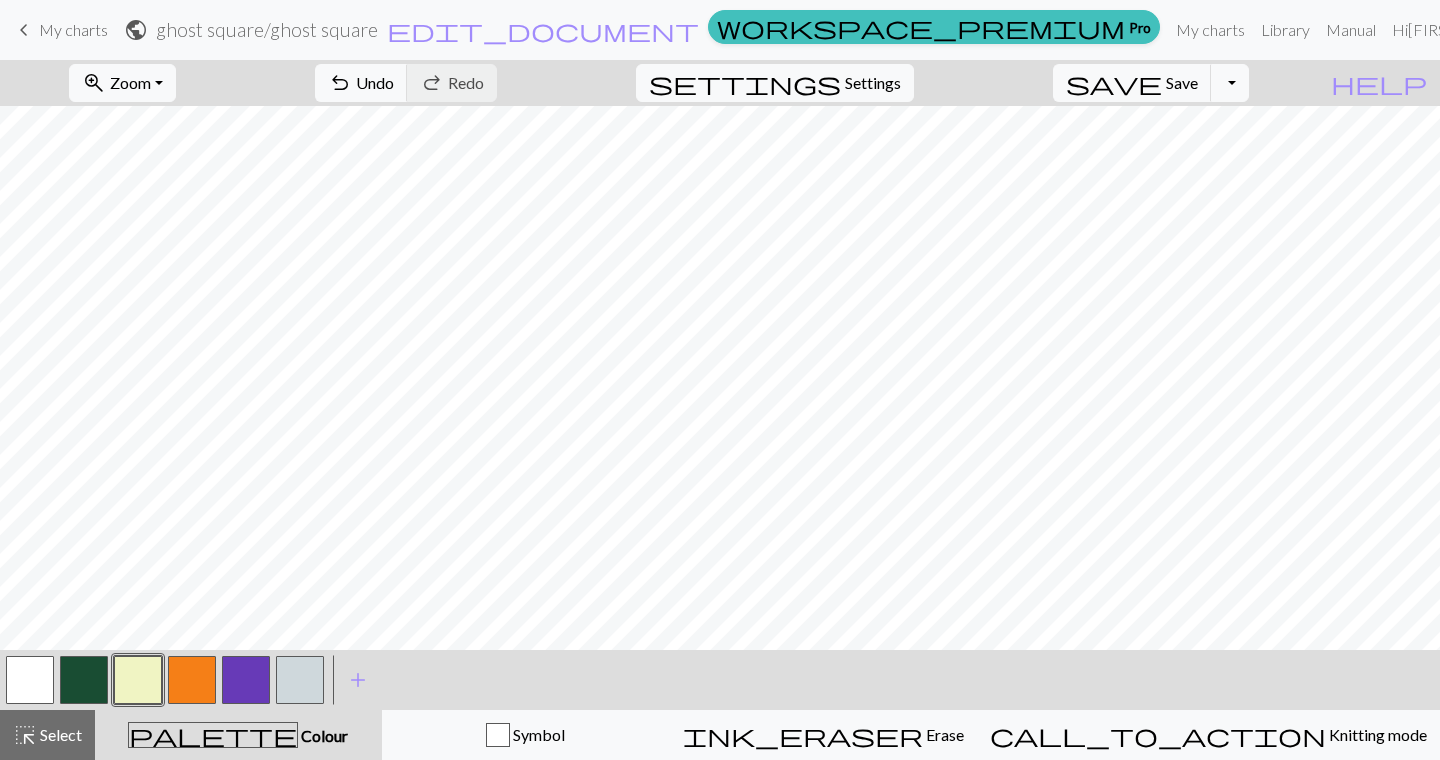 click at bounding box center [192, 680] 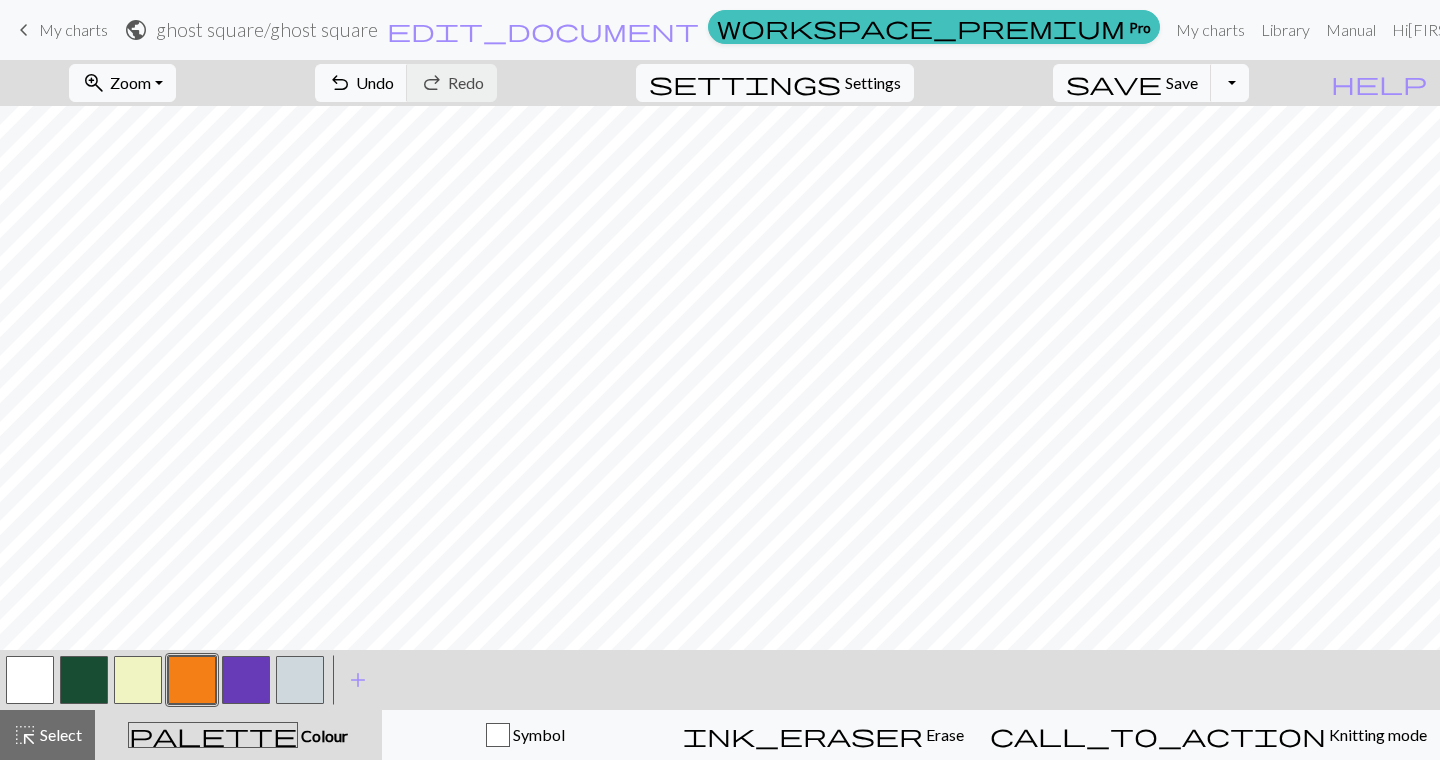 click at bounding box center (138, 680) 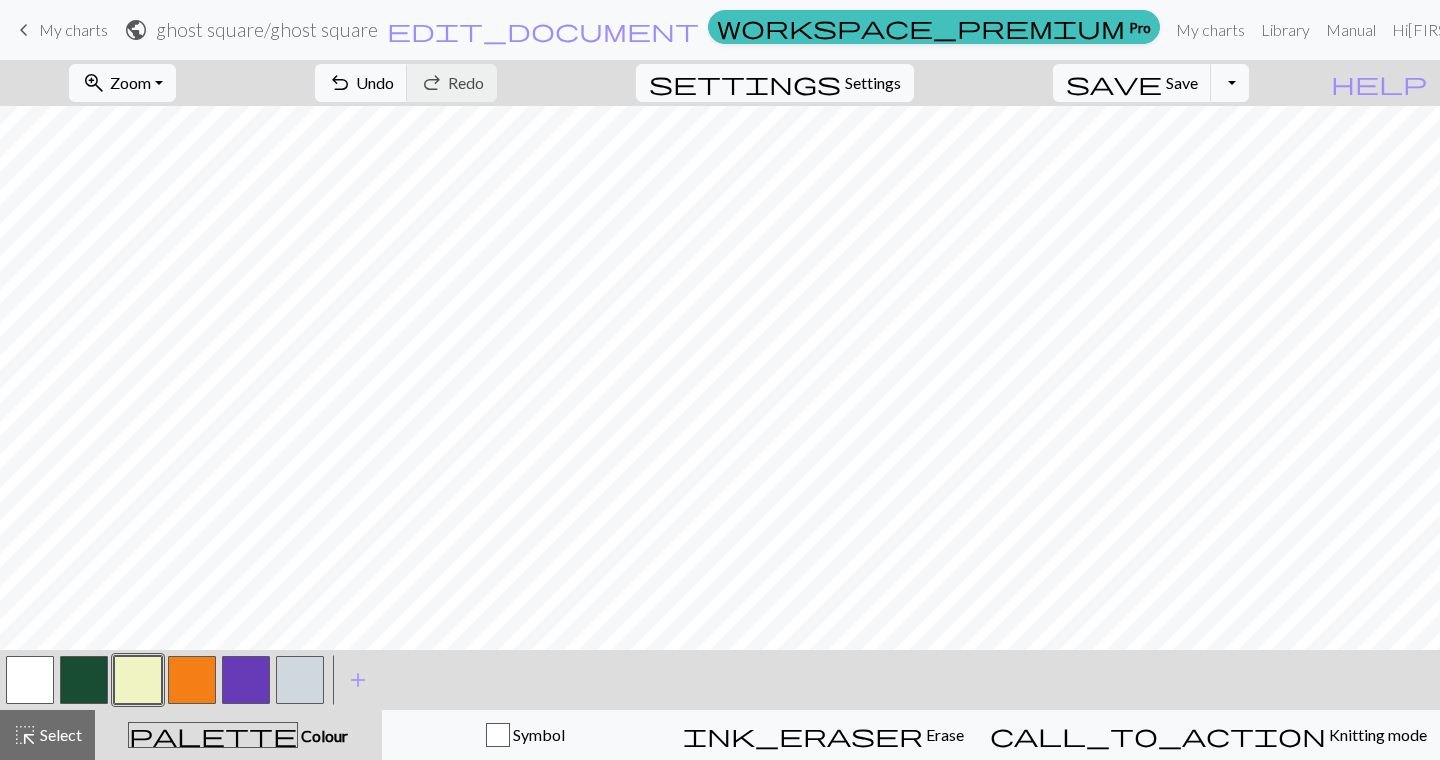 click at bounding box center (246, 680) 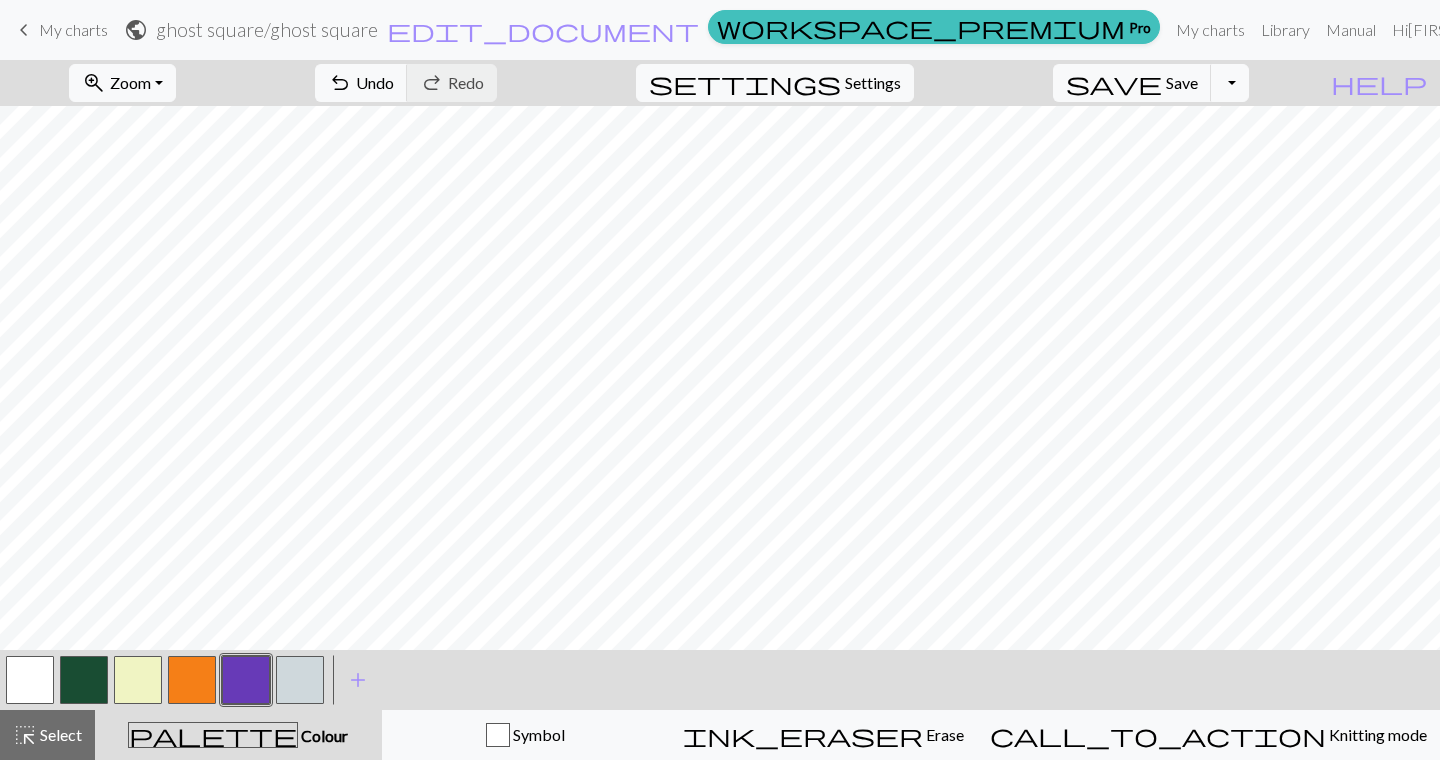 click at bounding box center [138, 680] 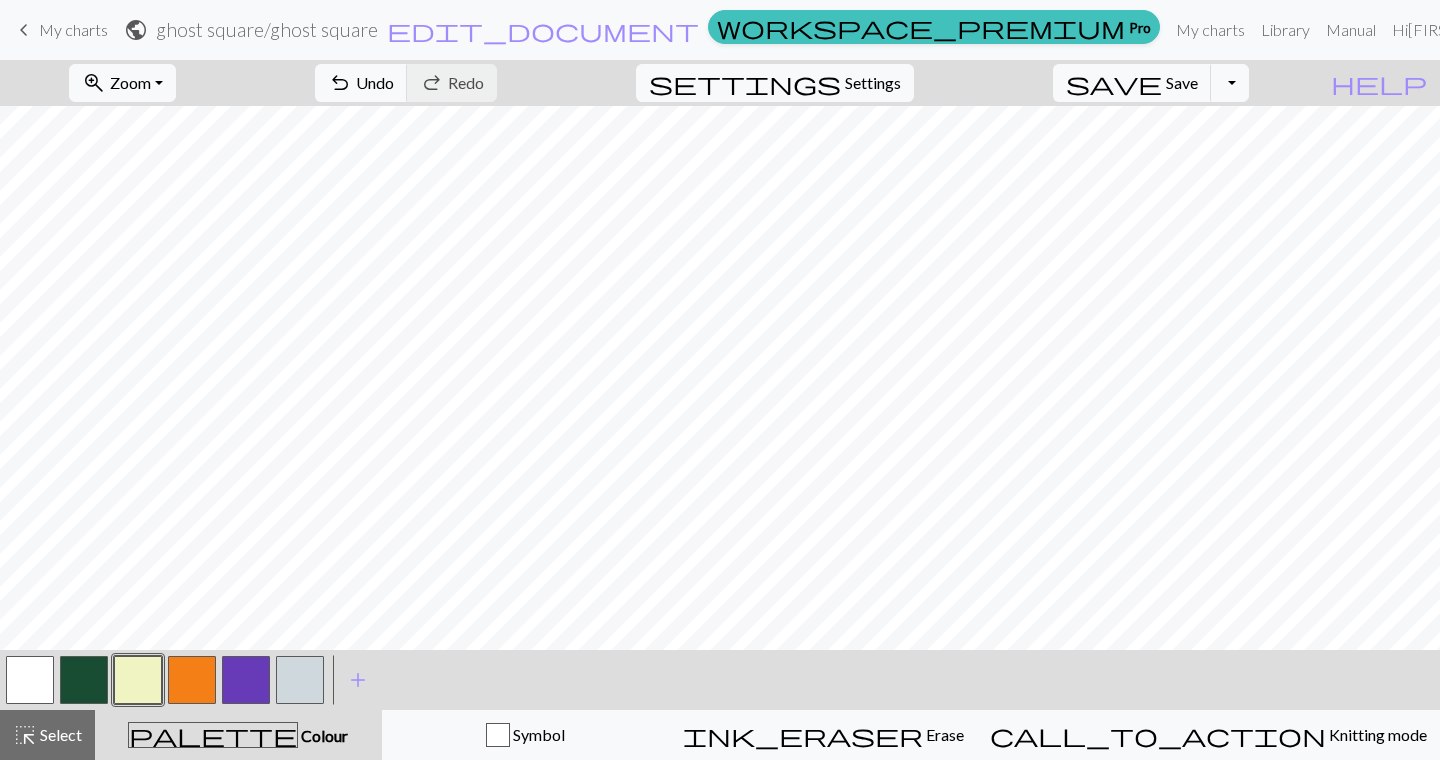 click at bounding box center [246, 680] 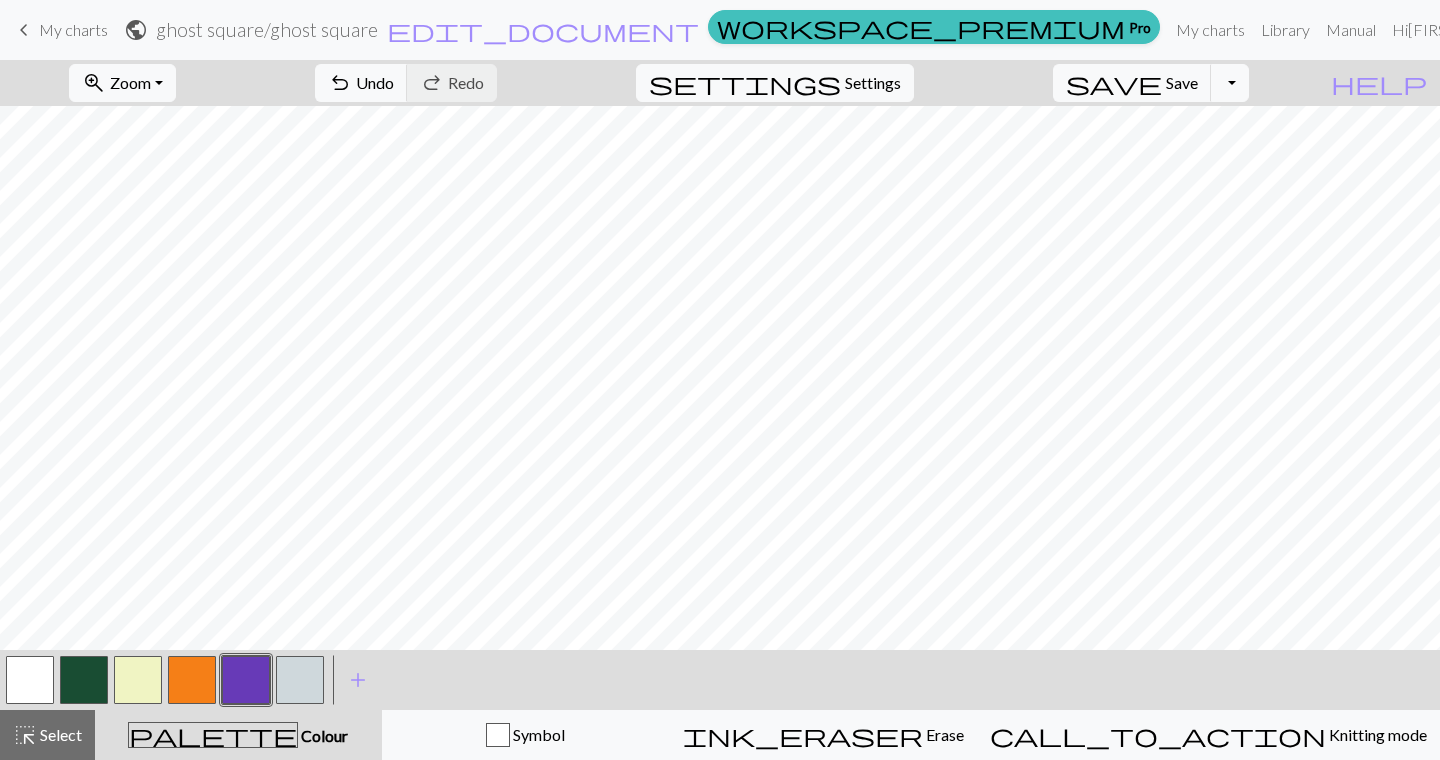 click at bounding box center [138, 680] 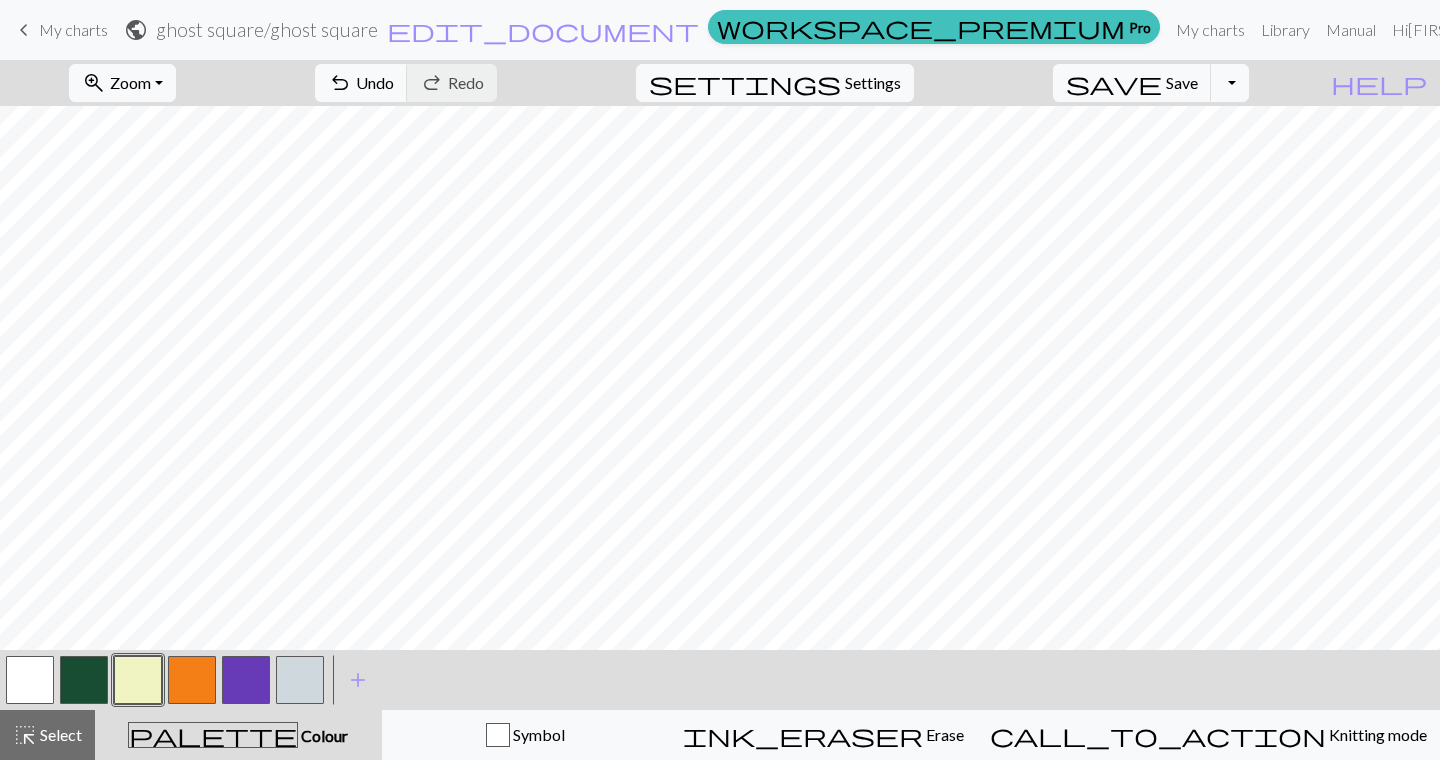 click at bounding box center [246, 680] 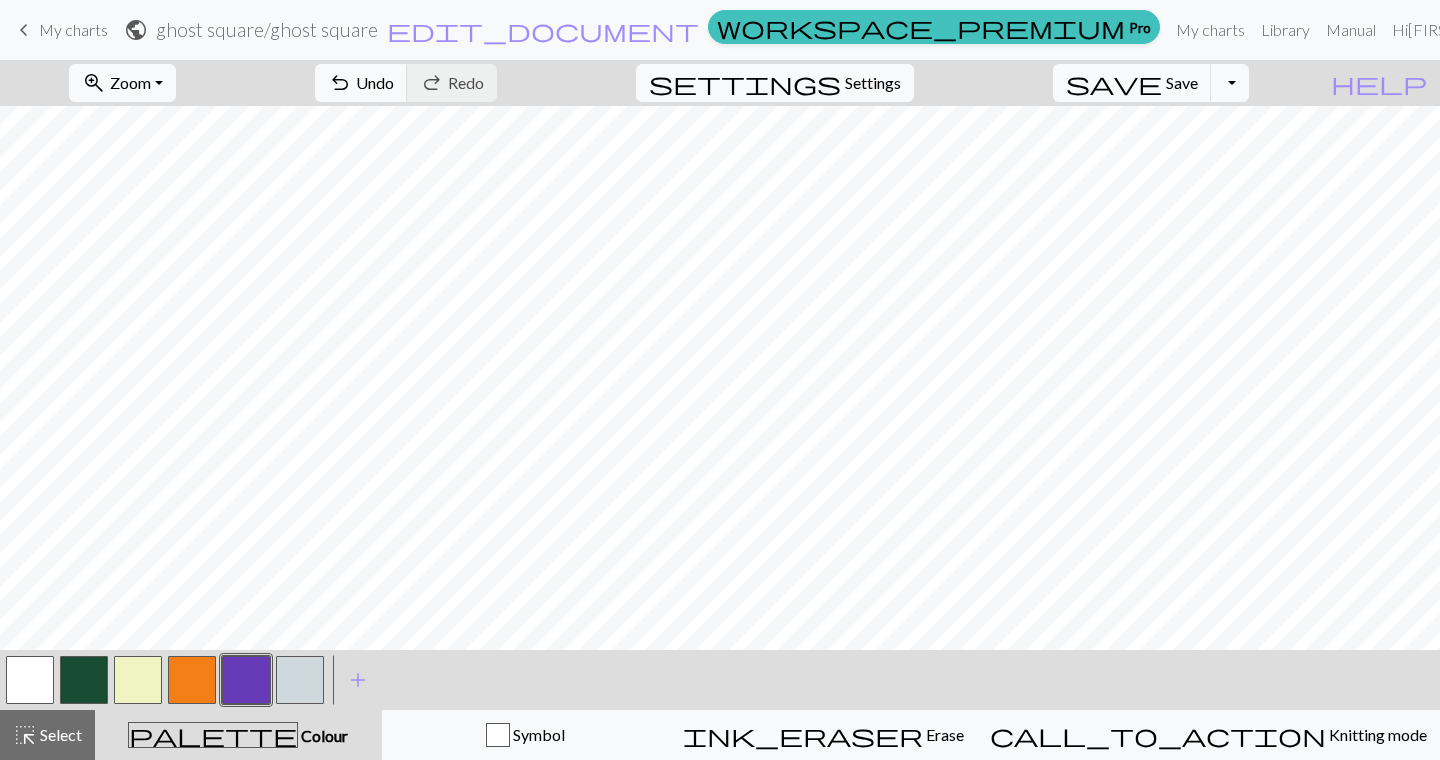 click at bounding box center [138, 680] 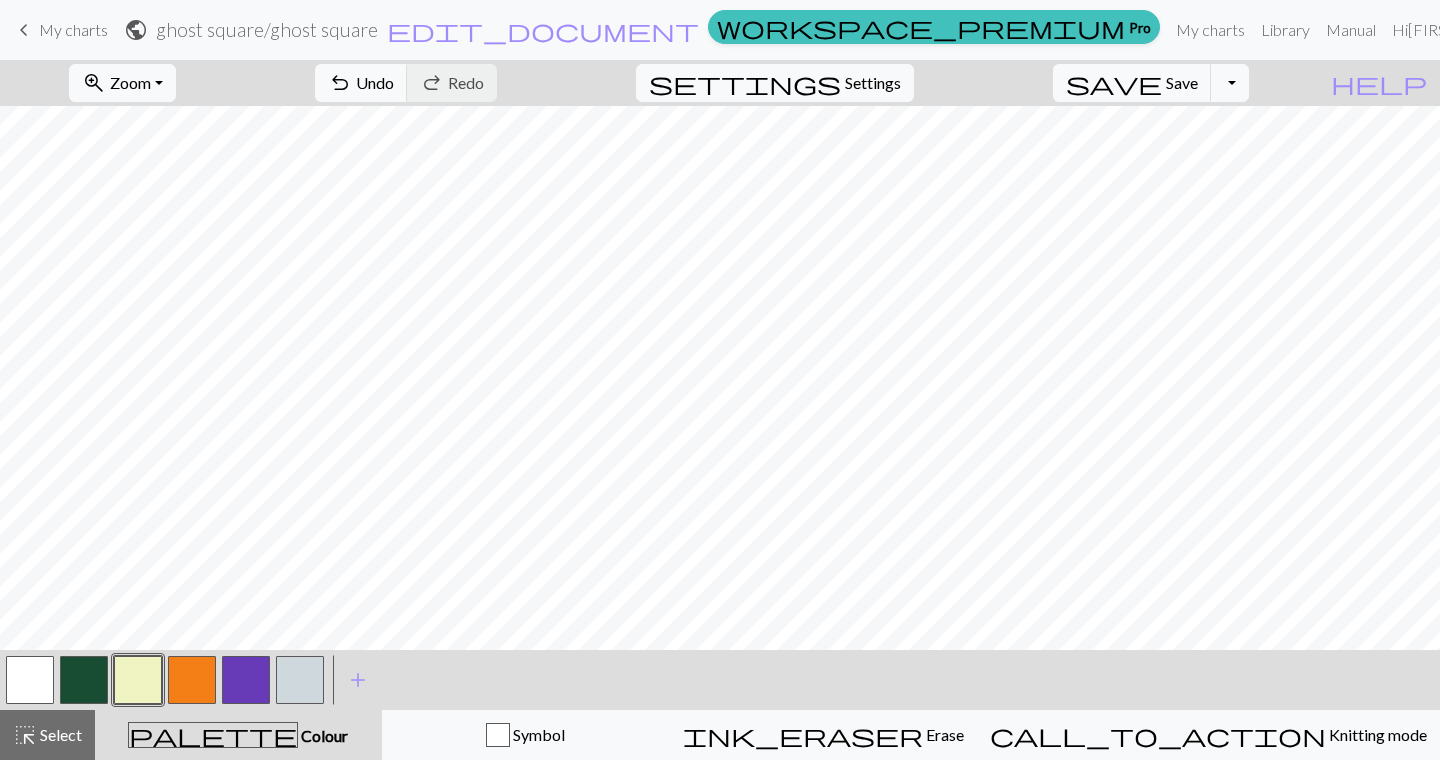 click at bounding box center (246, 680) 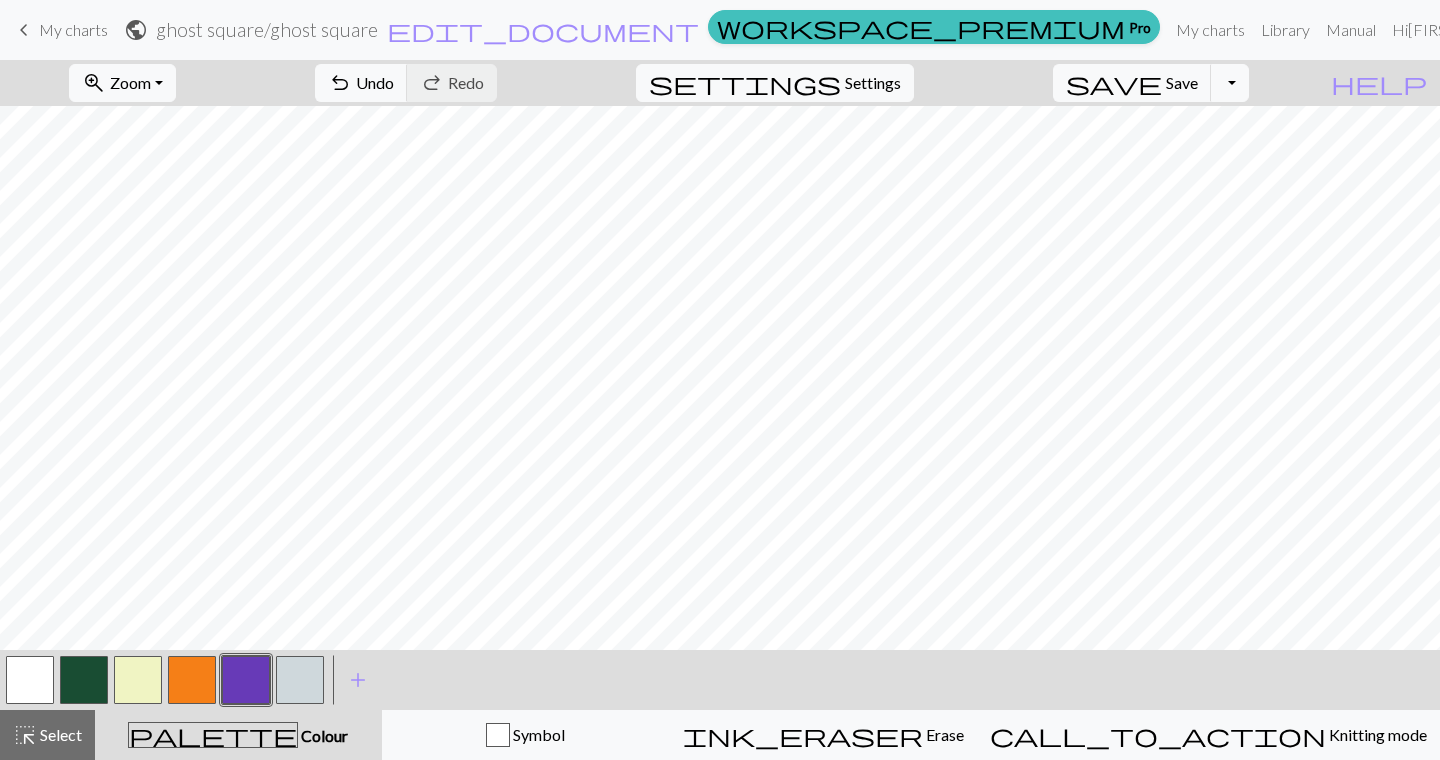 click at bounding box center [138, 680] 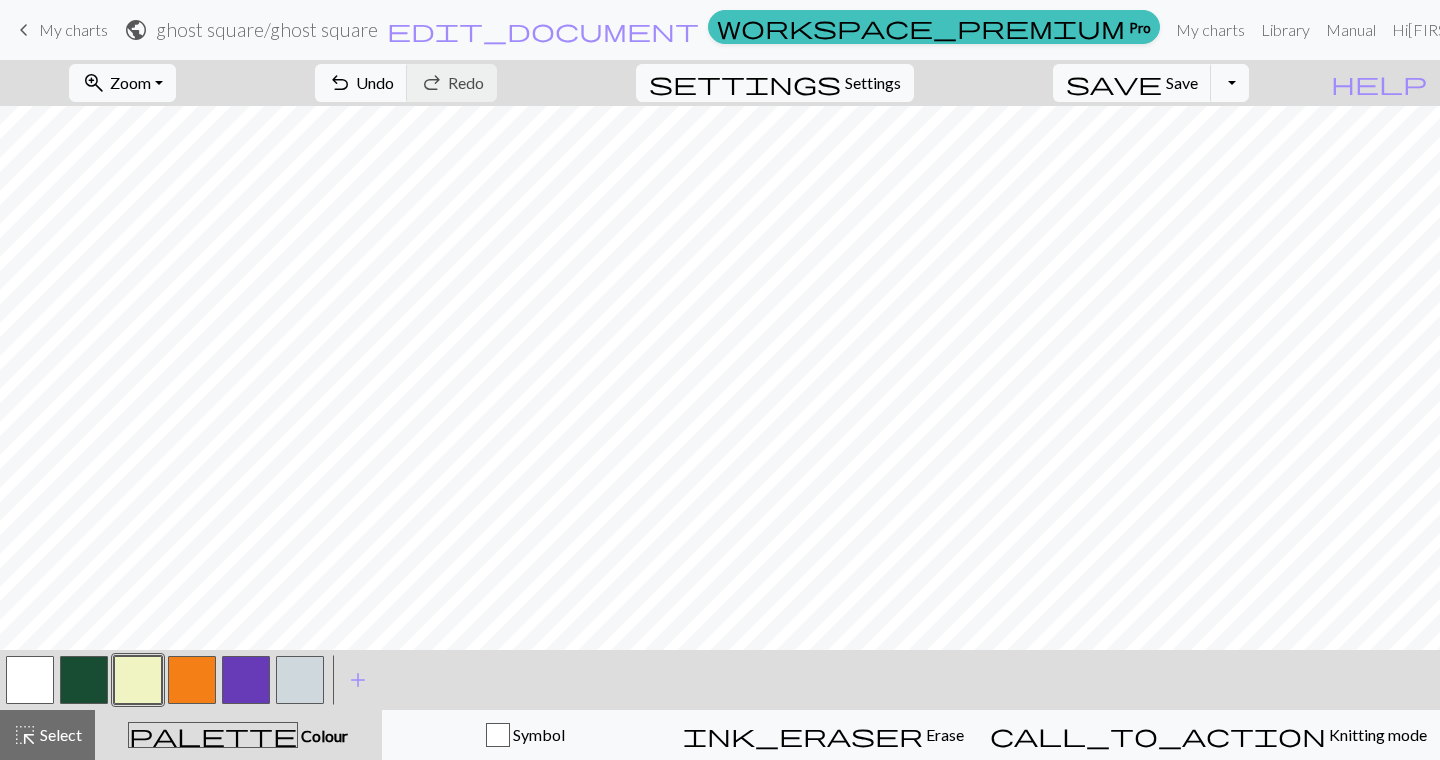 click at bounding box center [246, 680] 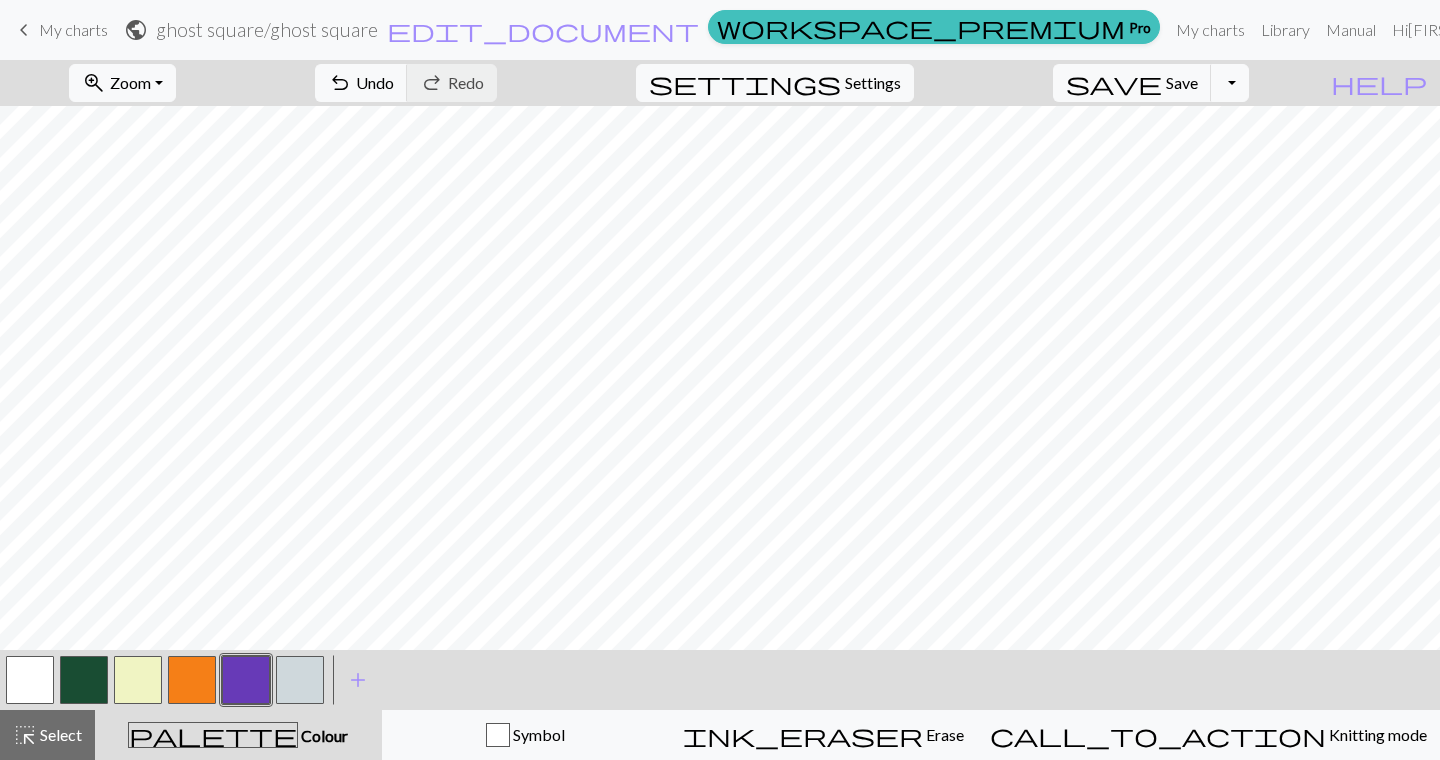 click at bounding box center [138, 680] 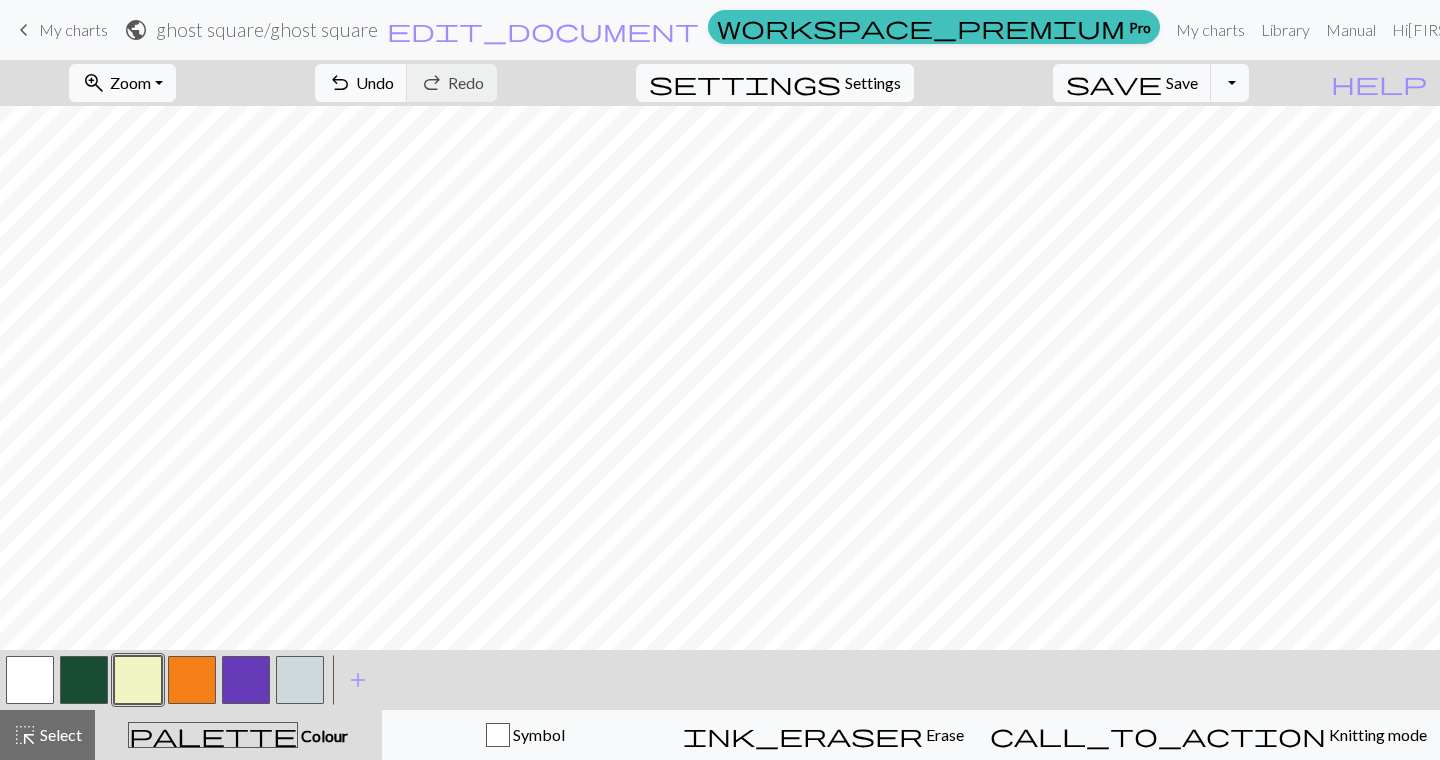 click at bounding box center (246, 680) 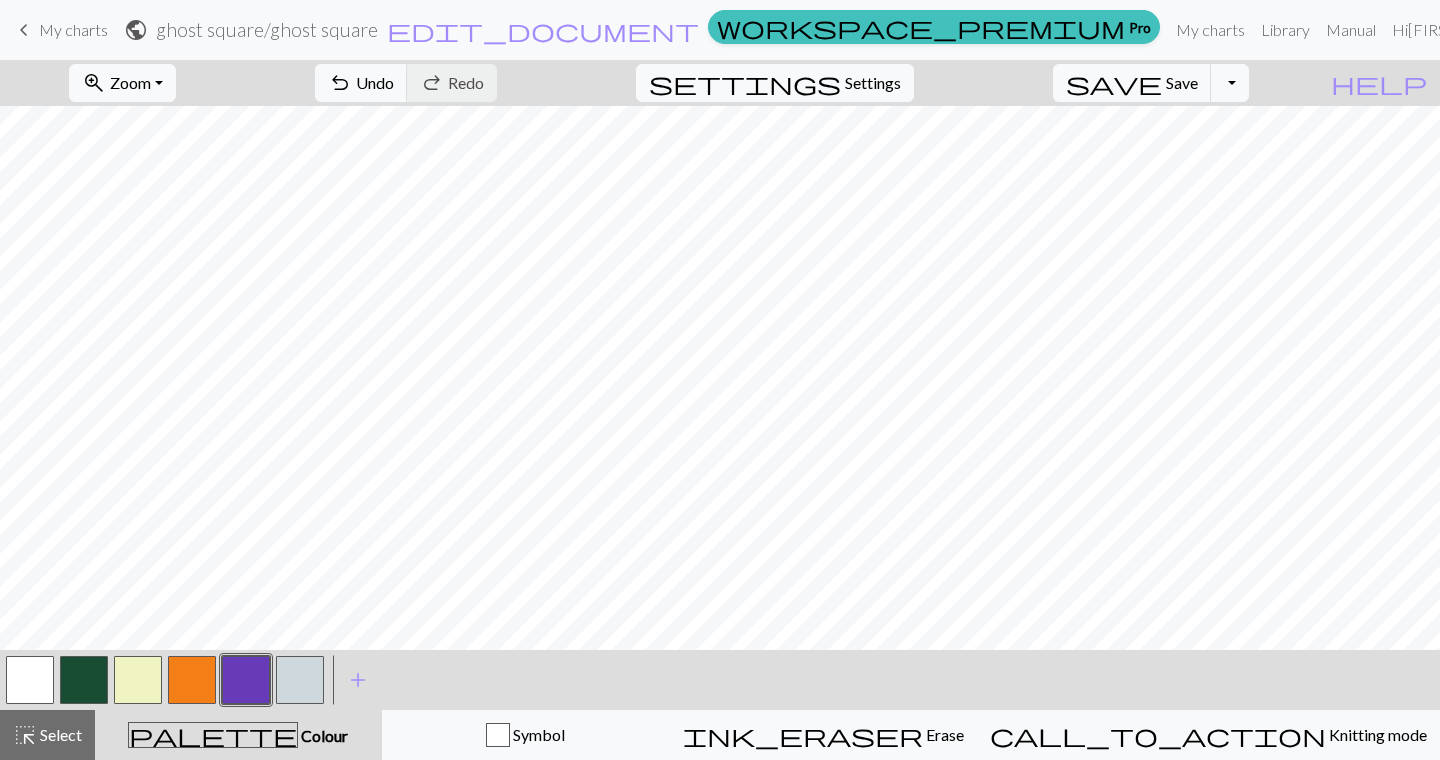 click at bounding box center [138, 680] 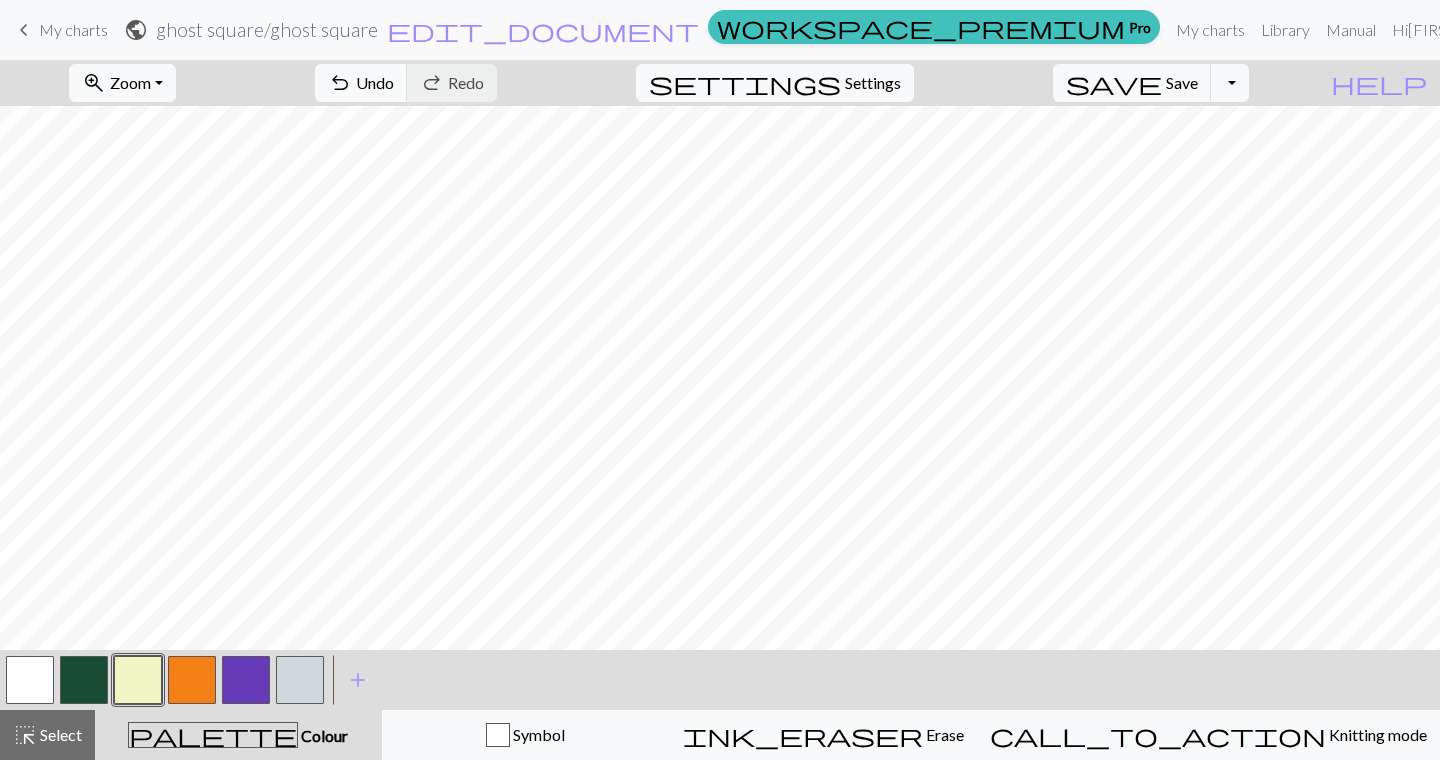 drag, startPoint x: 248, startPoint y: 694, endPoint x: 280, endPoint y: 659, distance: 47.423622 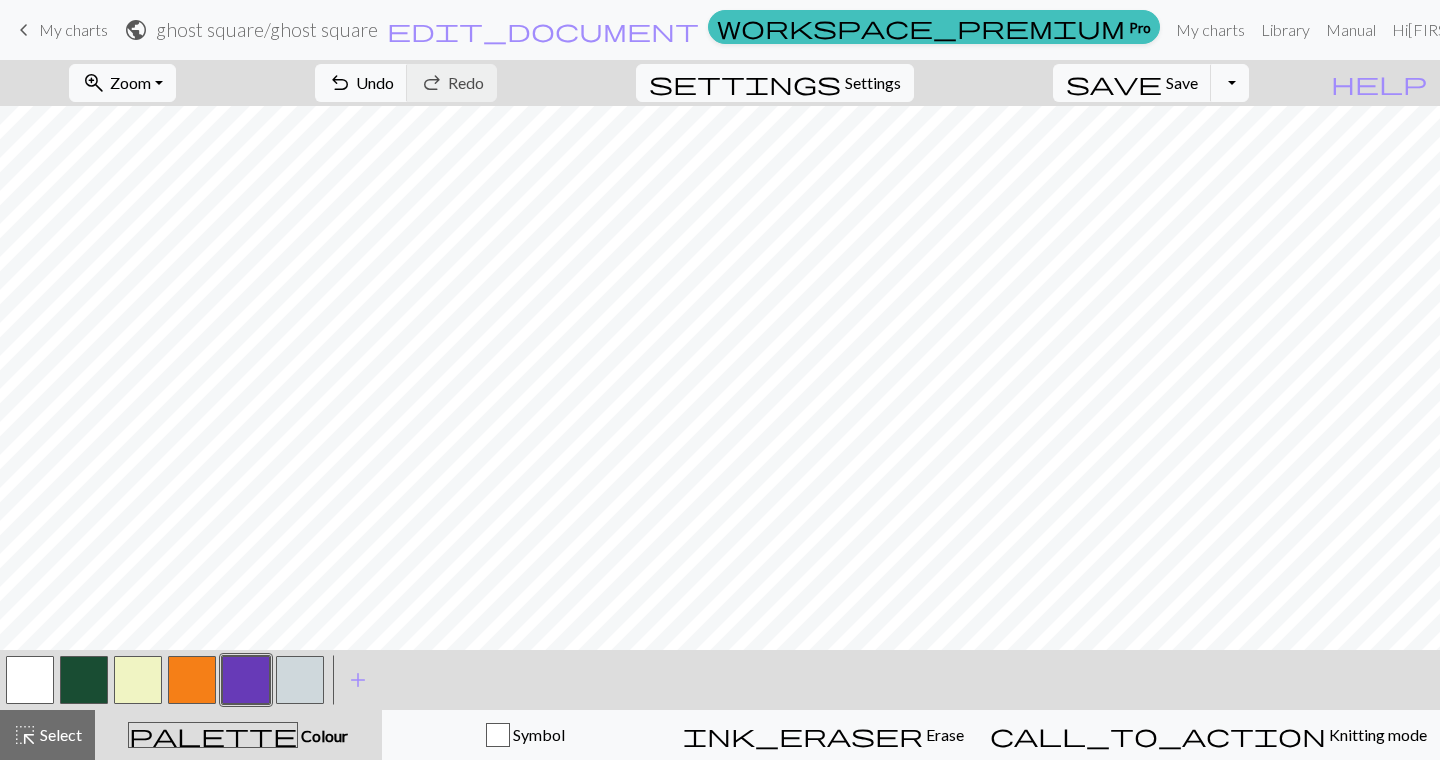 click at bounding box center (138, 680) 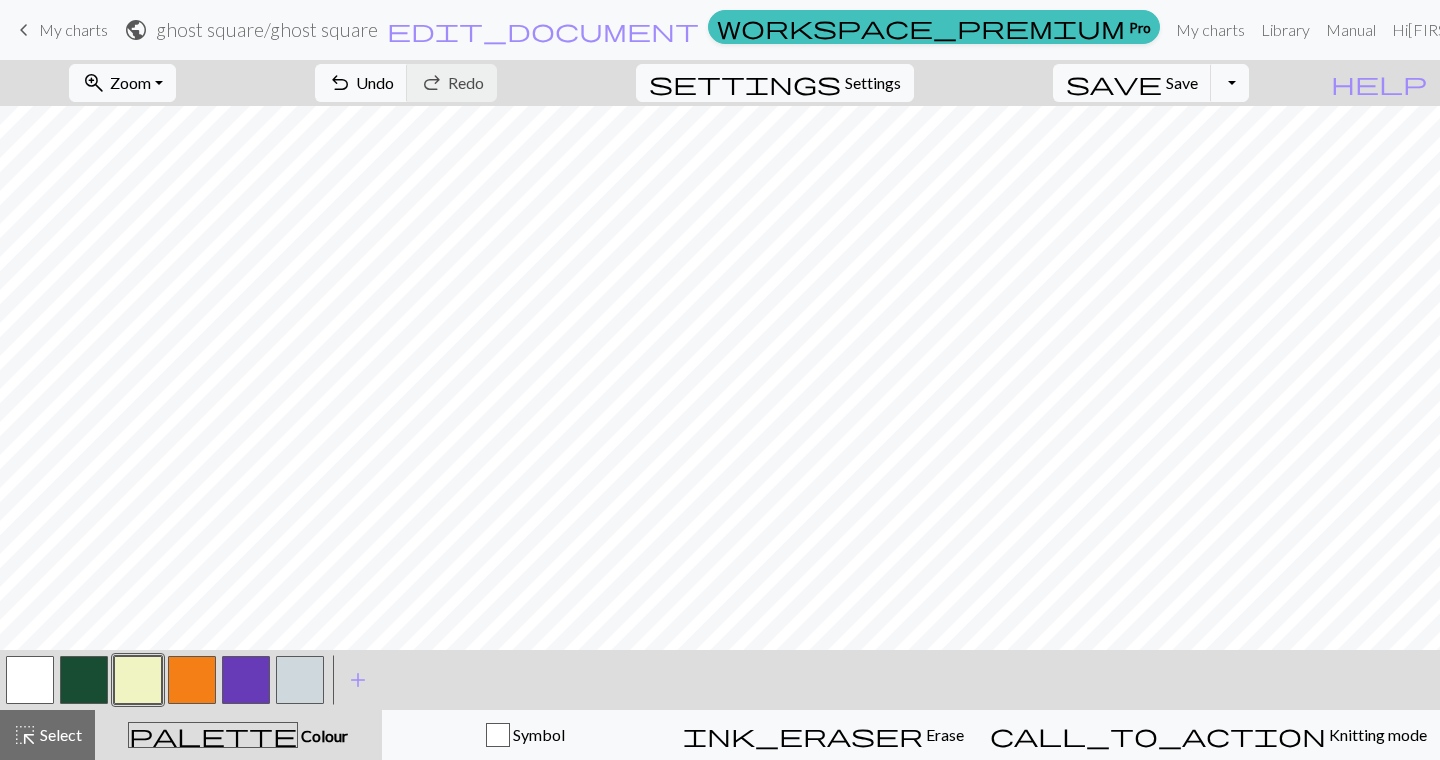 drag, startPoint x: 244, startPoint y: 681, endPoint x: 249, endPoint y: 668, distance: 13.928389 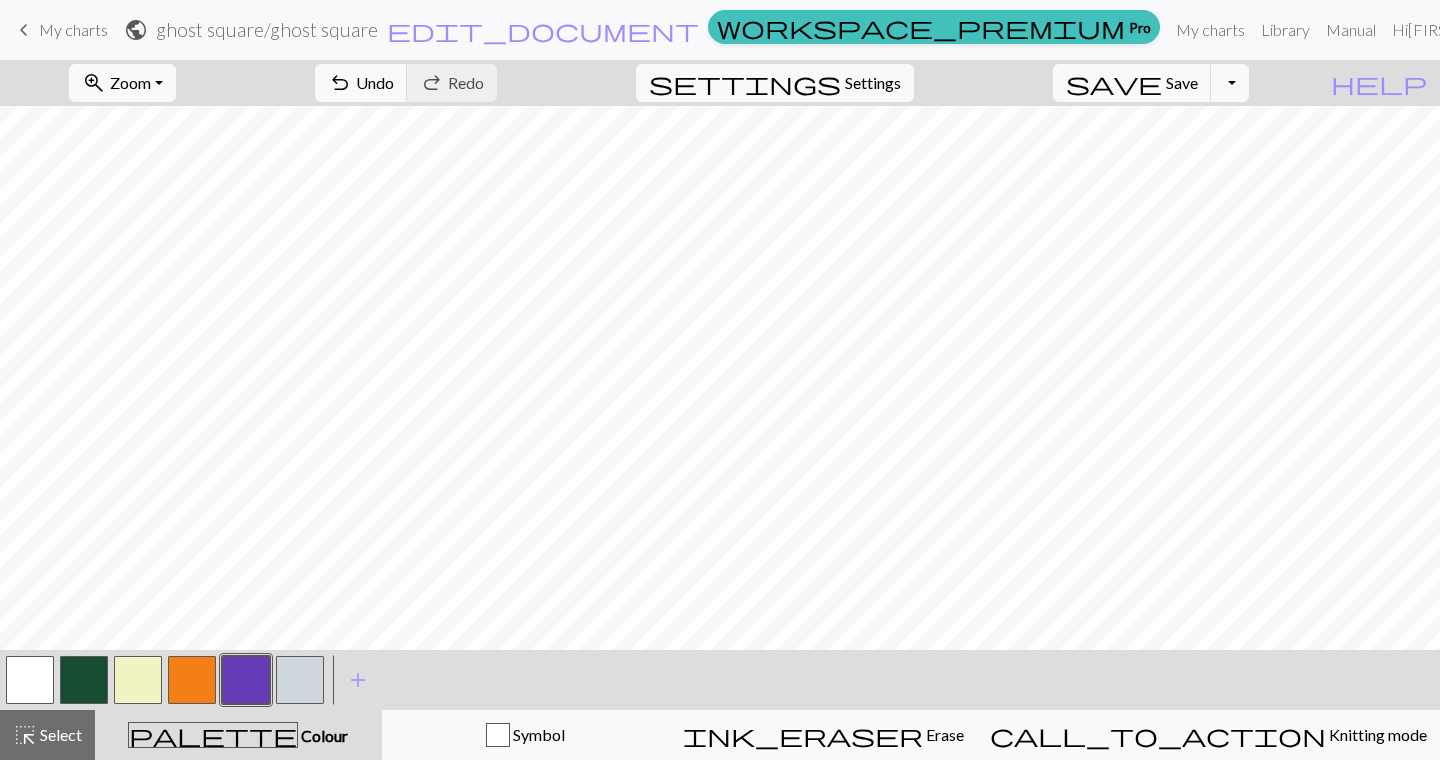 click at bounding box center [138, 680] 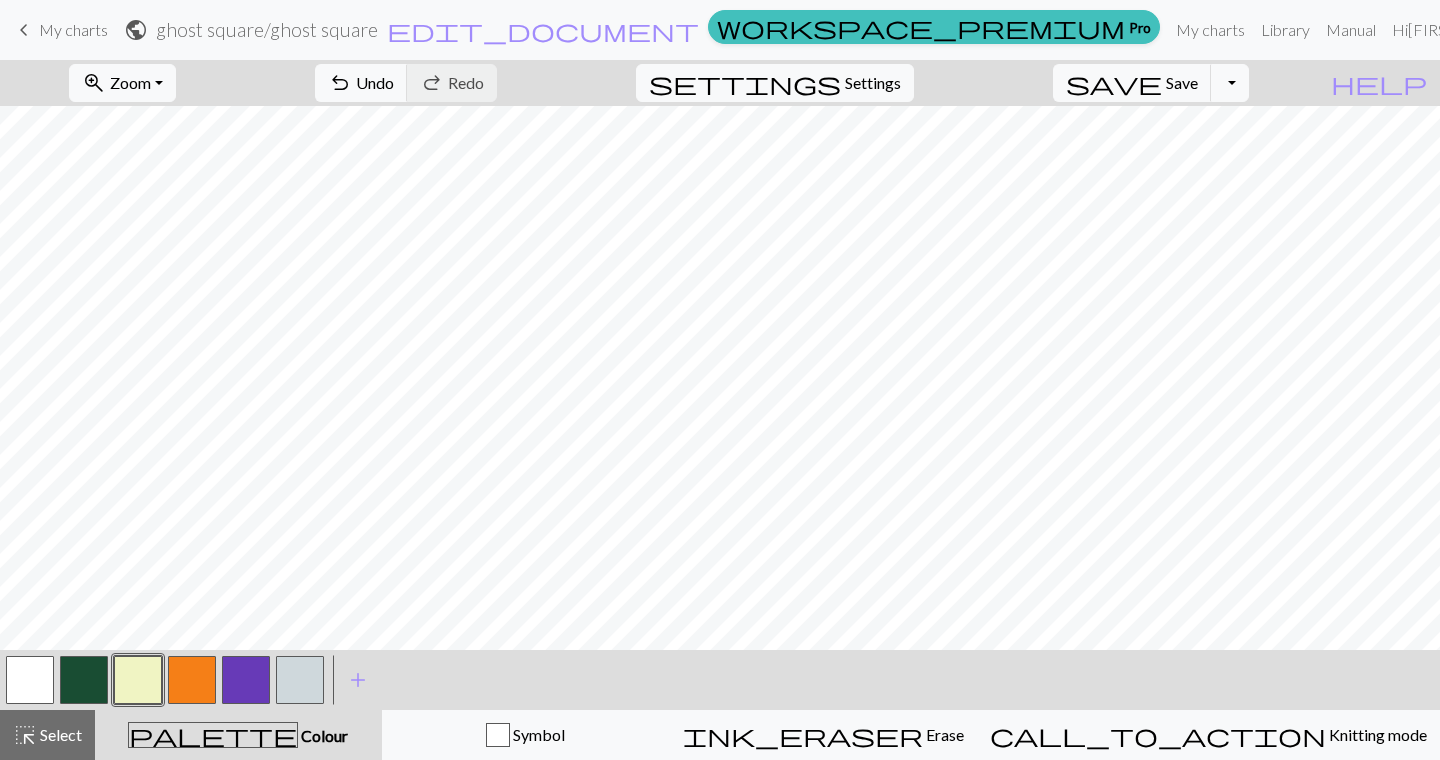 click at bounding box center [246, 680] 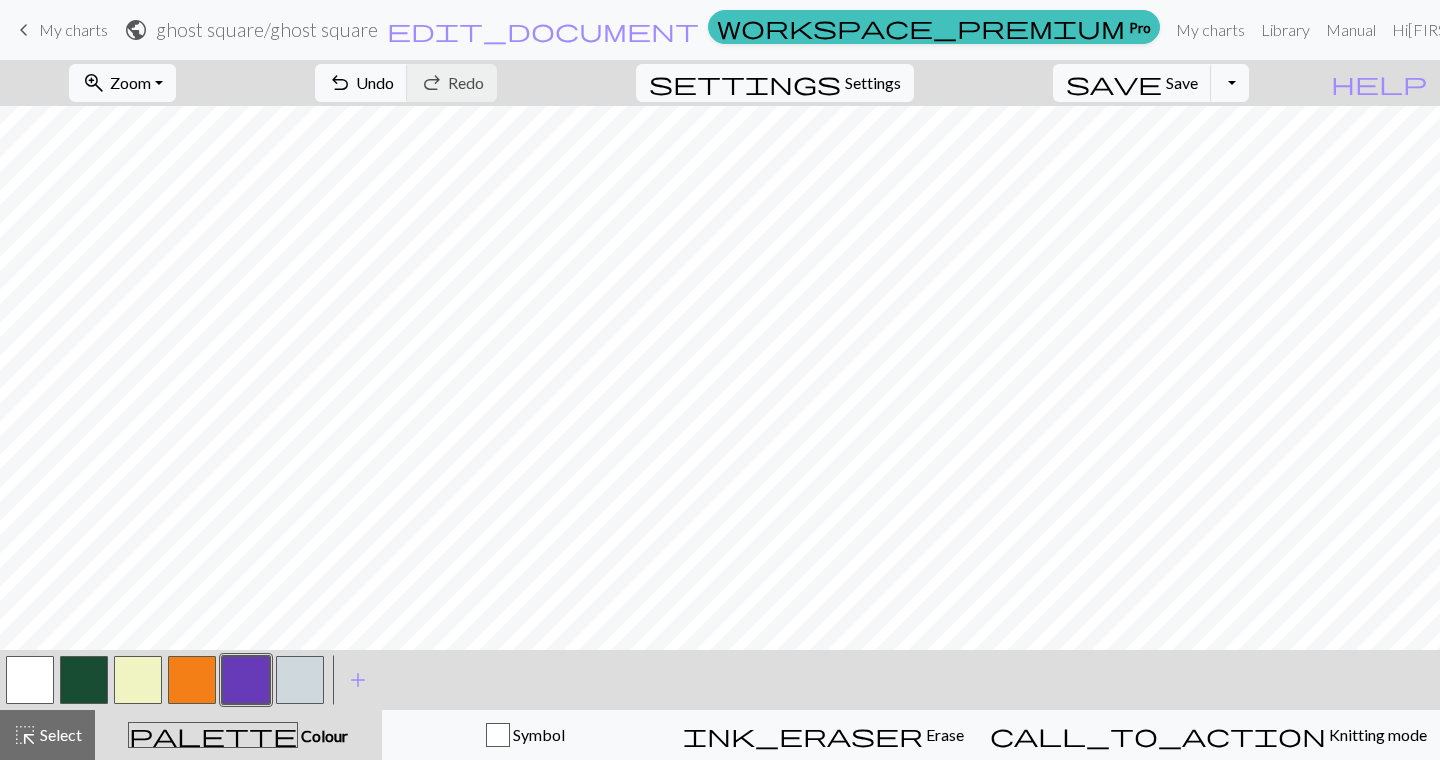 drag, startPoint x: 131, startPoint y: 673, endPoint x: 146, endPoint y: 662, distance: 18.601076 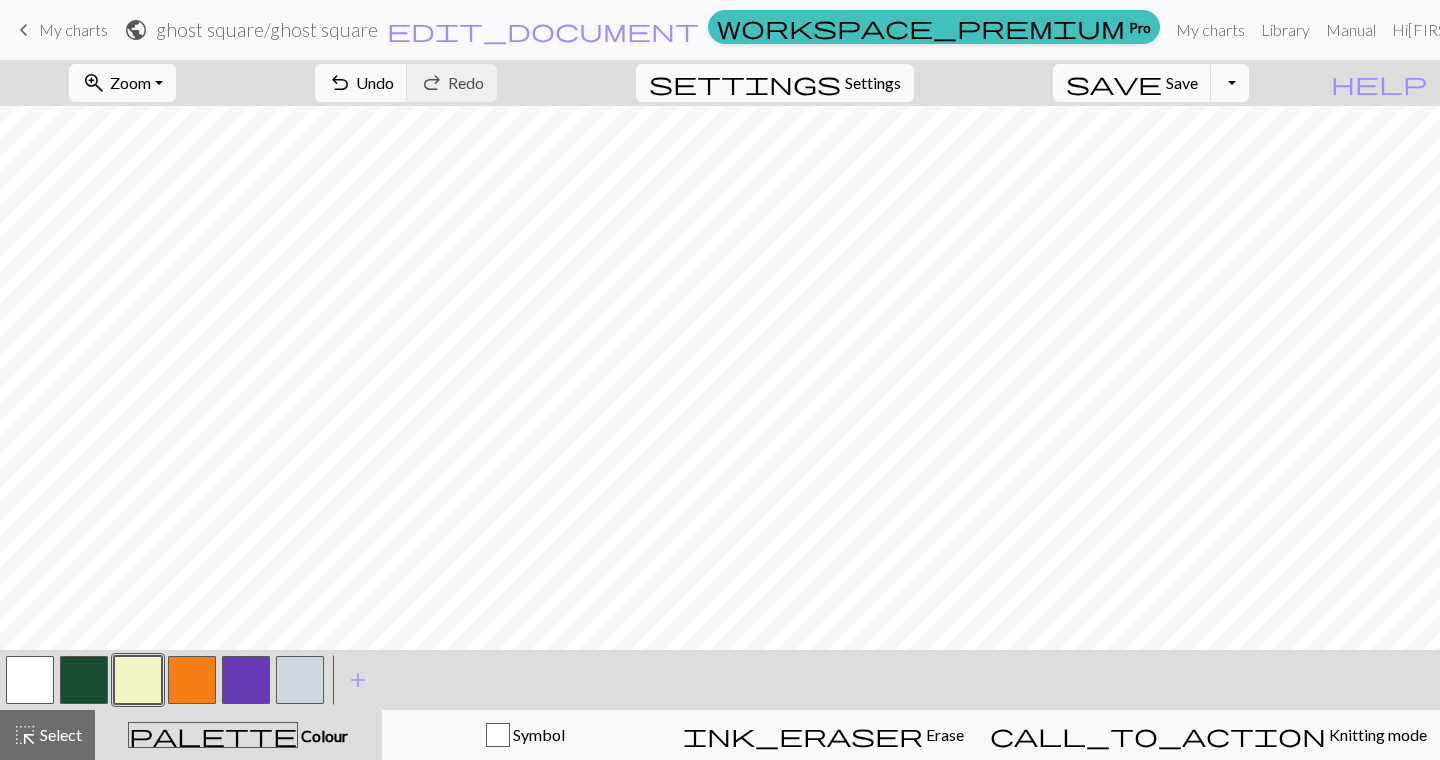 click at bounding box center (246, 680) 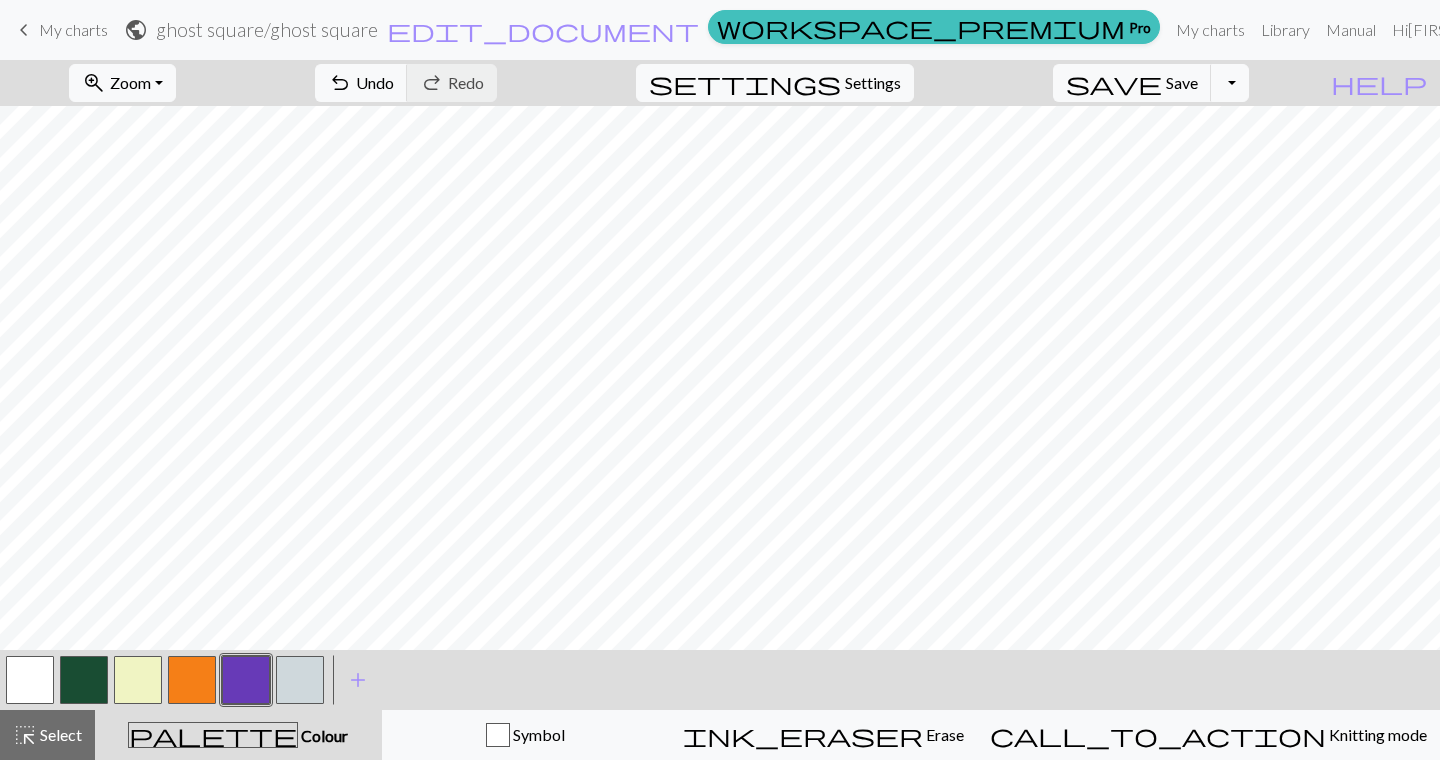 click at bounding box center [138, 680] 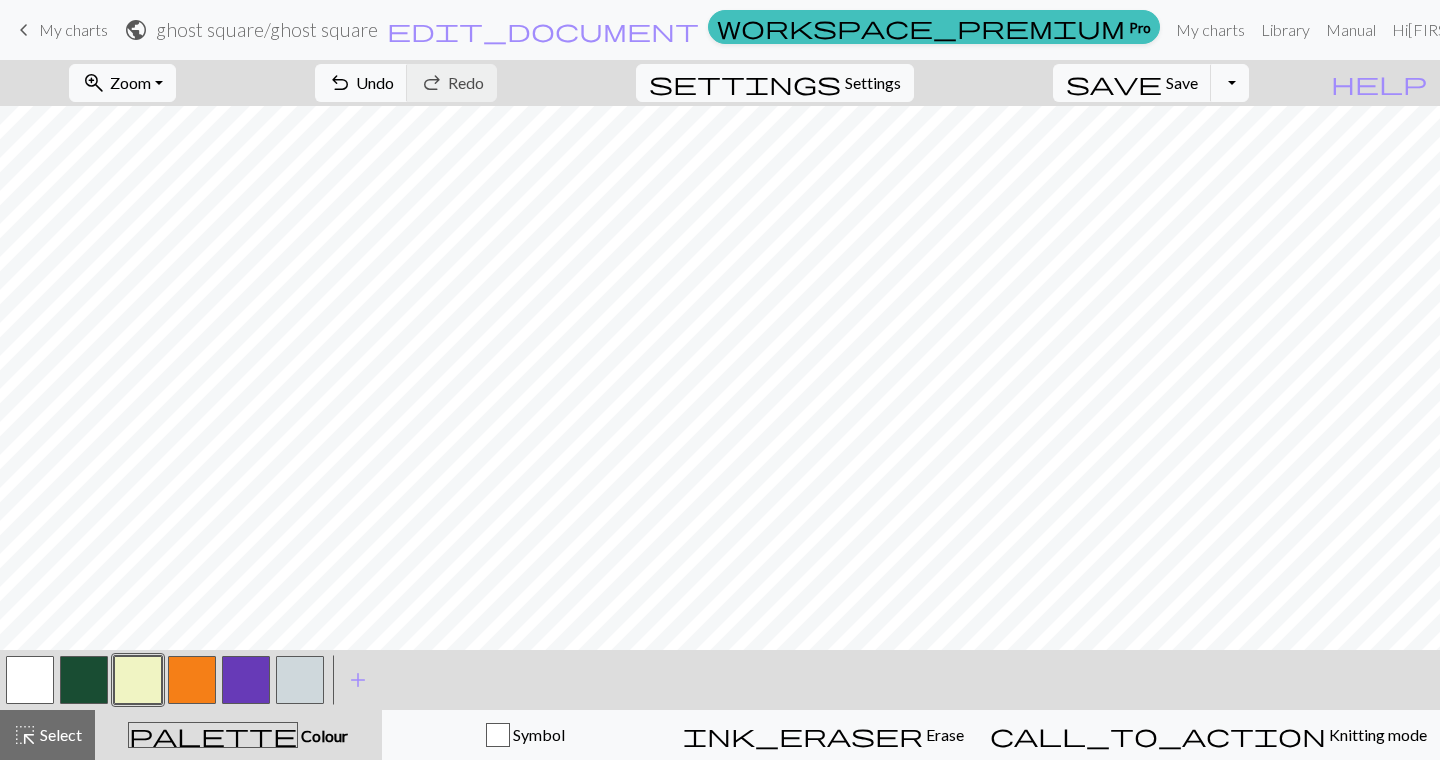 click at bounding box center (246, 680) 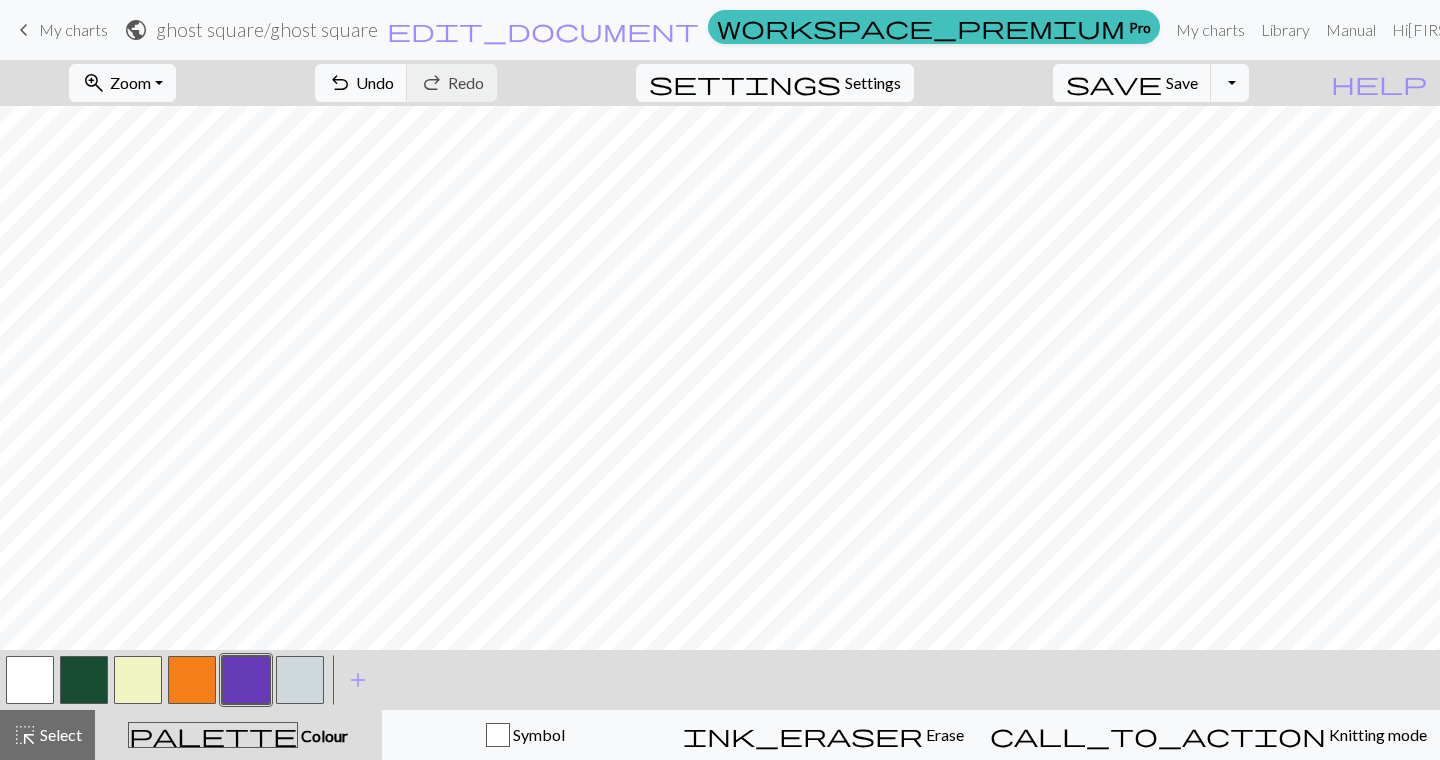 drag, startPoint x: 146, startPoint y: 672, endPoint x: 182, endPoint y: 654, distance: 40.24922 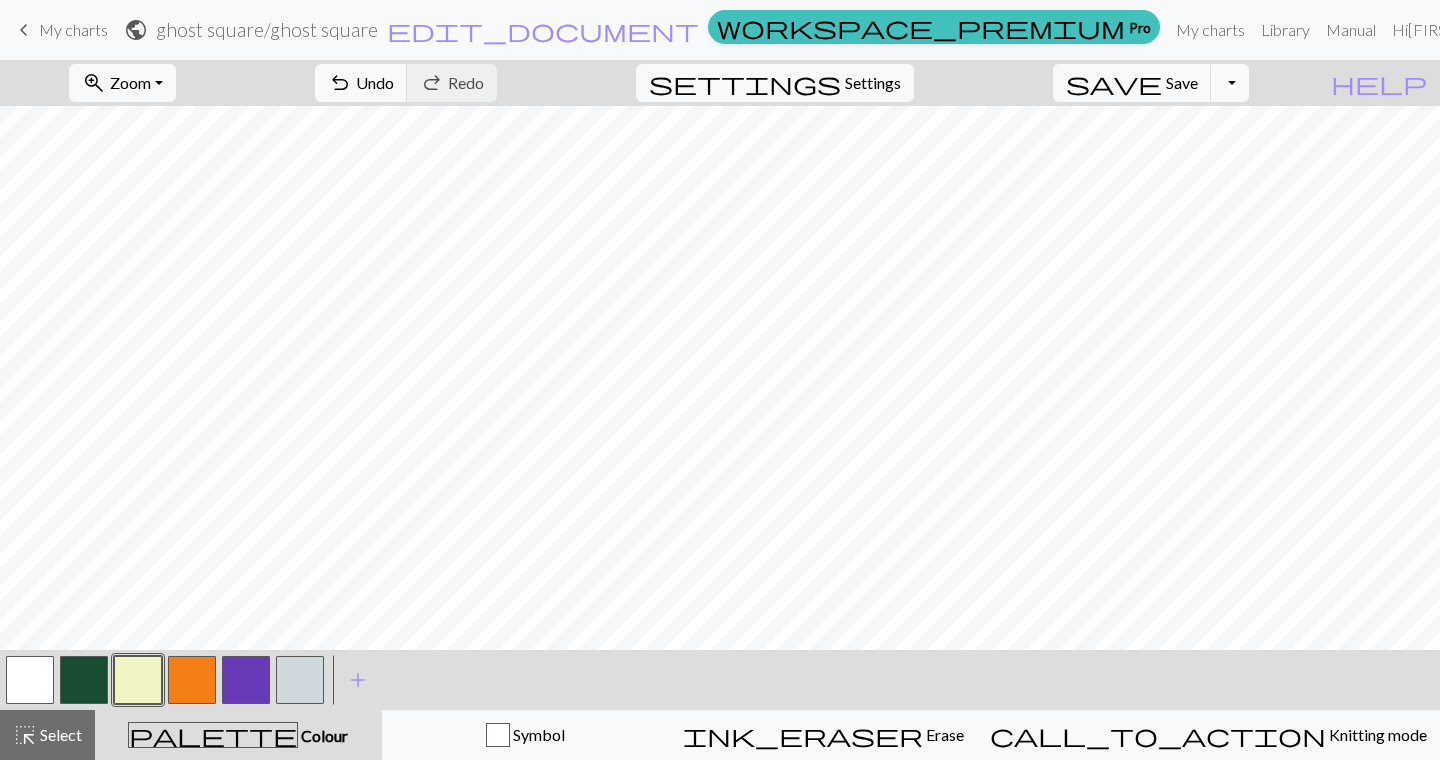 click at bounding box center [246, 680] 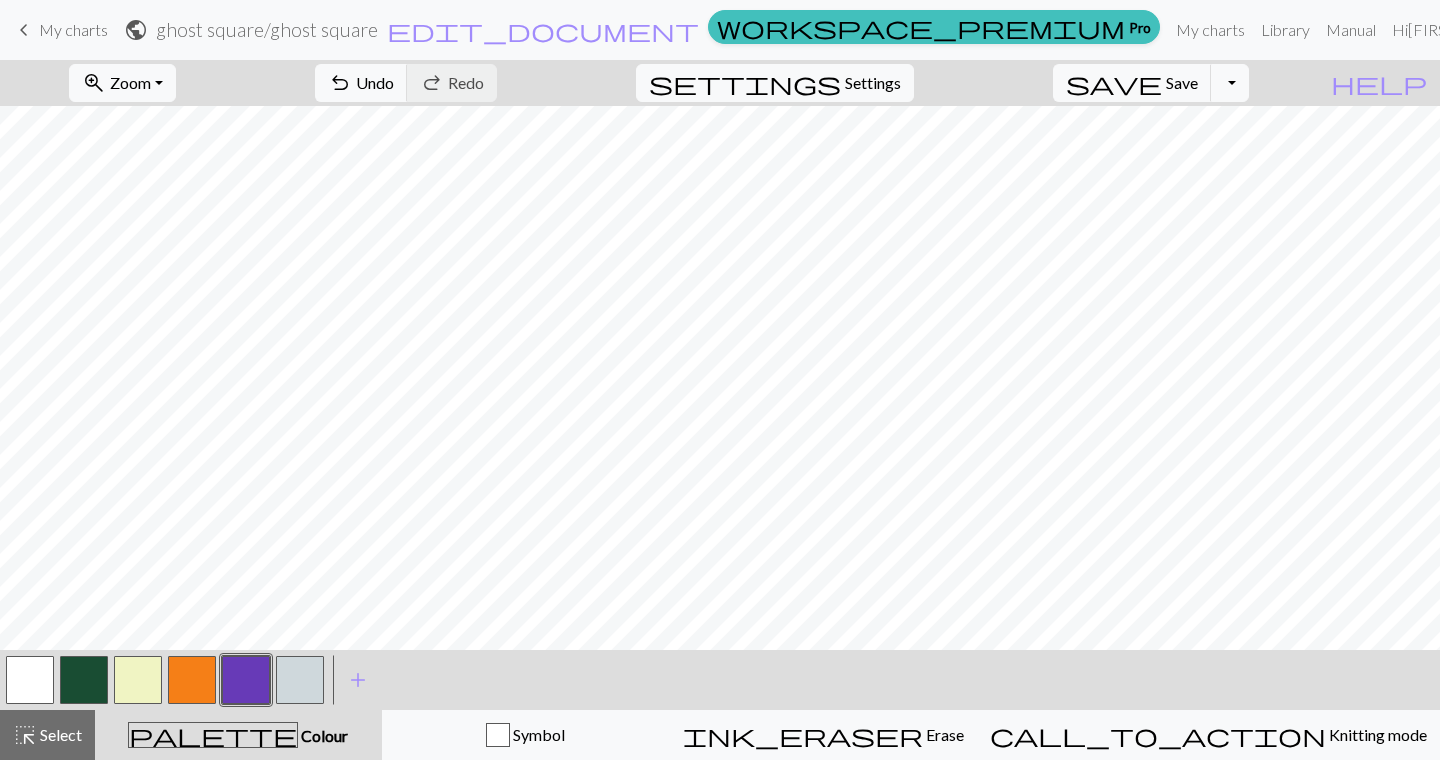 drag, startPoint x: 120, startPoint y: 697, endPoint x: 171, endPoint y: 651, distance: 68.68042 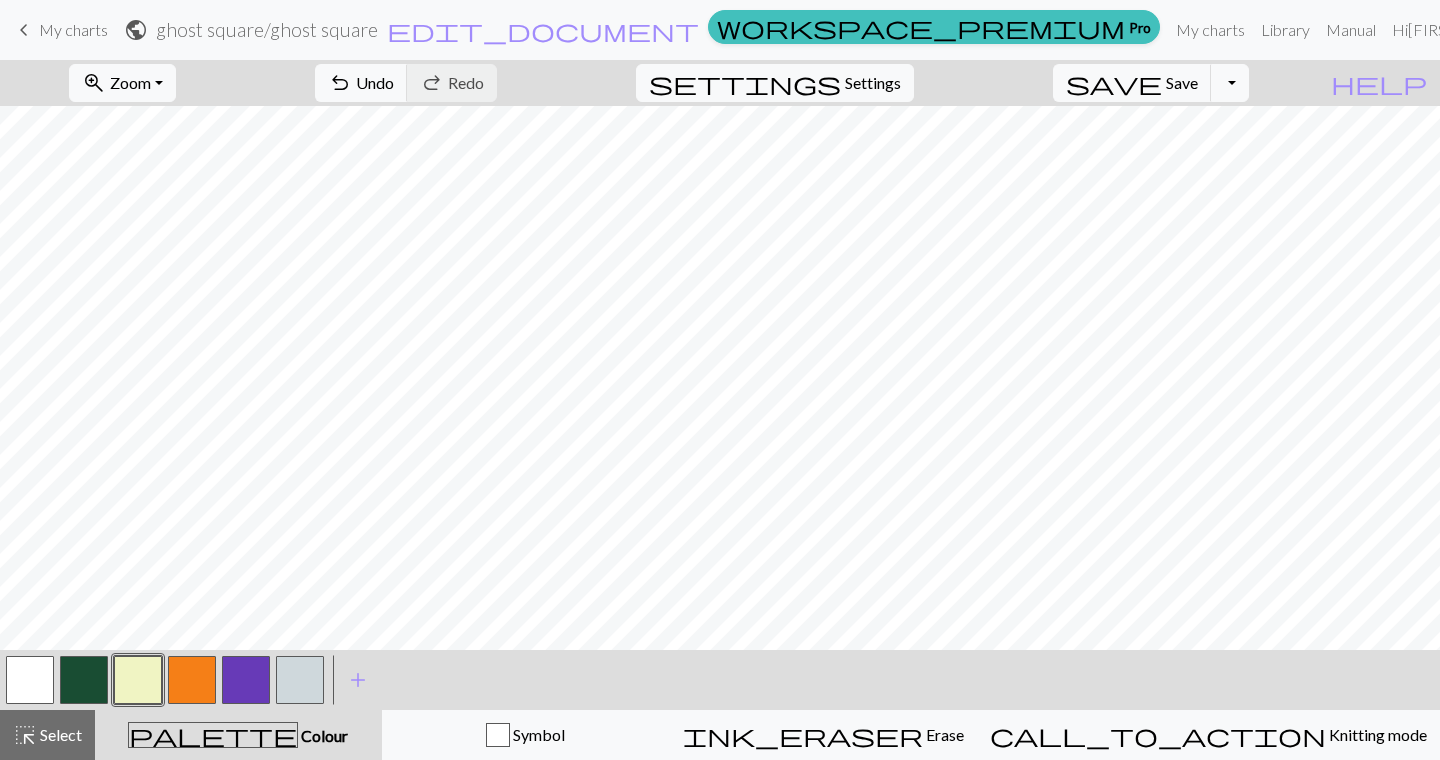 drag, startPoint x: 252, startPoint y: 674, endPoint x: 266, endPoint y: 659, distance: 20.518284 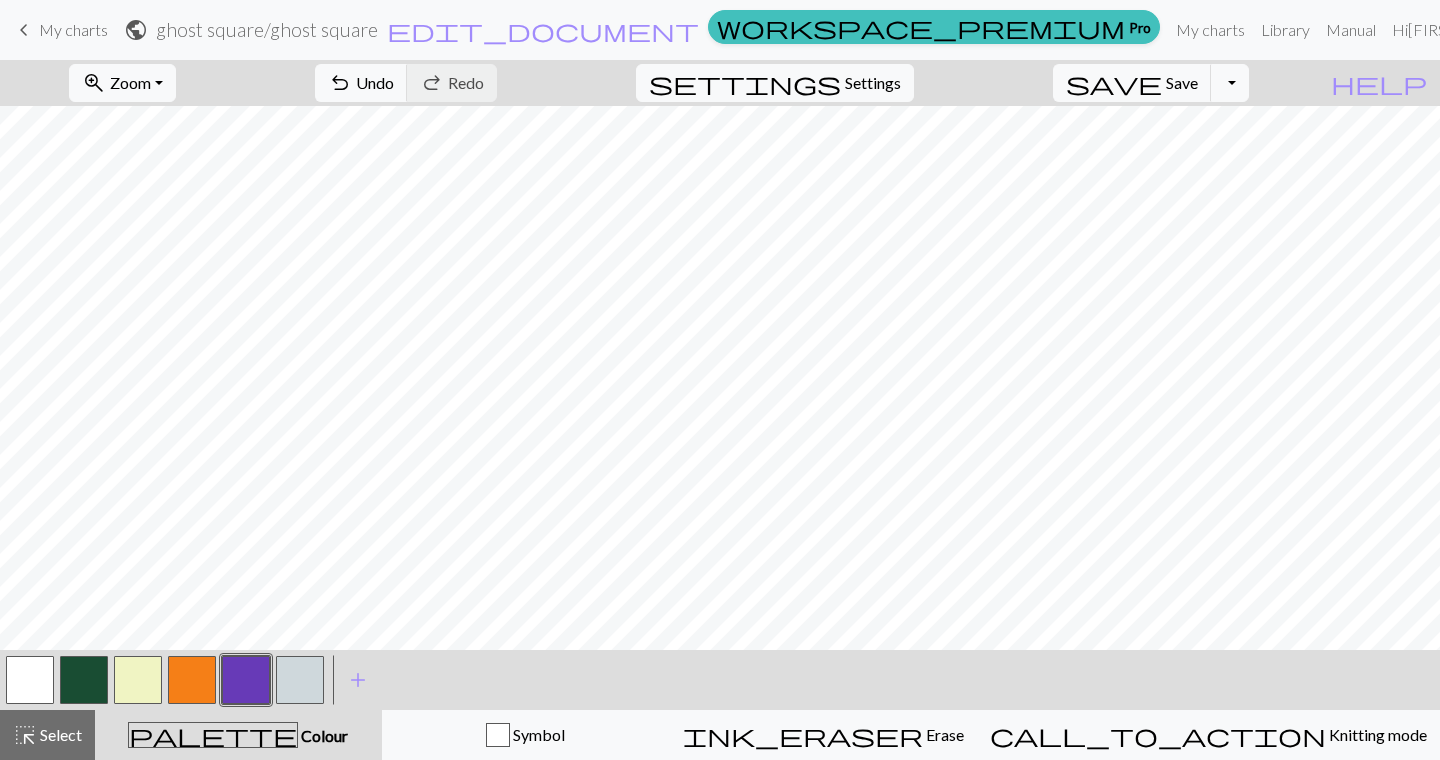 click at bounding box center [138, 680] 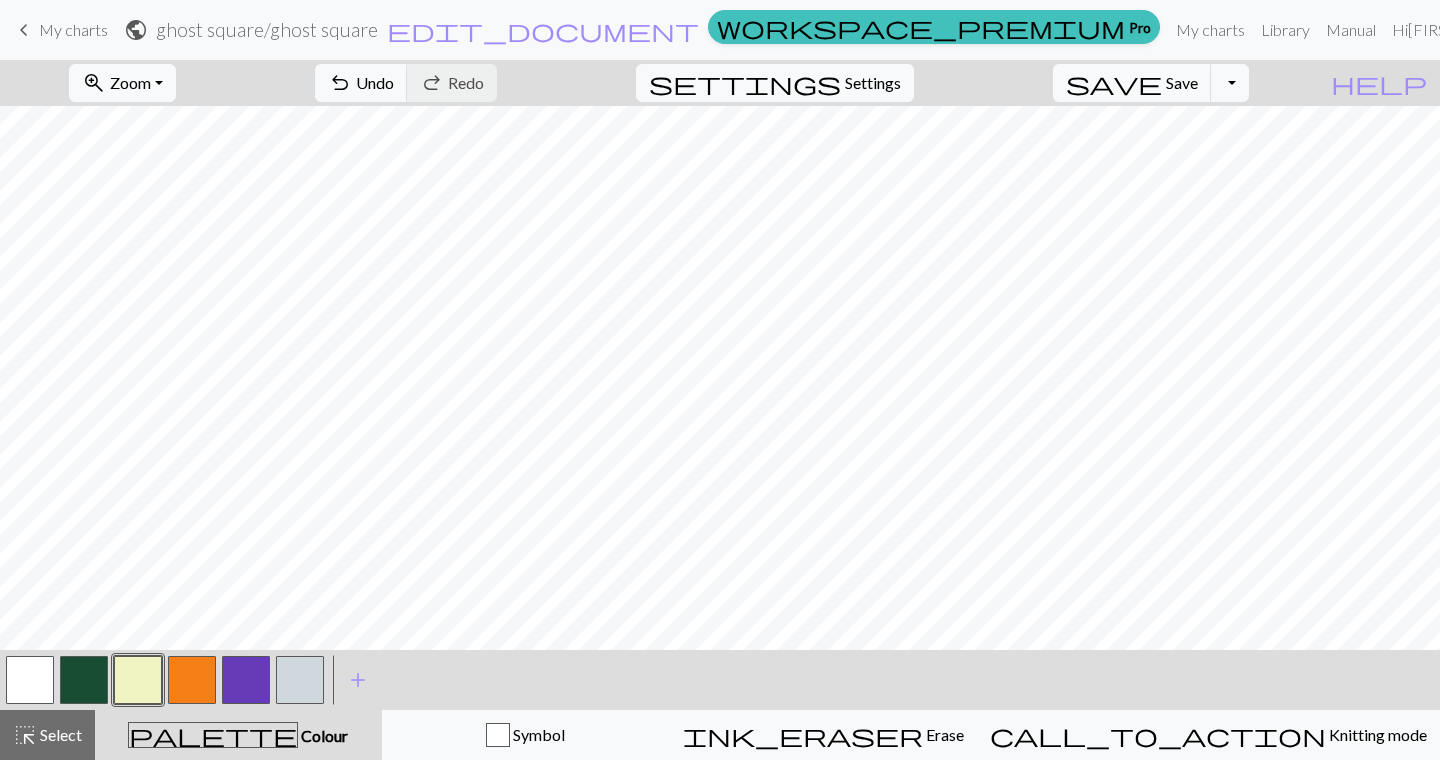click at bounding box center [246, 680] 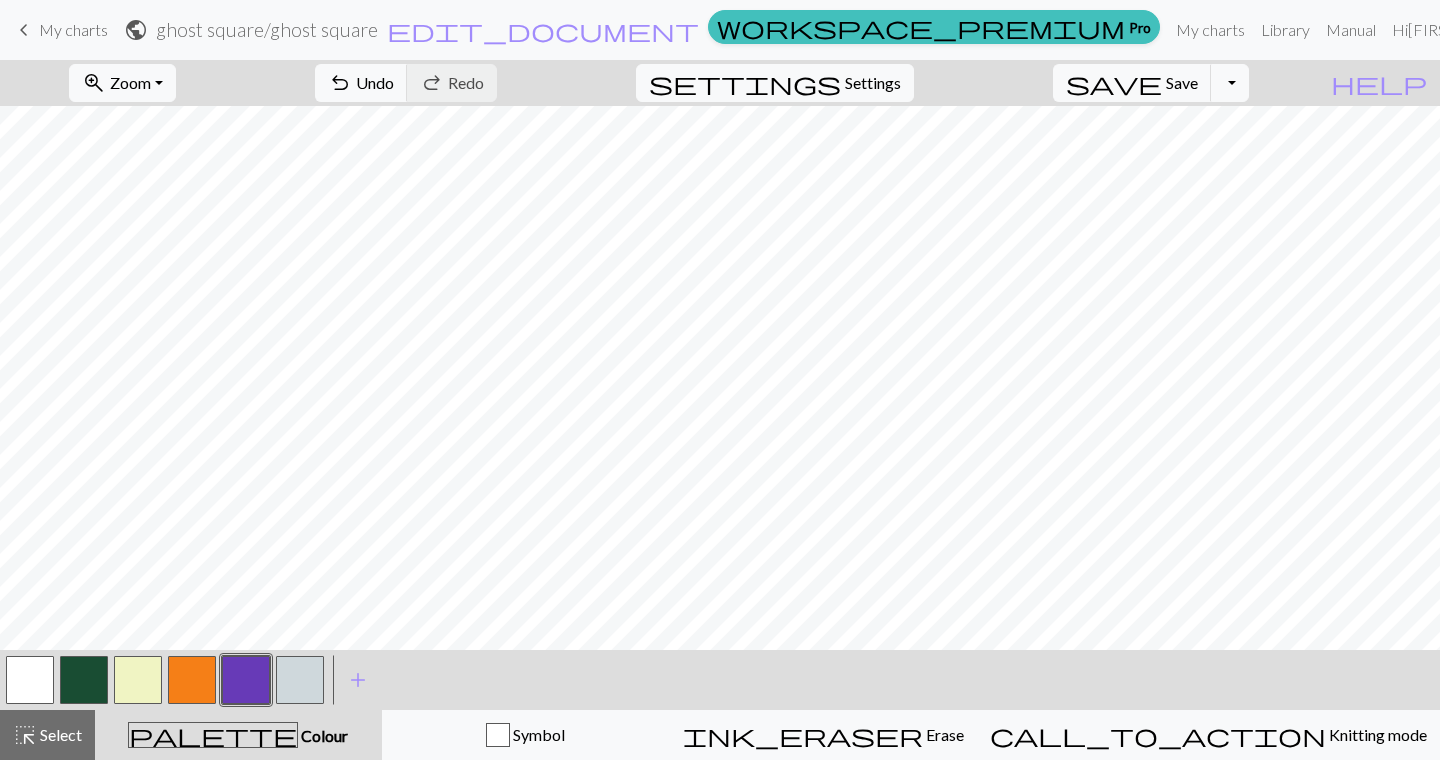 click at bounding box center [138, 680] 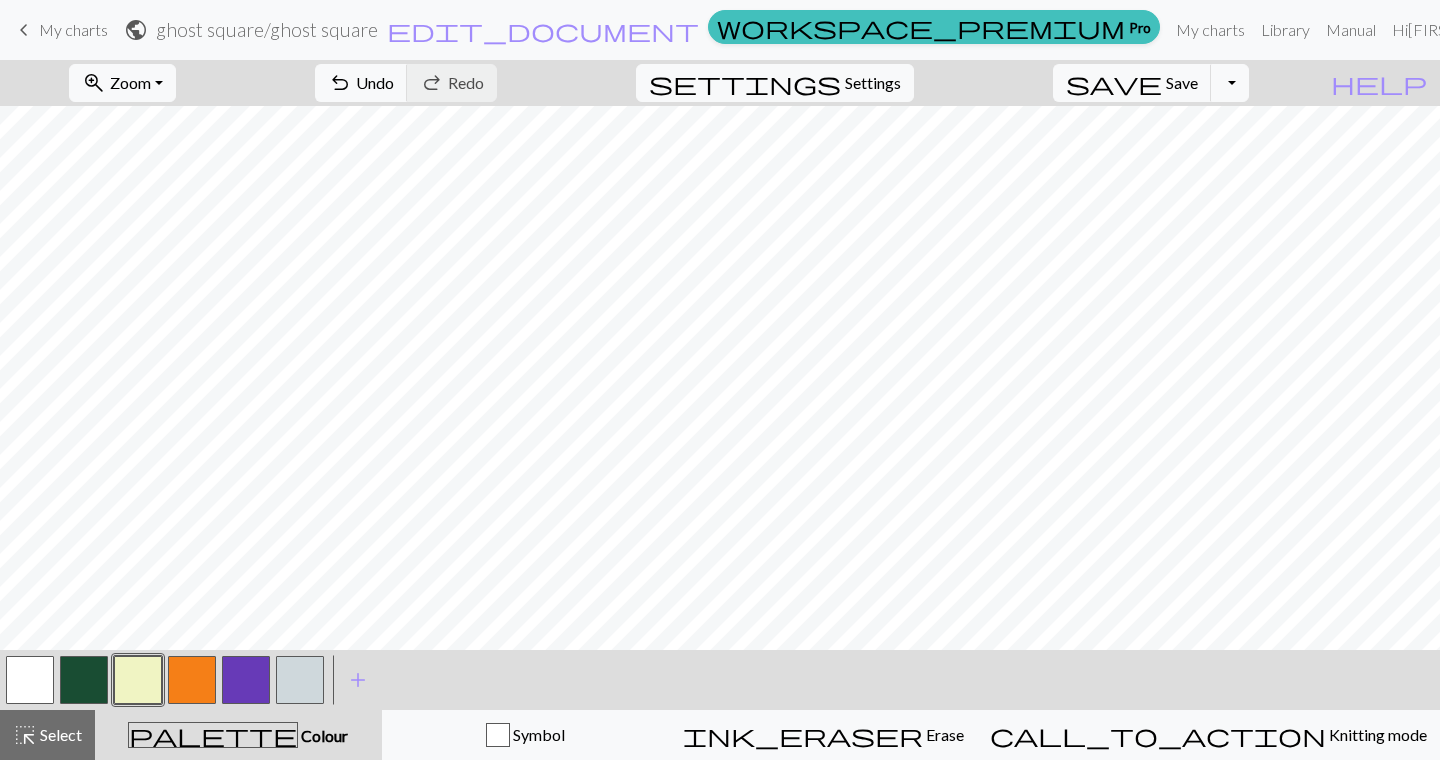 click at bounding box center (84, 680) 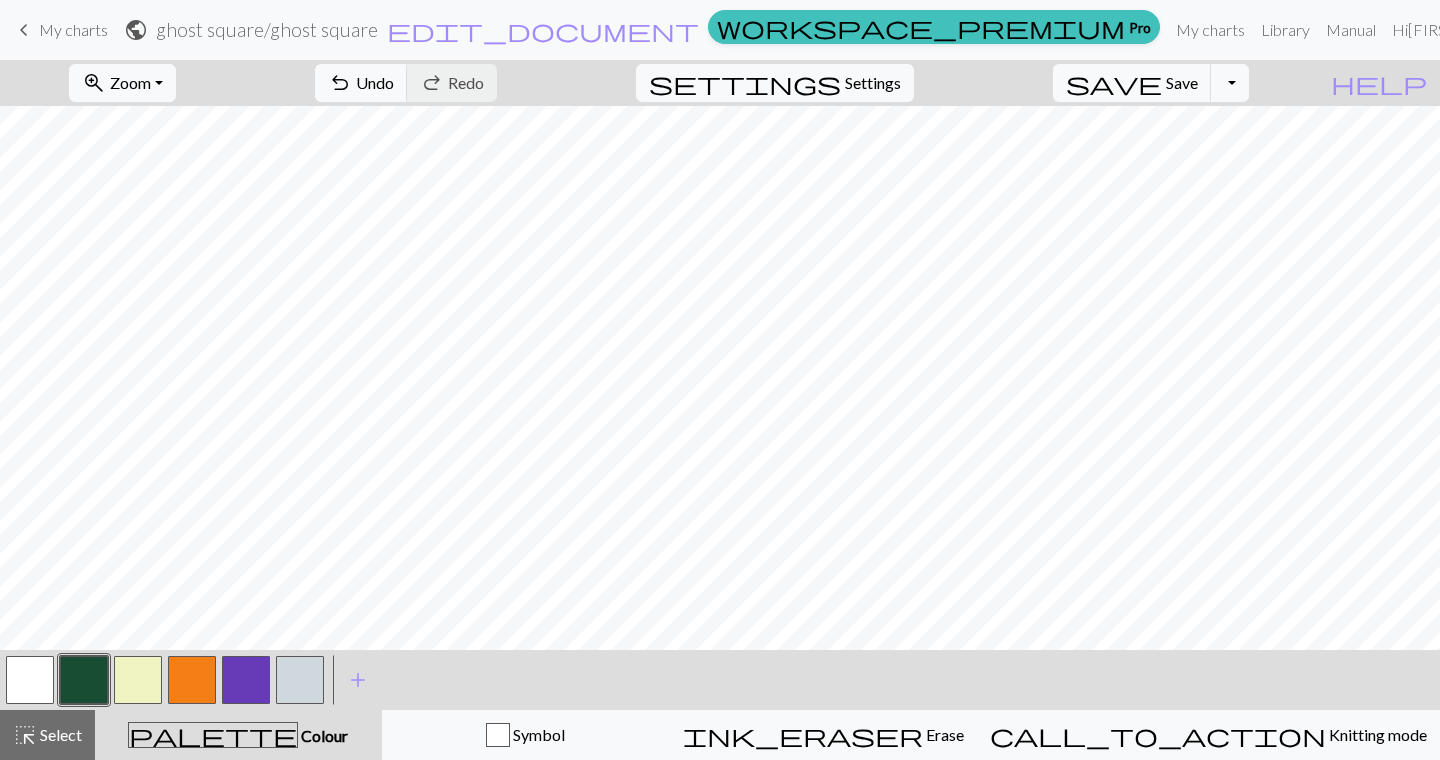 click at bounding box center [138, 680] 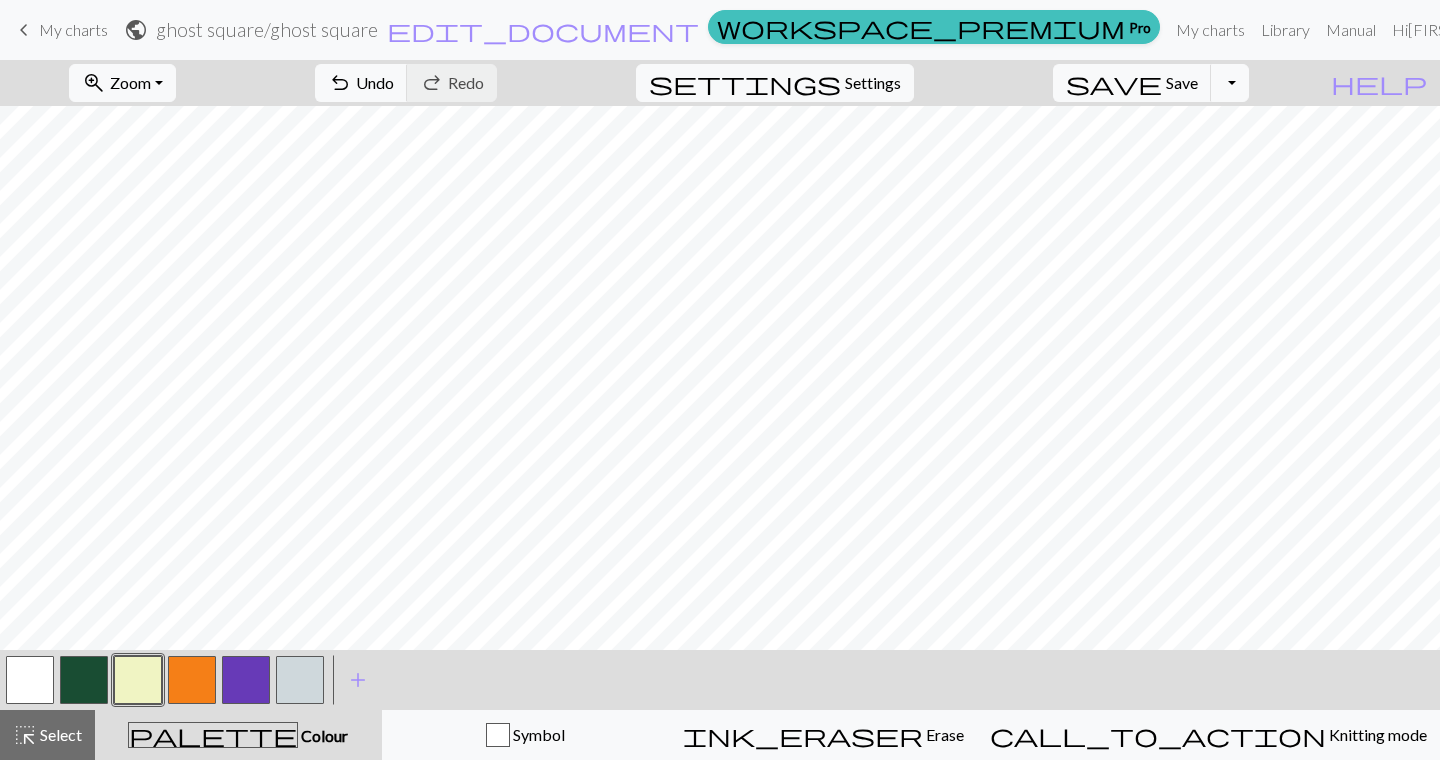 click at bounding box center (246, 680) 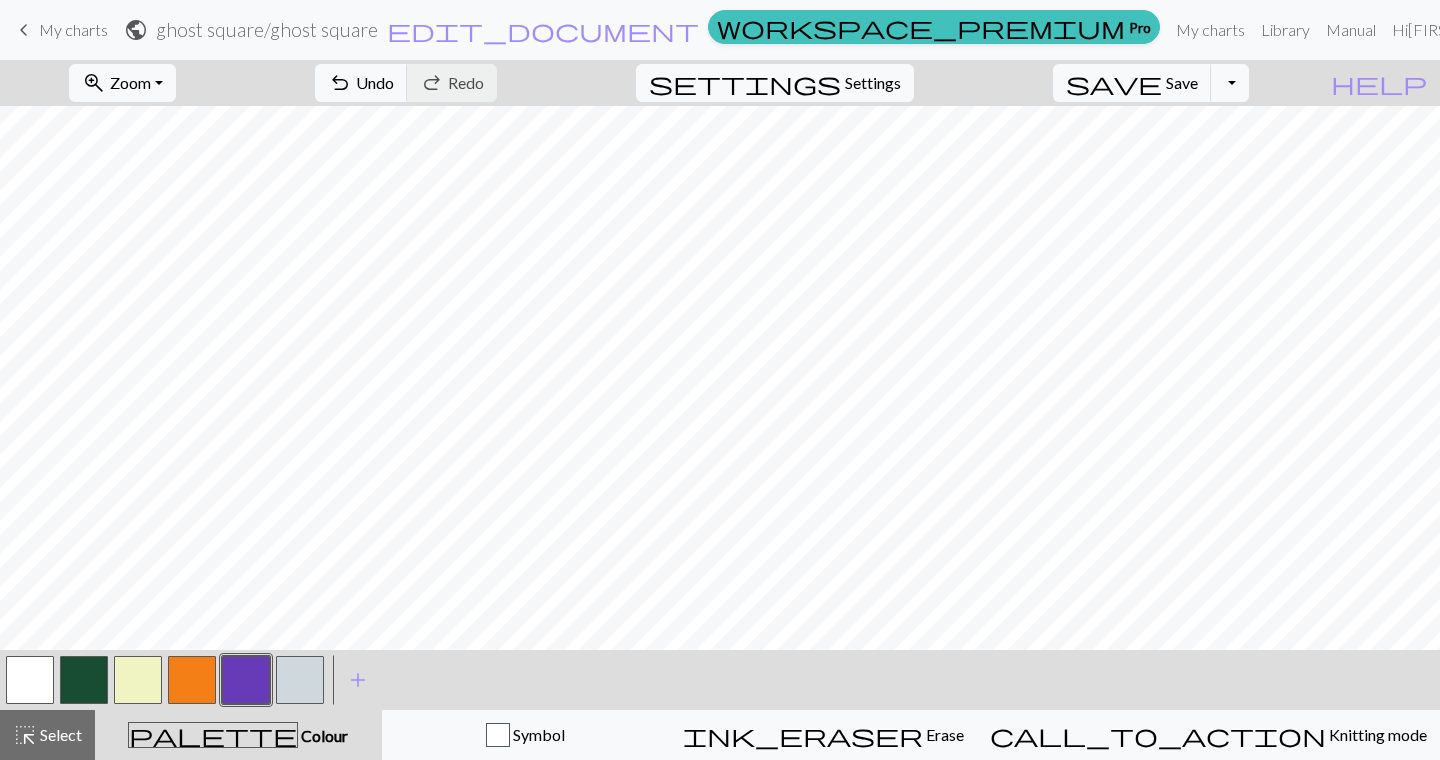 click at bounding box center (138, 680) 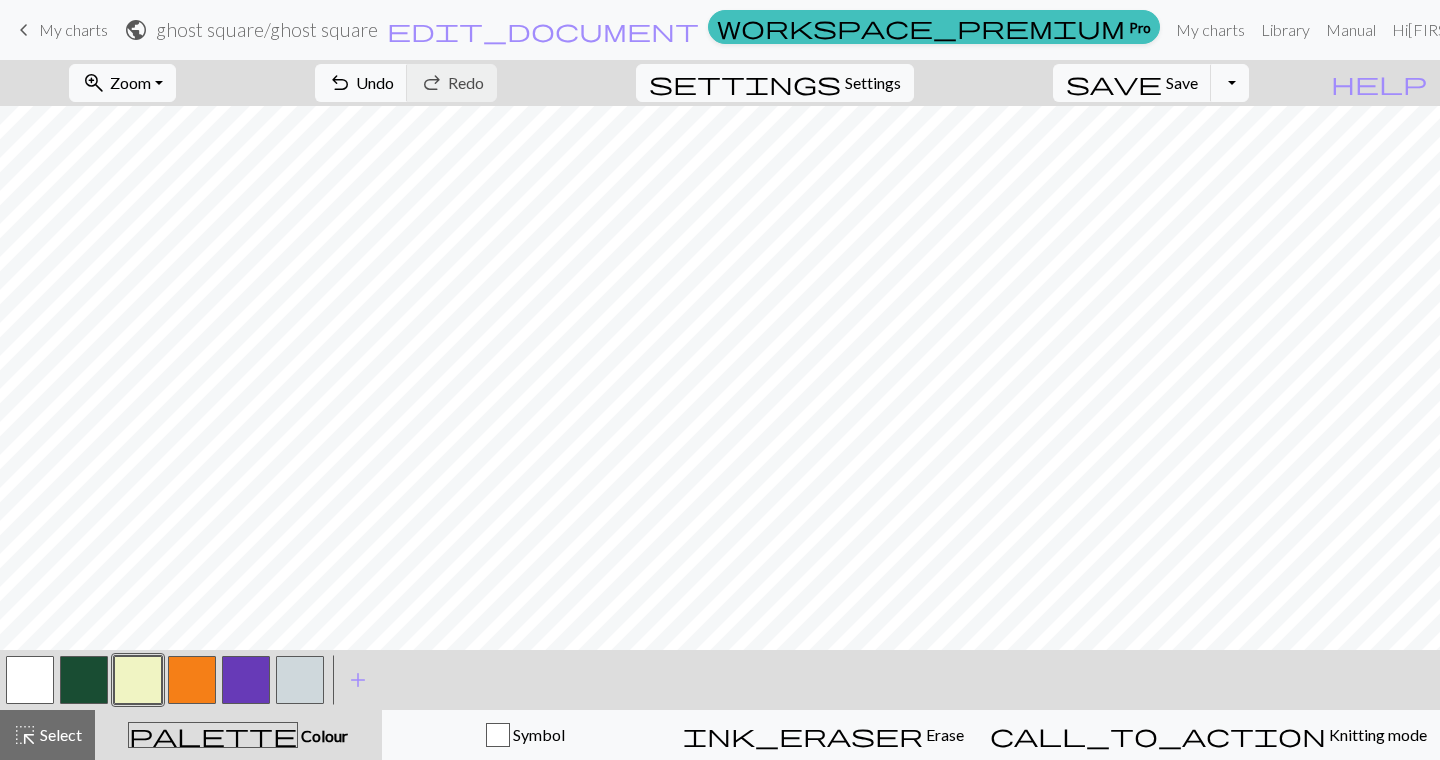 click at bounding box center (246, 680) 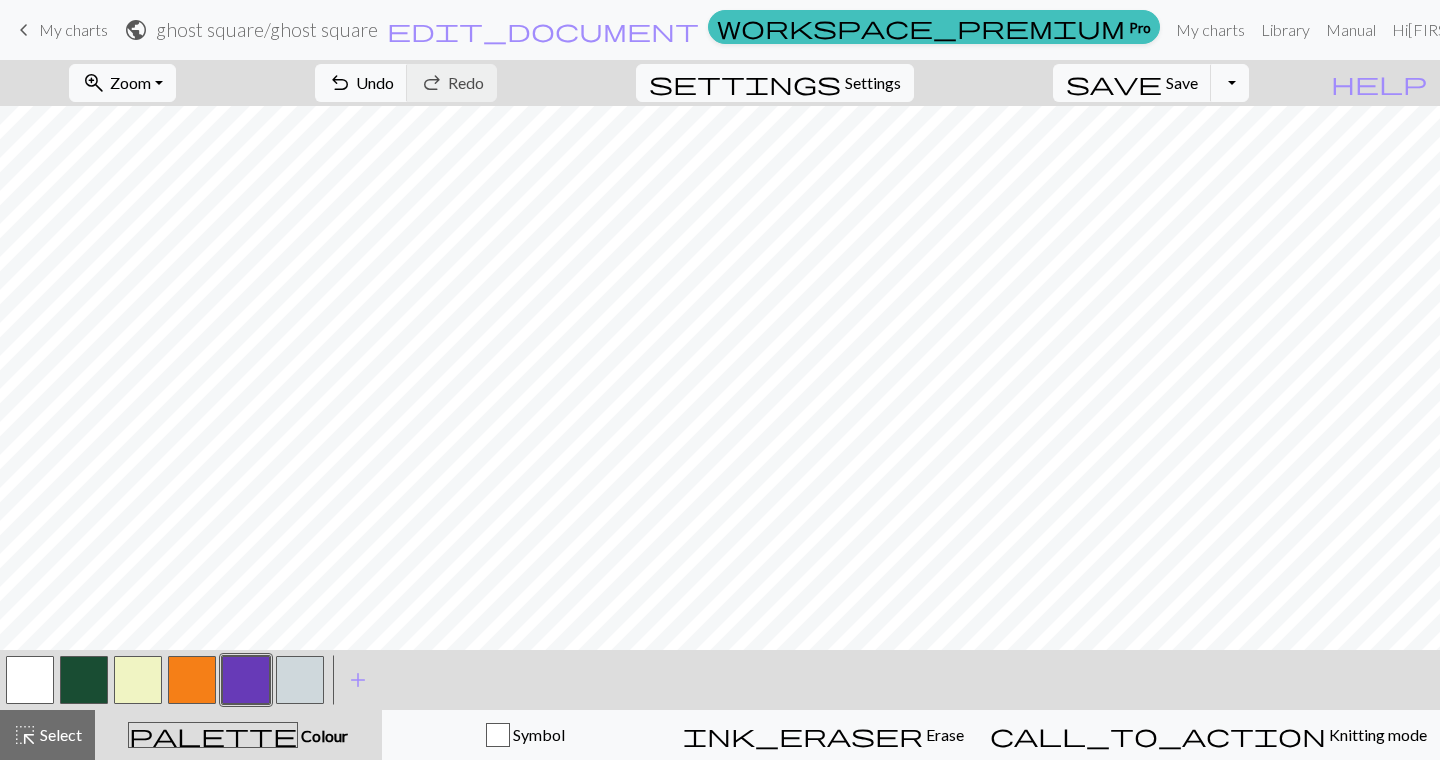 click at bounding box center (138, 680) 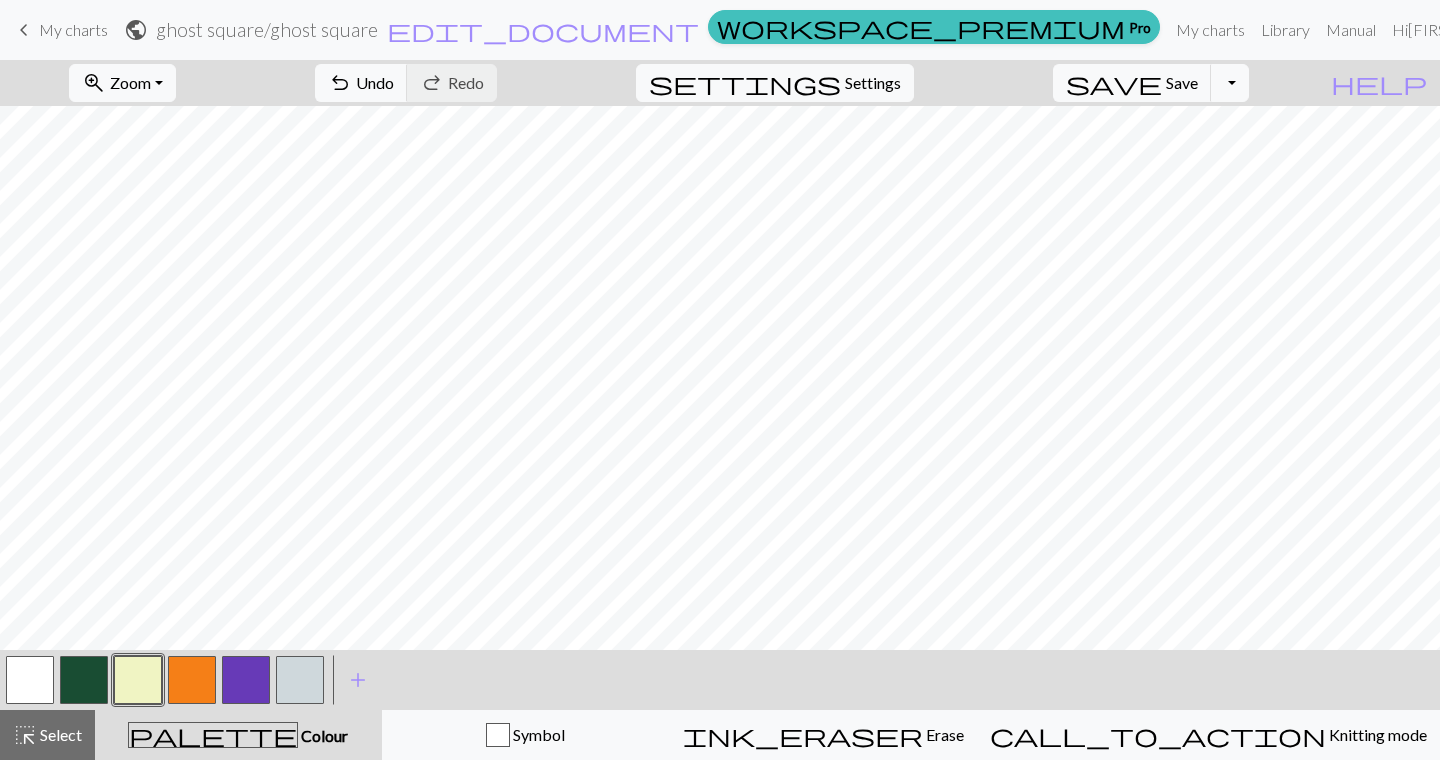 click at bounding box center (246, 680) 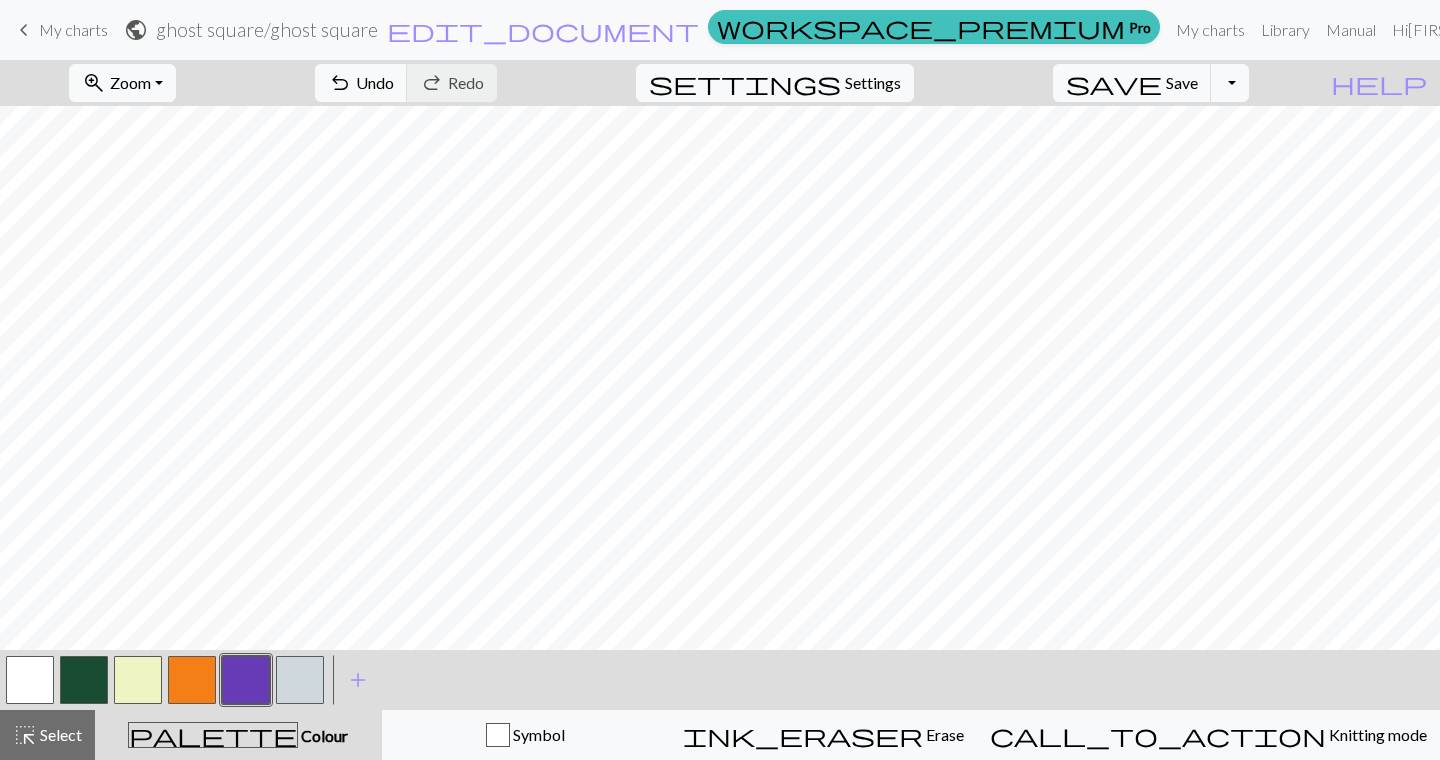 click at bounding box center (138, 680) 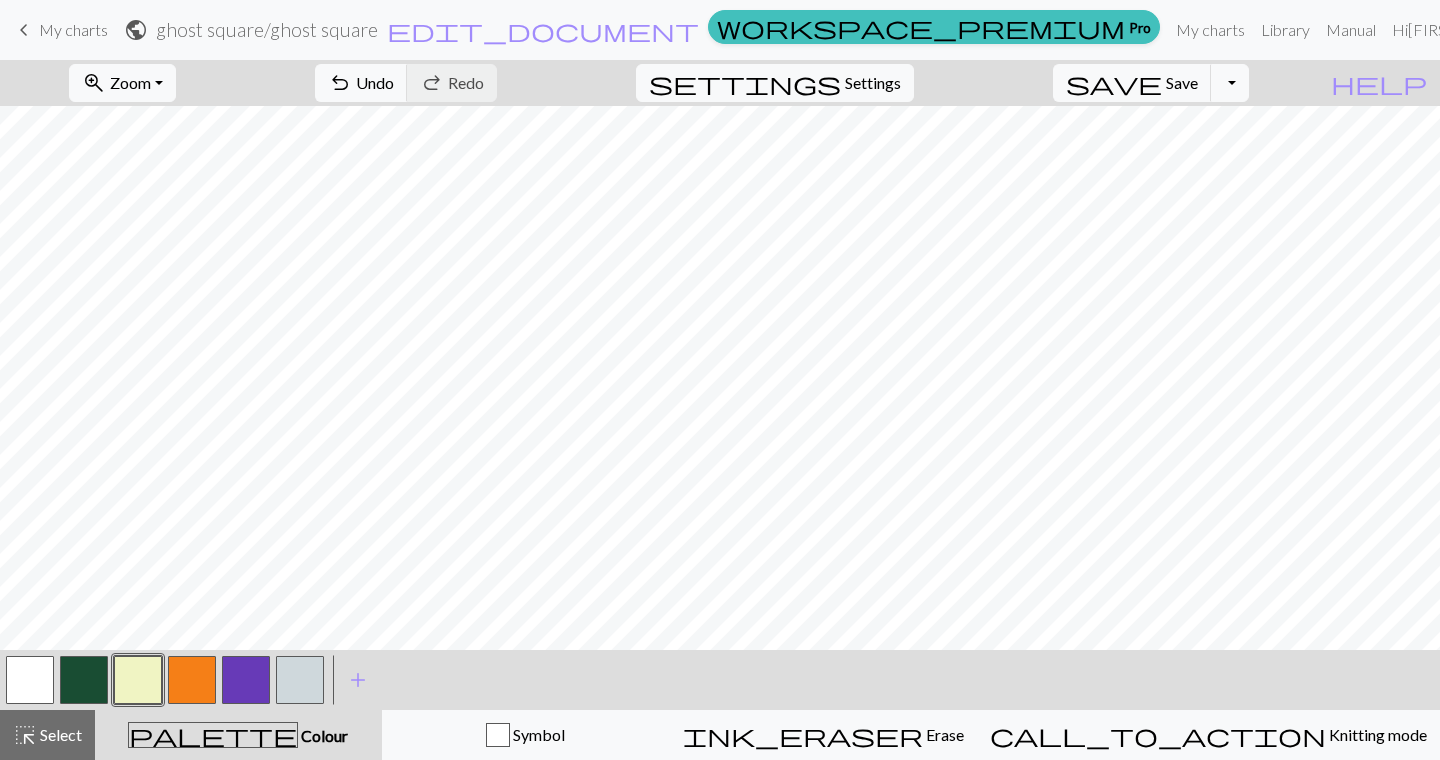 click at bounding box center (84, 680) 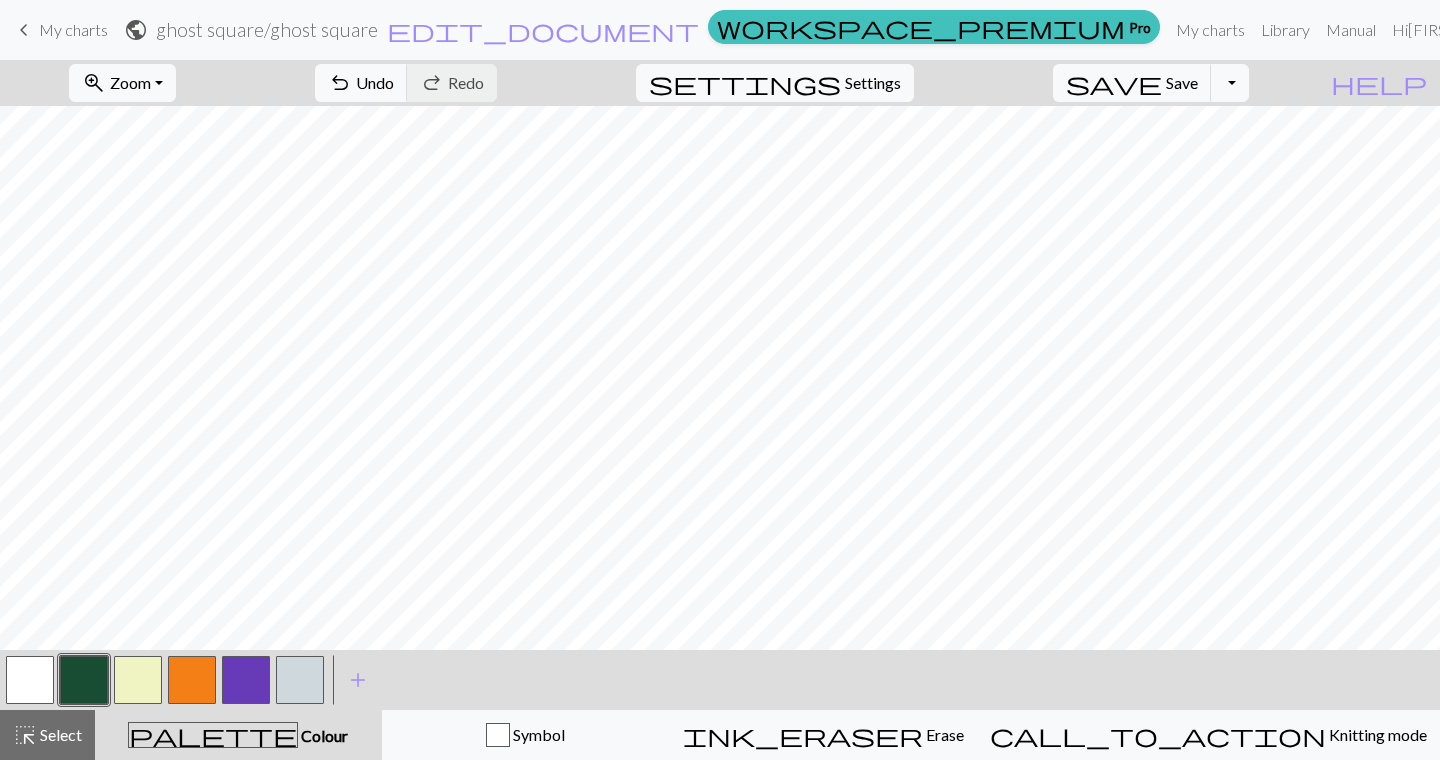 click at bounding box center (138, 680) 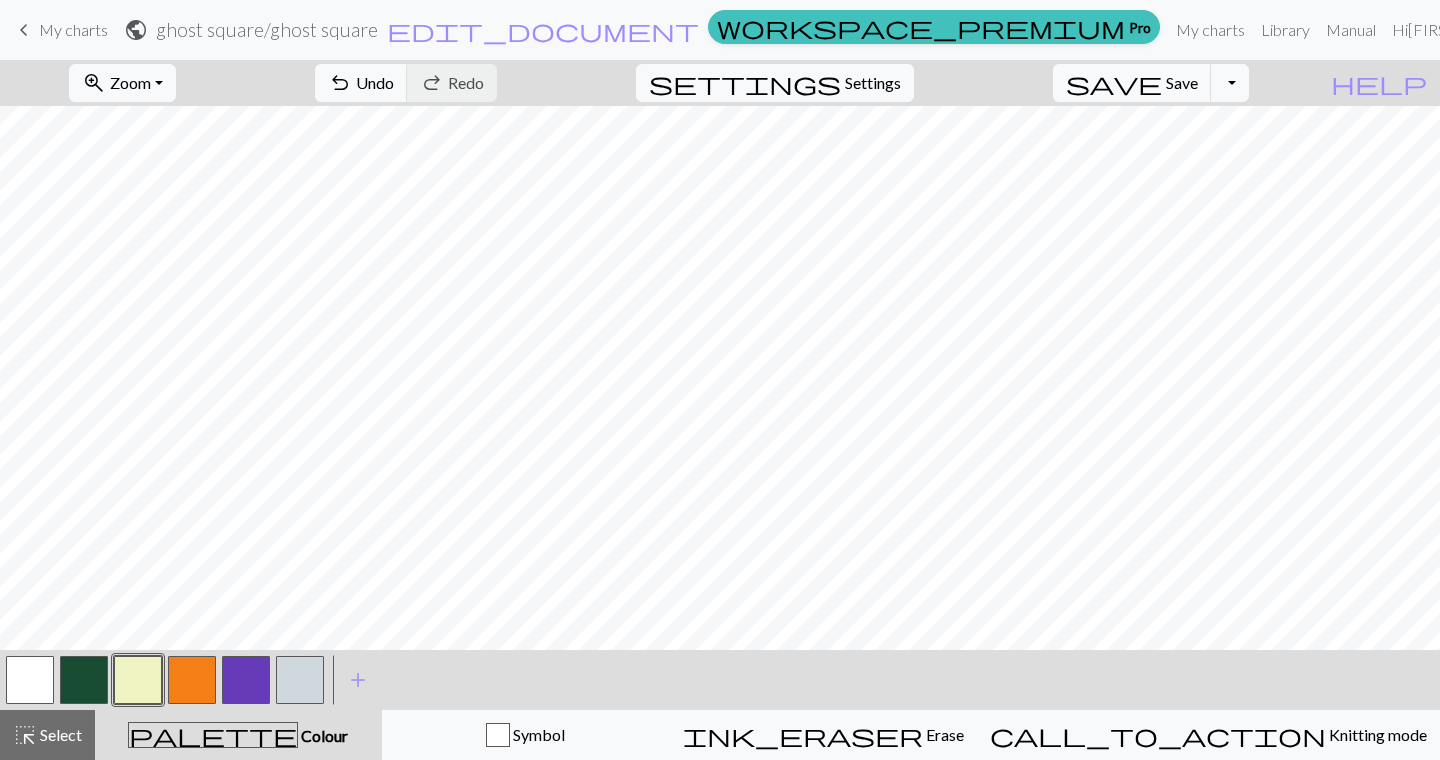 click at bounding box center (246, 680) 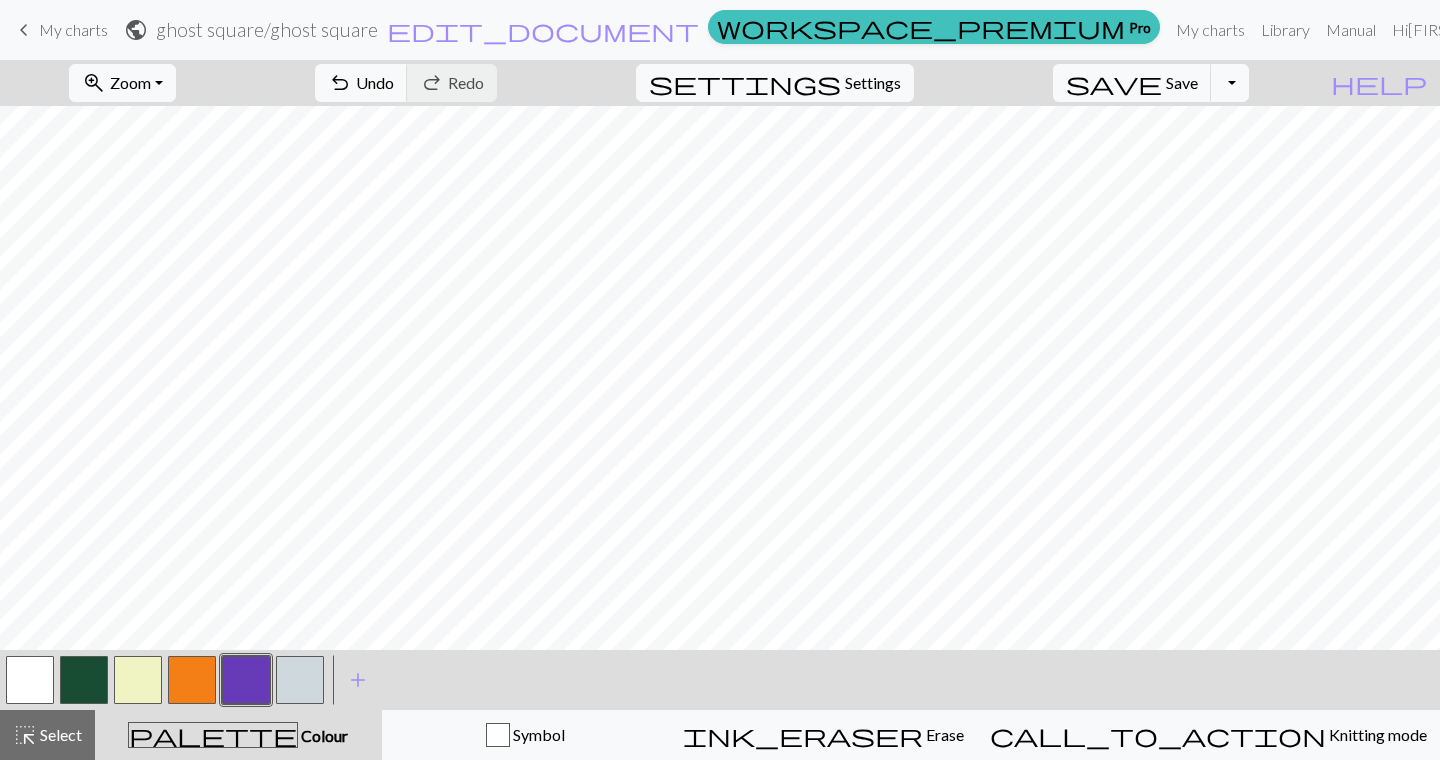 click at bounding box center [138, 680] 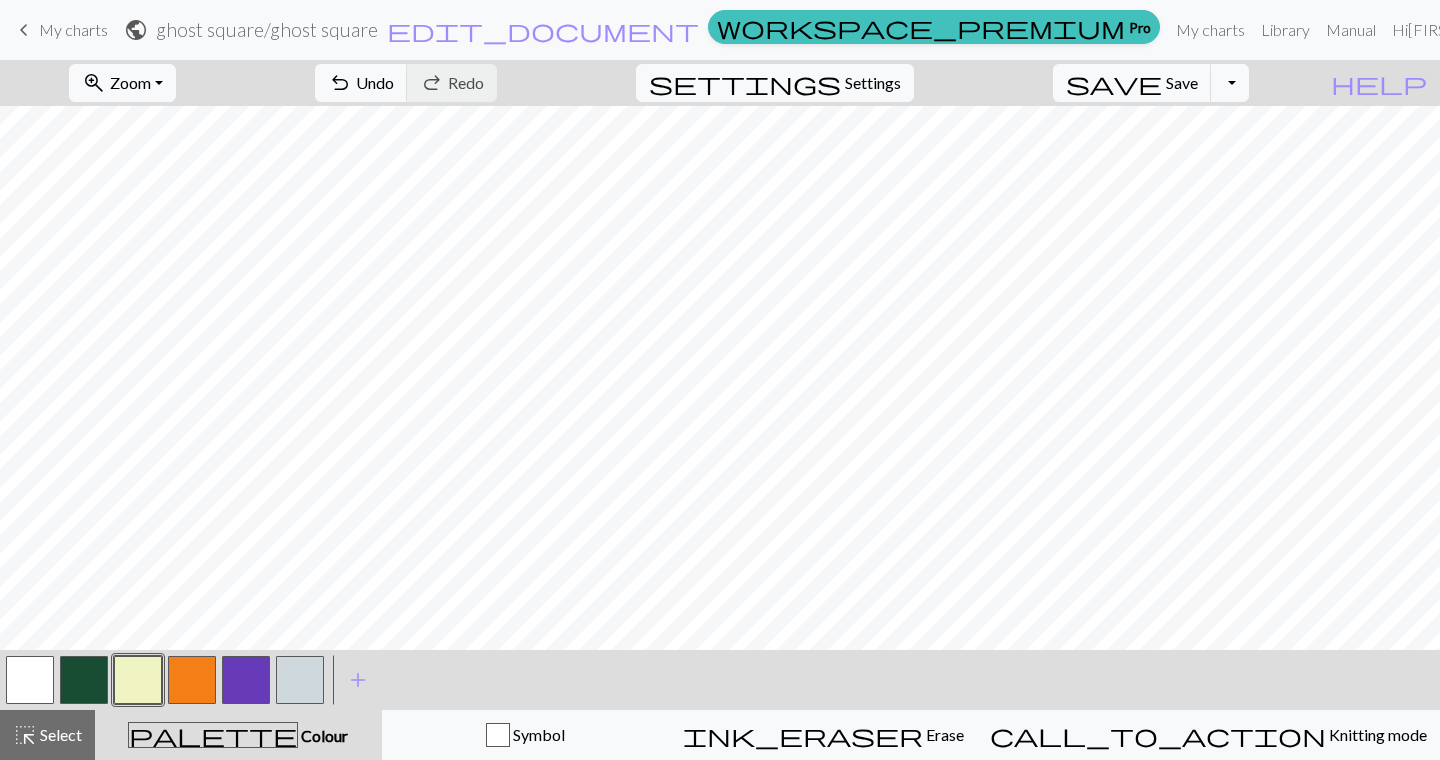 click at bounding box center (246, 680) 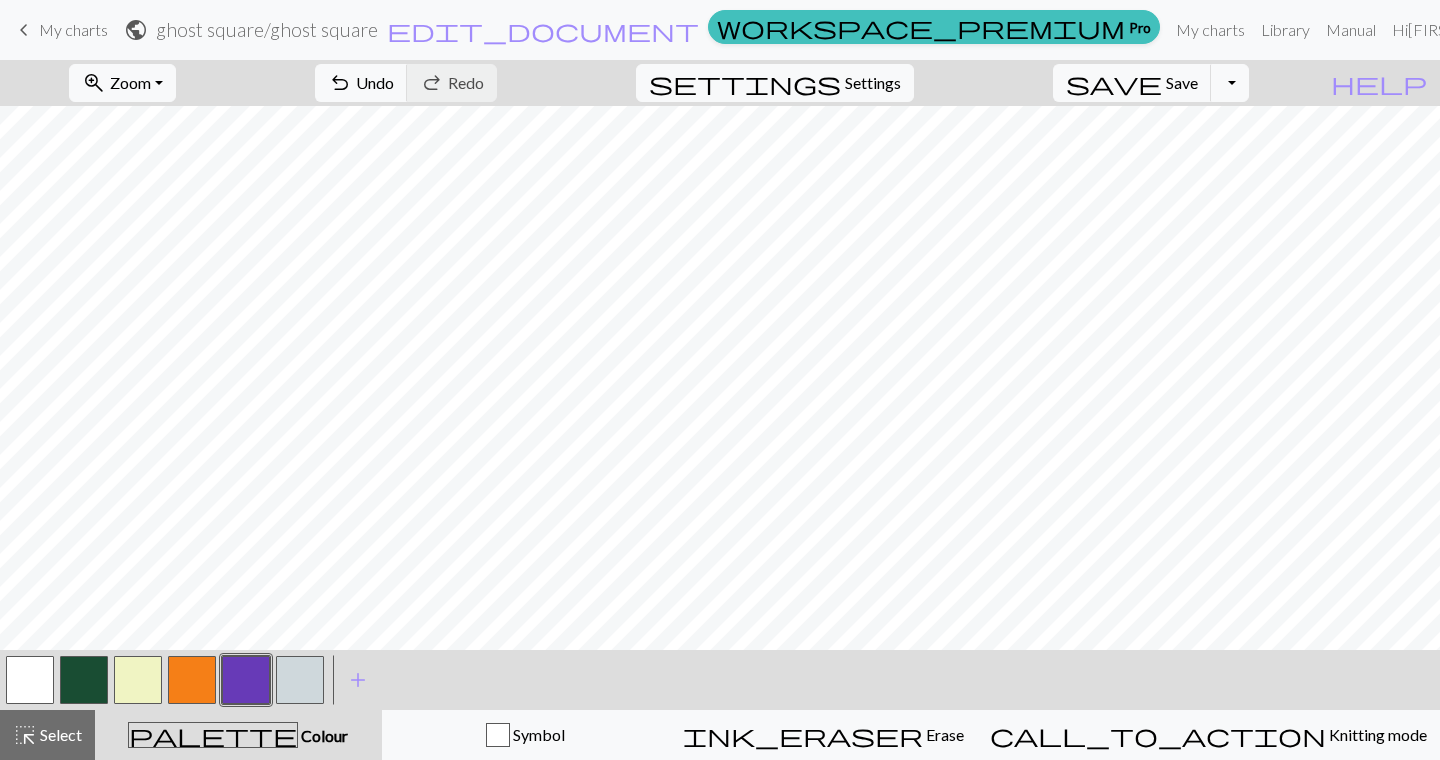 click at bounding box center (138, 680) 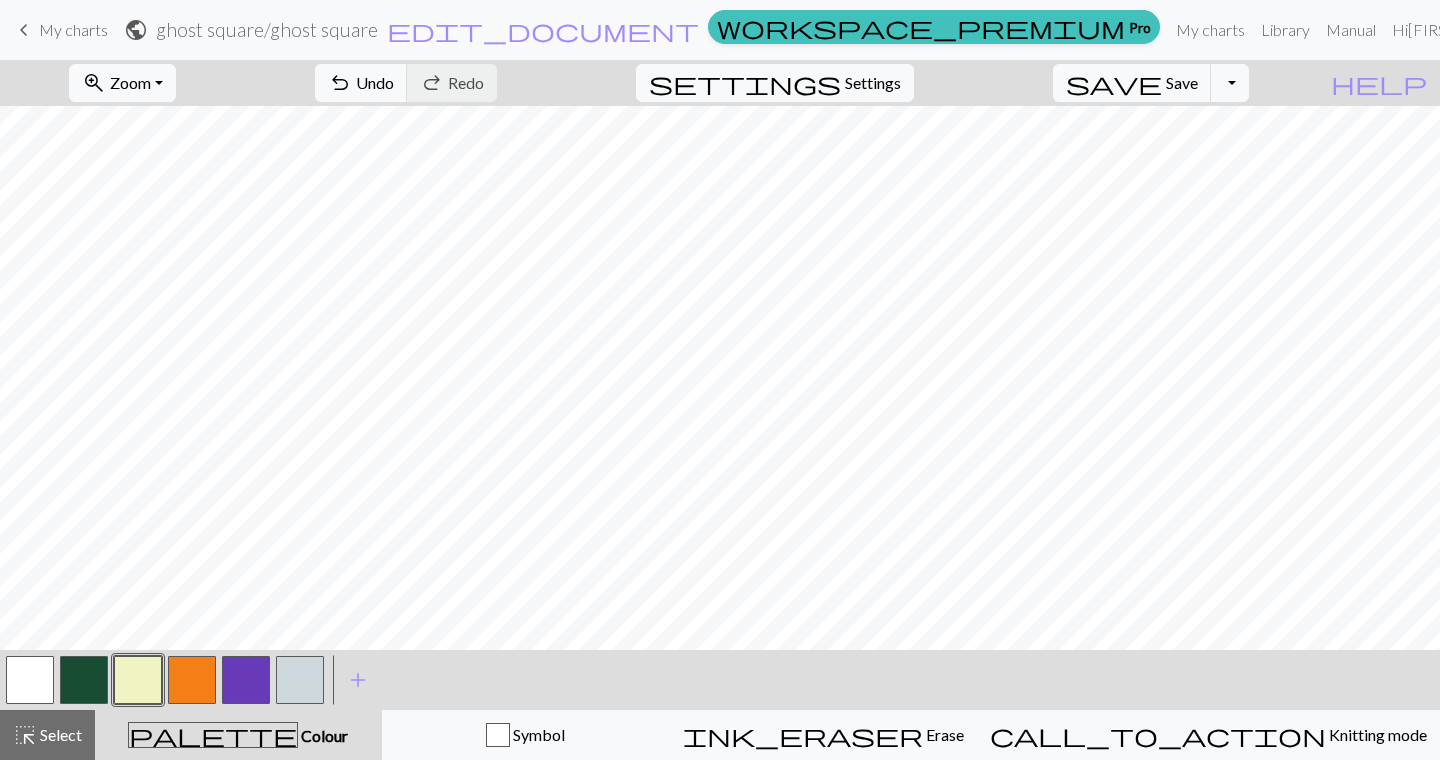 click at bounding box center (246, 680) 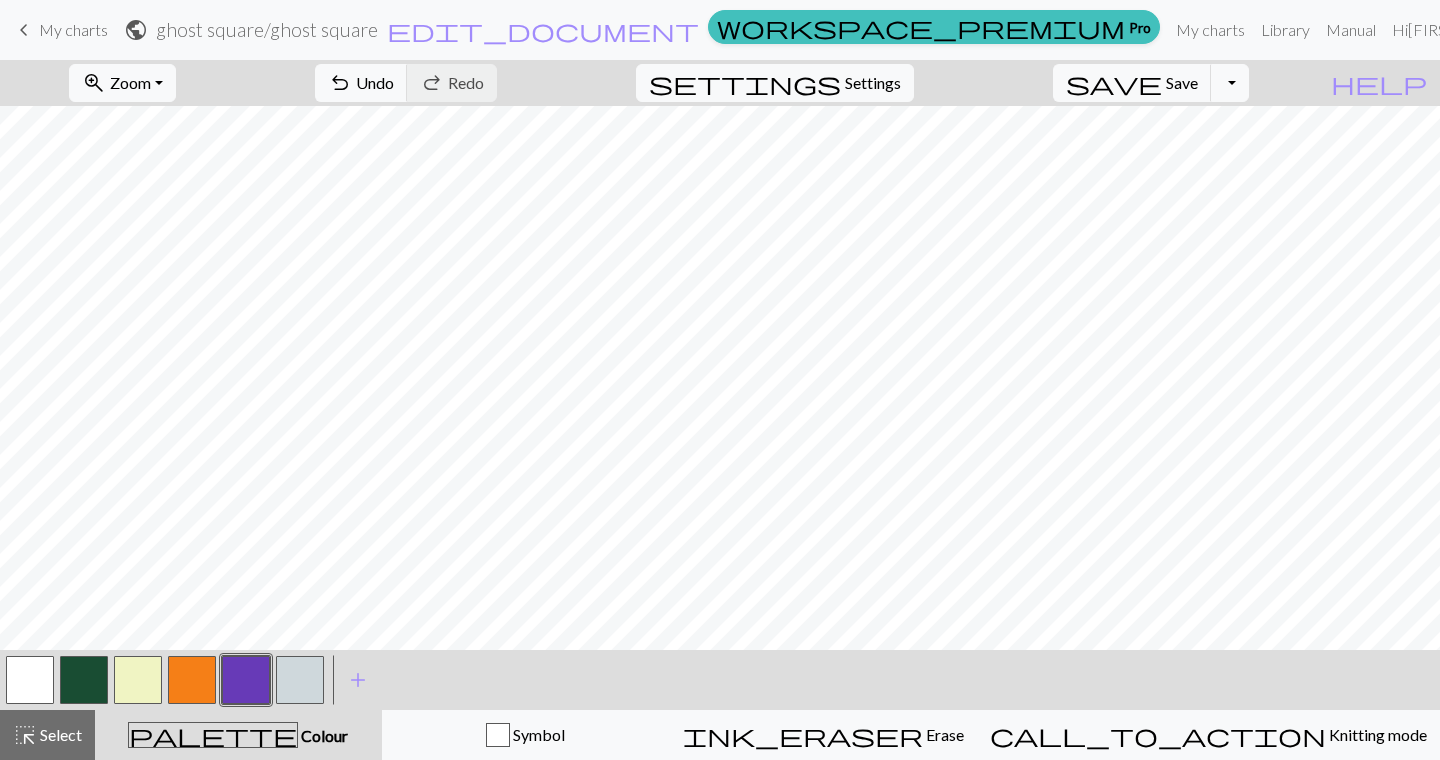 click at bounding box center (138, 680) 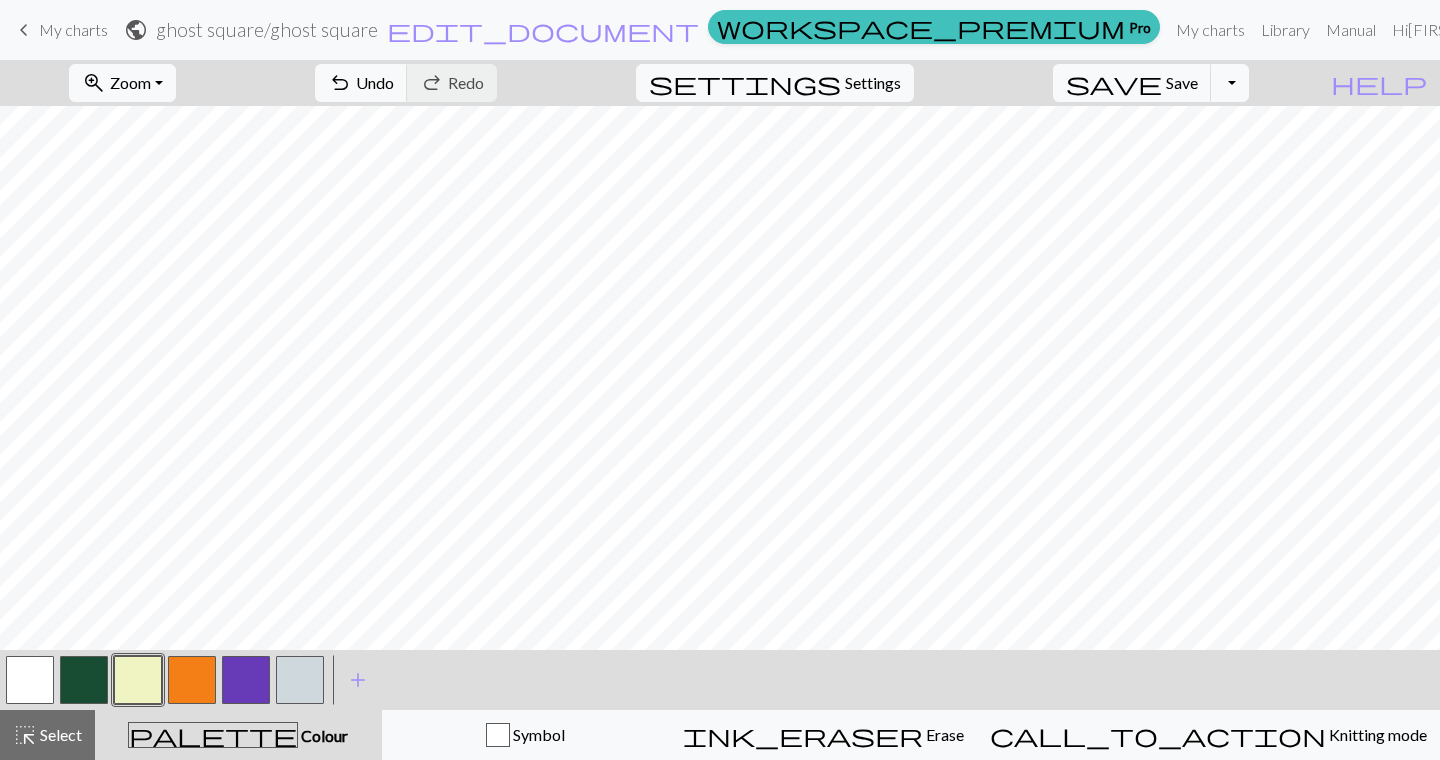 drag, startPoint x: 93, startPoint y: 681, endPoint x: 131, endPoint y: 657, distance: 44.94441 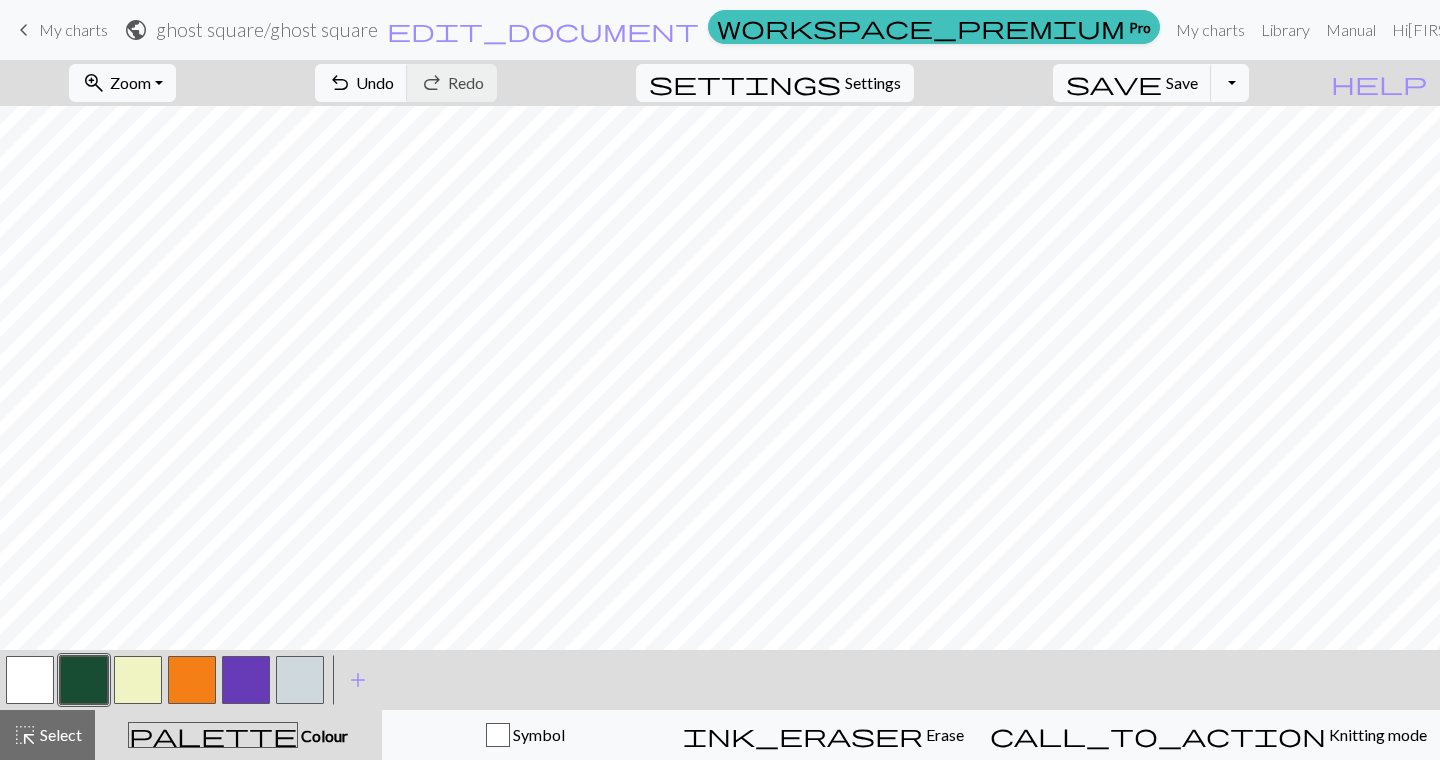 click at bounding box center [138, 680] 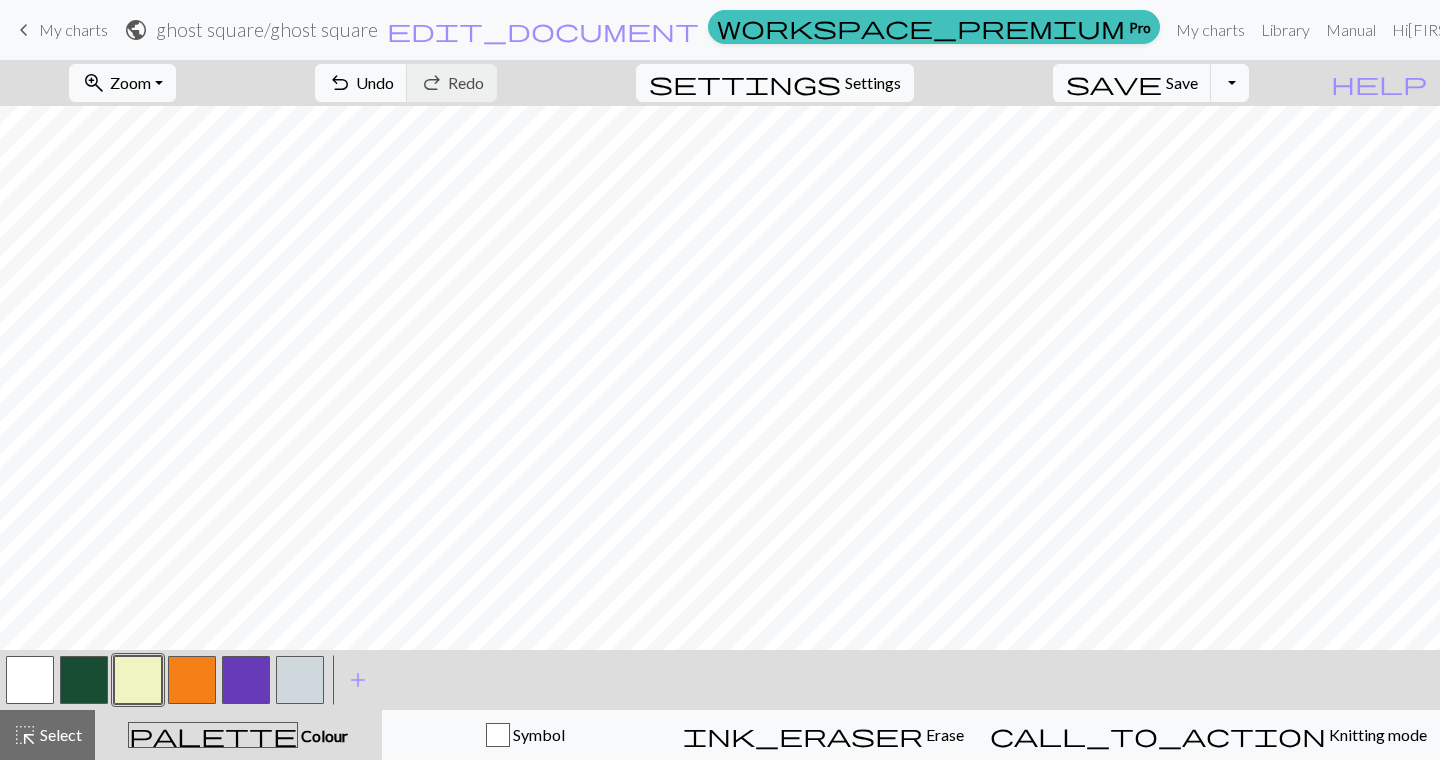 click at bounding box center [246, 680] 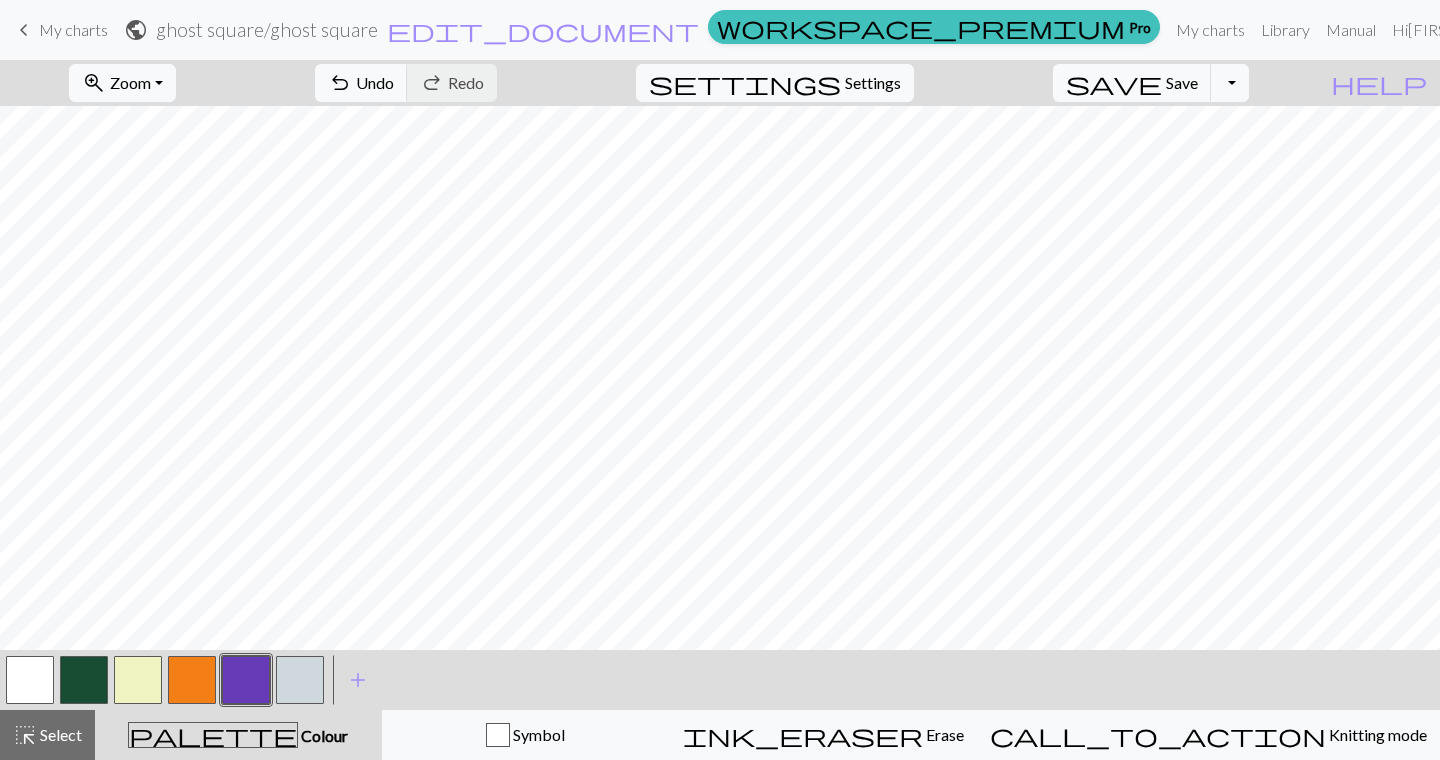 click at bounding box center (138, 680) 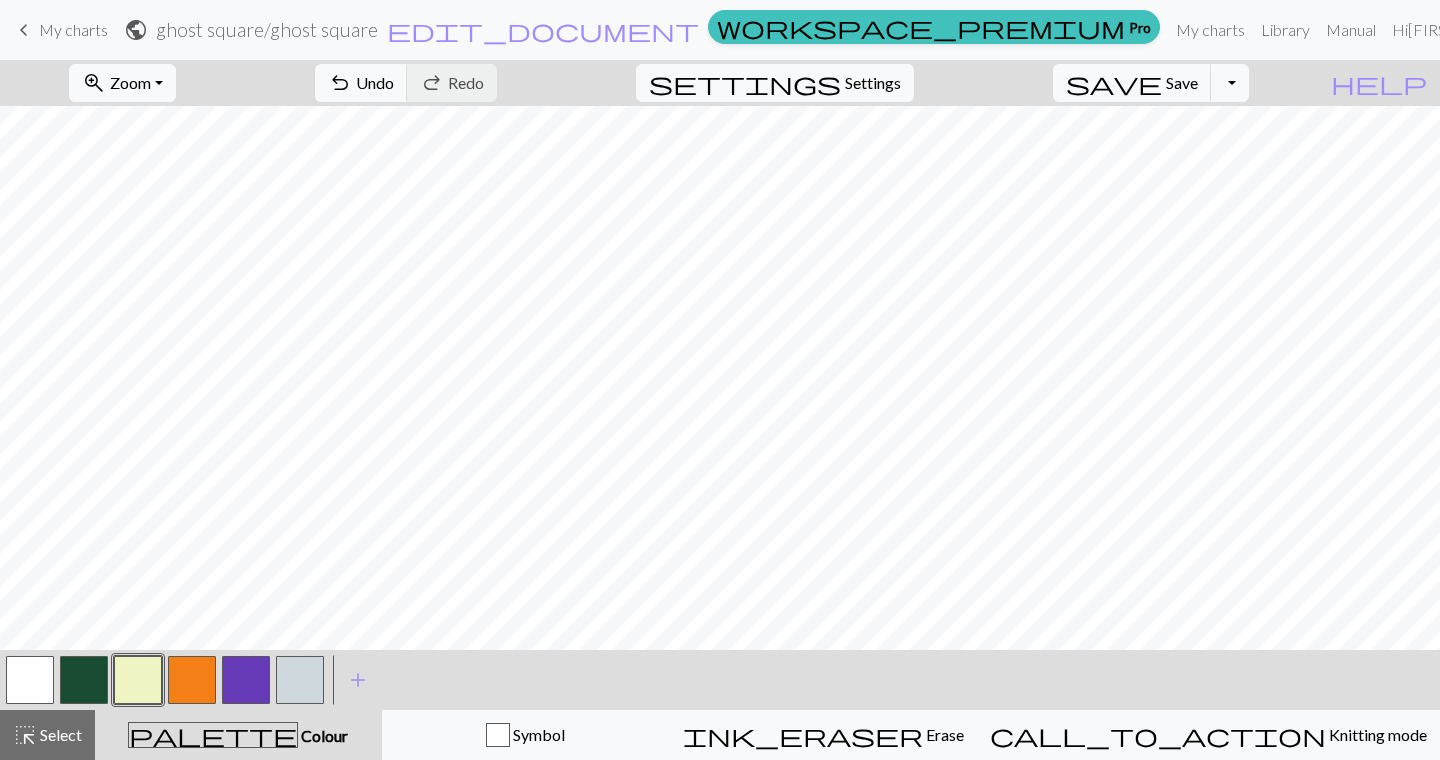 click at bounding box center [246, 680] 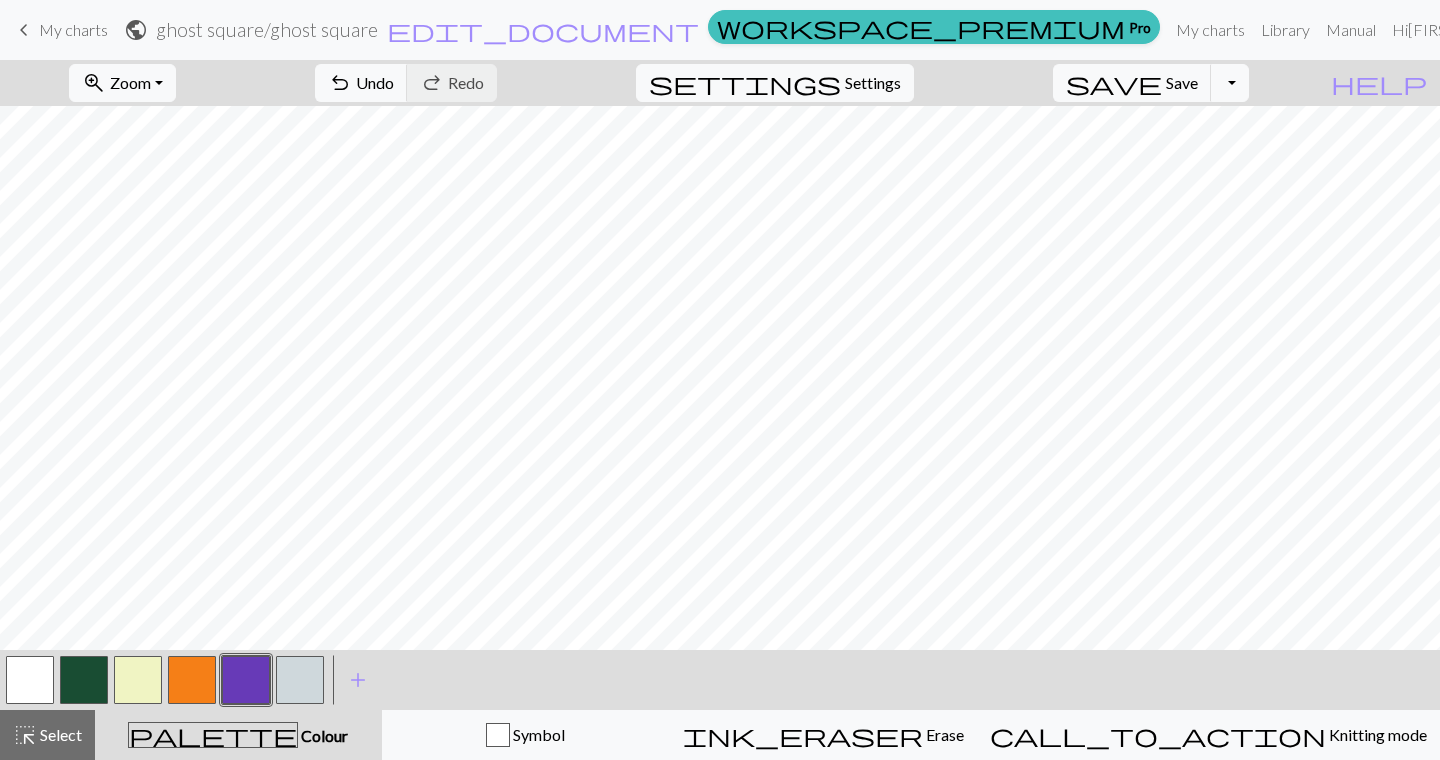 click at bounding box center (138, 680) 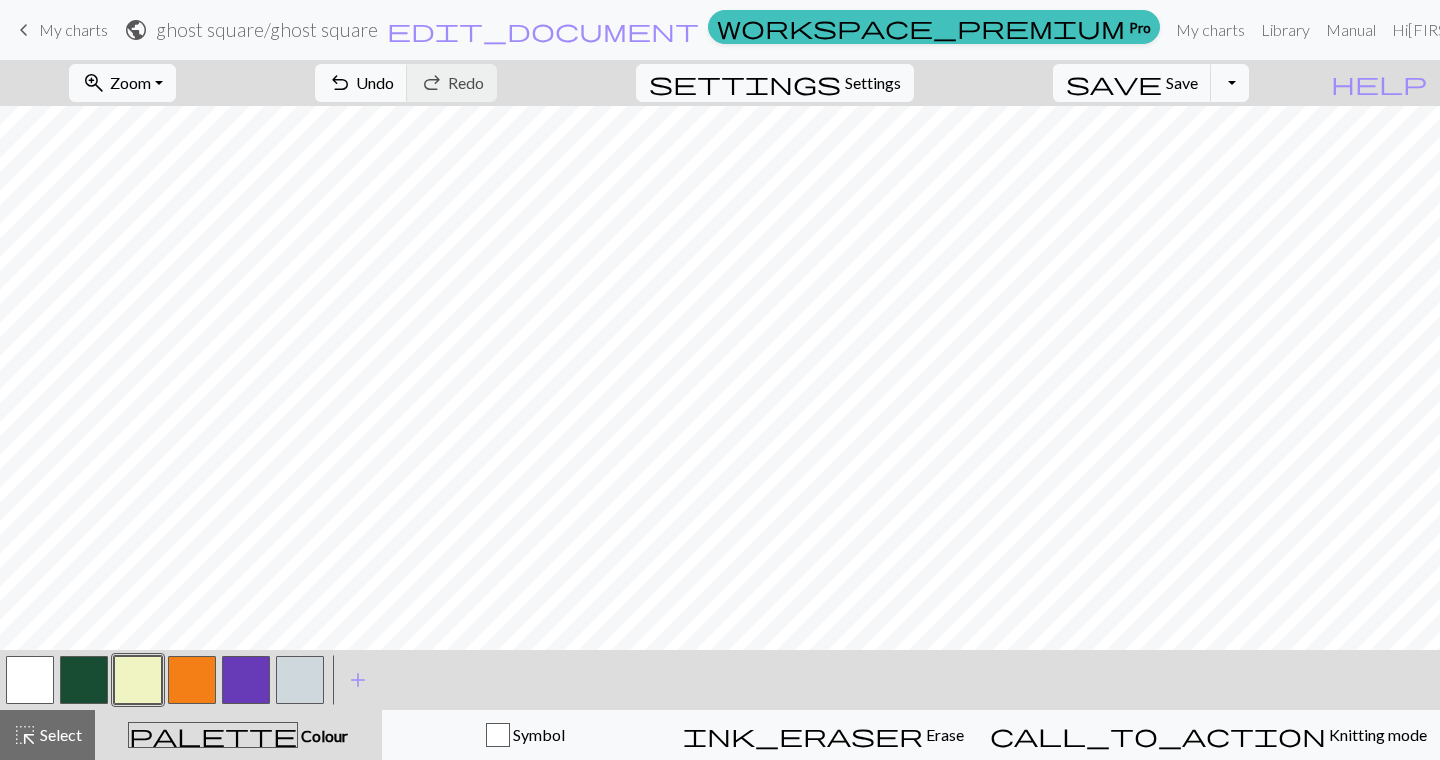 click at bounding box center (84, 680) 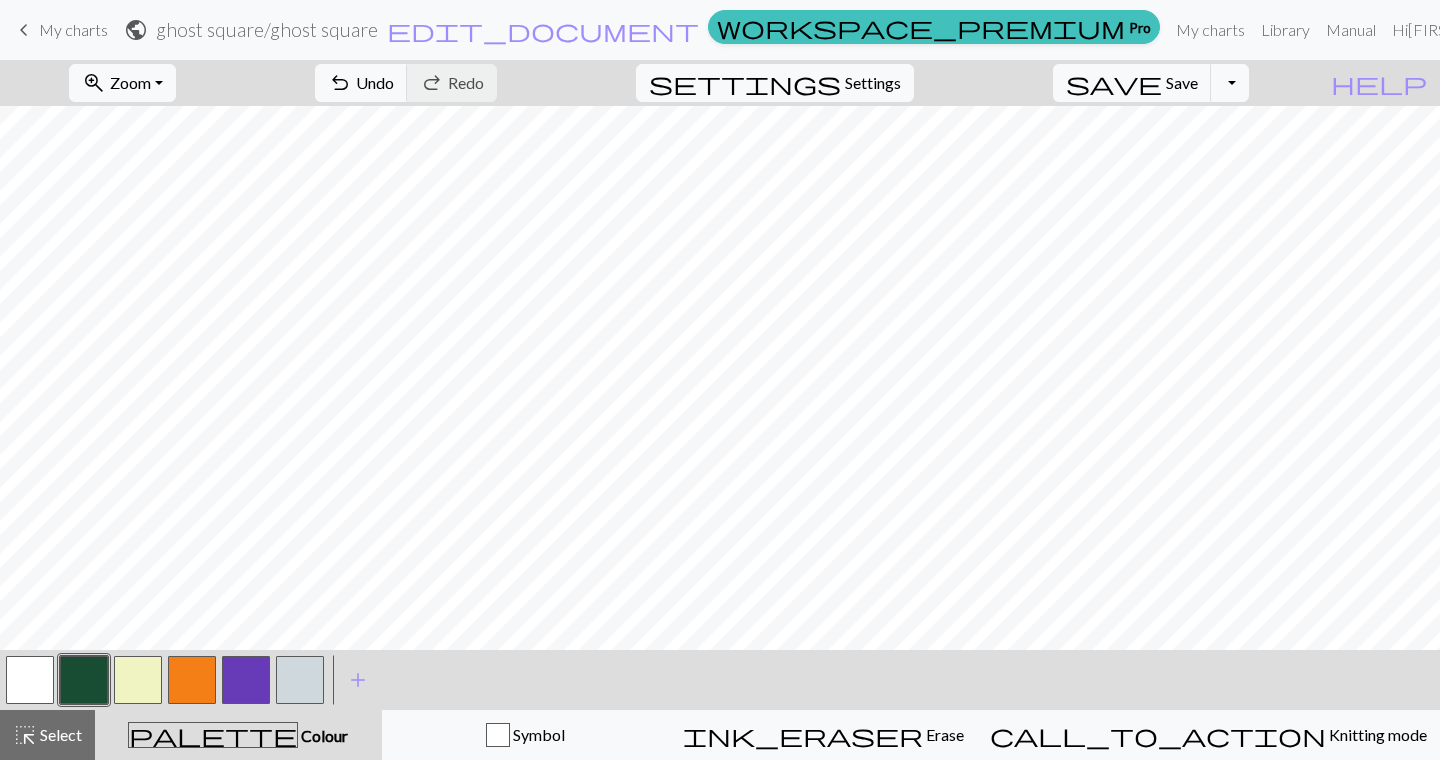 click at bounding box center (138, 680) 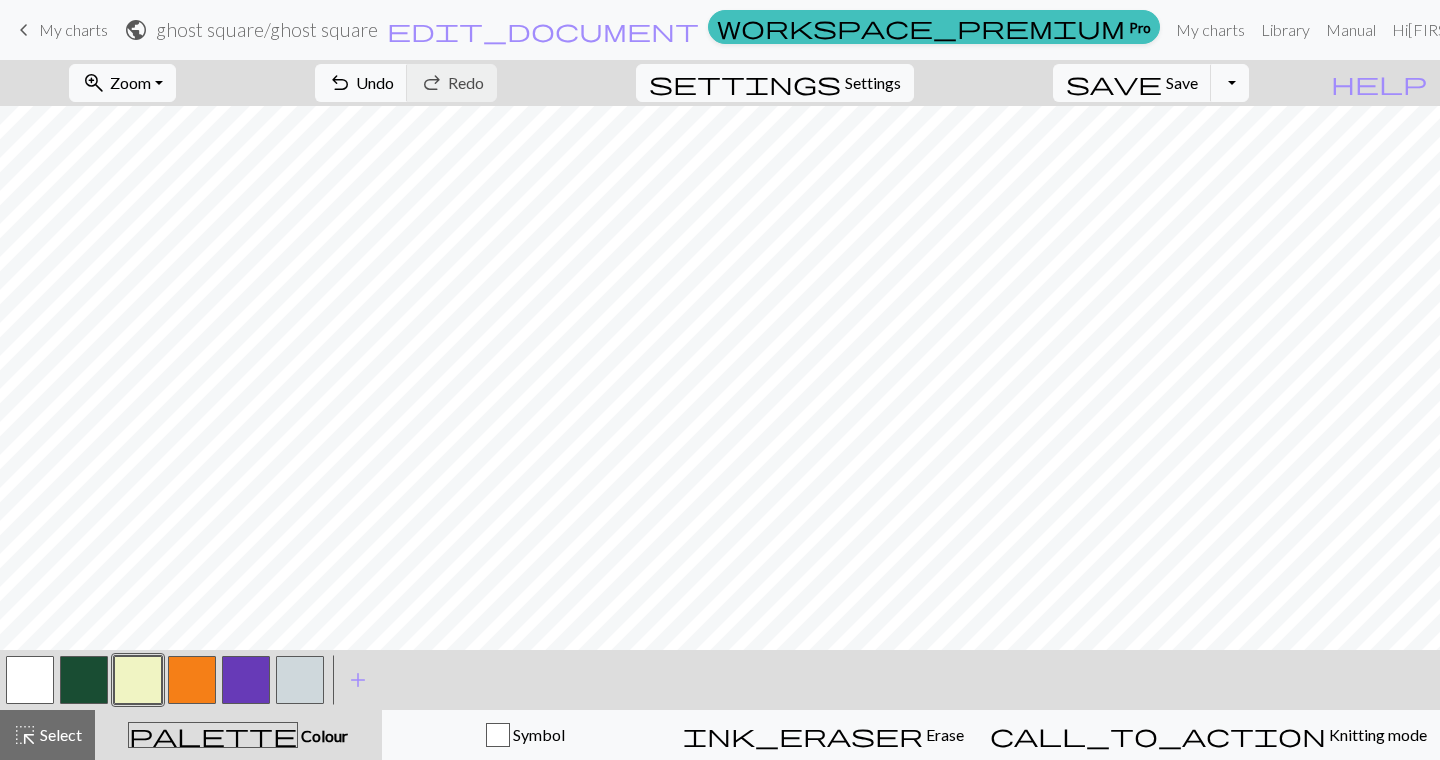 click at bounding box center (246, 680) 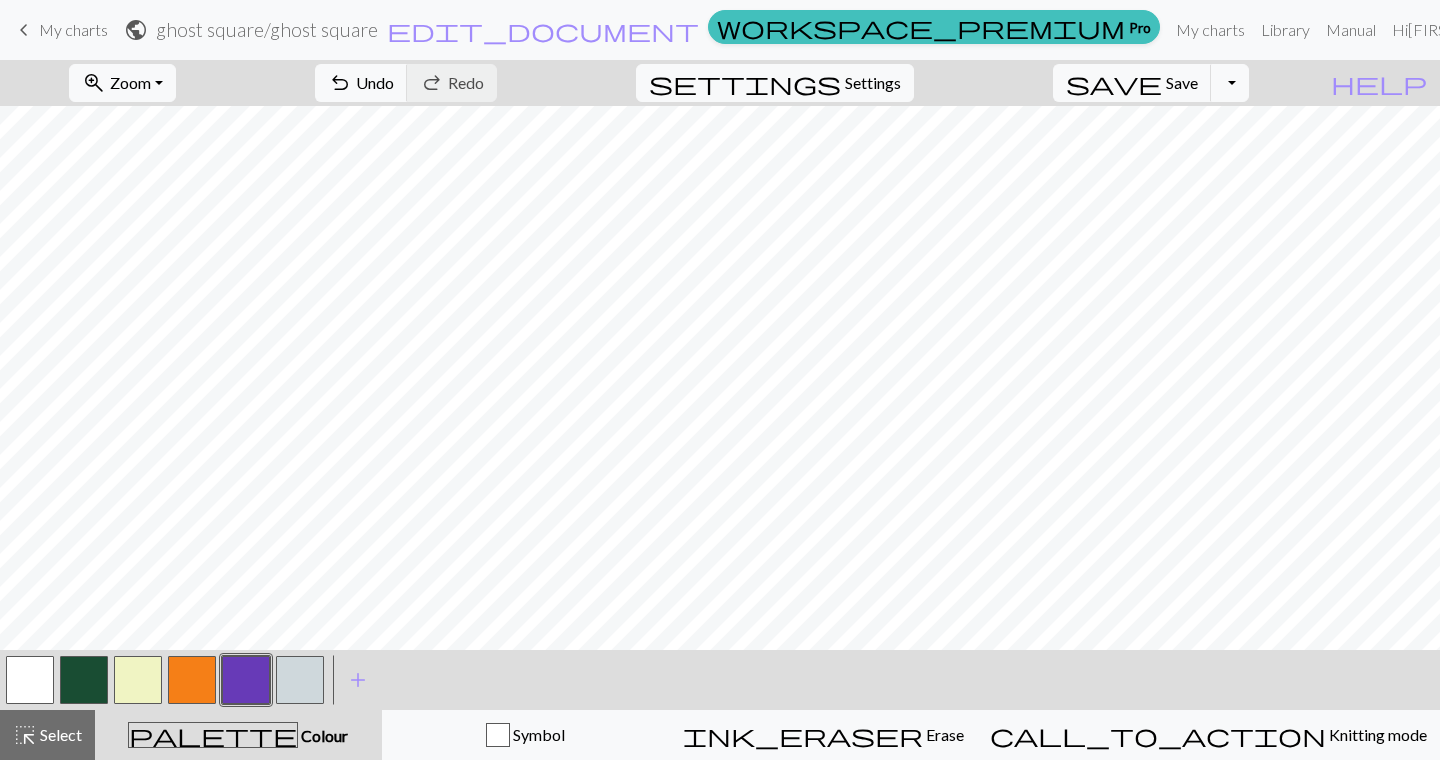 click at bounding box center (138, 680) 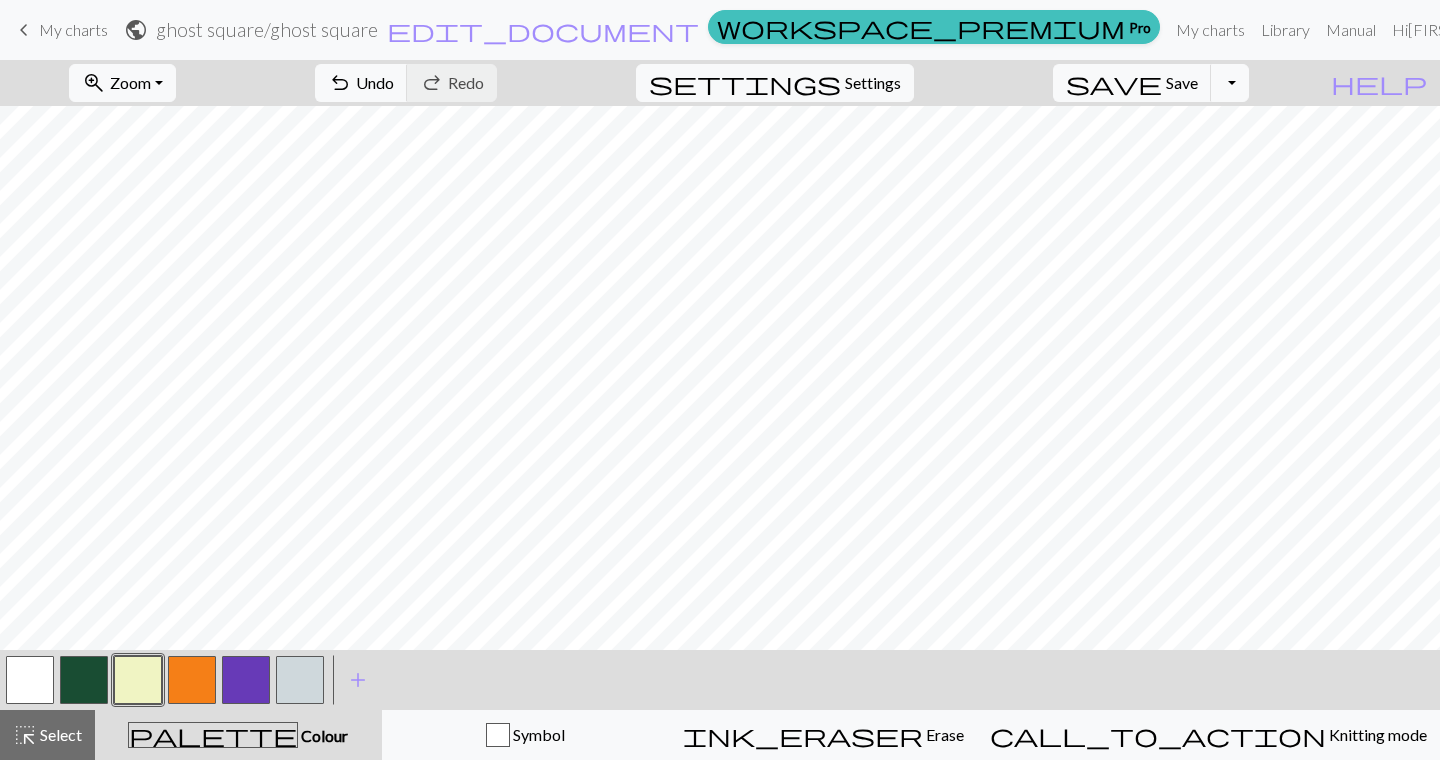click at bounding box center (246, 680) 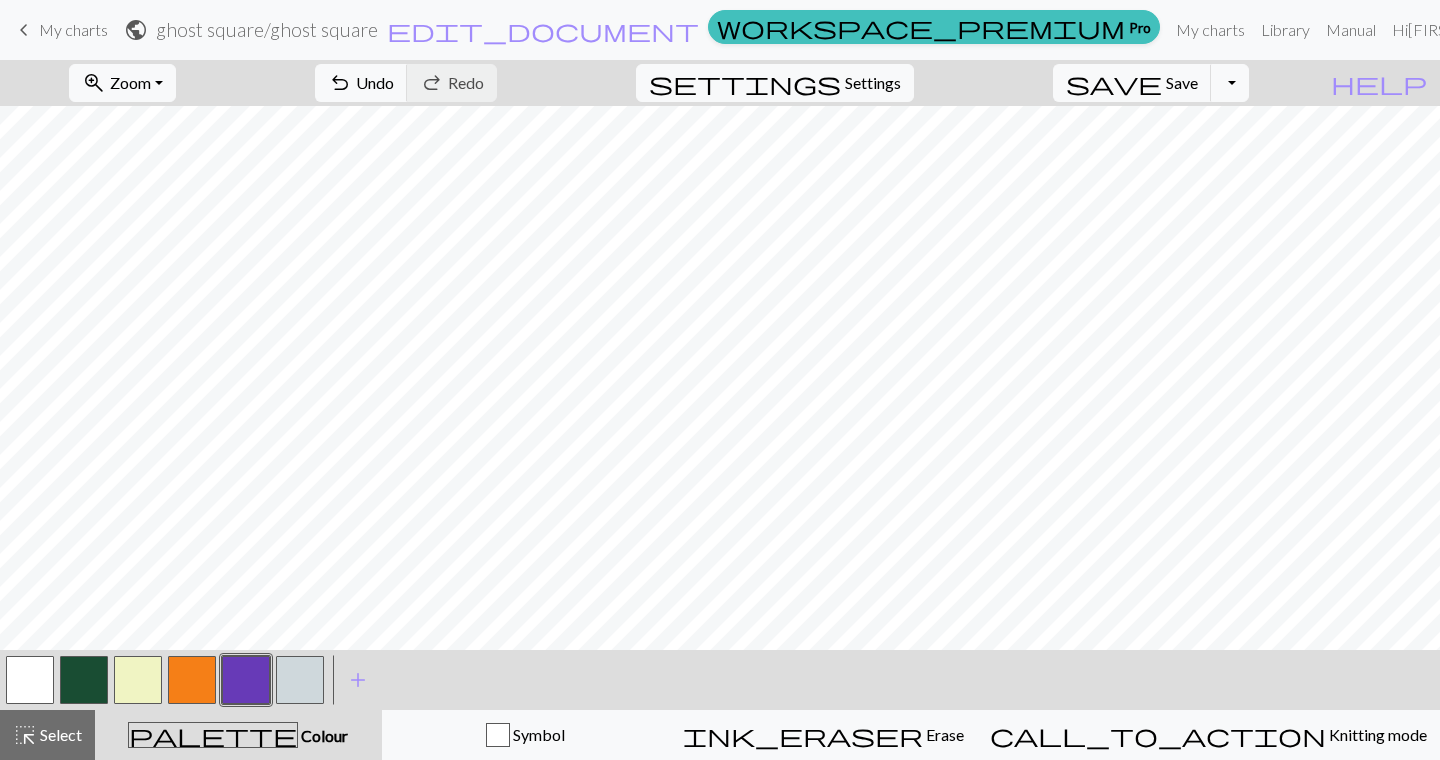 click at bounding box center (138, 680) 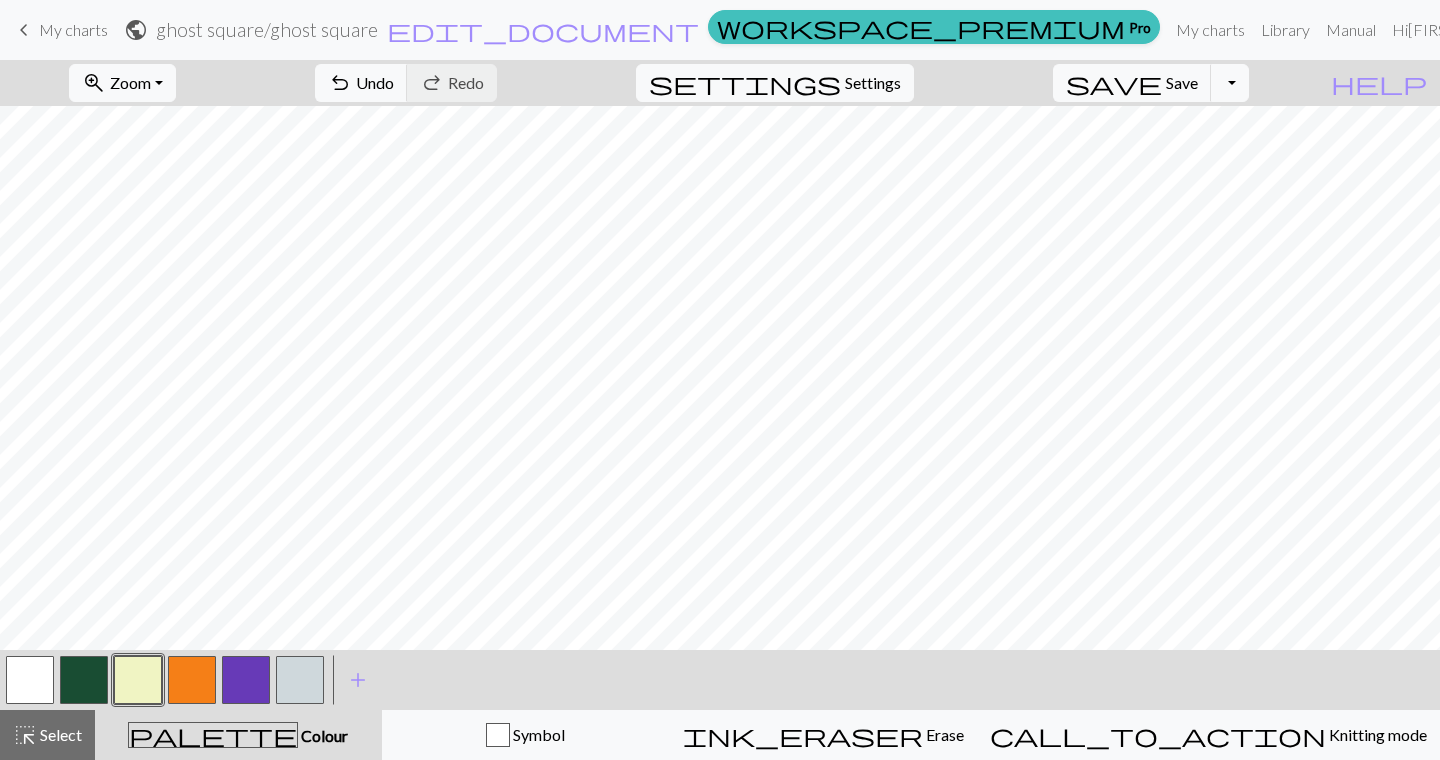click at bounding box center (84, 680) 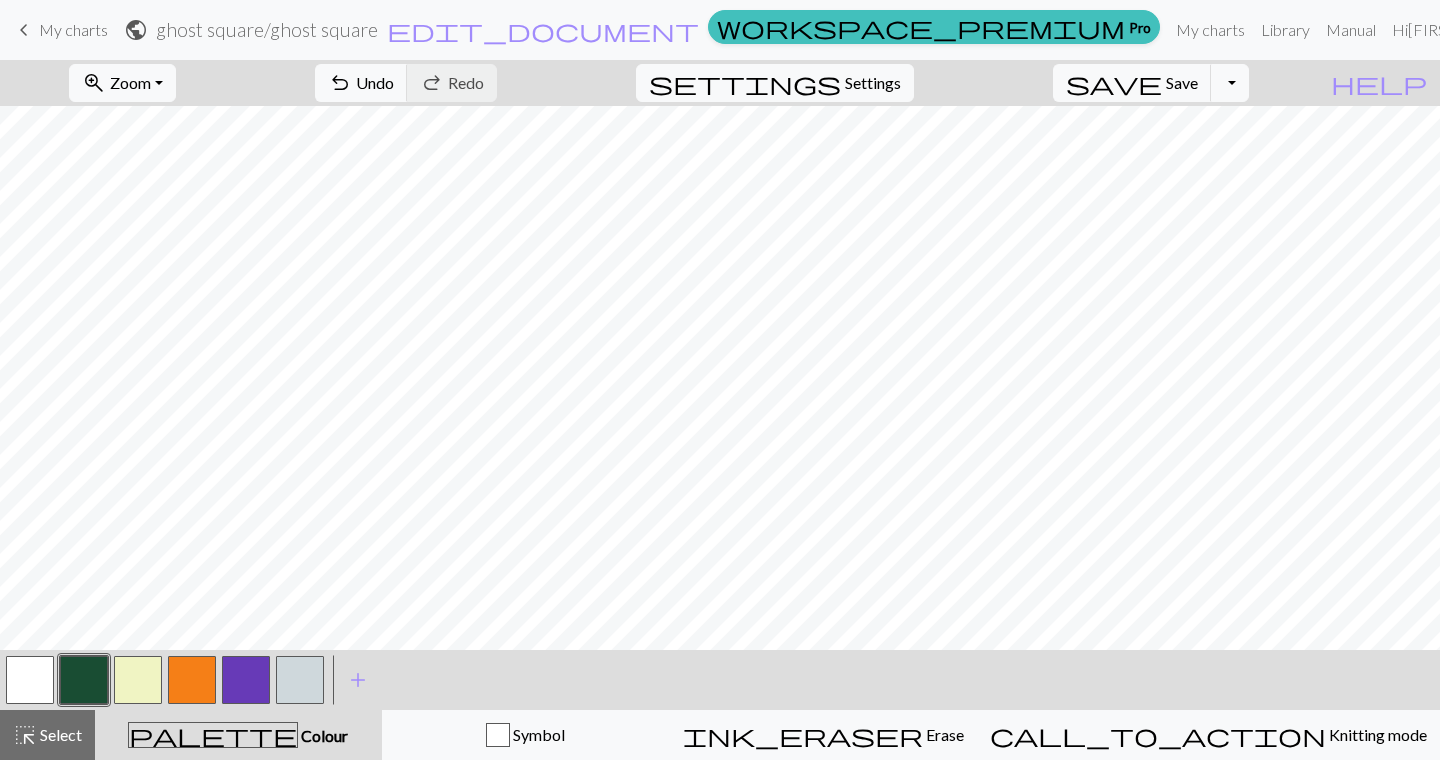 click at bounding box center [138, 680] 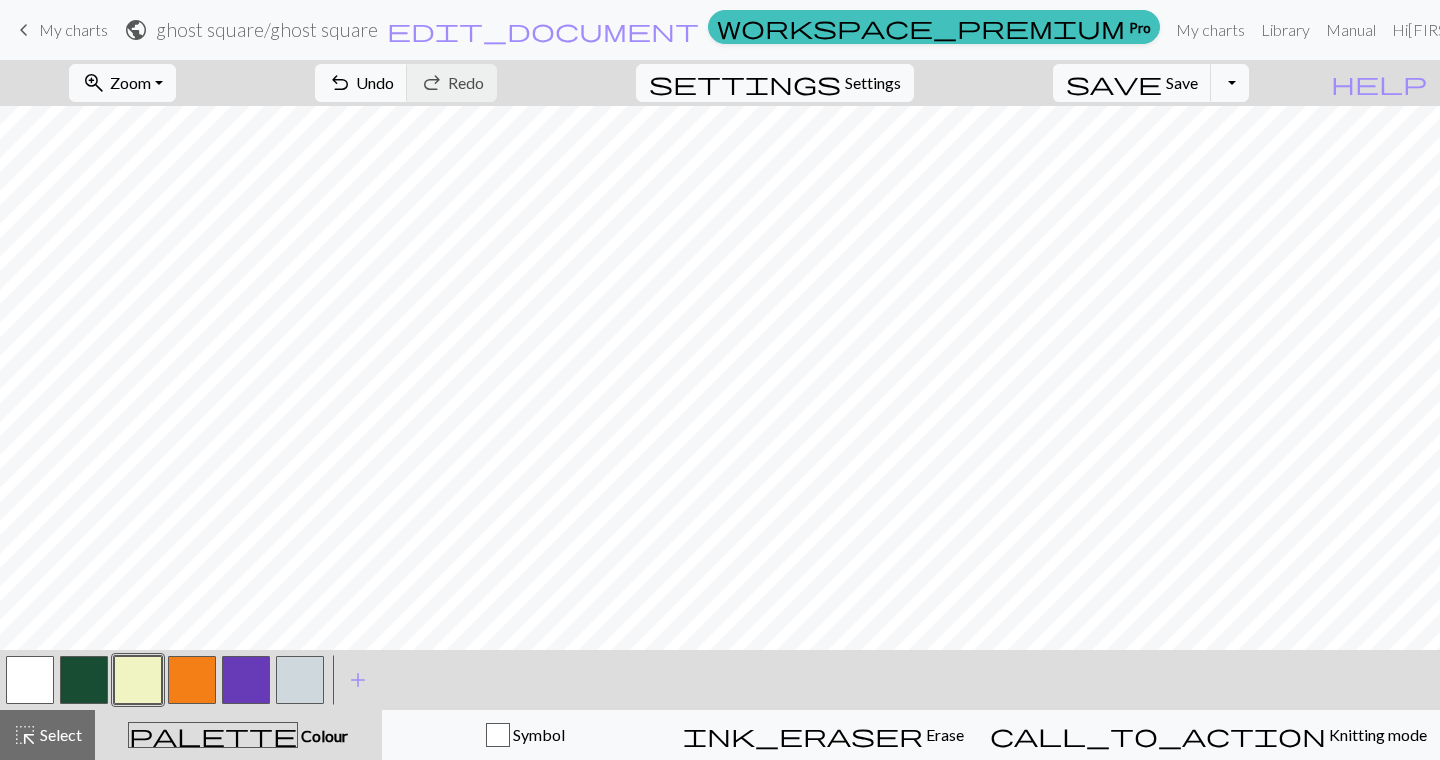 click at bounding box center (246, 680) 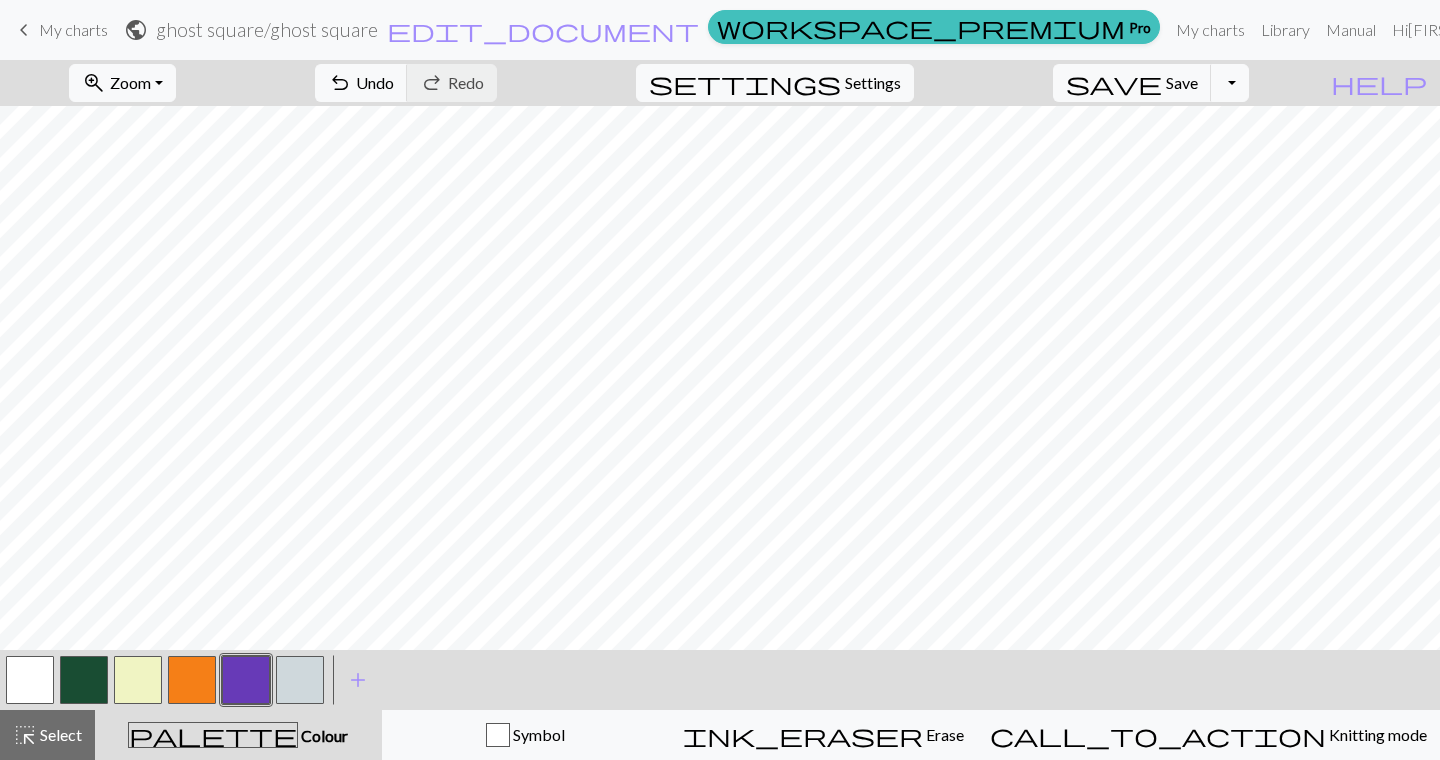 click at bounding box center [138, 680] 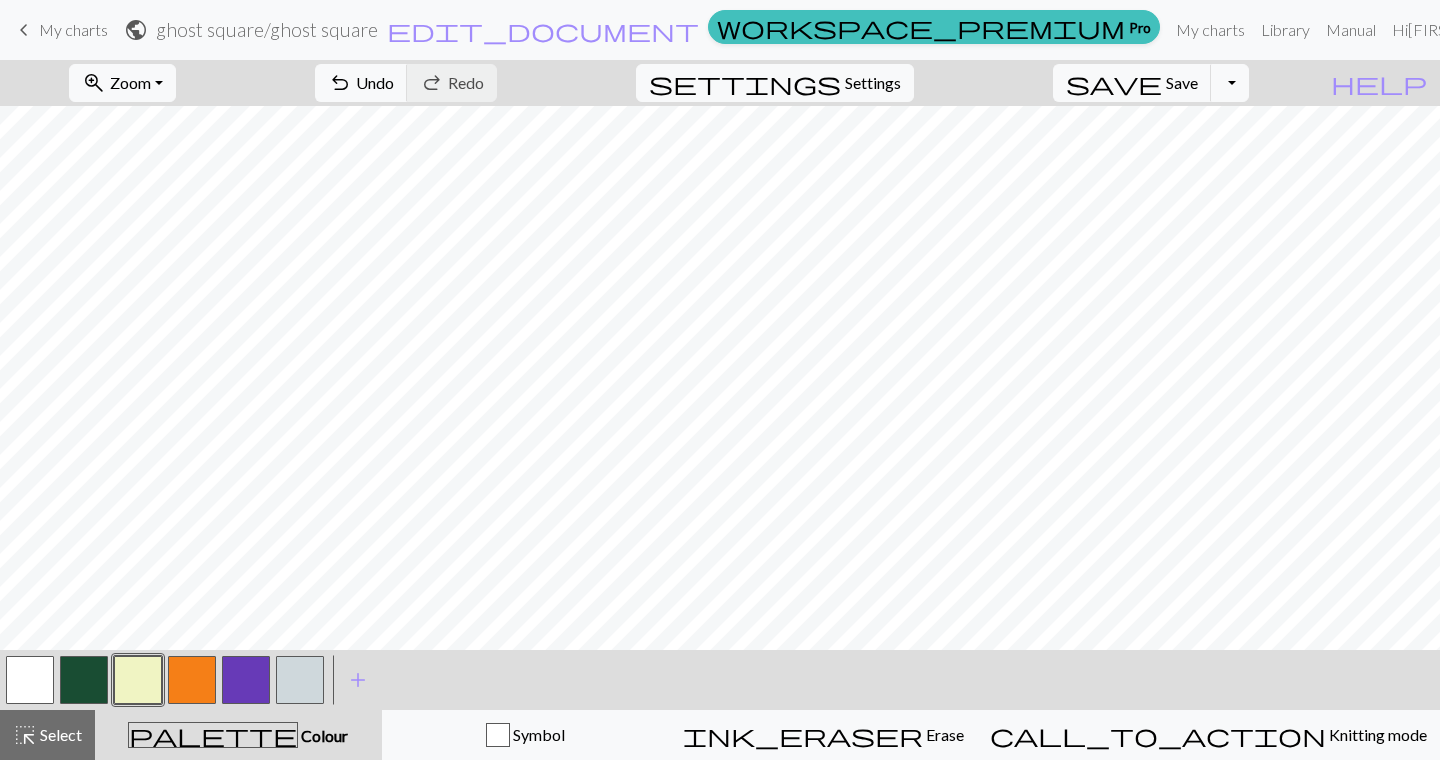click at bounding box center (84, 680) 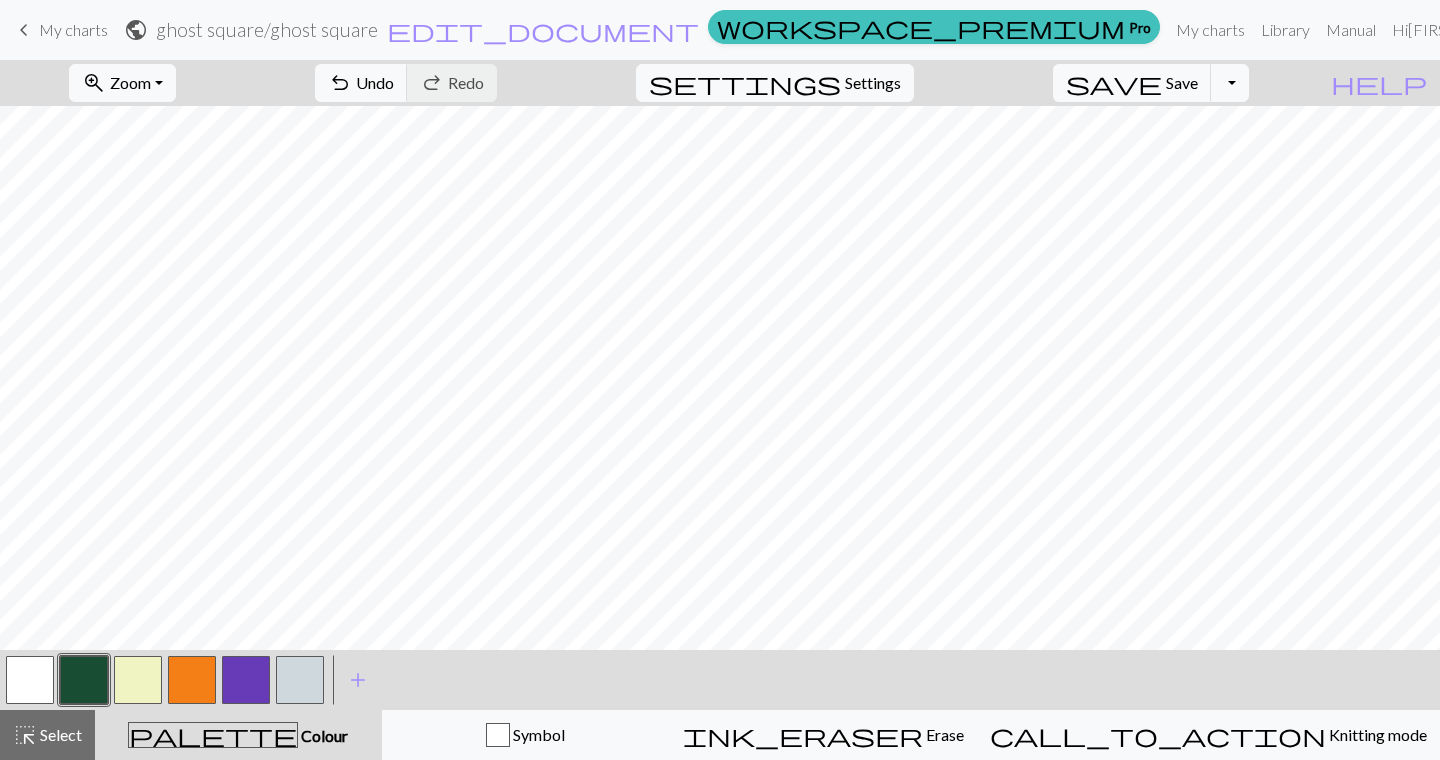 click at bounding box center (138, 680) 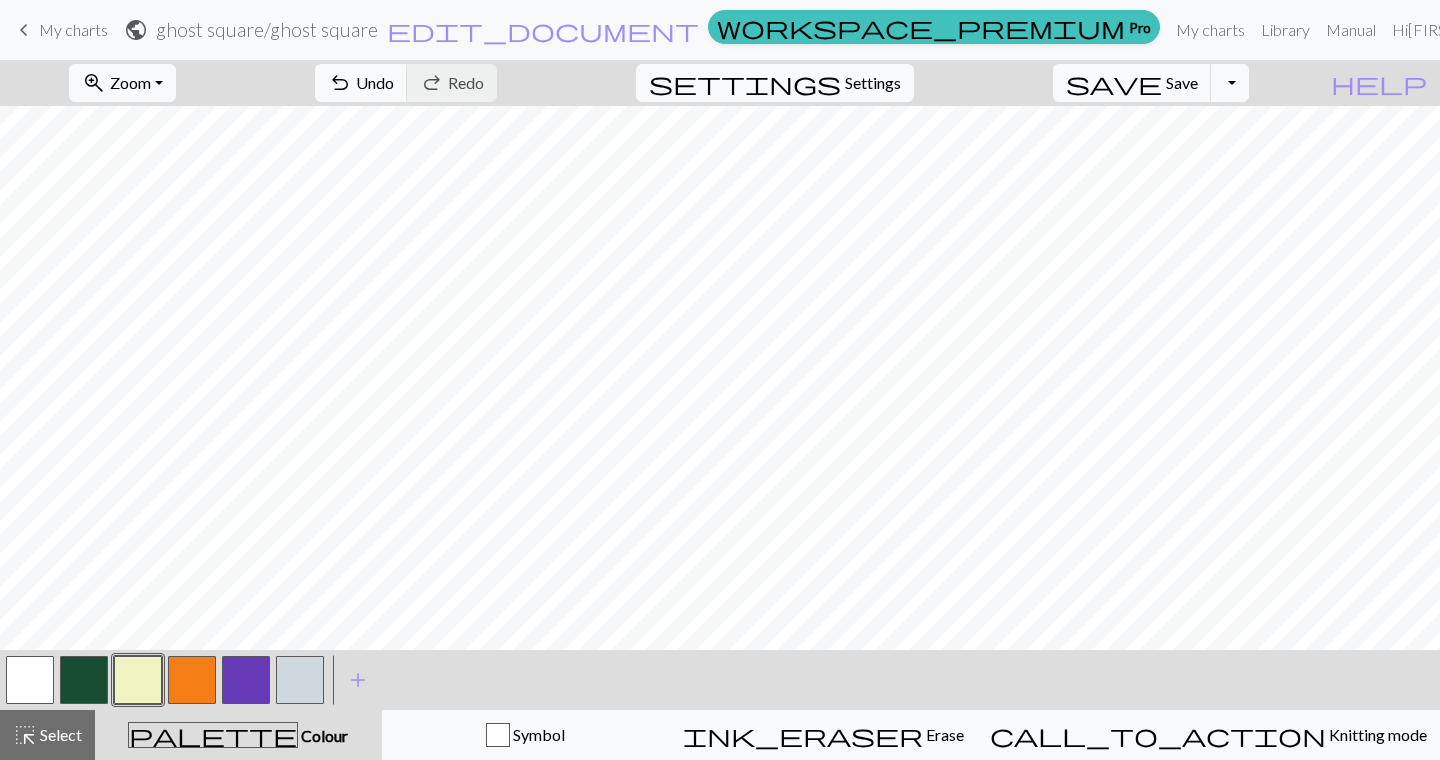 click at bounding box center (246, 680) 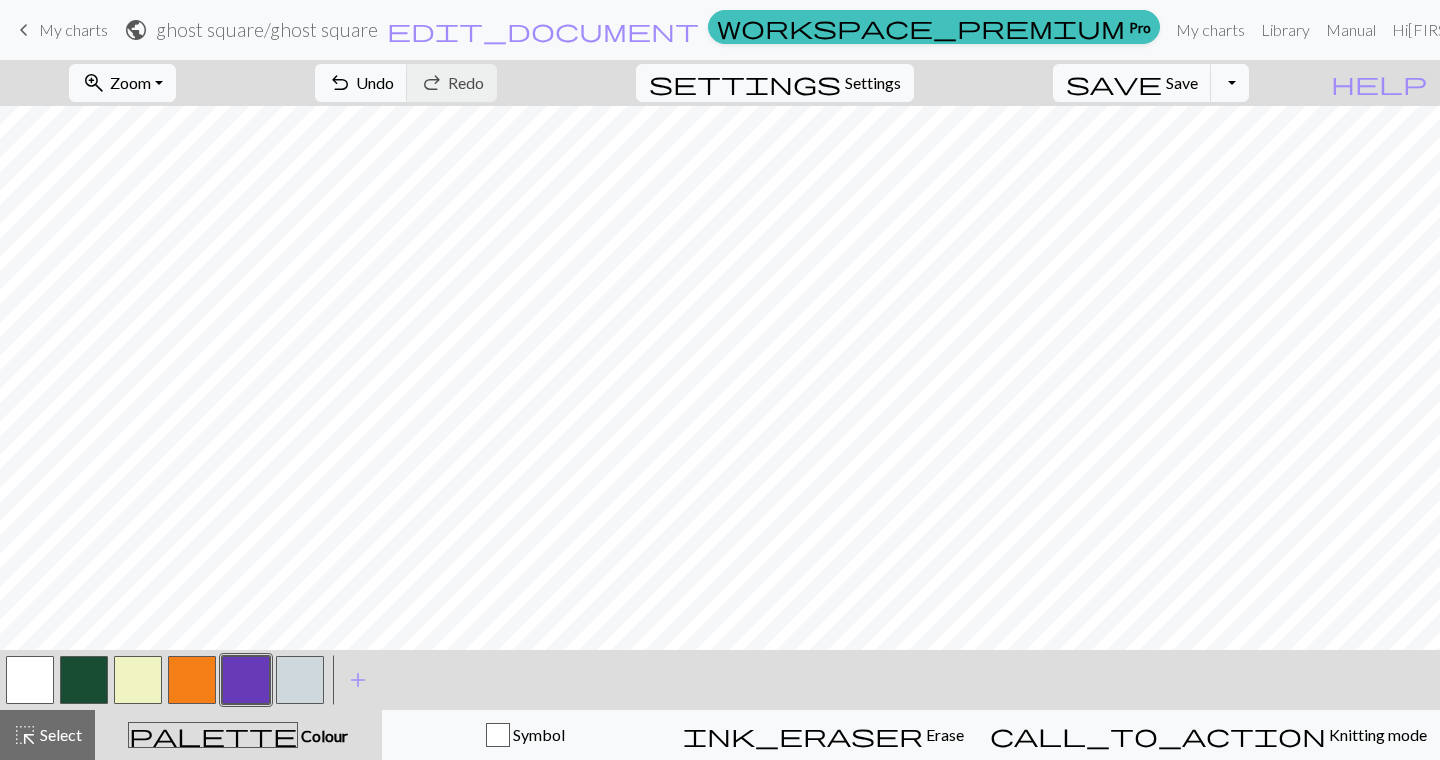 click at bounding box center [138, 680] 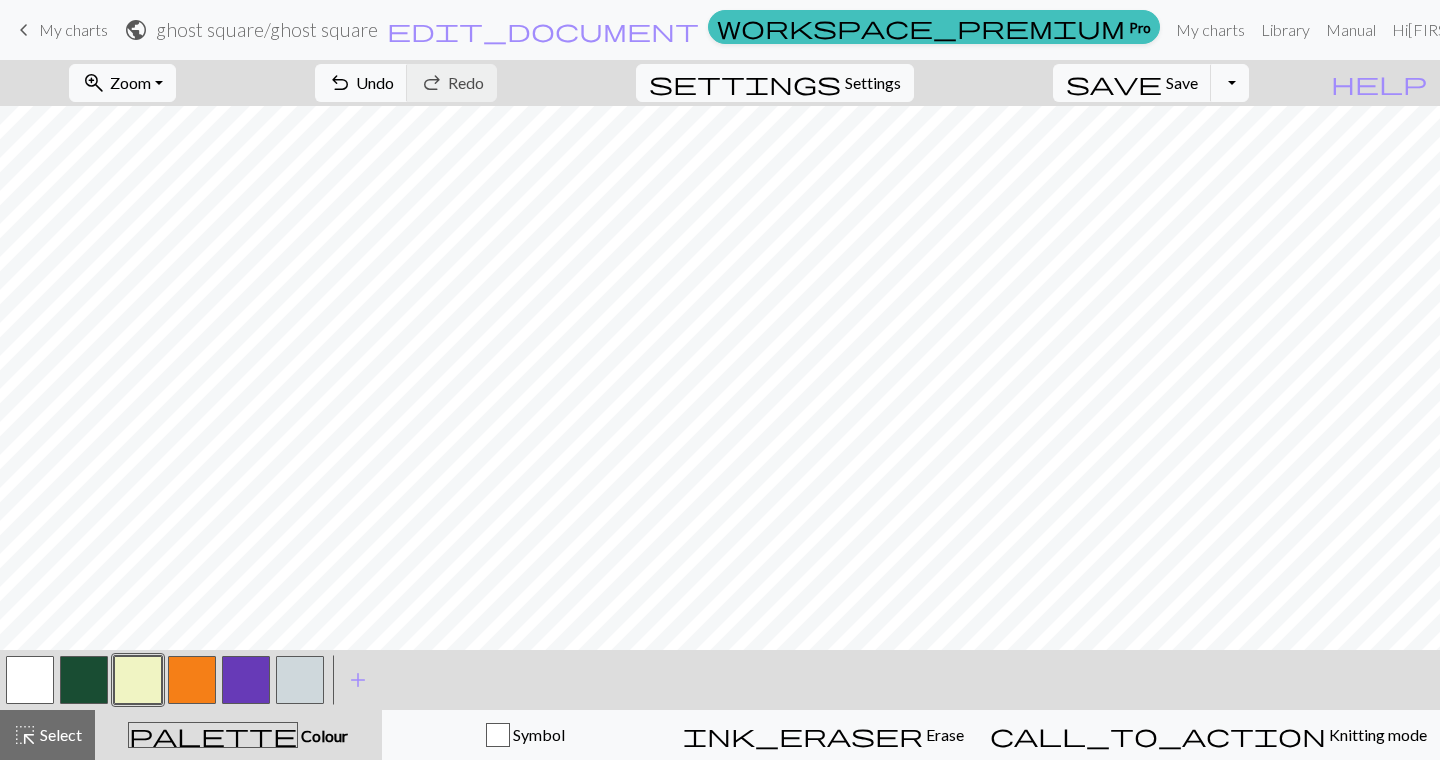 click at bounding box center (84, 680) 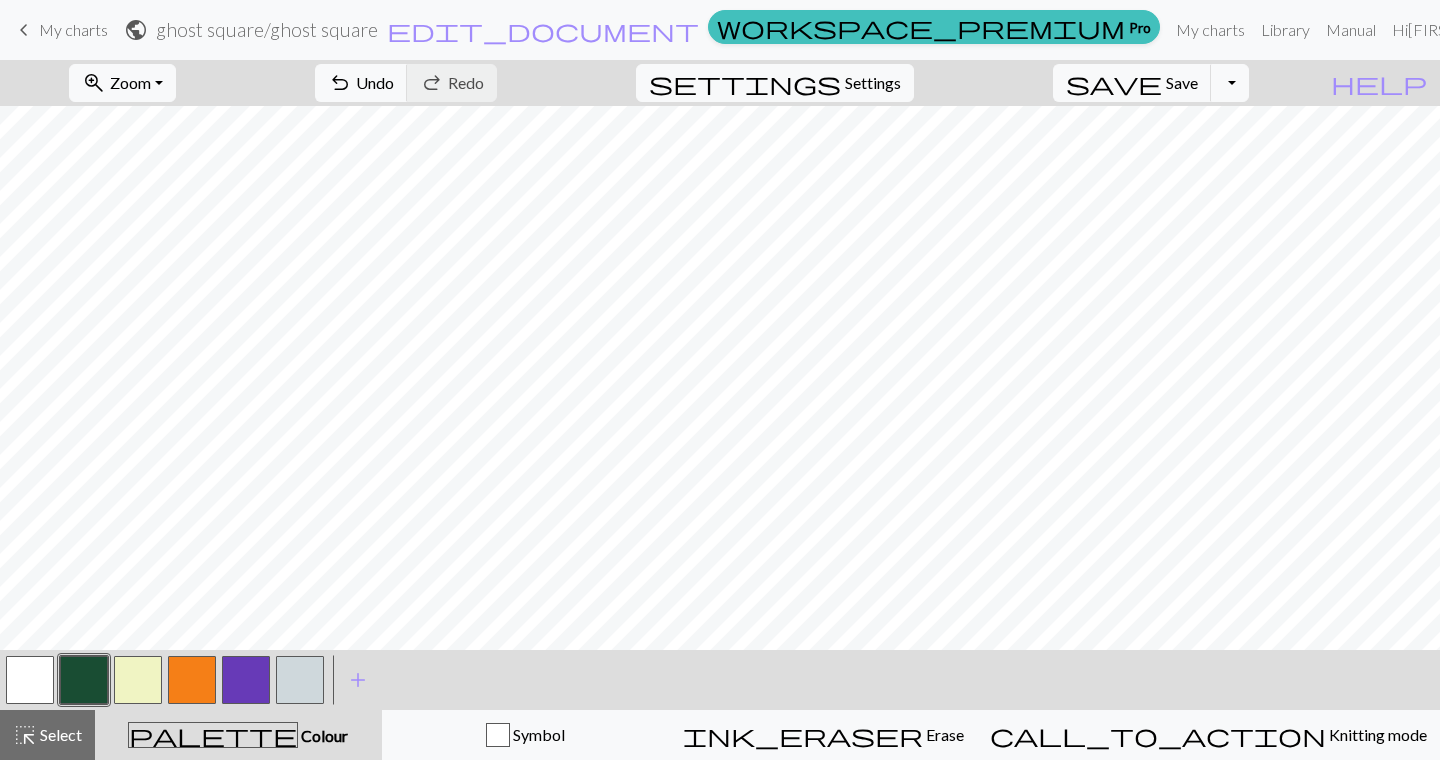 click at bounding box center (138, 680) 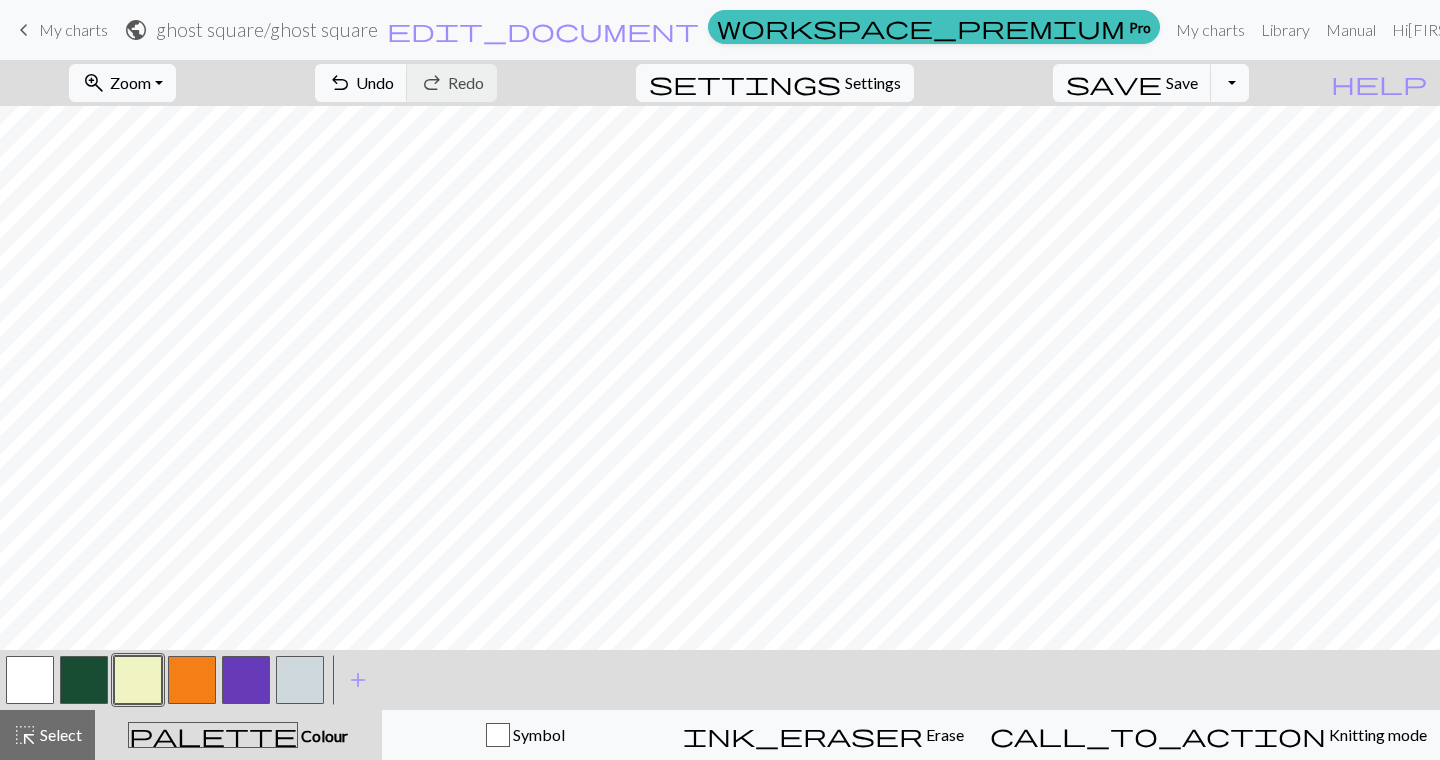 click at bounding box center [84, 680] 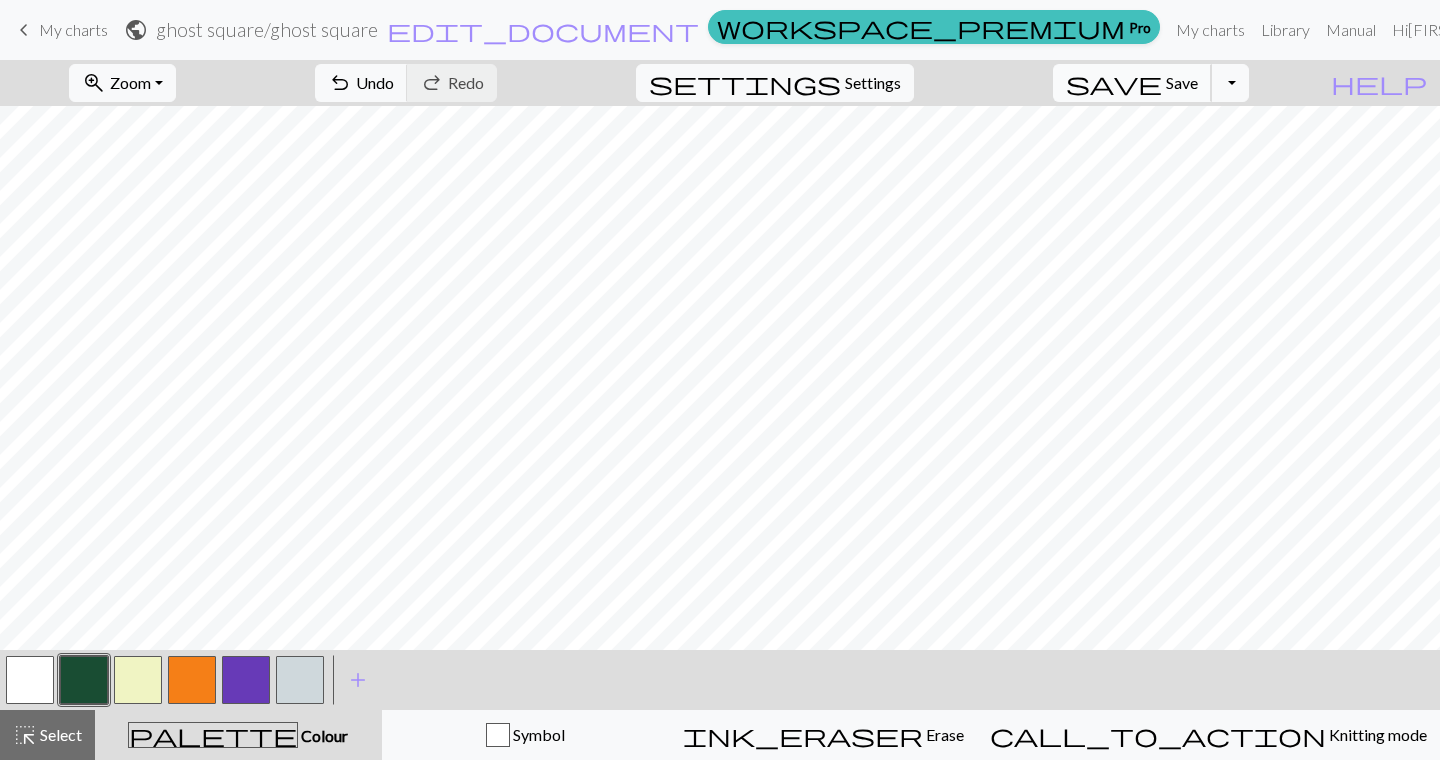 click on "Save" at bounding box center [1182, 82] 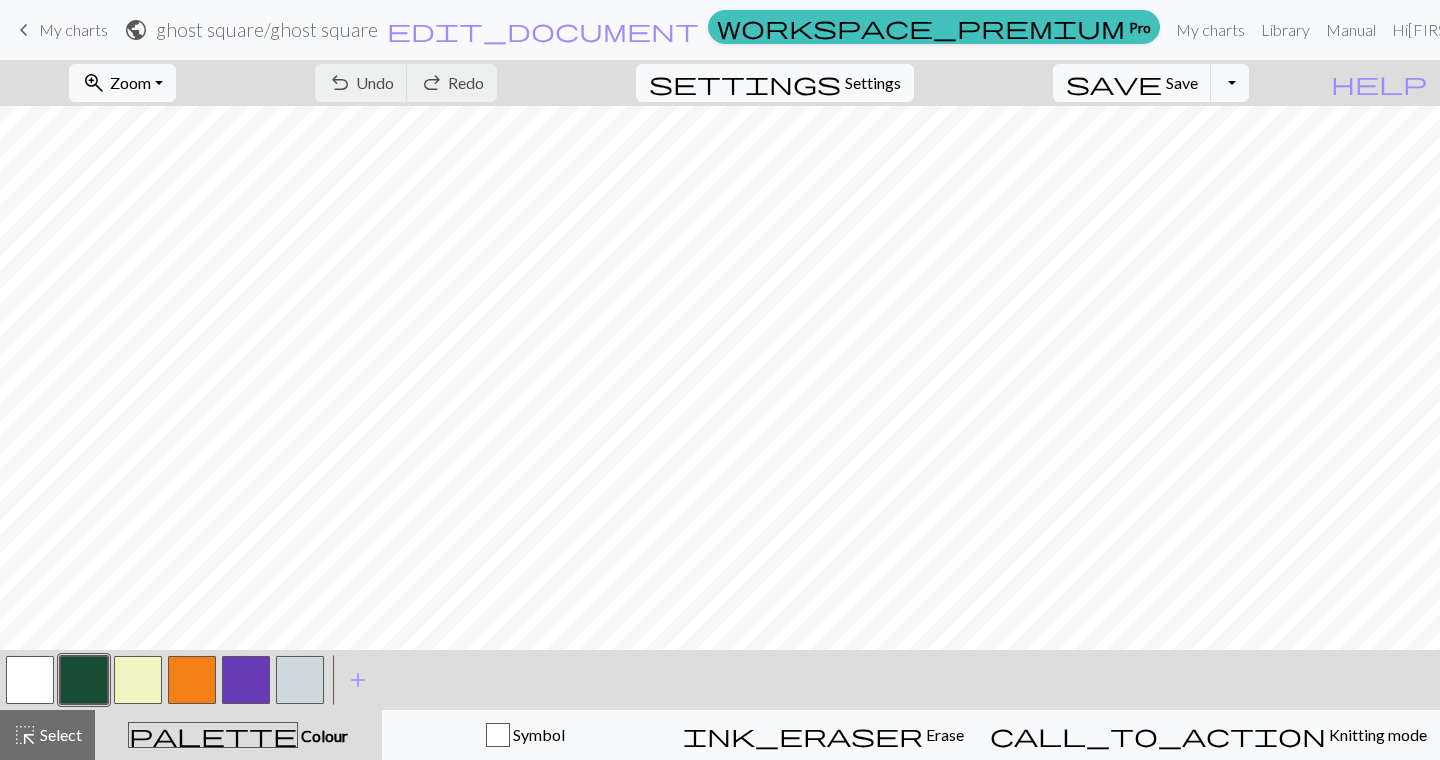 click on "Chart saved" at bounding box center (720, 39) 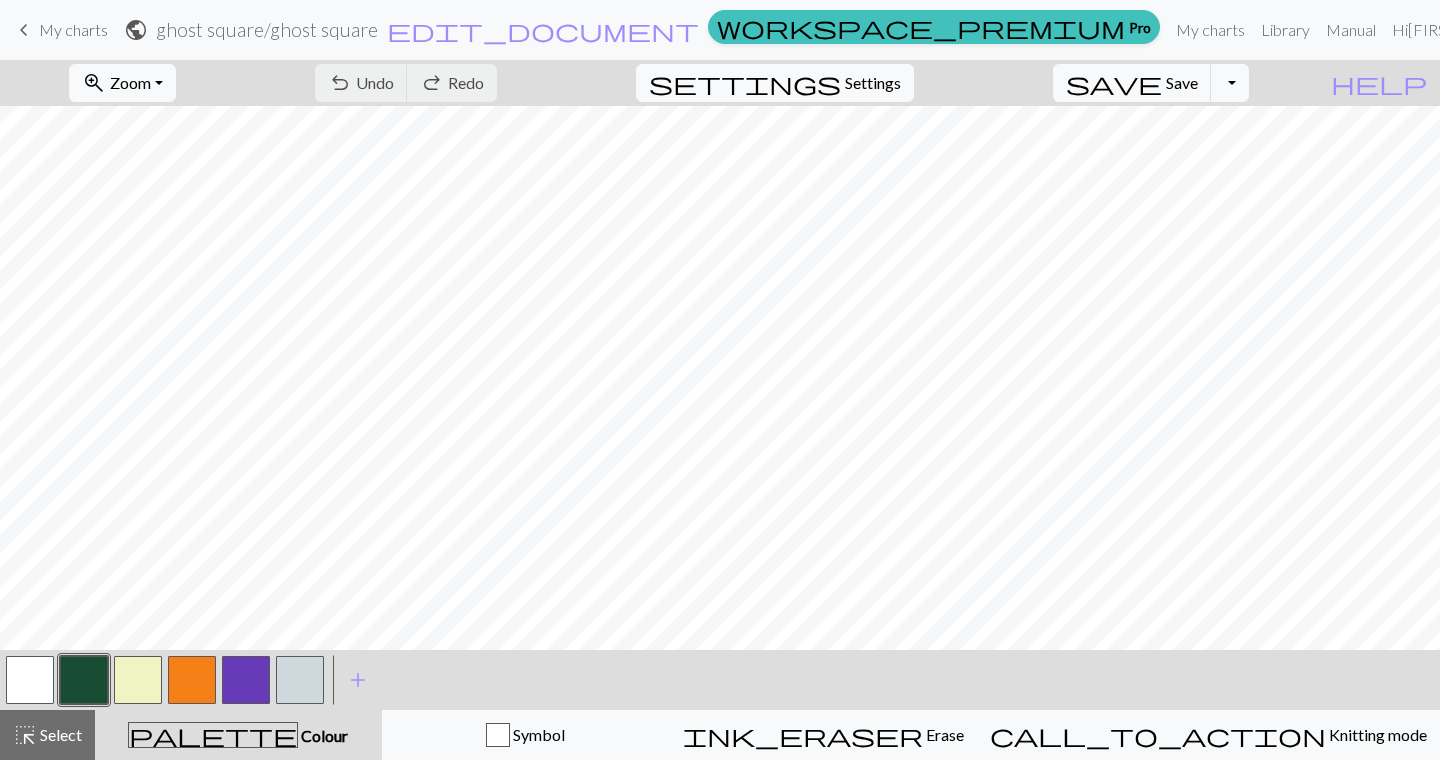 click on "keyboard_arrow_left" at bounding box center (24, 30) 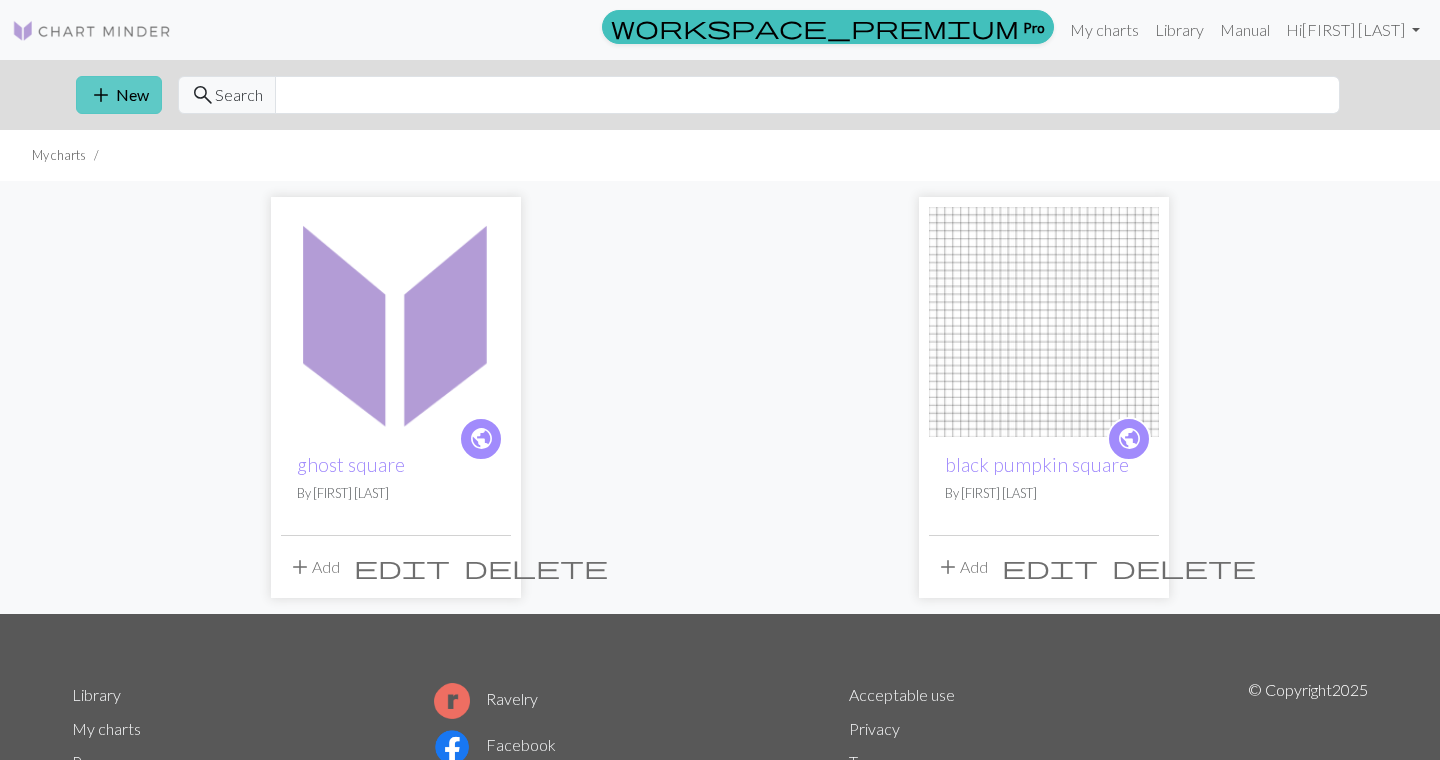 click on "add   New" at bounding box center [119, 95] 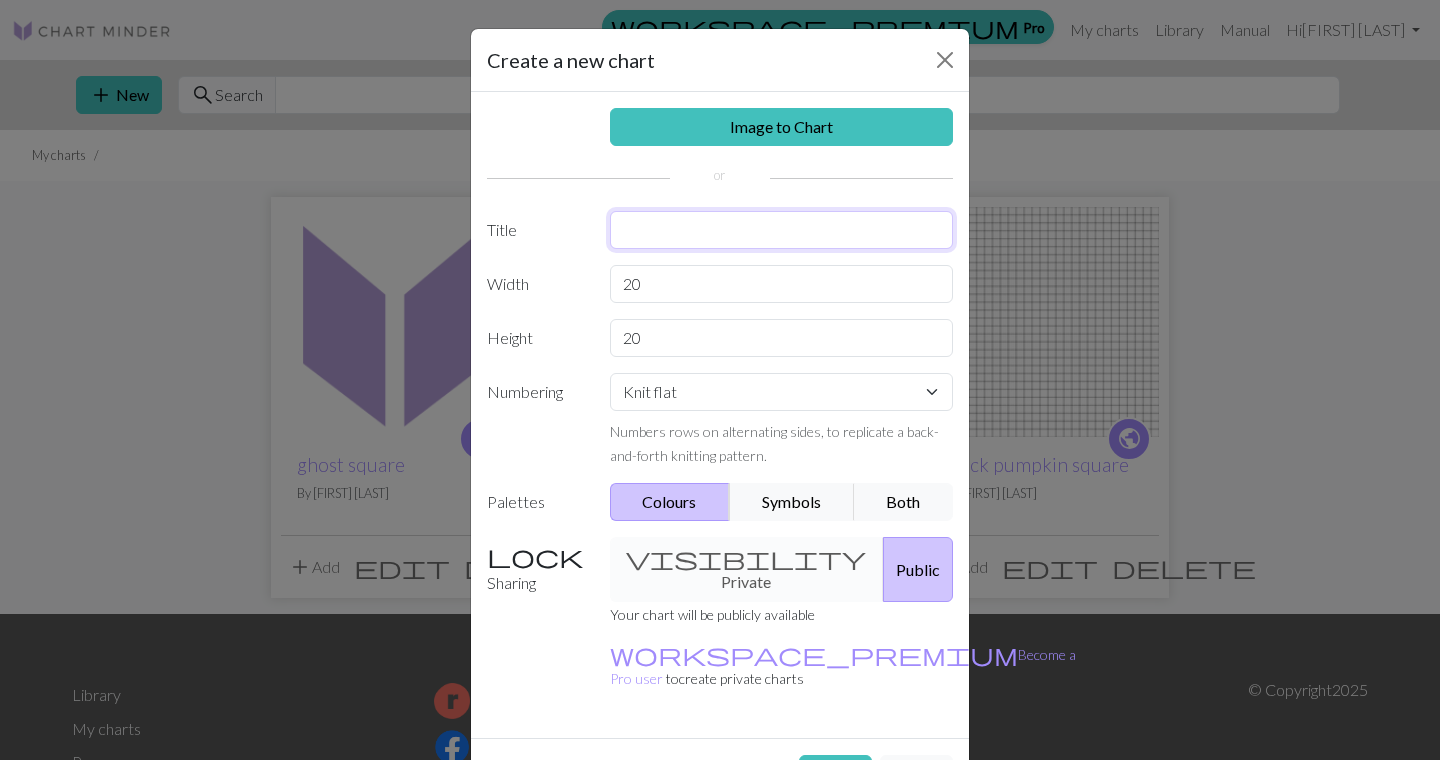 click at bounding box center [782, 230] 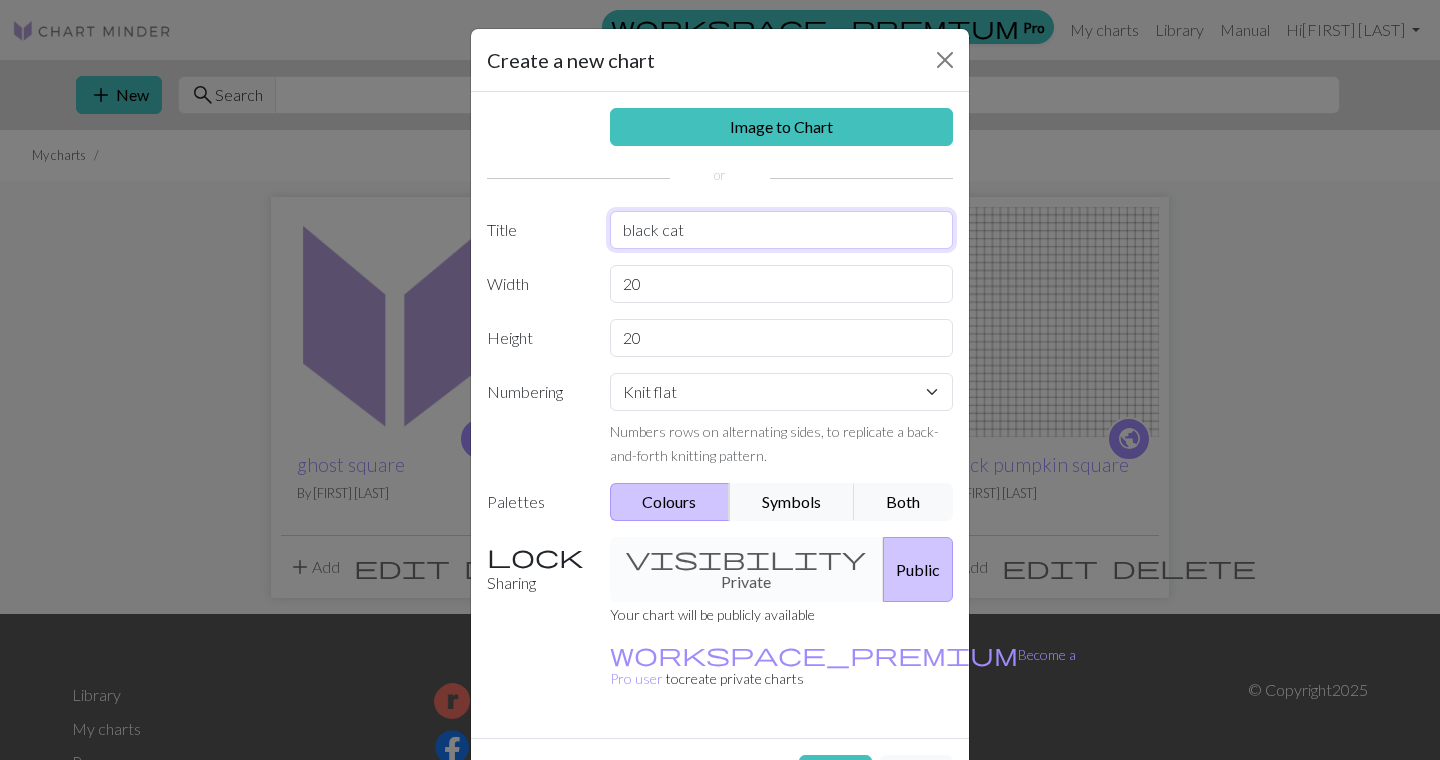 type on "black cat" 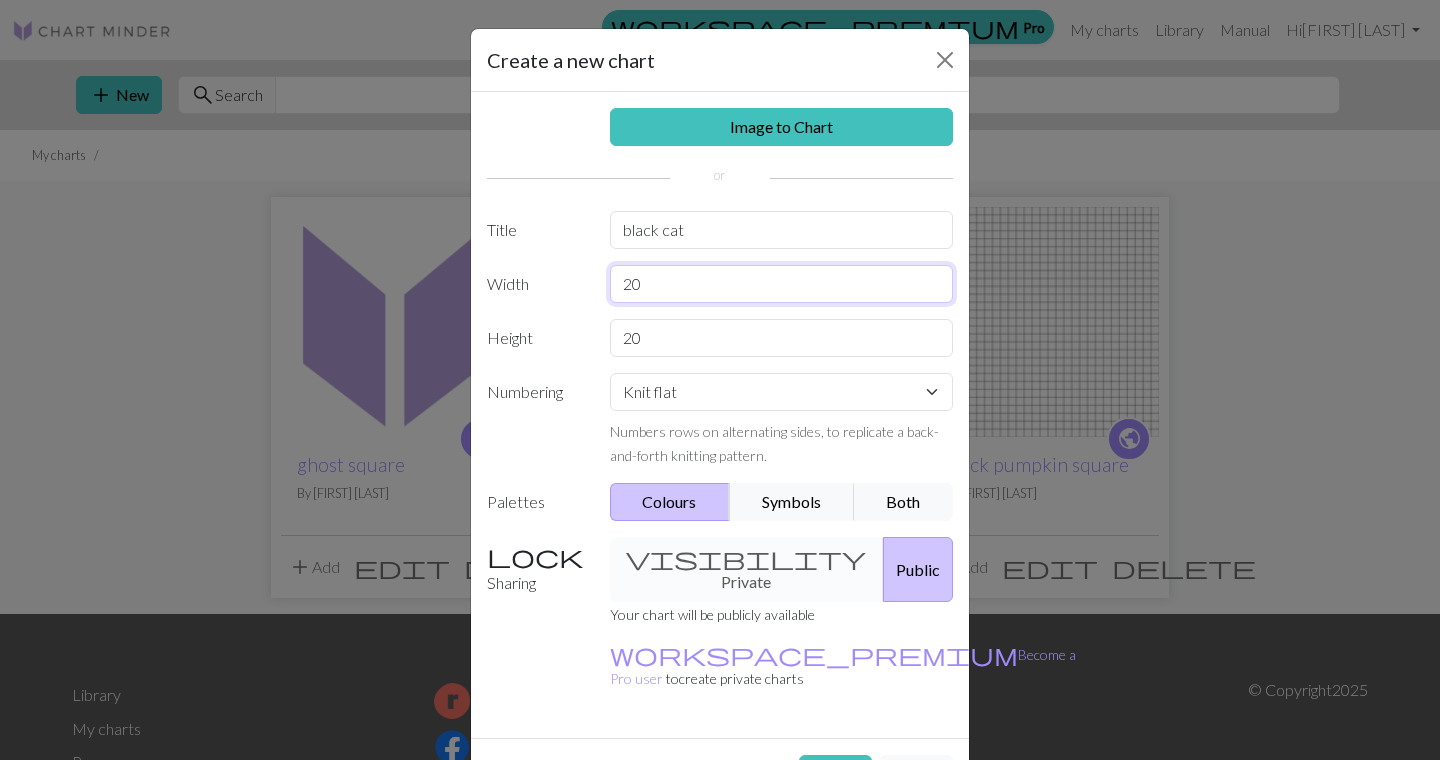 click on "20" at bounding box center [782, 284] 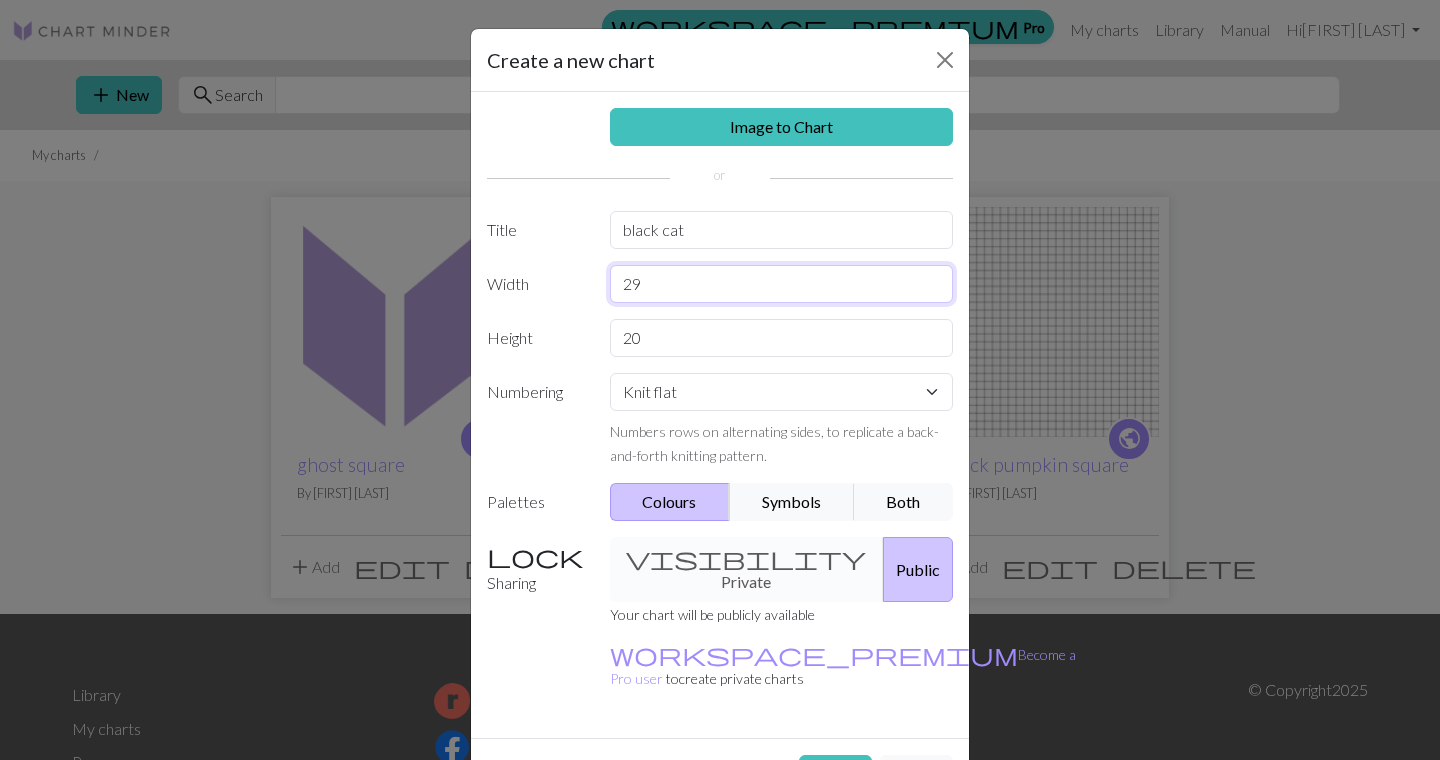 type on "29" 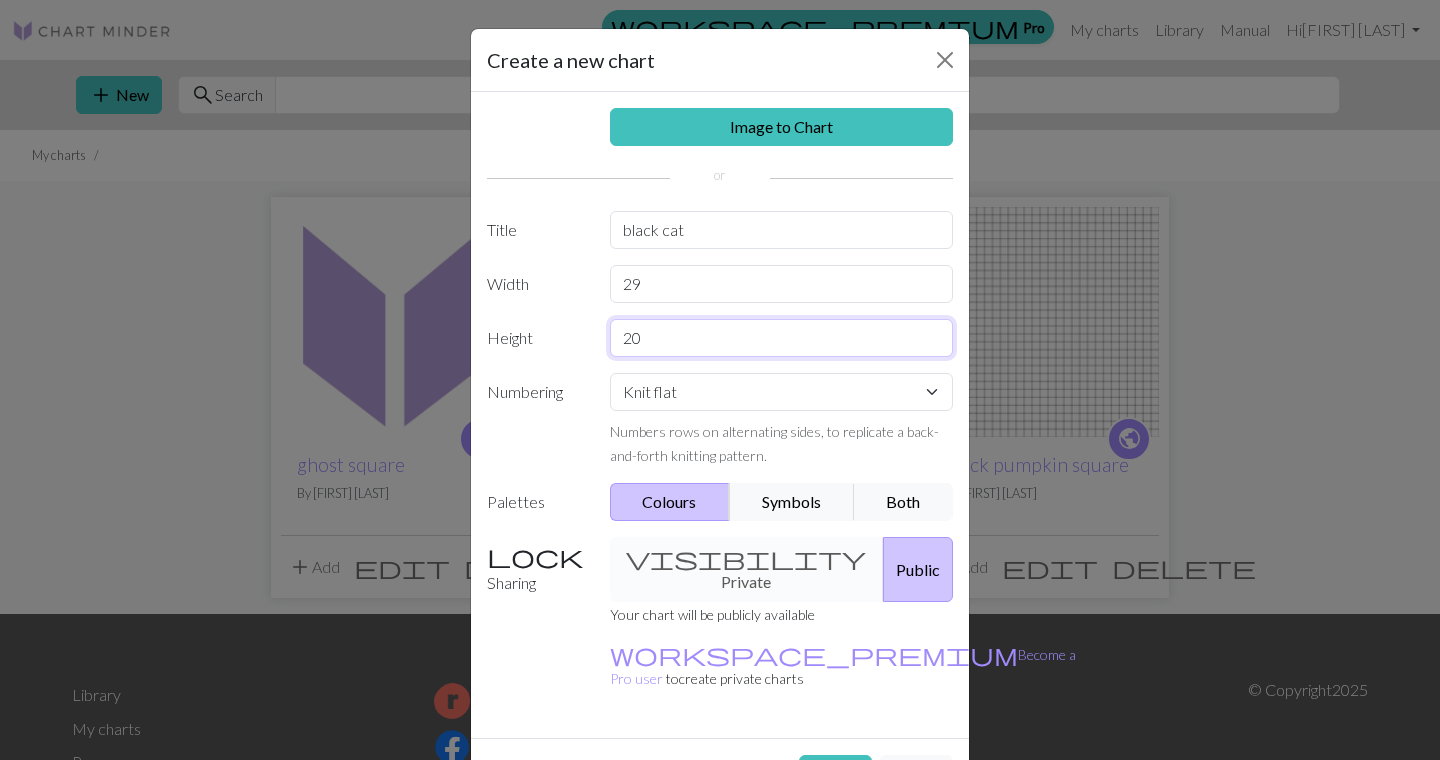 click on "20" at bounding box center [782, 338] 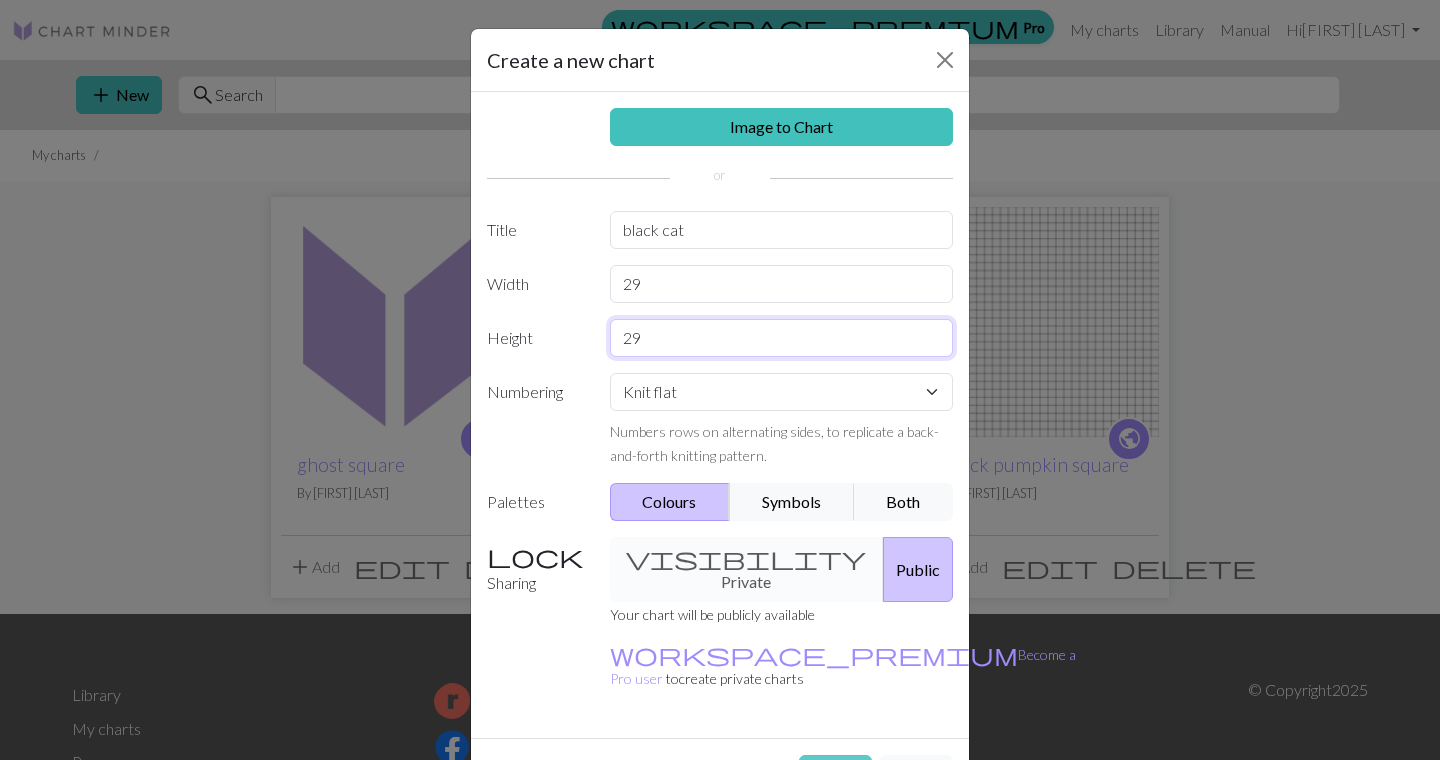 type on "29" 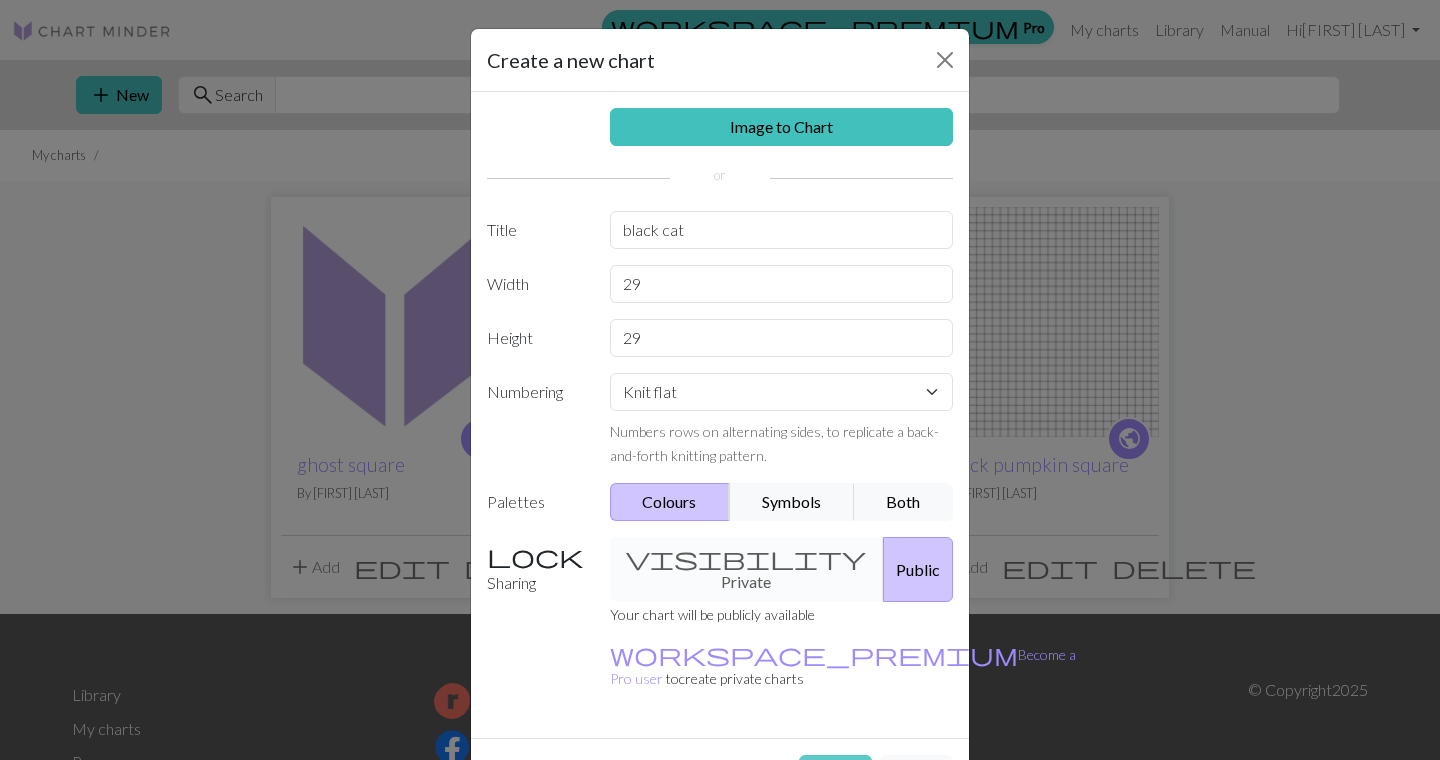 click on "Create" at bounding box center (835, 774) 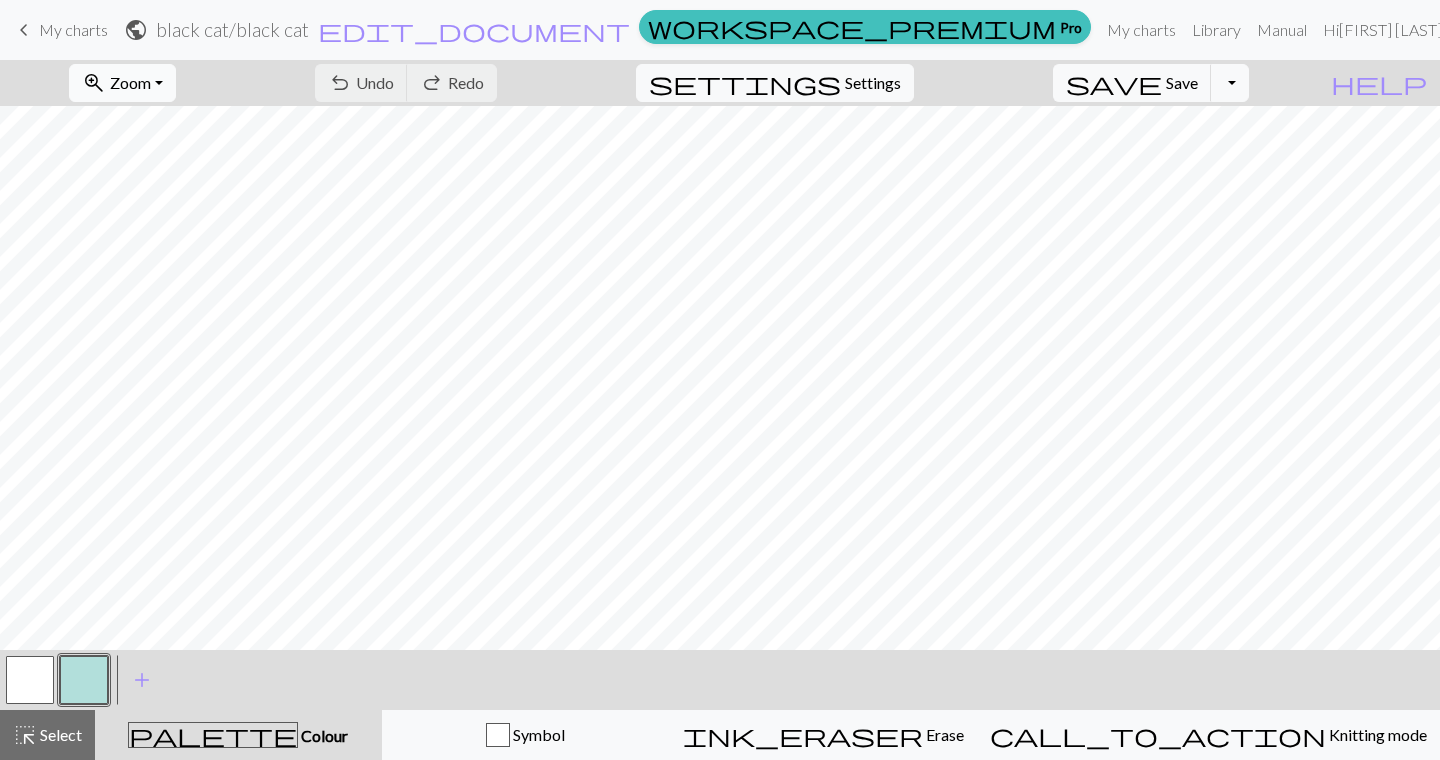 click on "zoom_in Zoom Zoom" at bounding box center [122, 83] 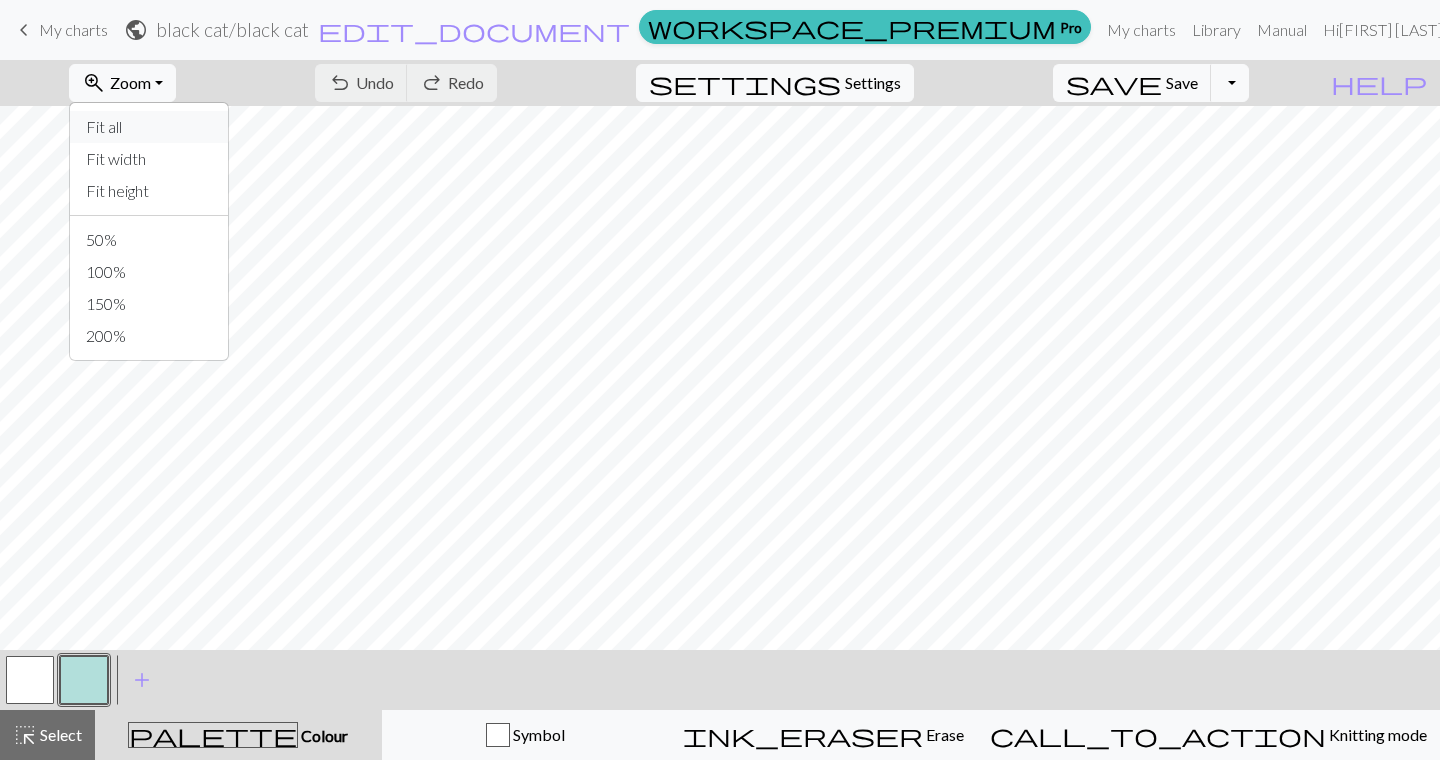 click on "Fit all" at bounding box center (149, 127) 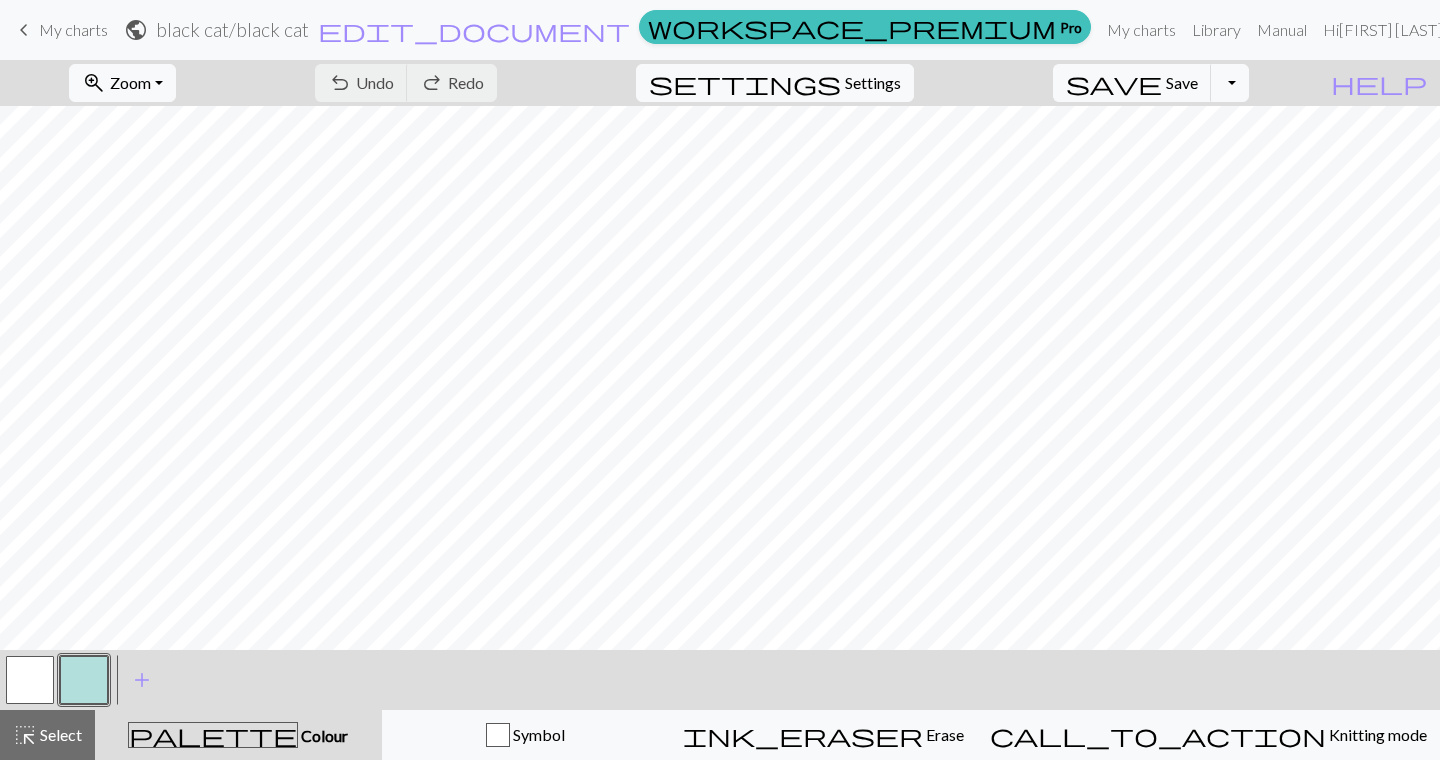 click at bounding box center (84, 680) 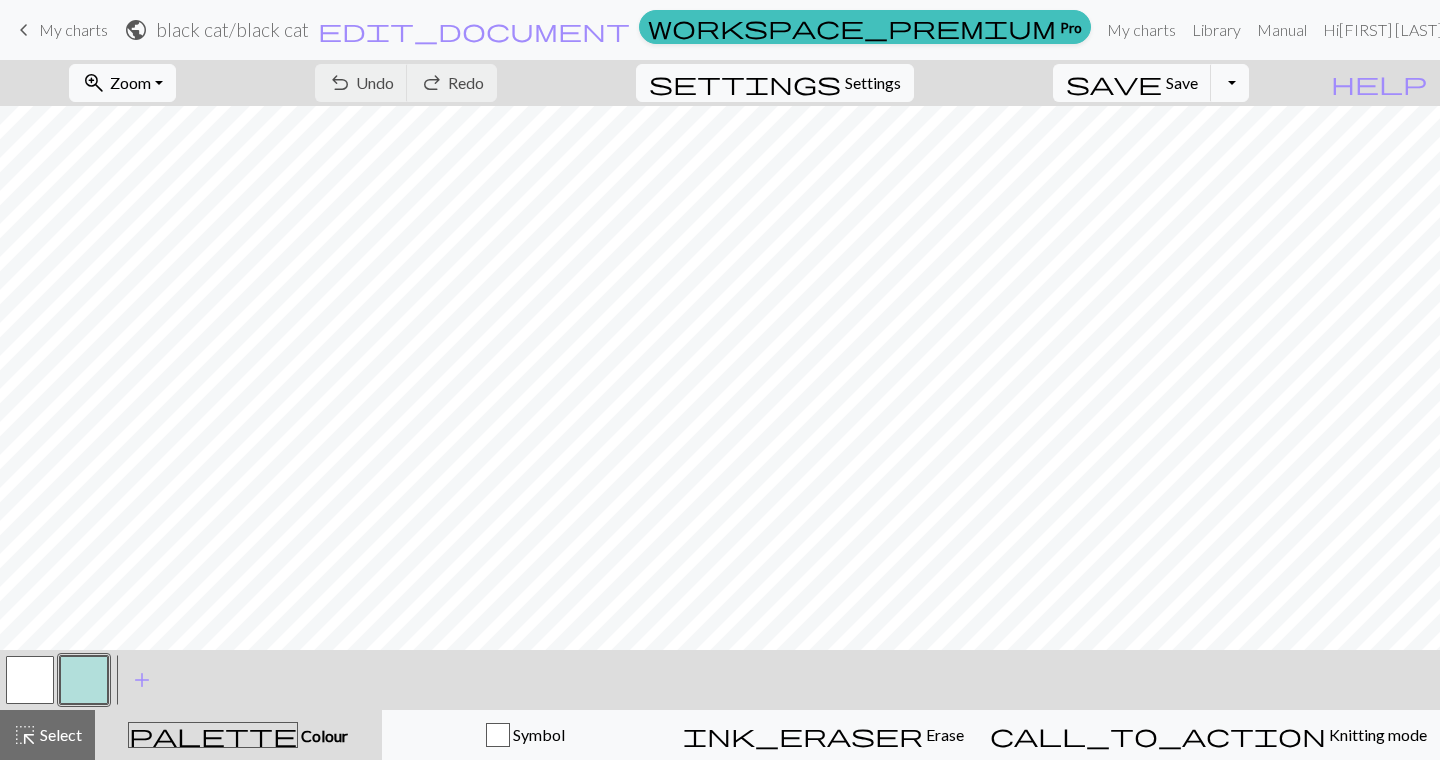 click at bounding box center [84, 680] 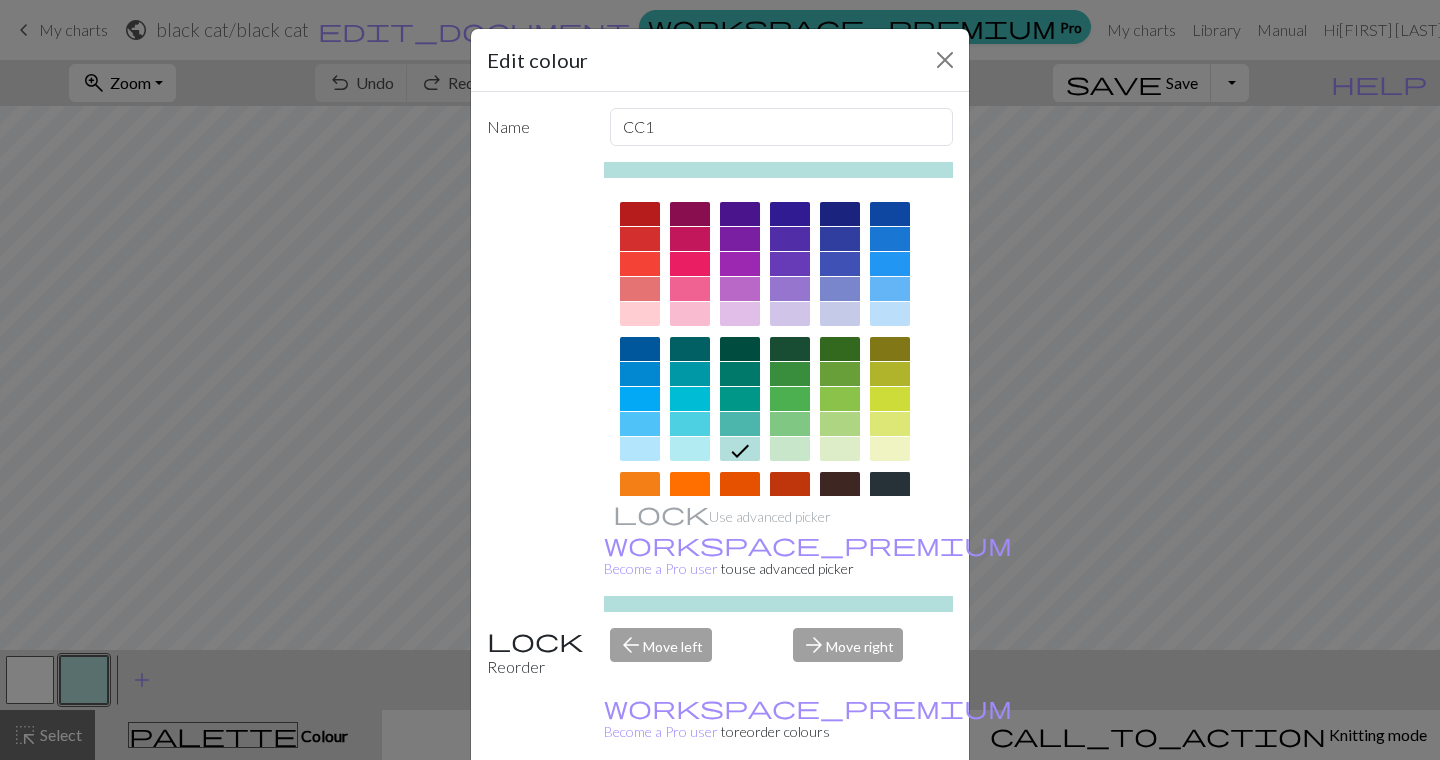 click at bounding box center [890, 484] 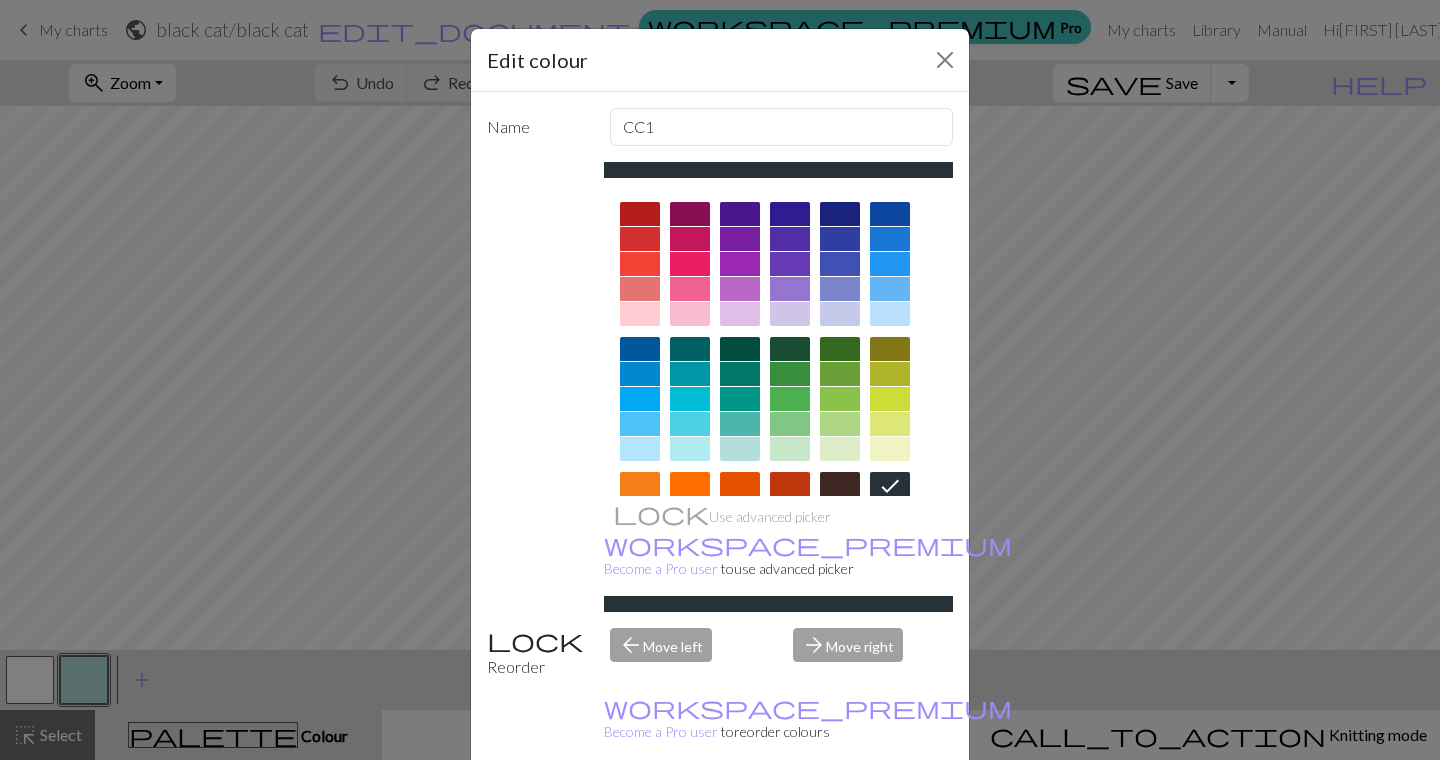 click on "Done" at bounding box center [840, 811] 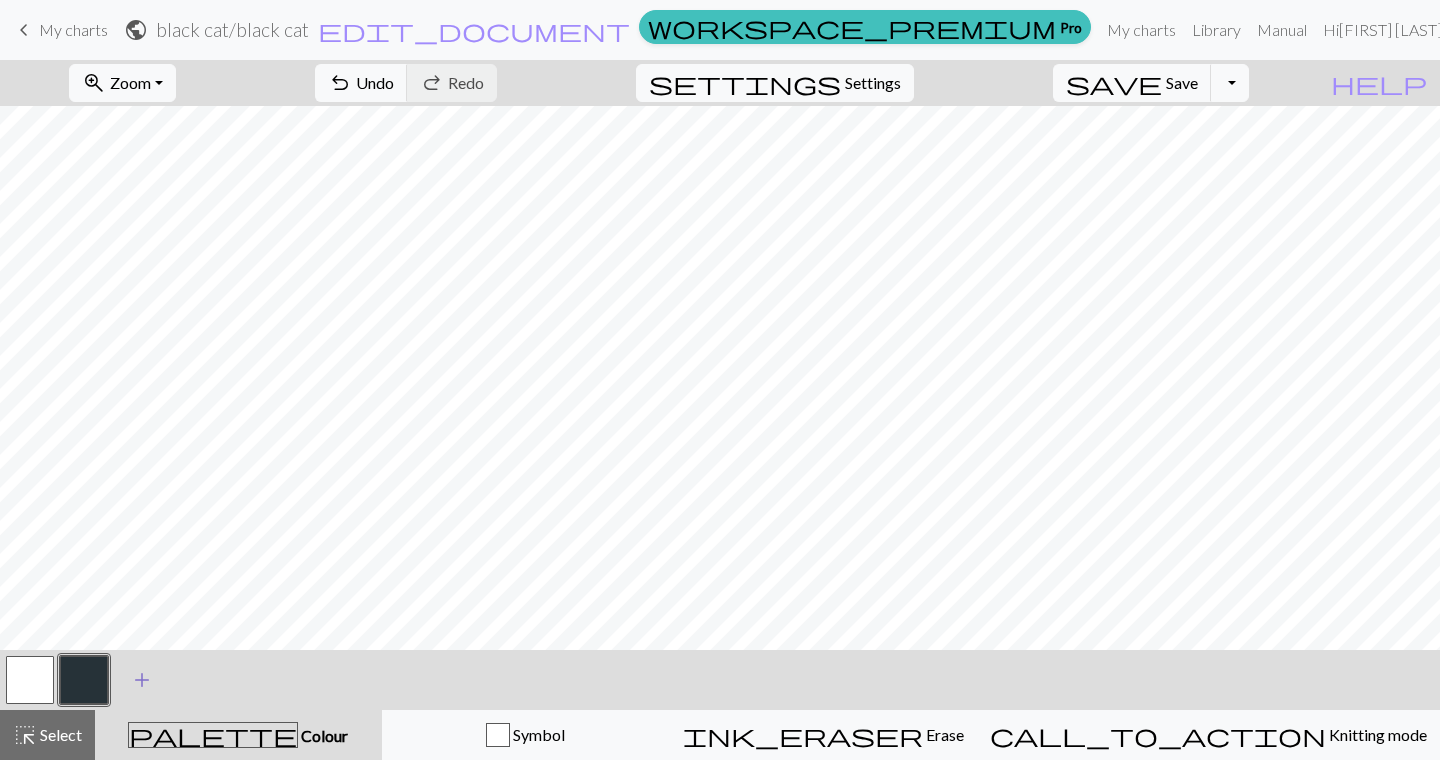click on "add" at bounding box center (142, 680) 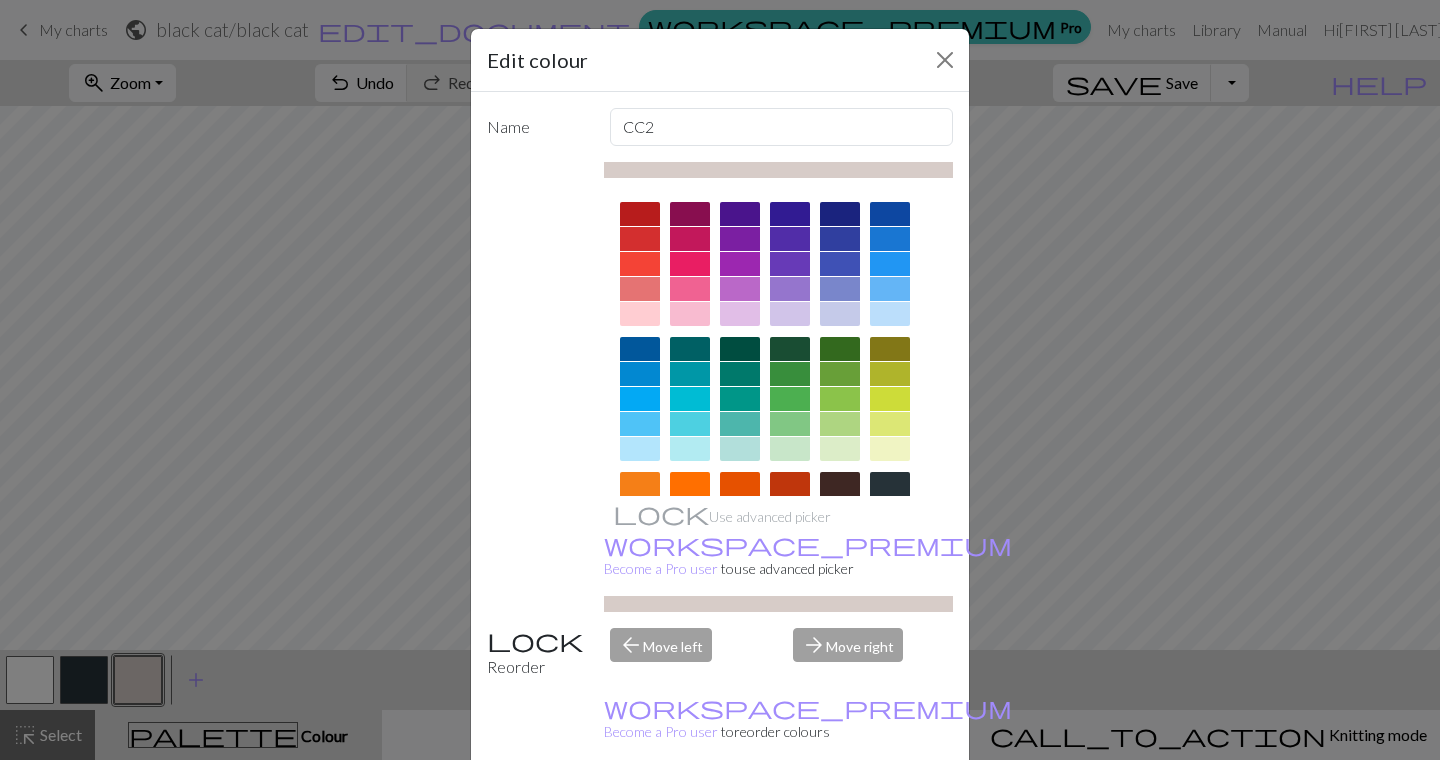 click at bounding box center (890, 449) 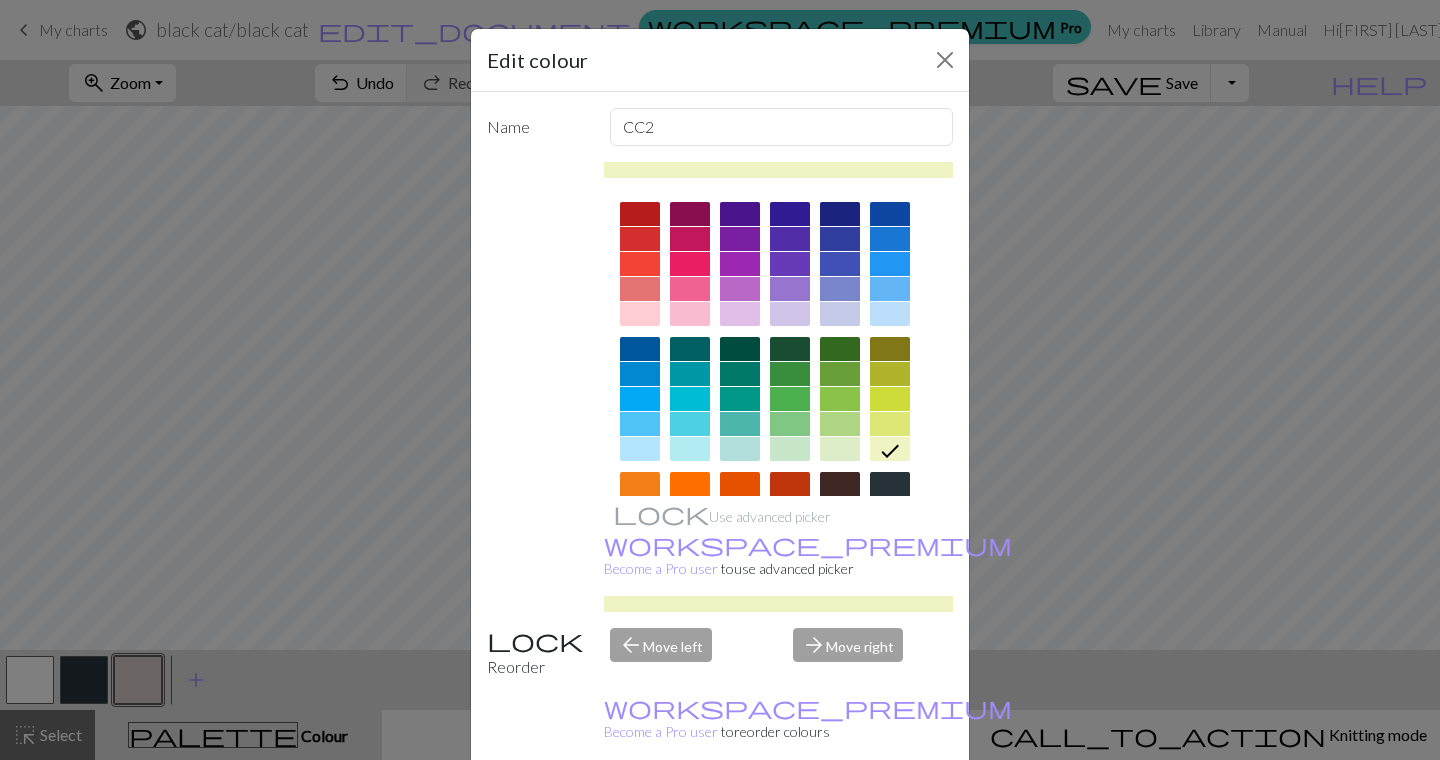 click on "Done" at bounding box center [840, 811] 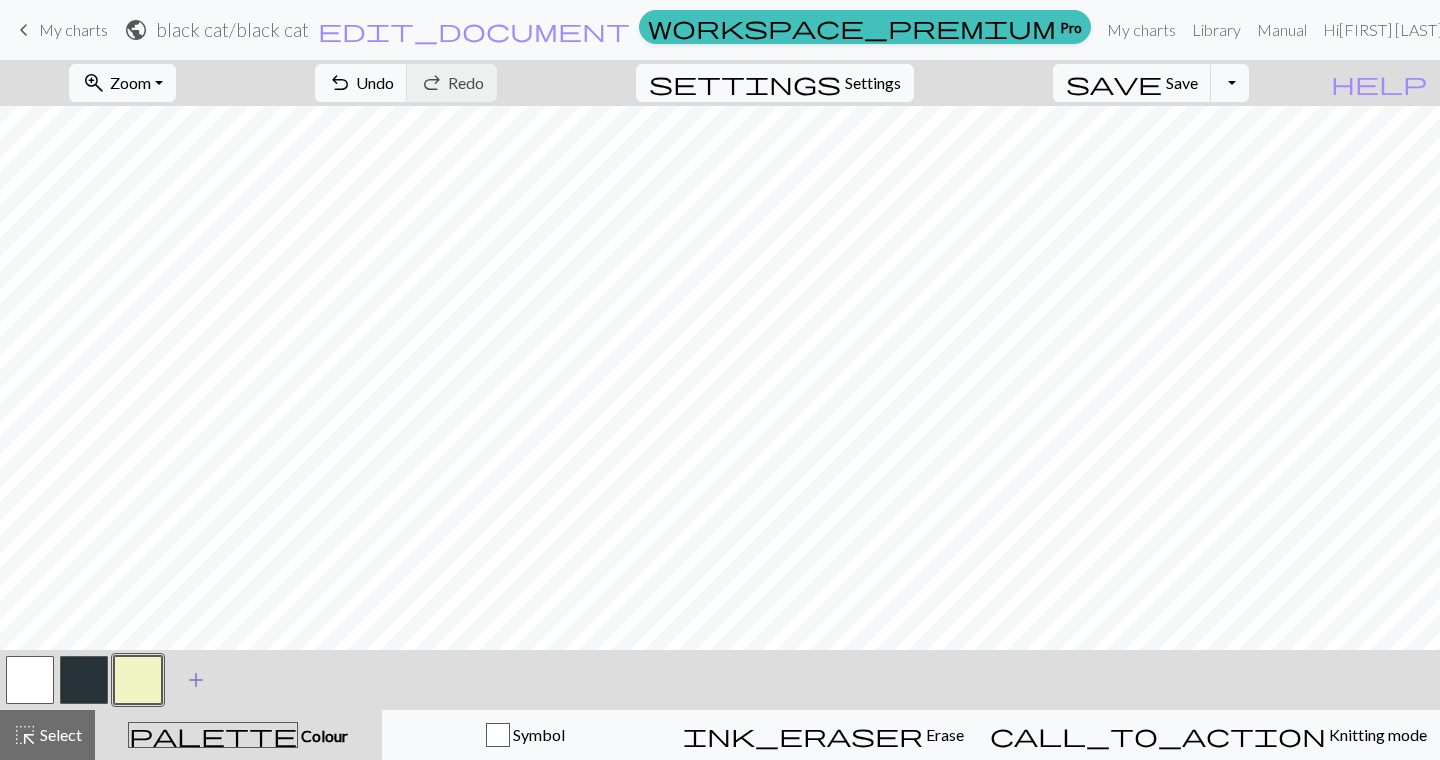 click on "add" at bounding box center [196, 680] 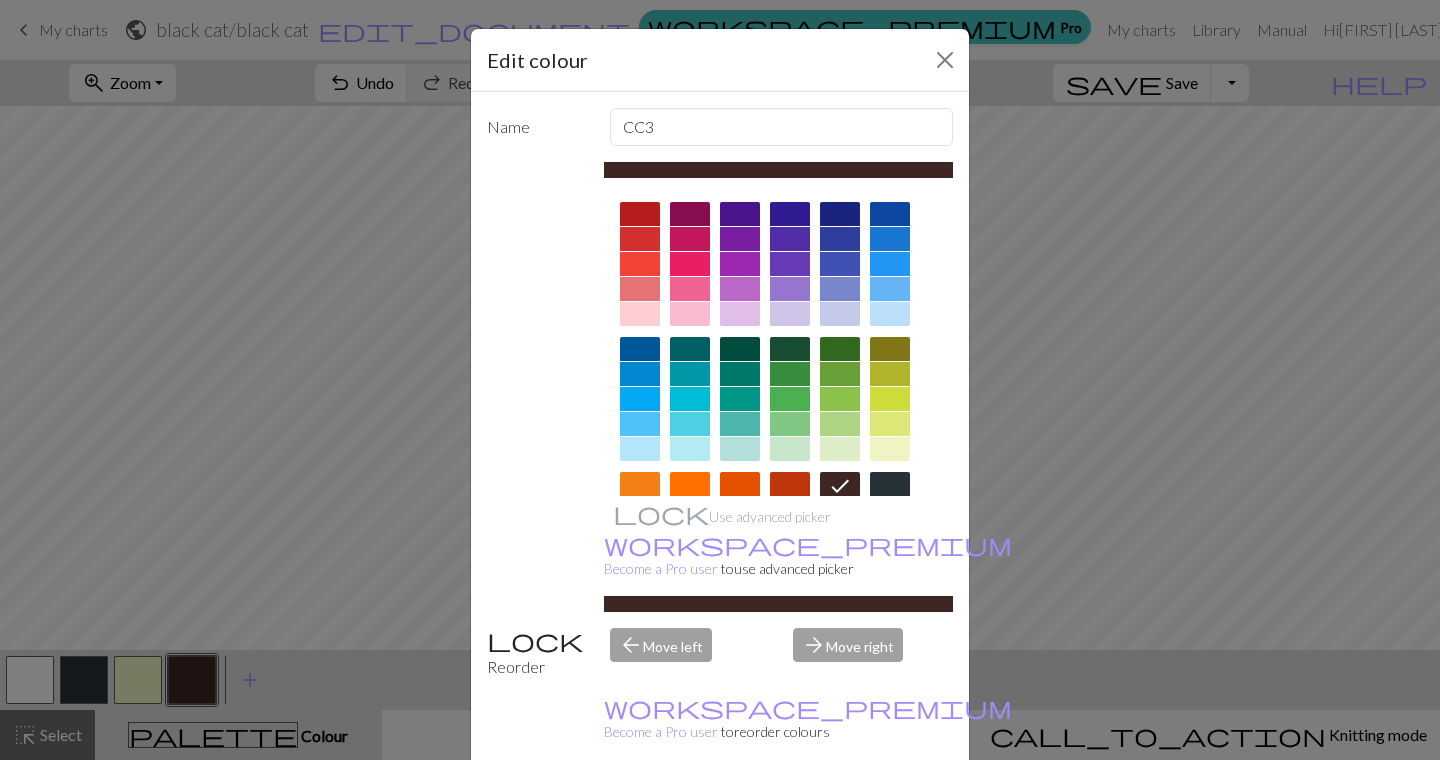 click at bounding box center [640, 484] 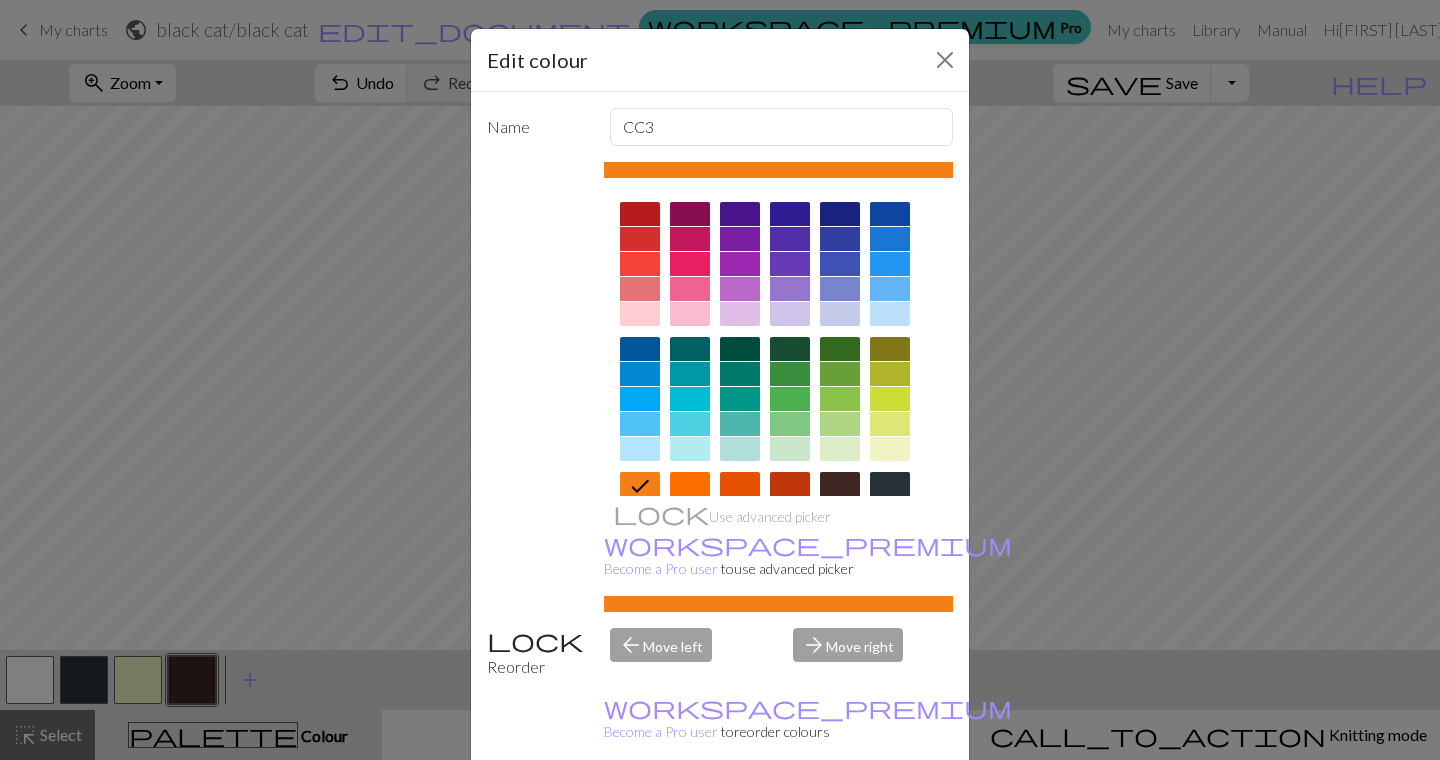 click on "Done" at bounding box center (840, 811) 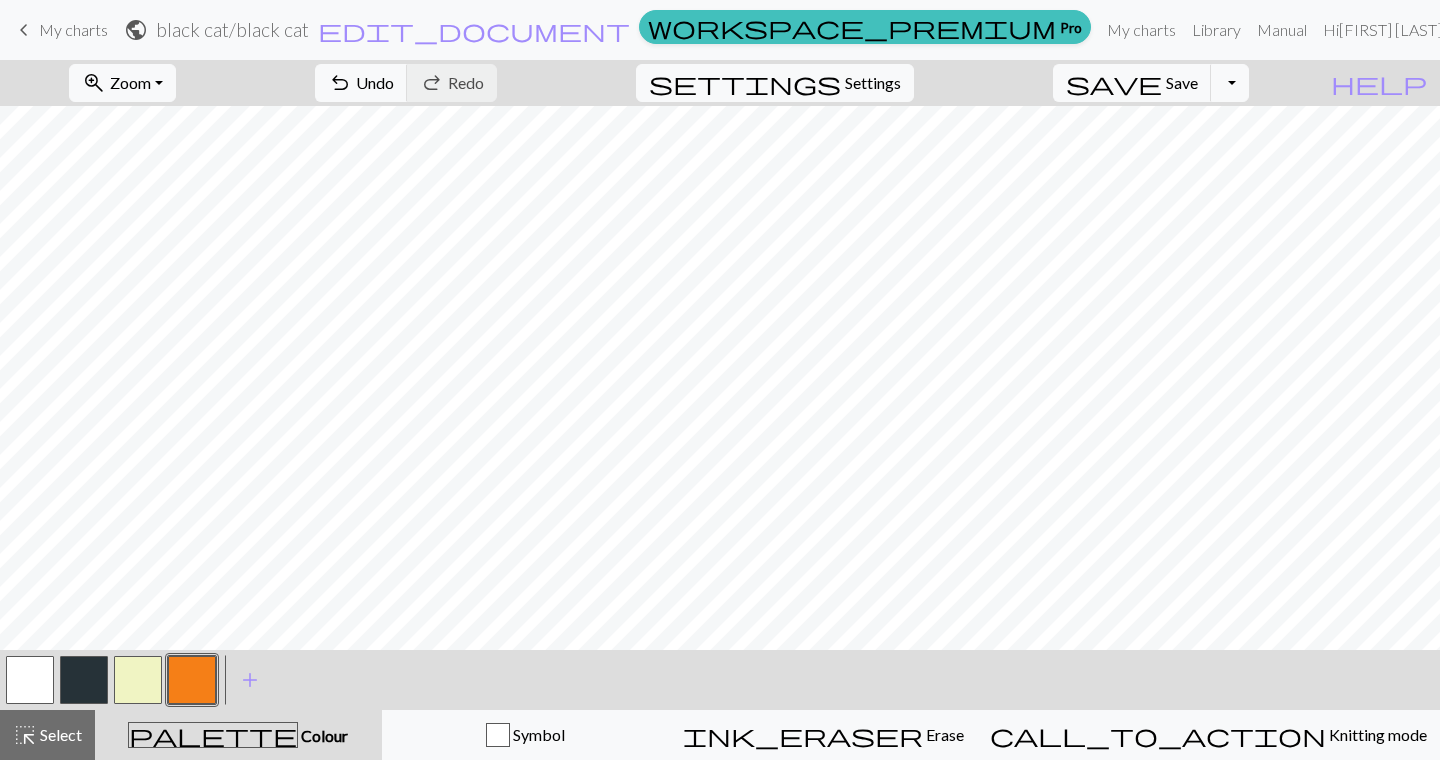 click at bounding box center [138, 680] 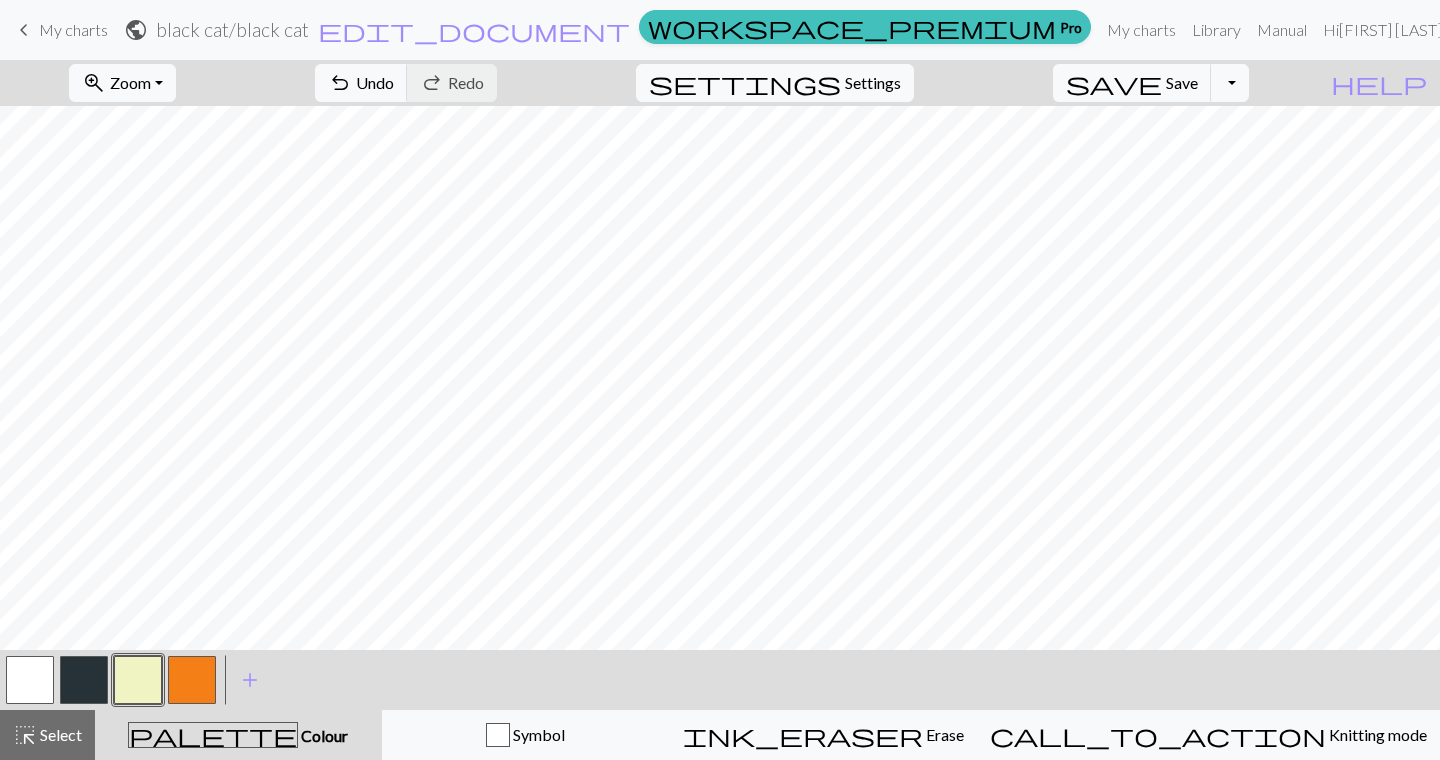 click at bounding box center (192, 680) 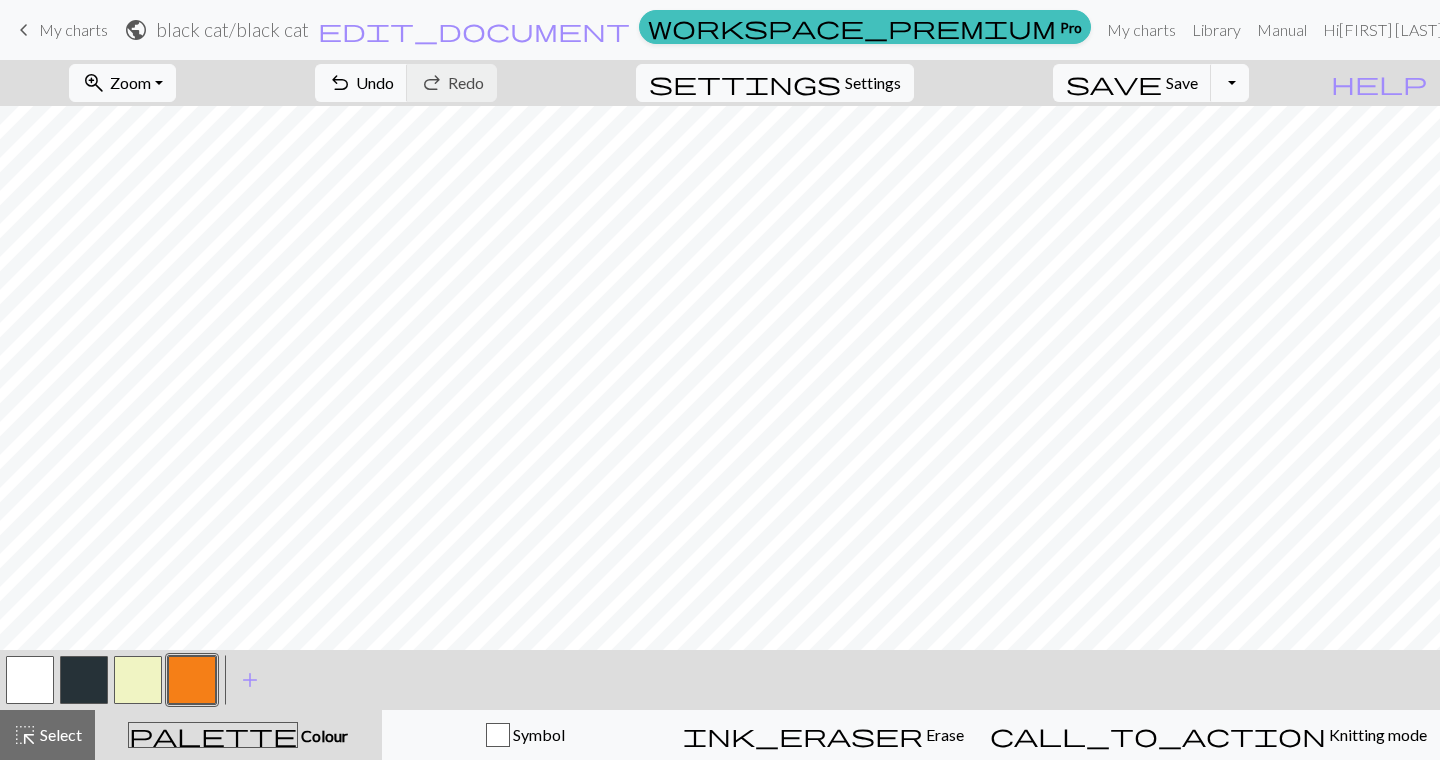 click at bounding box center [30, 680] 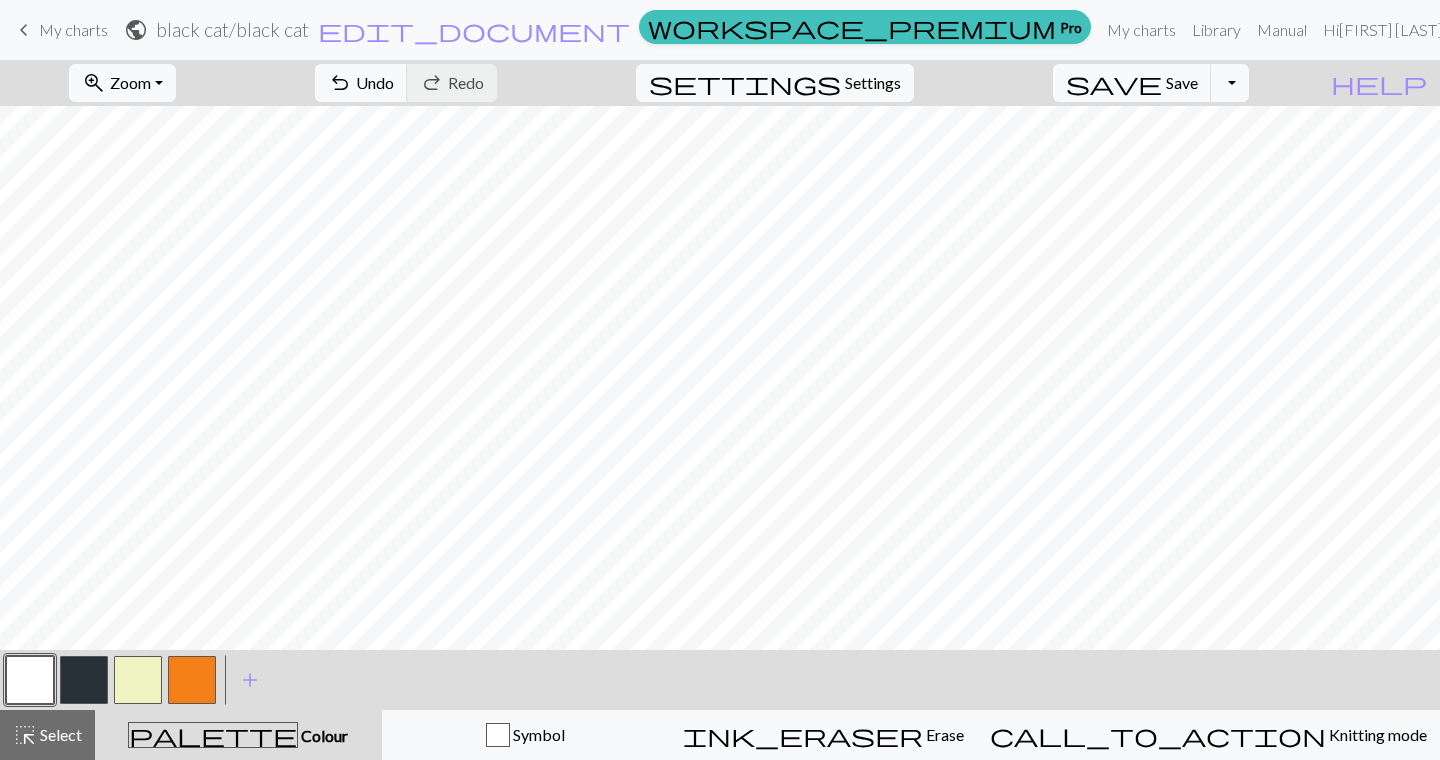 click at bounding box center [192, 680] 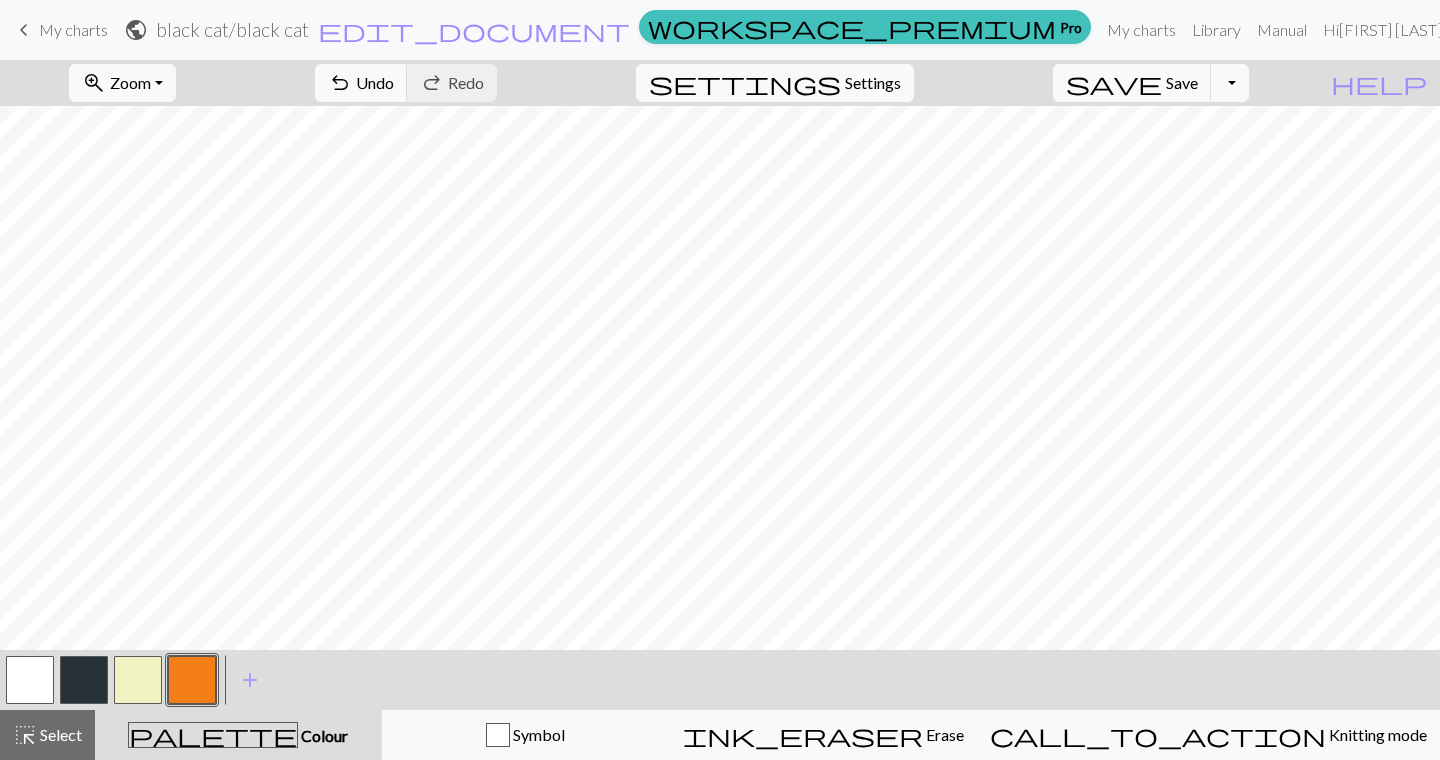 click at bounding box center (138, 680) 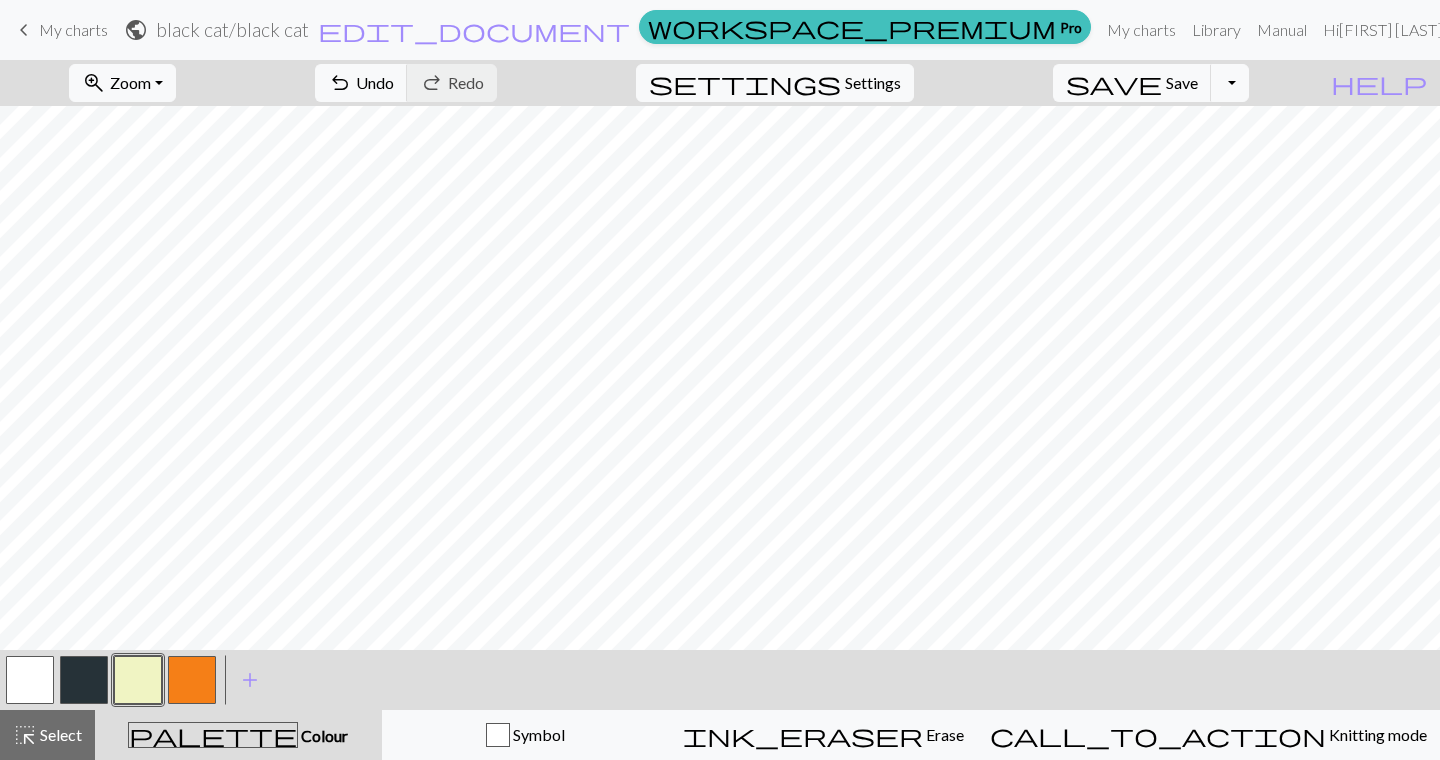 click at bounding box center (192, 680) 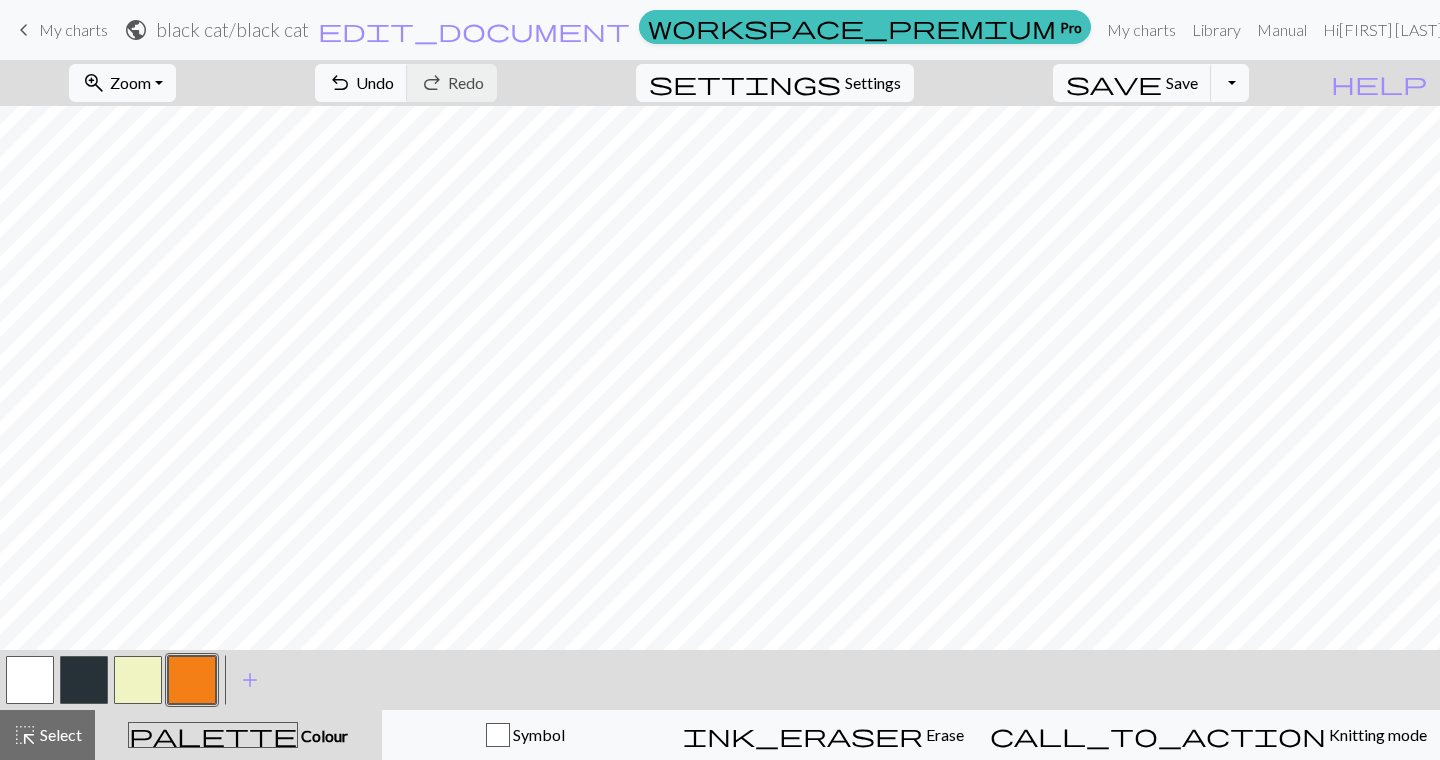 click at bounding box center [138, 680] 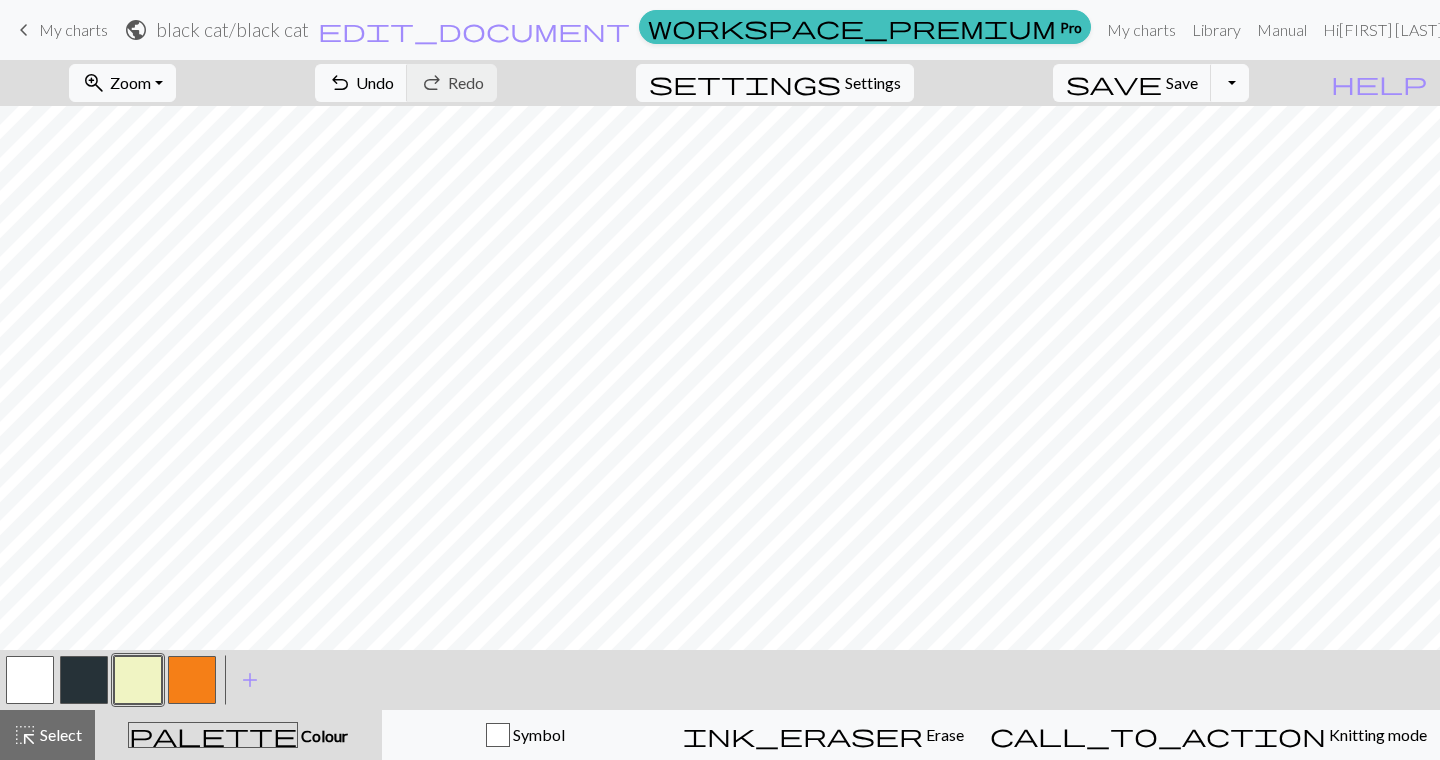 click at bounding box center [192, 680] 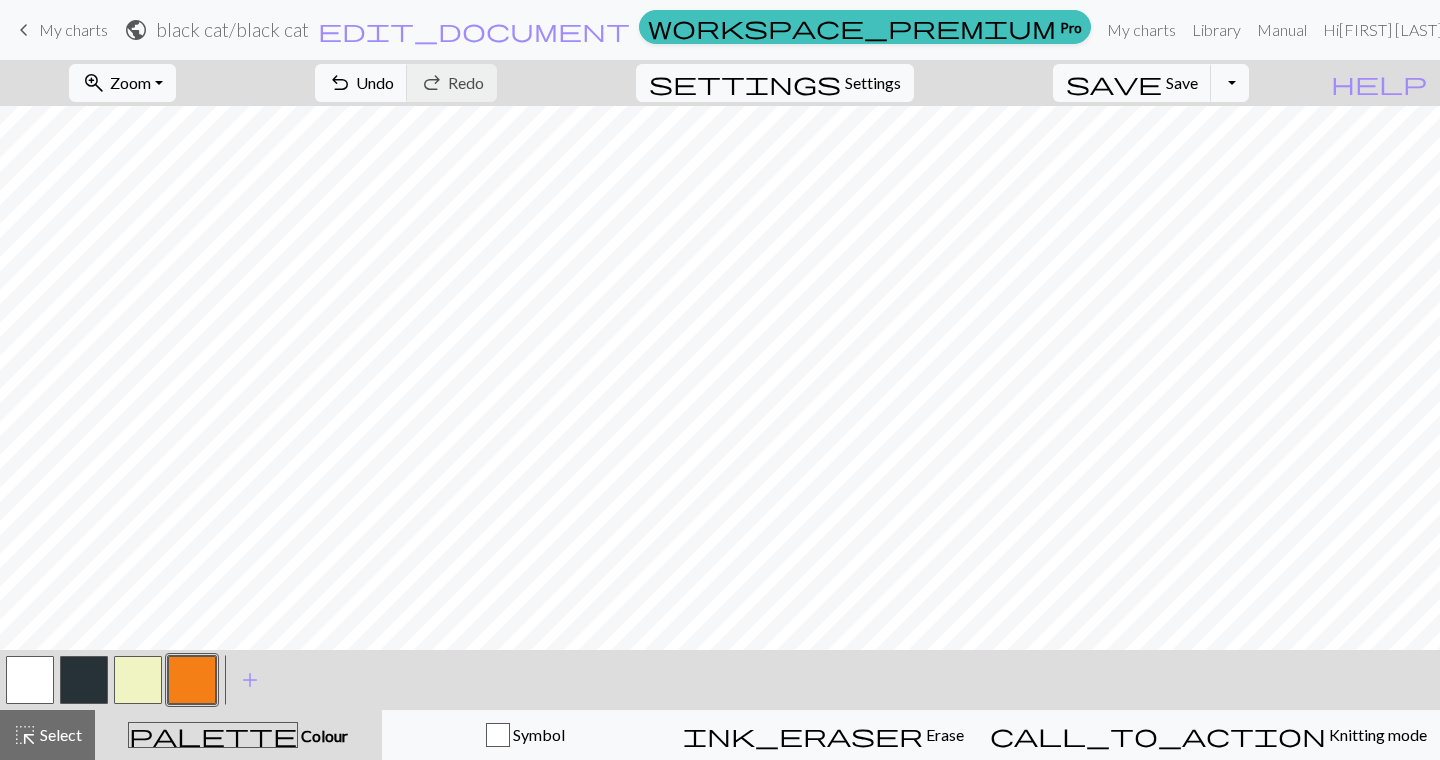 click at bounding box center [138, 680] 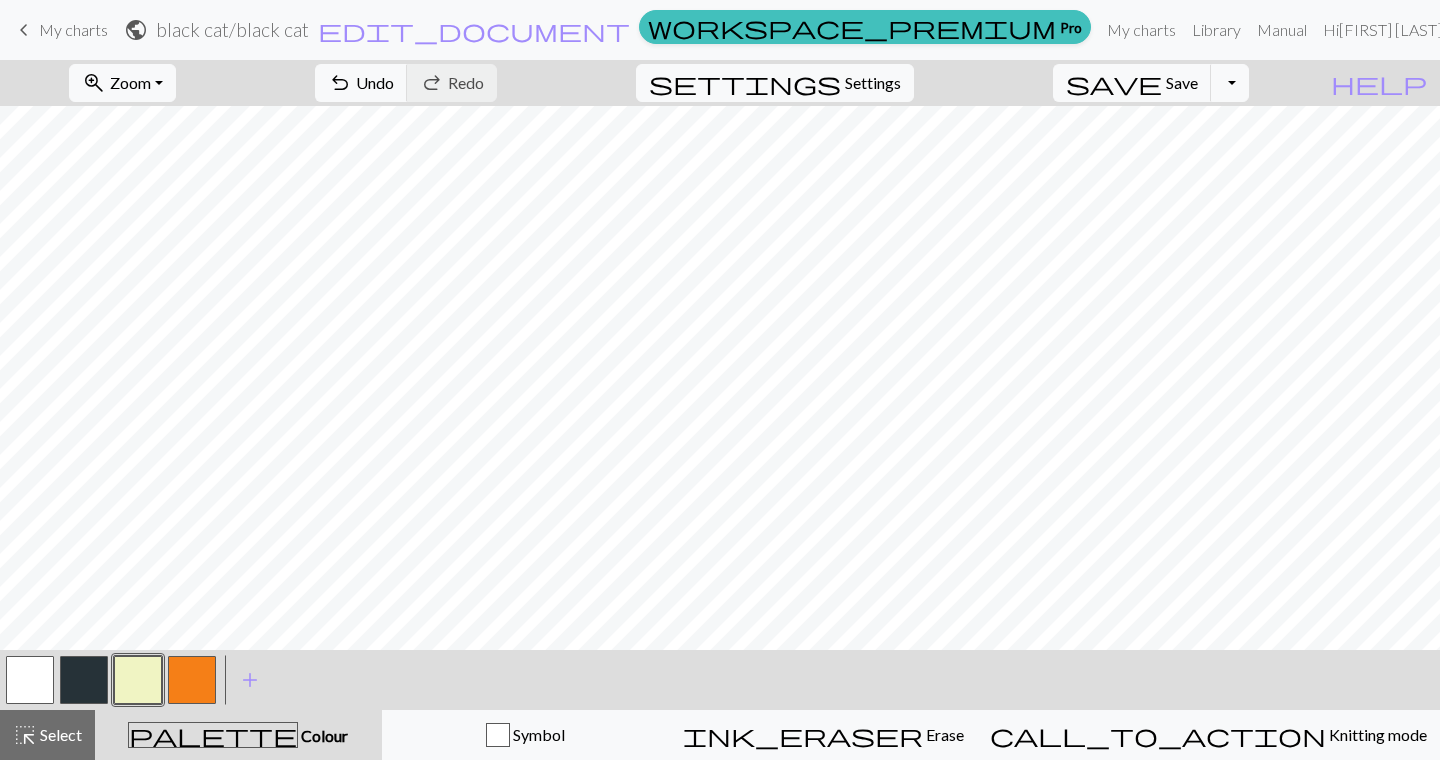 click at bounding box center (192, 680) 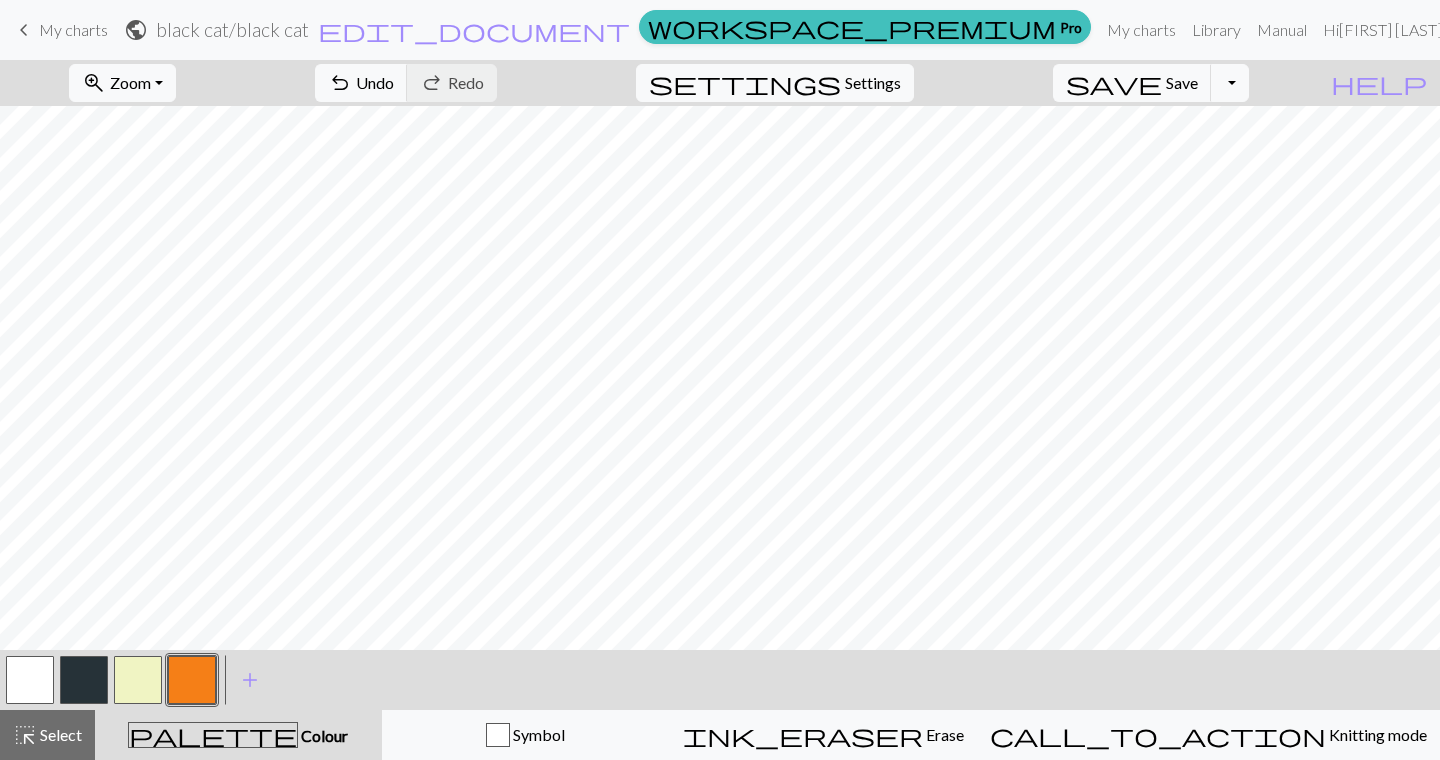 click at bounding box center [138, 680] 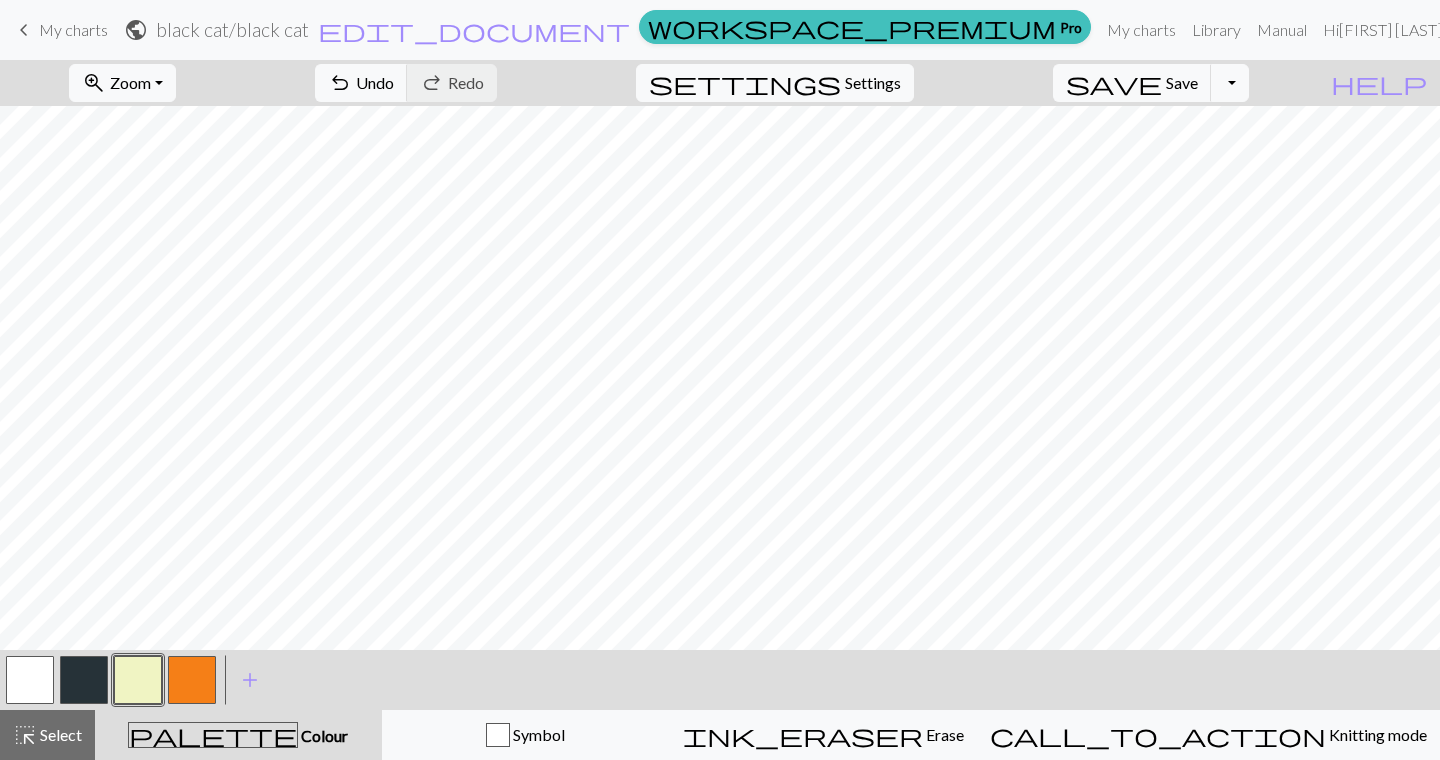 click at bounding box center [192, 680] 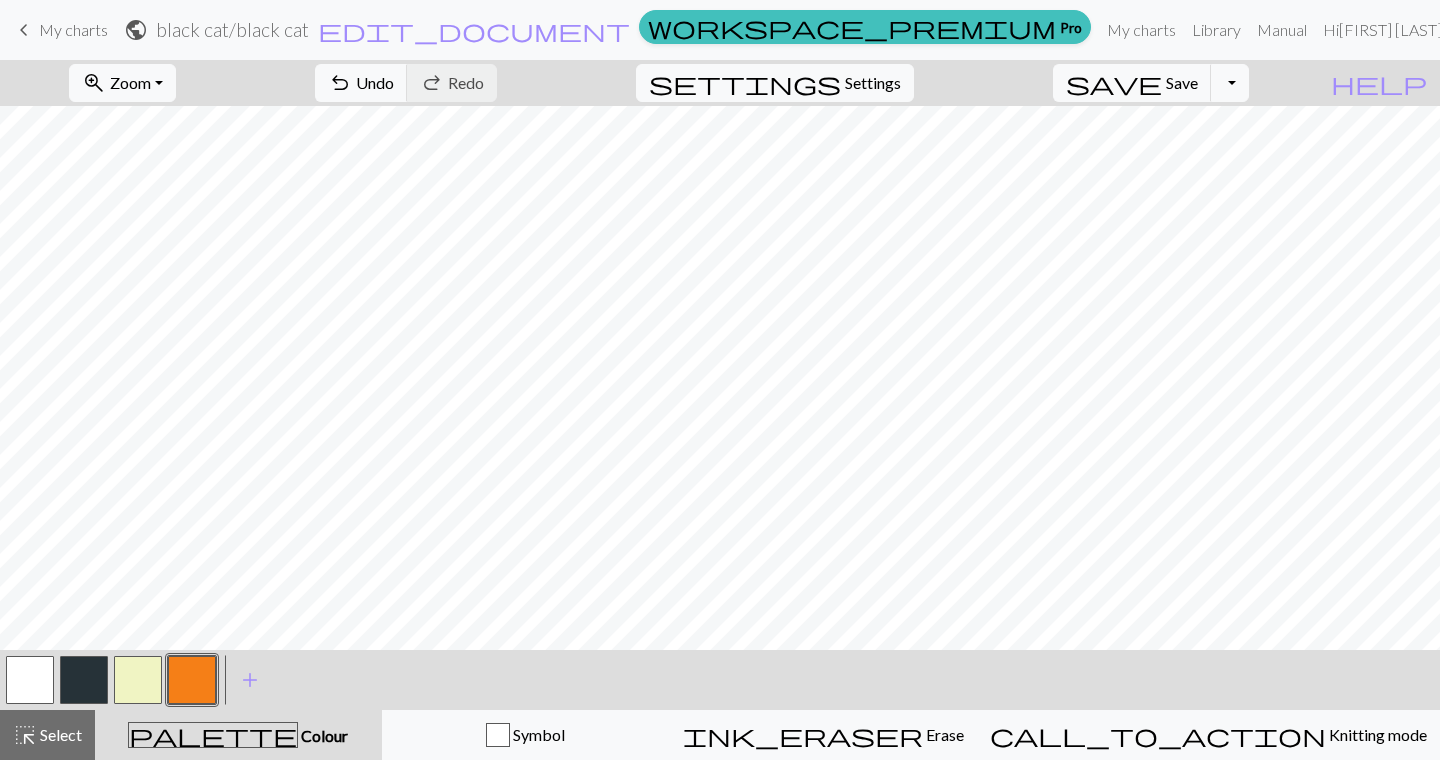 click at bounding box center [138, 680] 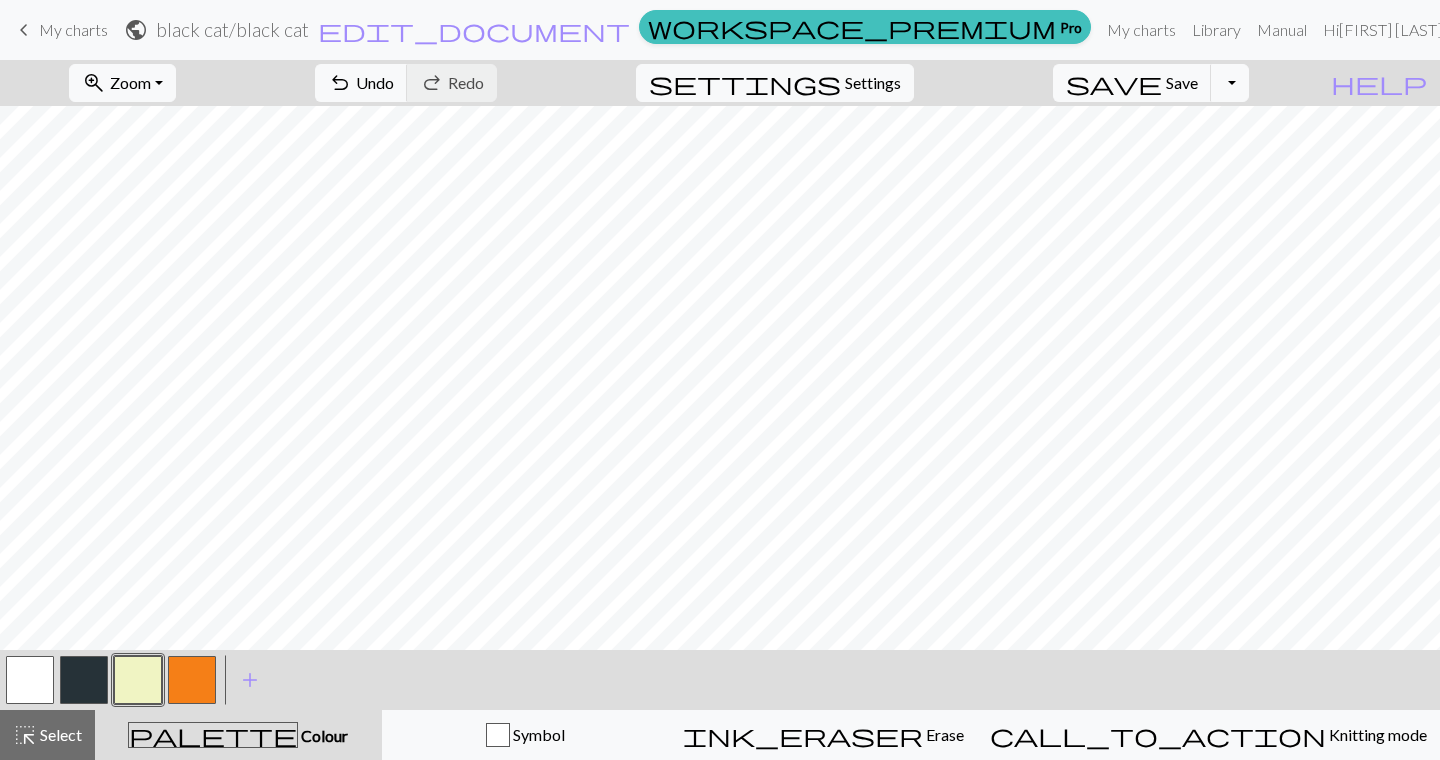 click at bounding box center (84, 680) 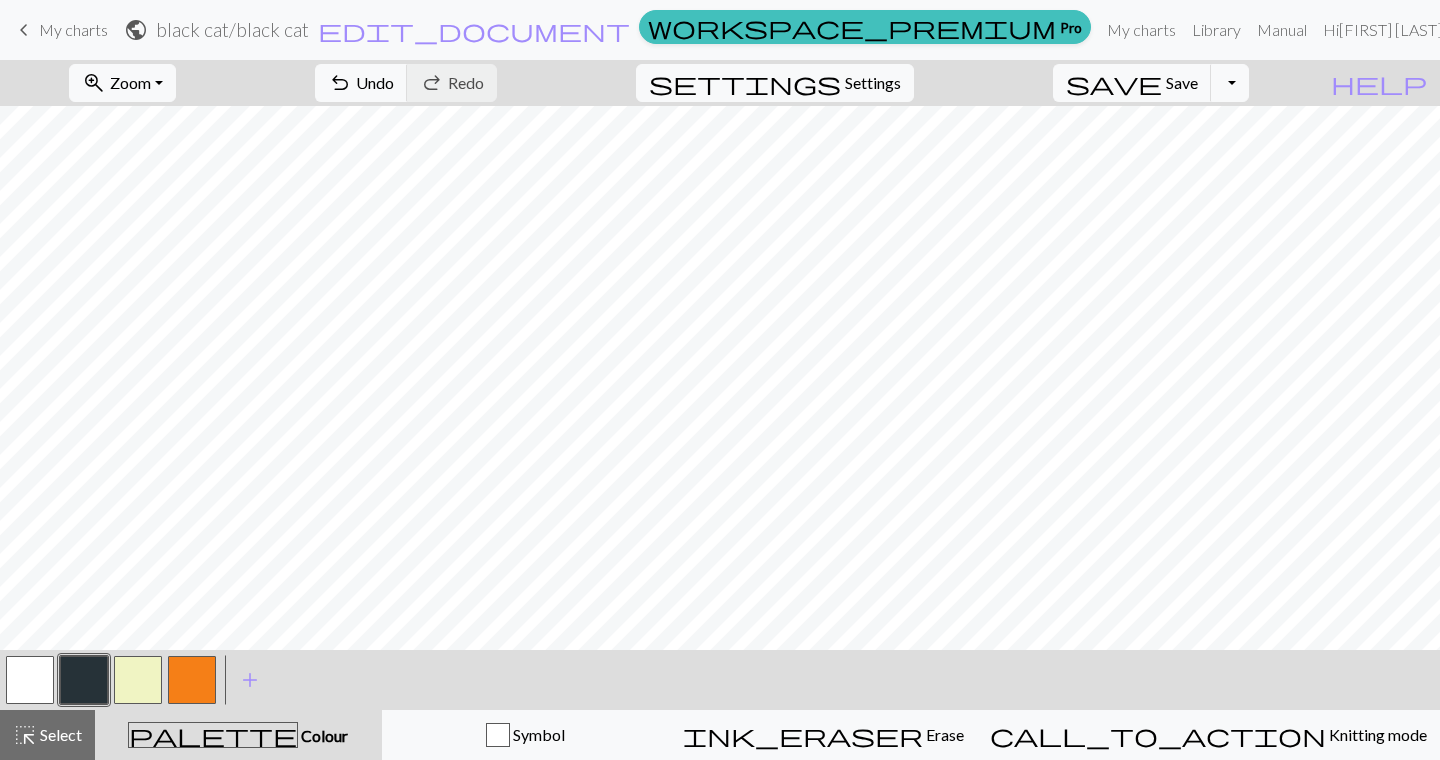 click at bounding box center (138, 680) 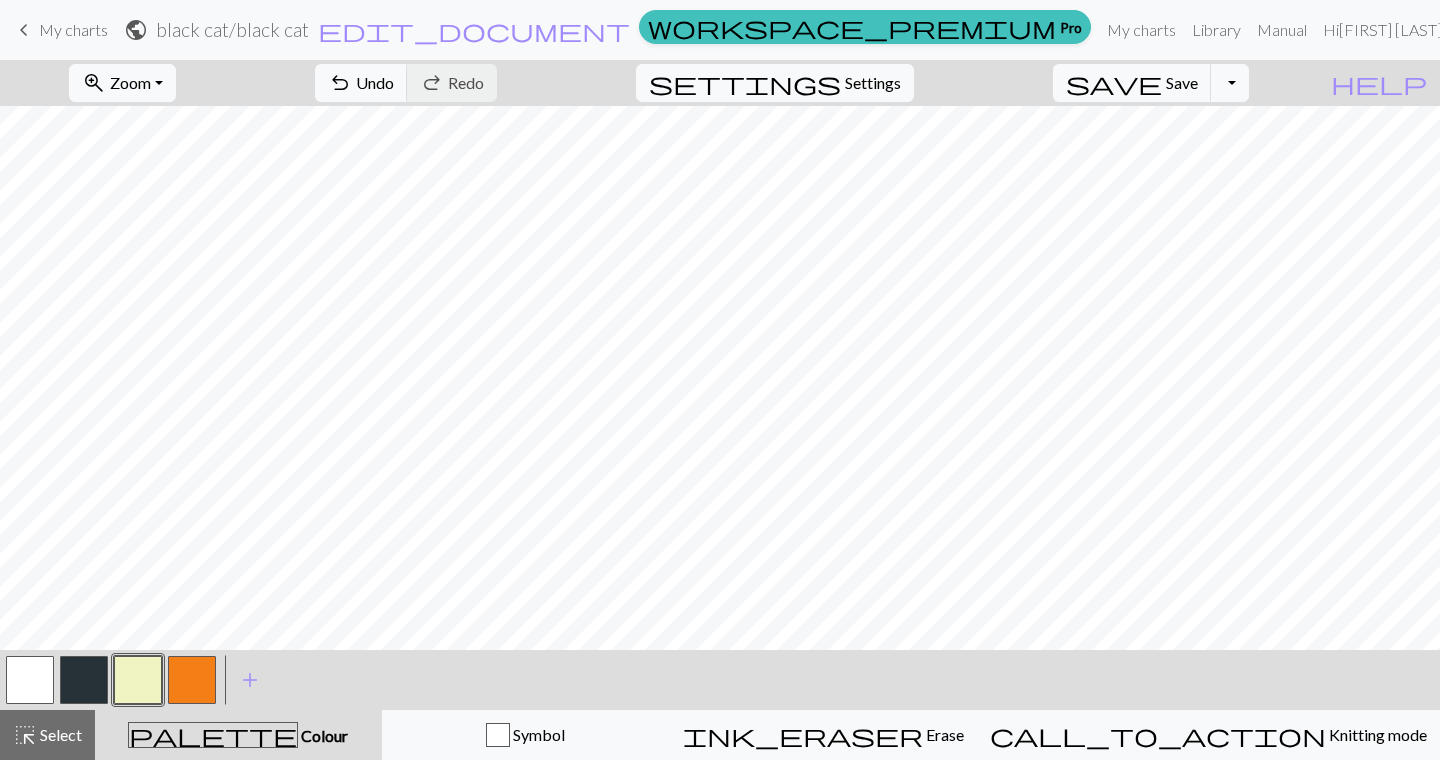 click at bounding box center (84, 680) 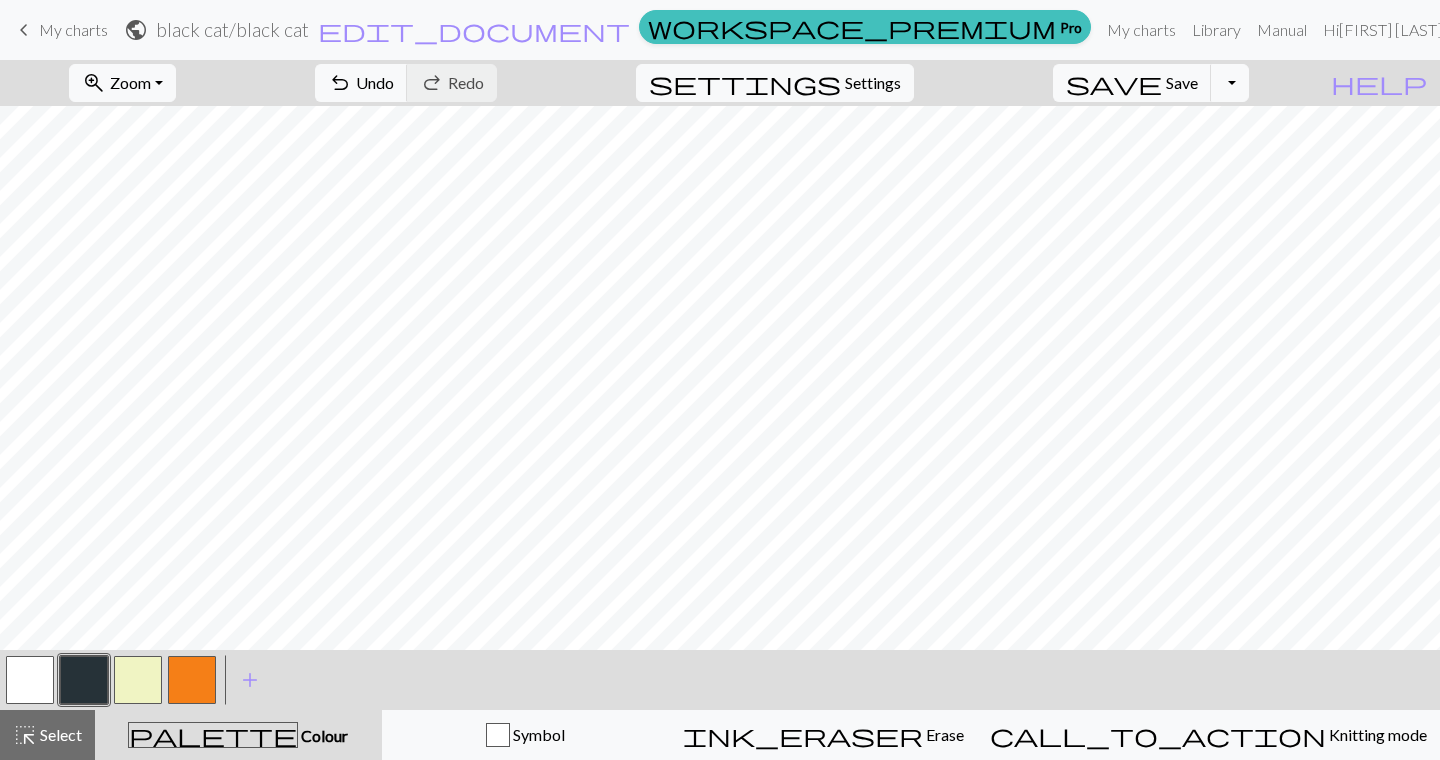 click at bounding box center [138, 680] 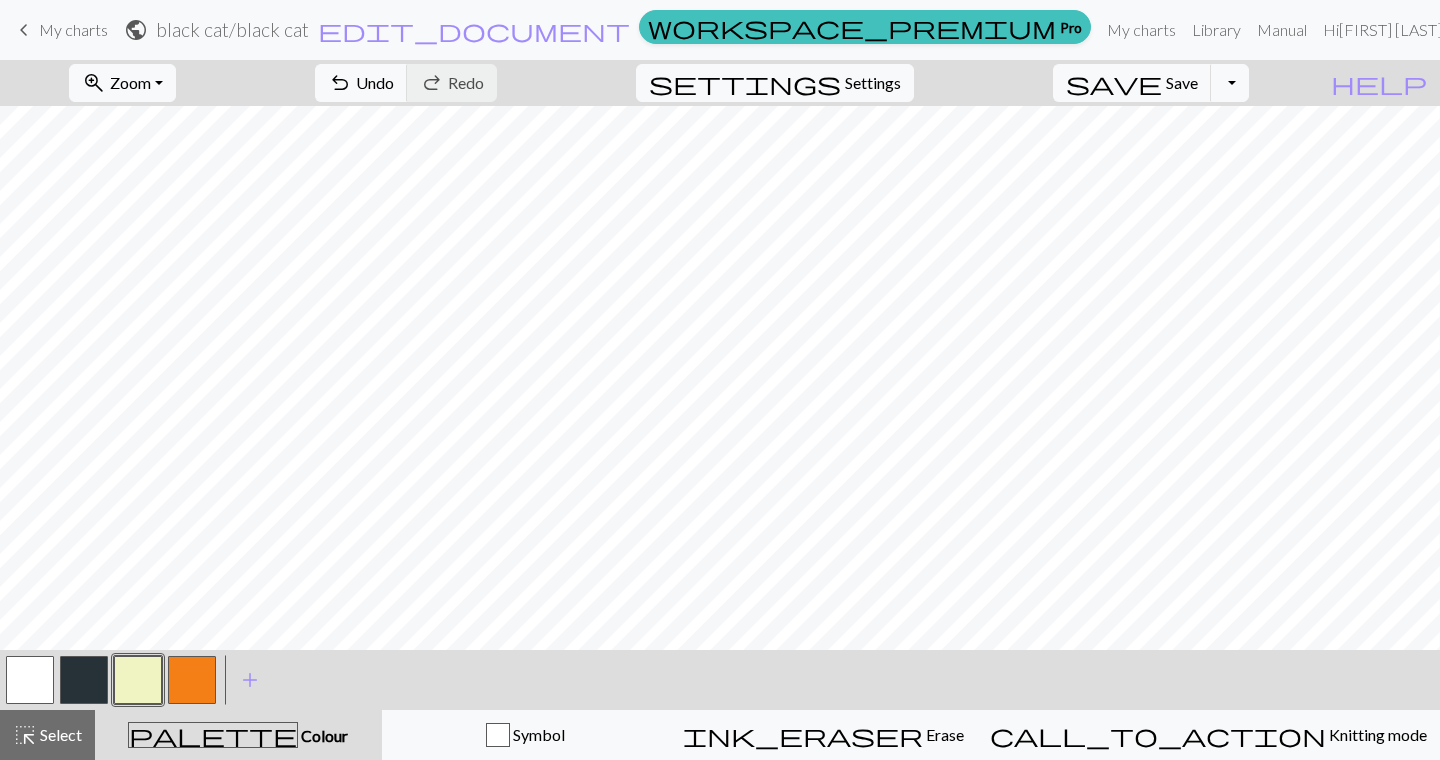 click at bounding box center [192, 680] 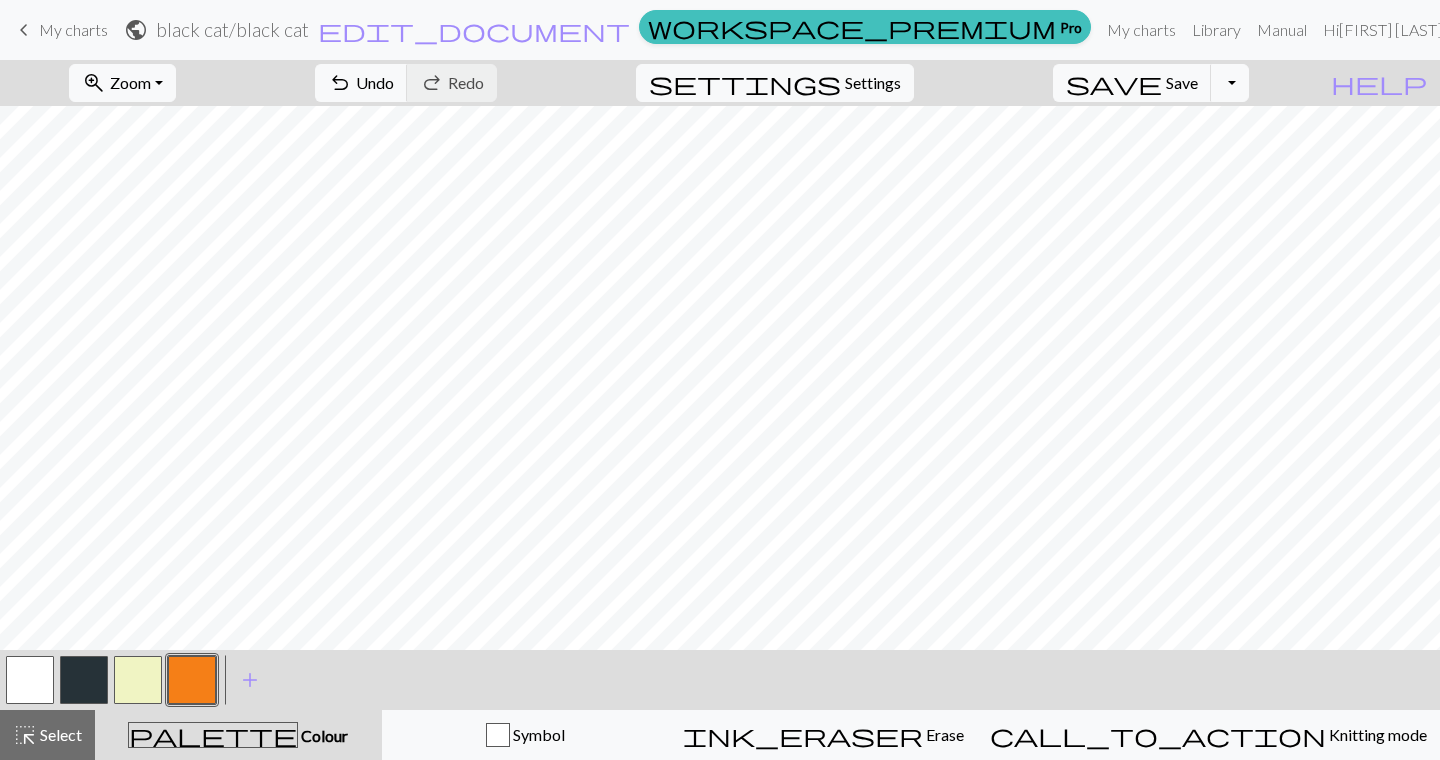 click at bounding box center (138, 680) 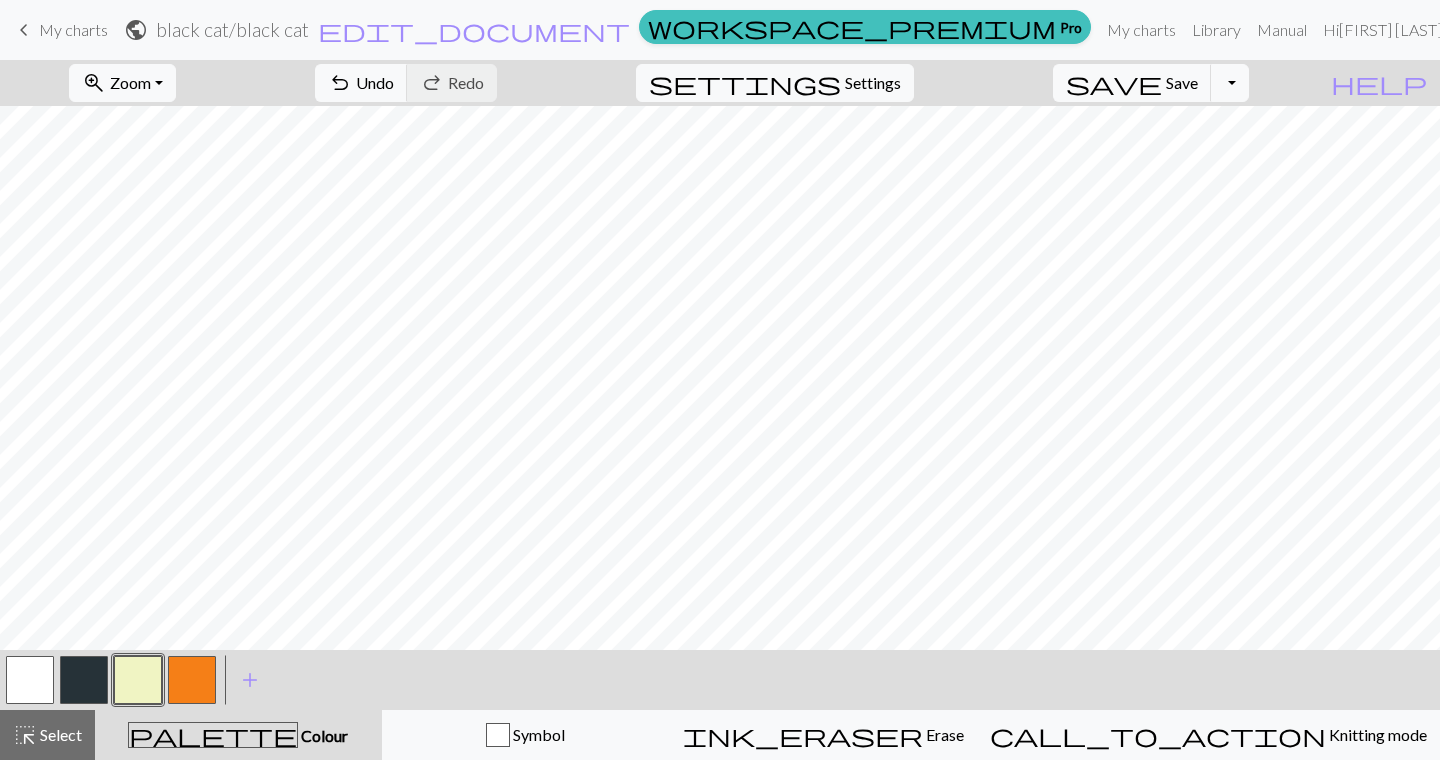 click at bounding box center (138, 680) 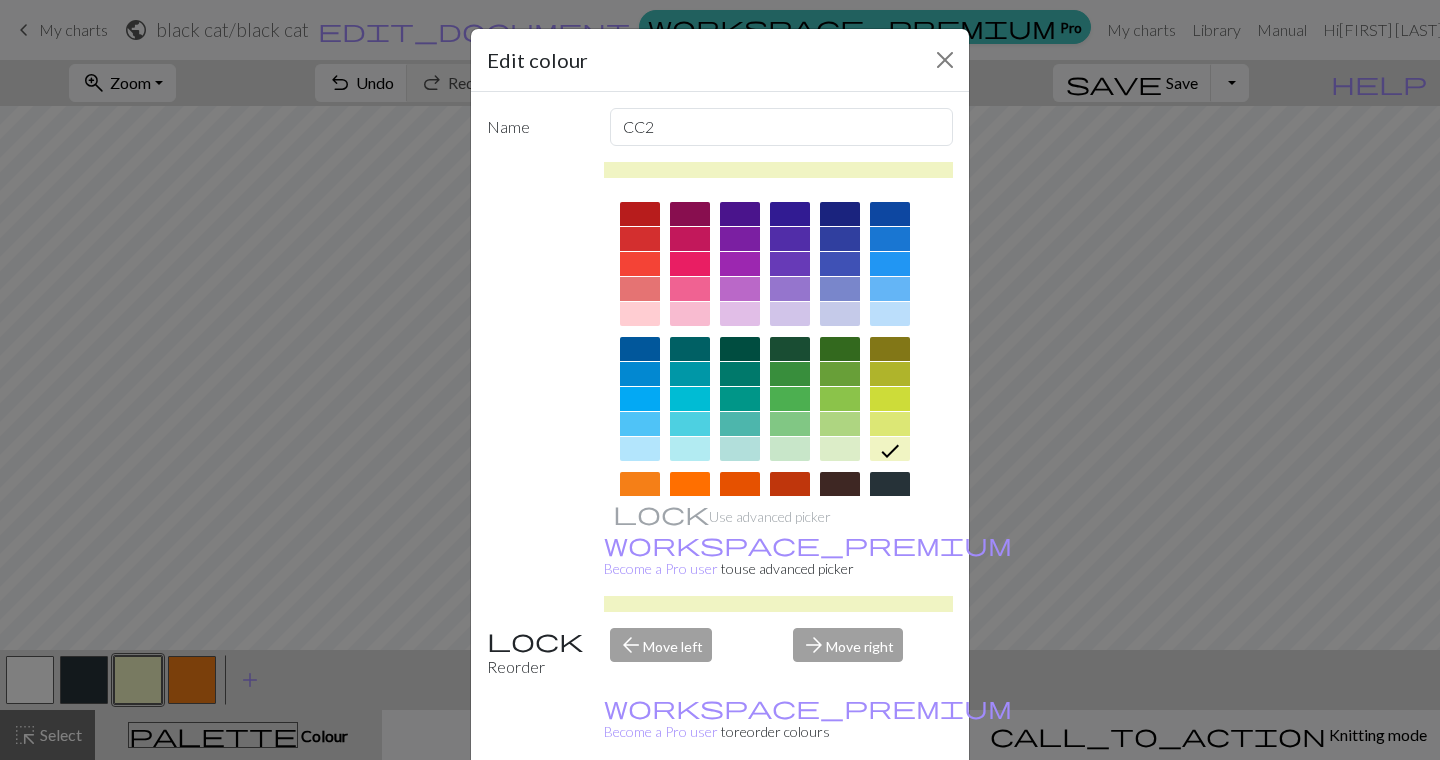click at bounding box center [890, 424] 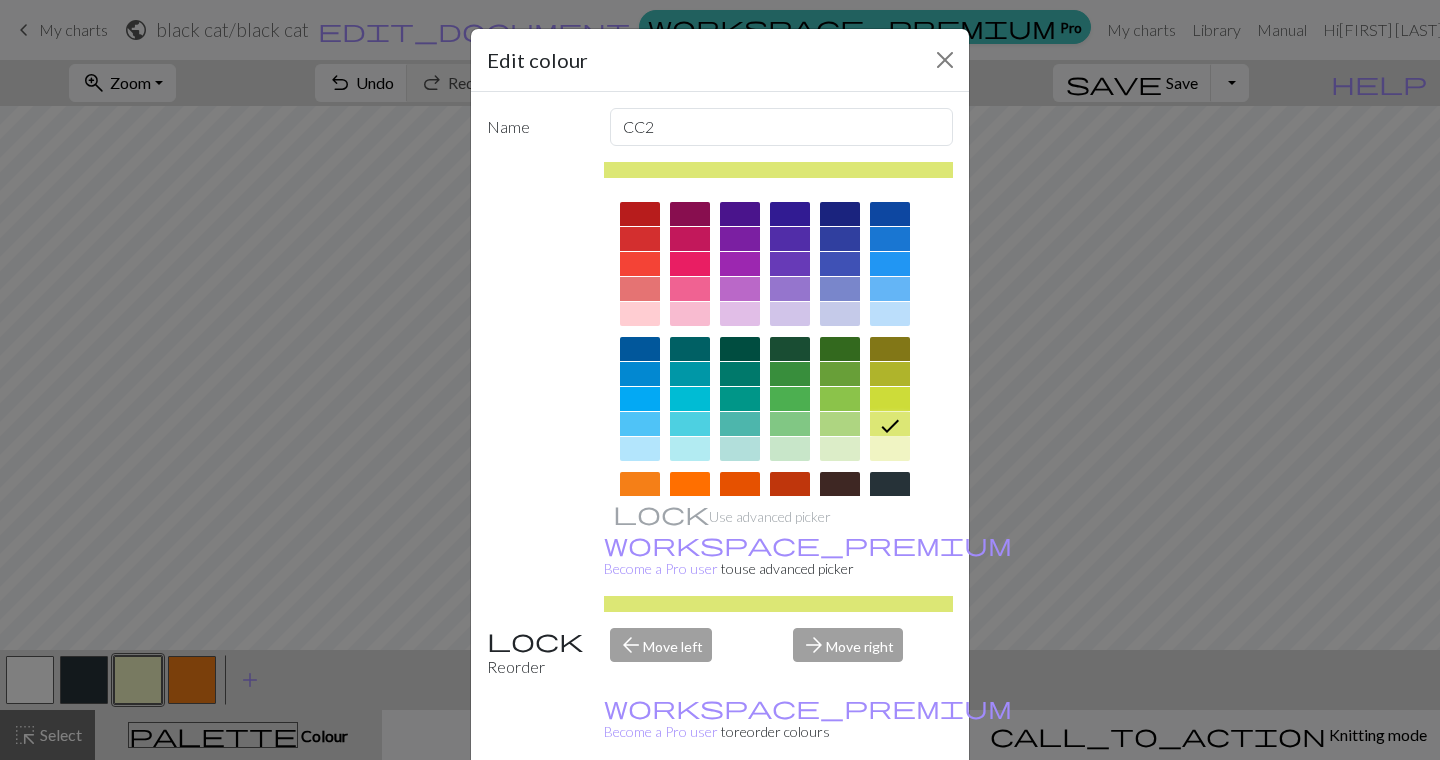 click on "Done" at bounding box center [840, 811] 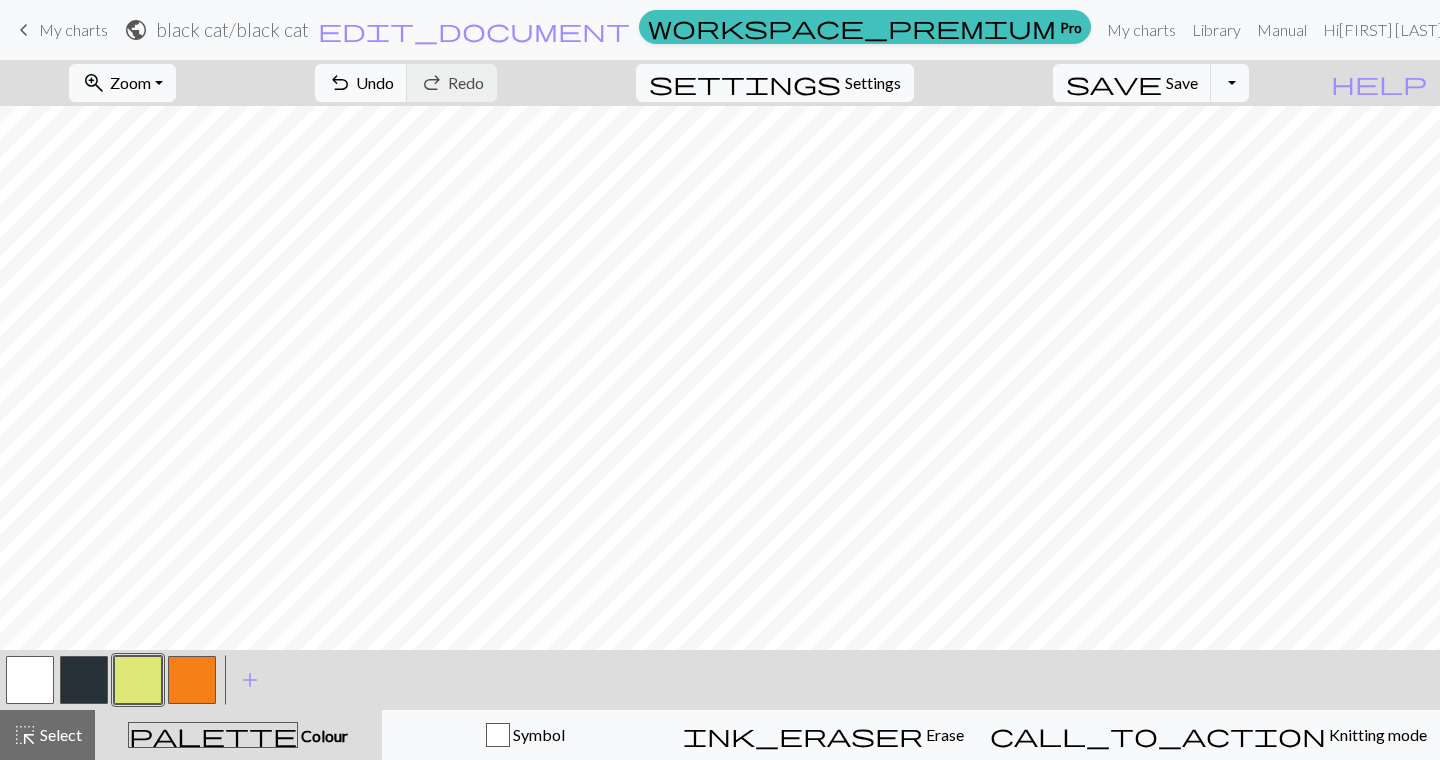 click at bounding box center [192, 680] 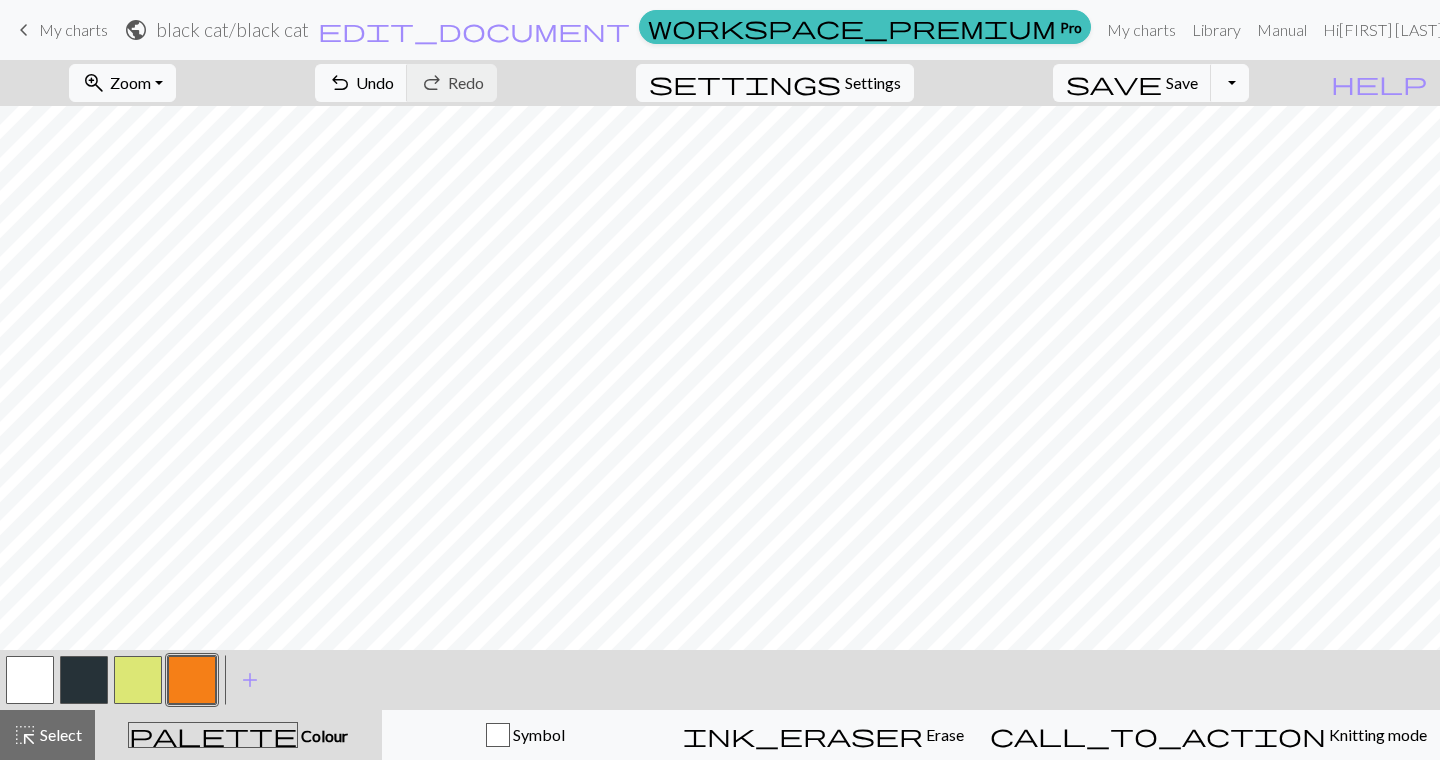 click at bounding box center [138, 680] 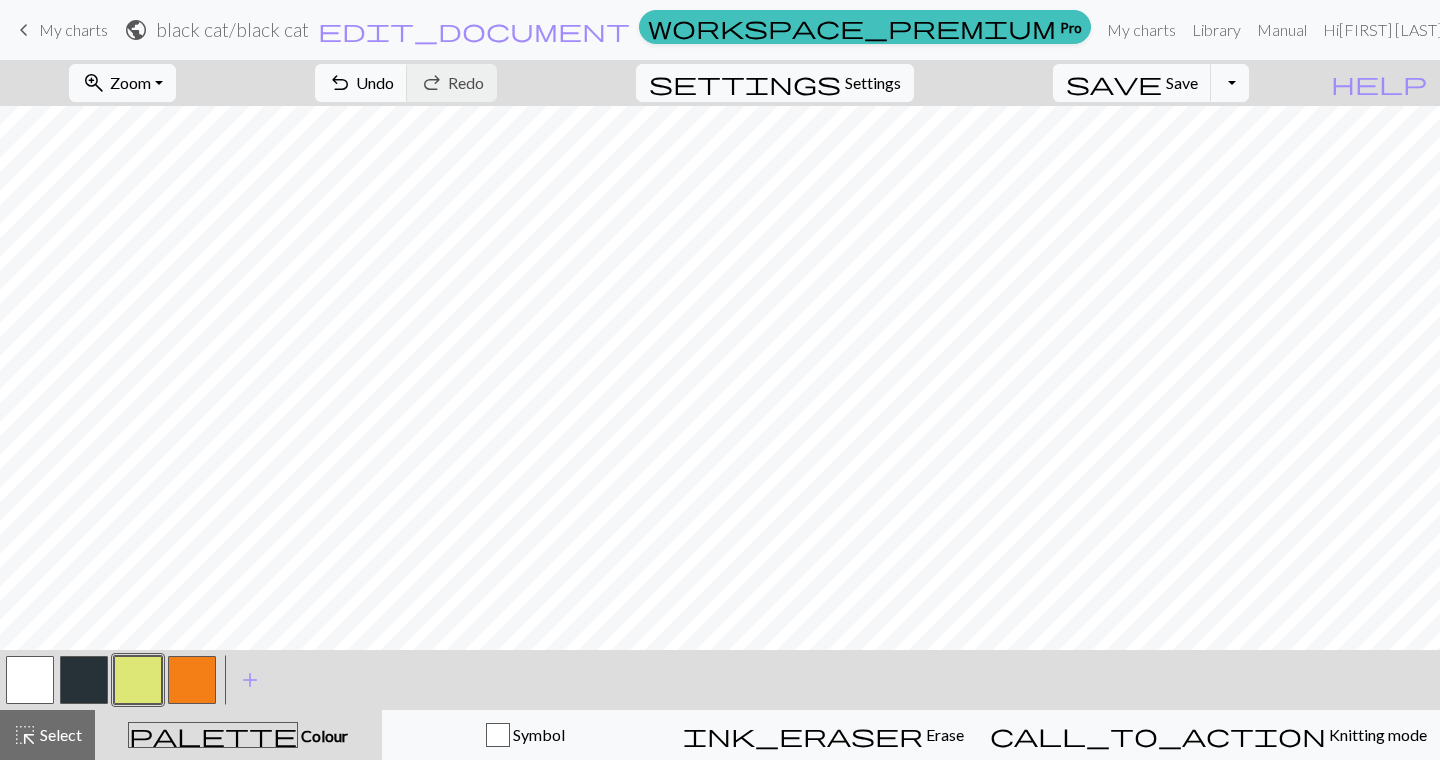 click at bounding box center (84, 680) 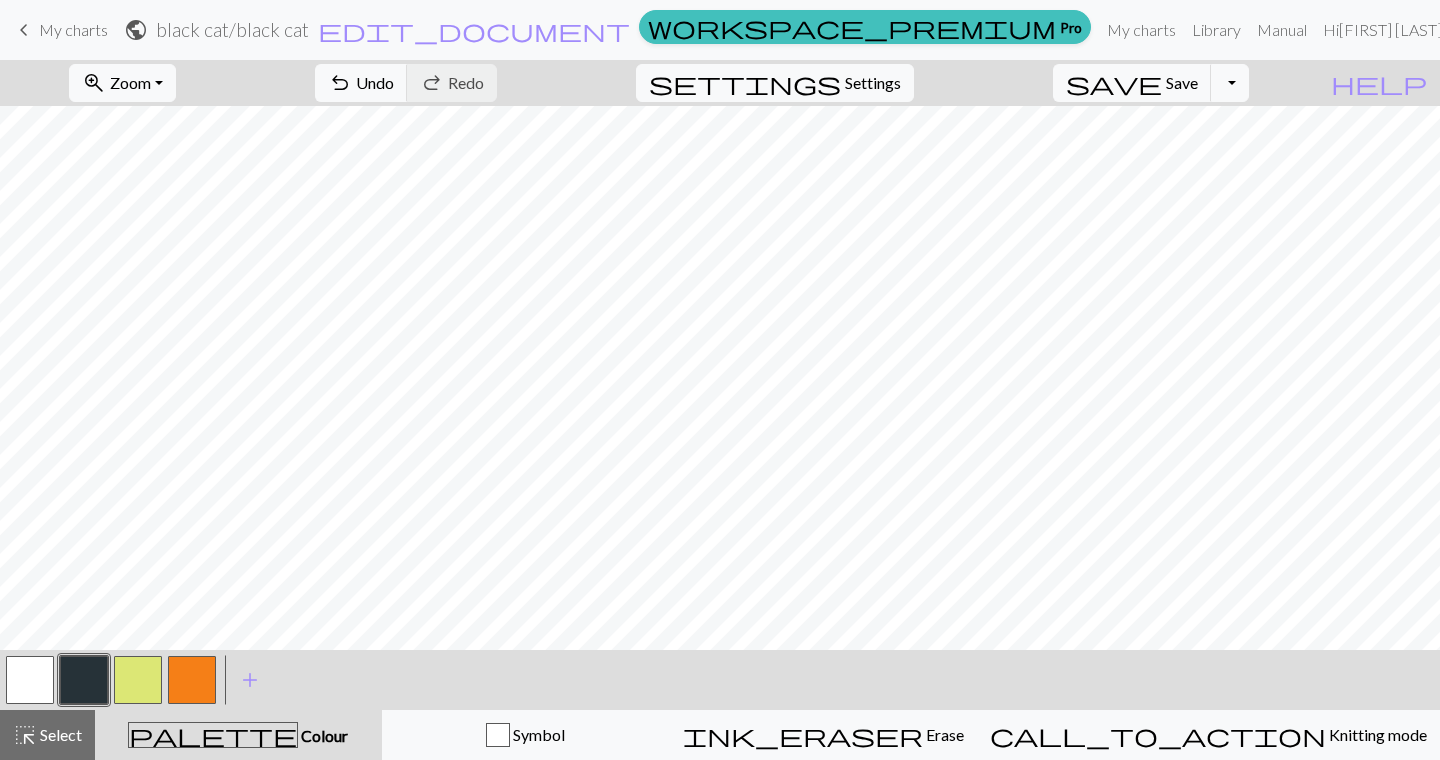 click at bounding box center [138, 680] 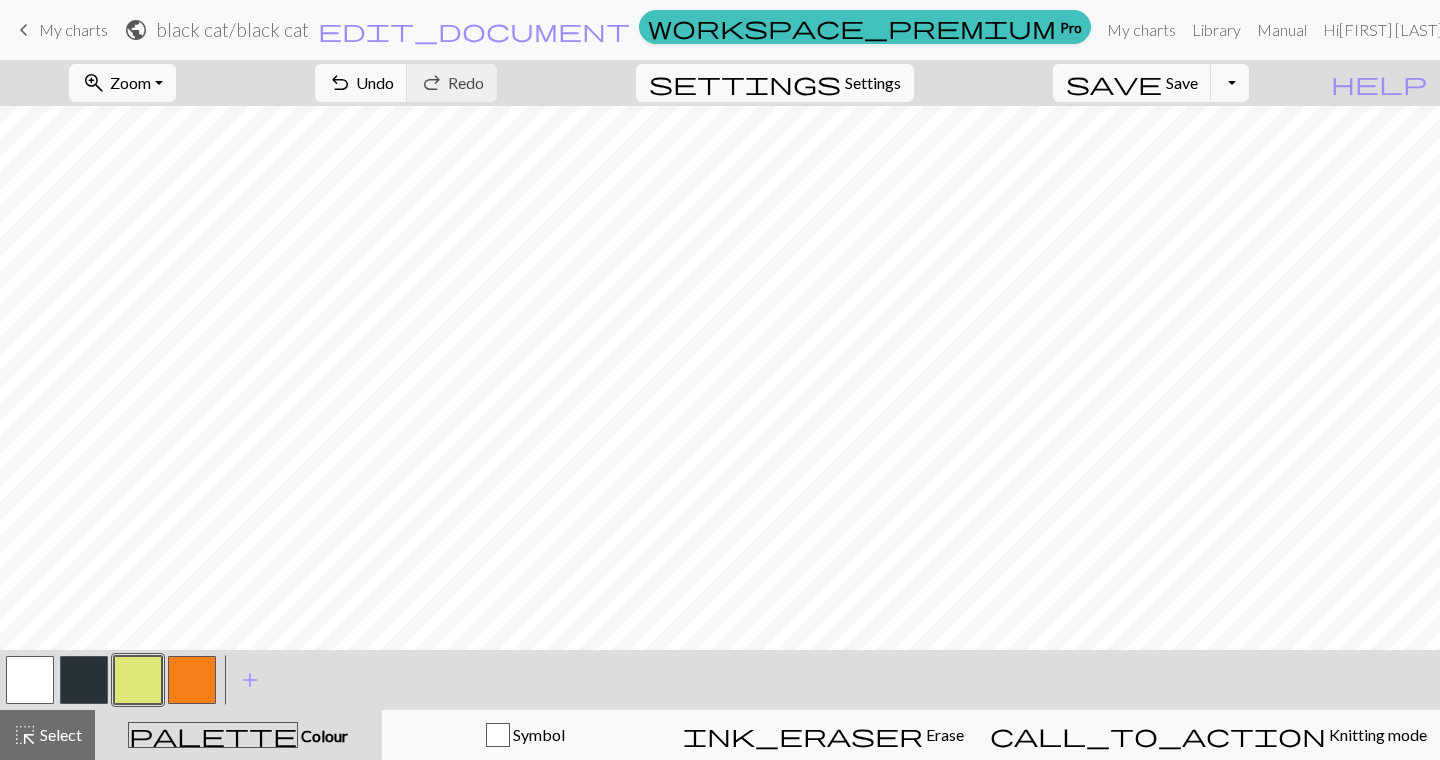 click at bounding box center [84, 680] 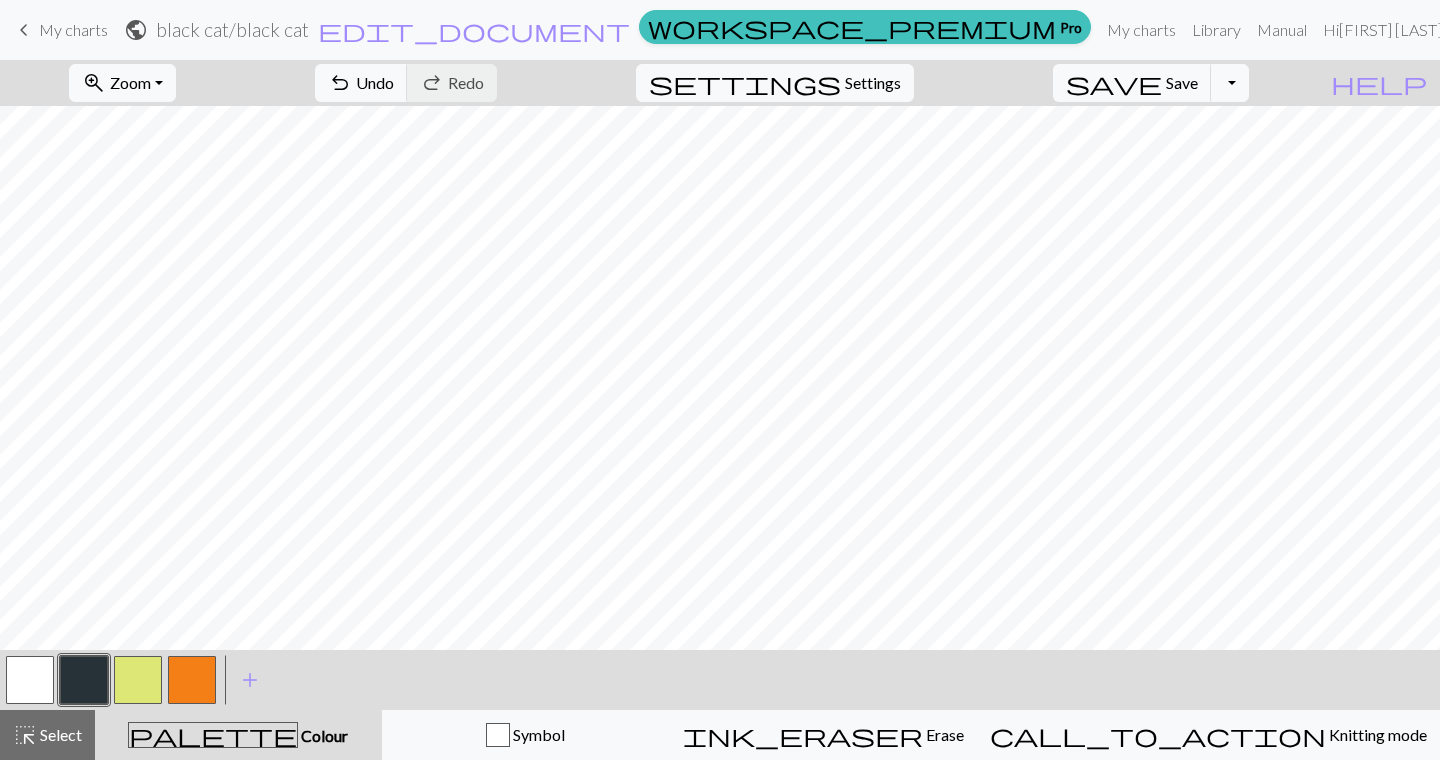 click at bounding box center (138, 680) 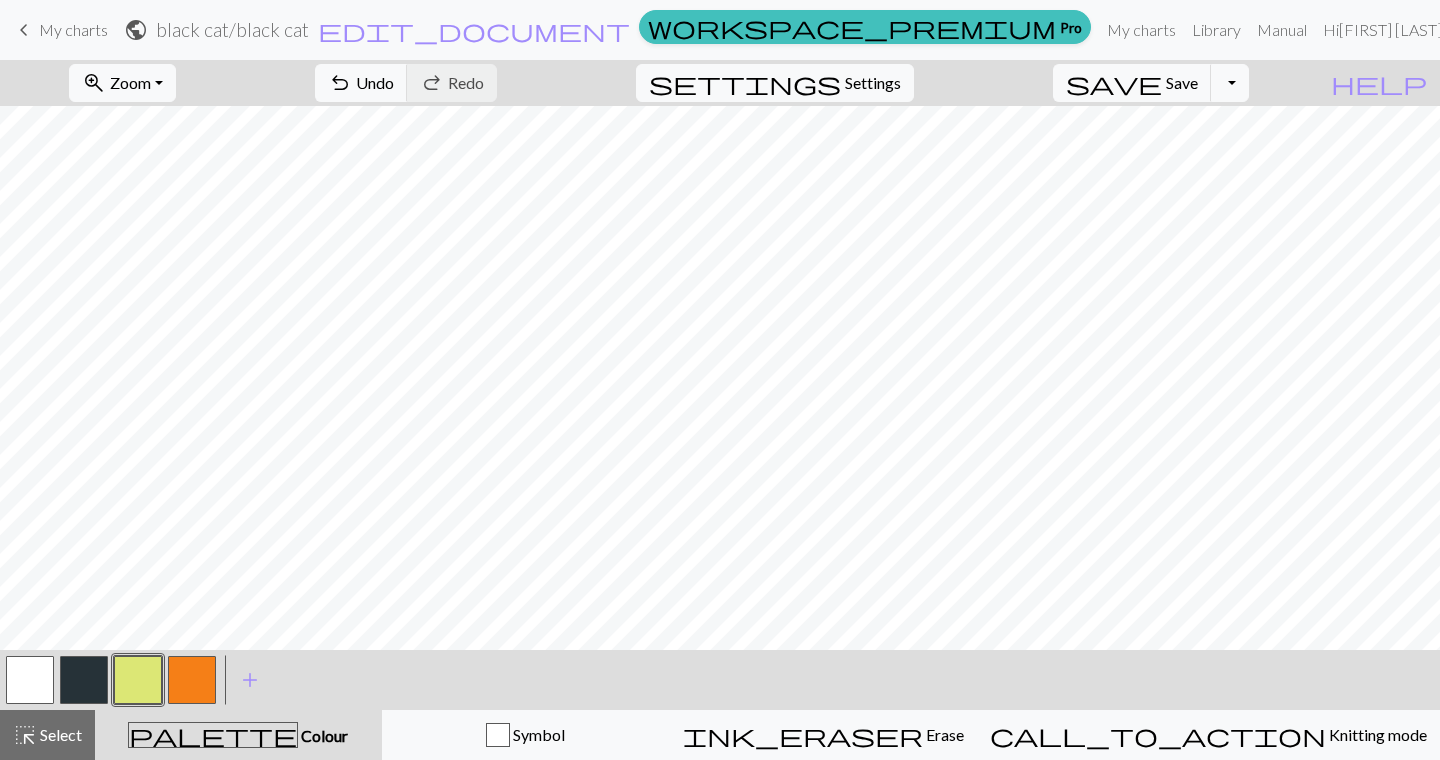 click at bounding box center [192, 680] 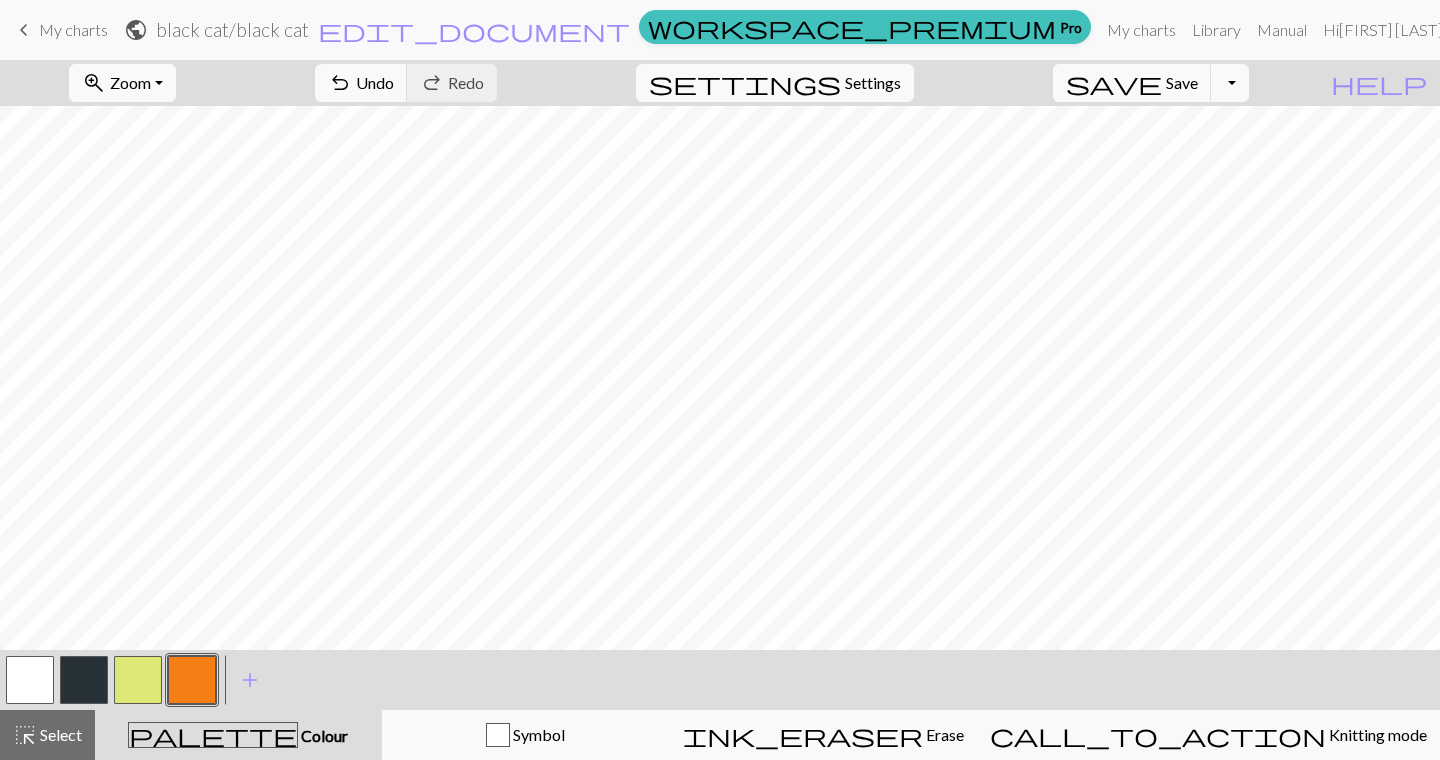 click at bounding box center (138, 680) 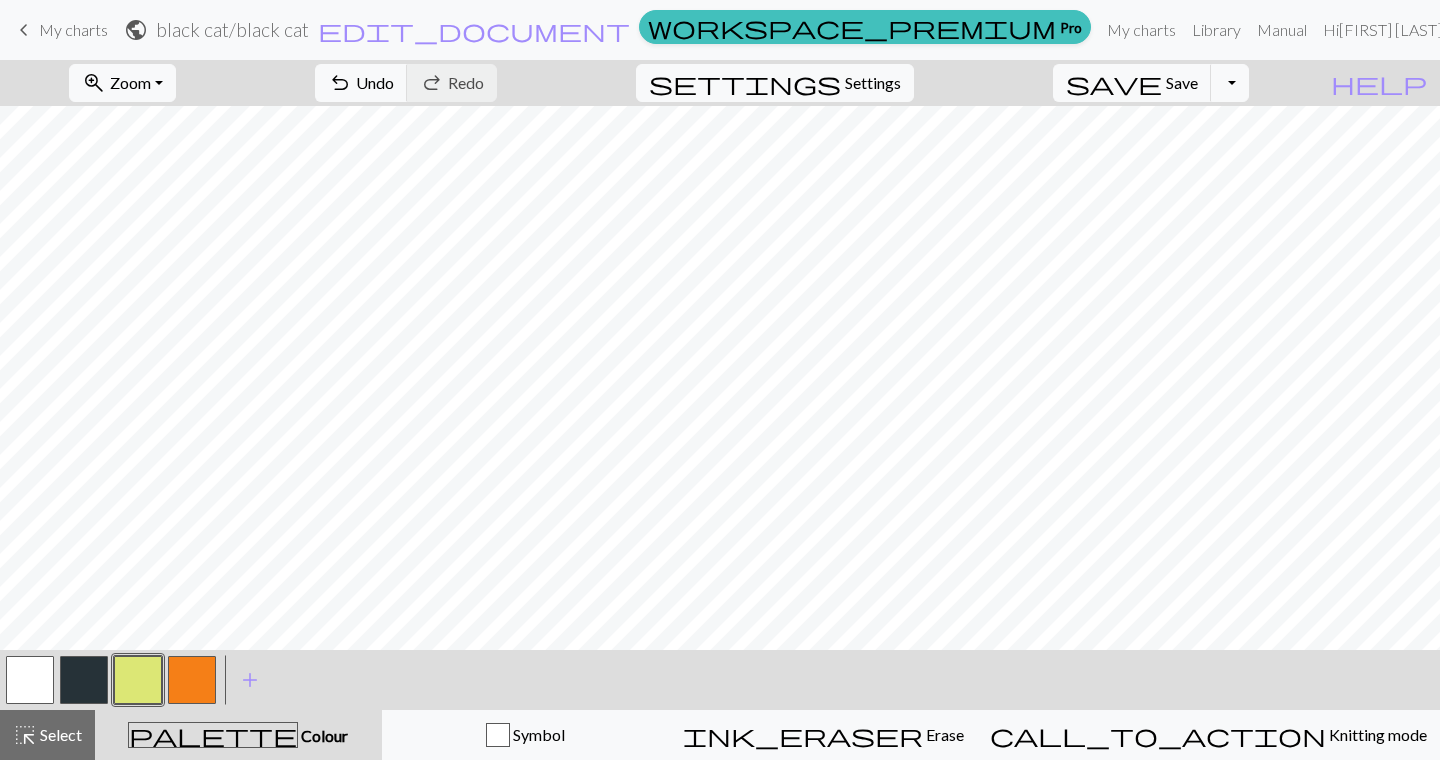 click at bounding box center [84, 680] 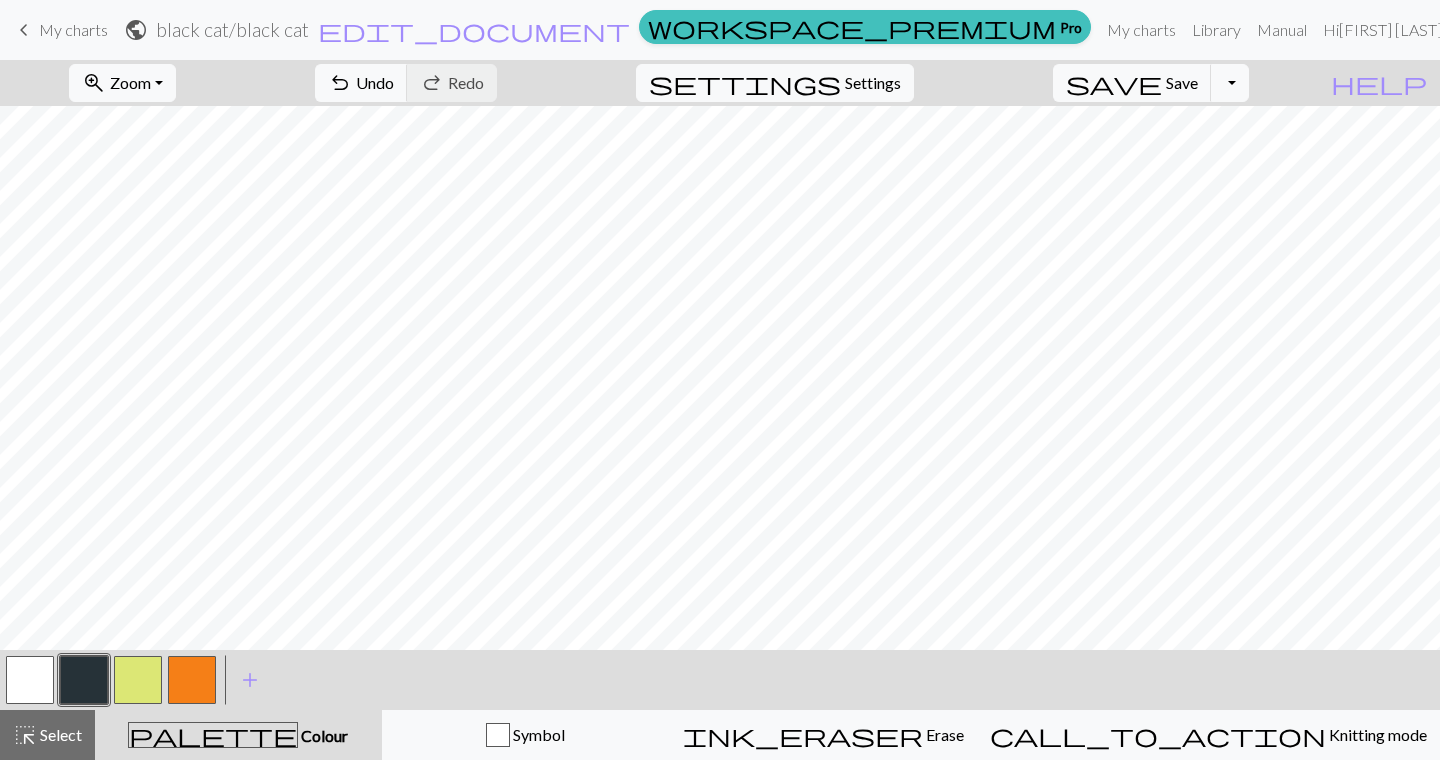click at bounding box center (138, 680) 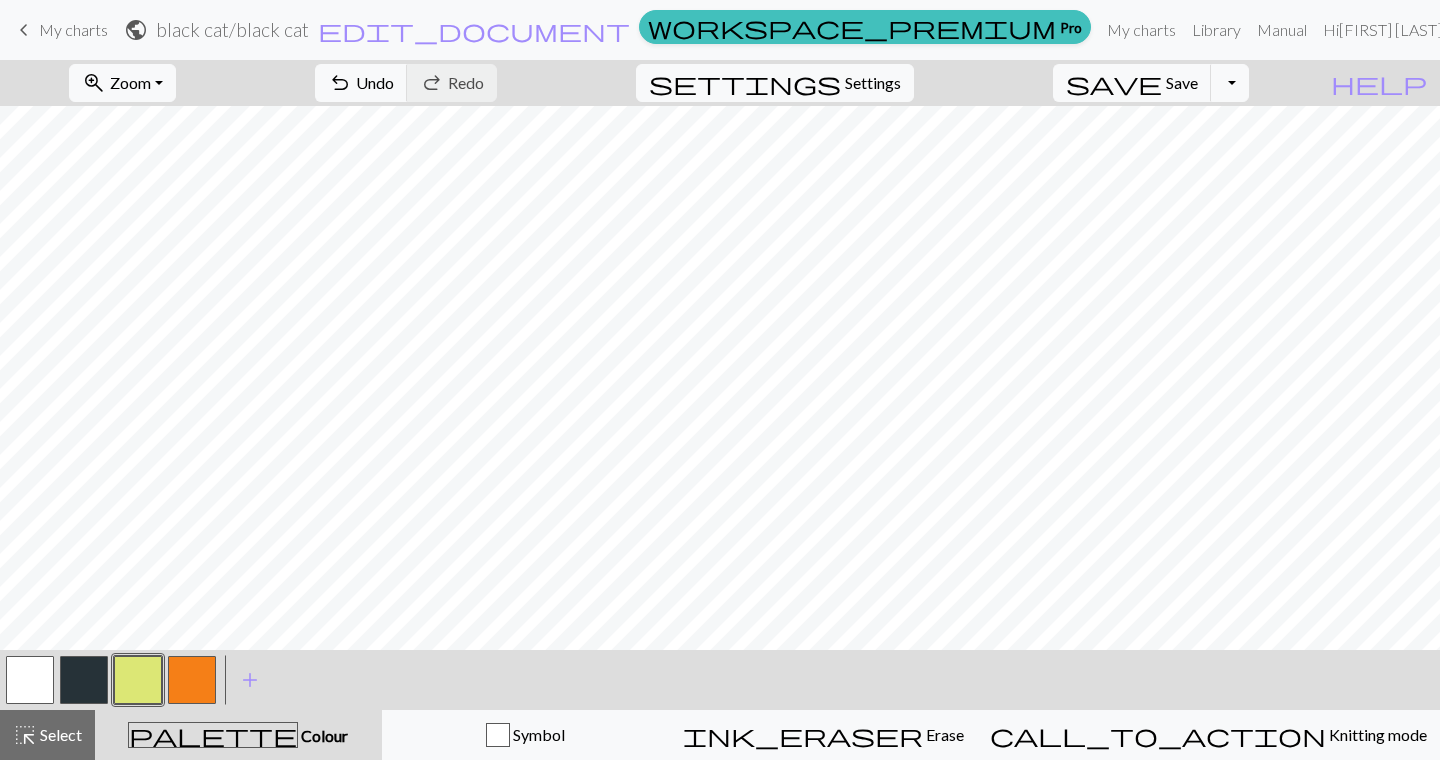 click at bounding box center (84, 680) 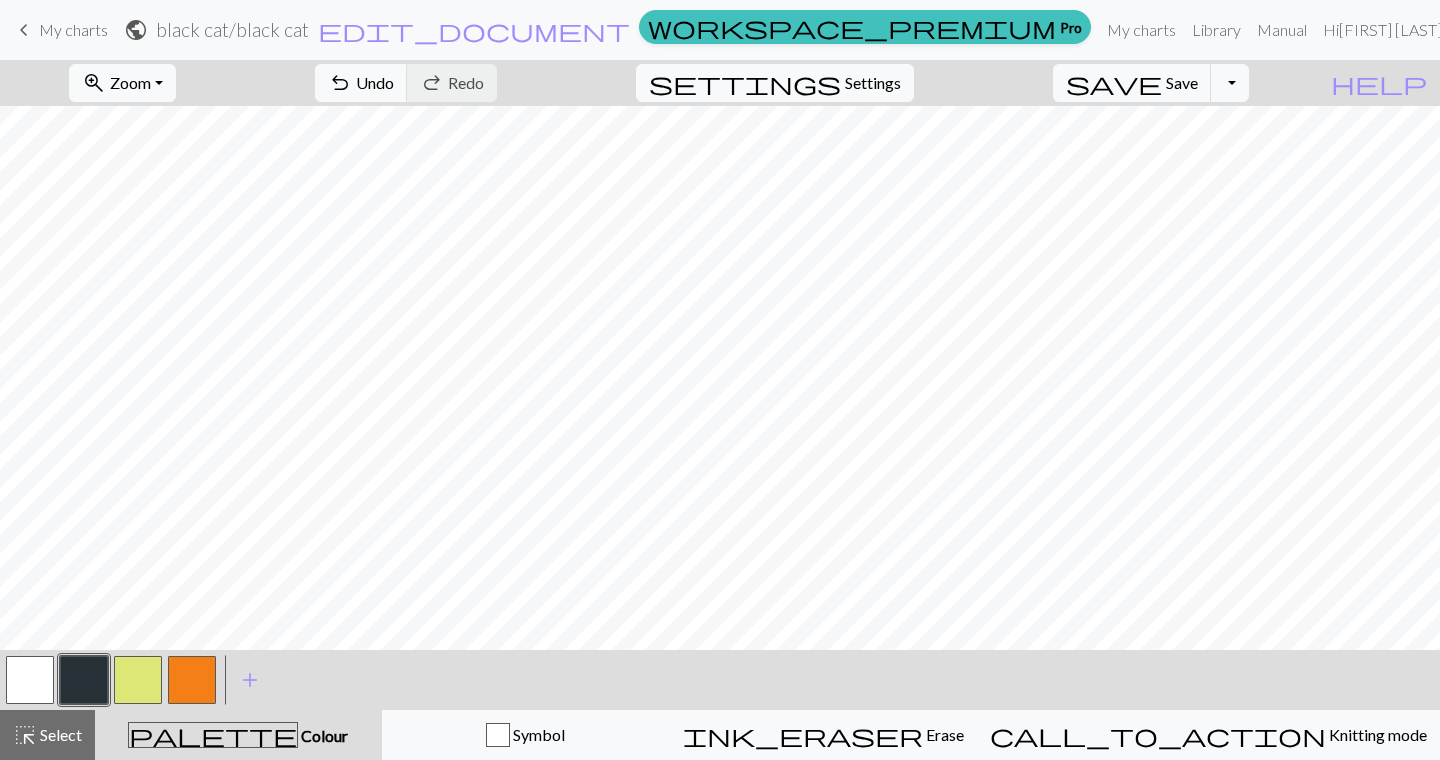 click at bounding box center (138, 680) 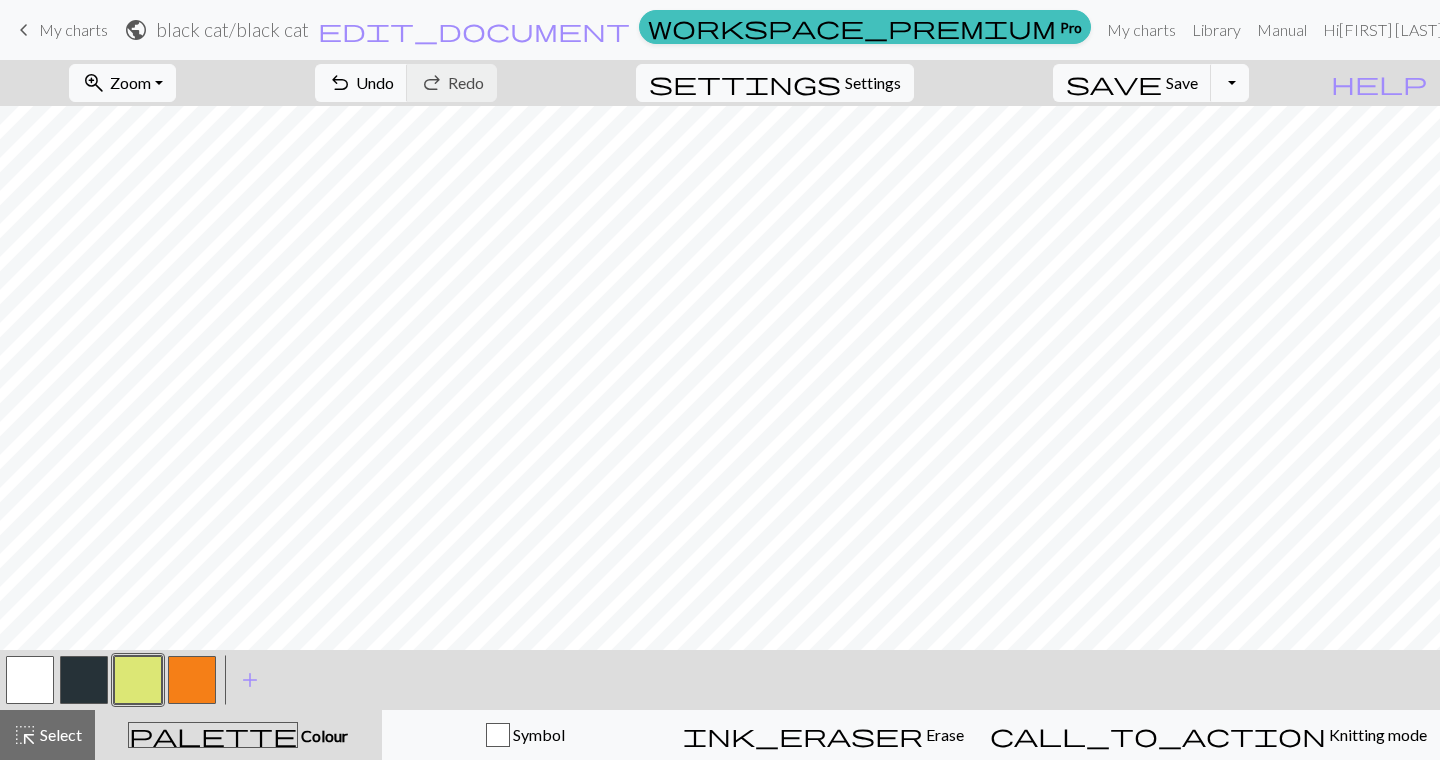 click at bounding box center [192, 680] 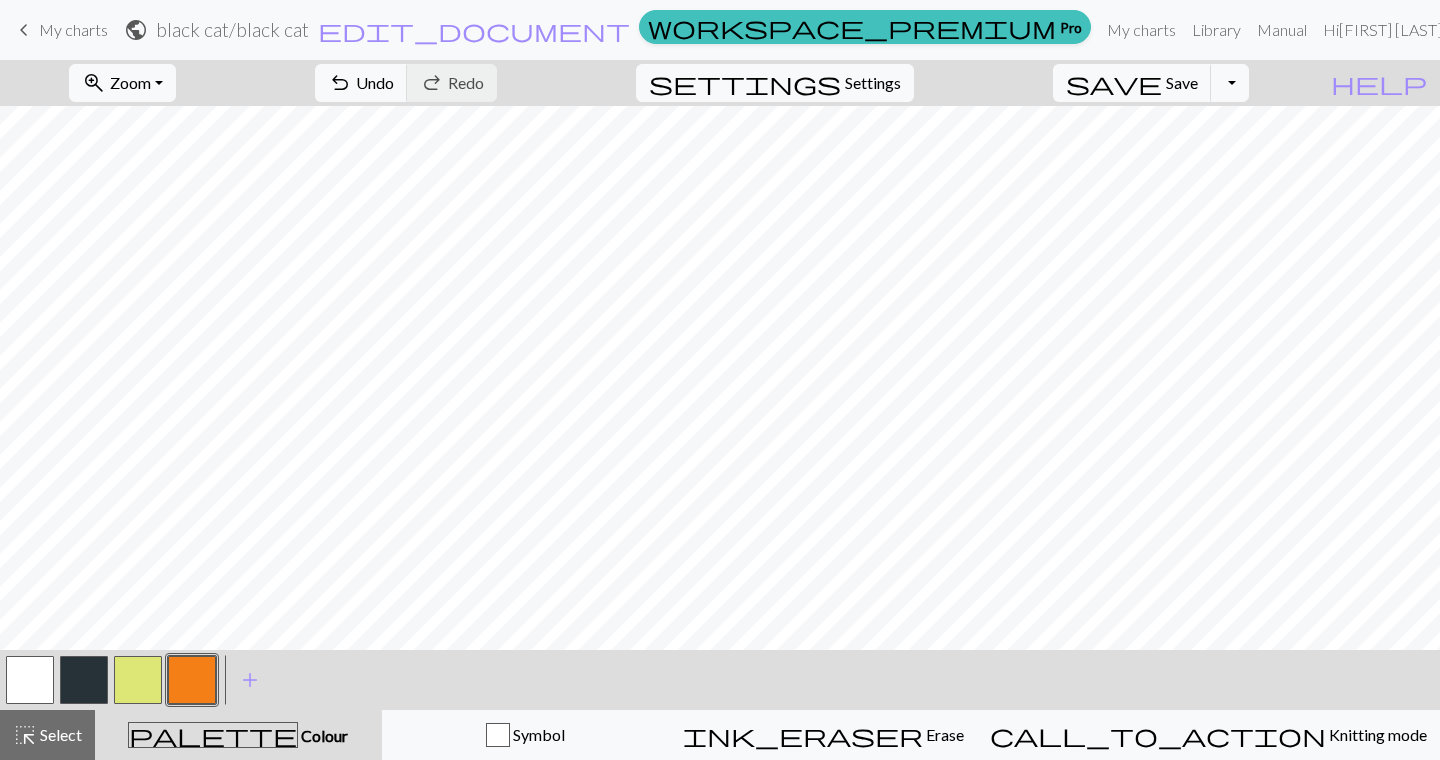 click at bounding box center [138, 680] 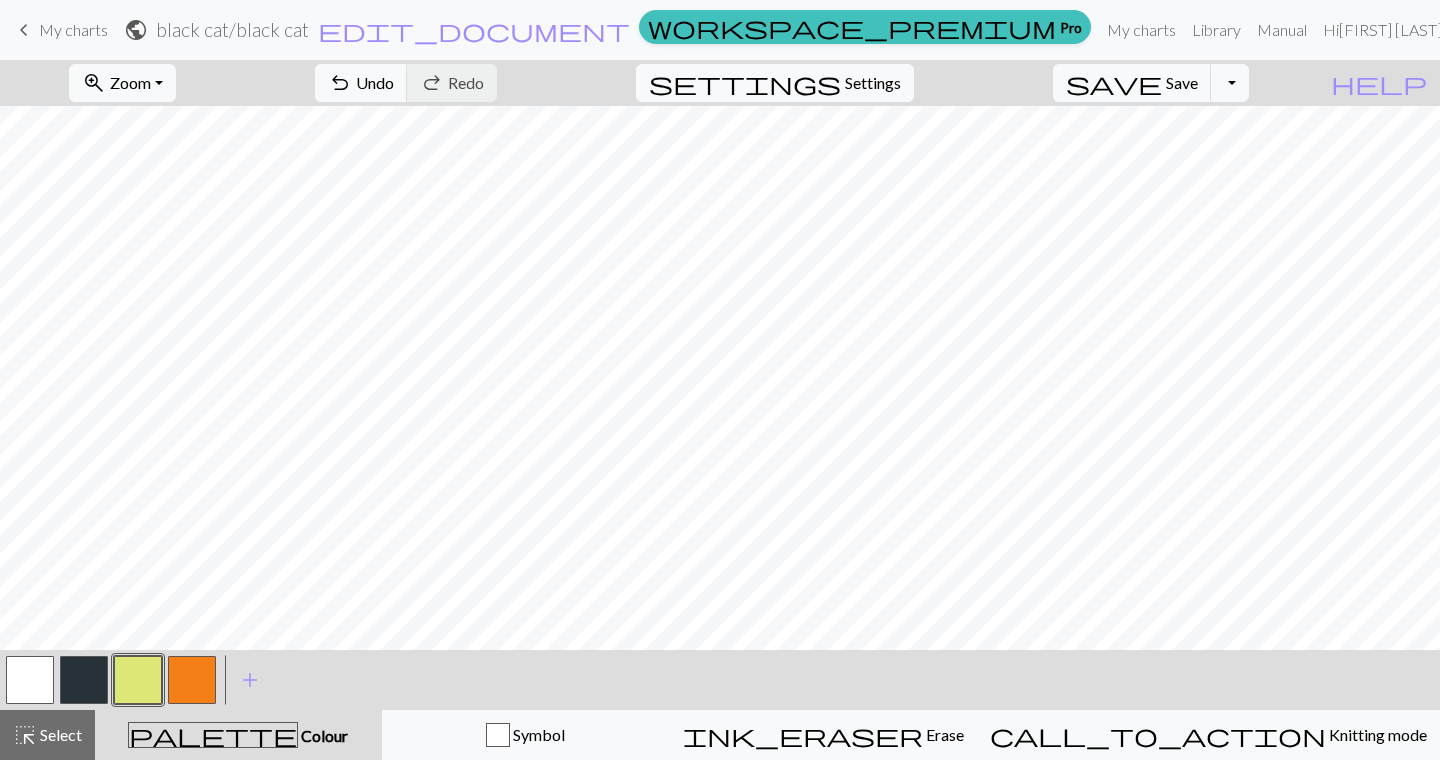 click at bounding box center (84, 680) 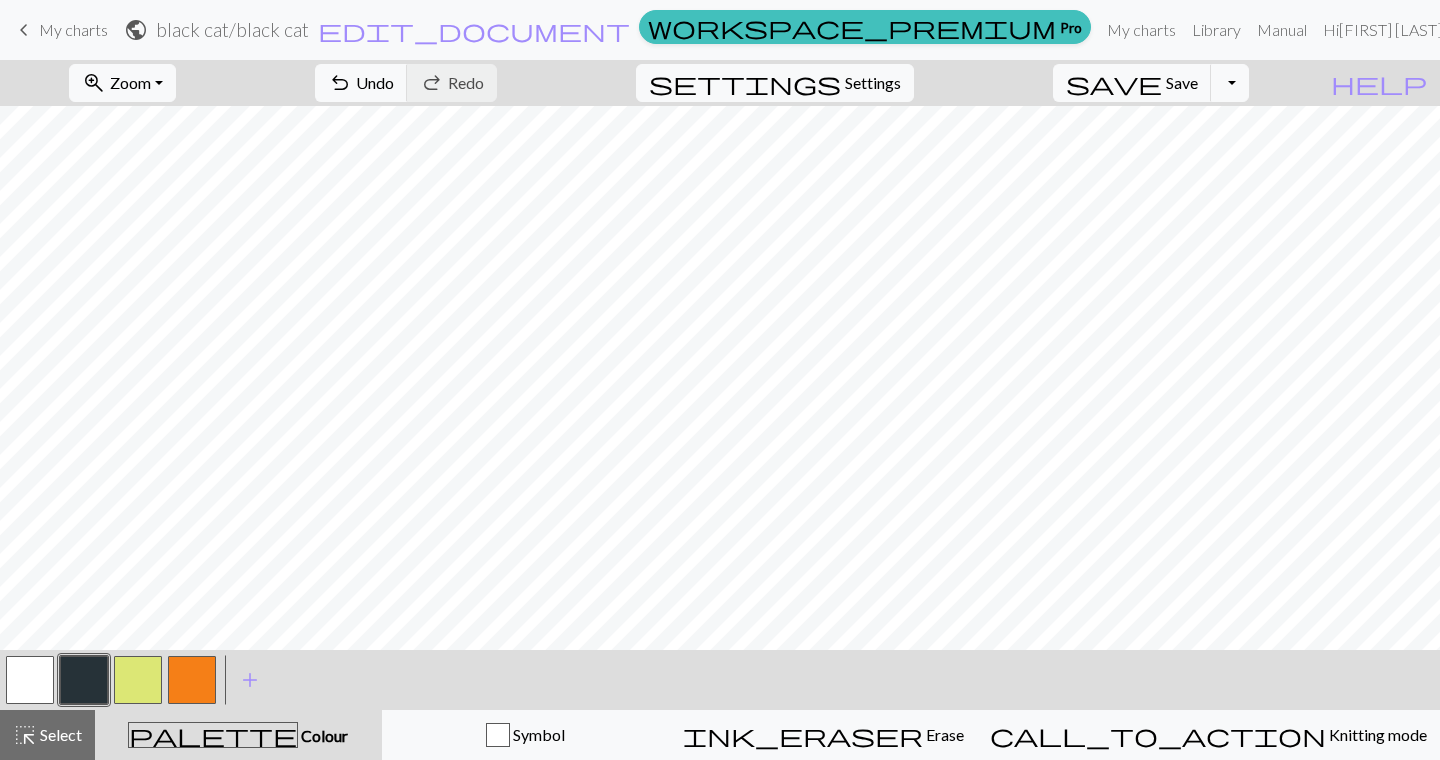 click at bounding box center (138, 680) 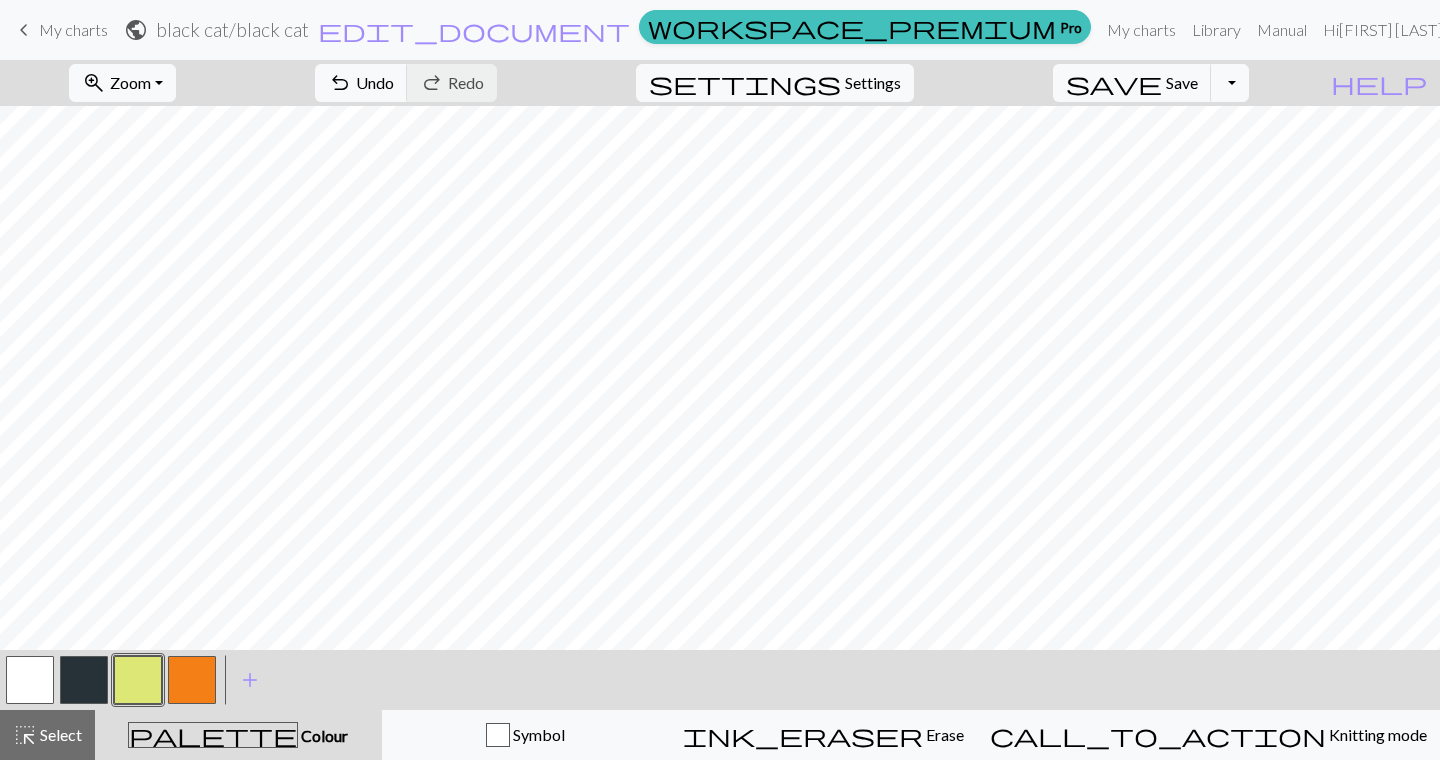 click at bounding box center (84, 680) 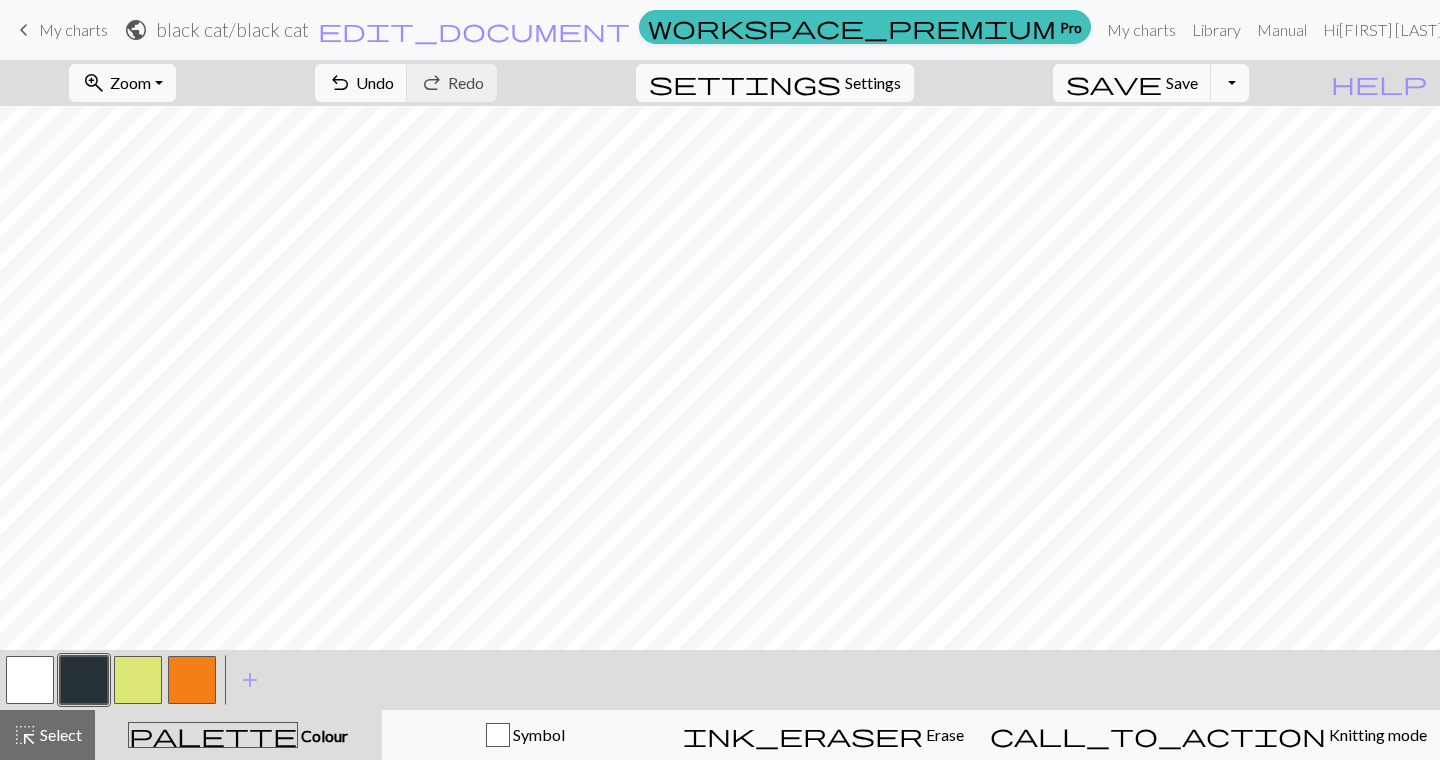 click at bounding box center (138, 680) 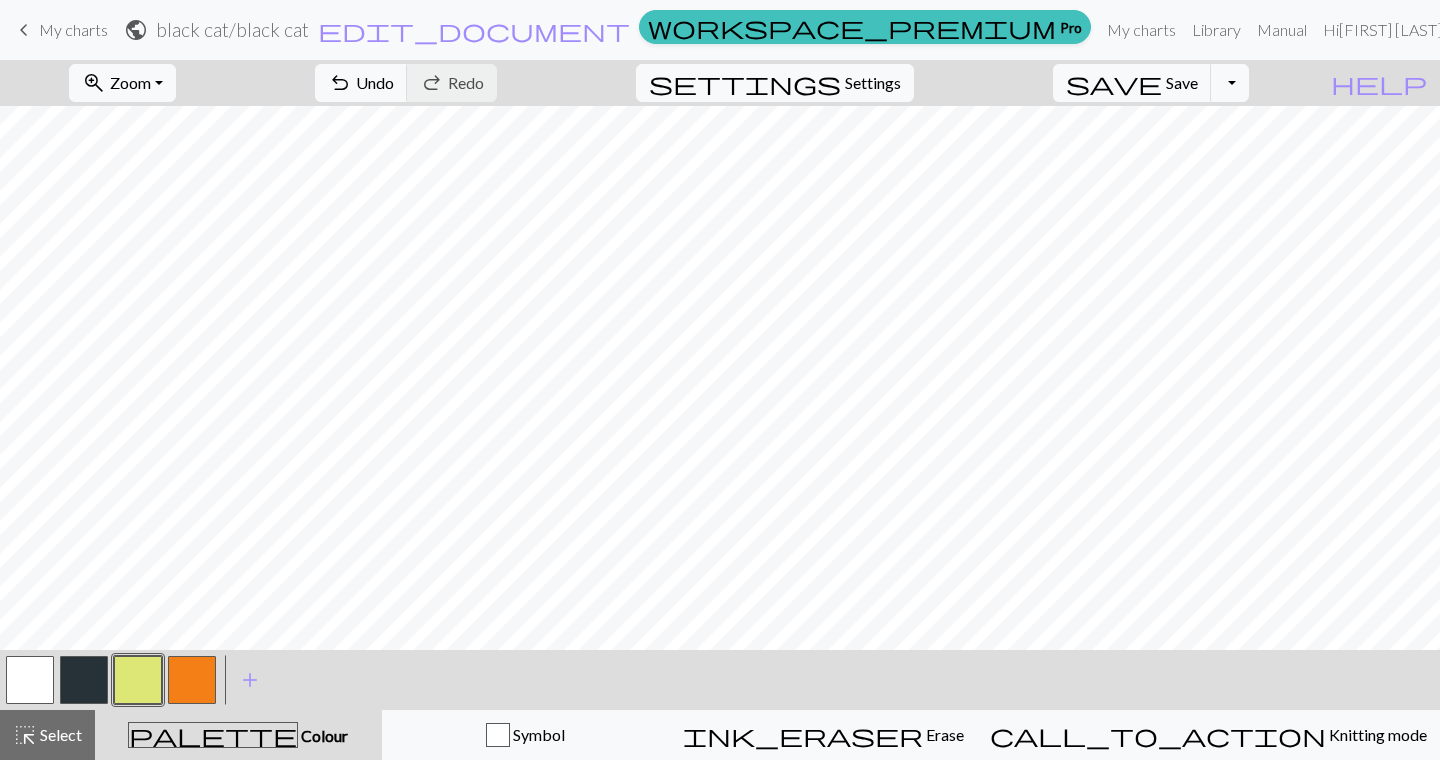 click at bounding box center [192, 680] 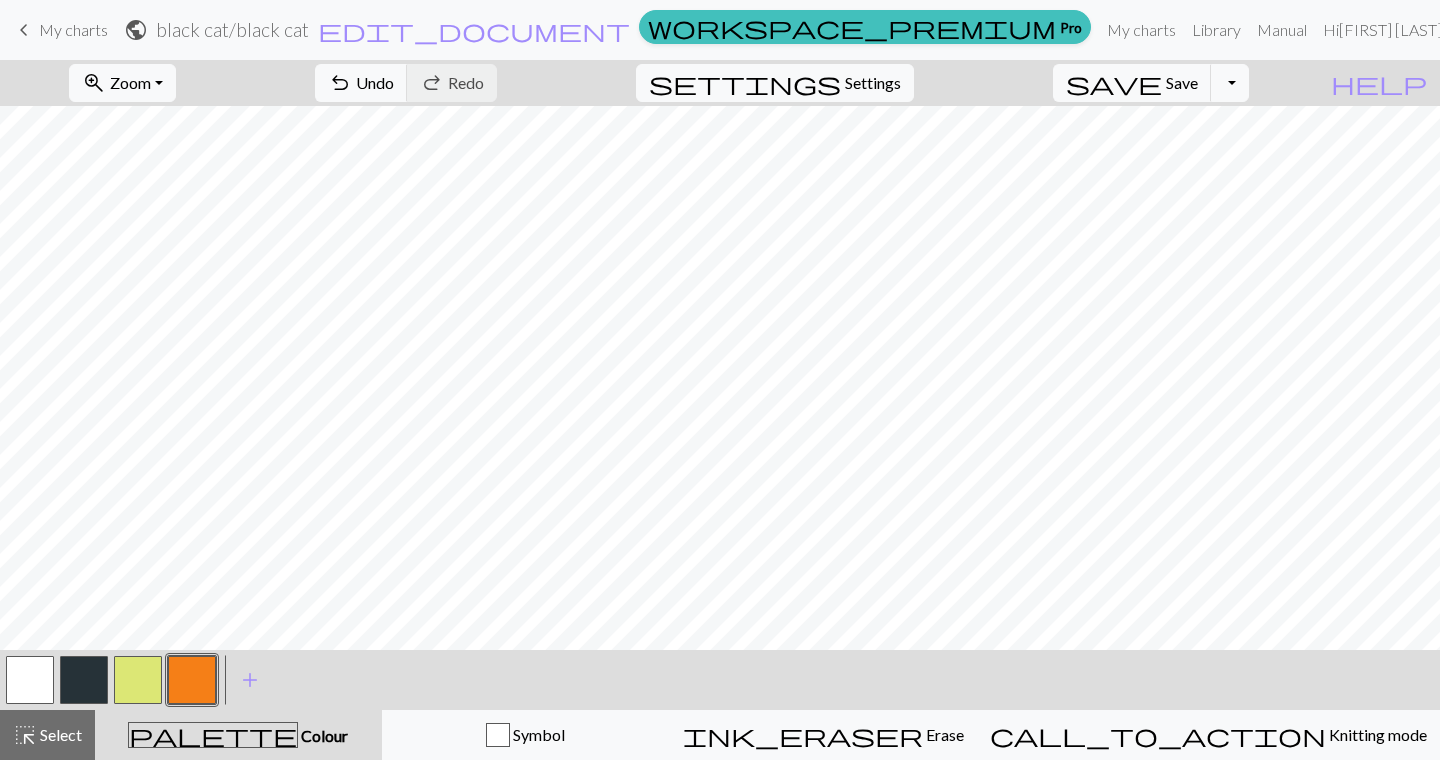 click at bounding box center [138, 680] 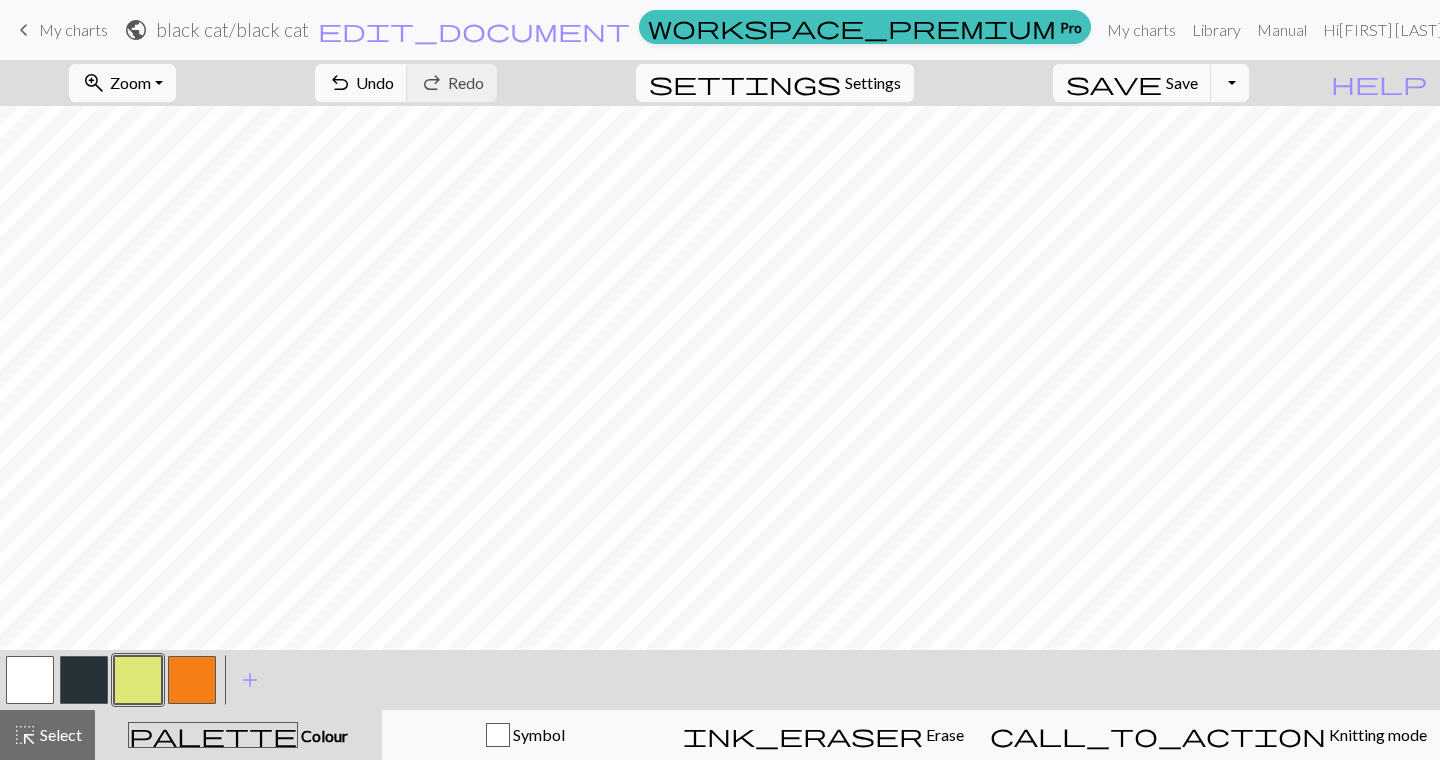 click at bounding box center (84, 680) 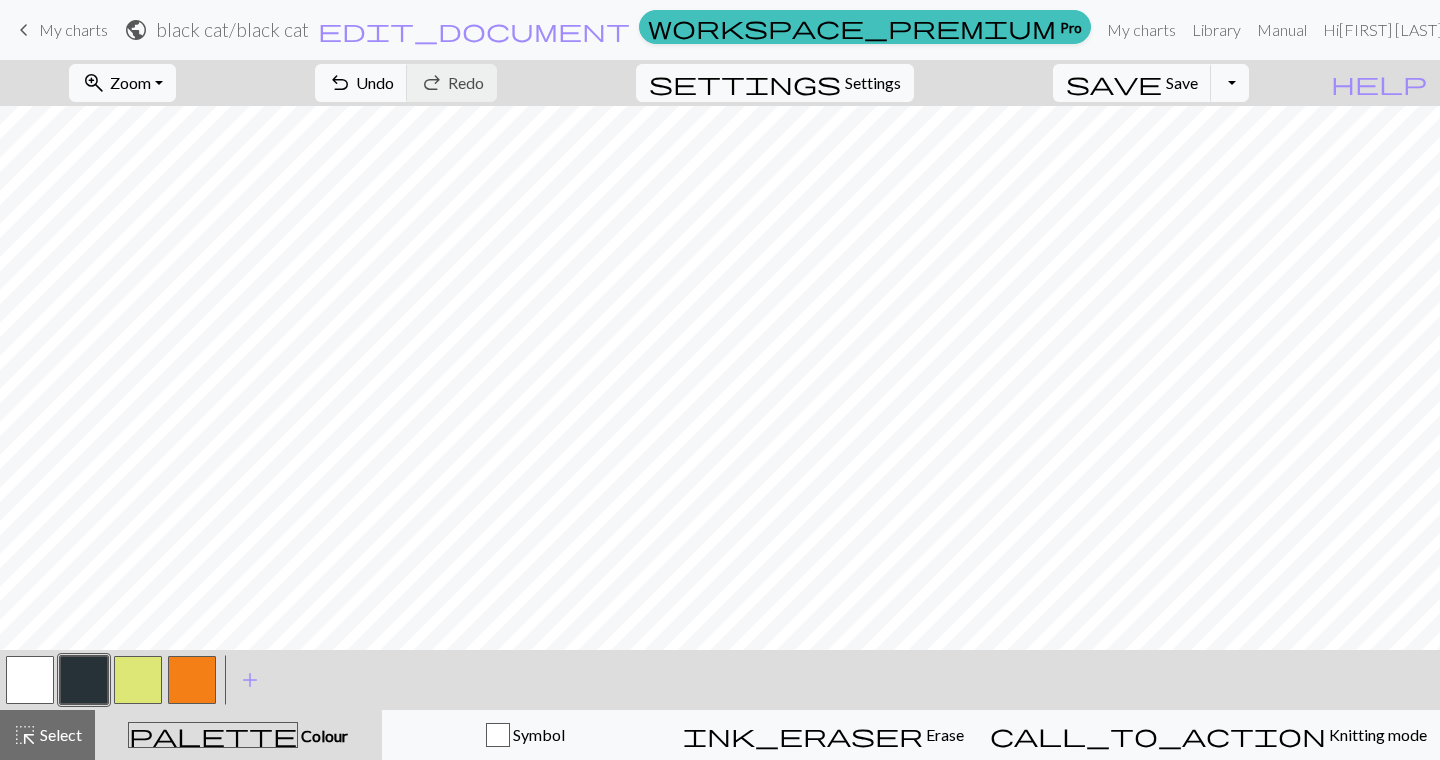 click at bounding box center [138, 680] 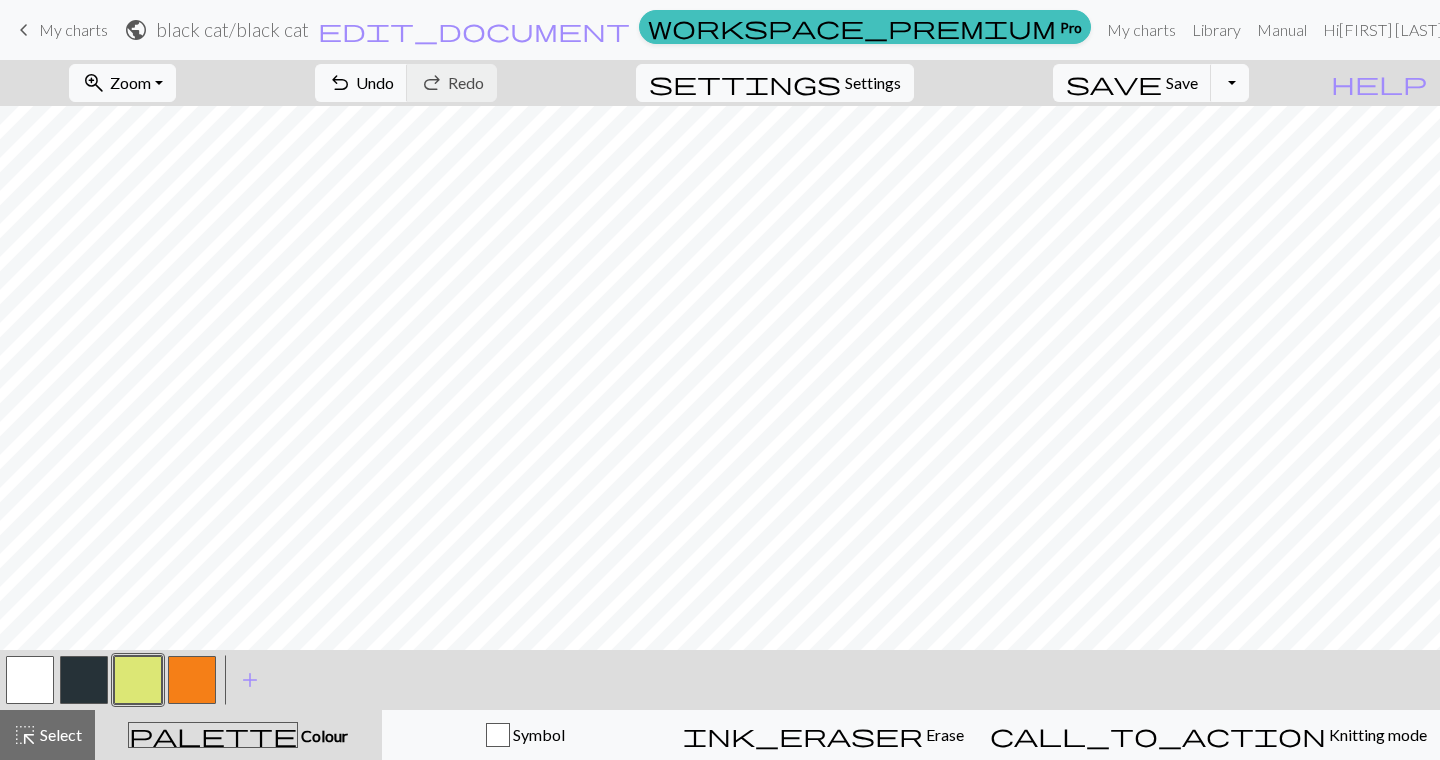 click at bounding box center [84, 680] 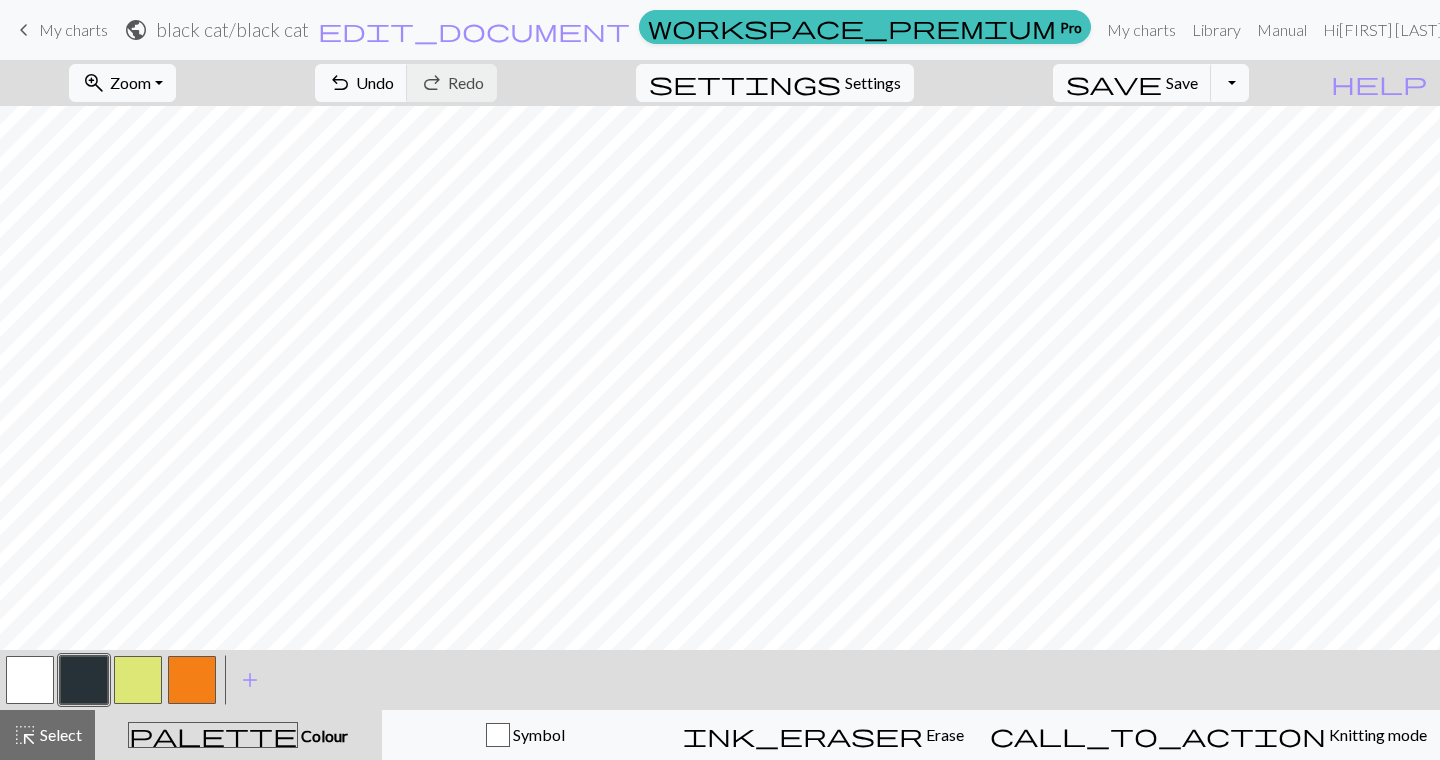 click at bounding box center [138, 680] 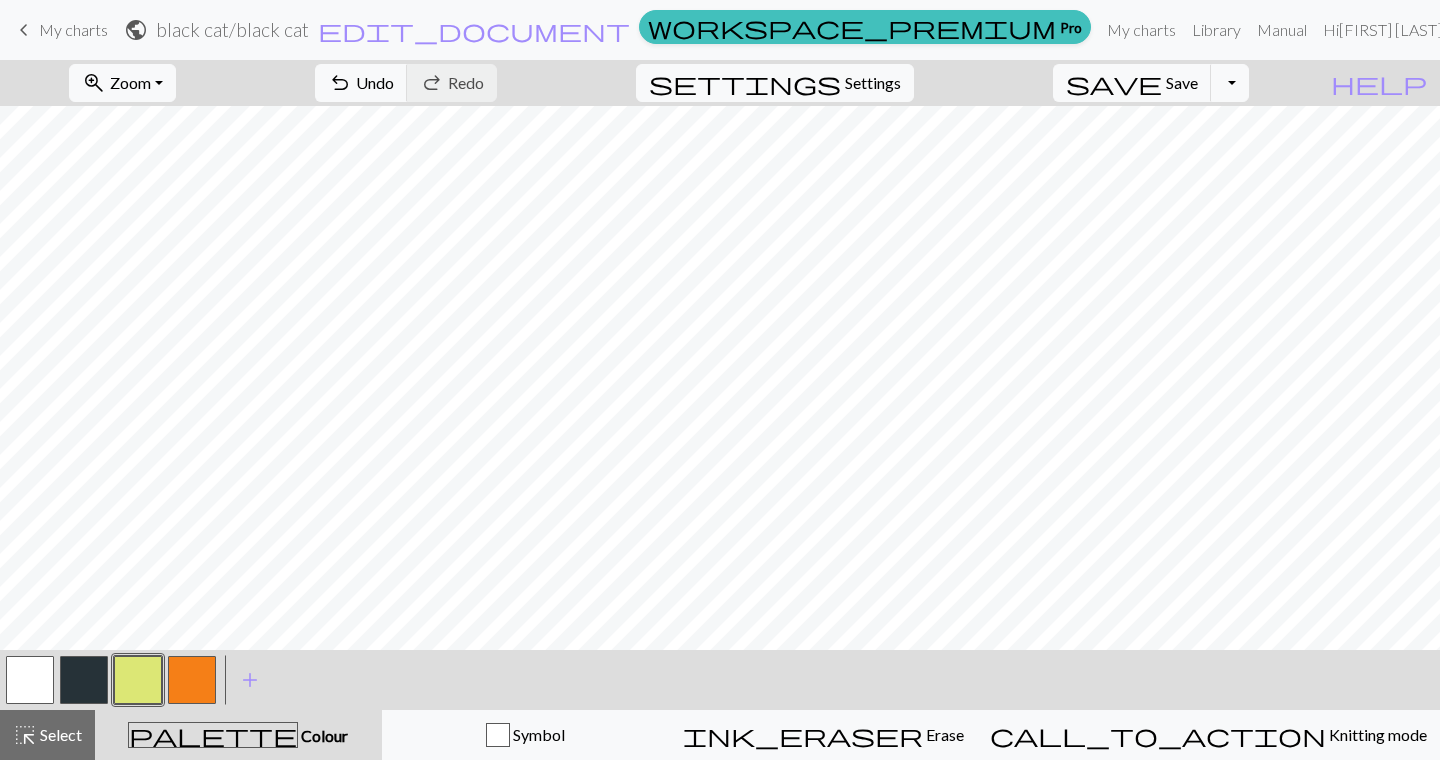 click at bounding box center [192, 680] 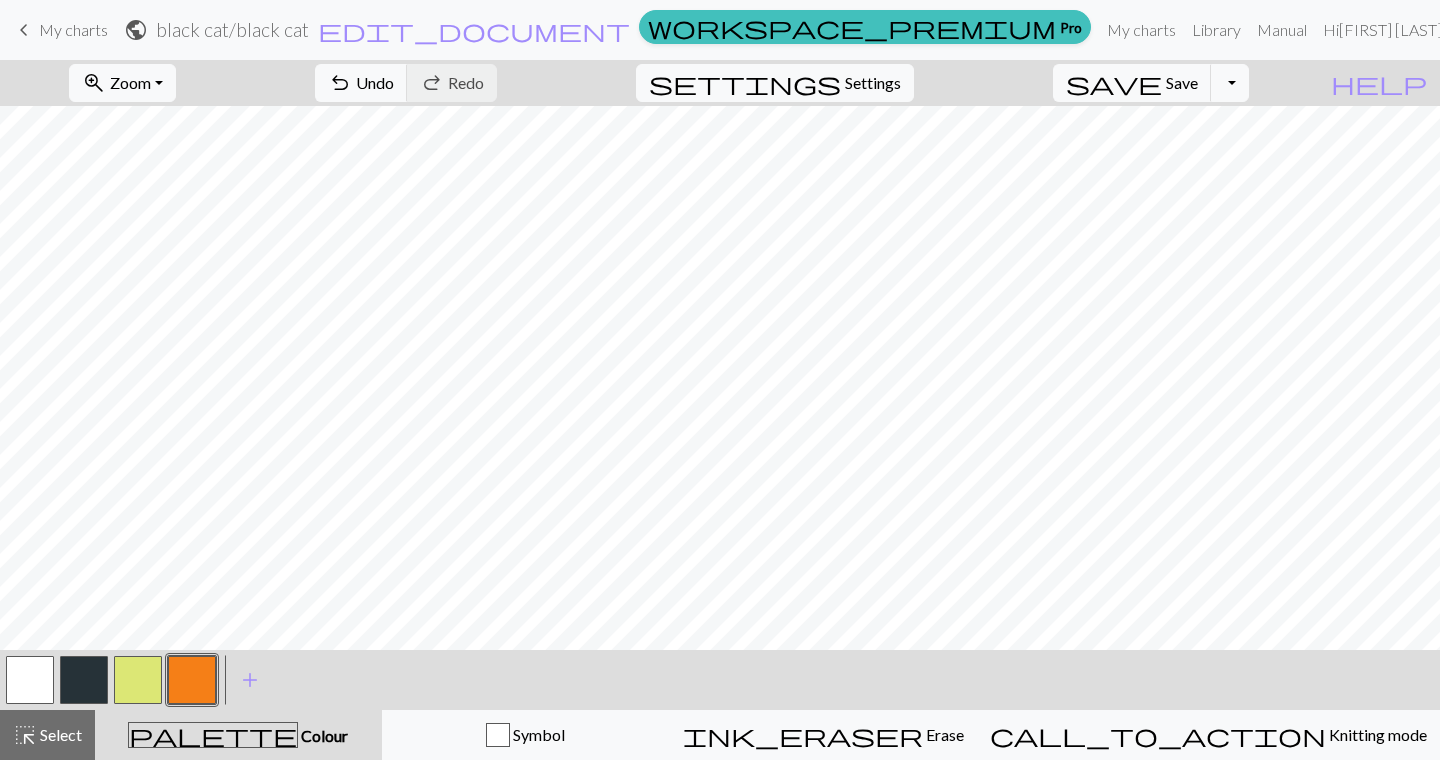 click at bounding box center [138, 680] 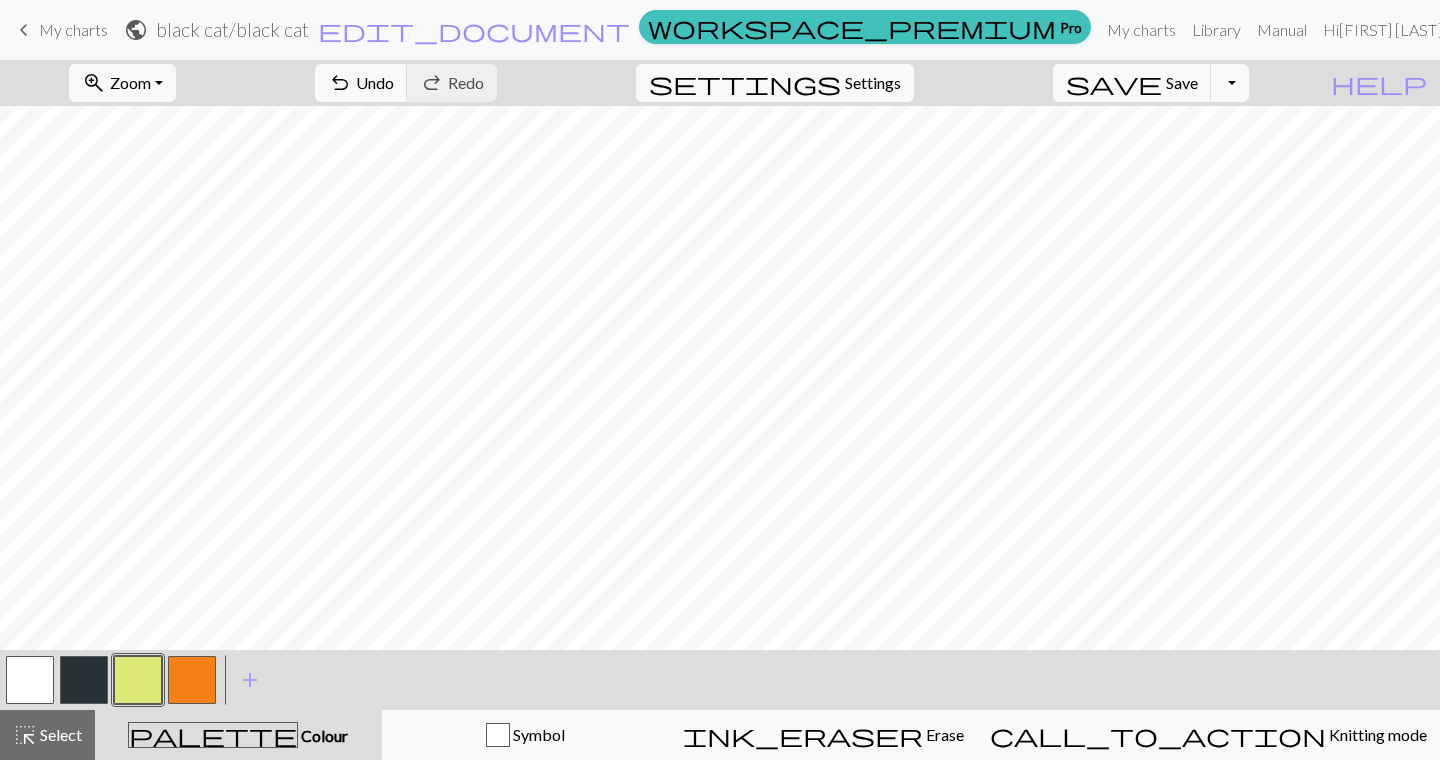 click at bounding box center [84, 680] 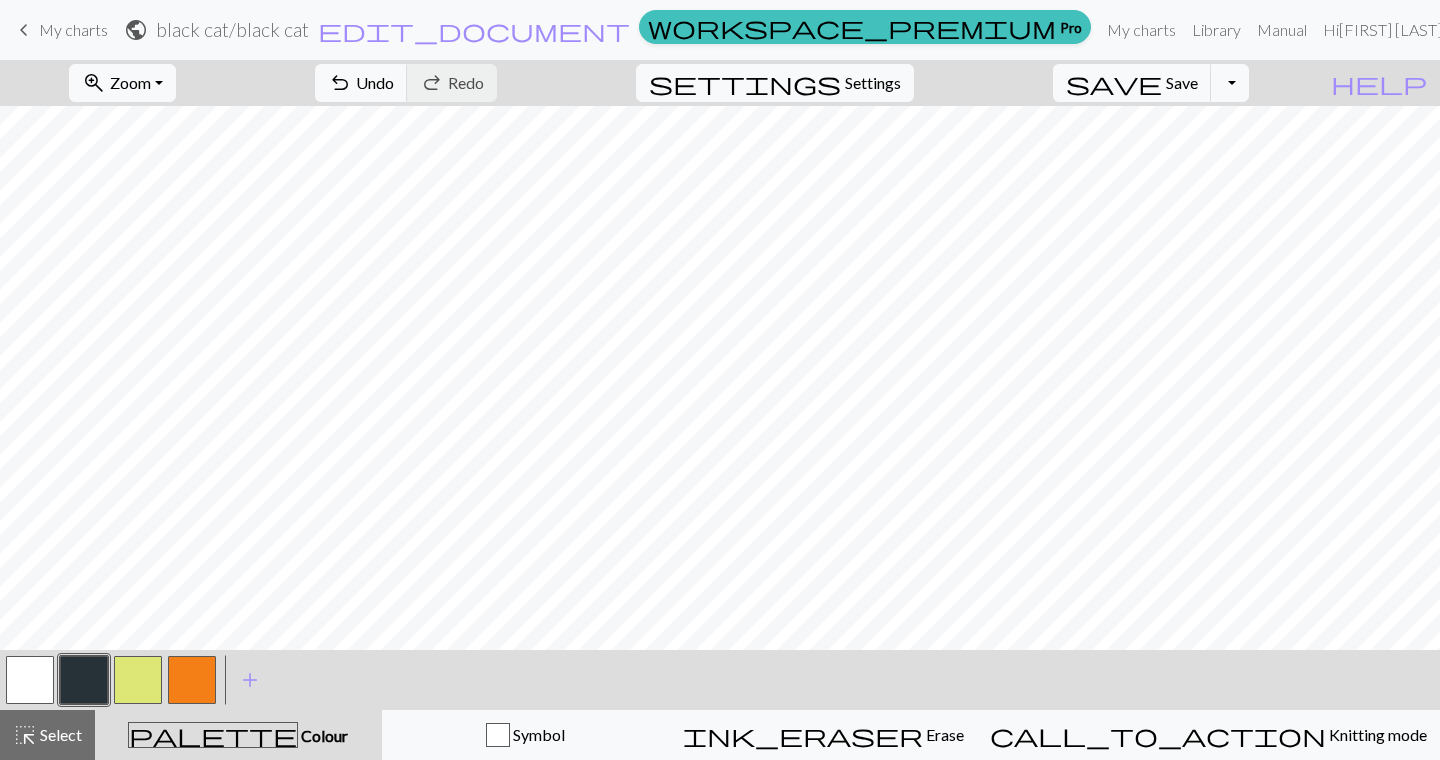 click at bounding box center (138, 680) 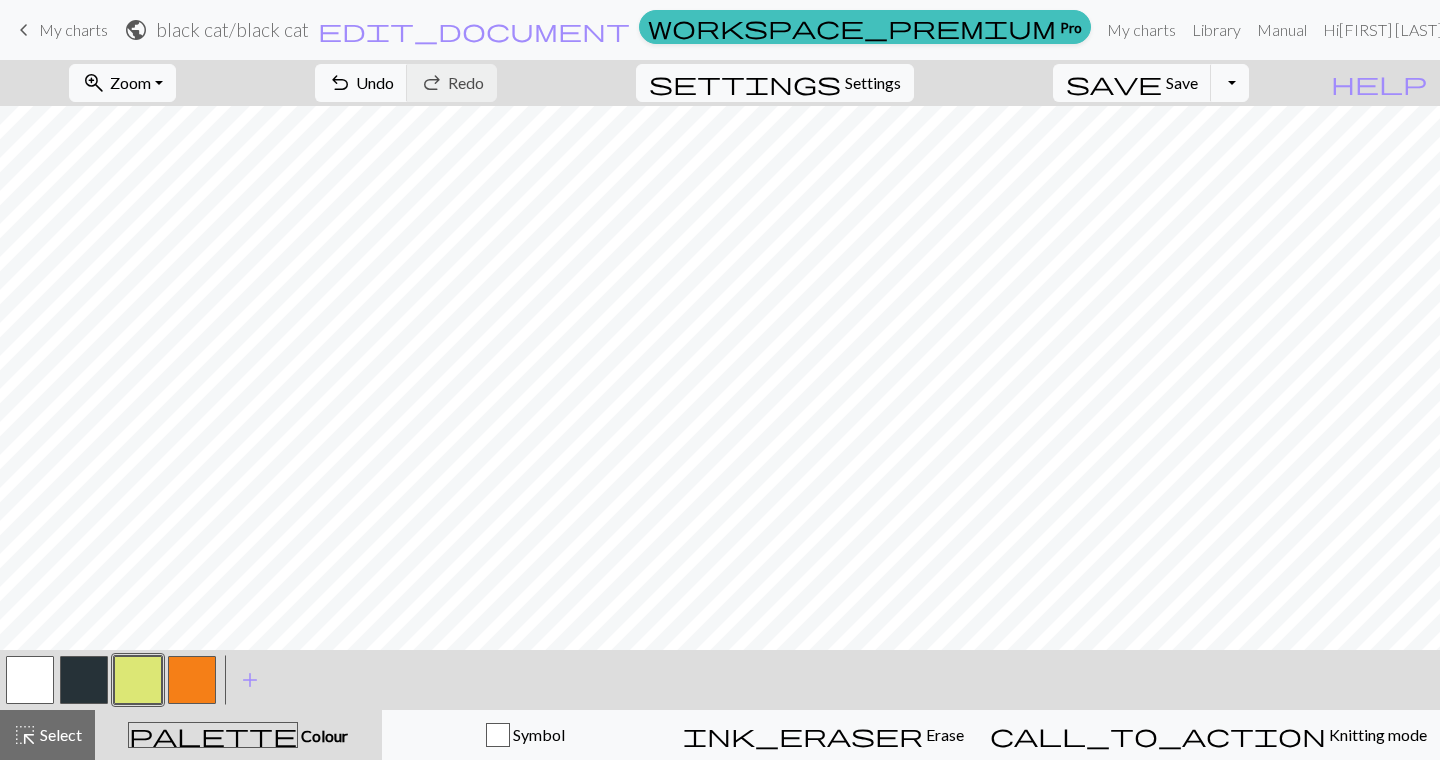 drag, startPoint x: 30, startPoint y: 685, endPoint x: 63, endPoint y: 658, distance: 42.638012 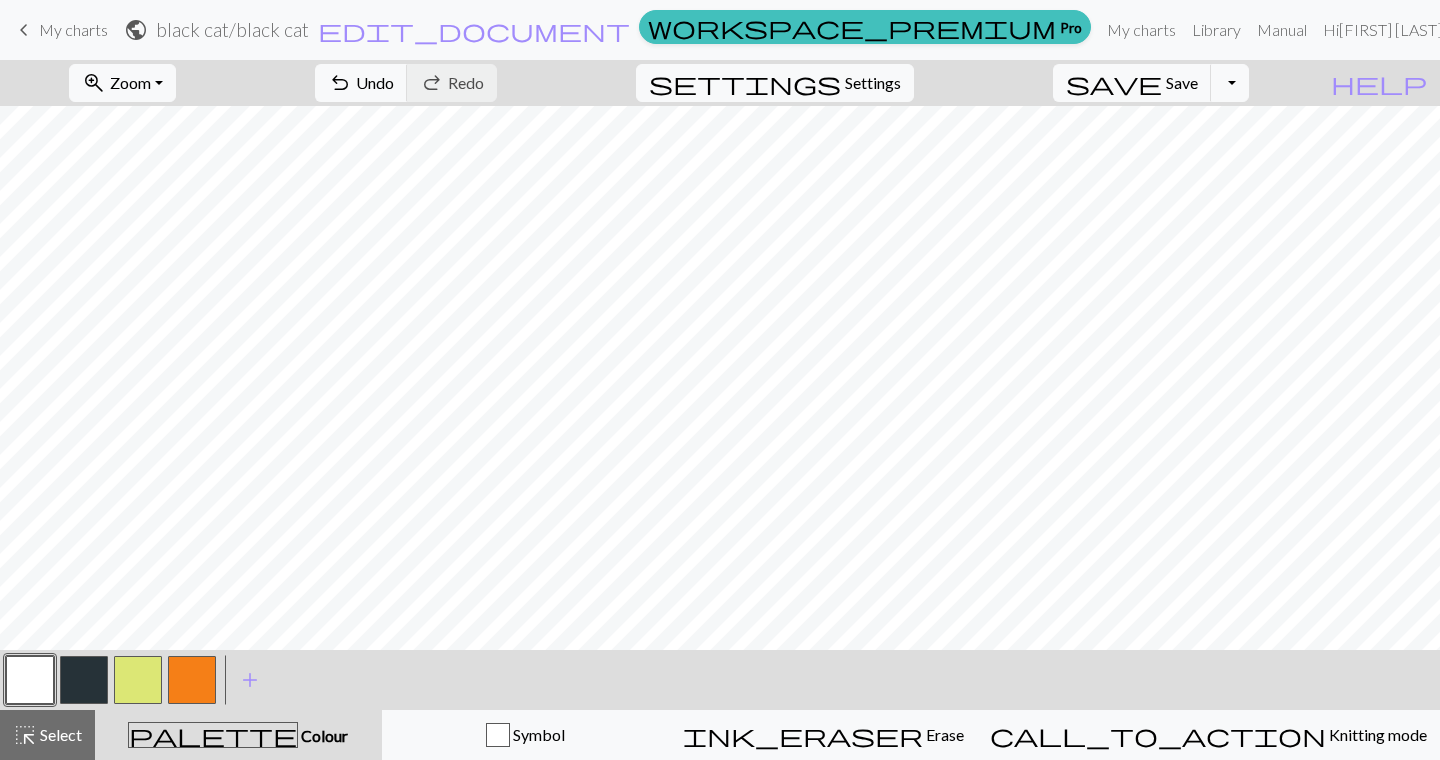 click at bounding box center (138, 680) 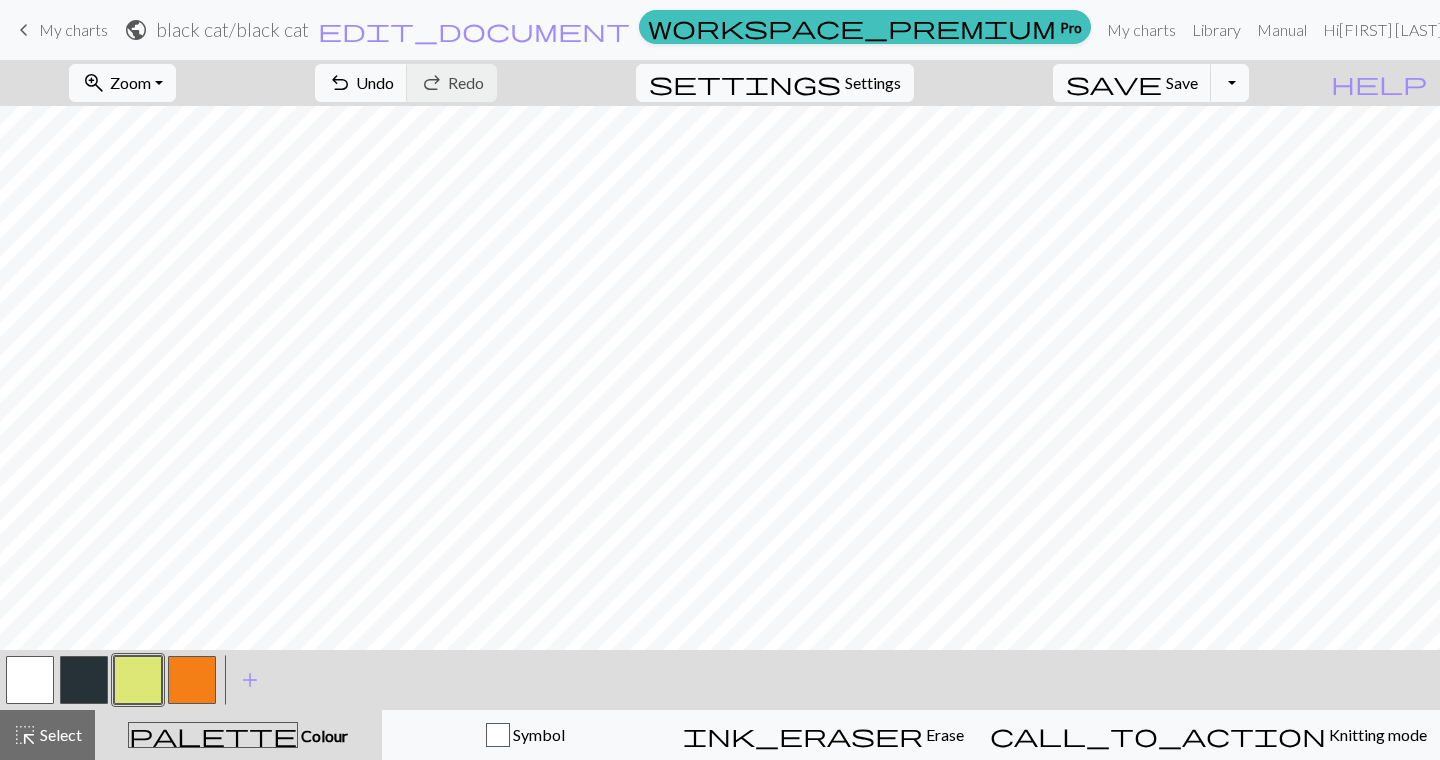 click at bounding box center (84, 680) 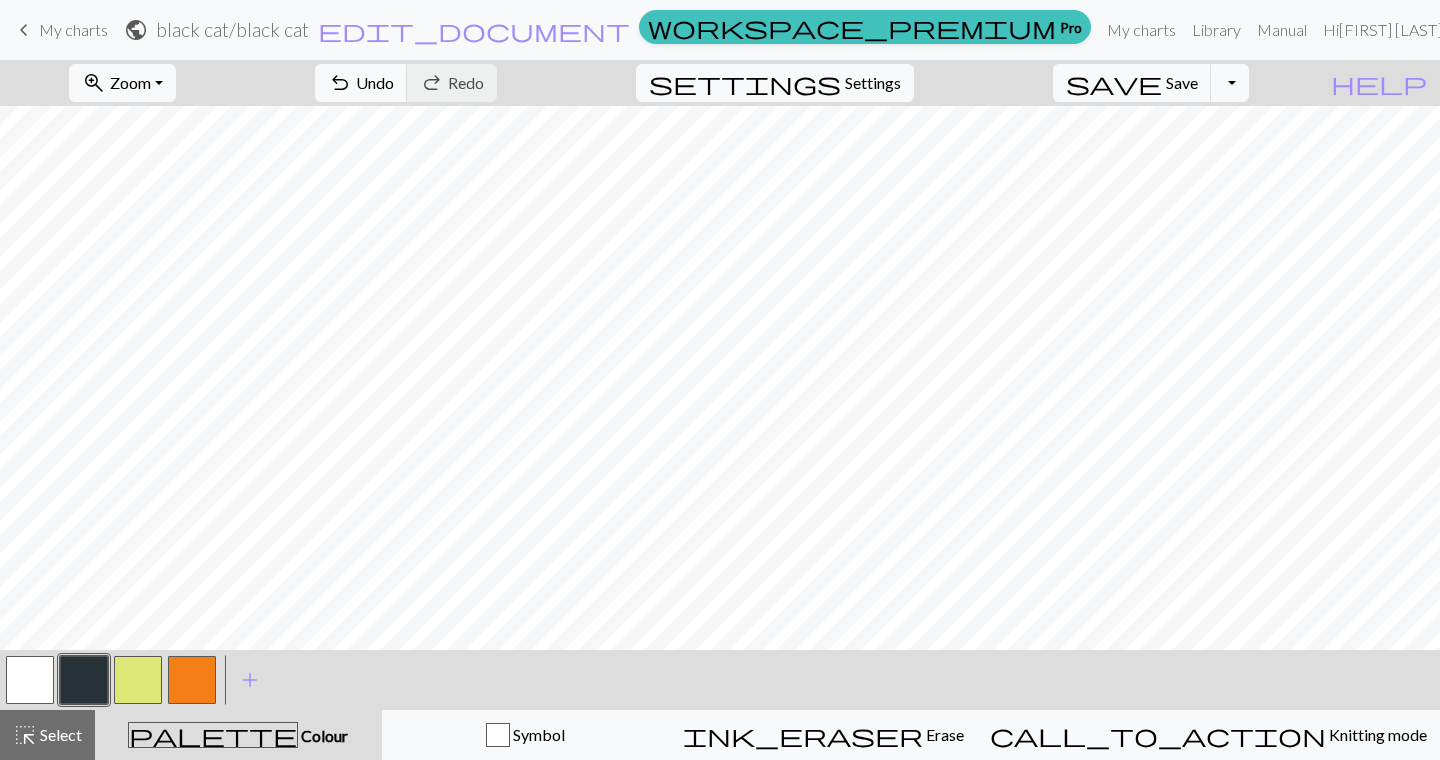 click at bounding box center [138, 680] 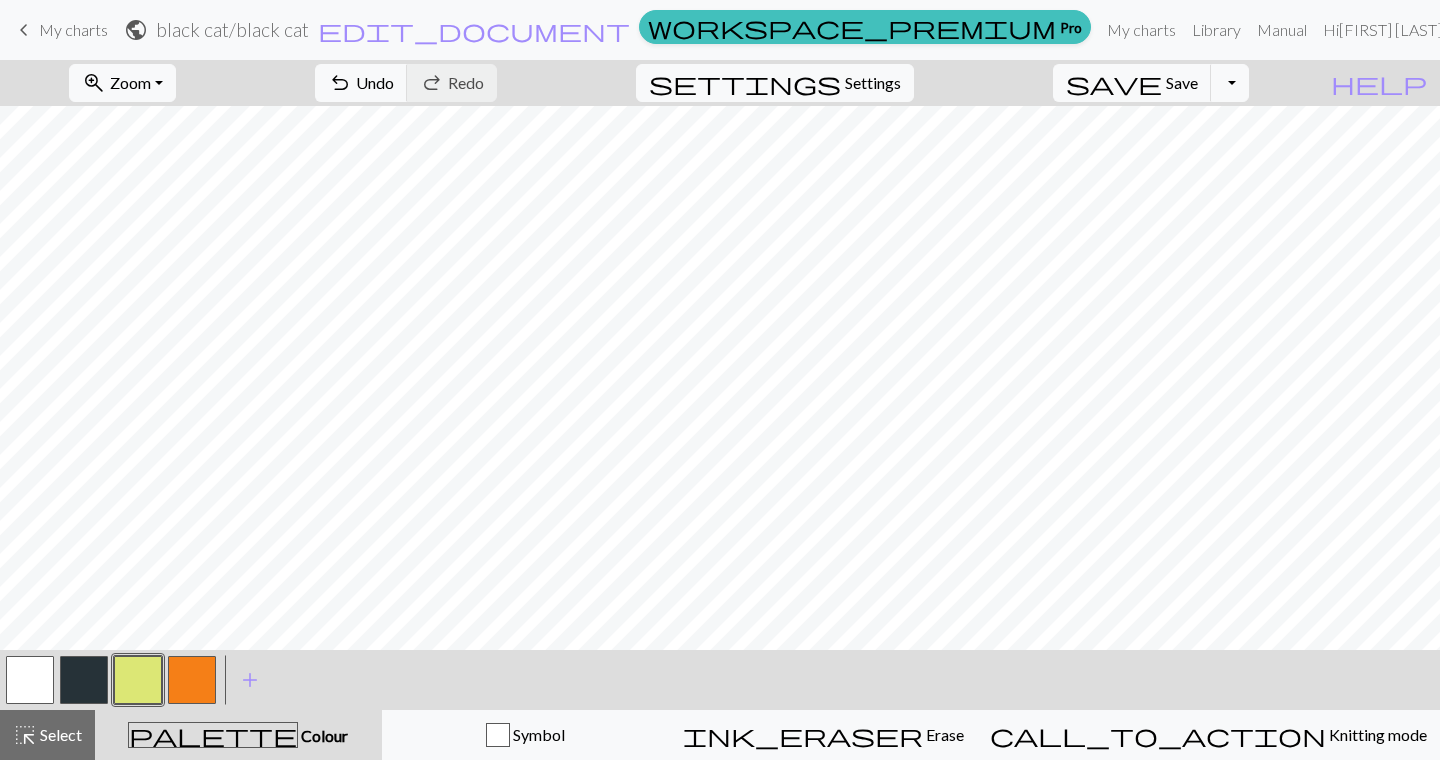click at bounding box center (84, 680) 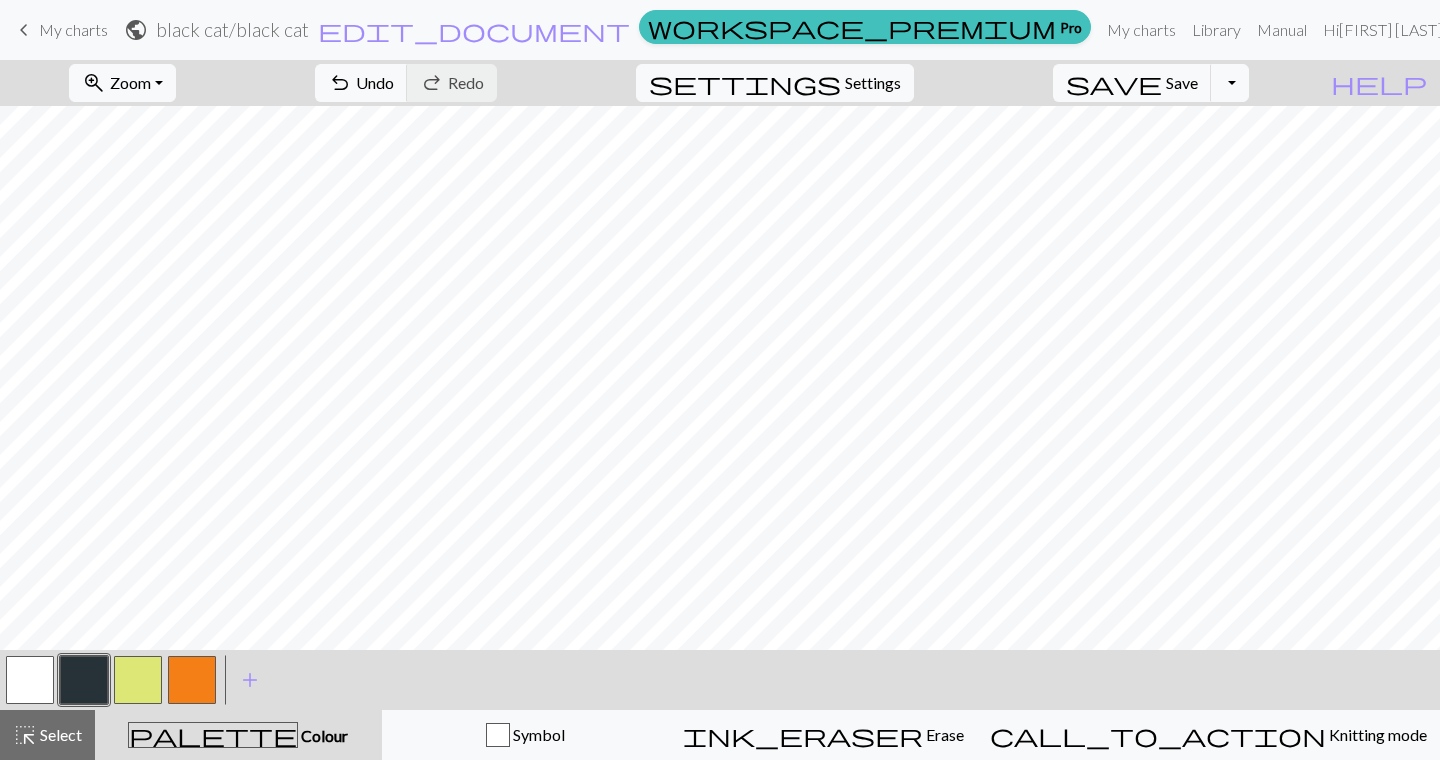 click at bounding box center [138, 680] 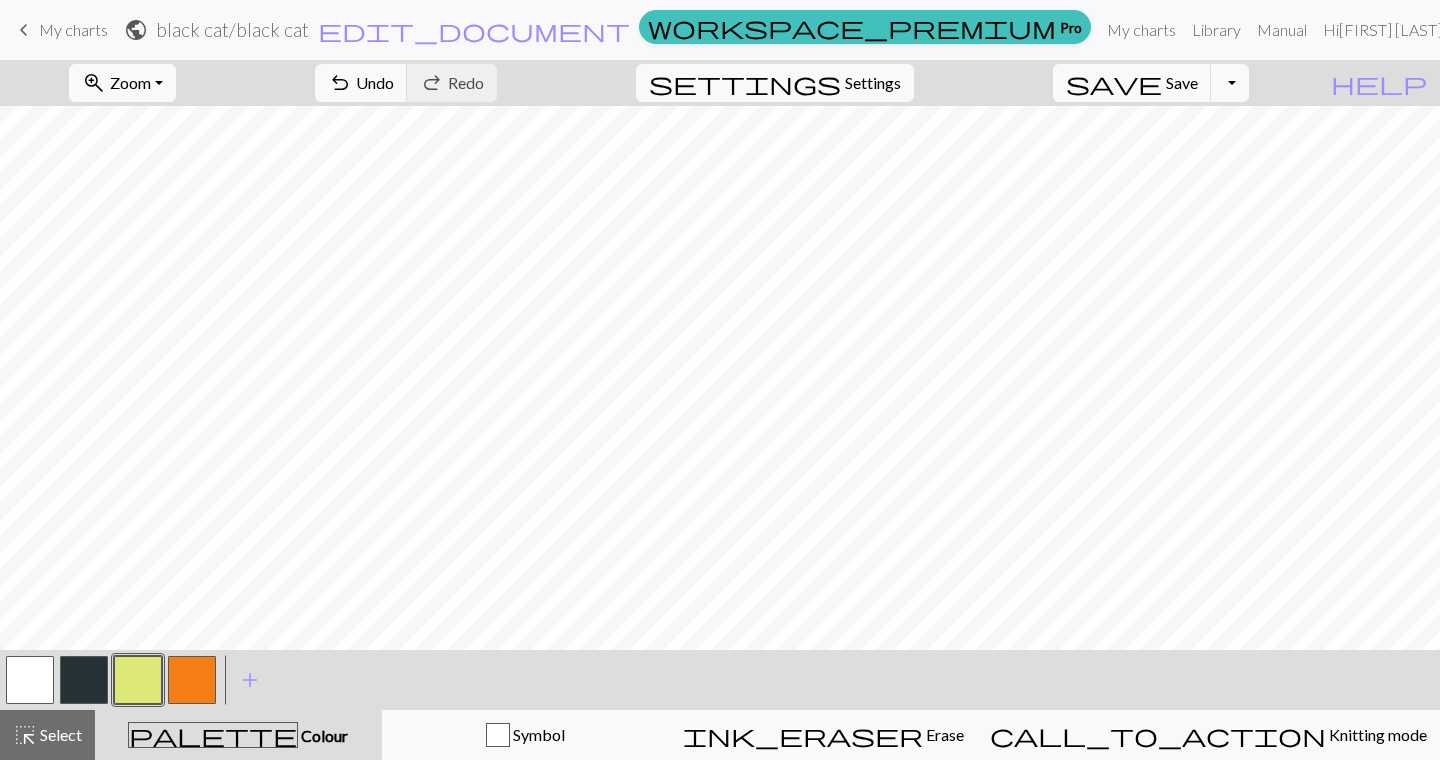 click at bounding box center (84, 680) 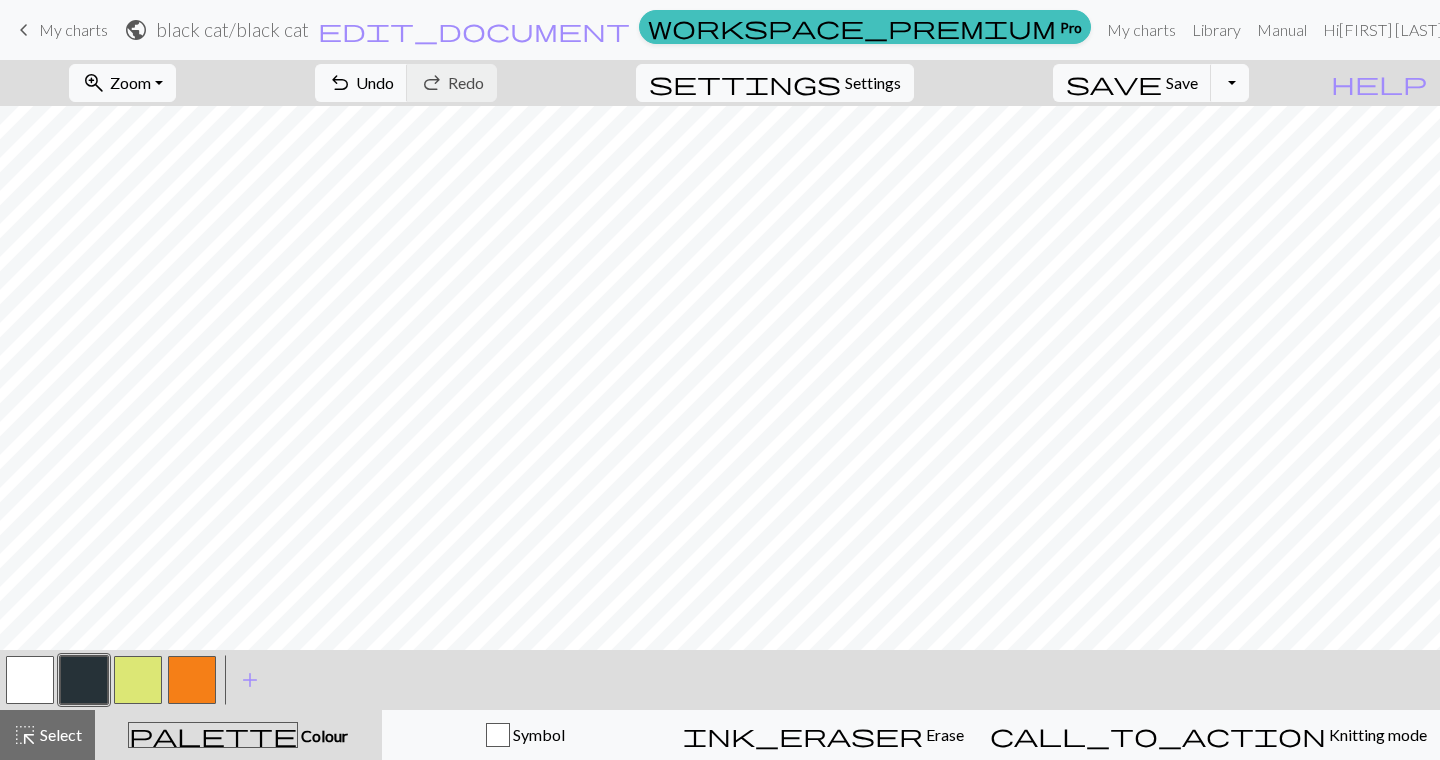click at bounding box center (138, 680) 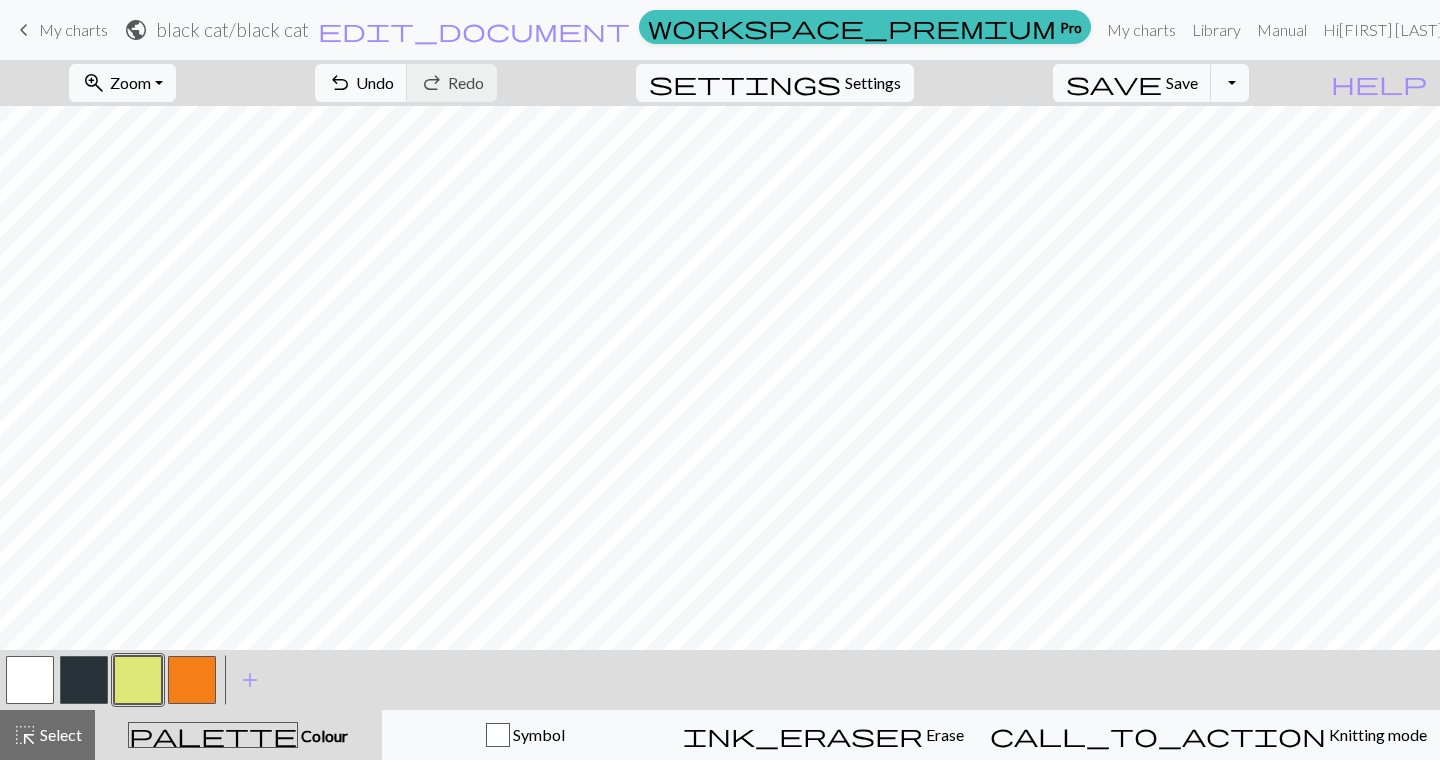 click at bounding box center [84, 680] 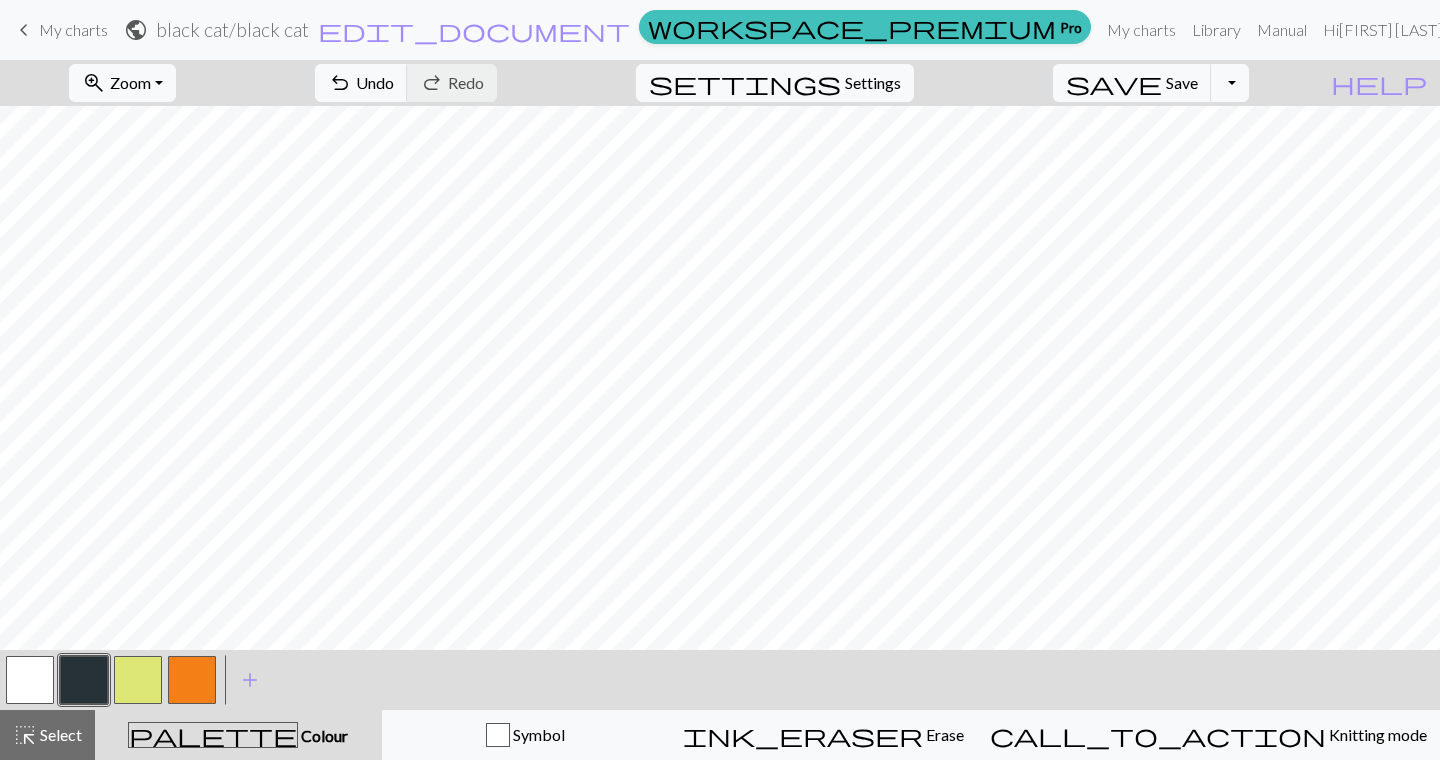 click at bounding box center [138, 680] 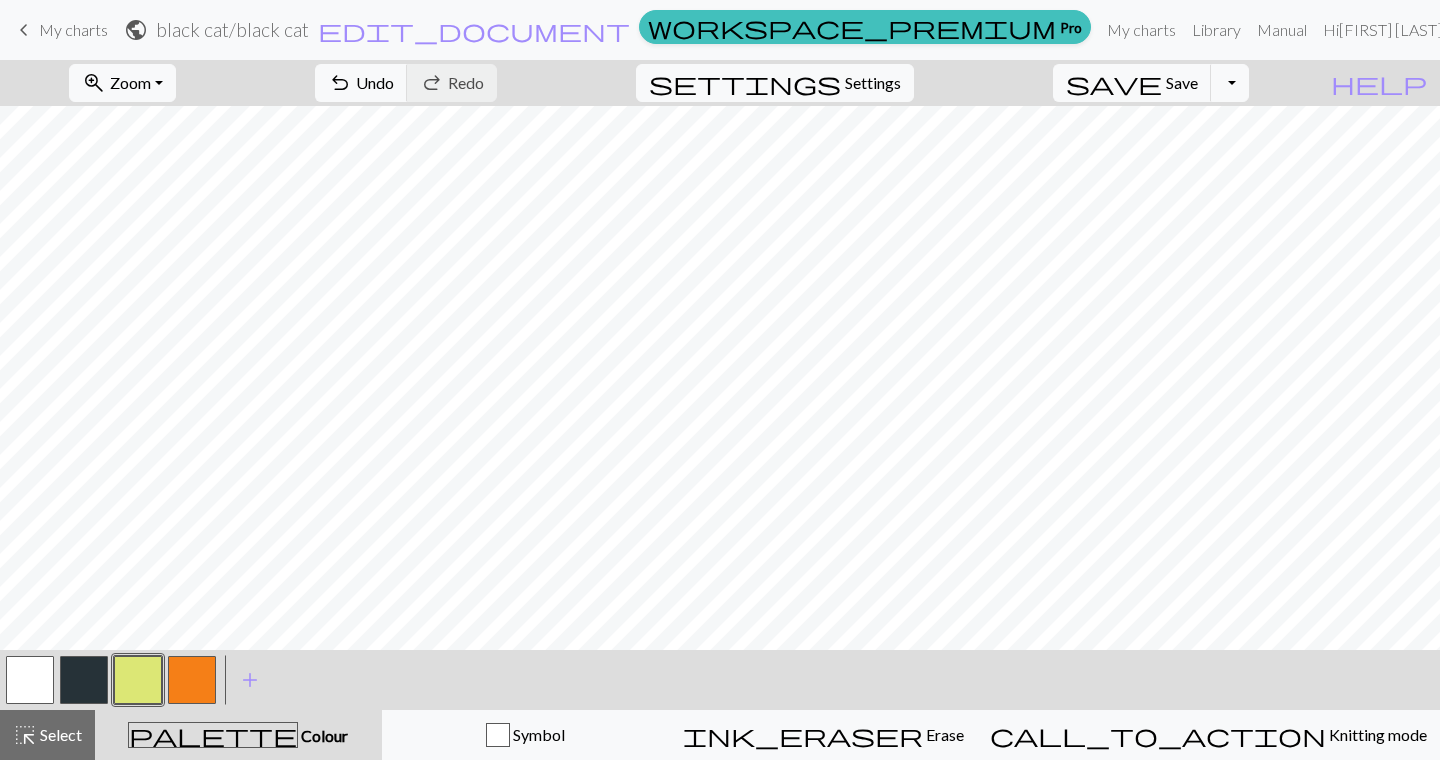 click at bounding box center [84, 680] 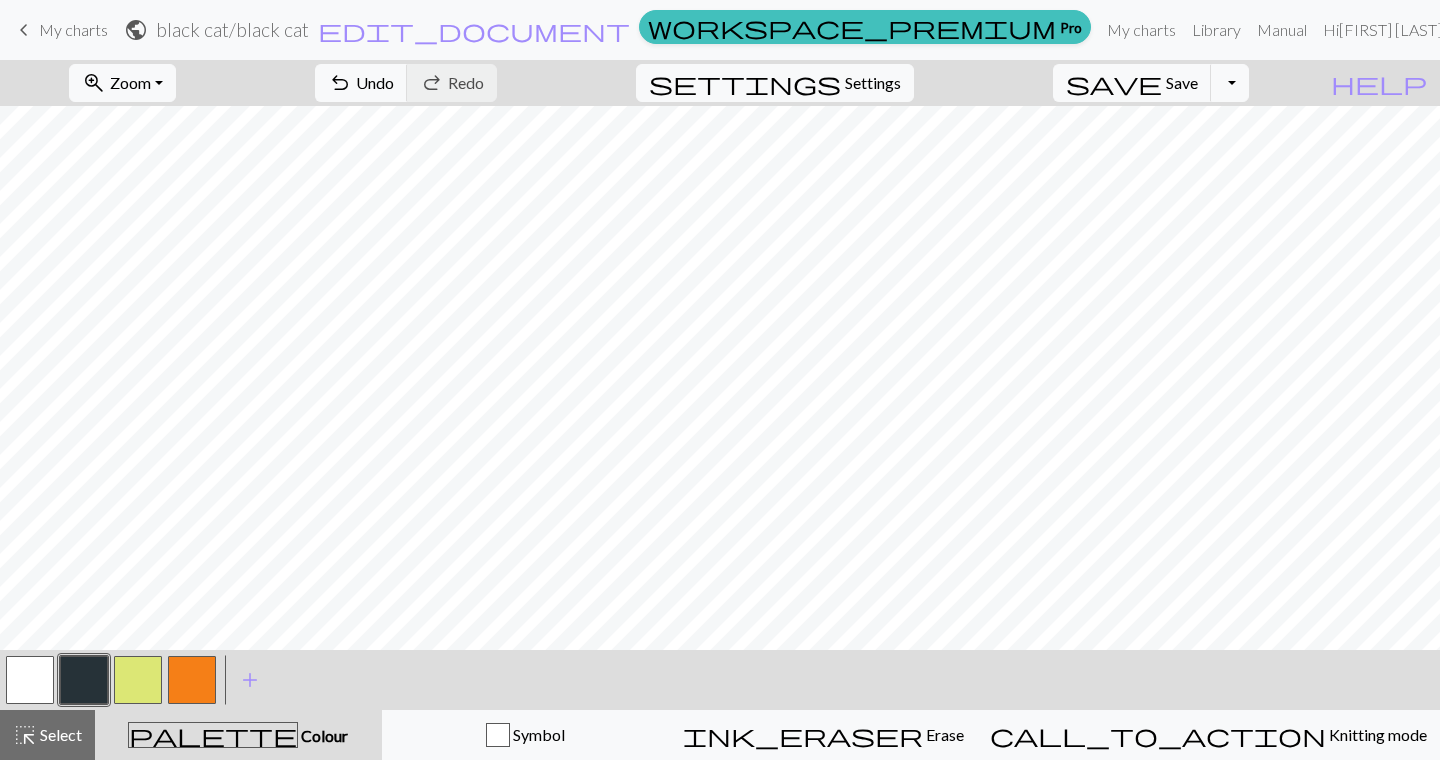drag, startPoint x: 150, startPoint y: 666, endPoint x: 169, endPoint y: 653, distance: 23.021729 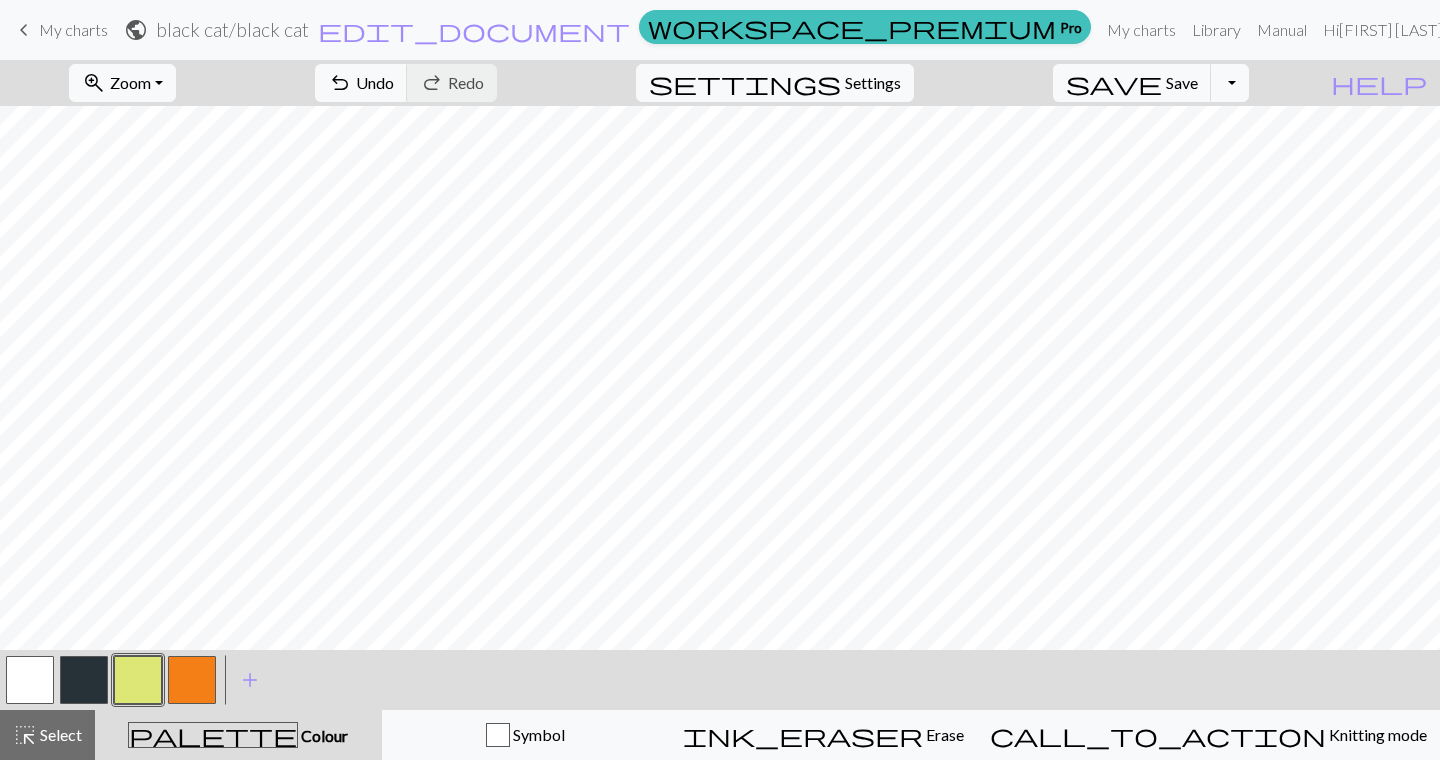 click on "< > add Add a  colour" at bounding box center [720, 680] 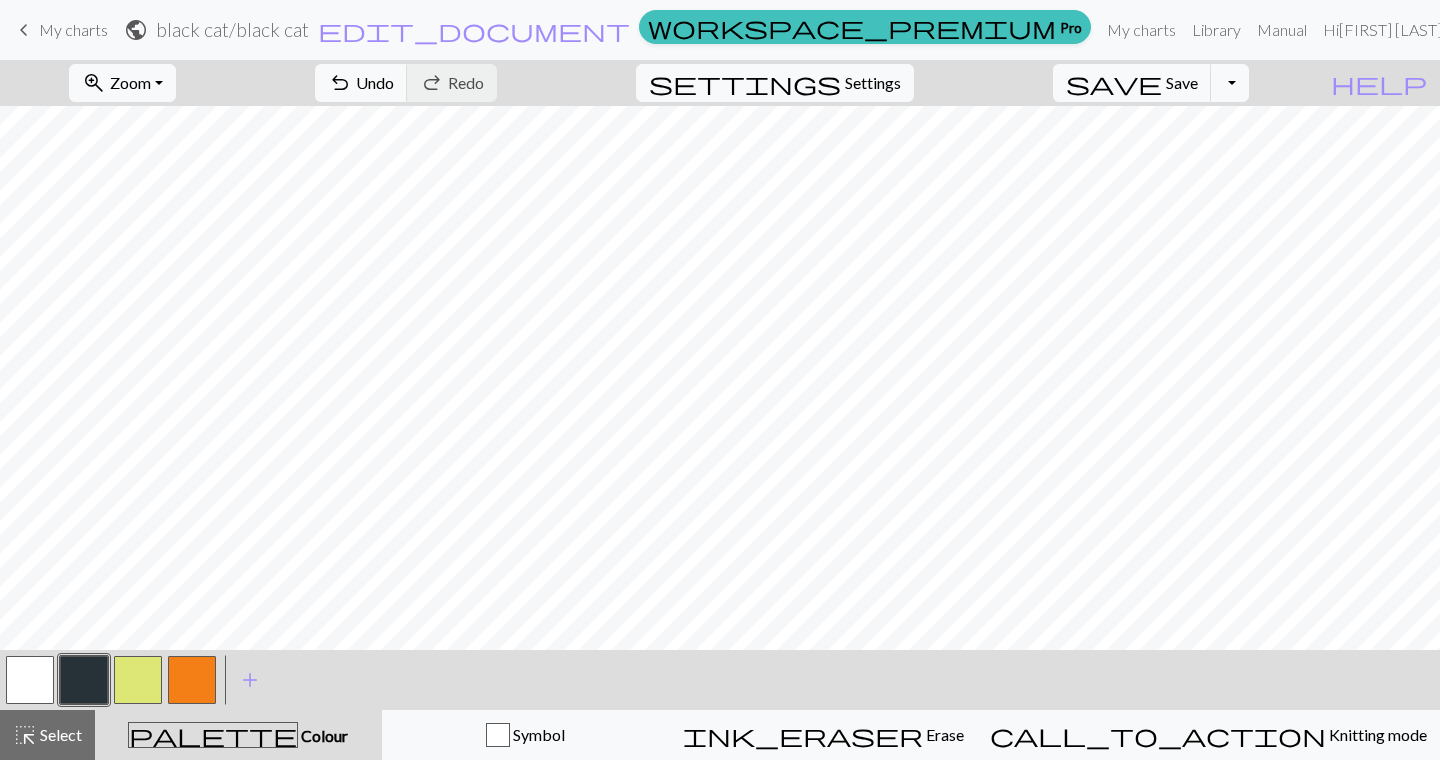 click at bounding box center [138, 680] 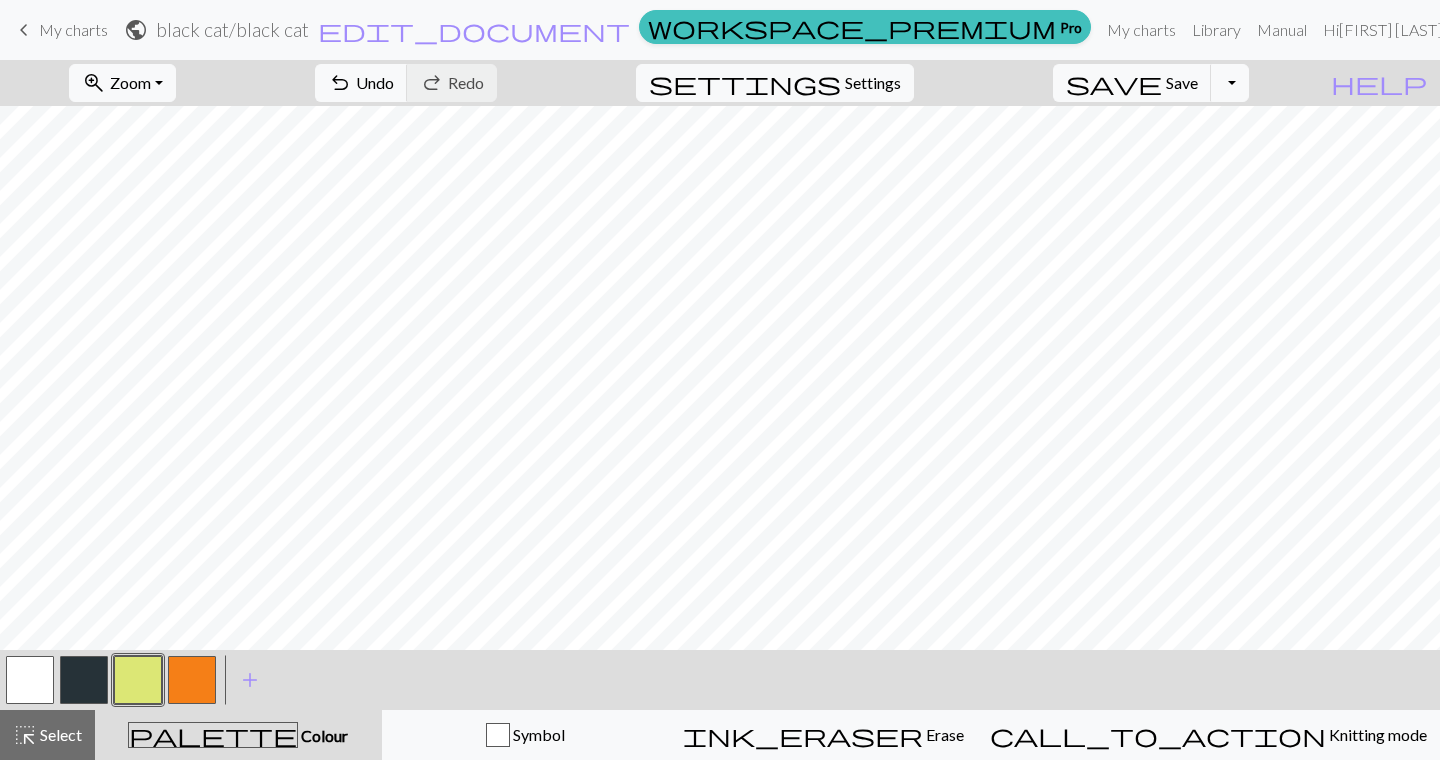 click at bounding box center [84, 680] 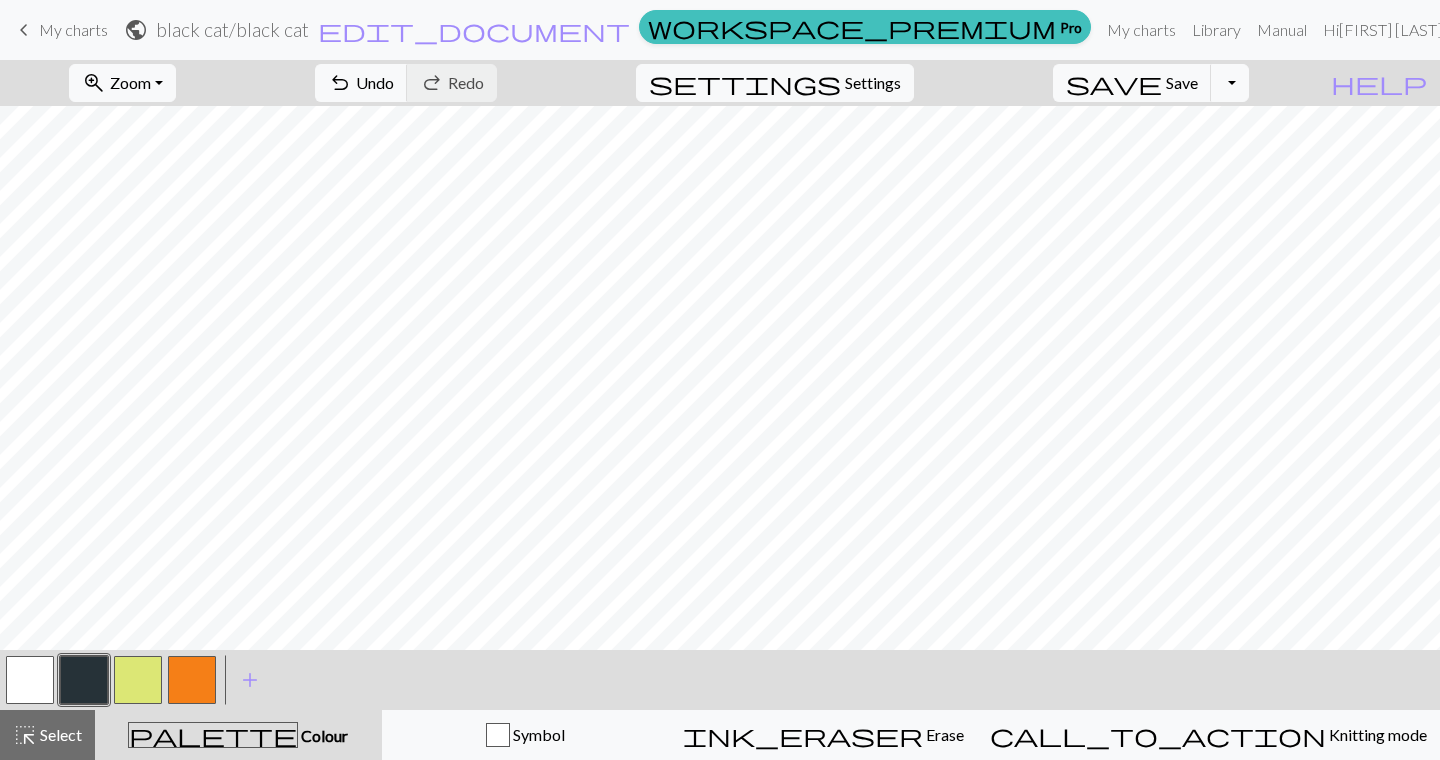 click at bounding box center [138, 680] 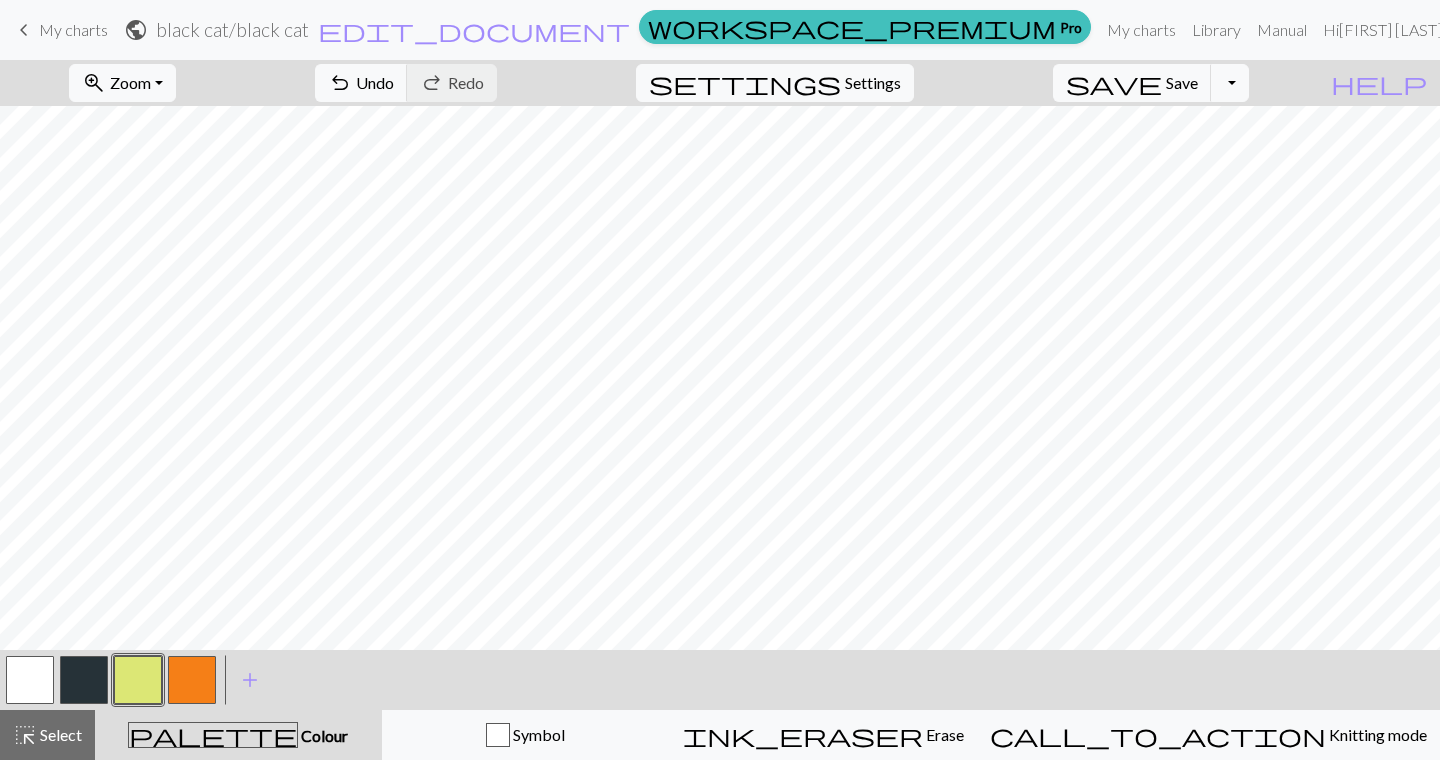 click at bounding box center [84, 680] 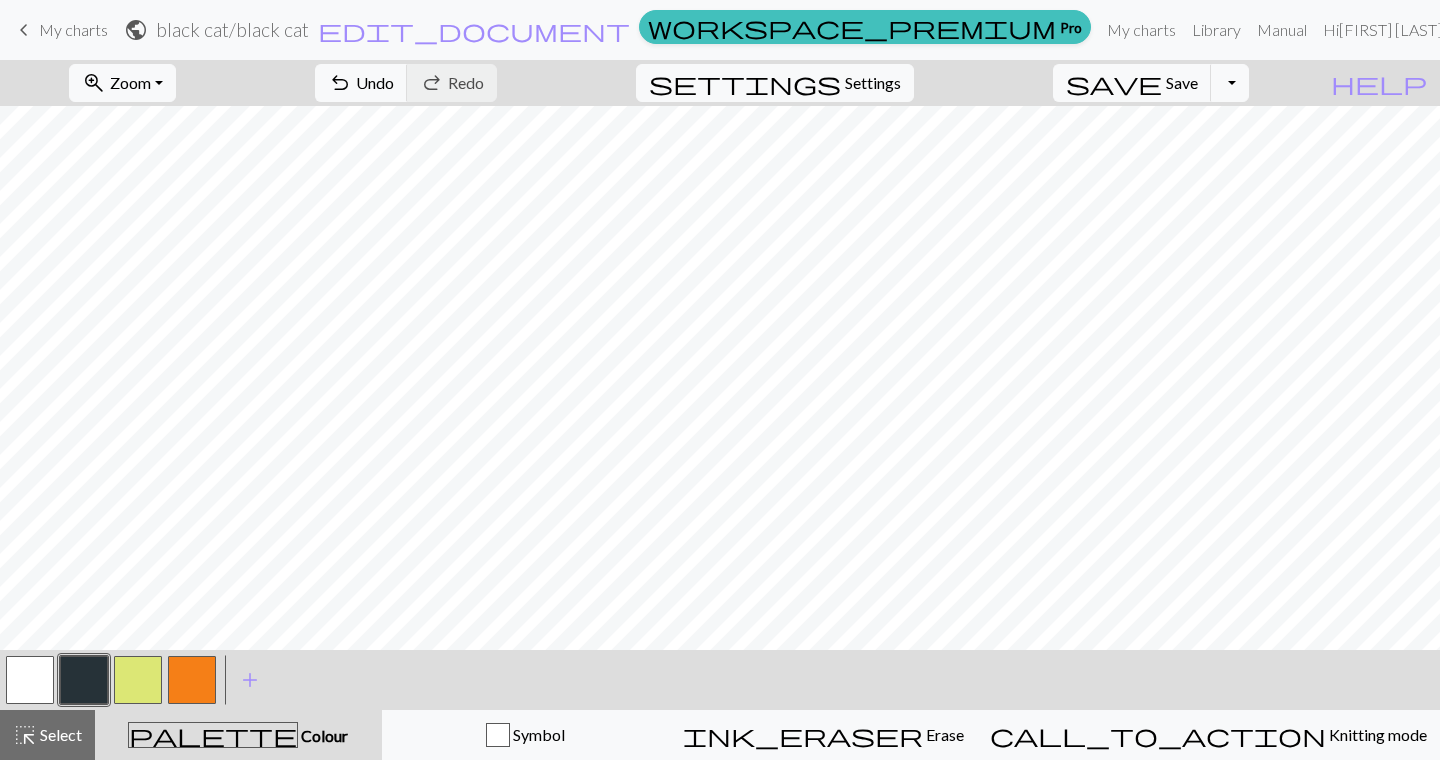 click at bounding box center (138, 680) 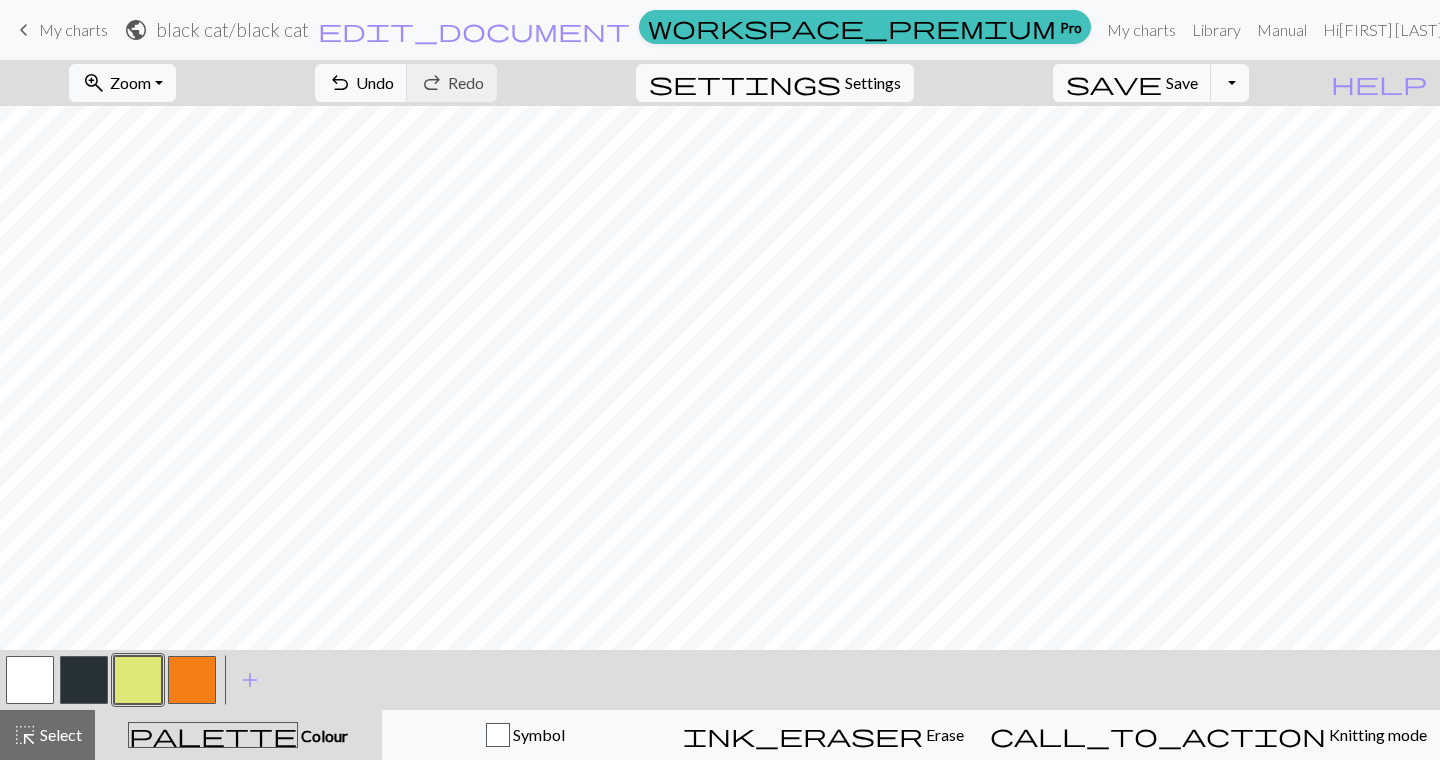 click at bounding box center [192, 680] 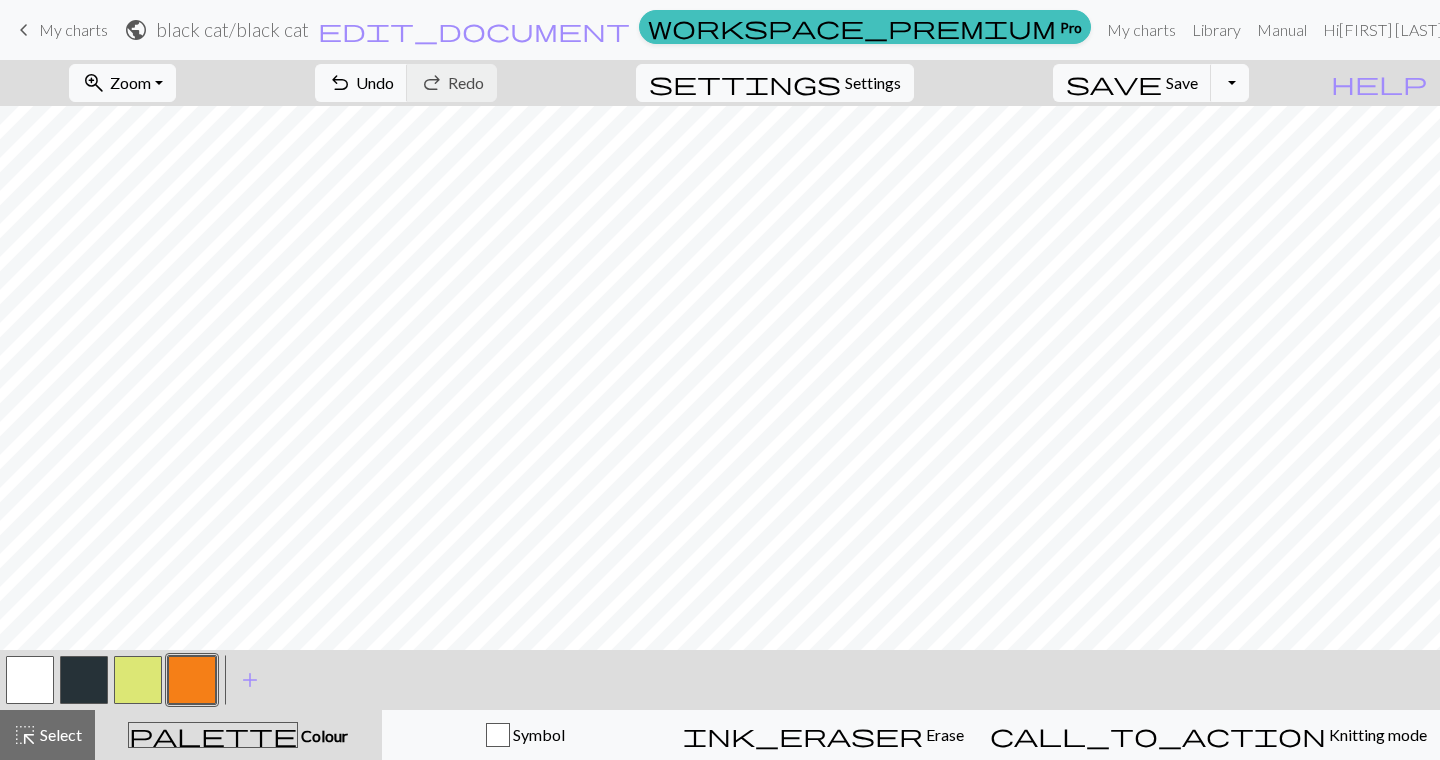 click at bounding box center [138, 680] 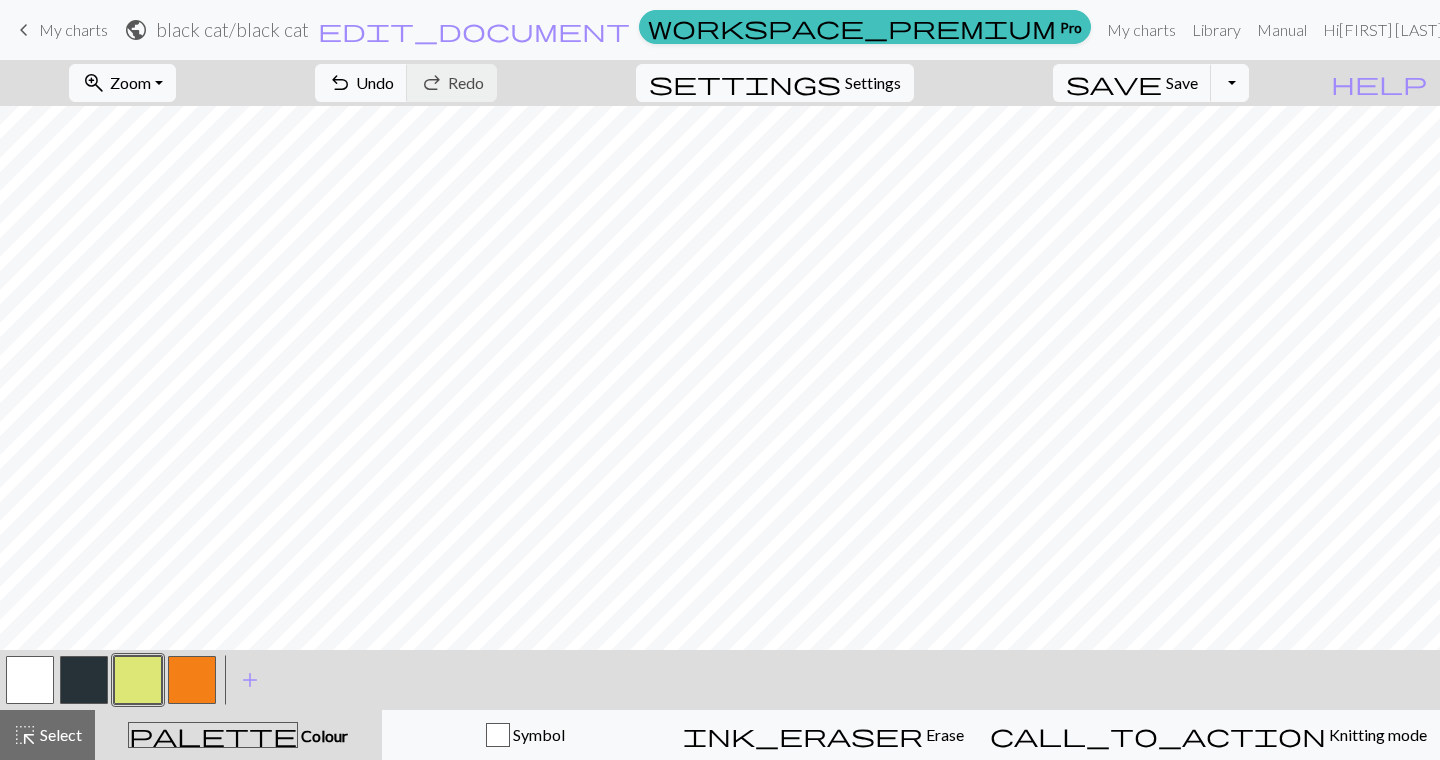 click at bounding box center (84, 680) 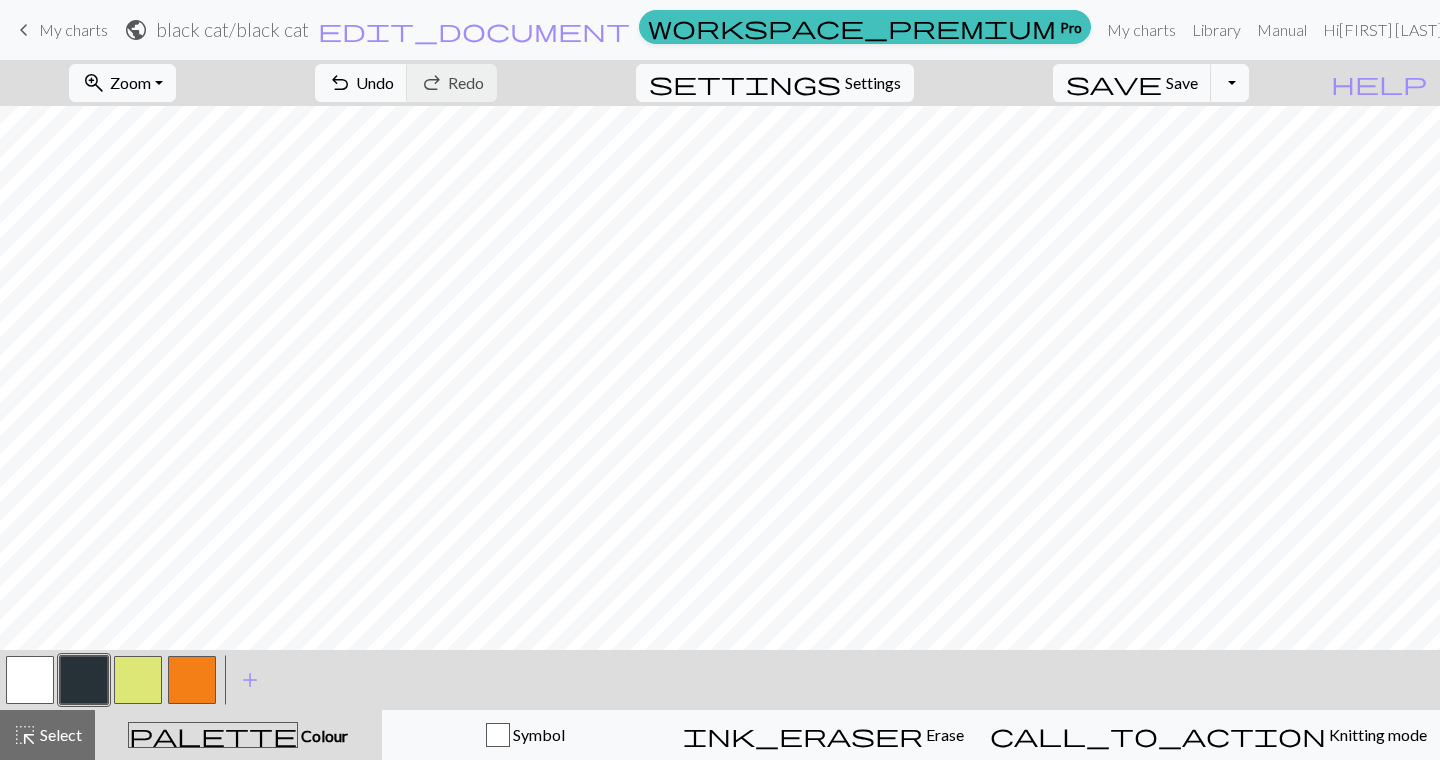 click at bounding box center (138, 680) 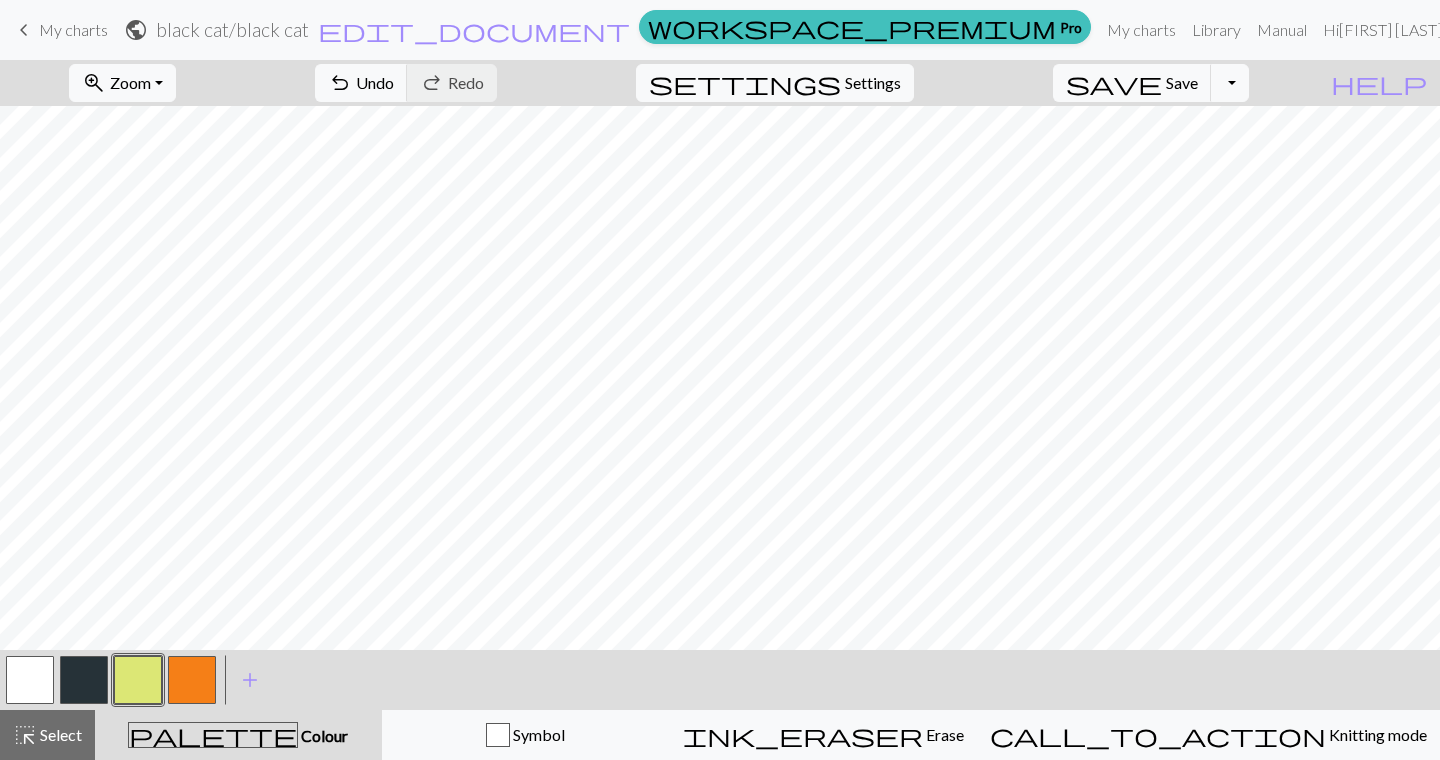 click at bounding box center (84, 680) 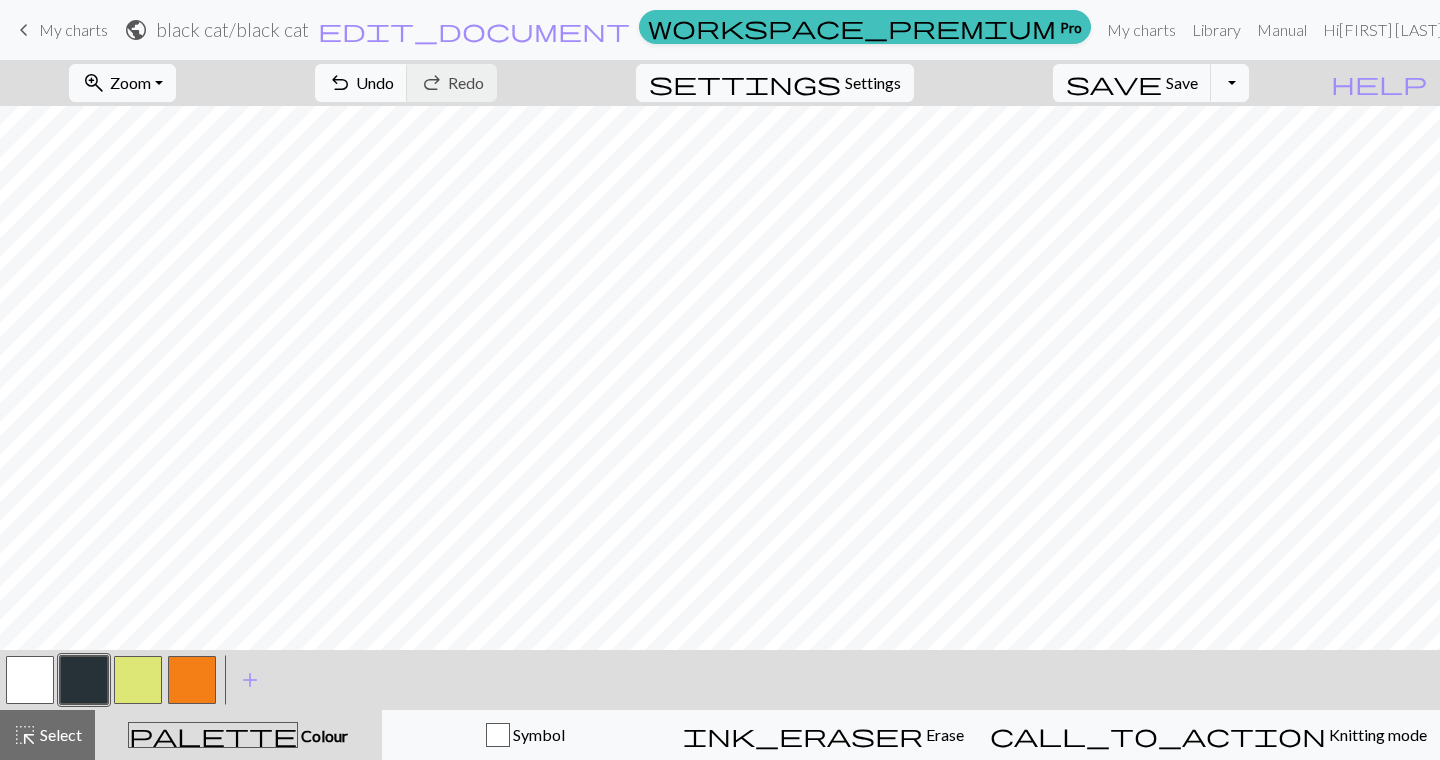 click at bounding box center [138, 680] 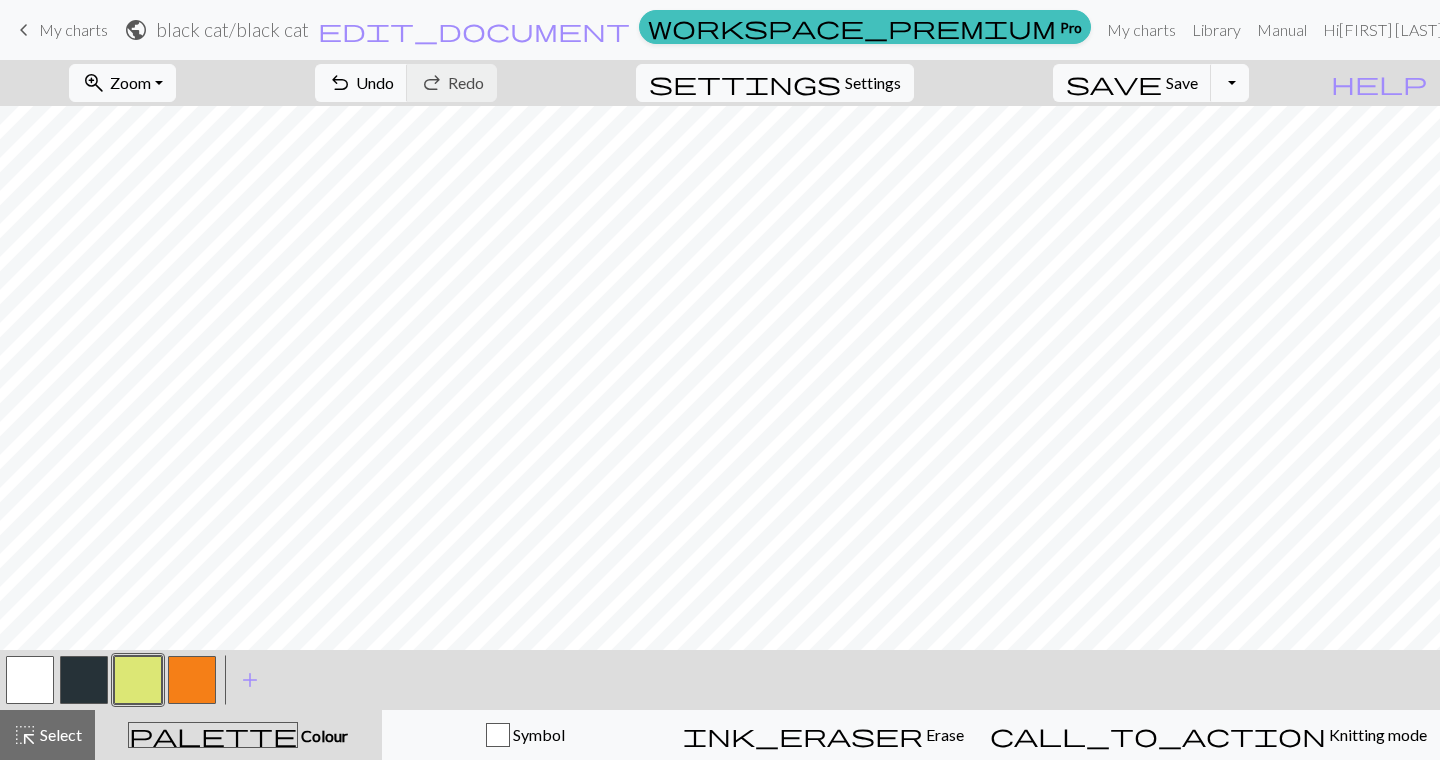 click at bounding box center [84, 680] 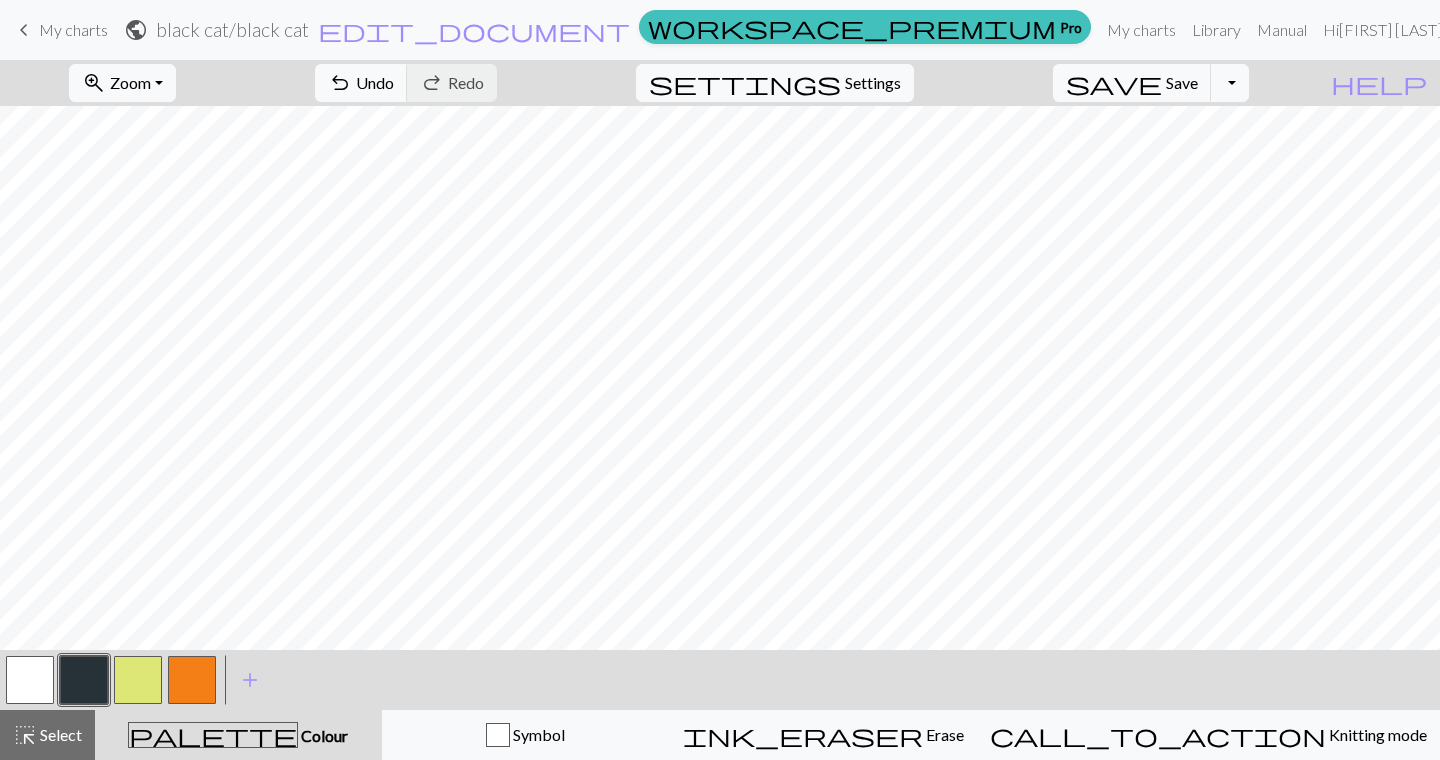 click at bounding box center (138, 680) 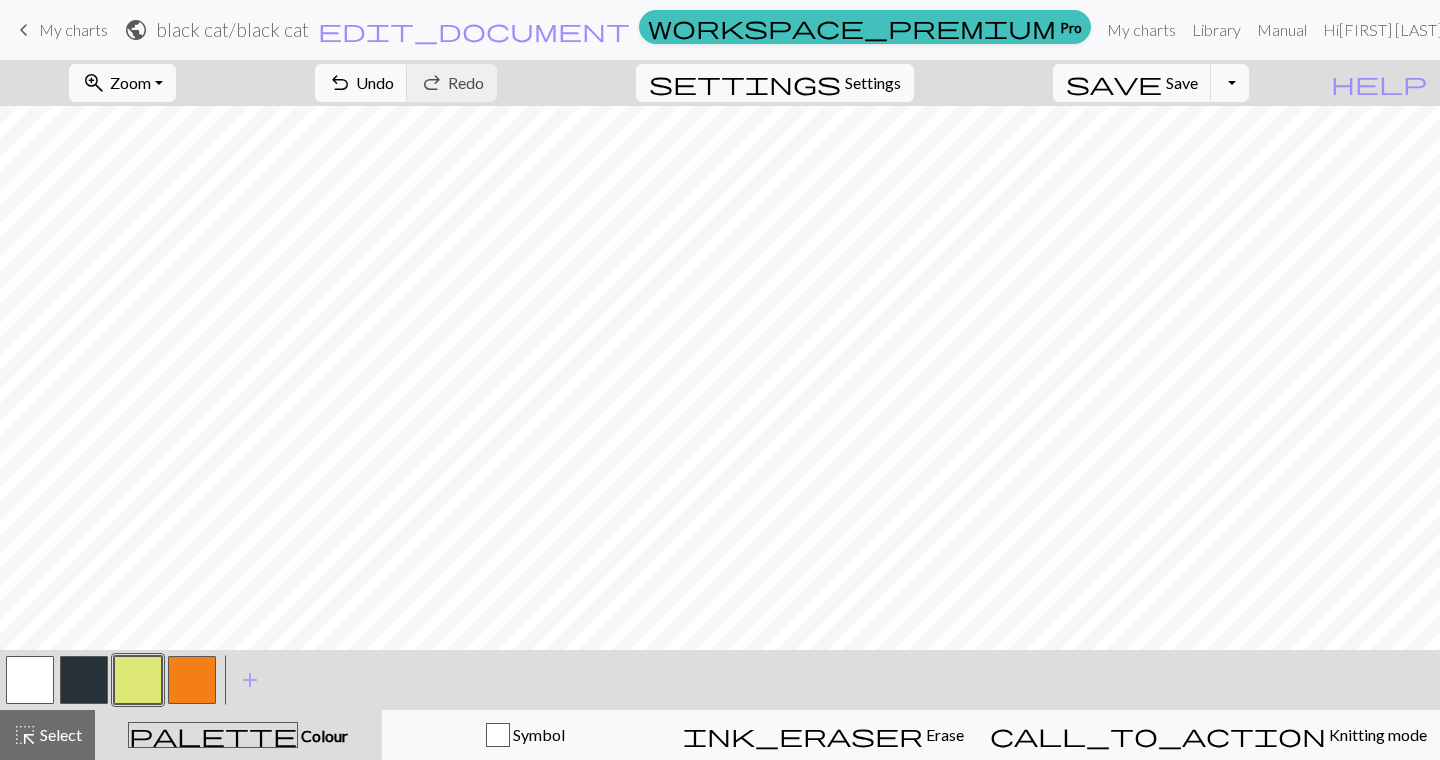 click at bounding box center [84, 680] 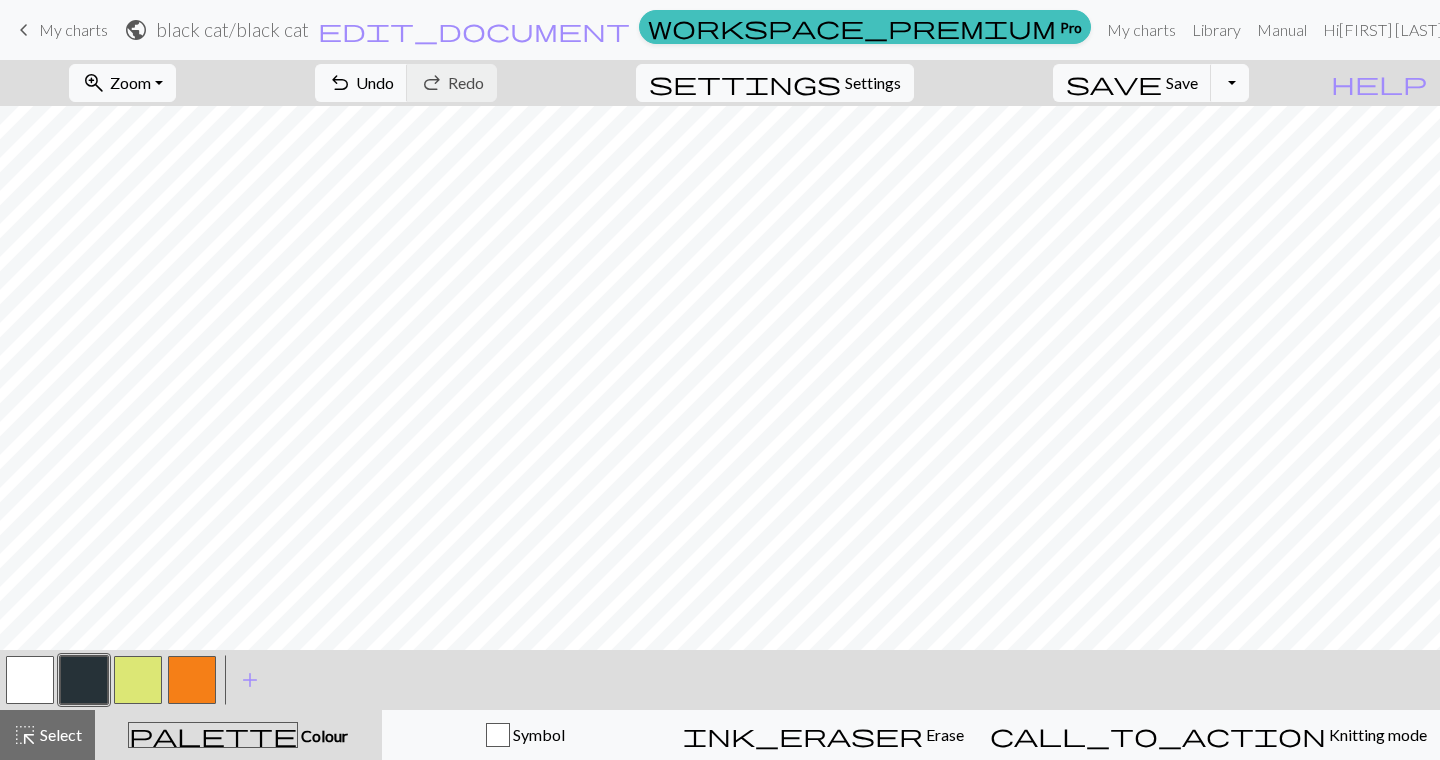 click at bounding box center [192, 680] 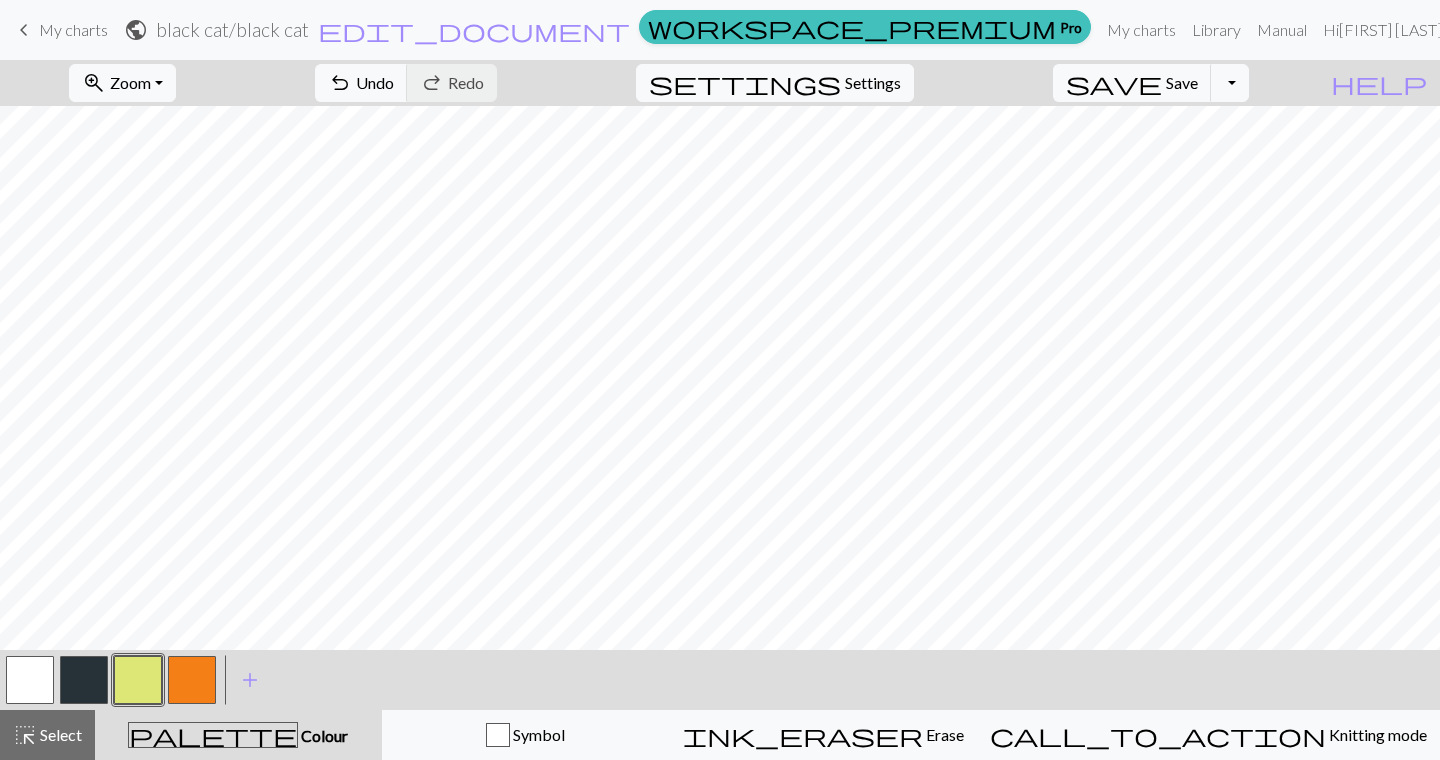 click at bounding box center [192, 680] 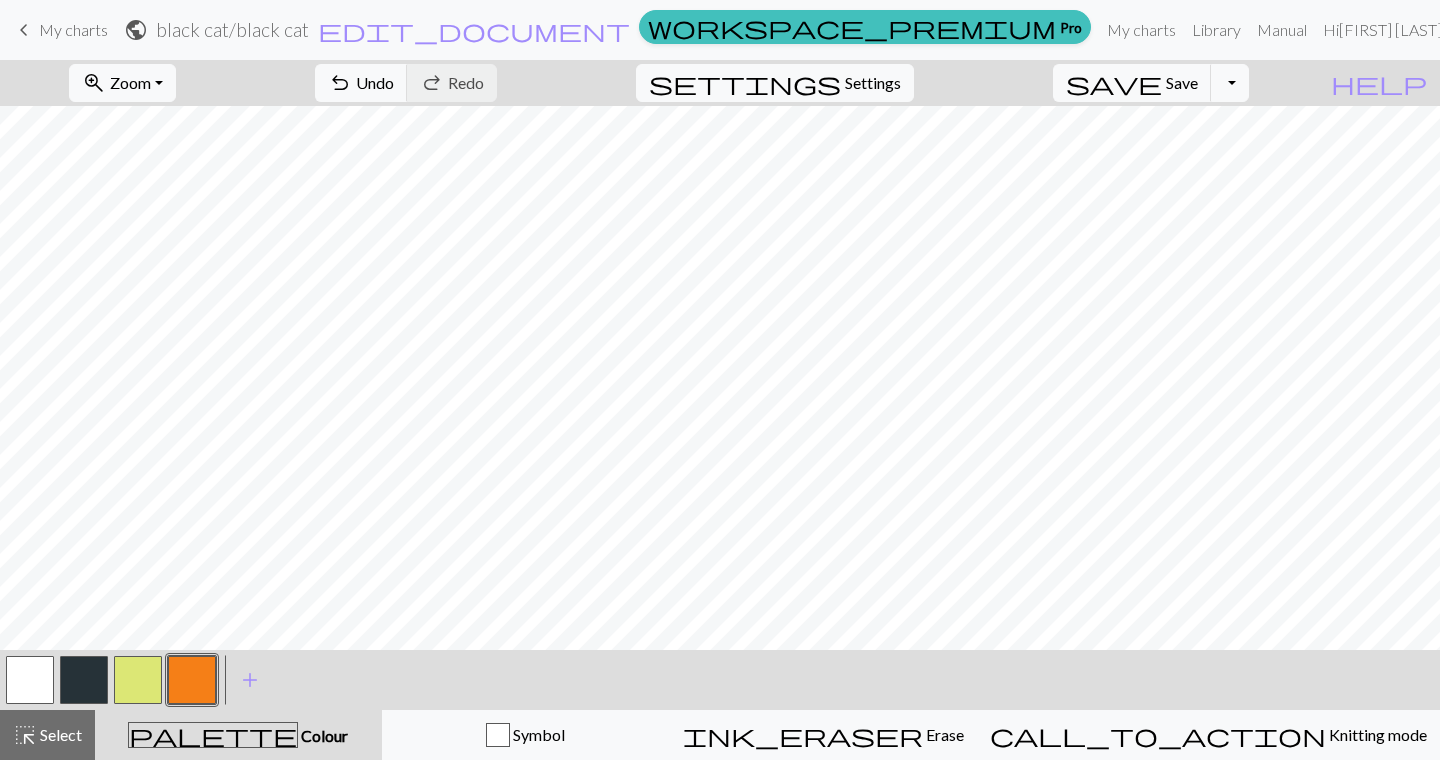 click at bounding box center (138, 680) 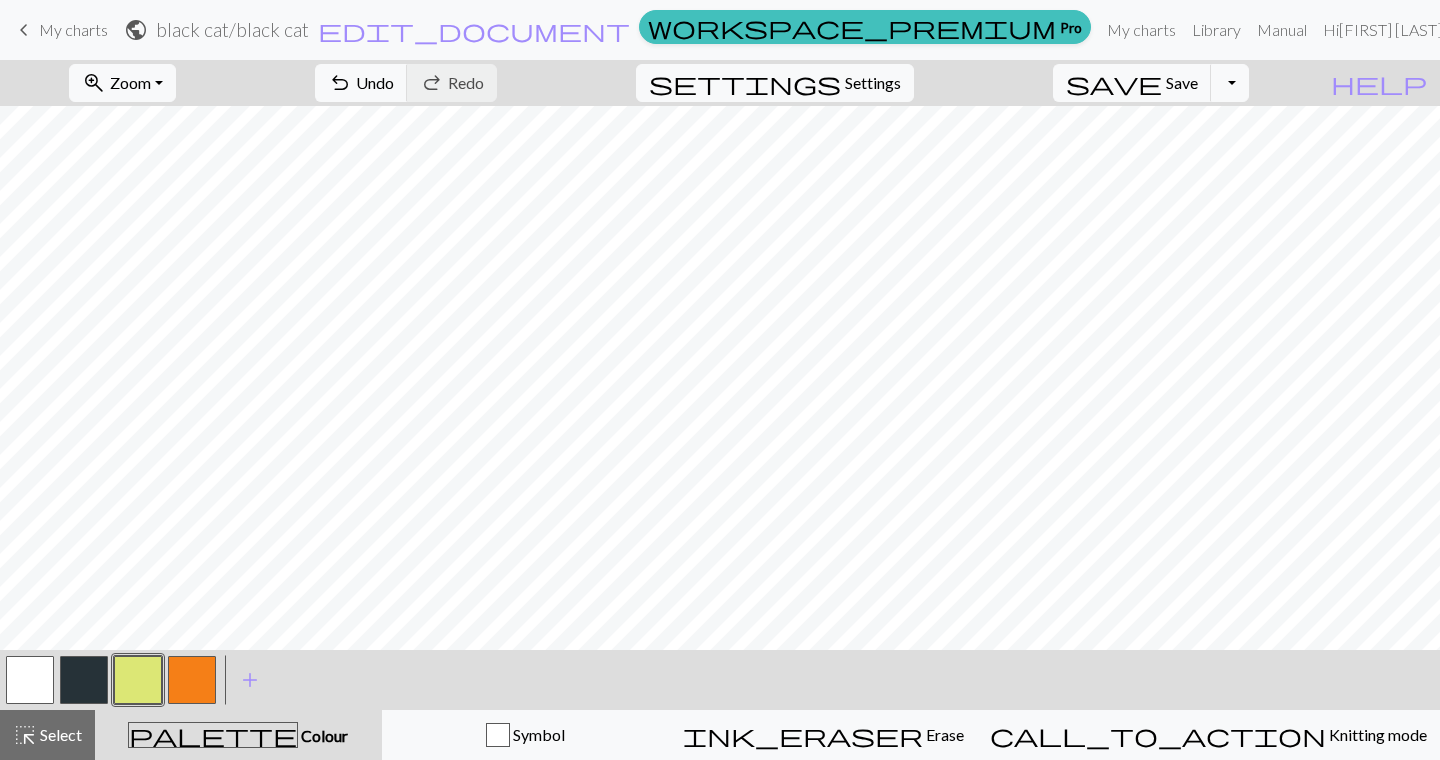 click at bounding box center (84, 680) 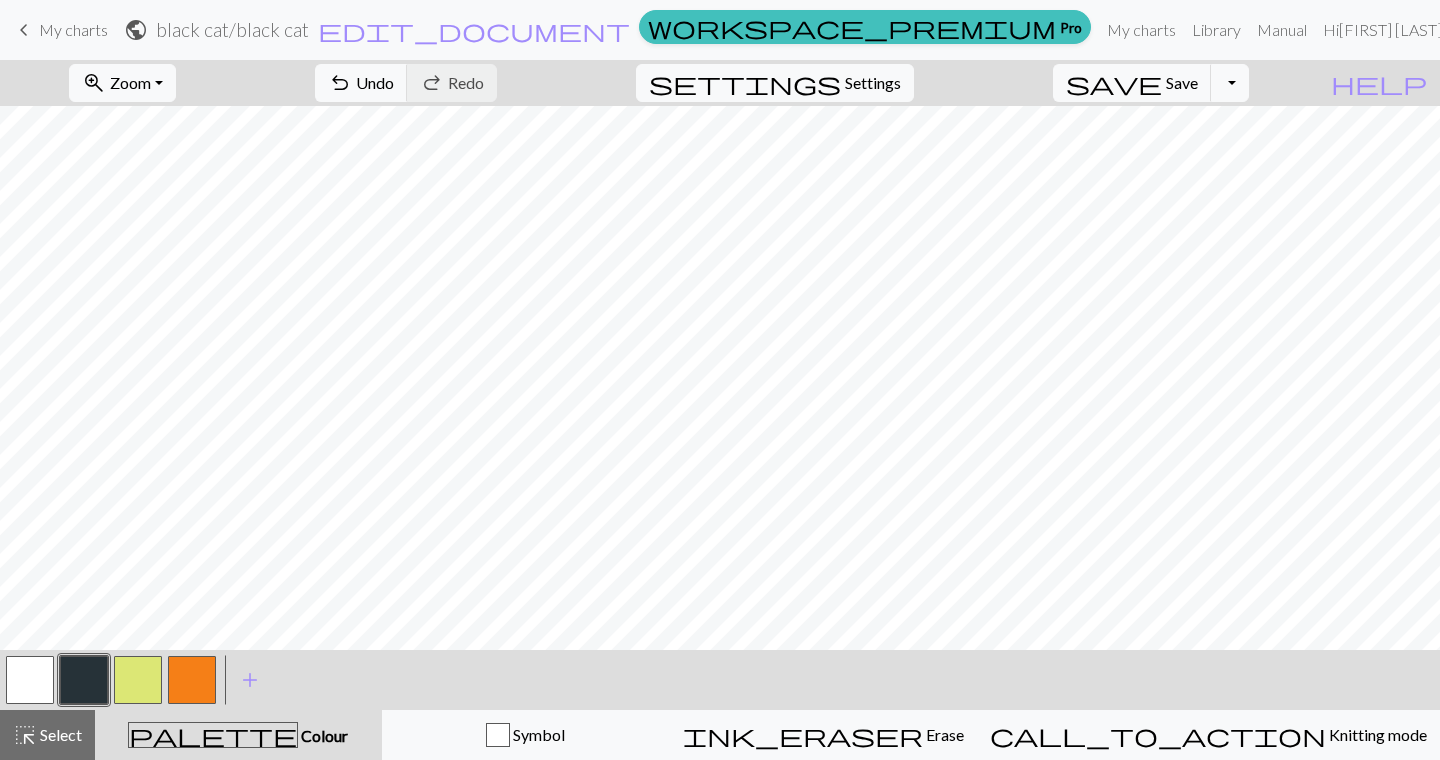 click at bounding box center [138, 680] 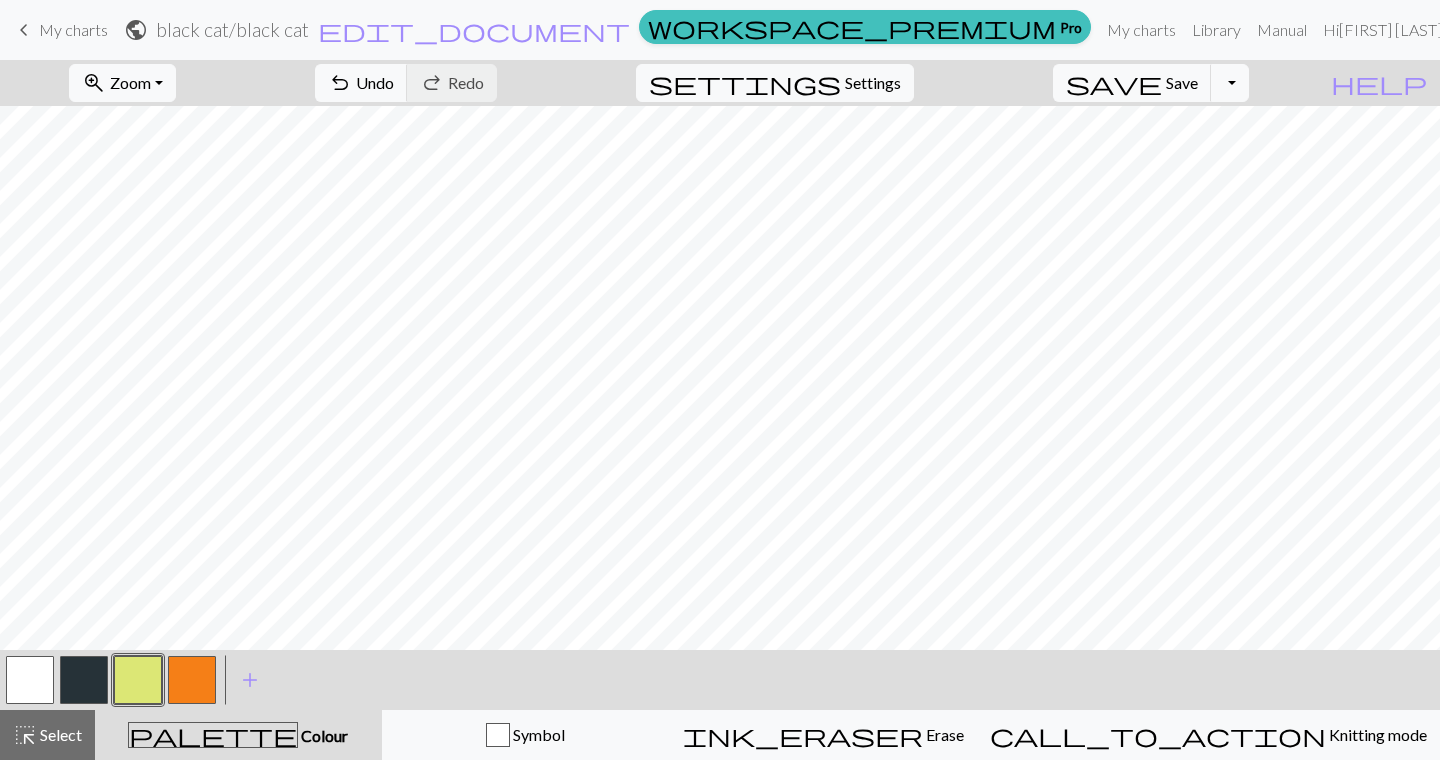 drag, startPoint x: 95, startPoint y: 679, endPoint x: 108, endPoint y: 668, distance: 17.029387 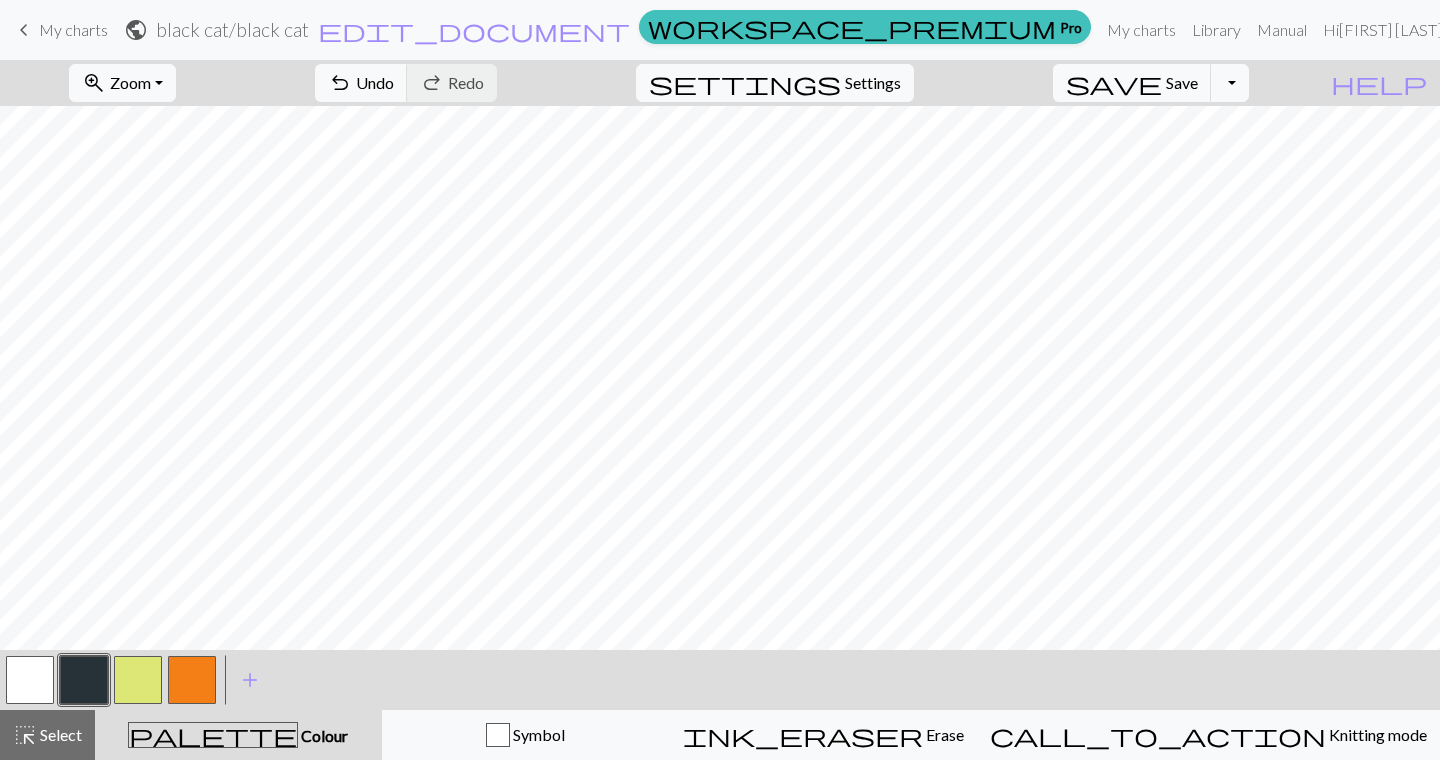 click at bounding box center [138, 680] 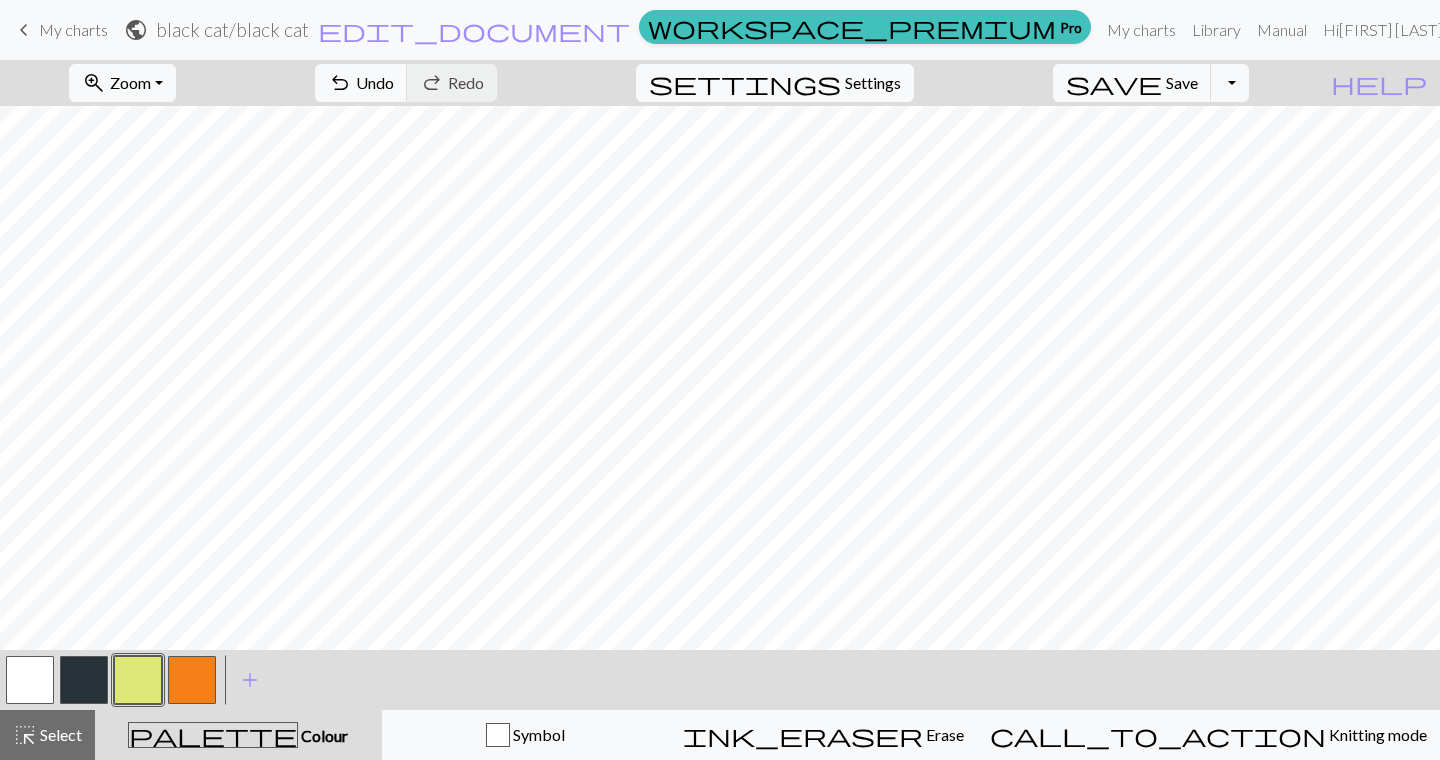 click at bounding box center [192, 680] 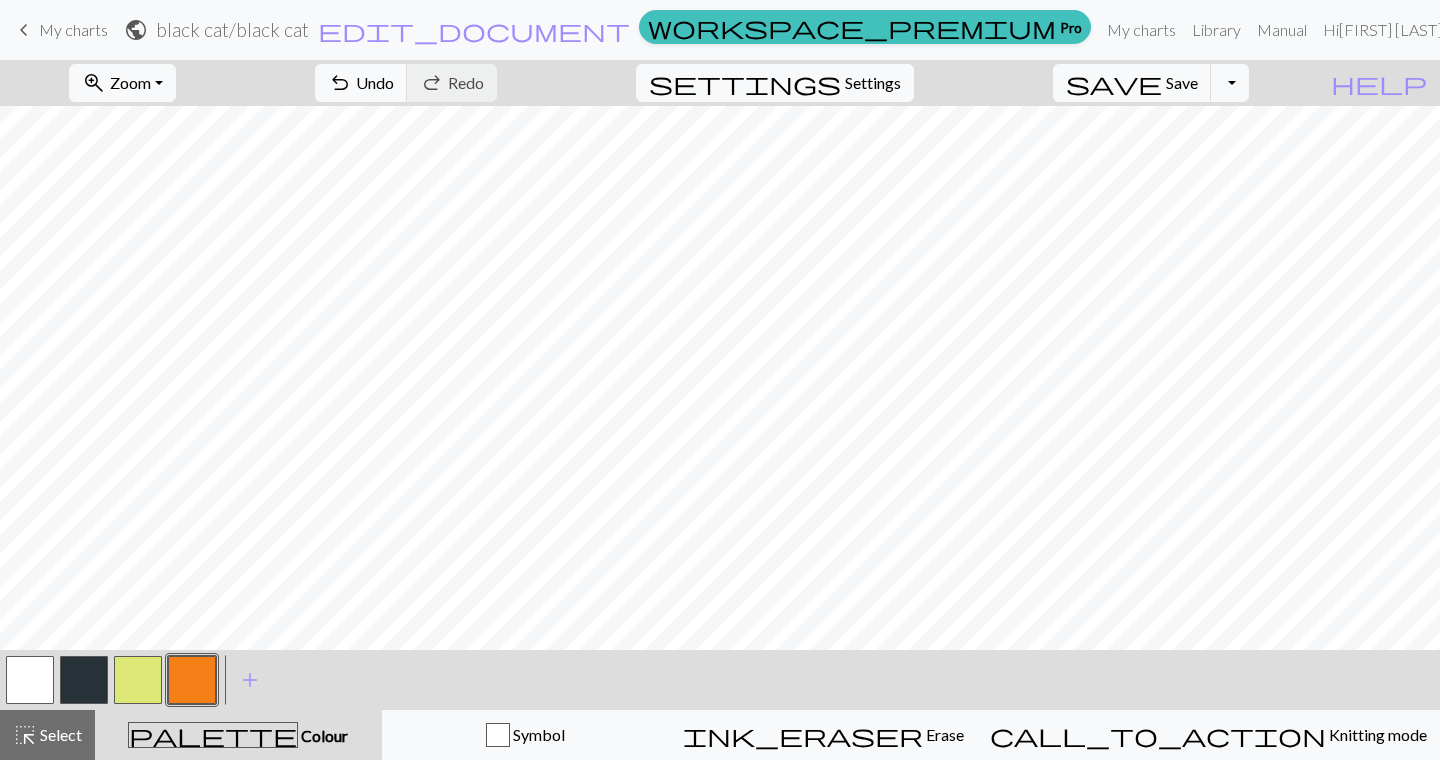 click at bounding box center [138, 680] 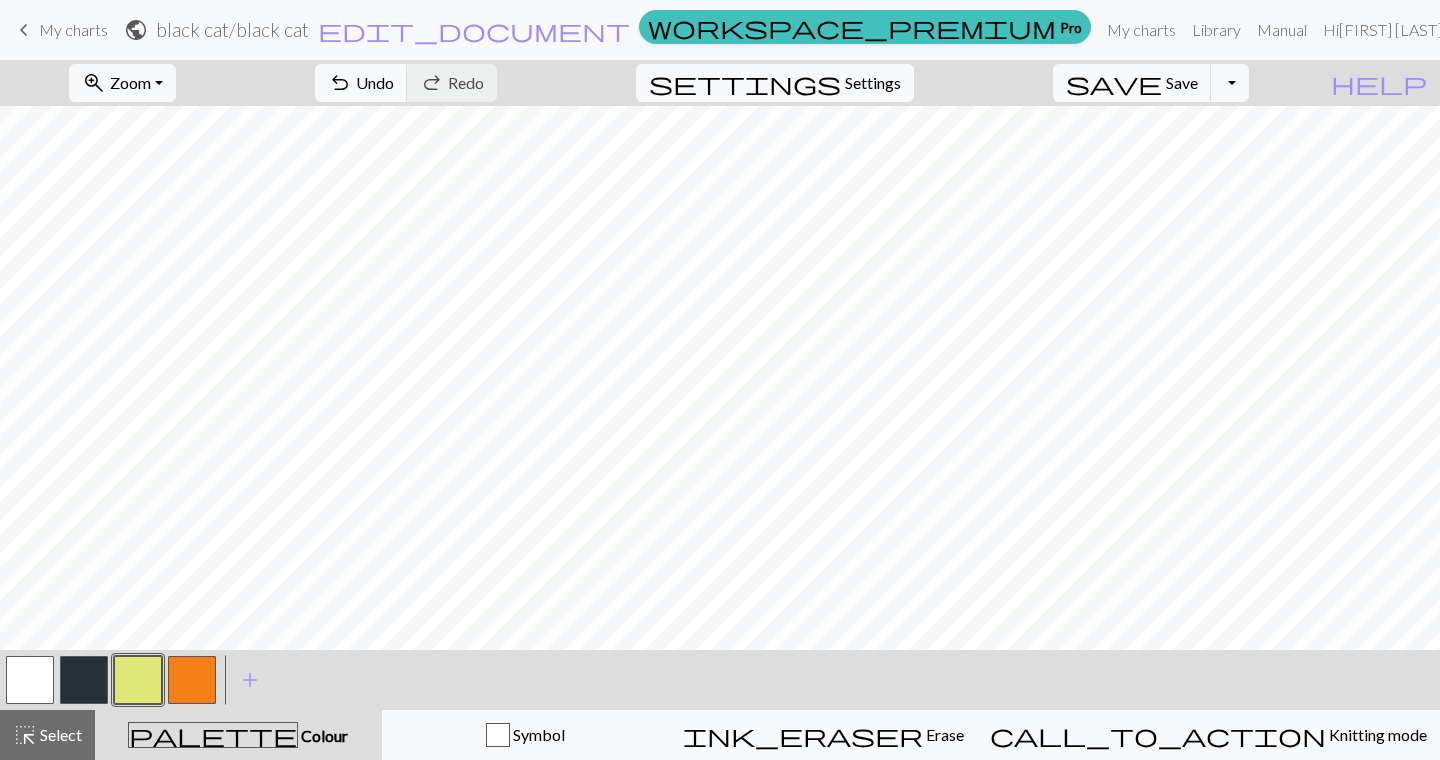 click at bounding box center [192, 680] 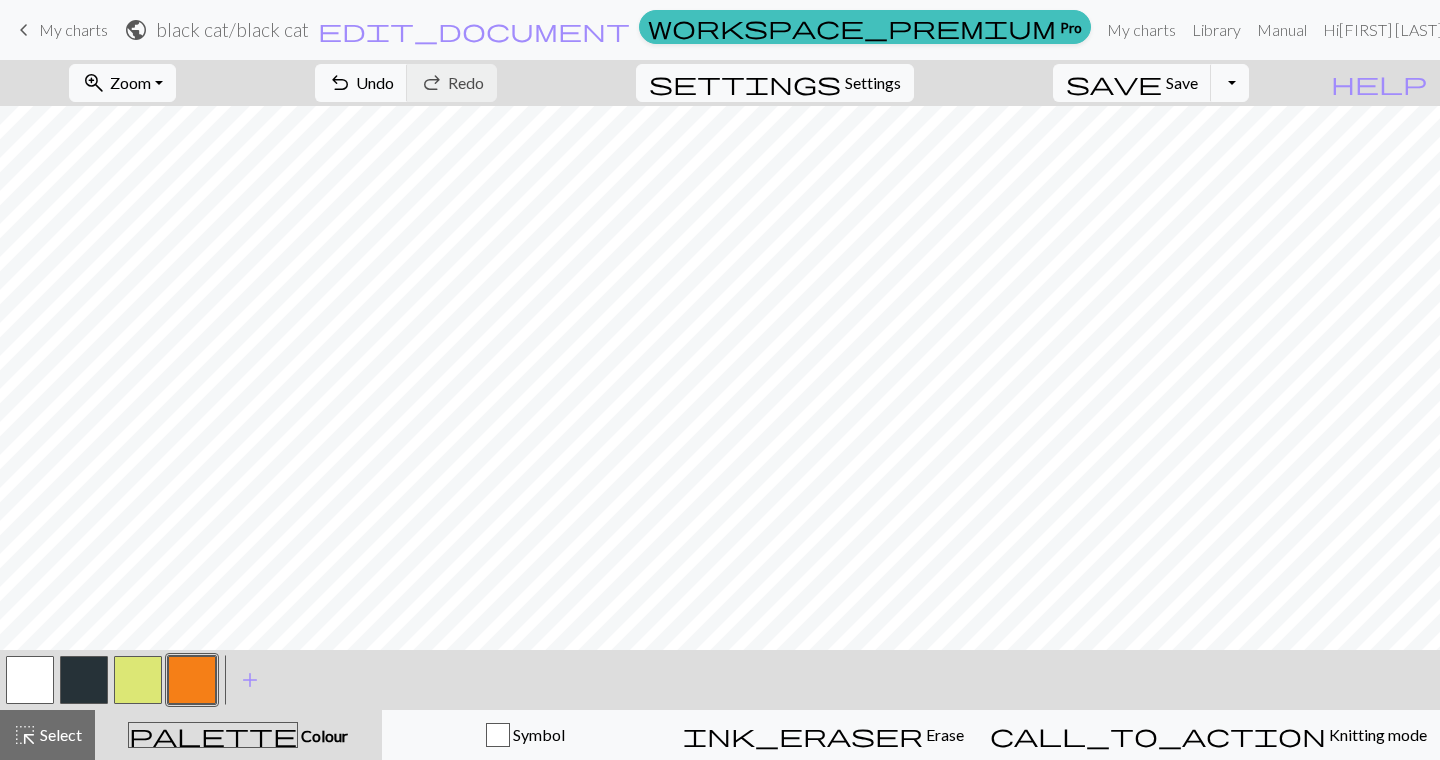 click at bounding box center [138, 680] 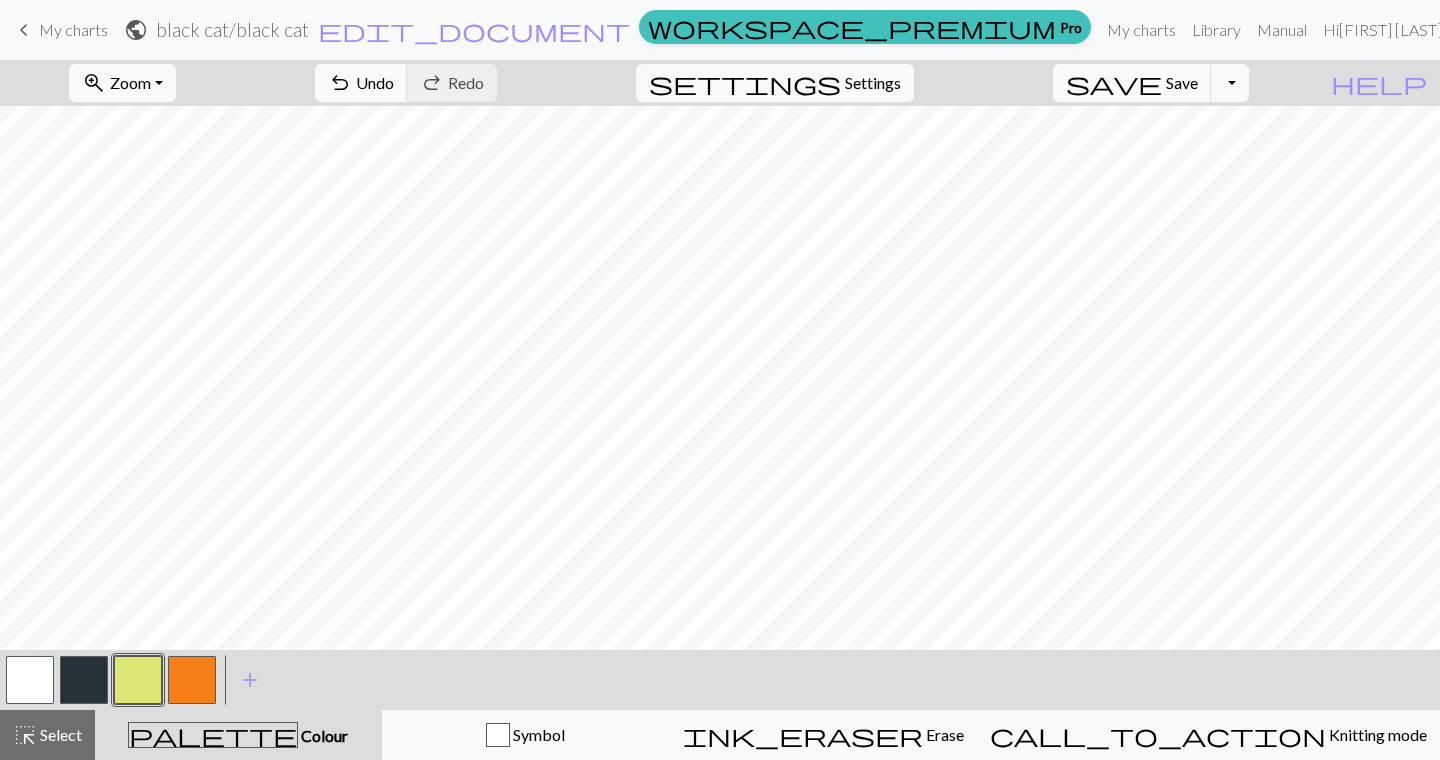 click at bounding box center (192, 680) 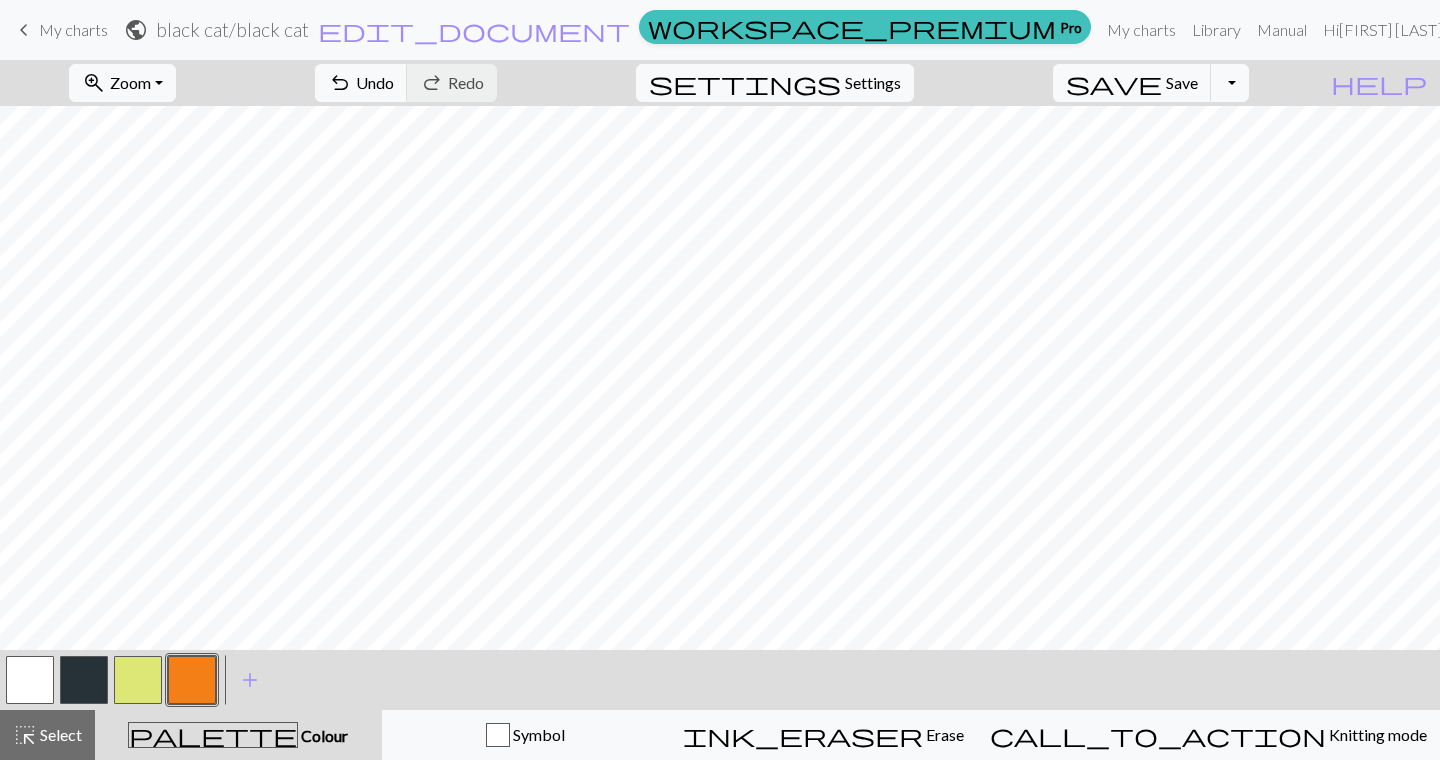 click at bounding box center [138, 680] 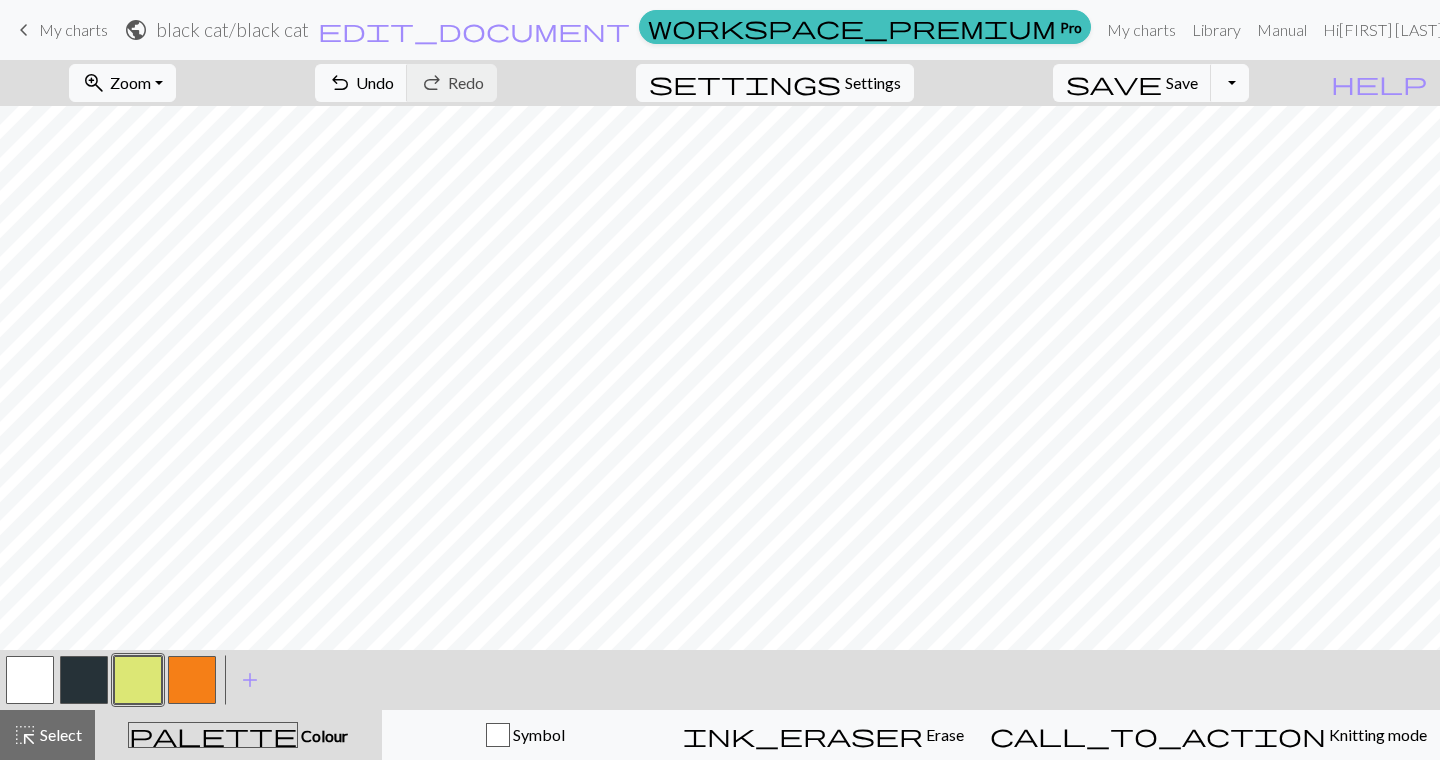 click at bounding box center [192, 680] 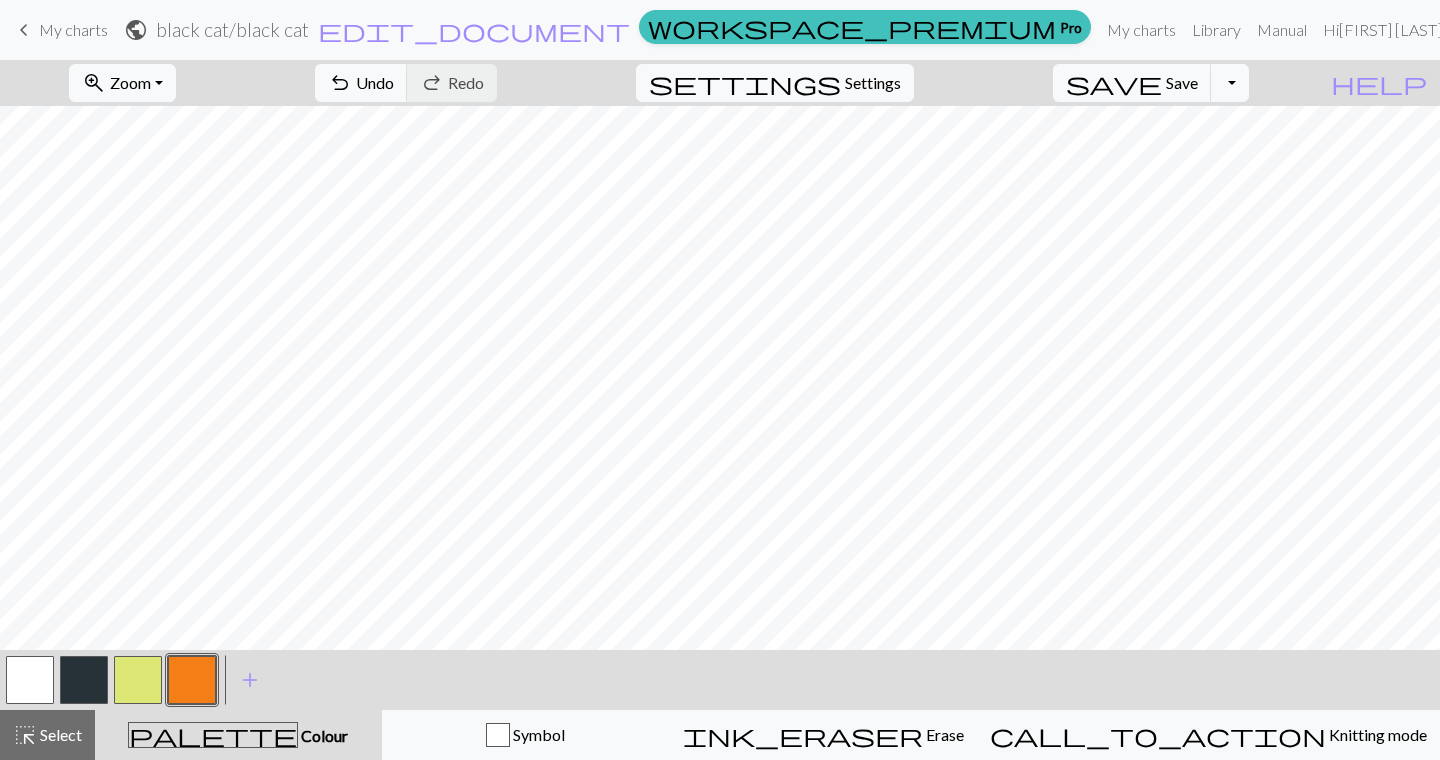 click on "< >" at bounding box center [111, 680] 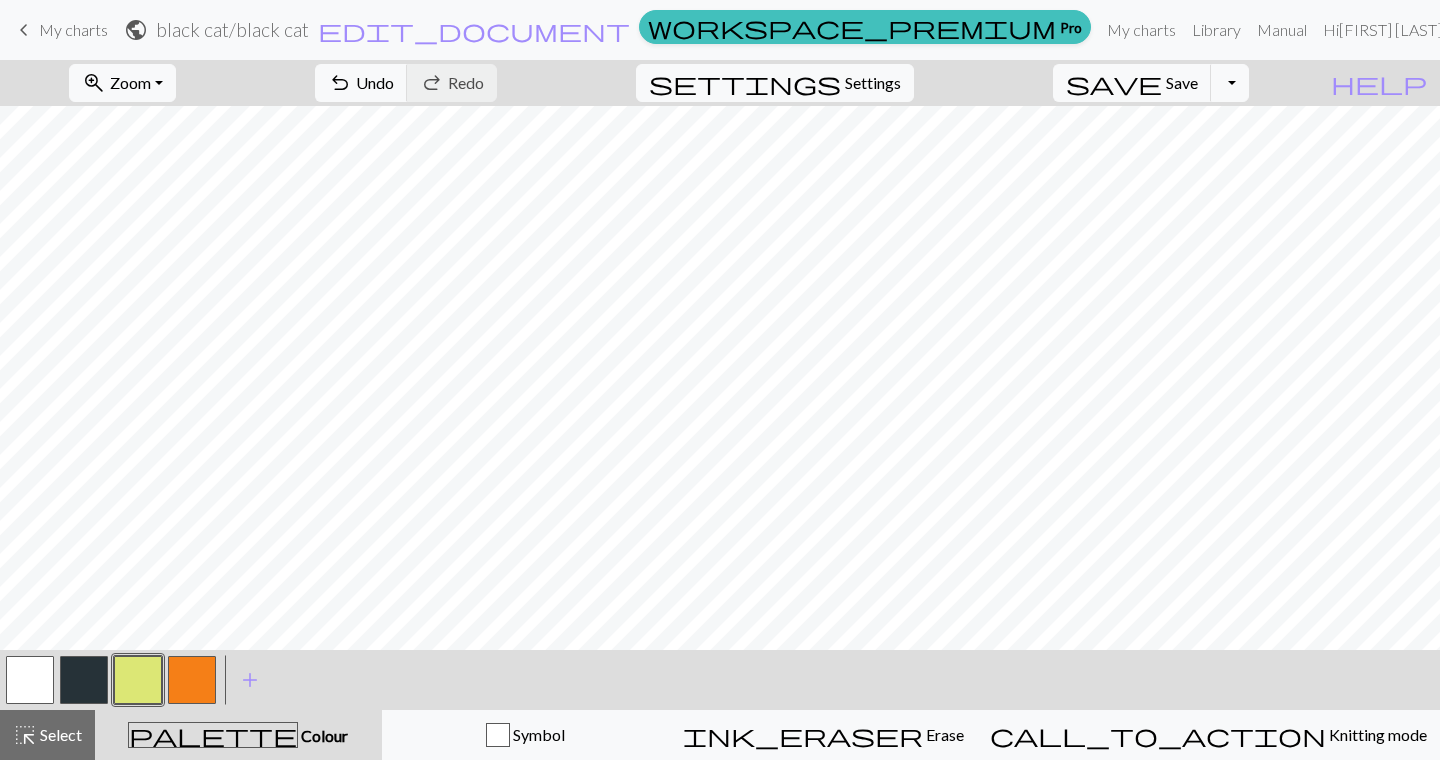 click at bounding box center (192, 680) 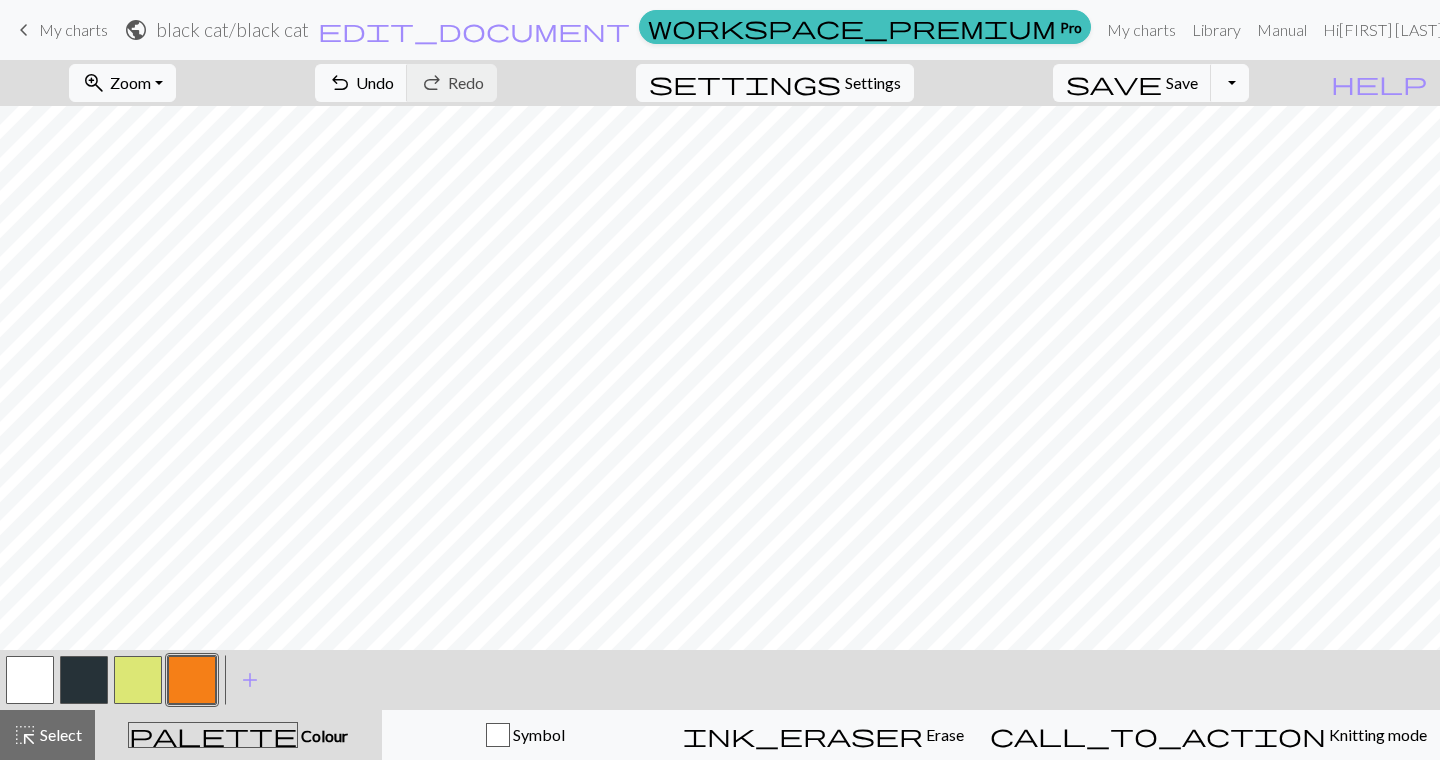 click at bounding box center [138, 680] 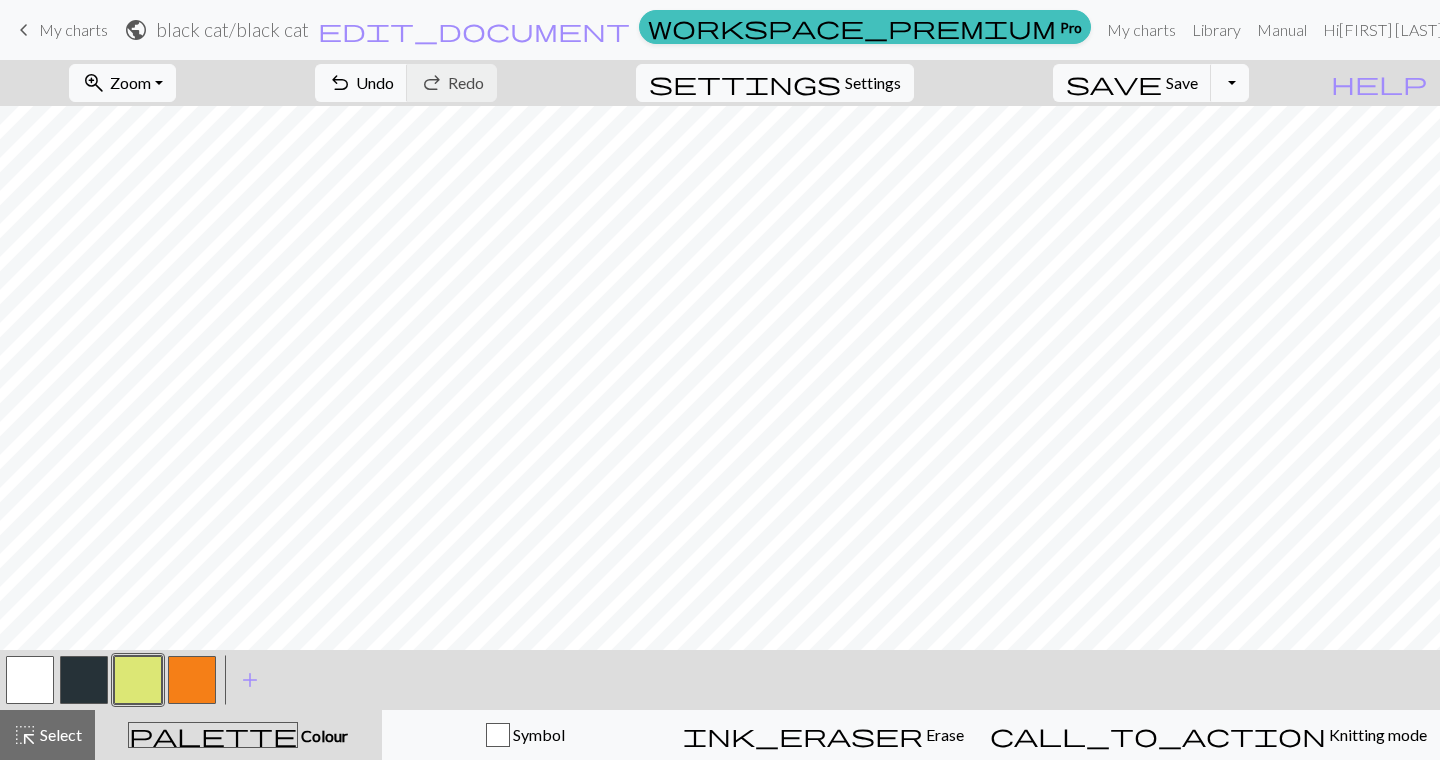 click at bounding box center [192, 680] 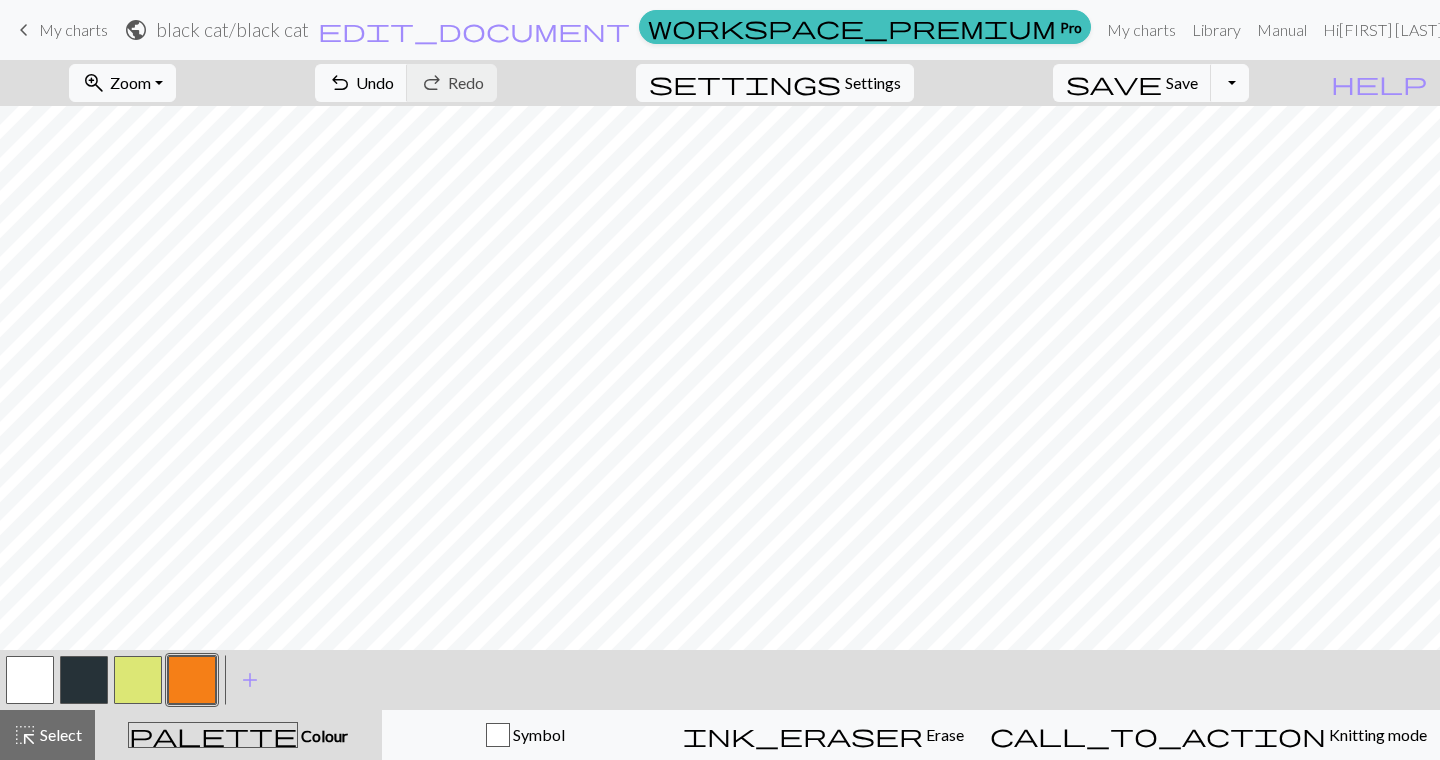 click at bounding box center (84, 680) 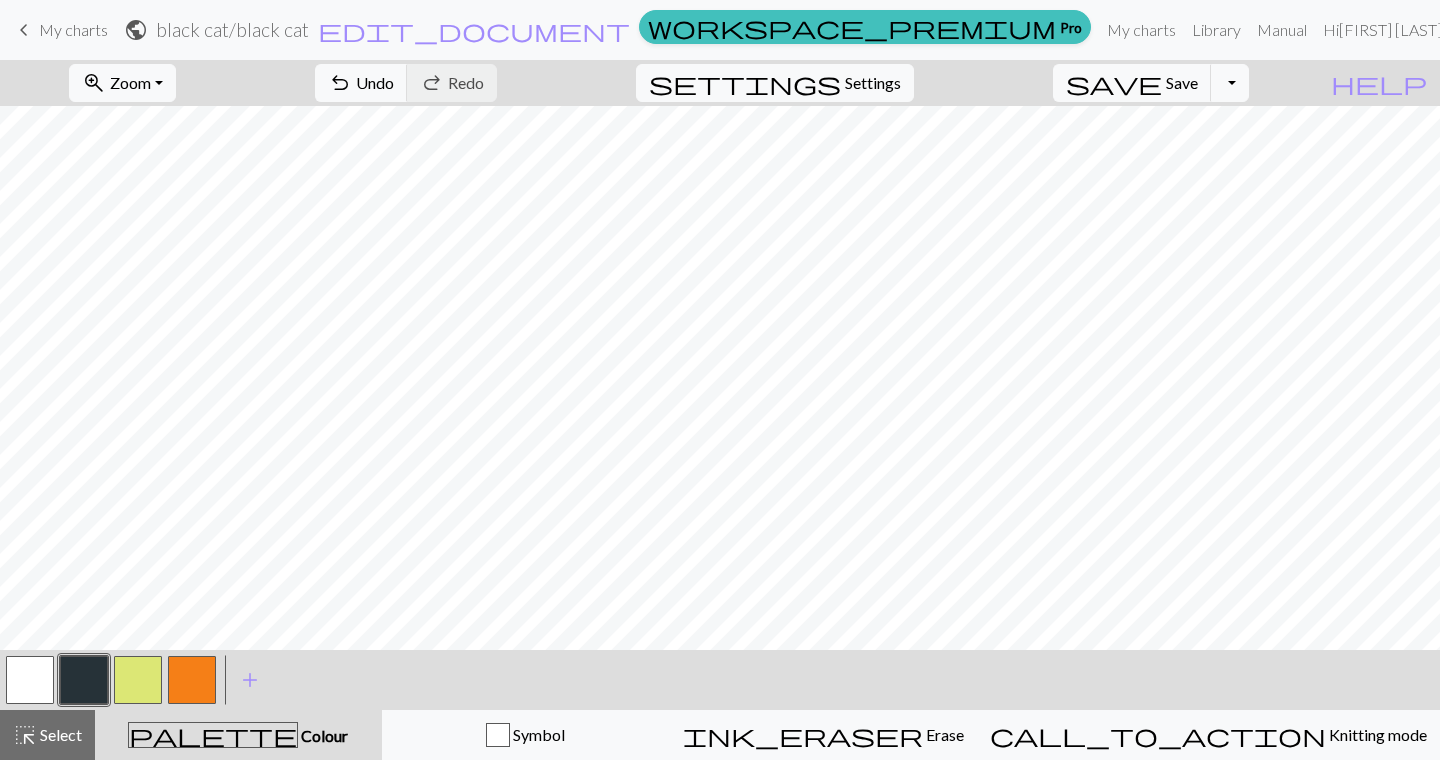 click at bounding box center (138, 680) 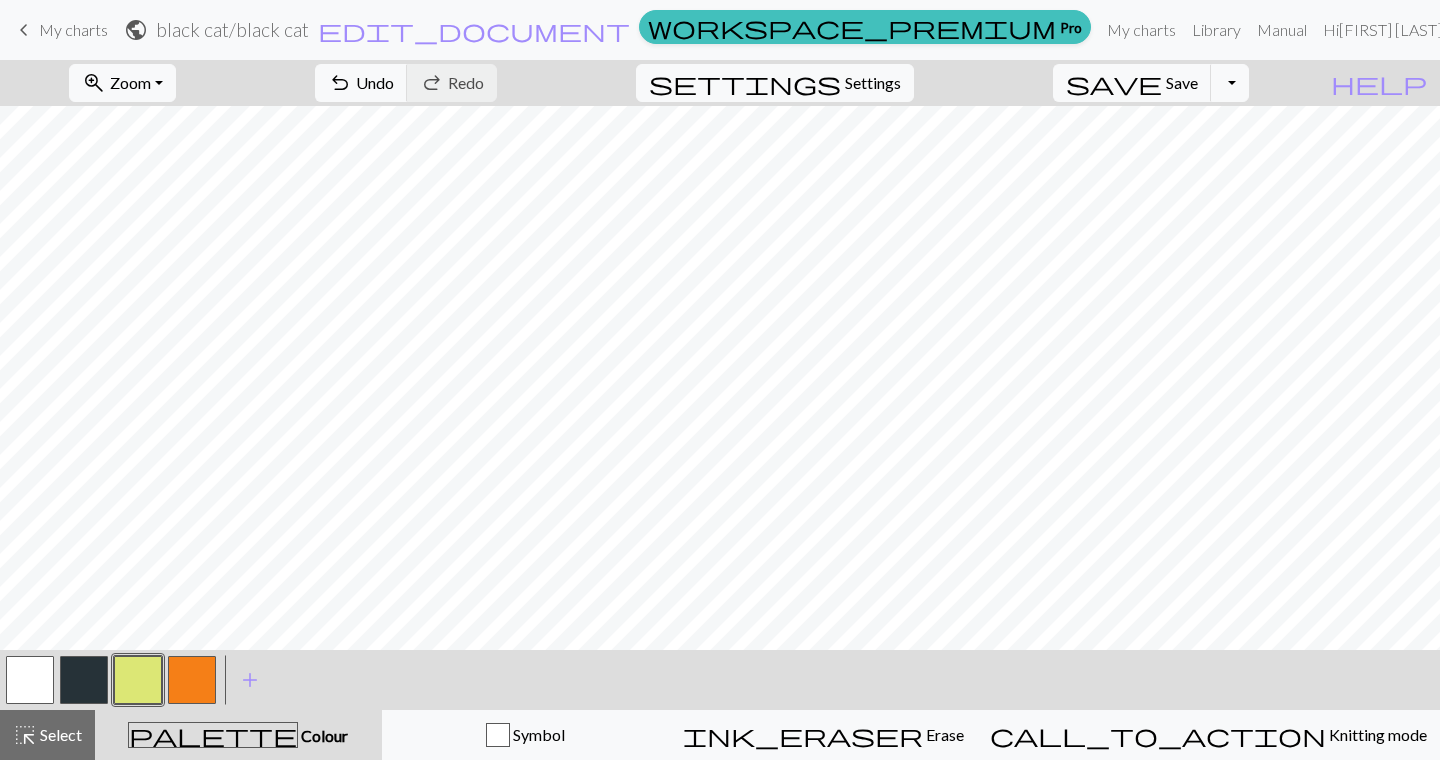 click at bounding box center (138, 680) 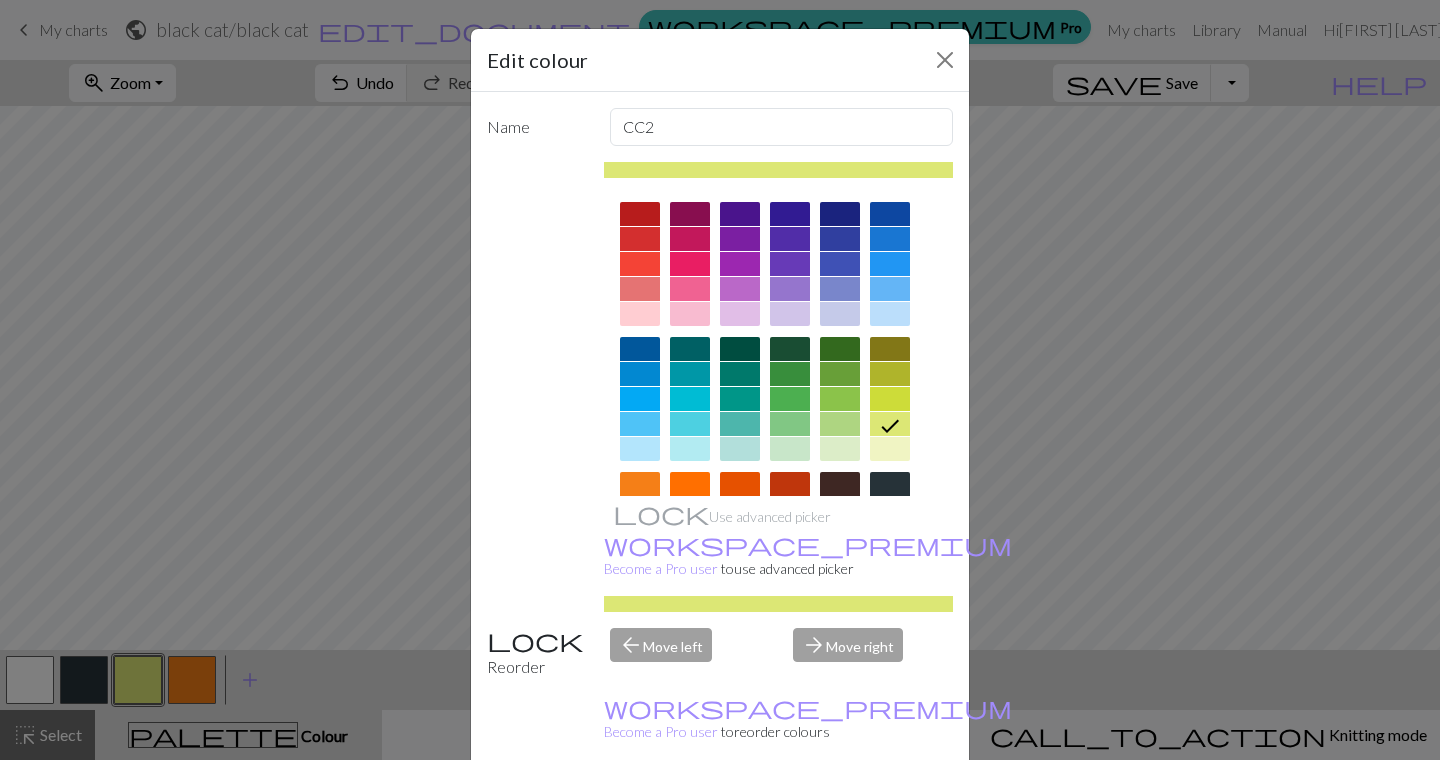 click at bounding box center (890, 449) 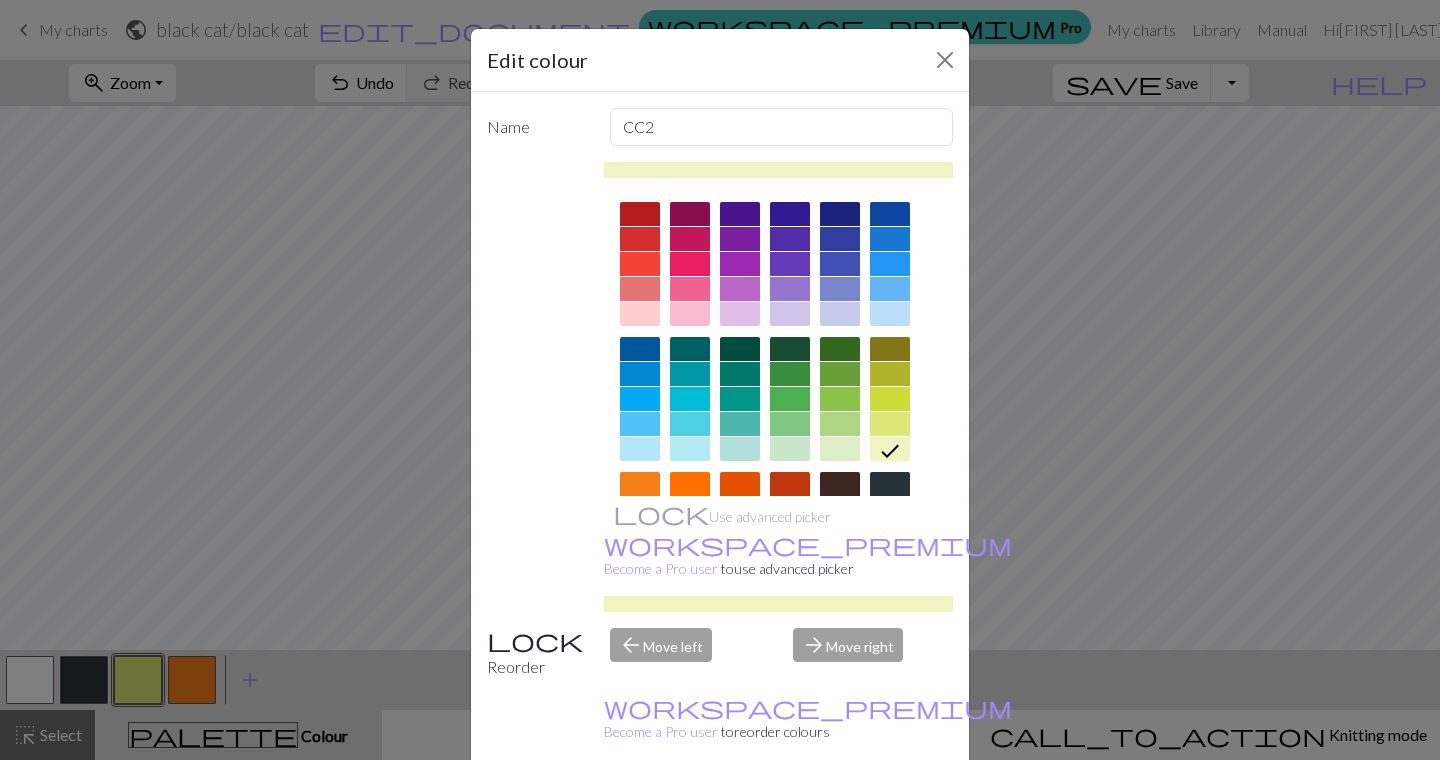 click on "Done" at bounding box center [840, 811] 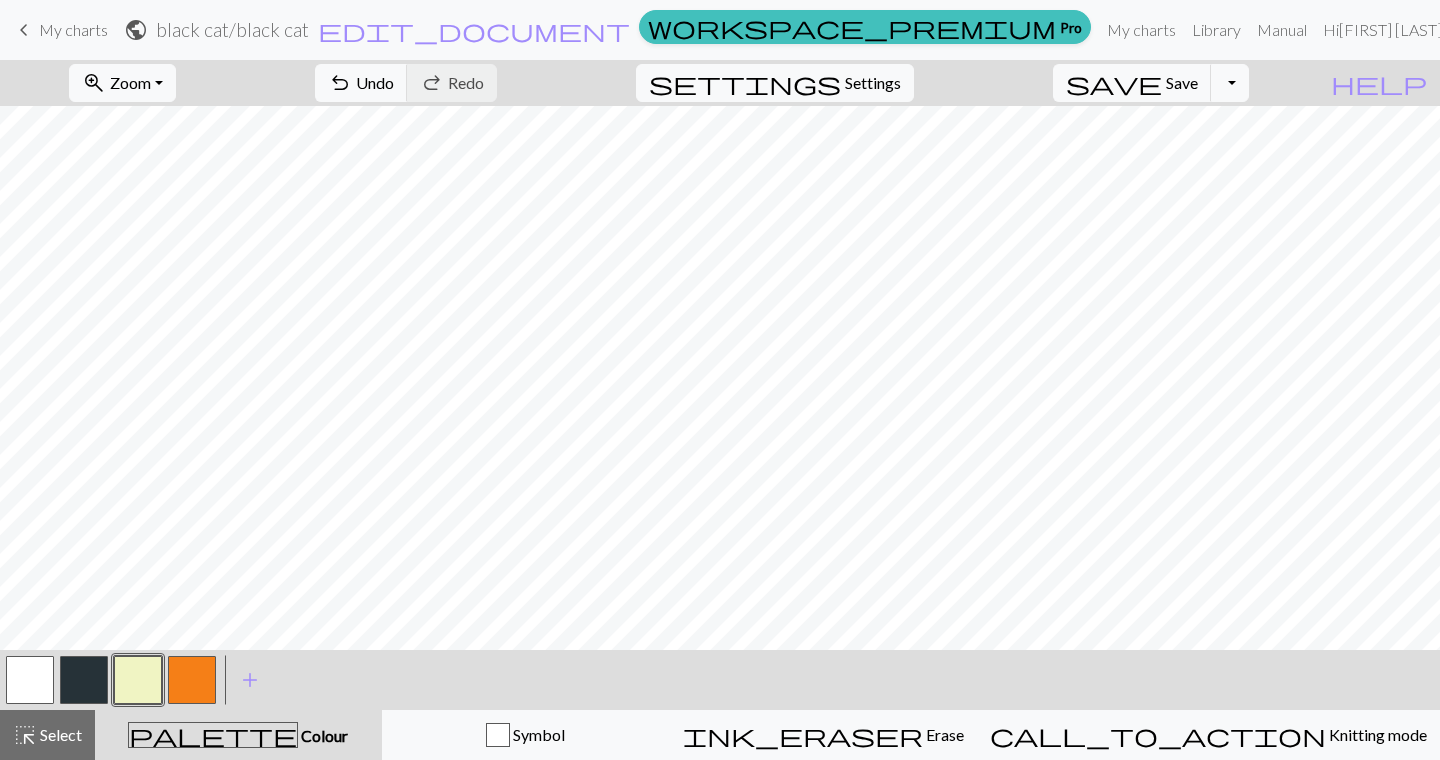 click on "My charts" at bounding box center (73, 29) 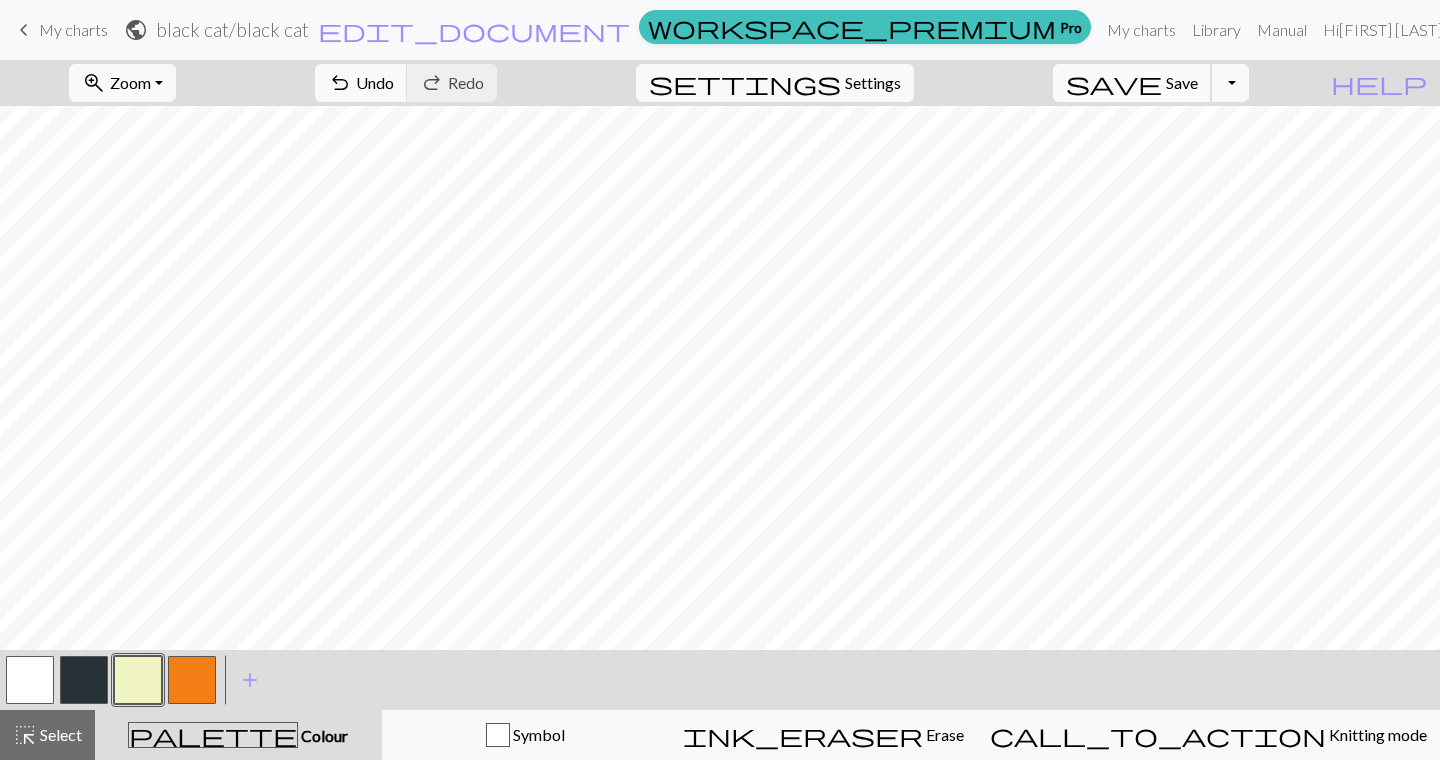 click on "save Save Save" at bounding box center [1132, 83] 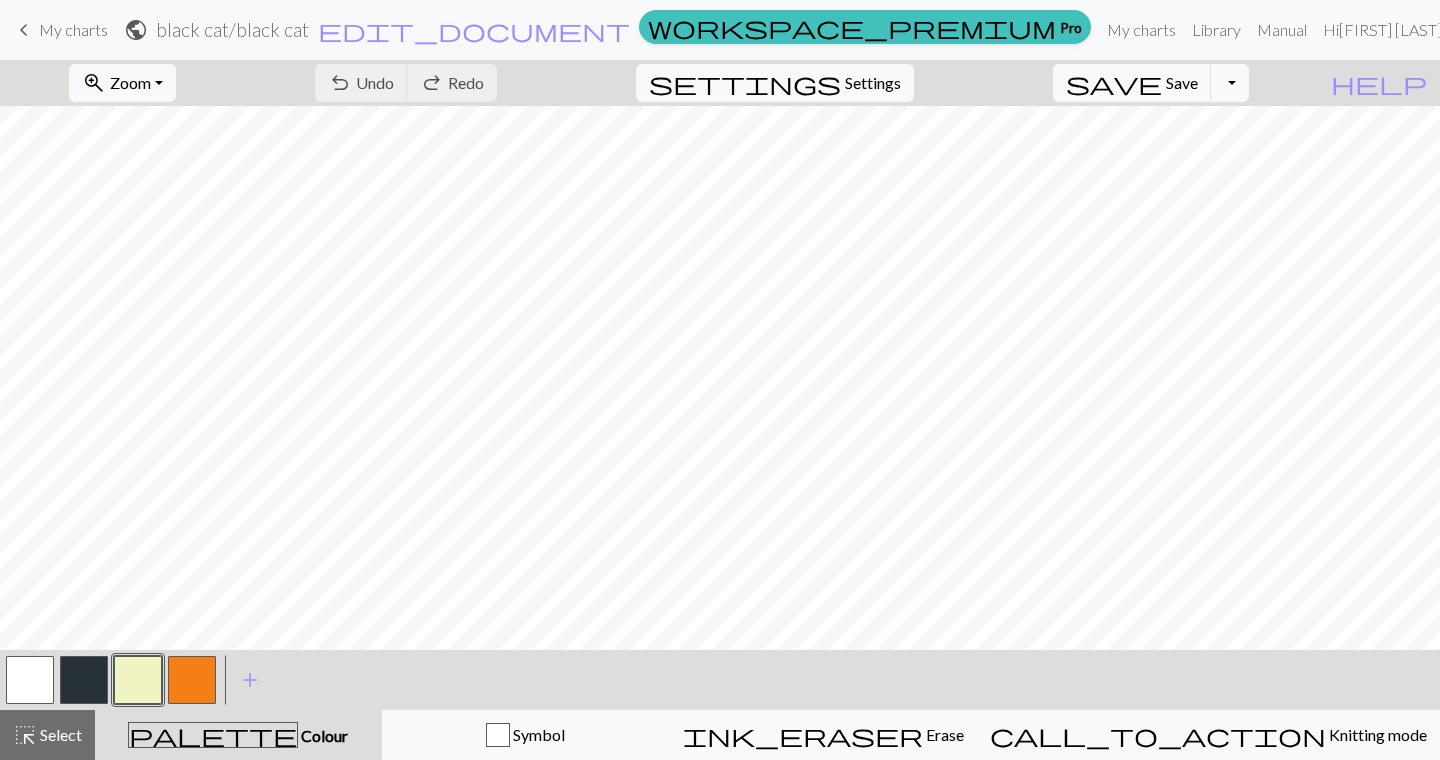 click on "My charts" at bounding box center (73, 29) 